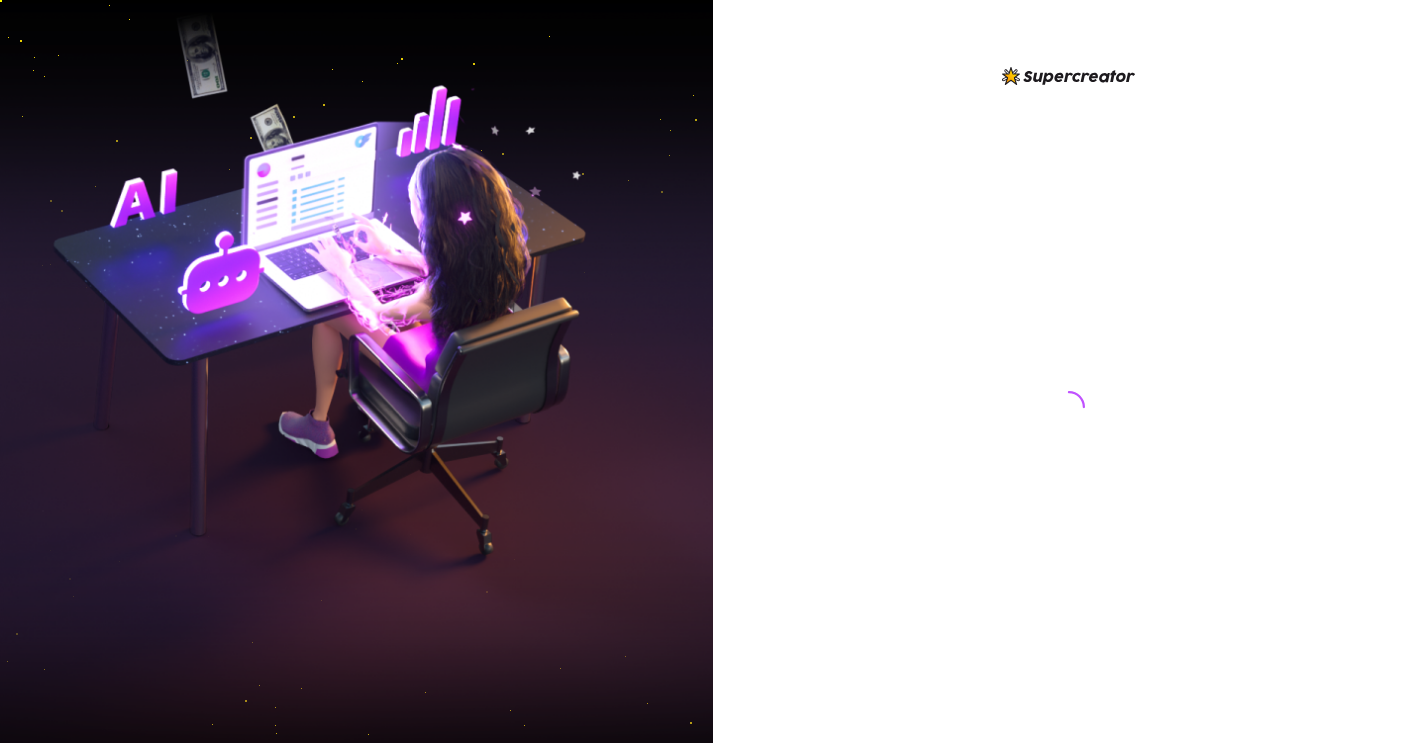 scroll, scrollTop: 0, scrollLeft: 0, axis: both 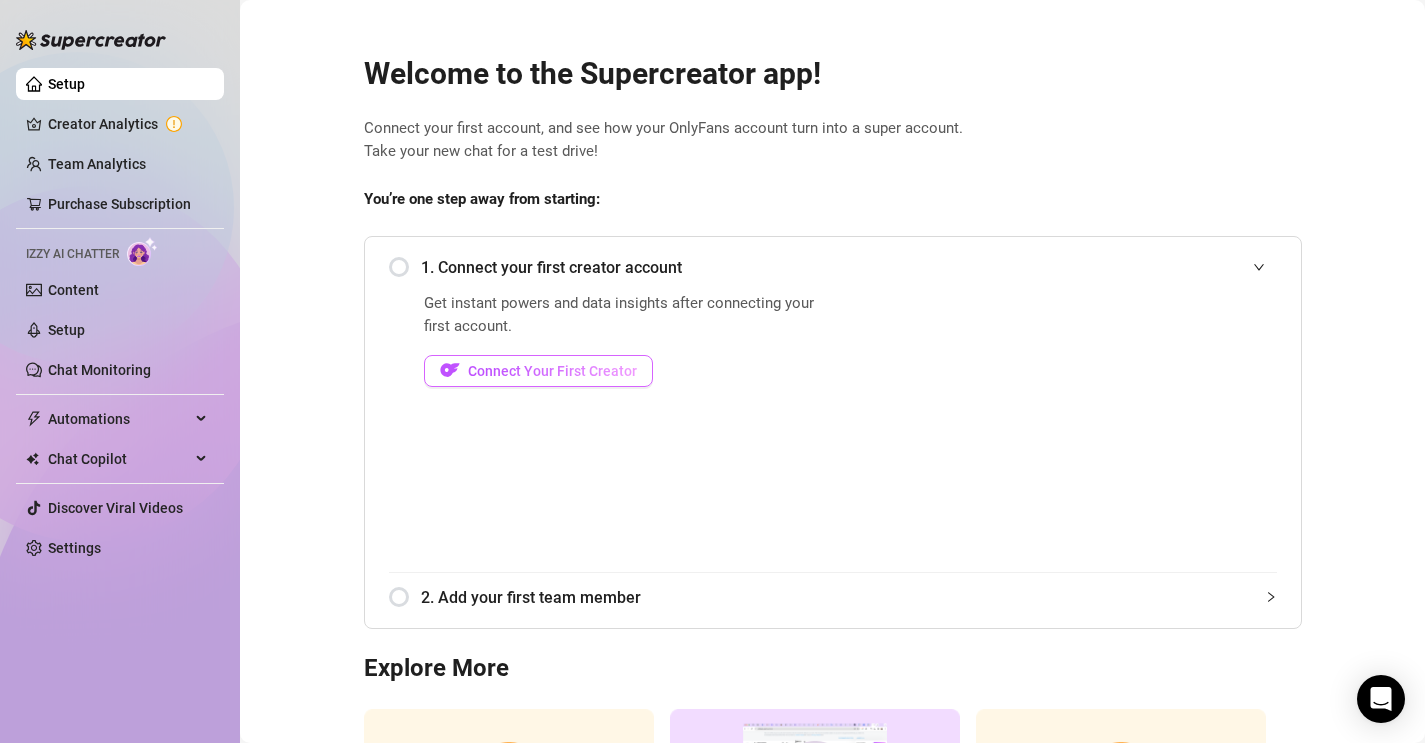 click on "Connect Your First Creator" at bounding box center (552, 371) 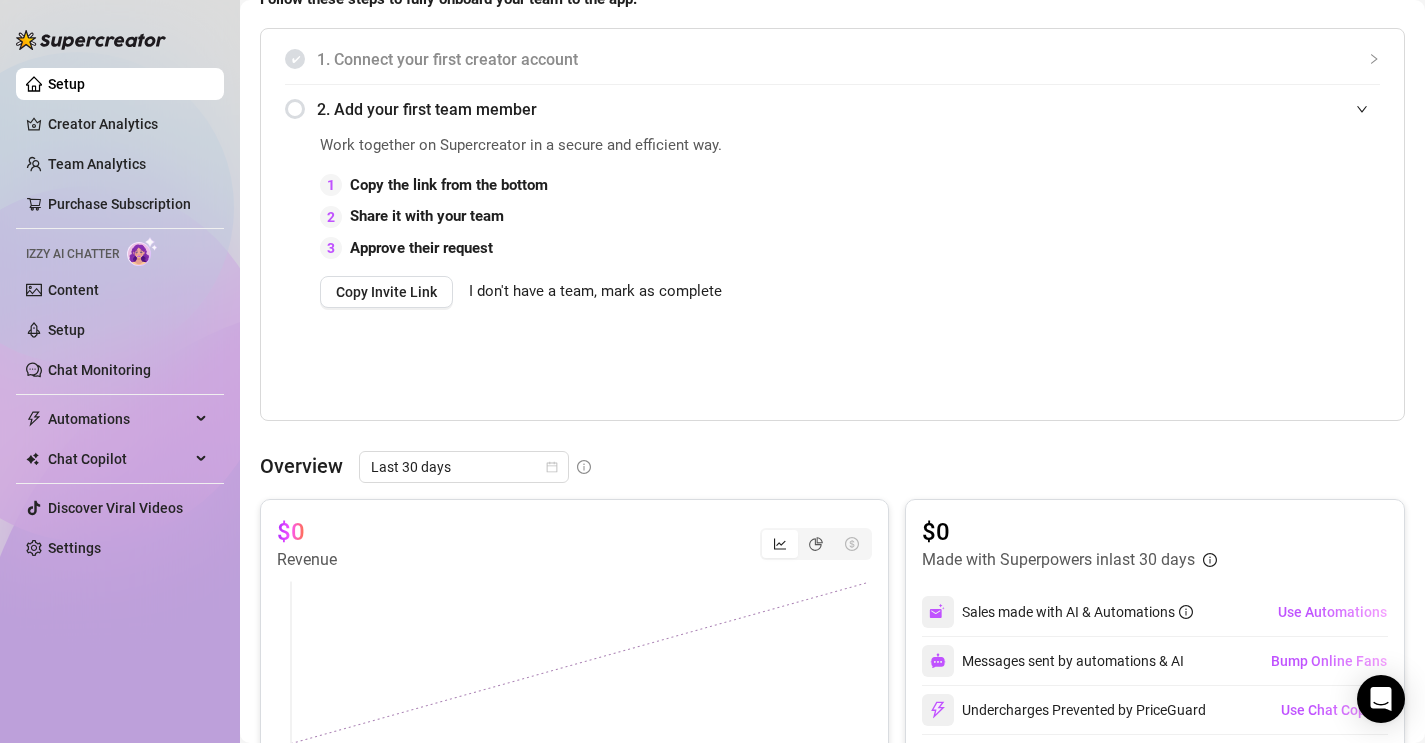 scroll, scrollTop: 444, scrollLeft: 0, axis: vertical 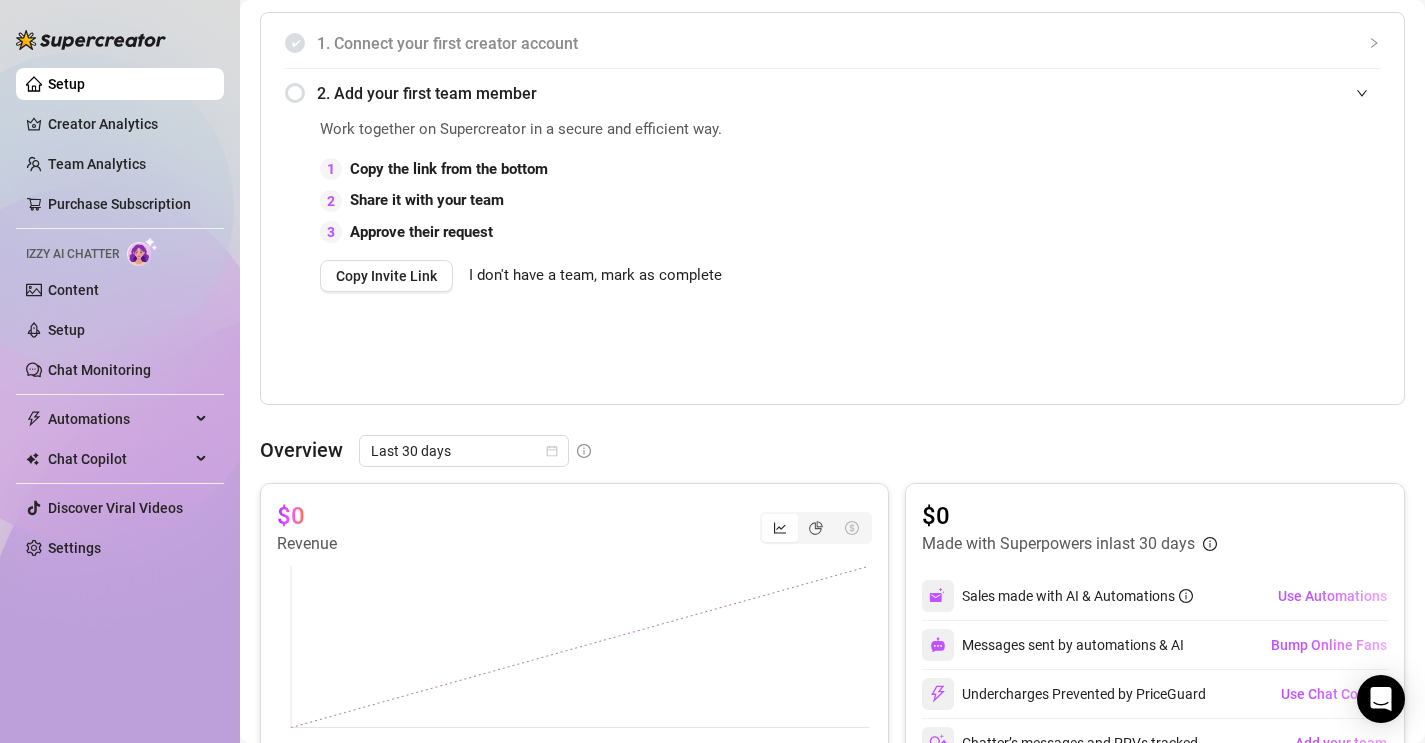 click on "I don't have a team, mark as complete" at bounding box center (595, 276) 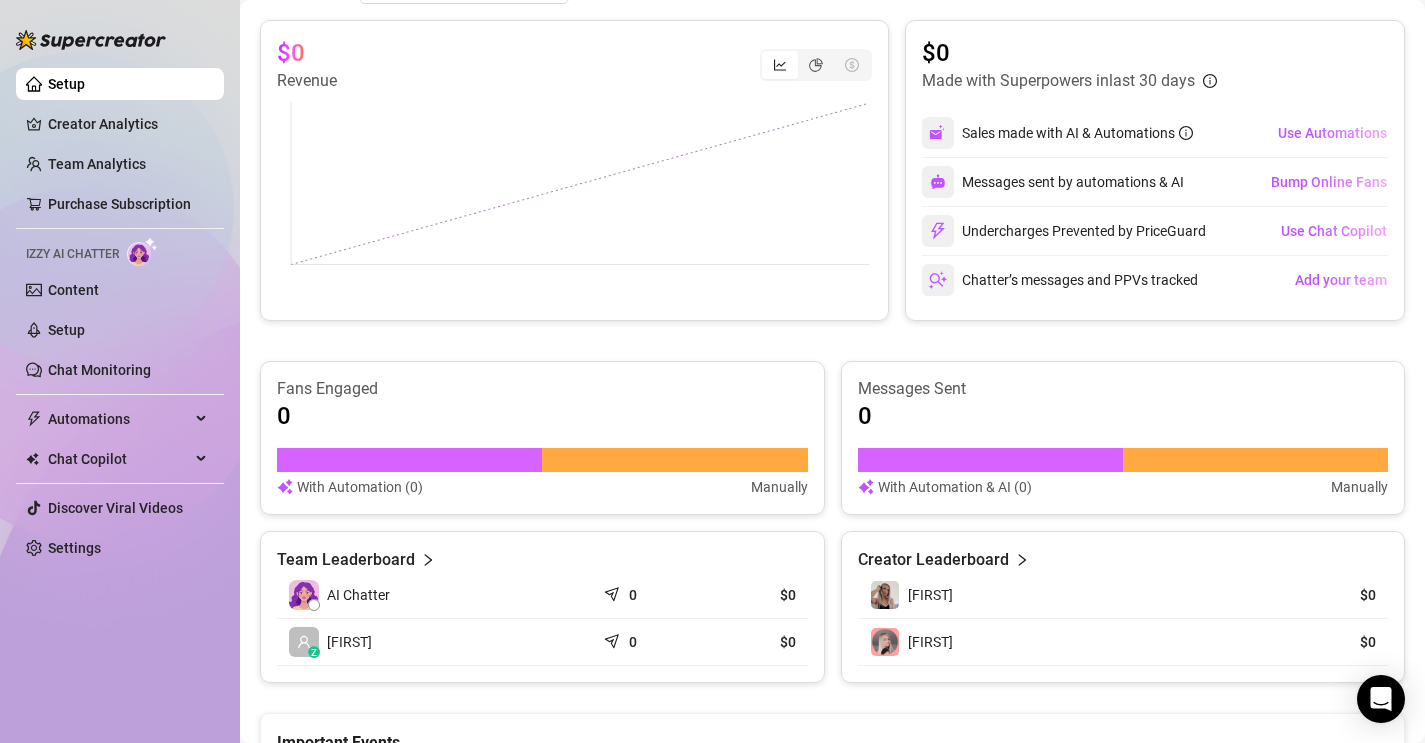 scroll, scrollTop: 0, scrollLeft: 0, axis: both 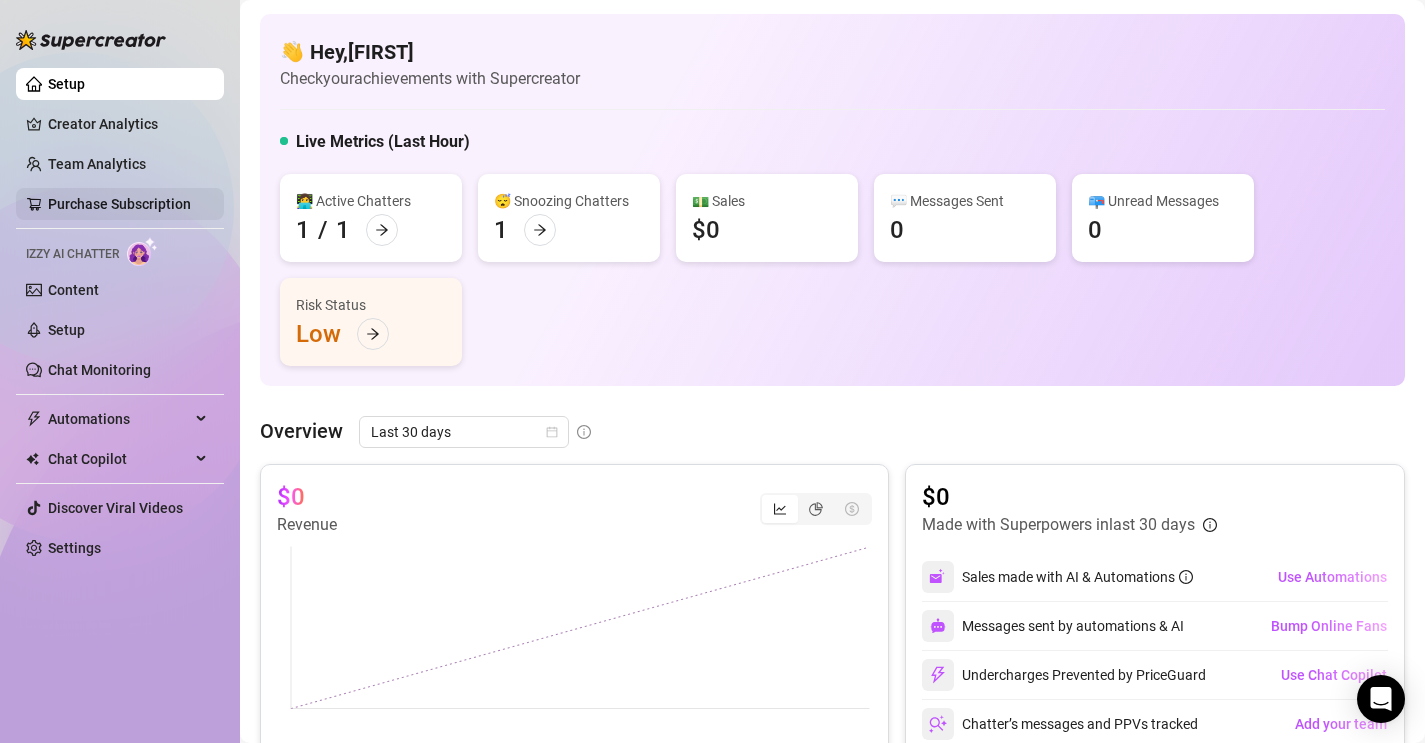 click on "Purchase Subscription" at bounding box center [119, 204] 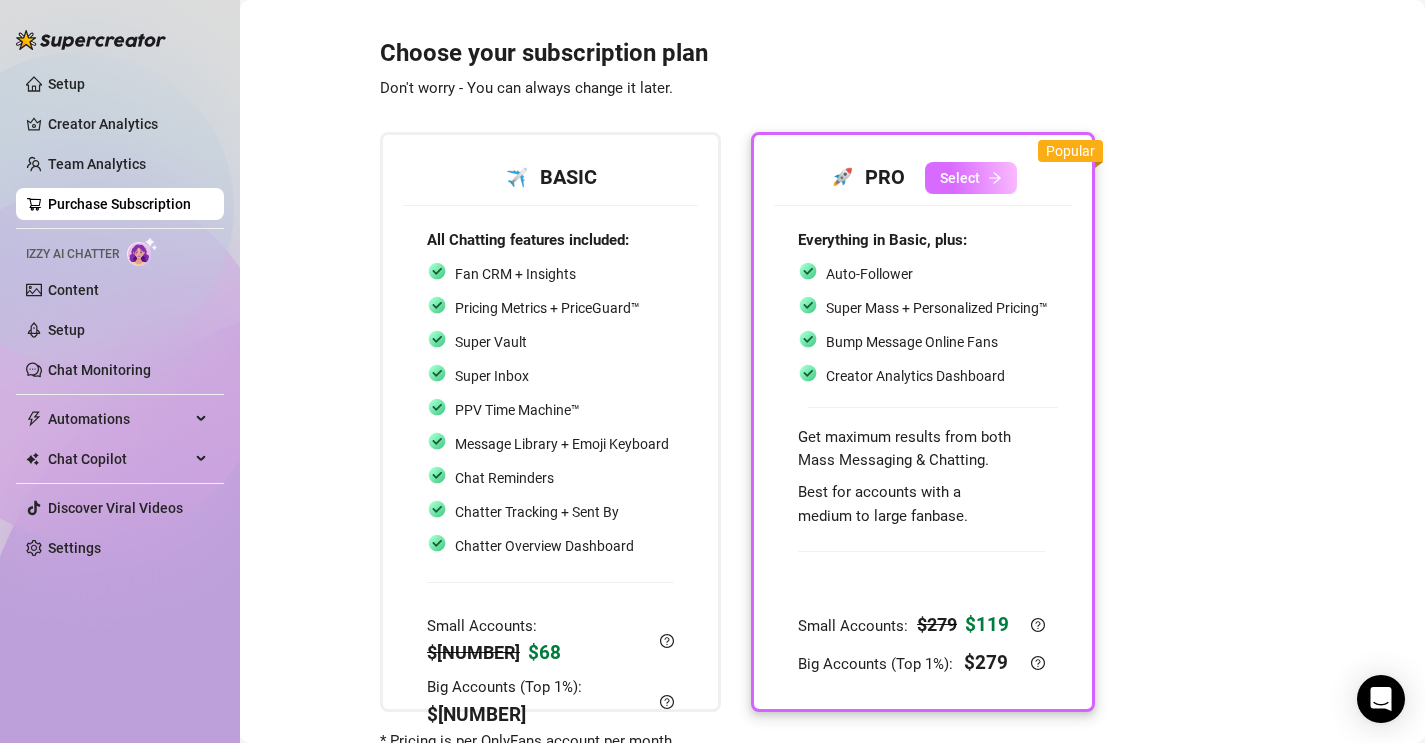click on "Select" at bounding box center [960, 178] 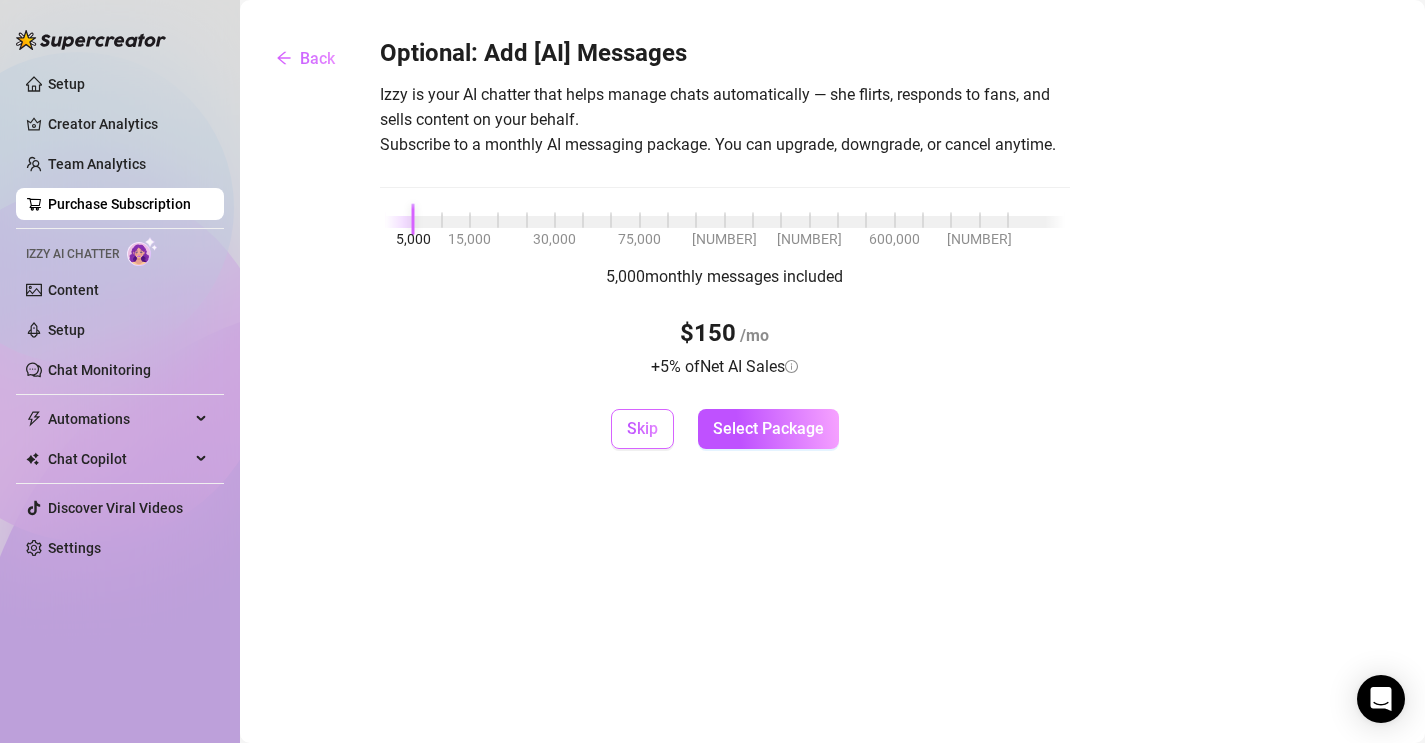click on "Skip" at bounding box center (642, 429) 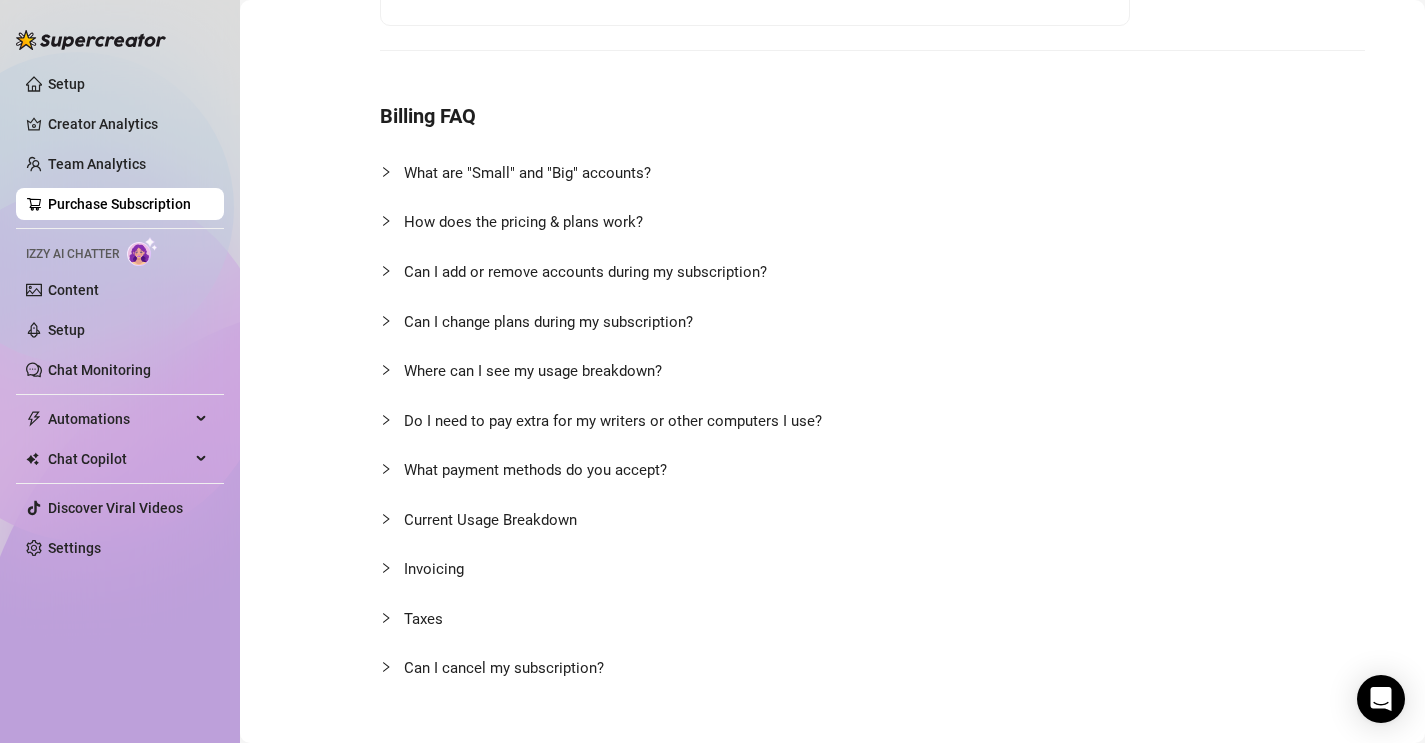 scroll, scrollTop: 397, scrollLeft: 0, axis: vertical 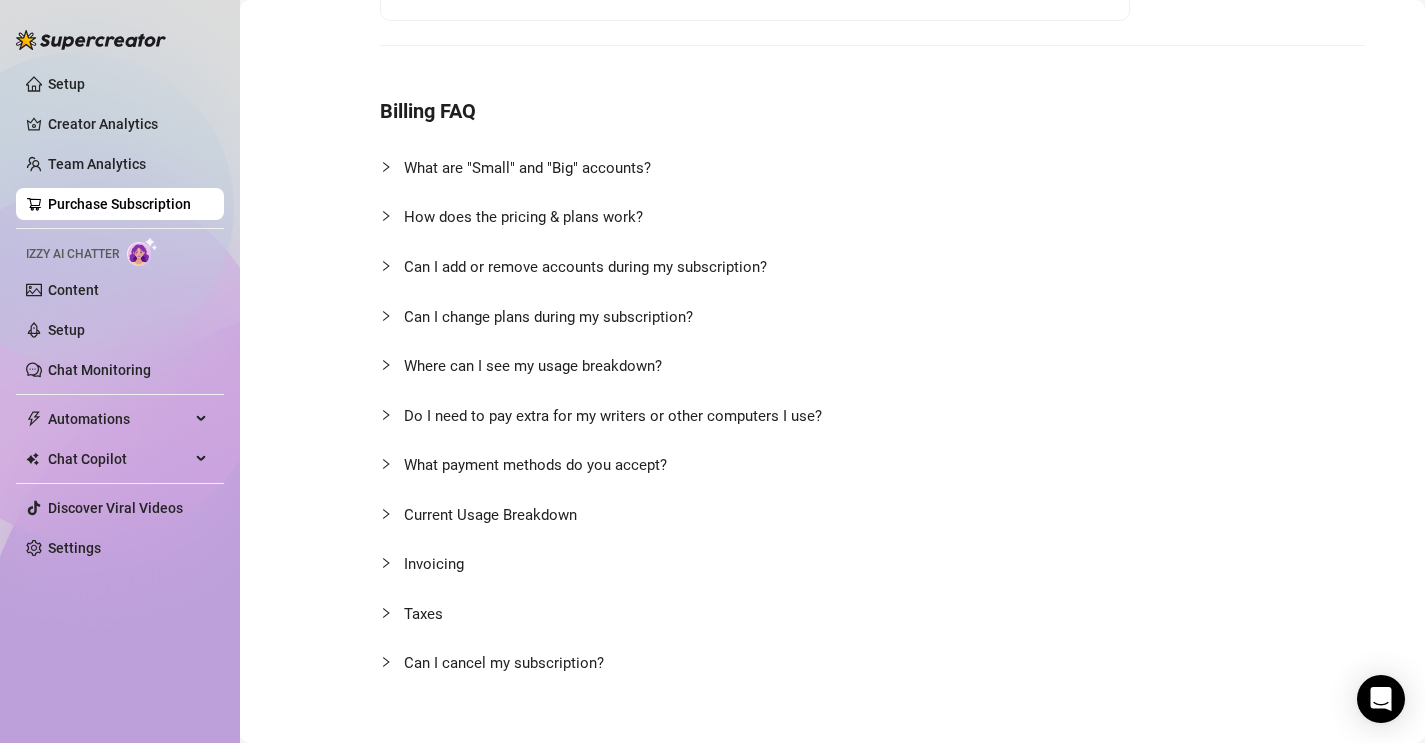 click on "How does the pricing & plans work?" at bounding box center (705, 217) 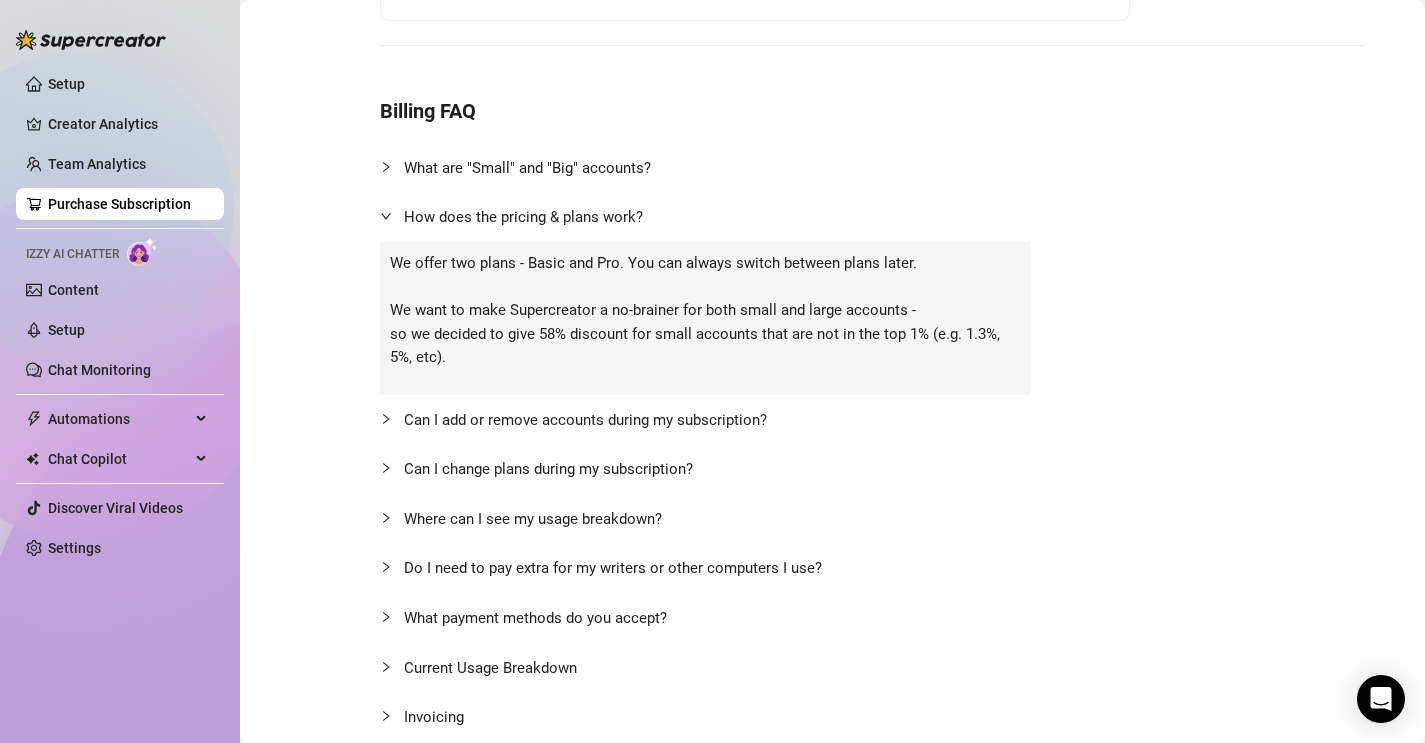 scroll, scrollTop: 0, scrollLeft: 0, axis: both 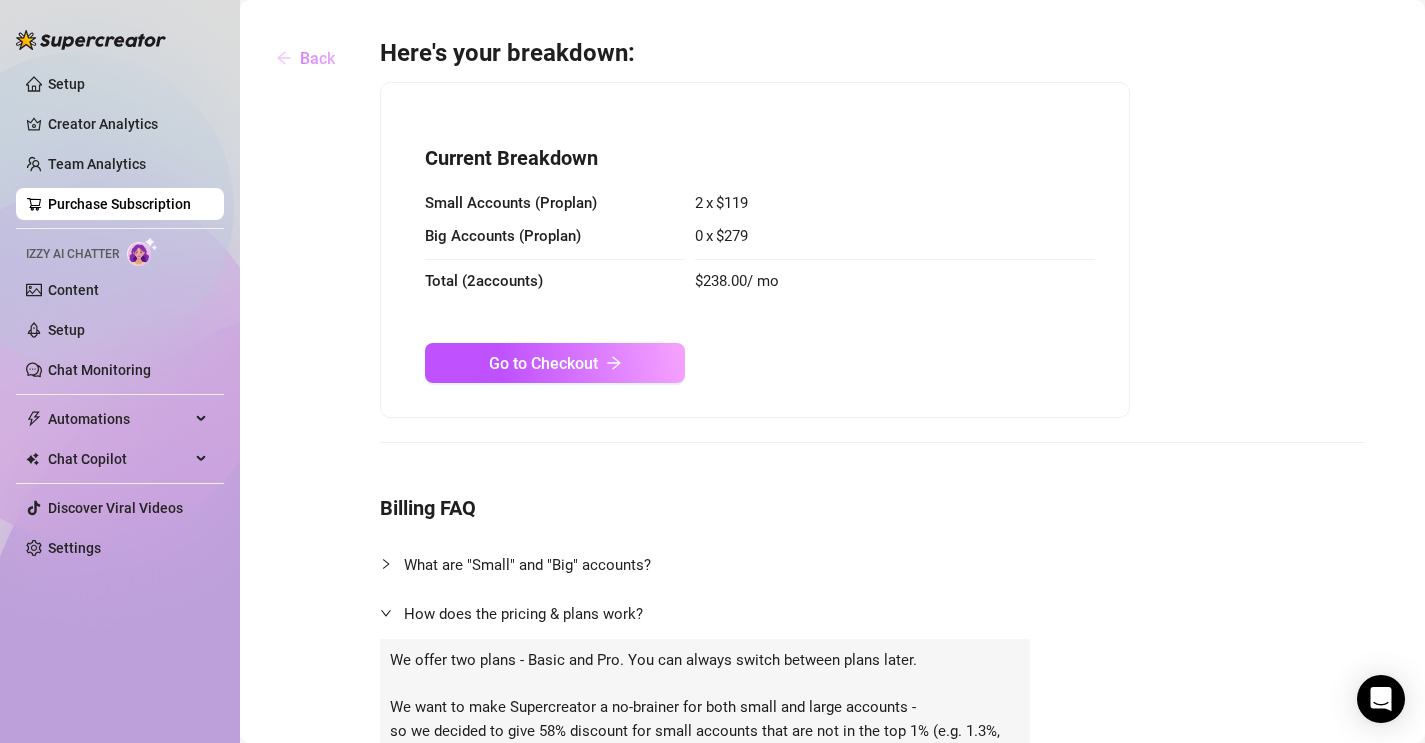 click on "Back" at bounding box center [305, 58] 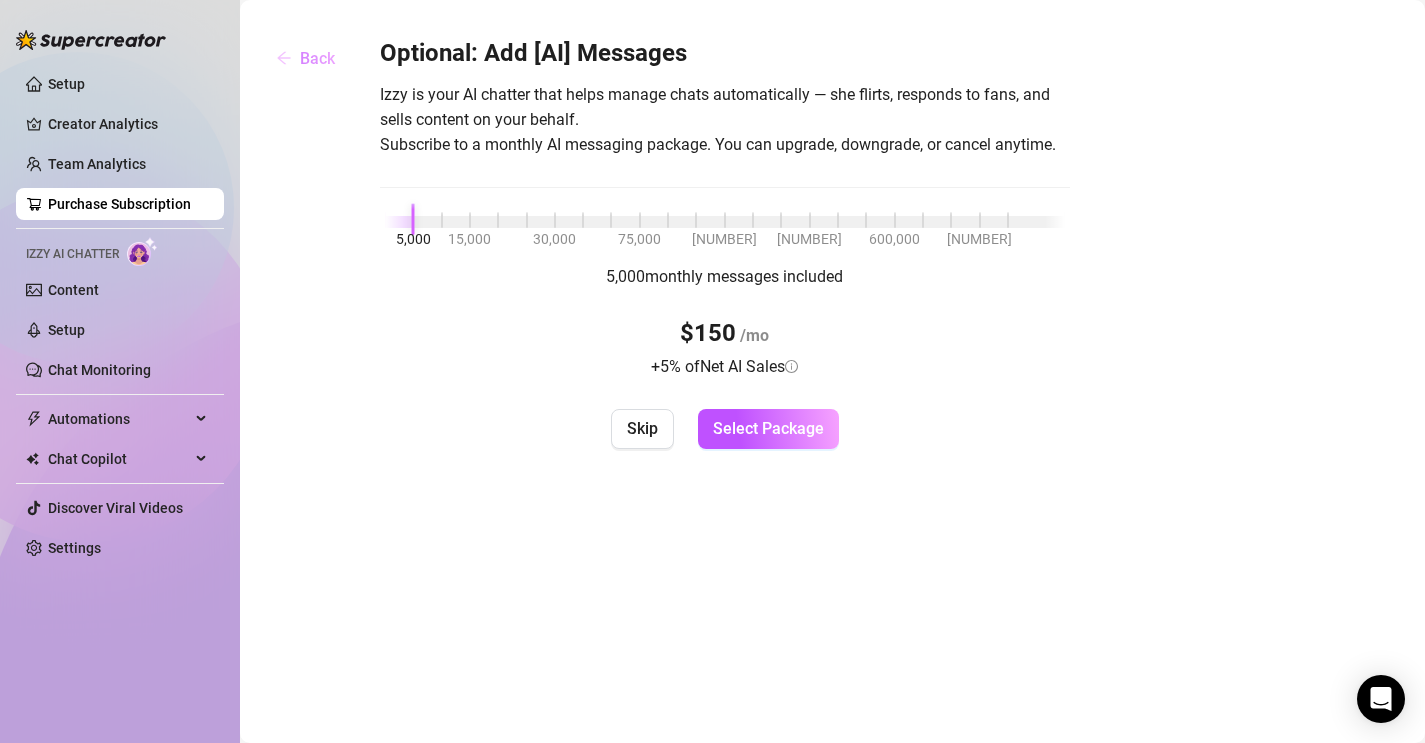 click on "Back" at bounding box center (305, 58) 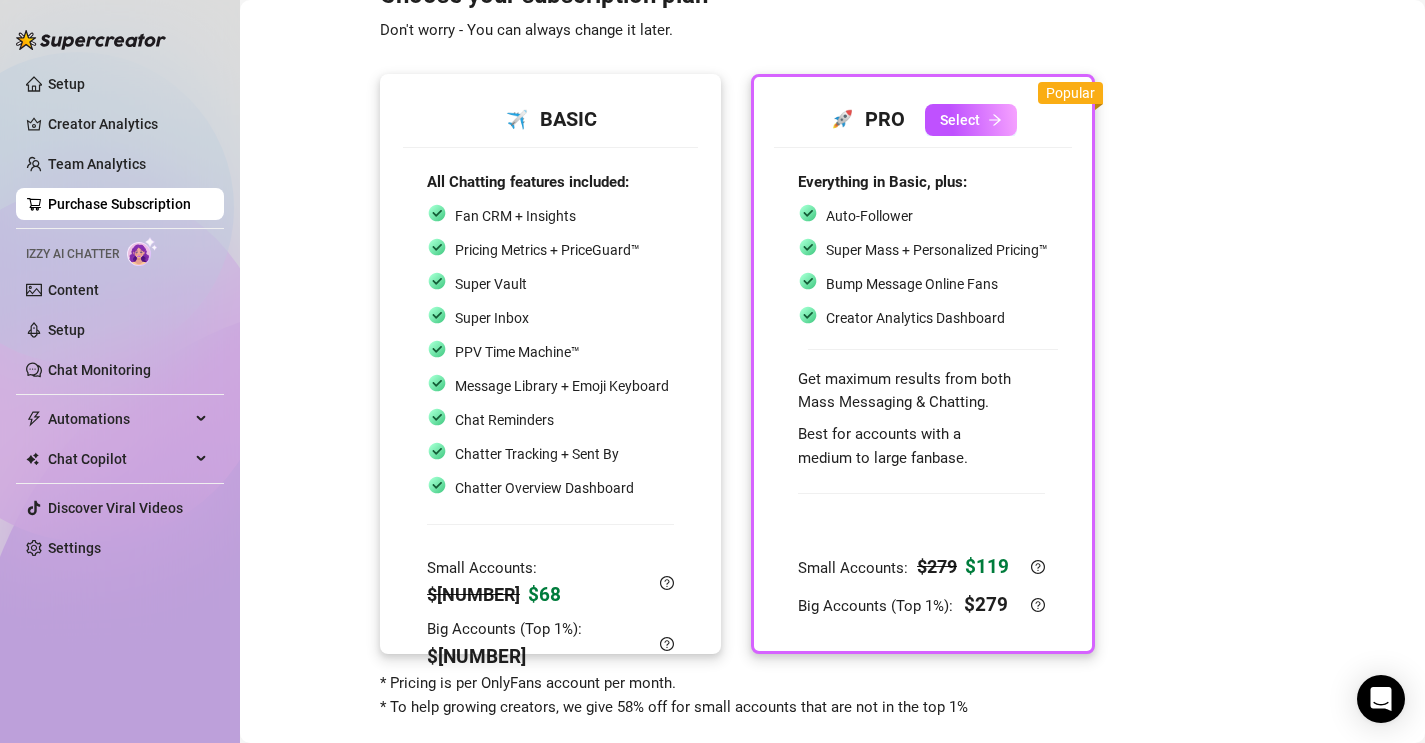 scroll, scrollTop: 66, scrollLeft: 0, axis: vertical 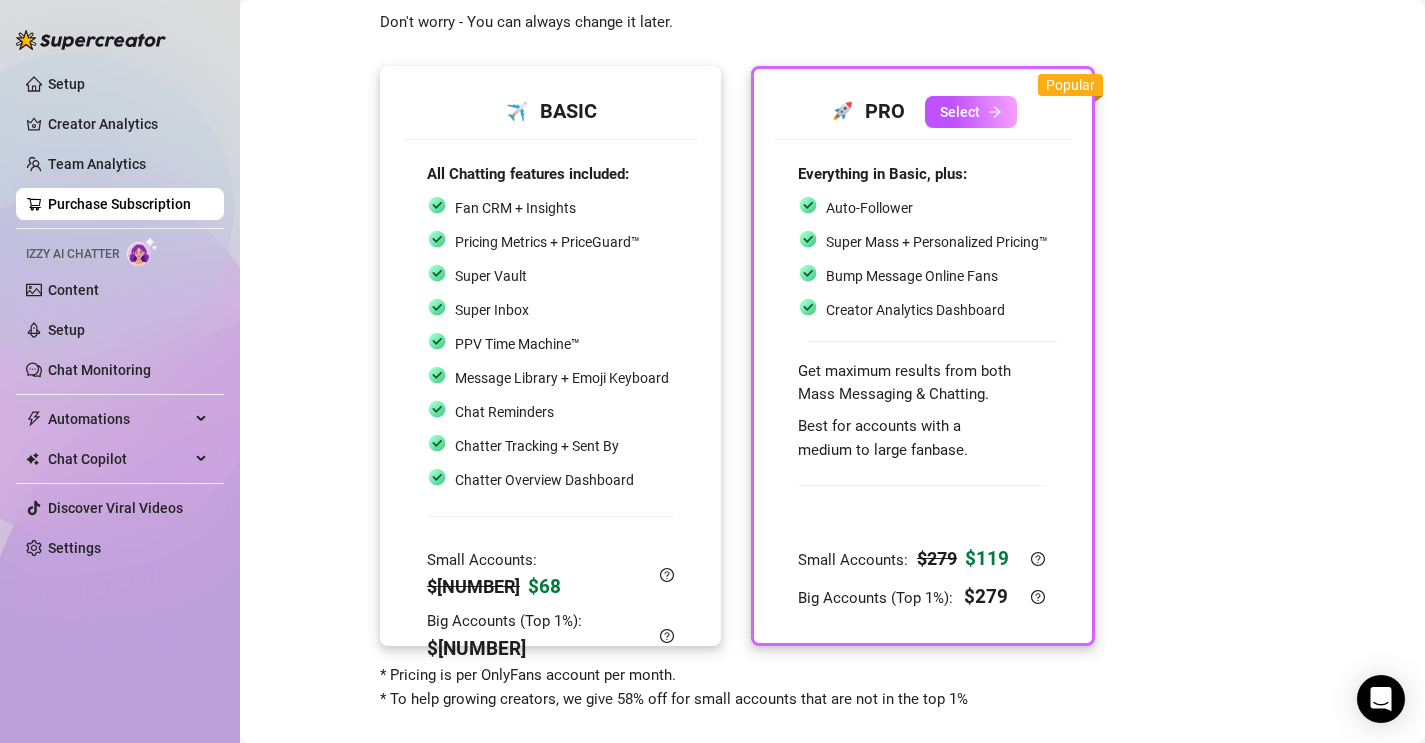 click on "Fan CRM + Insights Pricing Metrics + PriceGuard™ Super Vault Super Inbox PPV Time Machine™ Message Library + Emoji Keyboard Chat Reminders Chatter Tracking + Sent By Chatter Overview Dashboard" at bounding box center [548, 344] 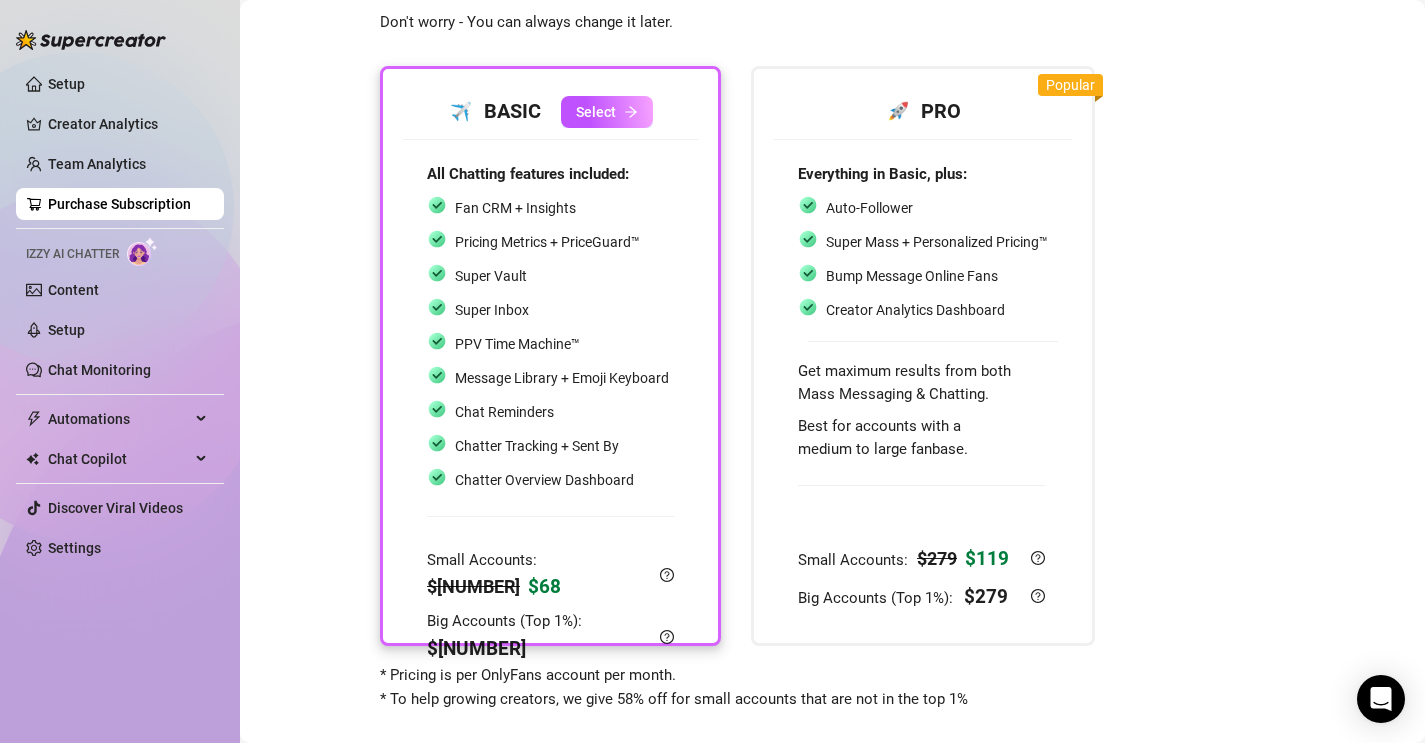 scroll, scrollTop: 94, scrollLeft: 0, axis: vertical 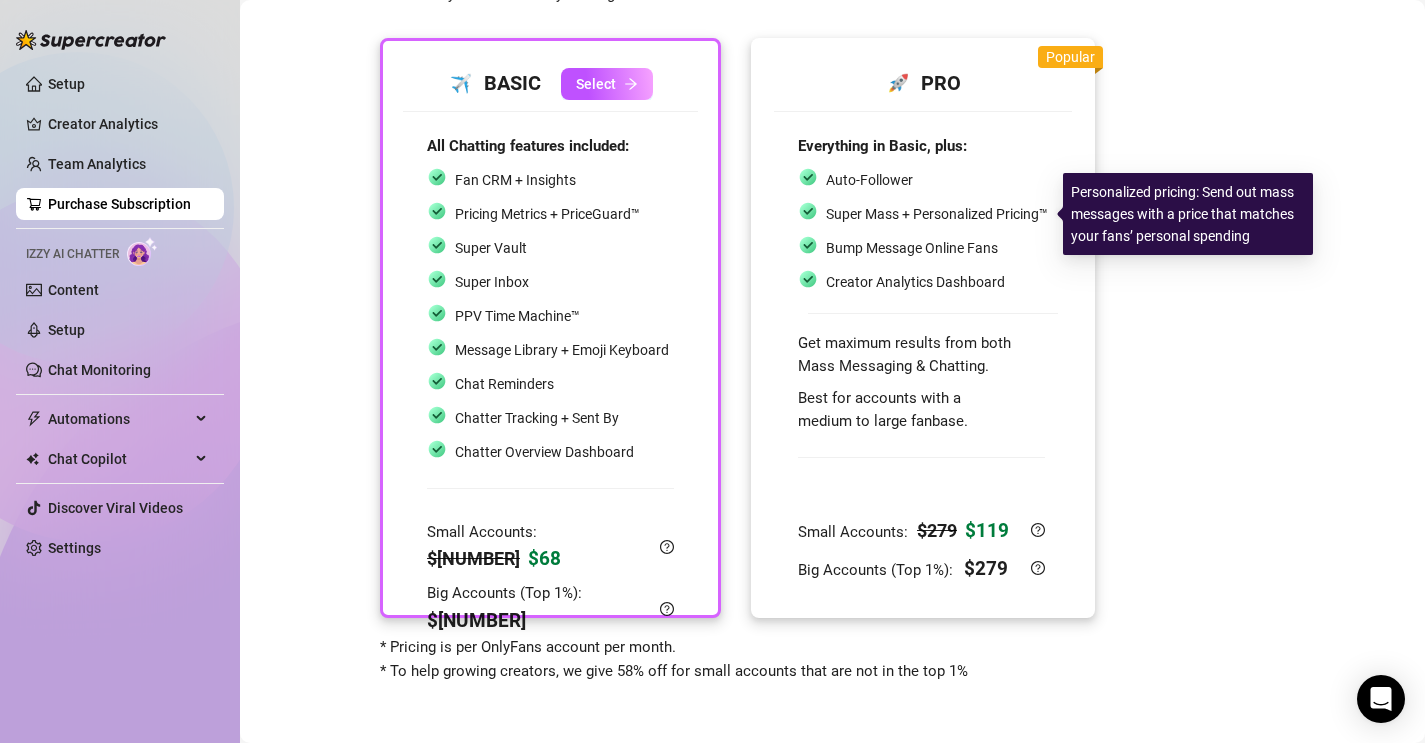 click at bounding box center (808, 211) 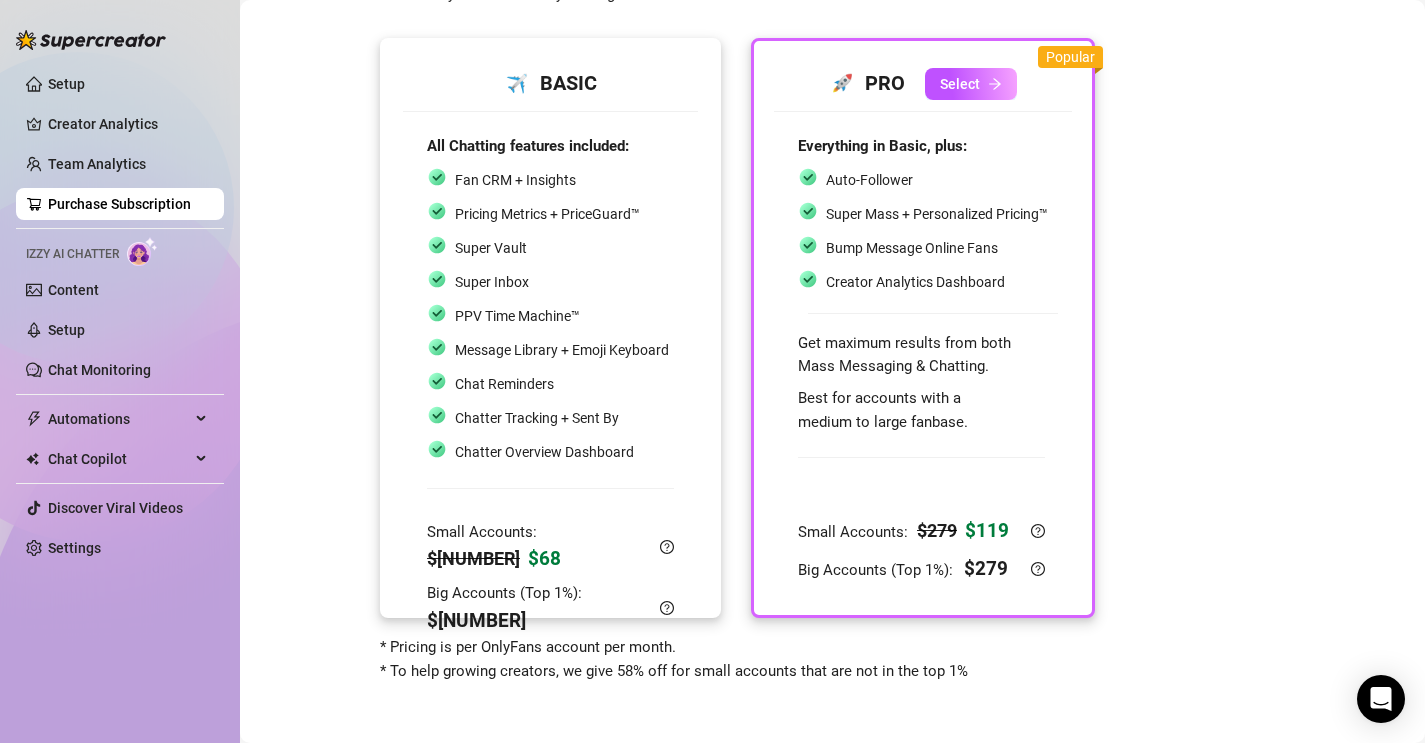 click on "Fan CRM + Insights Pricing Metrics + PriceGuard™ Super Vault Super Inbox PPV Time Machine™ Message Library + Emoji Keyboard Chat Reminders Chatter Tracking + Sent By Chatter Overview Dashboard" at bounding box center (550, 316) 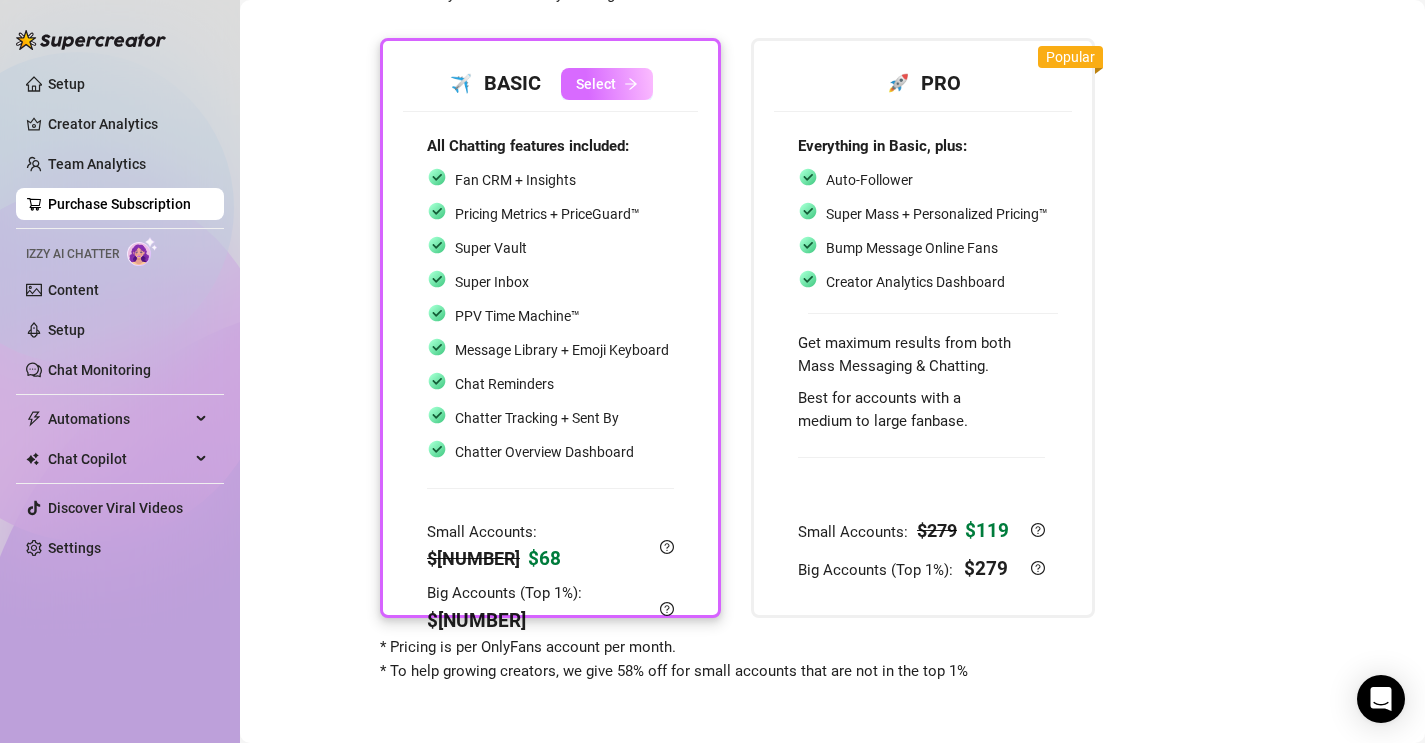 click on "Select" at bounding box center [607, 84] 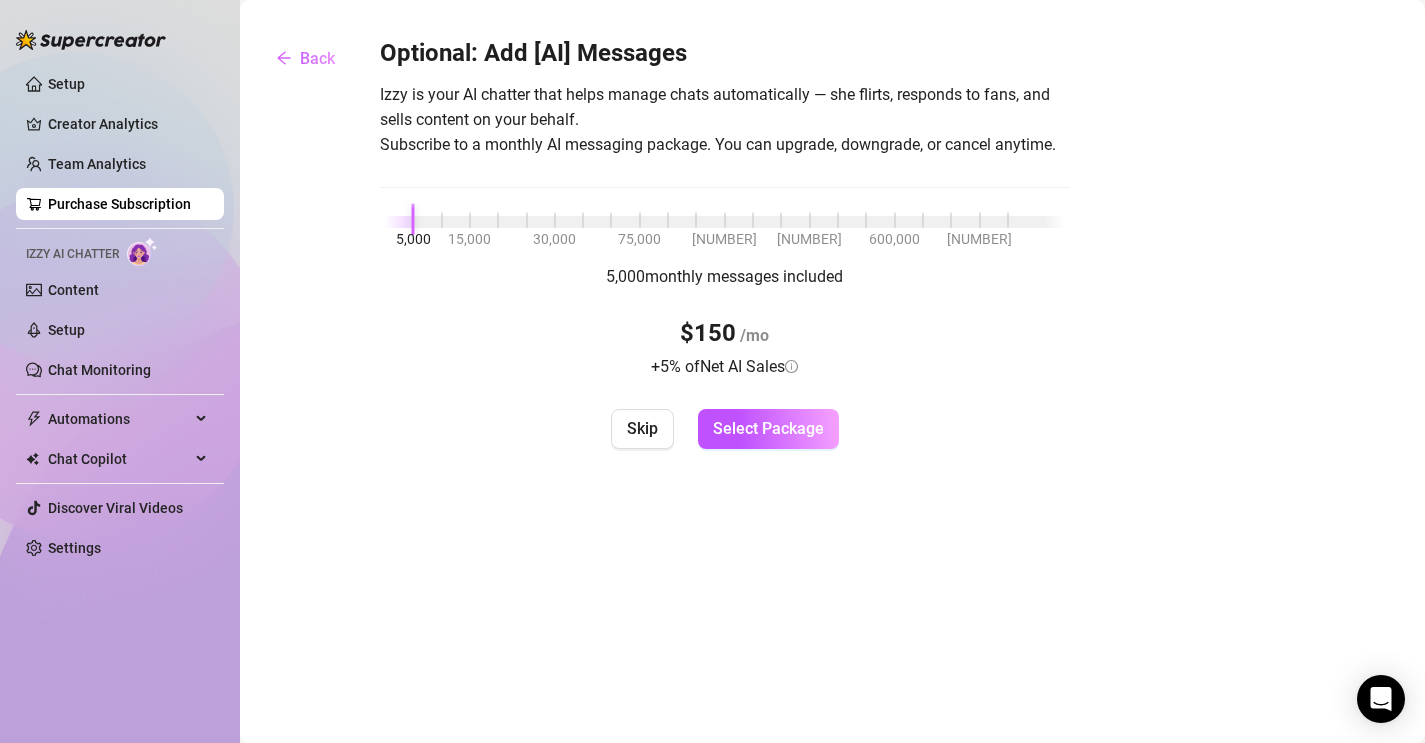 scroll, scrollTop: 0, scrollLeft: 0, axis: both 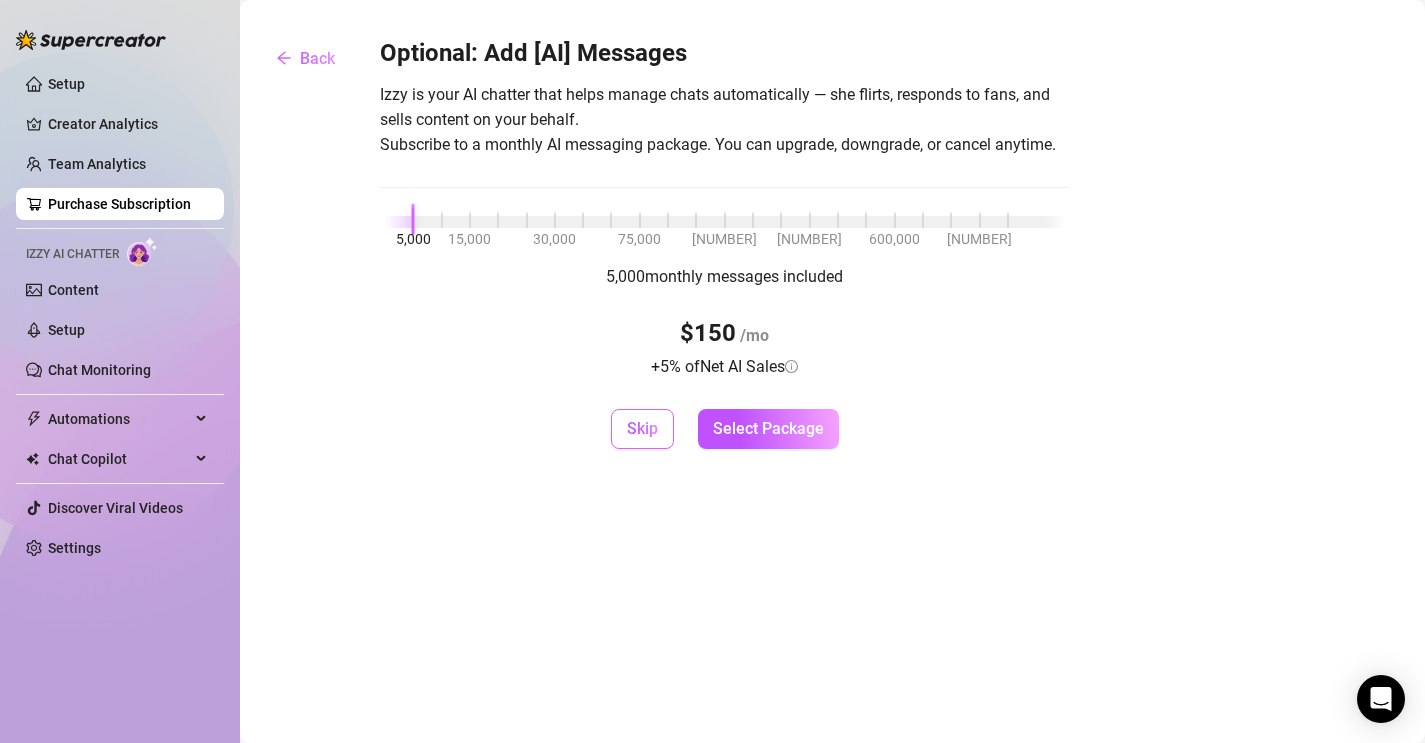 click on "Skip" at bounding box center [642, 428] 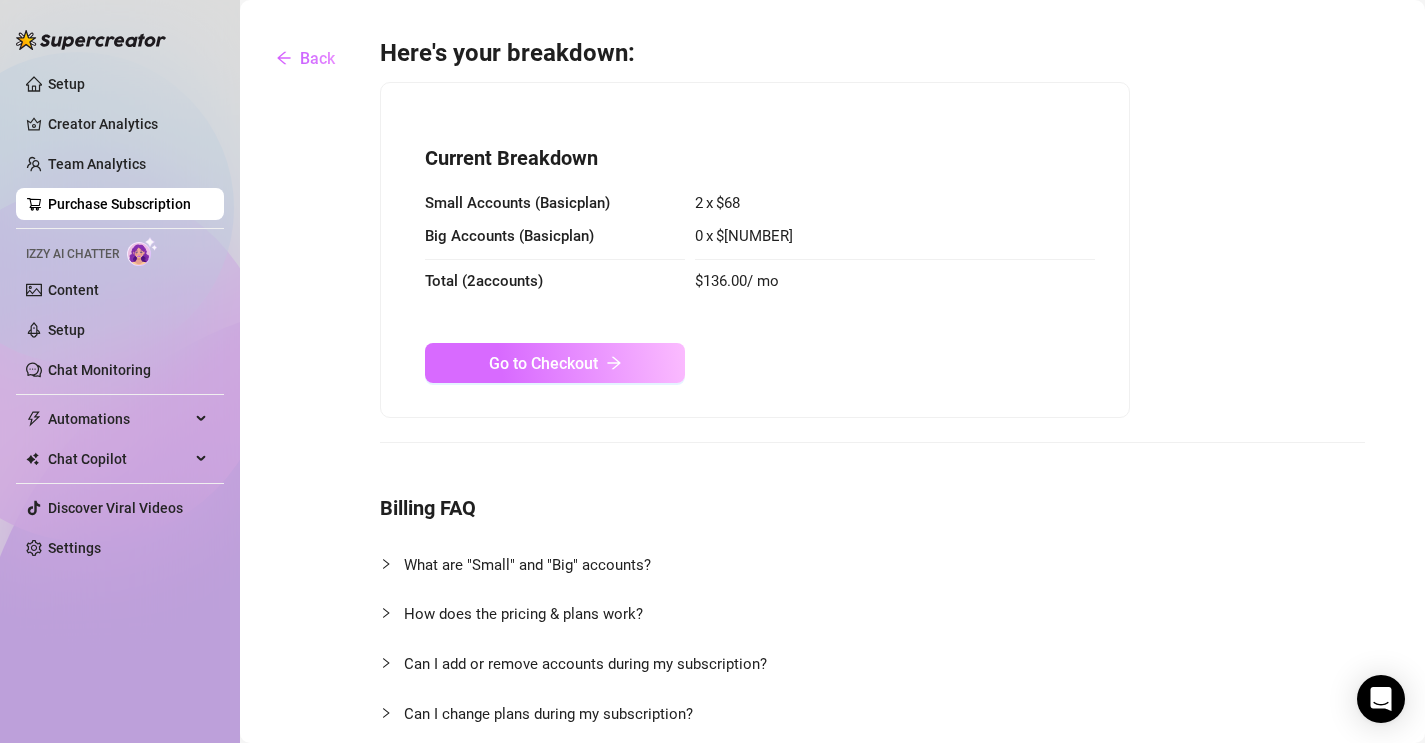 click on "Go to Checkout" at bounding box center (555, 363) 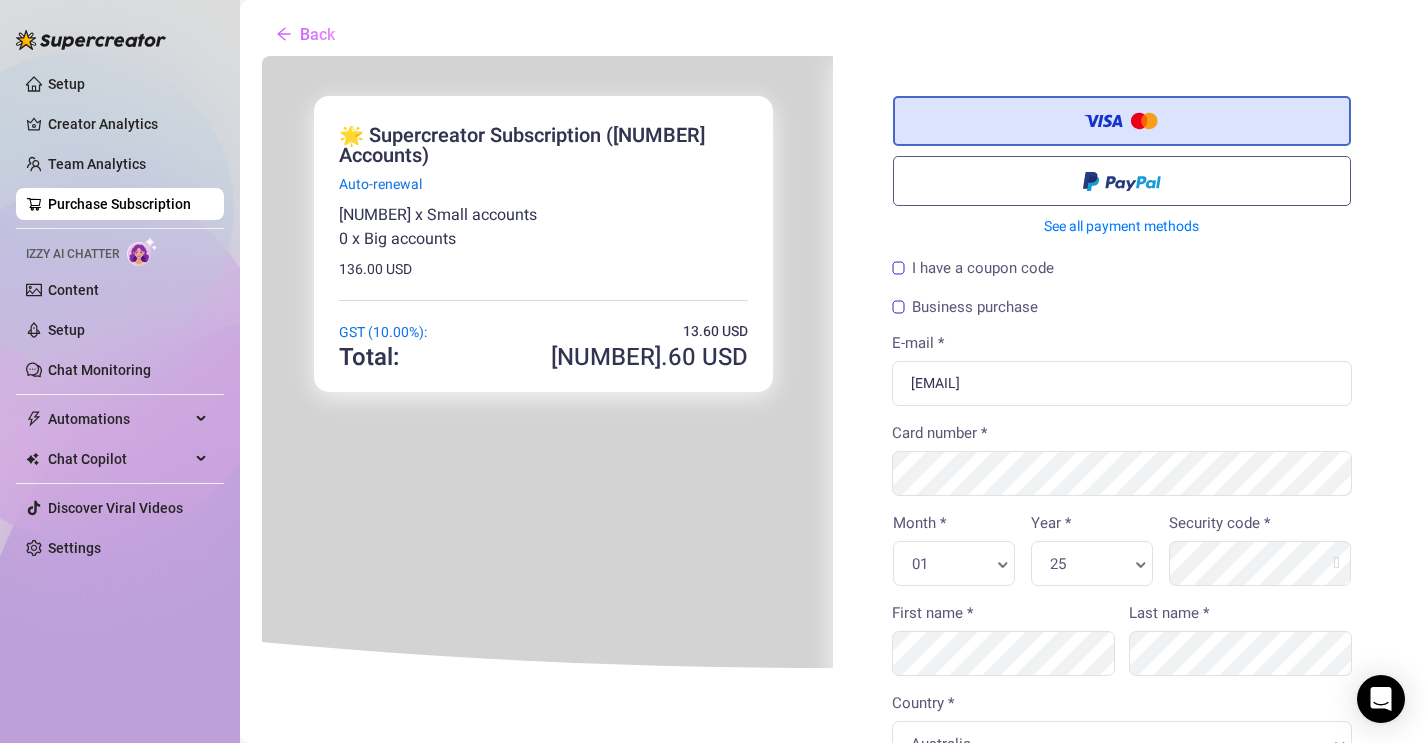 click on "Business purchase" at bounding box center [963, 305] 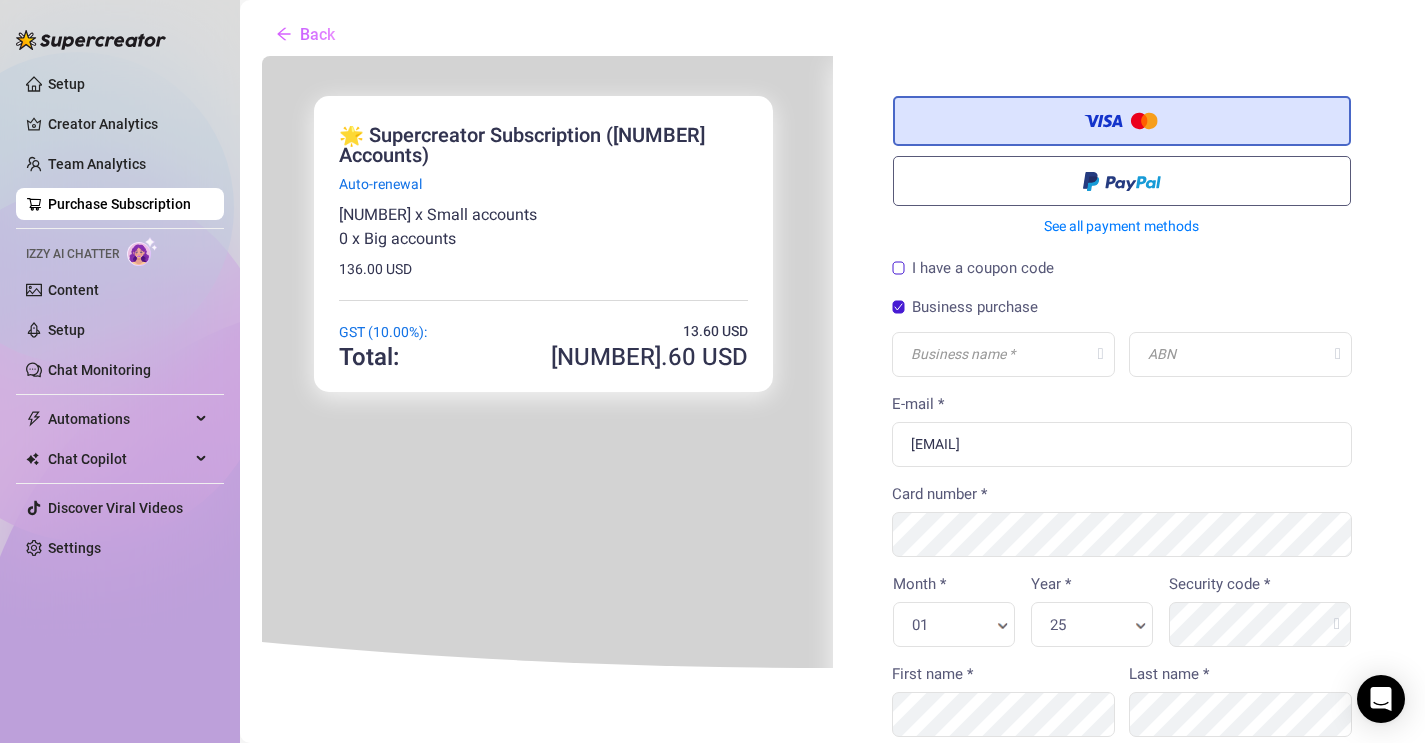 click on "Business purchase" at bounding box center (963, 305) 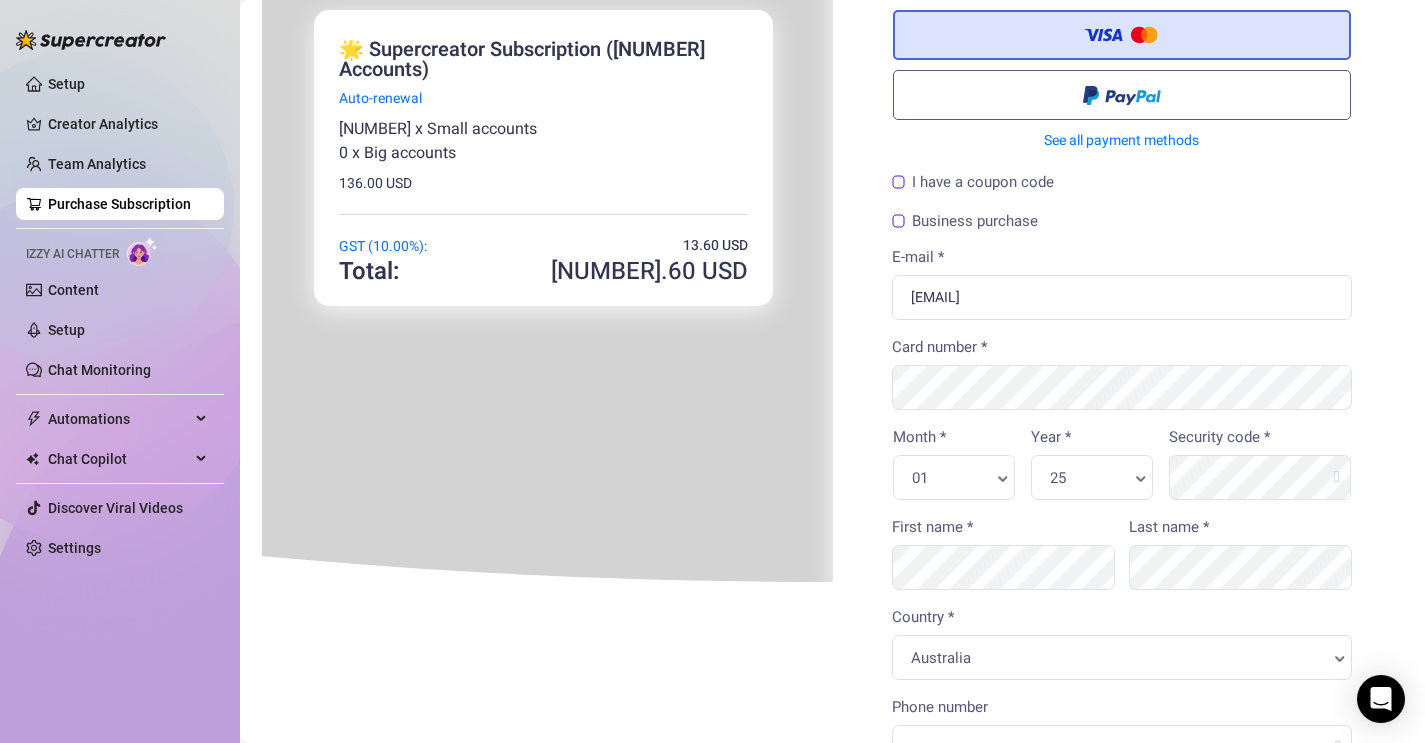 scroll, scrollTop: 95, scrollLeft: 0, axis: vertical 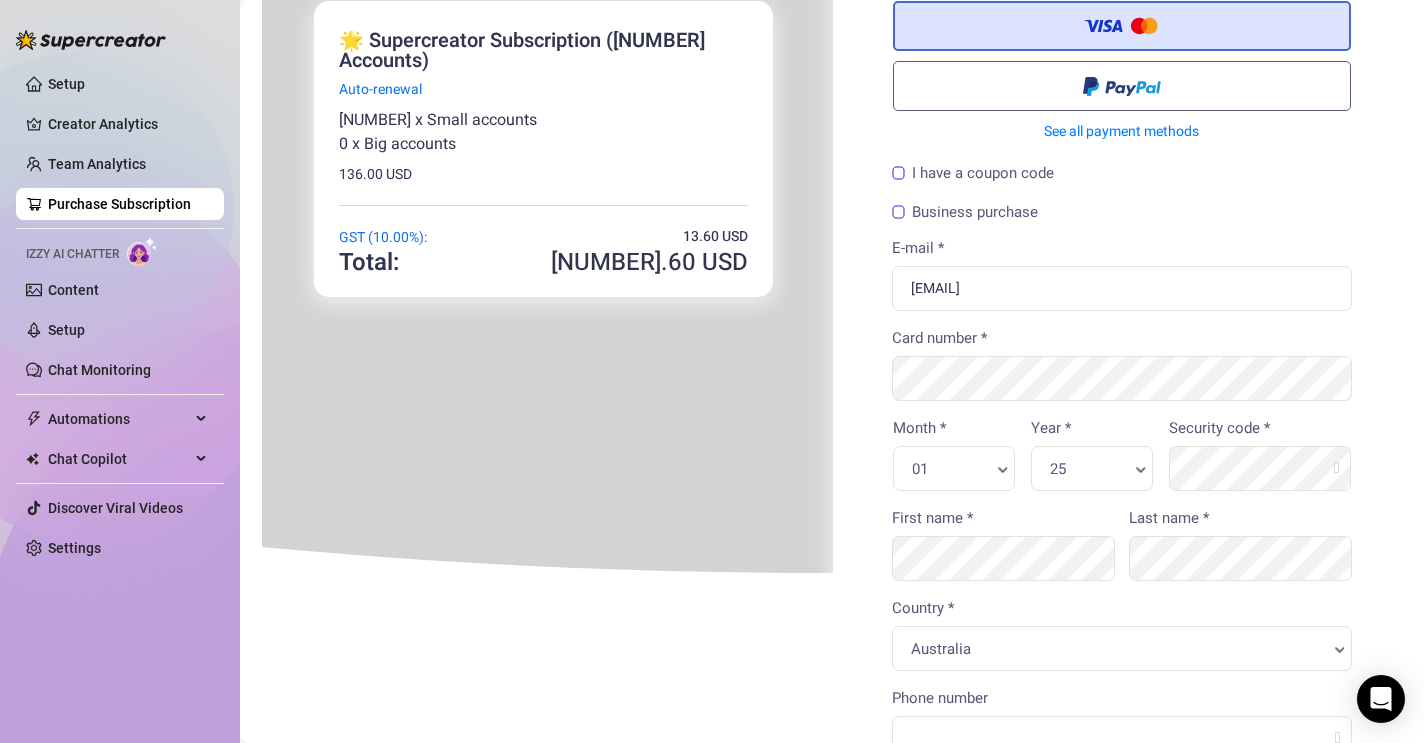 click on "Business purchase" at bounding box center [963, 210] 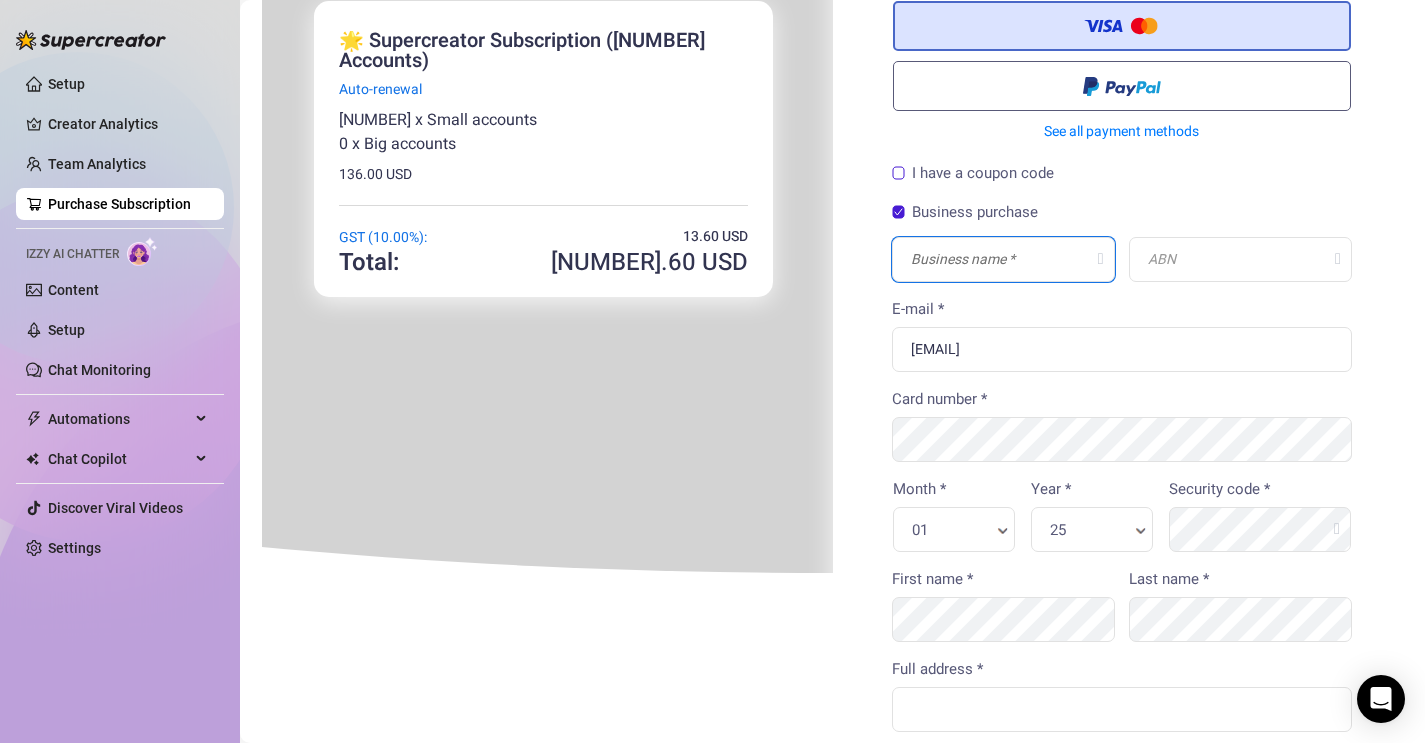 click at bounding box center [1001, 257] 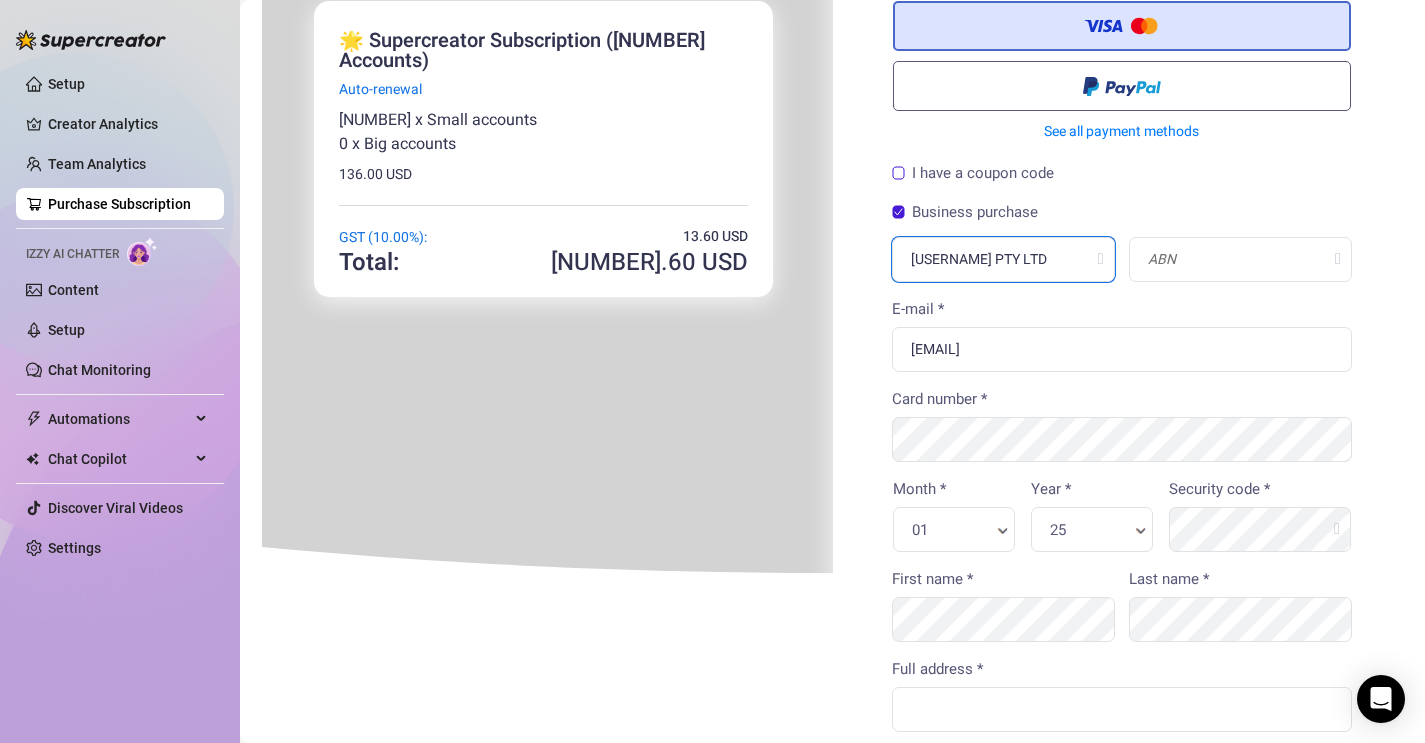 type on "JustMaddyx PTY LTD" 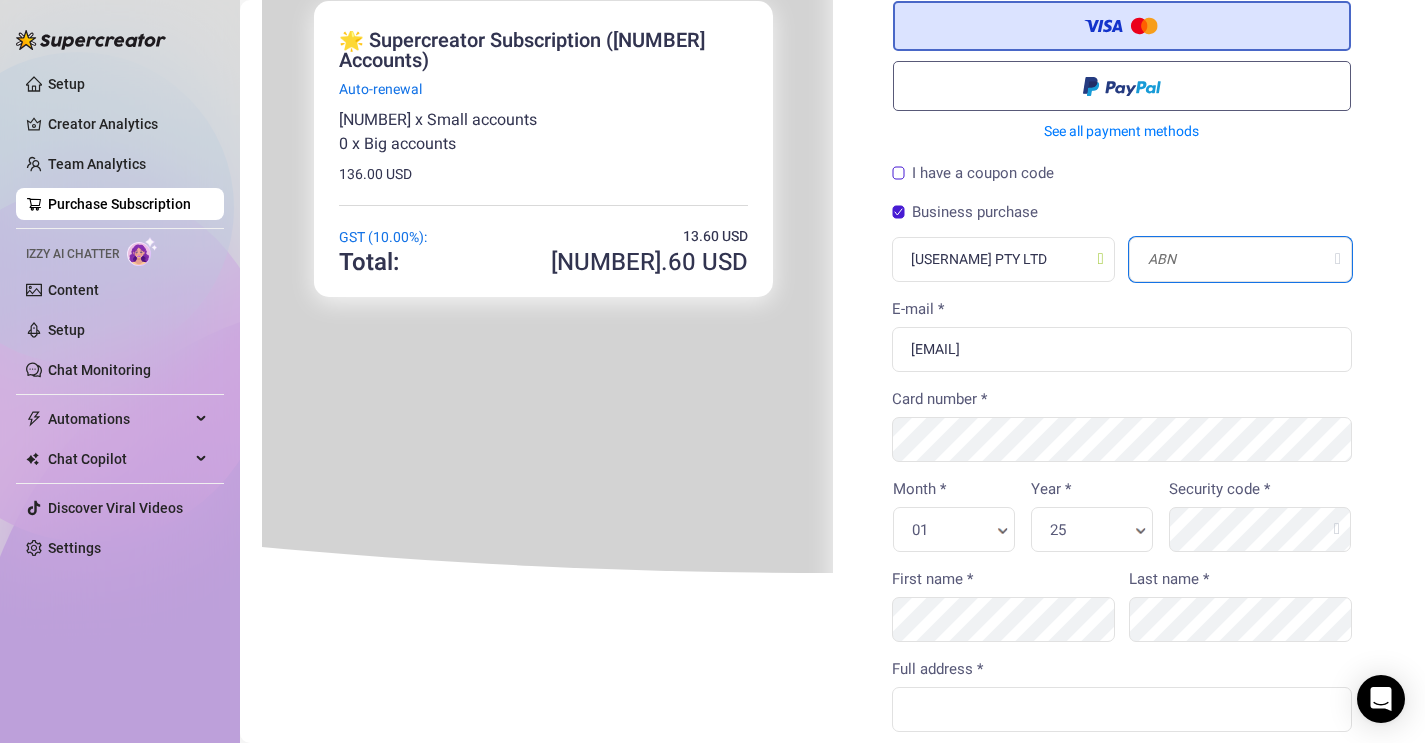 click at bounding box center [1238, 257] 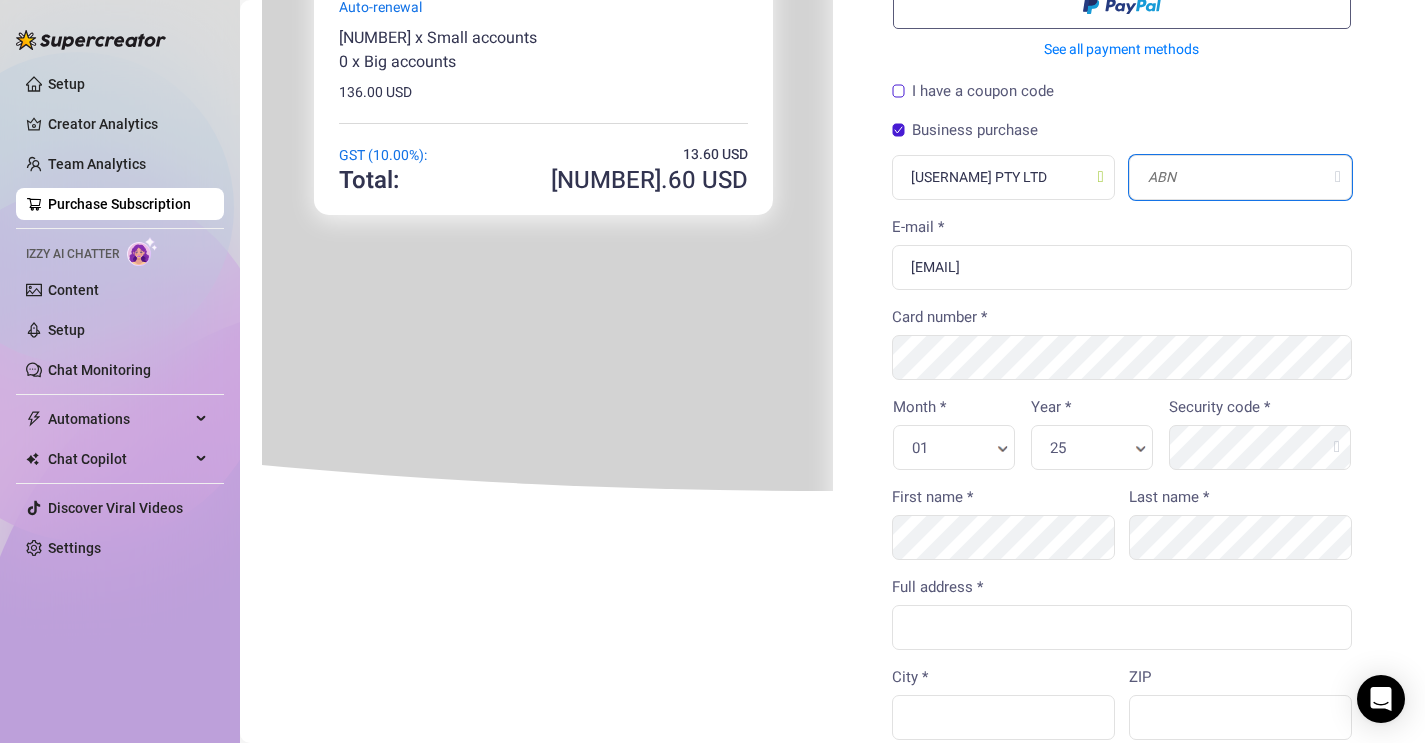 scroll, scrollTop: 95, scrollLeft: 0, axis: vertical 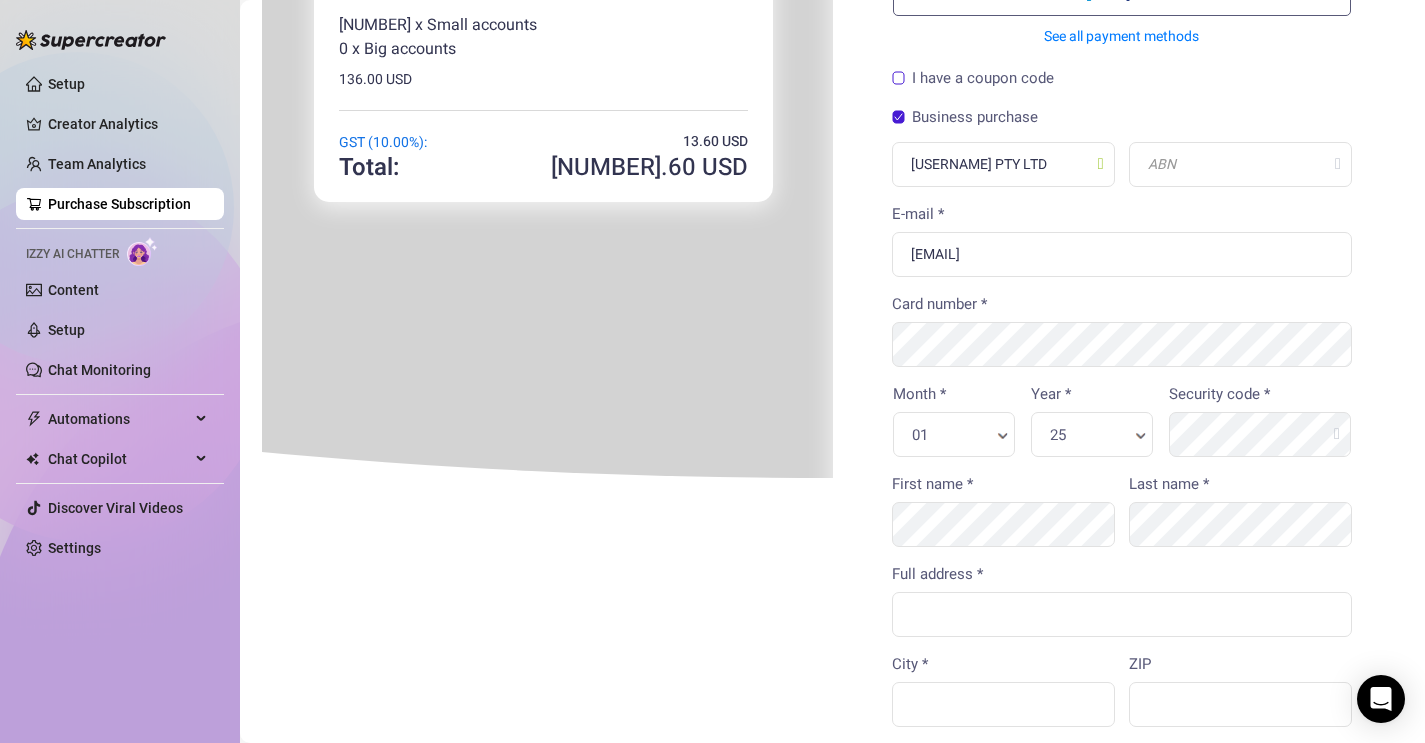click on "First name *" at bounding box center [1001, 516] 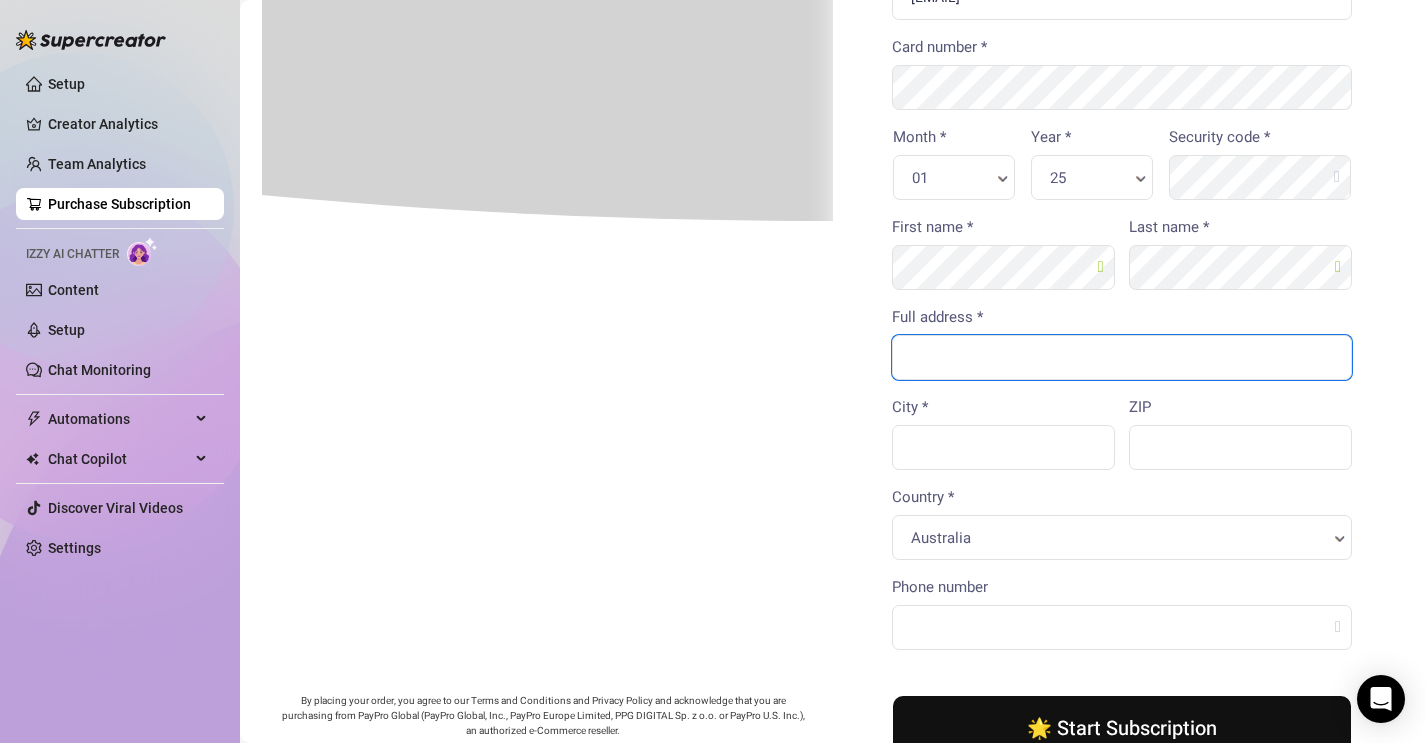 scroll, scrollTop: 366, scrollLeft: 0, axis: vertical 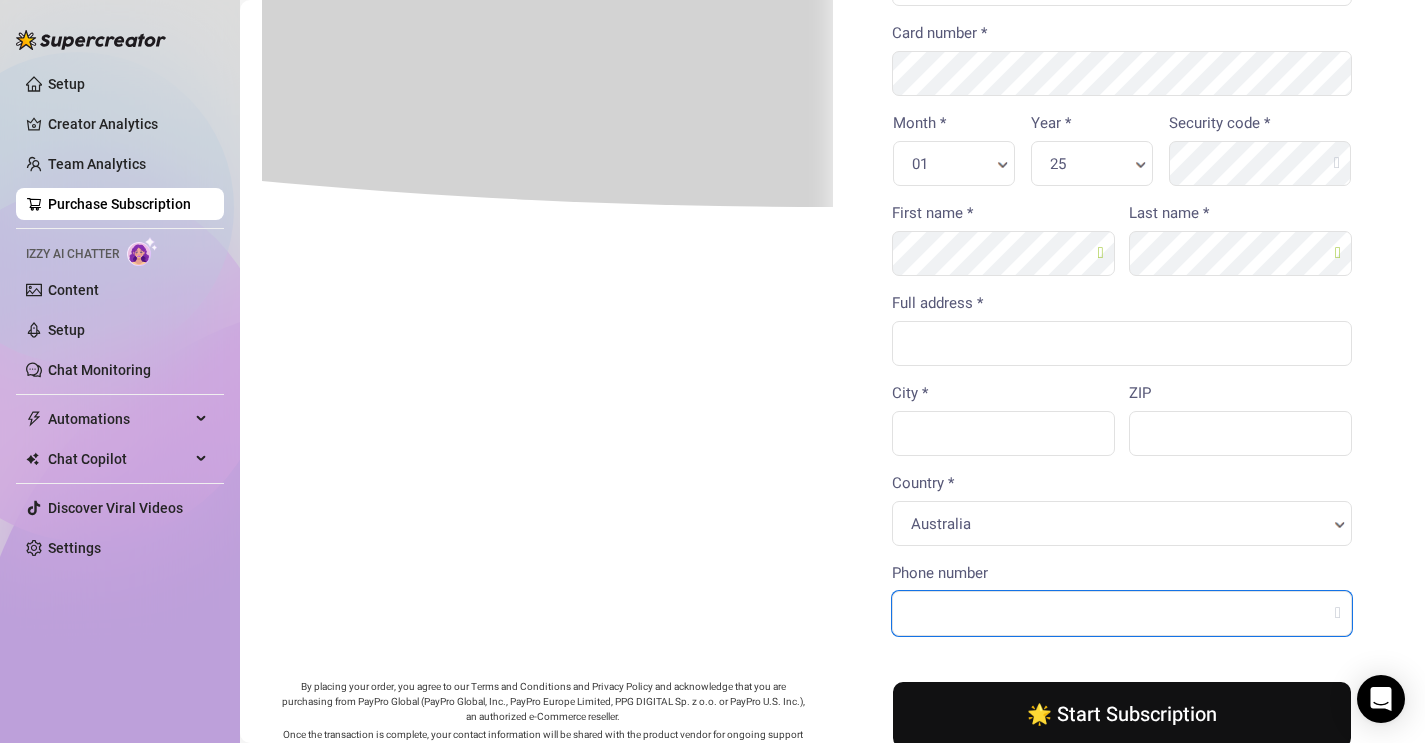 click on "Phone number" at bounding box center [1120, 611] 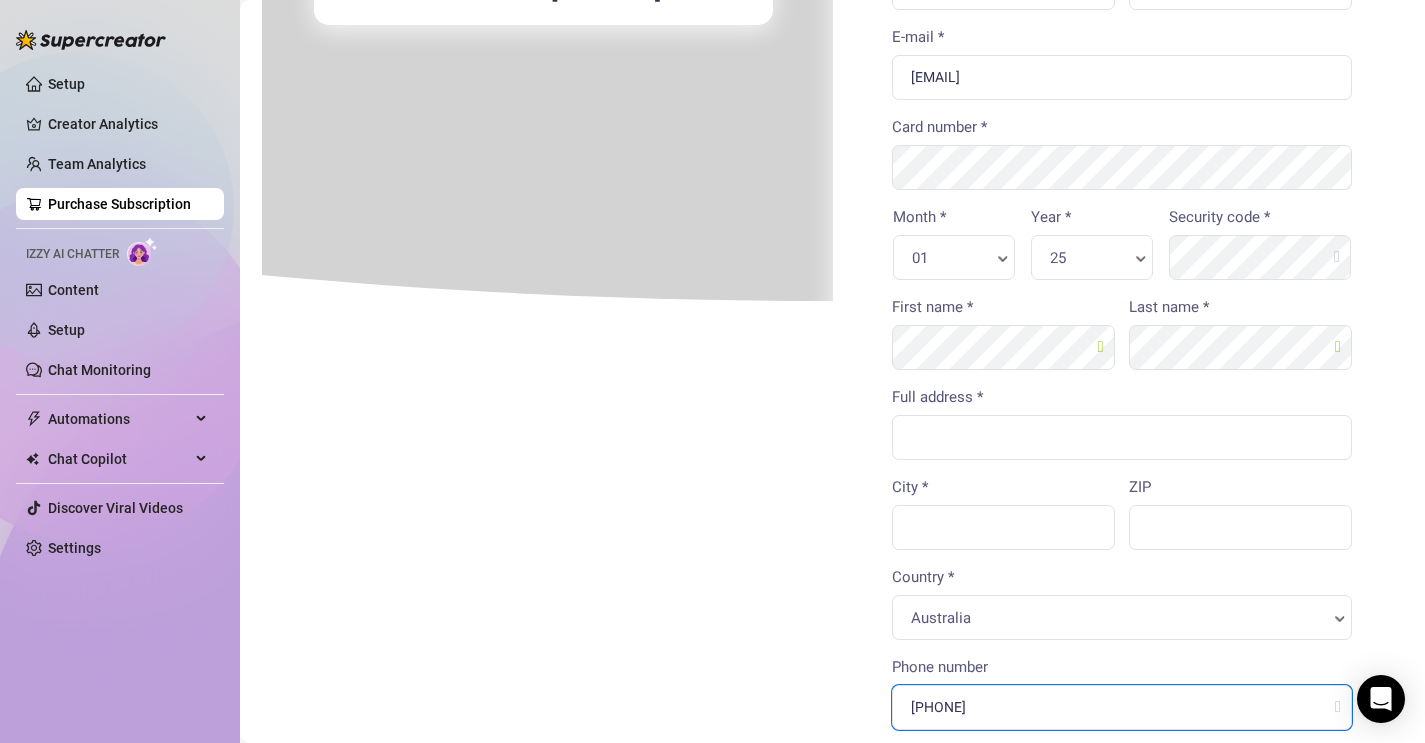 scroll, scrollTop: 0, scrollLeft: 0, axis: both 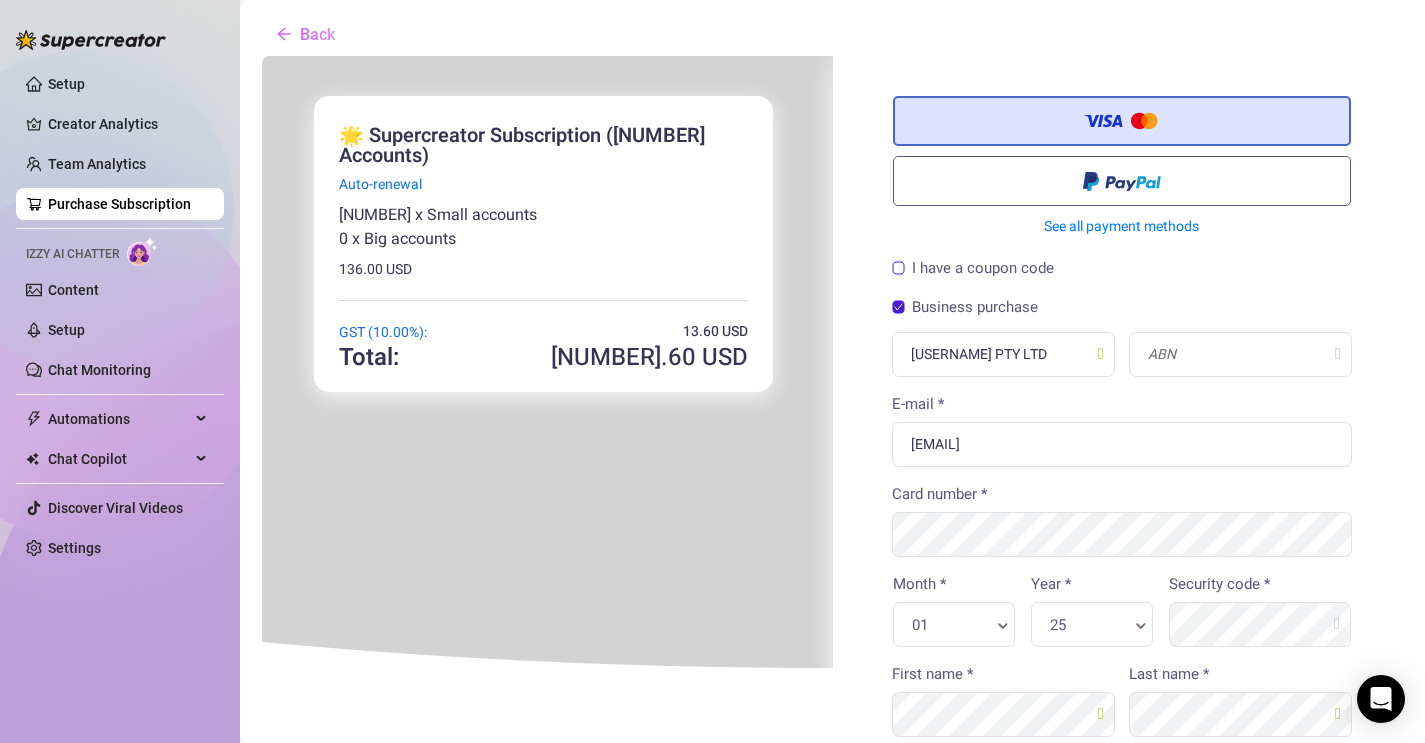 type on "0499190233" 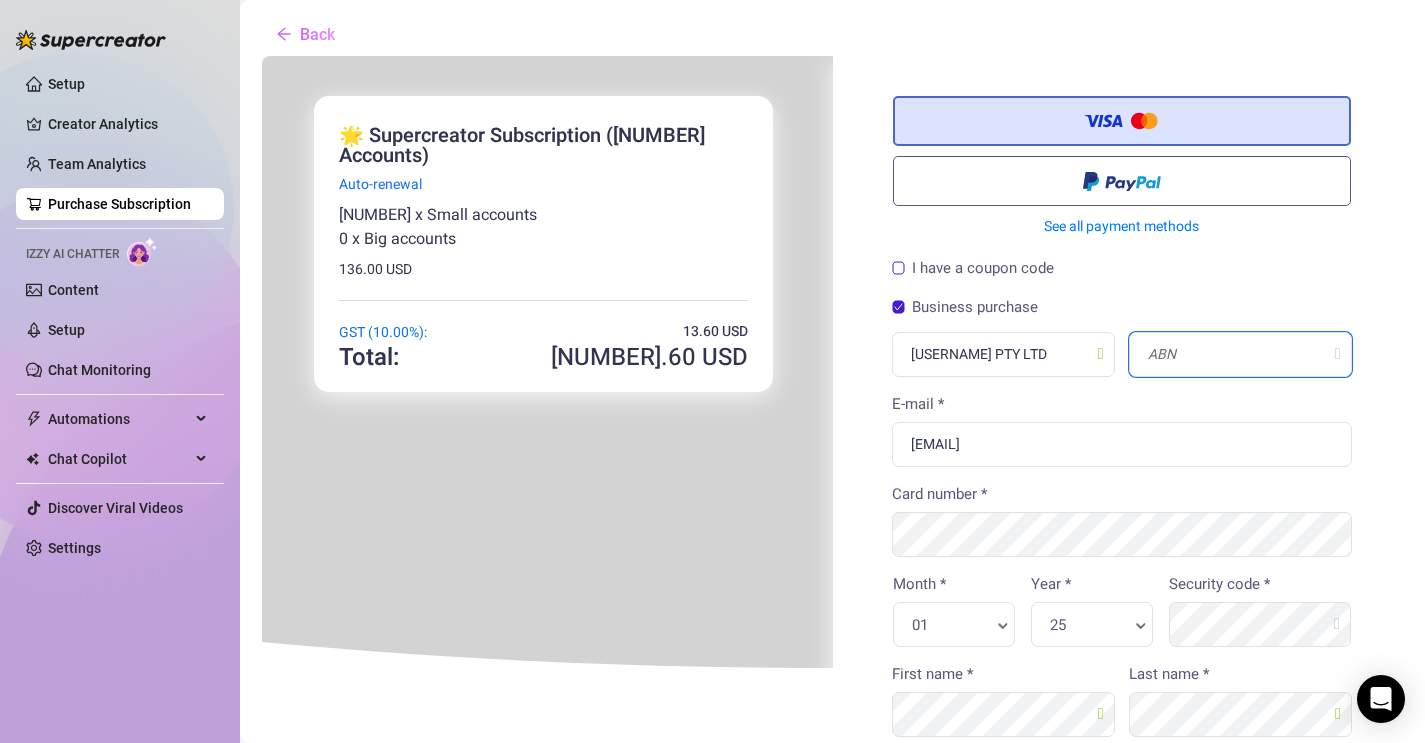 click at bounding box center [1238, 352] 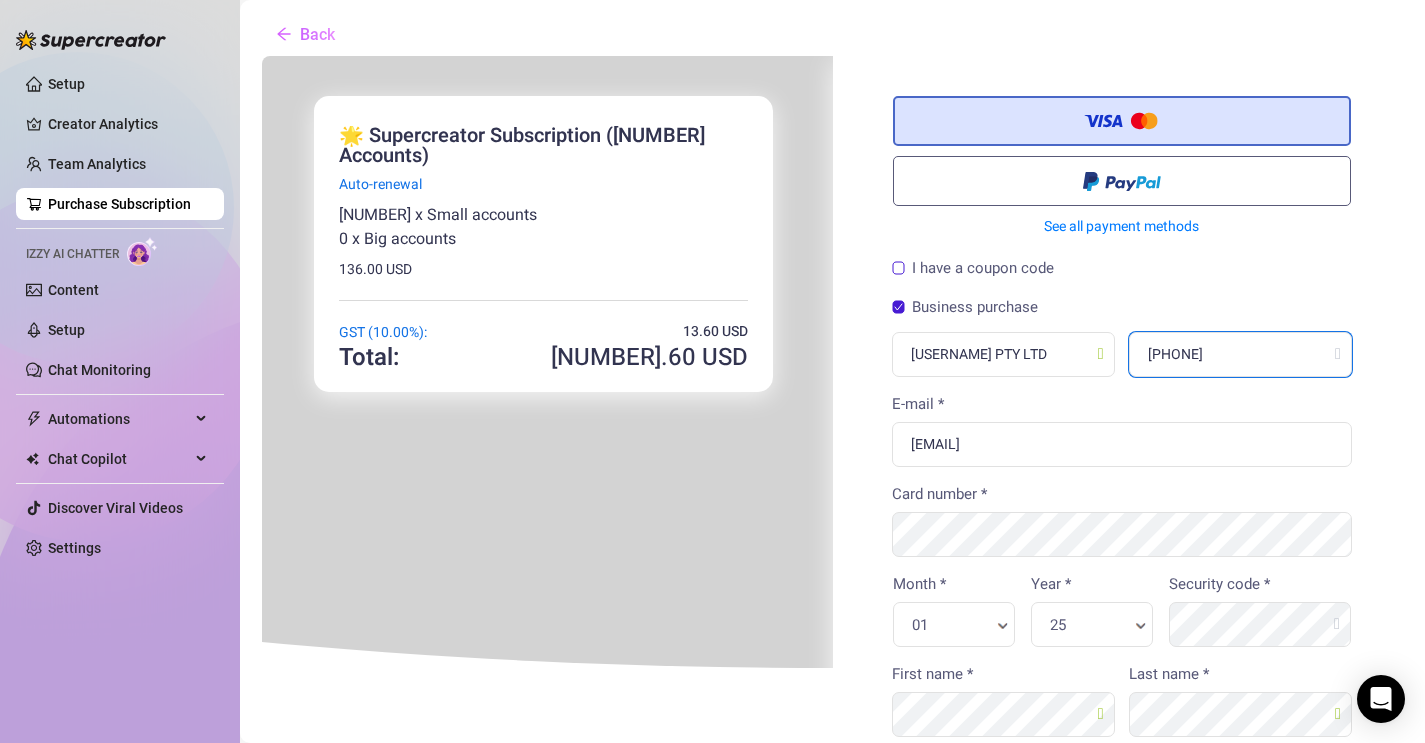 click on "99 680 981 882" at bounding box center [1238, 352] 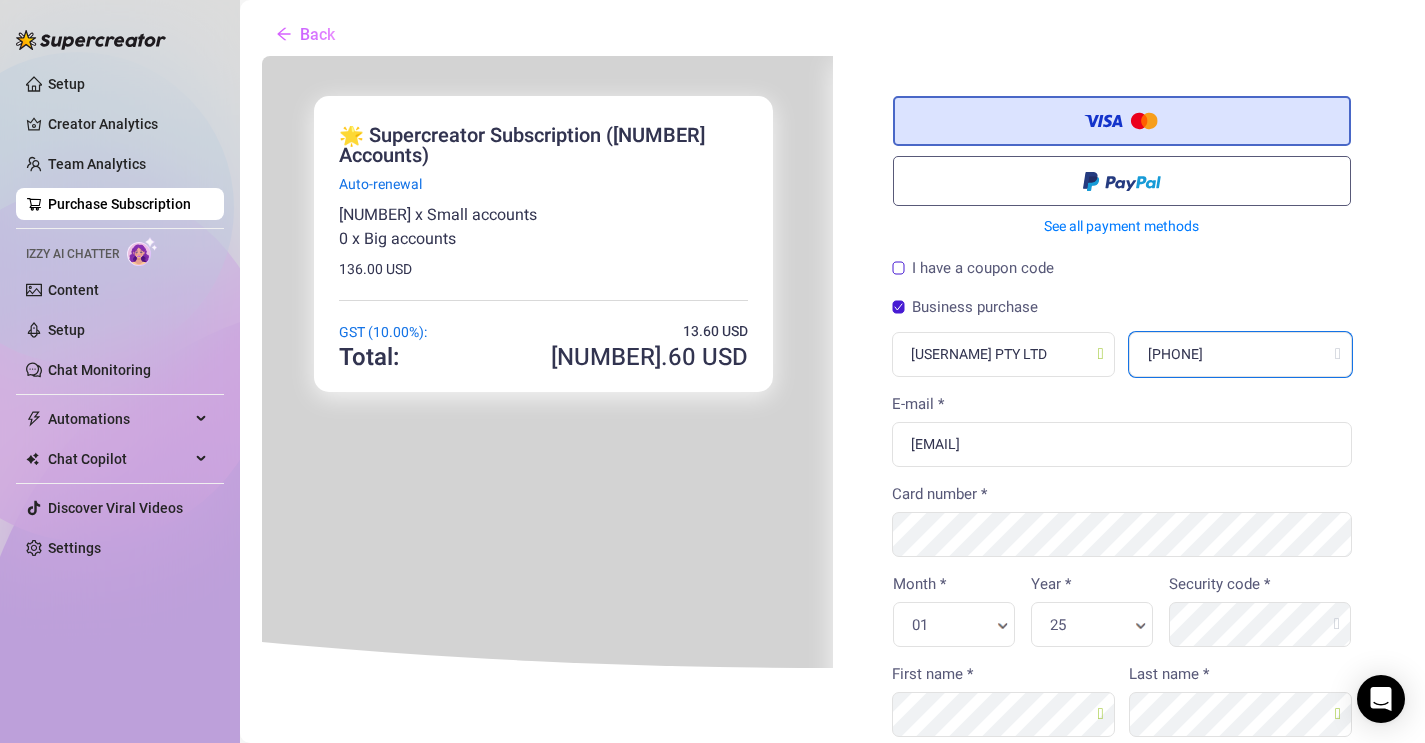 type on "99680981882" 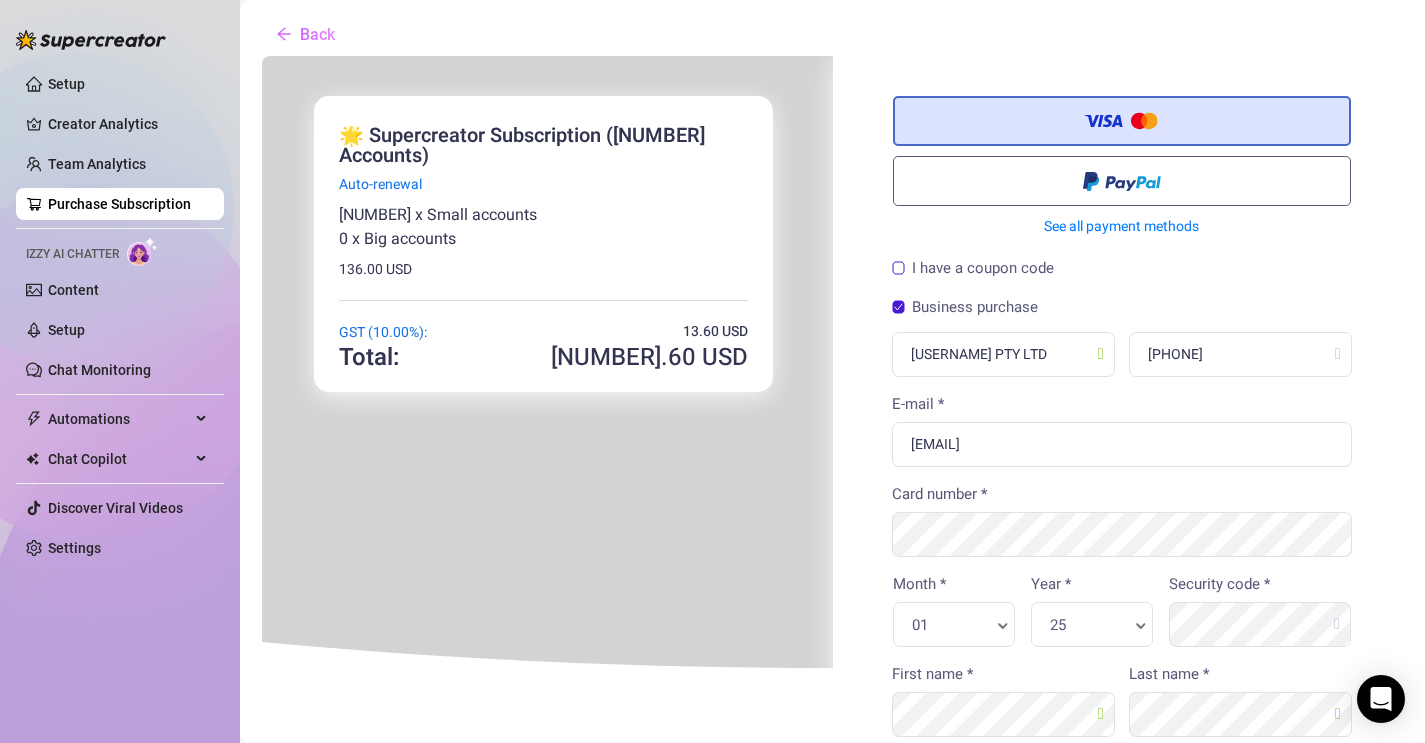 click on "You're buying
× 149" at bounding box center [830, 700] 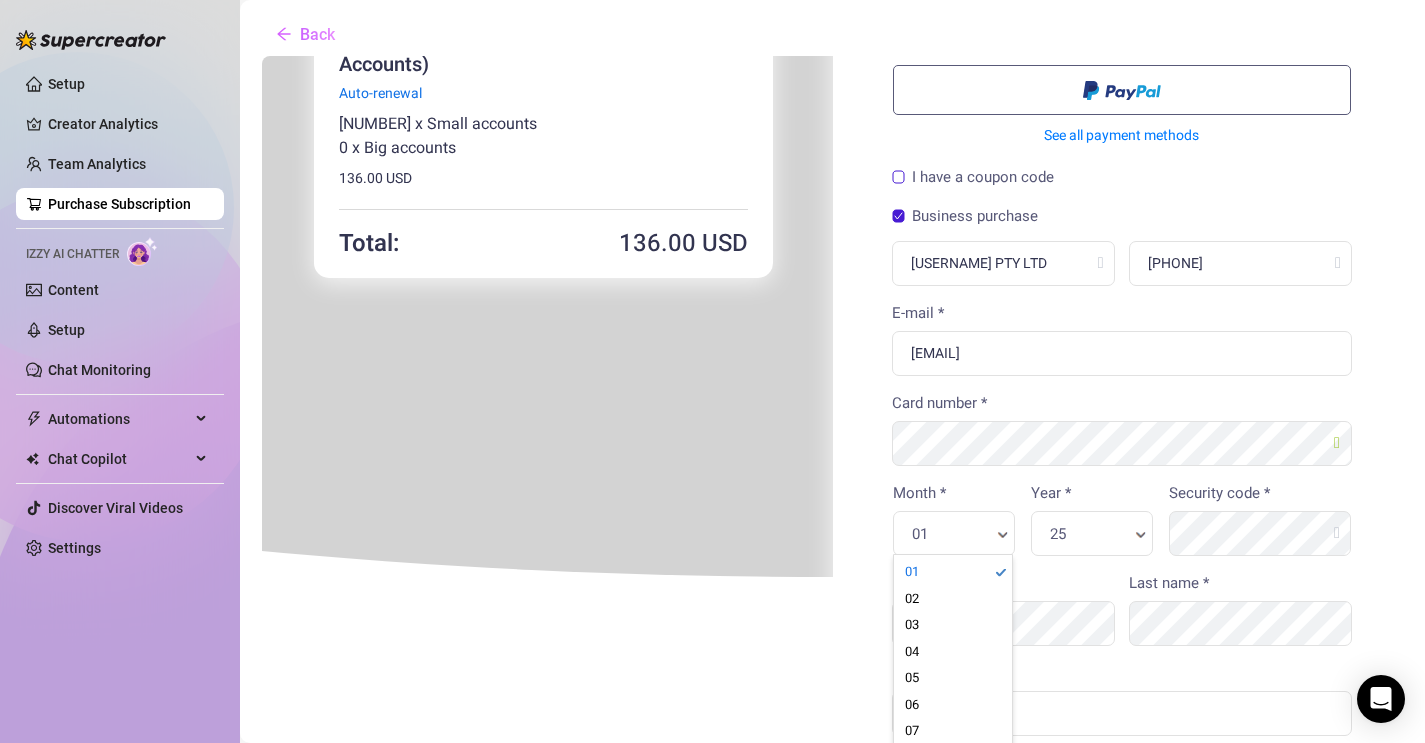 scroll, scrollTop: 95, scrollLeft: 0, axis: vertical 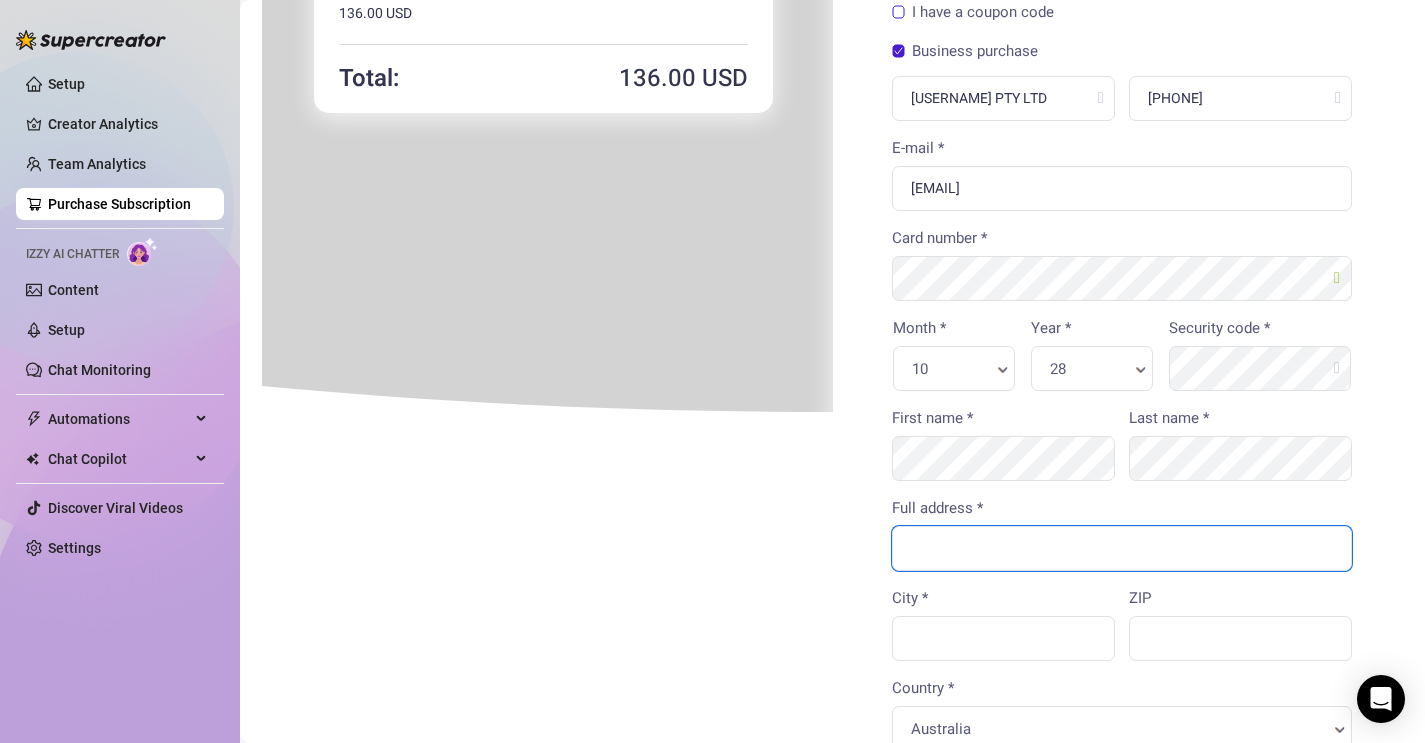 click on "Full address *" at bounding box center (1120, 546) 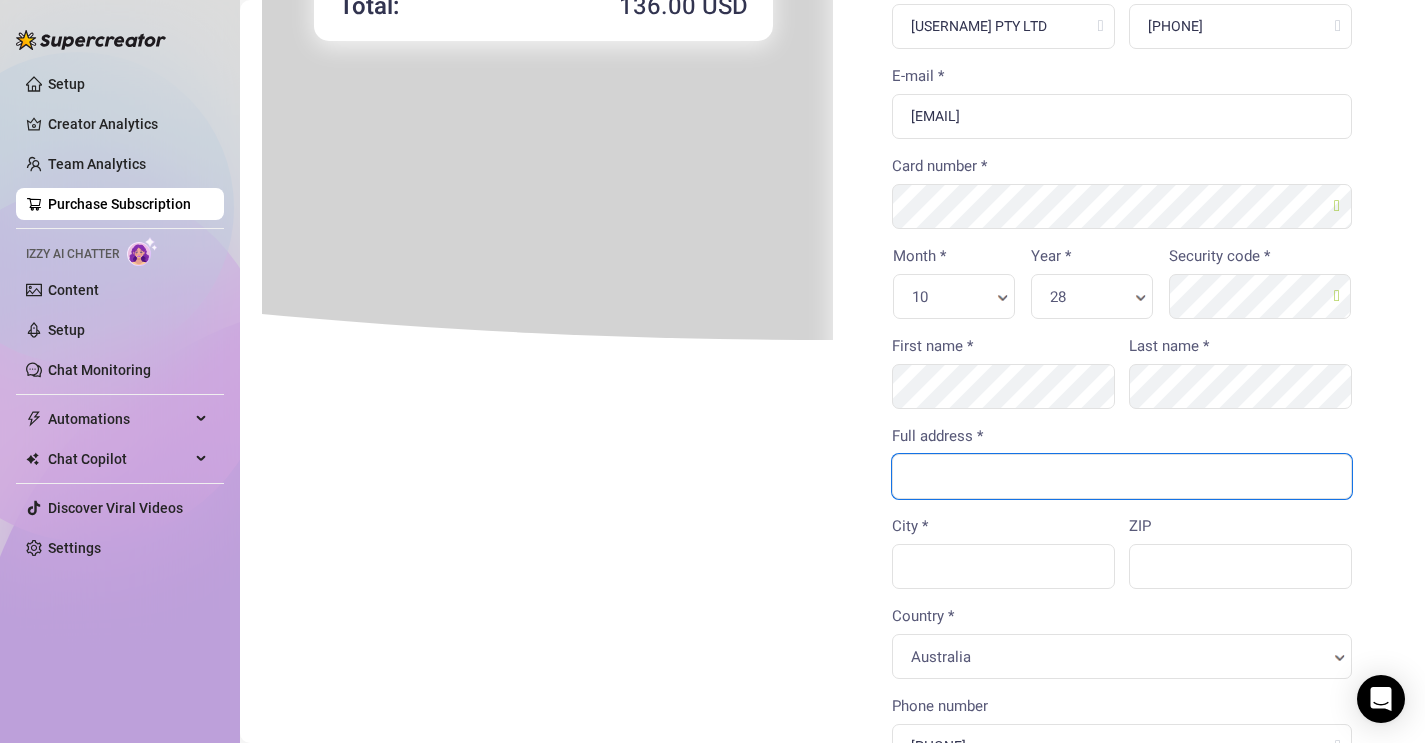 scroll, scrollTop: 236, scrollLeft: 0, axis: vertical 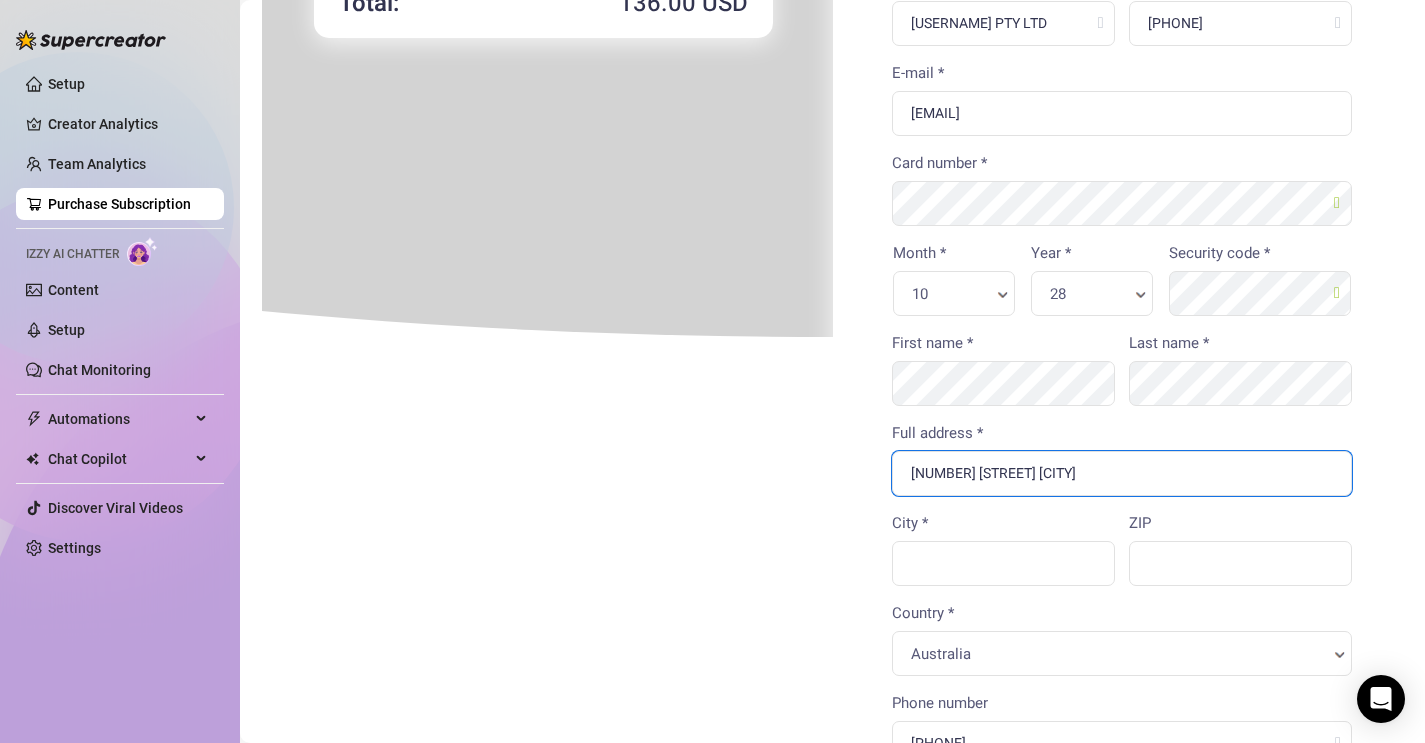 type on "13 Nyon Court" 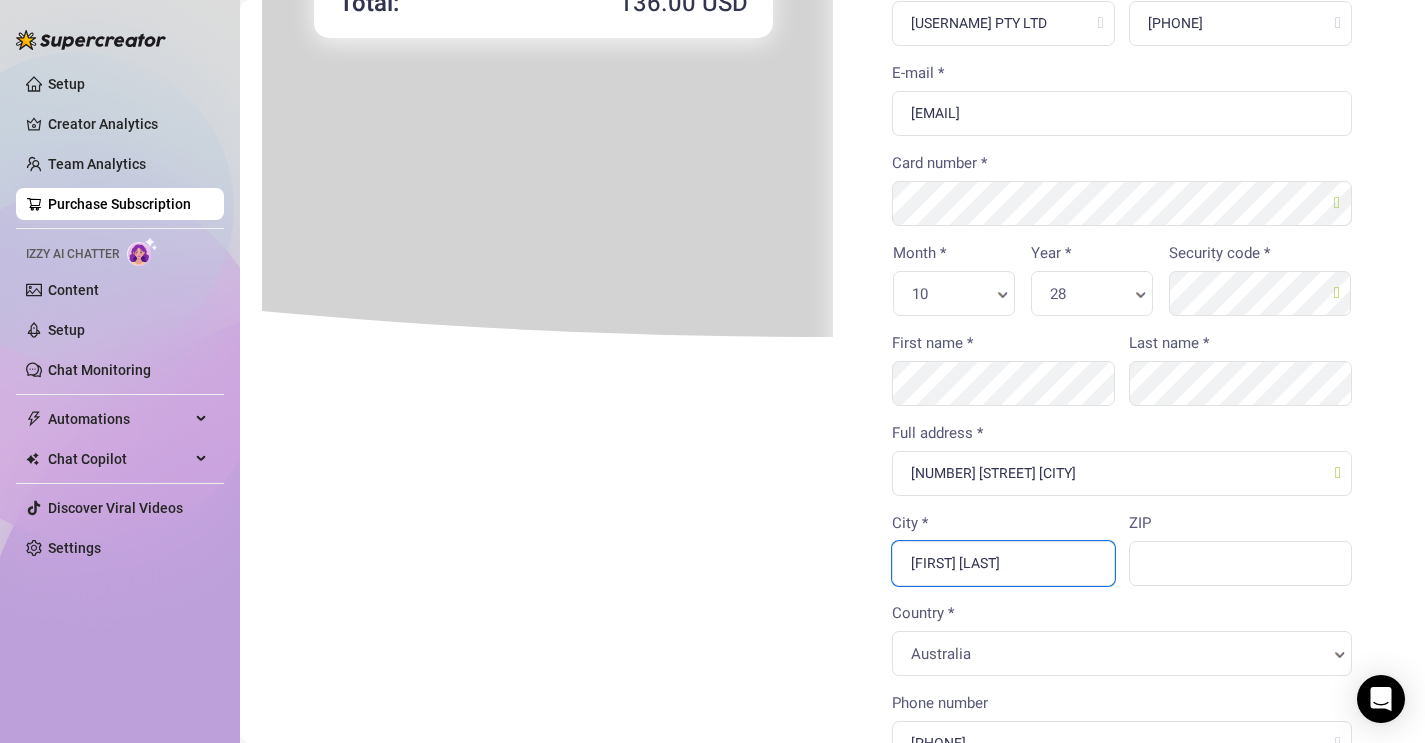 type on "Angle Vale" 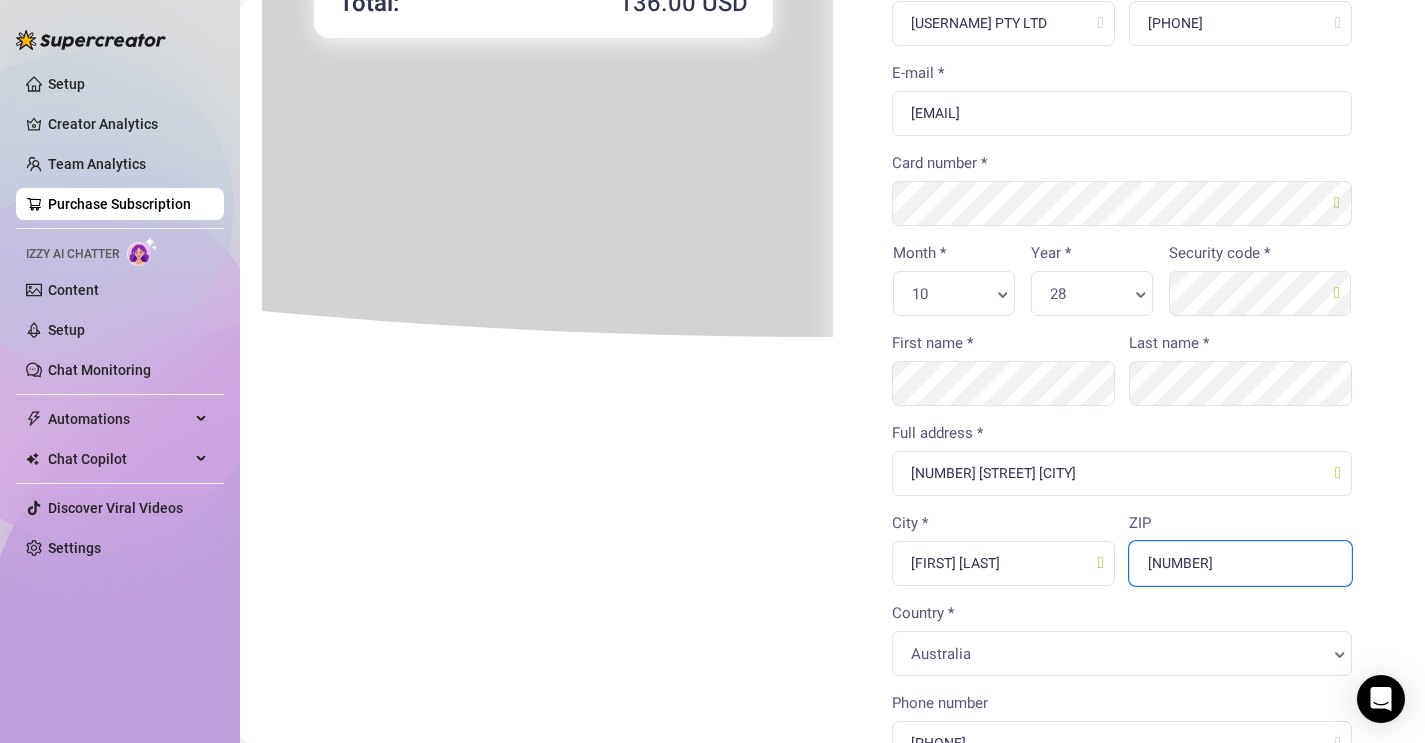 type on "5117" 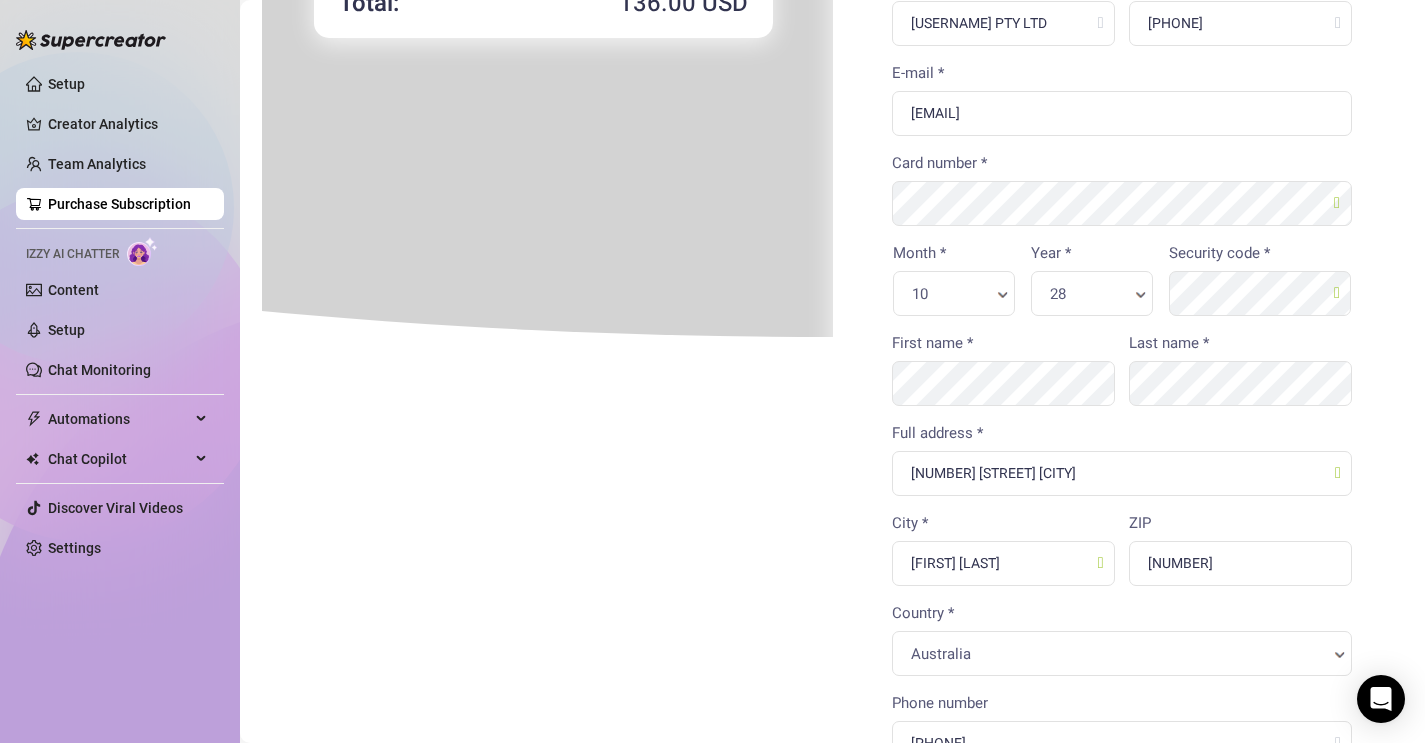 click on "You're buying
× 136" at bounding box center (830, 369) 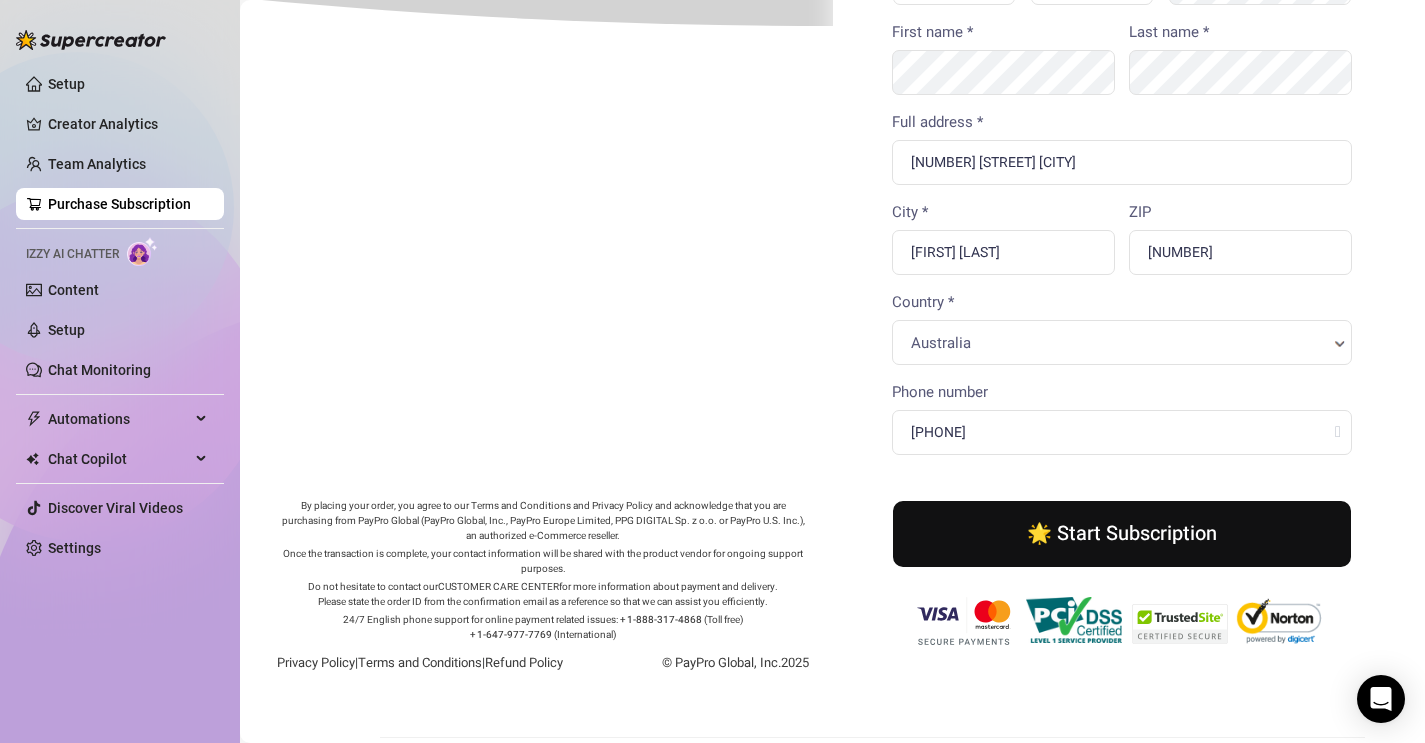 scroll, scrollTop: 550, scrollLeft: 0, axis: vertical 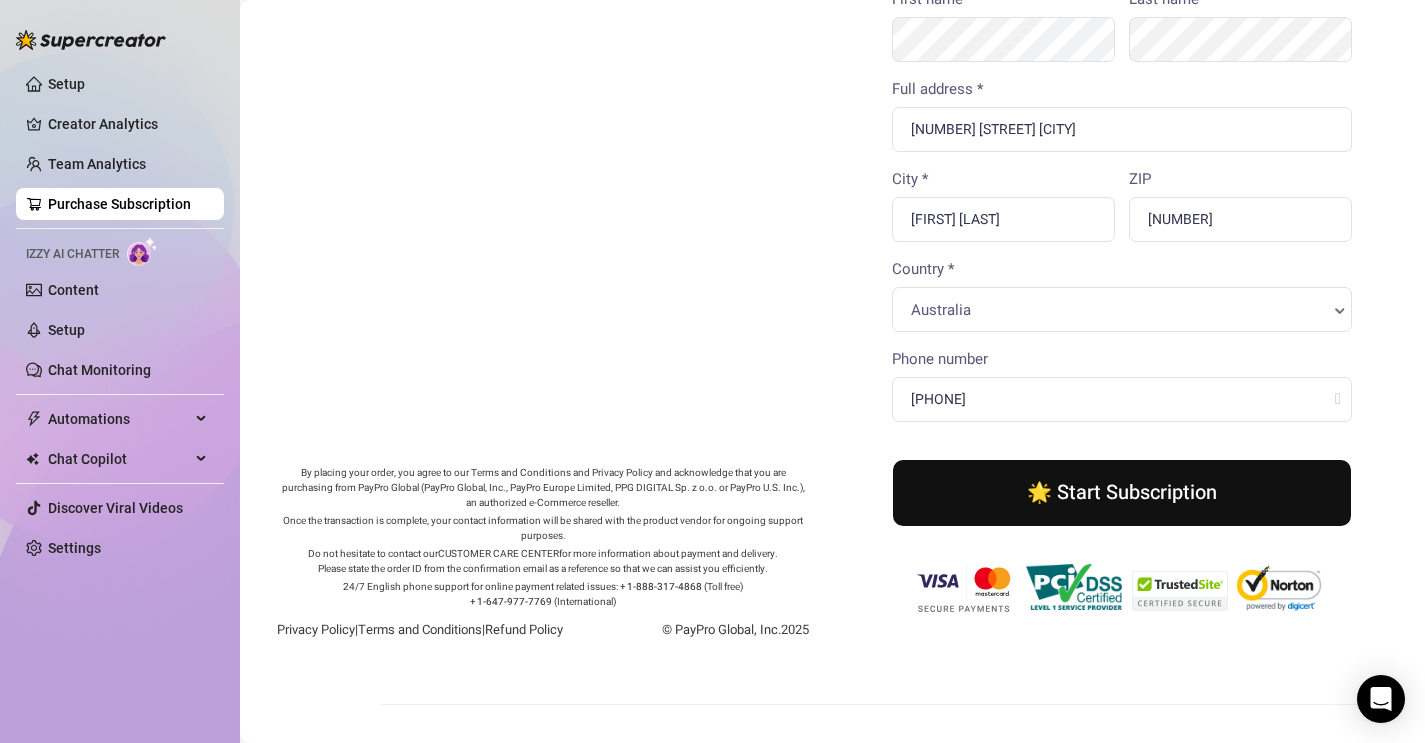 click on "🌟 Start Subscription" at bounding box center [1120, 491] 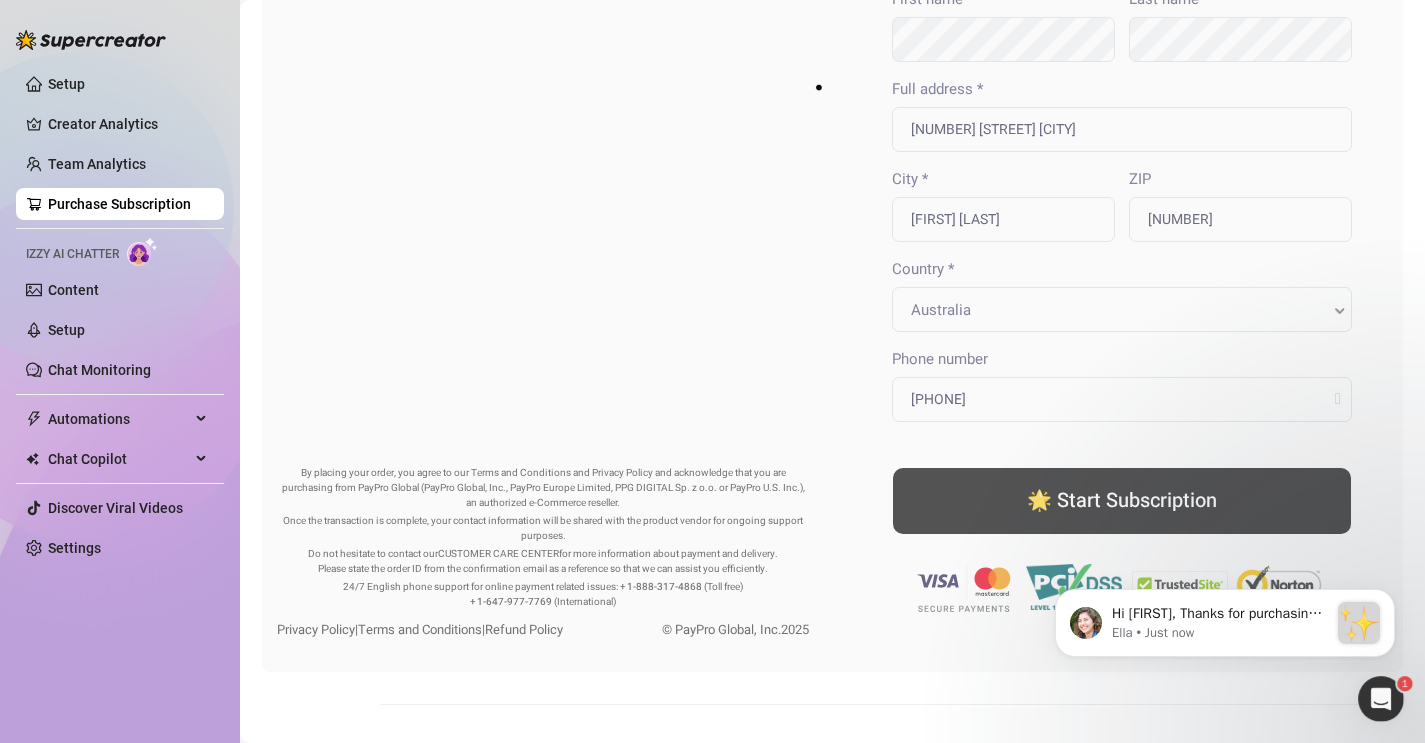 scroll, scrollTop: 0, scrollLeft: 0, axis: both 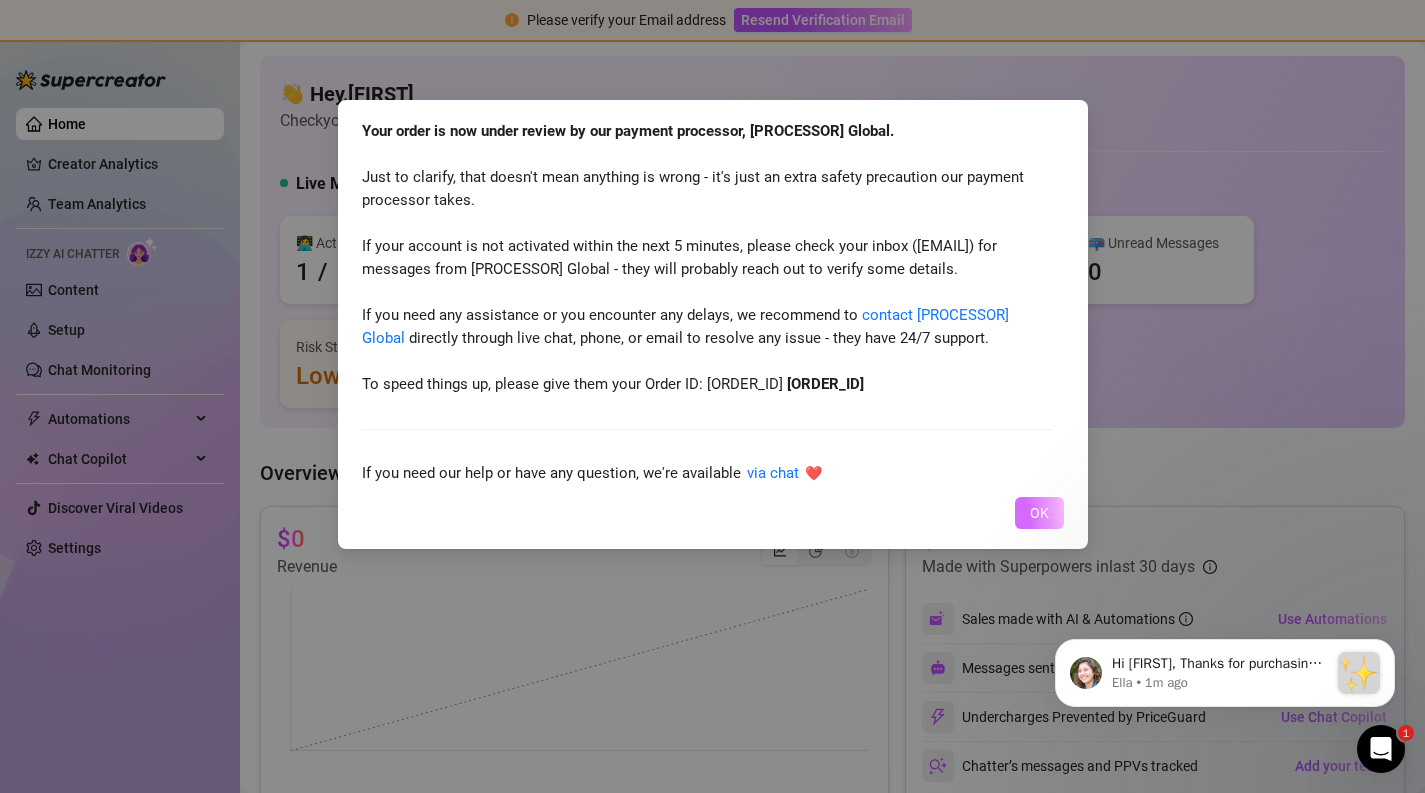 click on "OK" at bounding box center (1039, 513) 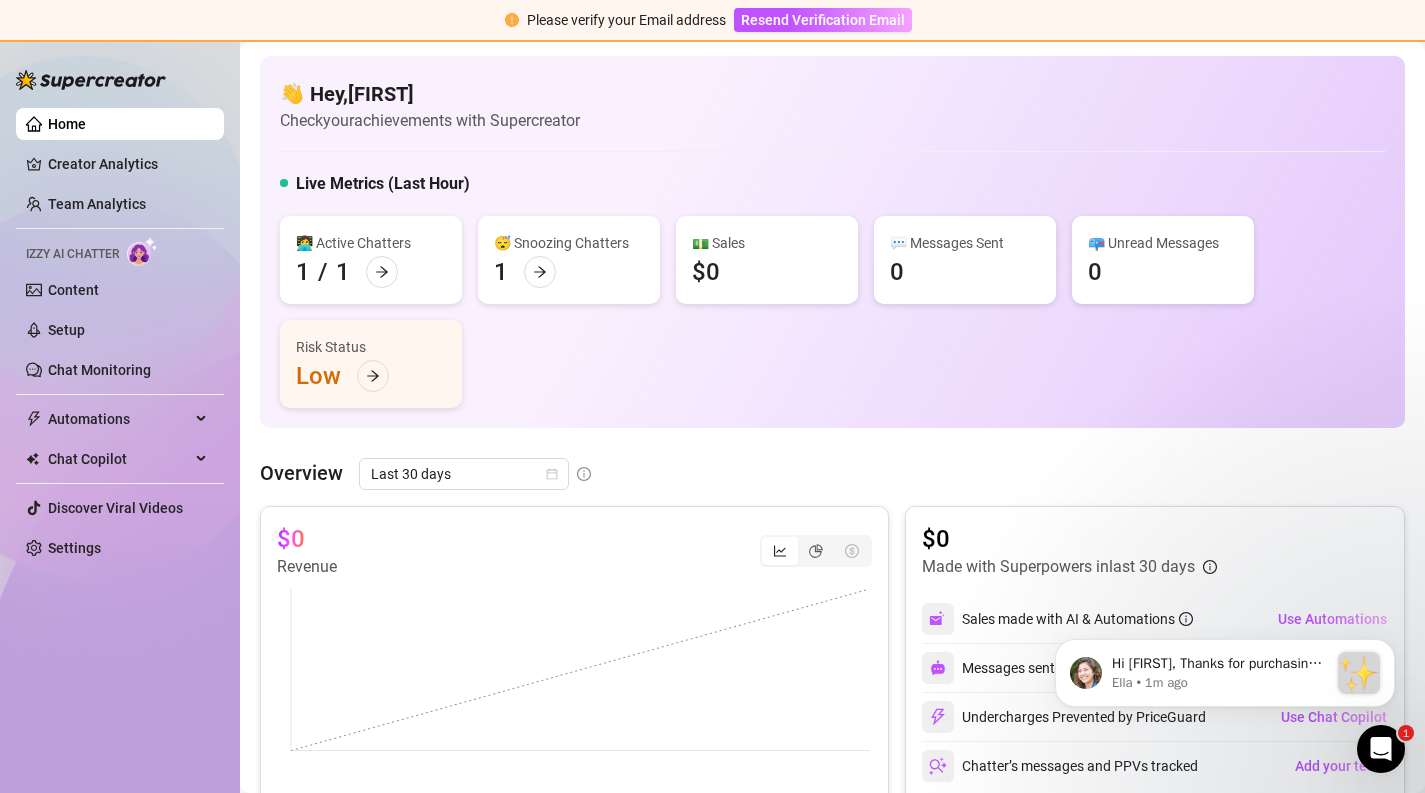 click on "👩‍💻 Active Chatters 1 / 1 😴 Snoozing Chatters 1 💵 Sales $0 💬 Messages Sent 0 📪 Unread Messages 0 Risk Status Low" at bounding box center [832, 312] 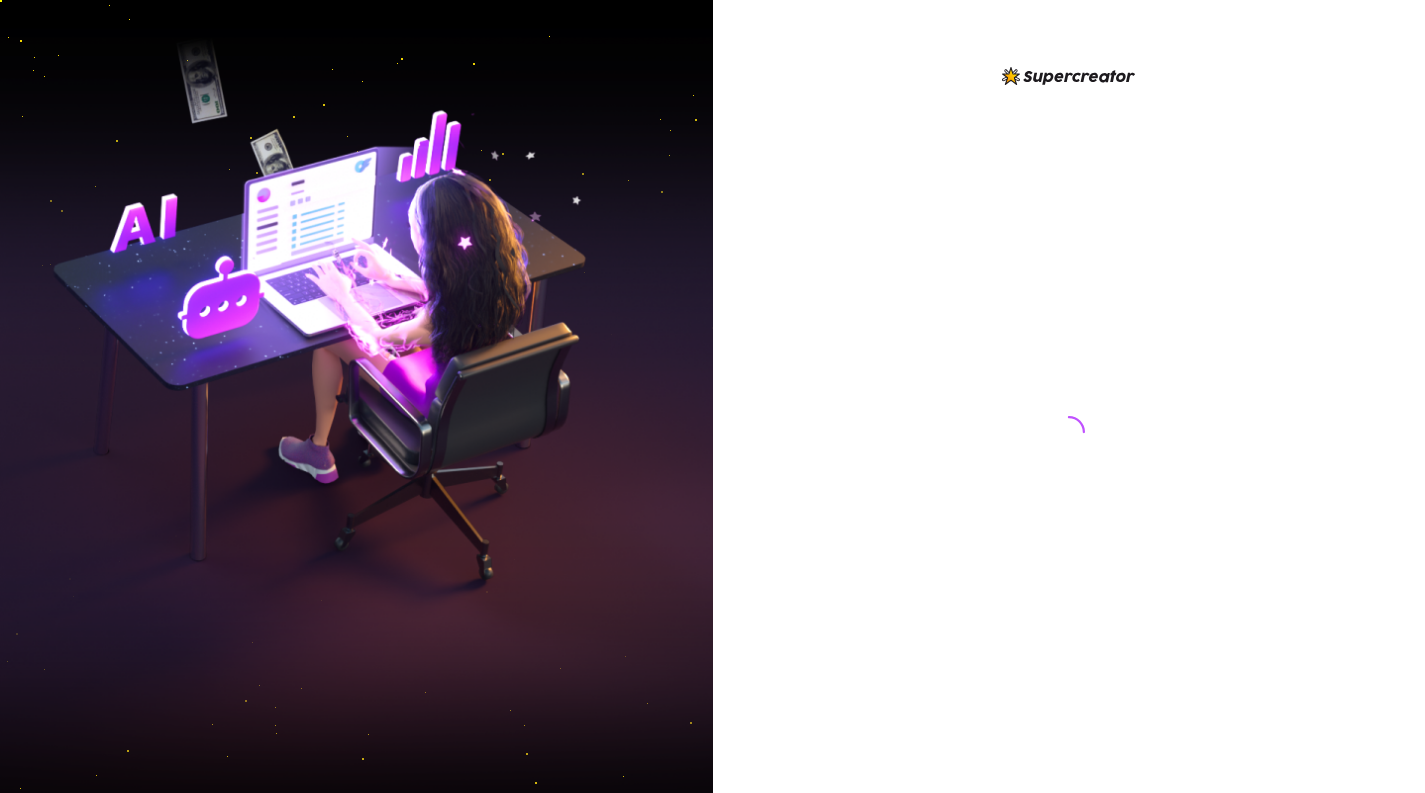 scroll, scrollTop: 0, scrollLeft: 0, axis: both 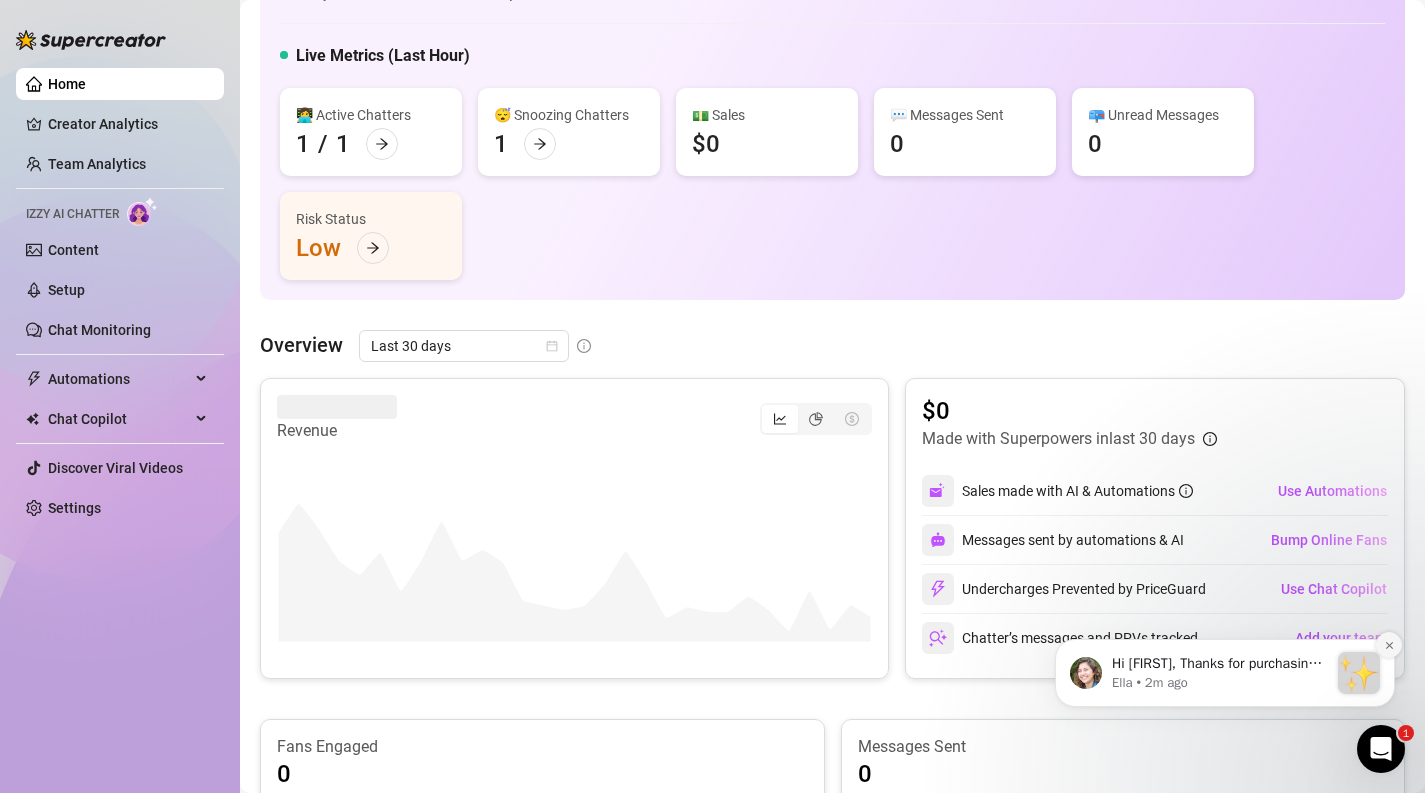click 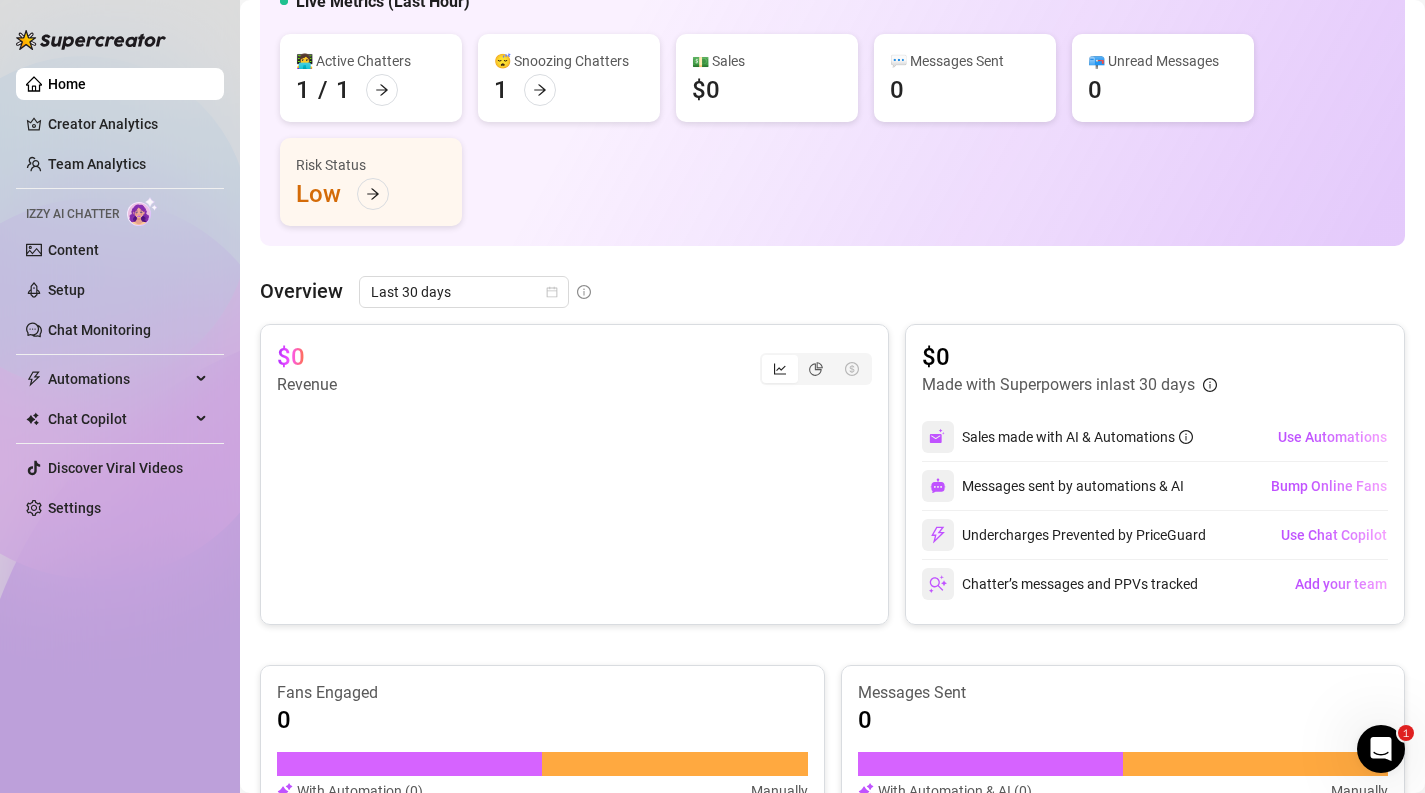 scroll, scrollTop: 0, scrollLeft: 0, axis: both 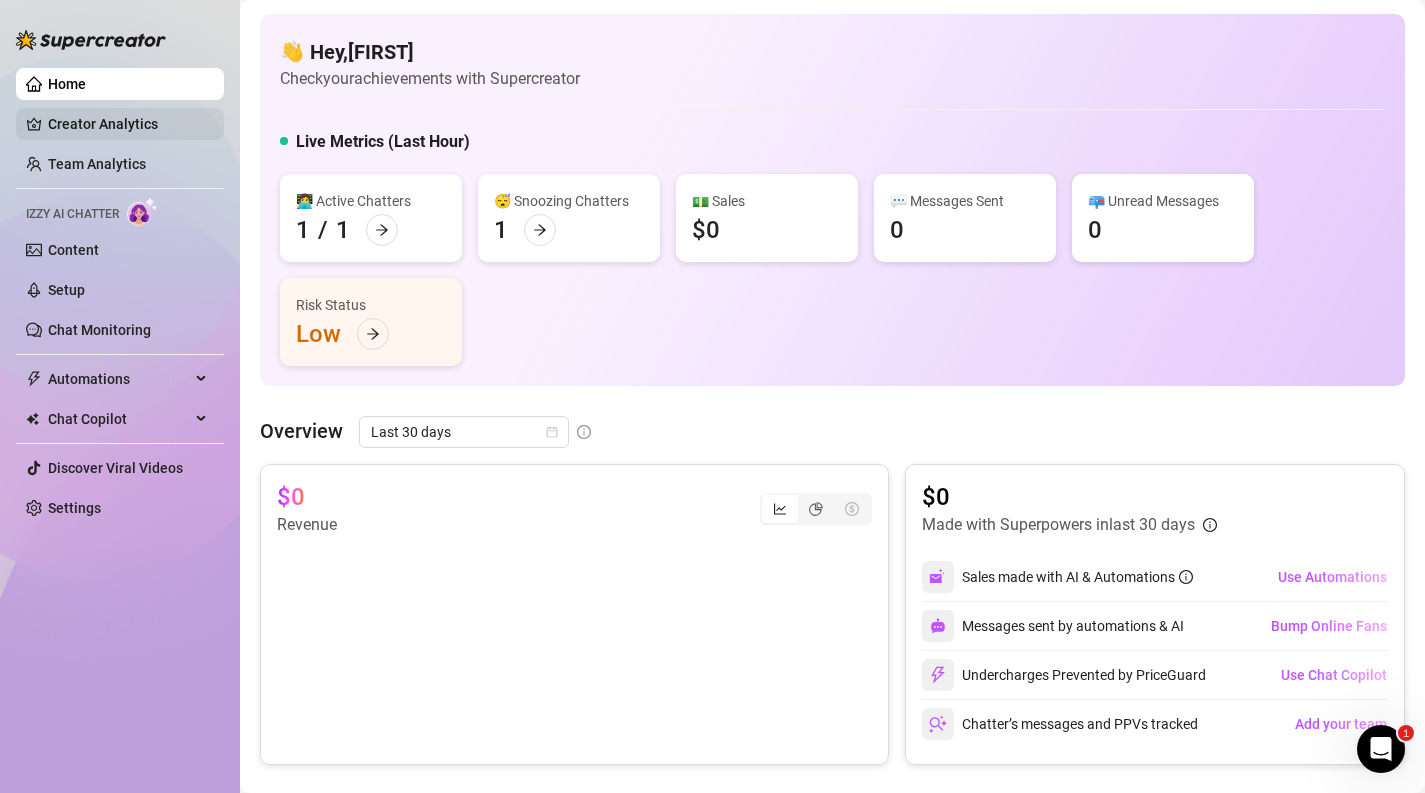 click on "Creator Analytics" at bounding box center [128, 124] 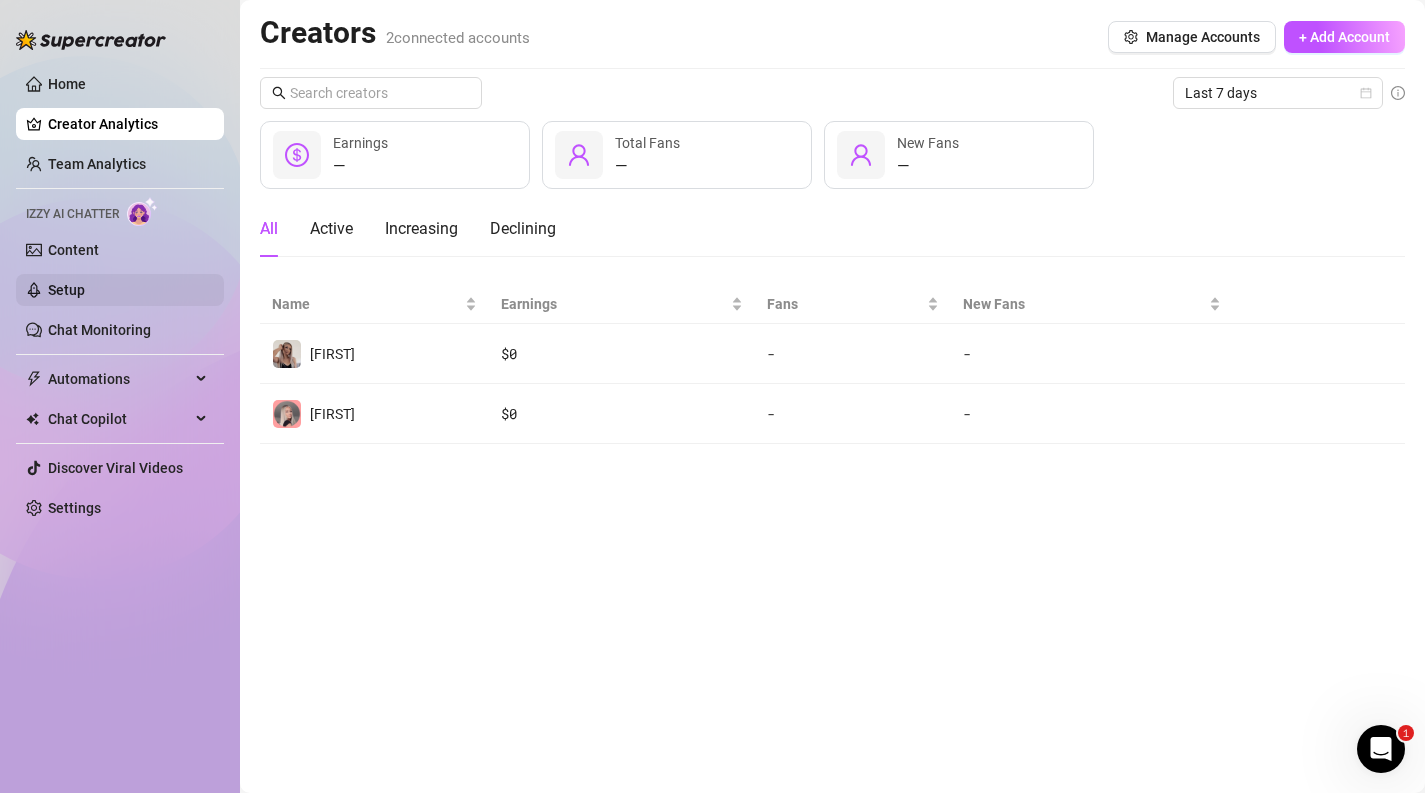 click on "Setup" at bounding box center (66, 290) 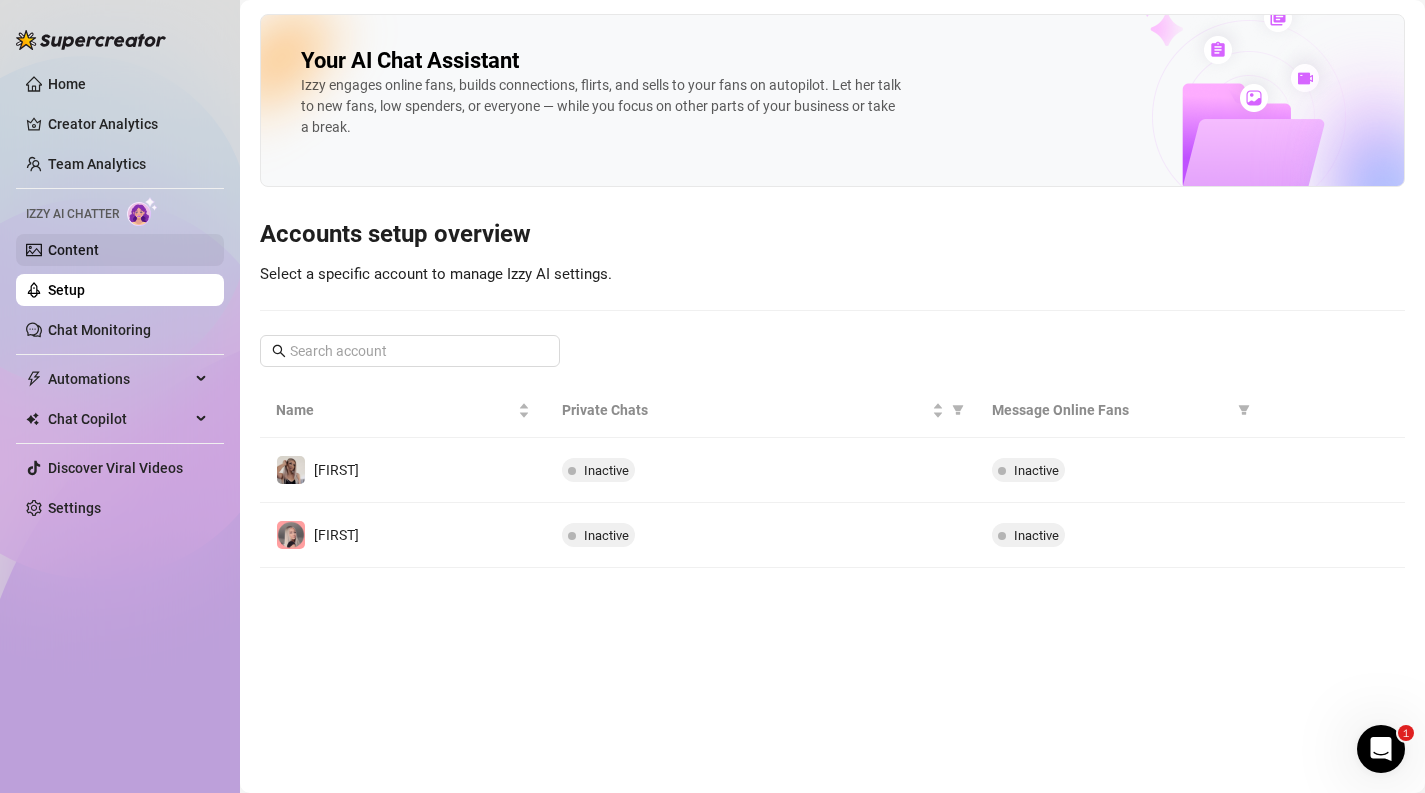 click on "Content" at bounding box center [73, 250] 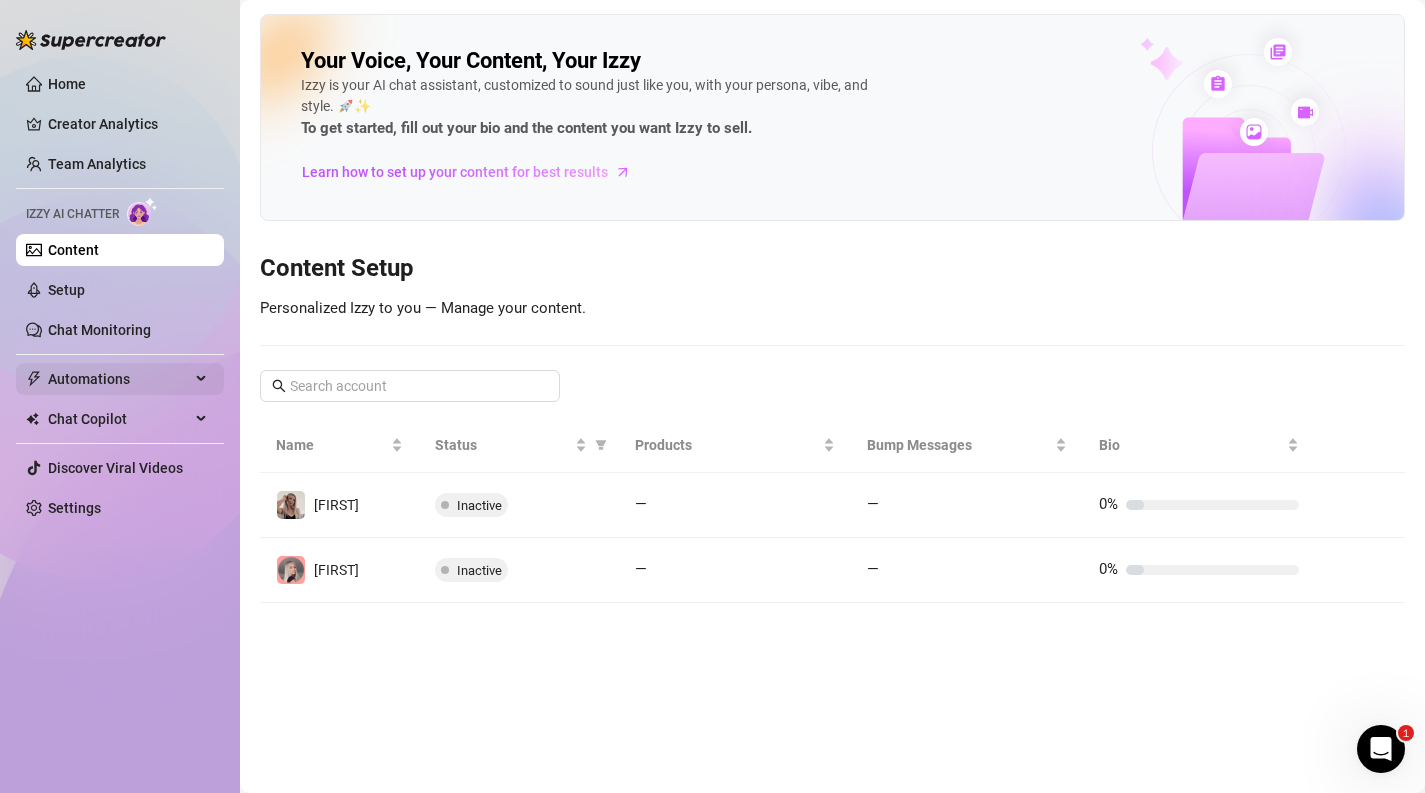 click on "Automations" at bounding box center (119, 379) 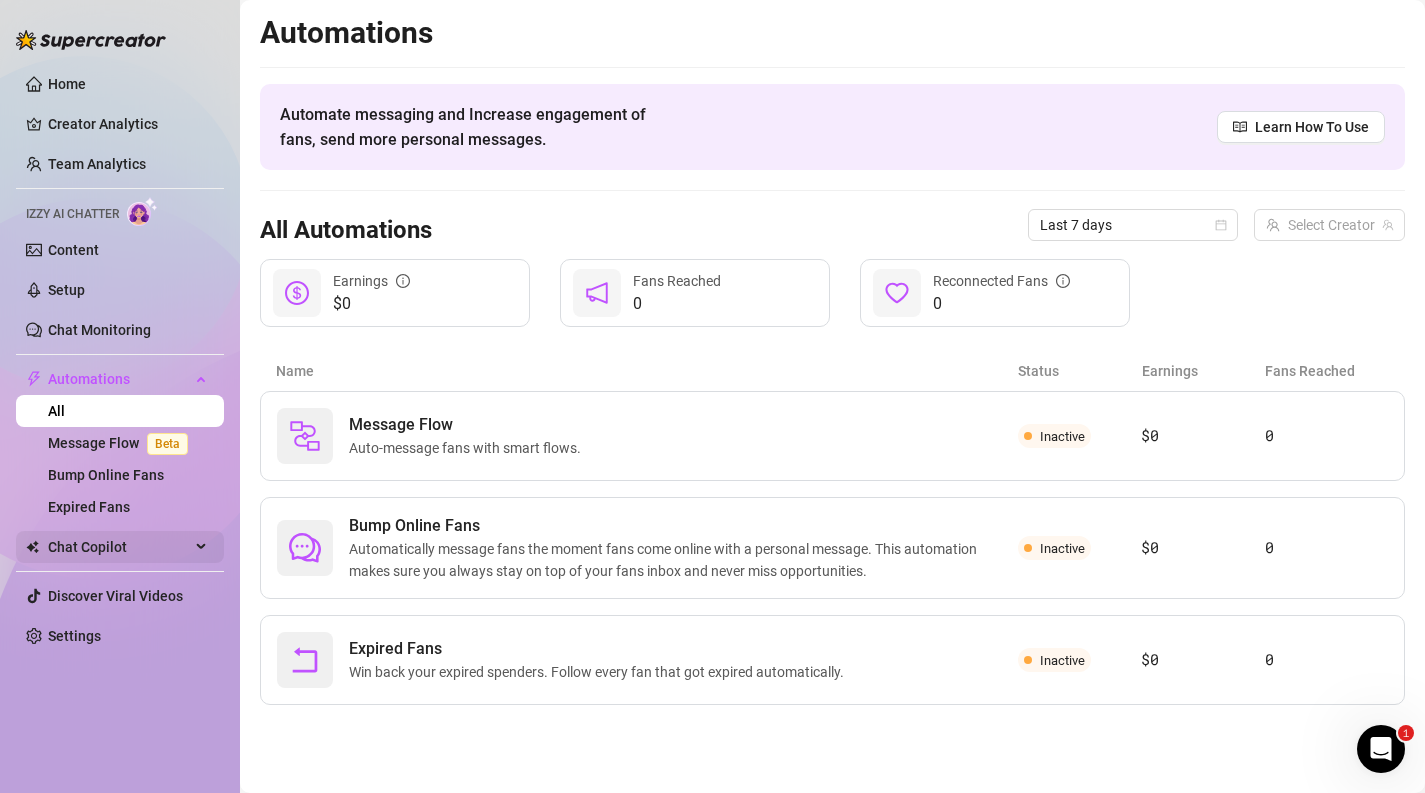 click on "Chat Copilot" at bounding box center (119, 547) 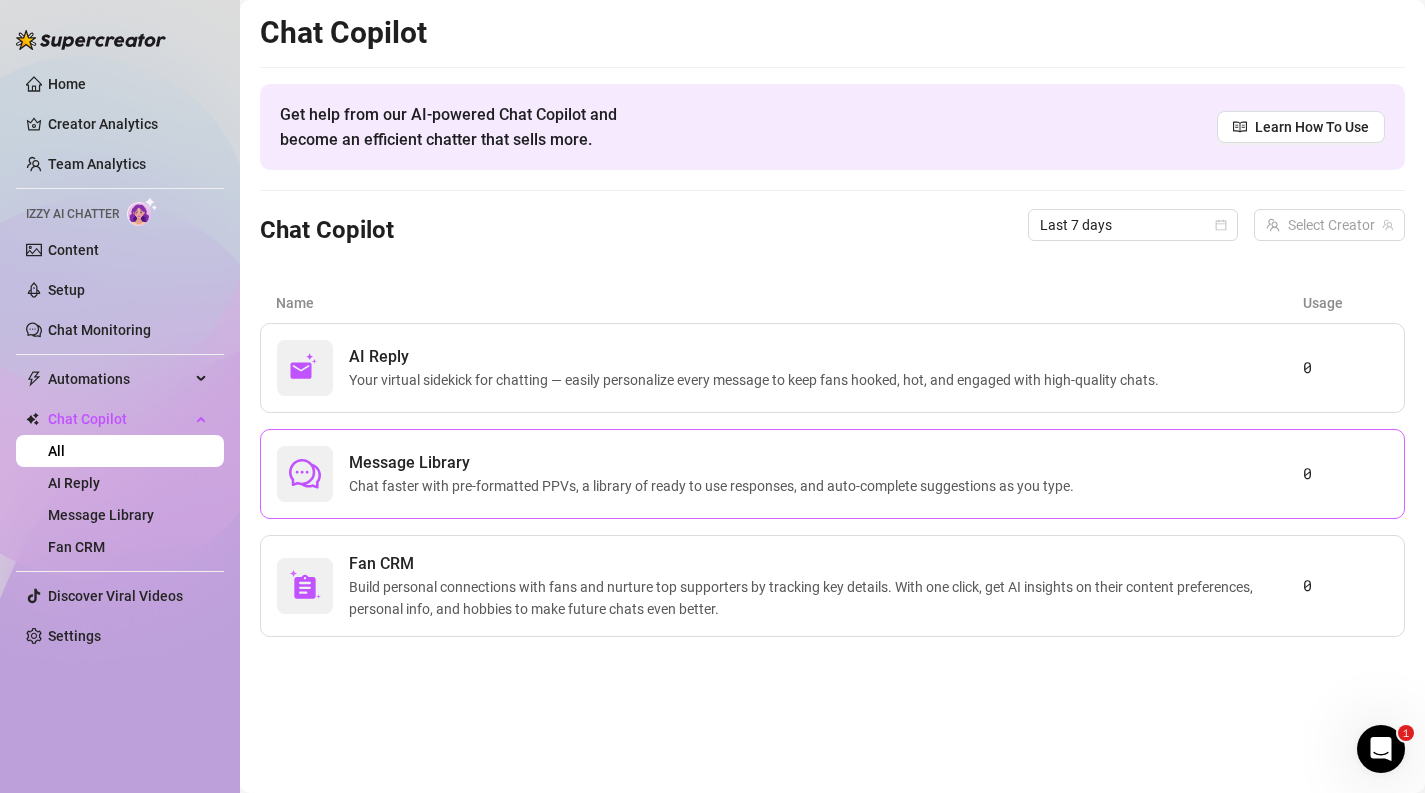 click on "Message Library" at bounding box center (715, 463) 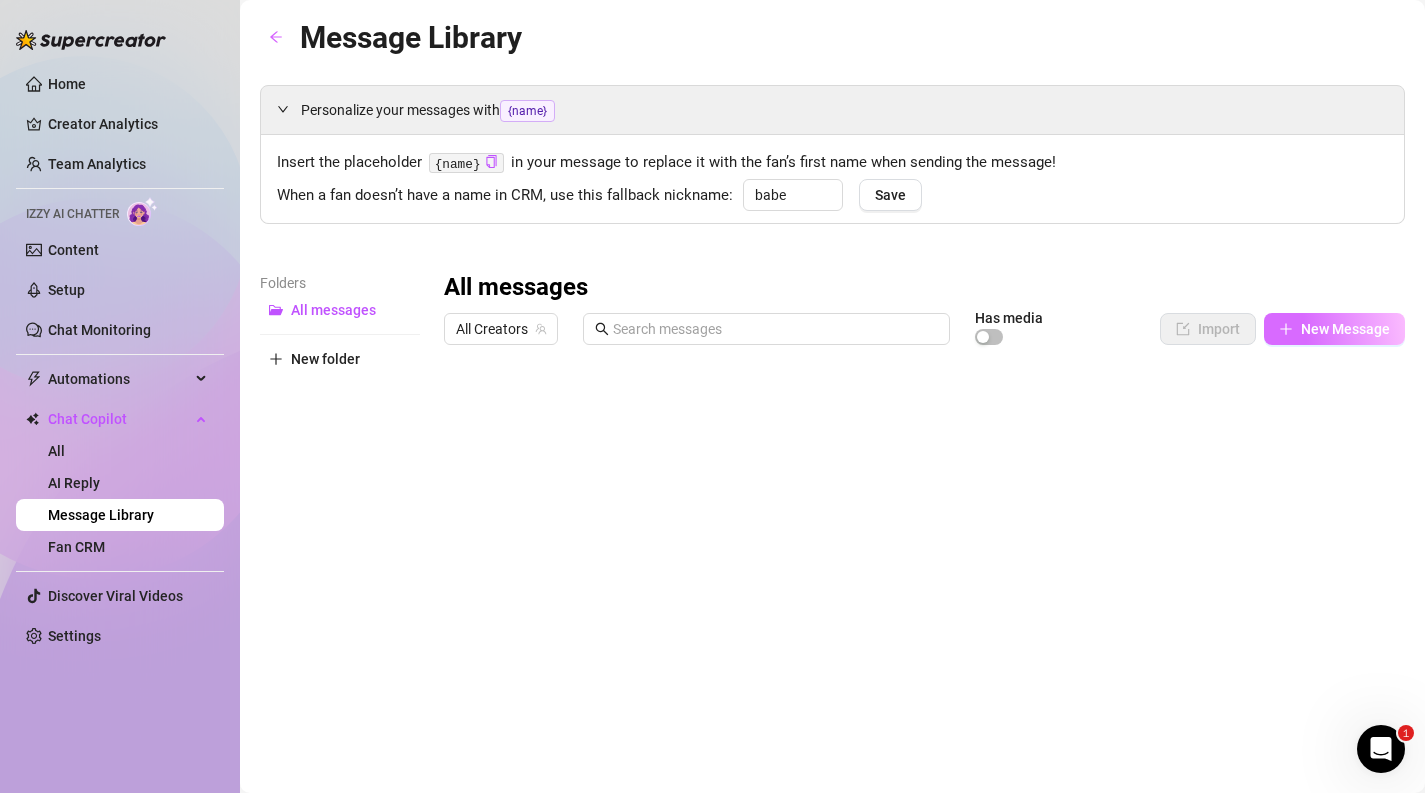 click on "New Message" at bounding box center [1345, 329] 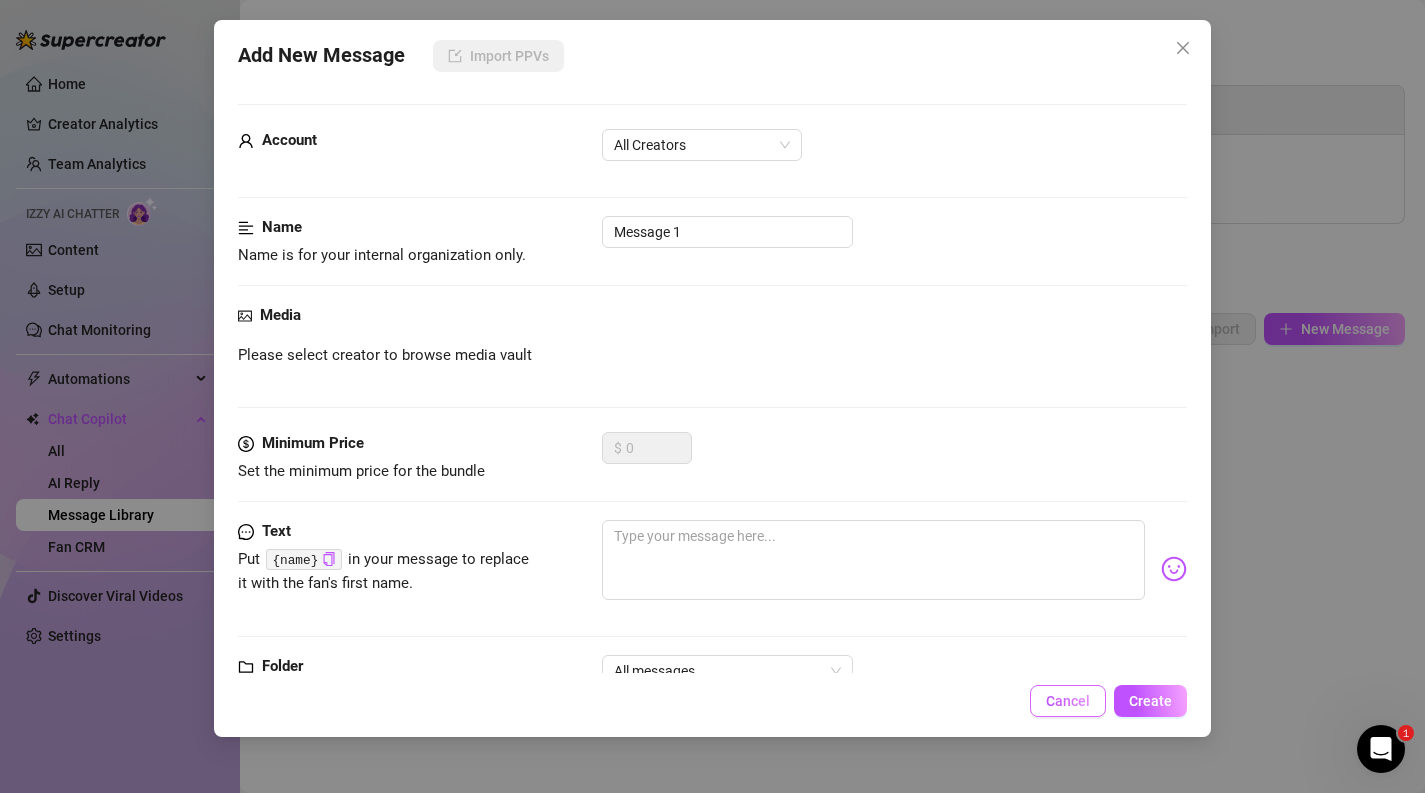 click on "Cancel" at bounding box center [1068, 701] 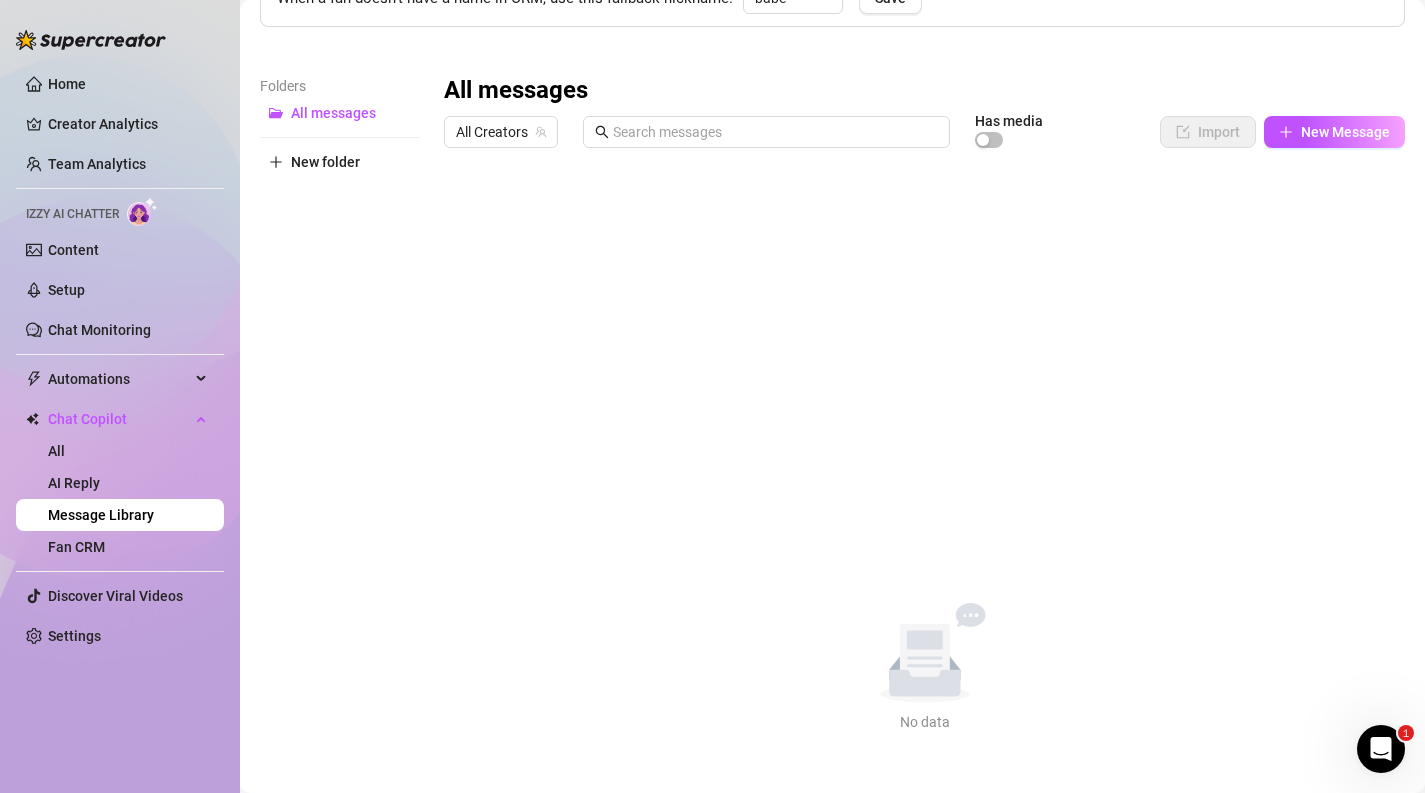 scroll, scrollTop: 0, scrollLeft: 0, axis: both 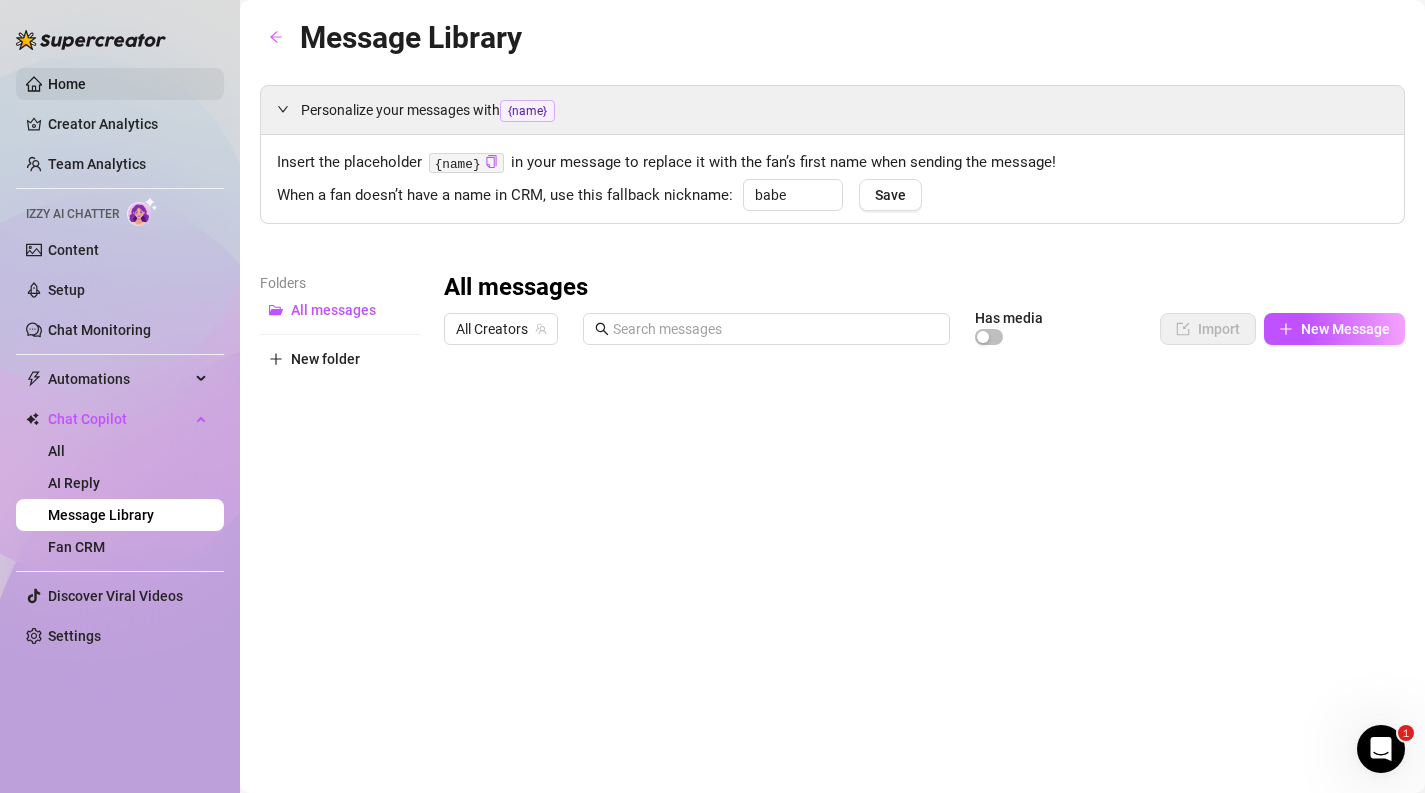 click on "Home" at bounding box center [67, 84] 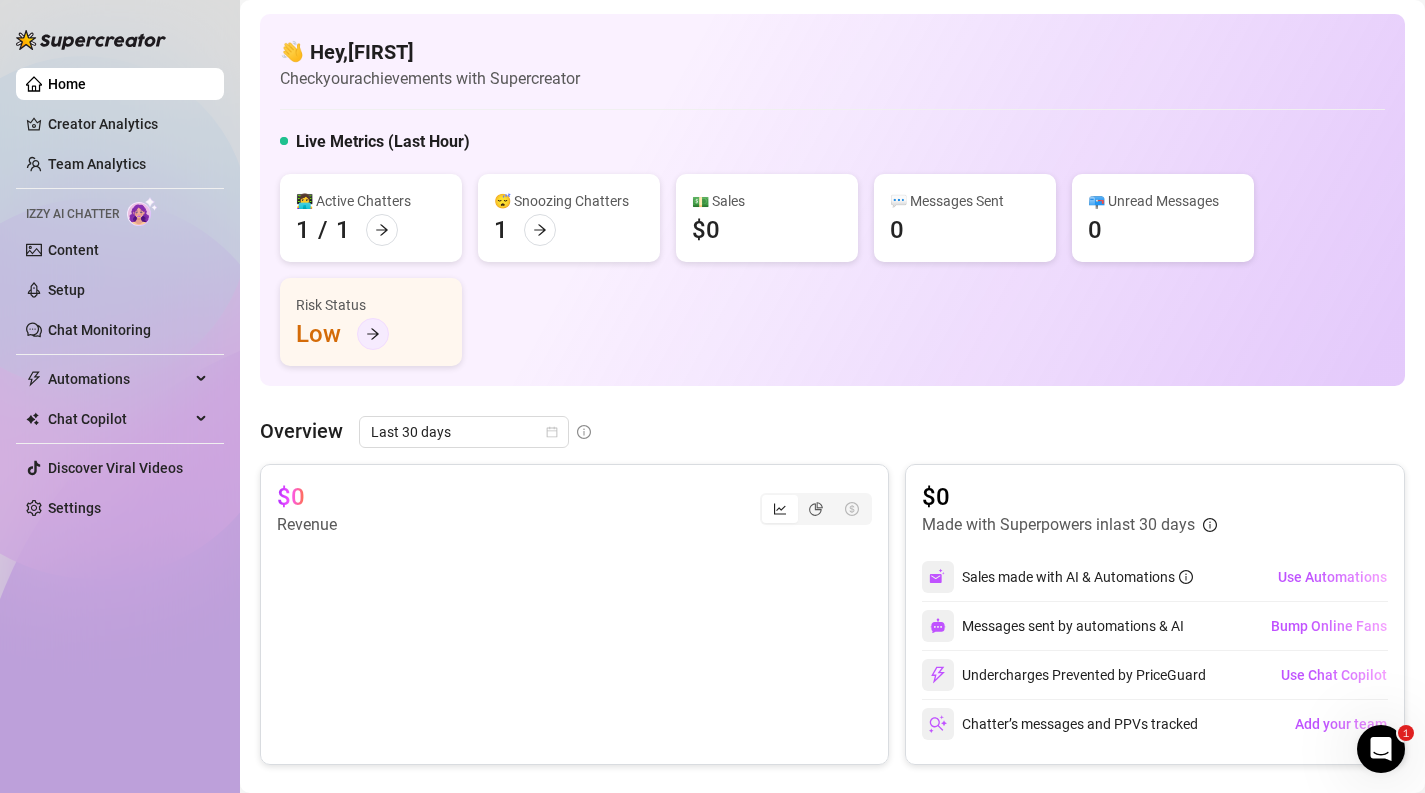 click at bounding box center [373, 334] 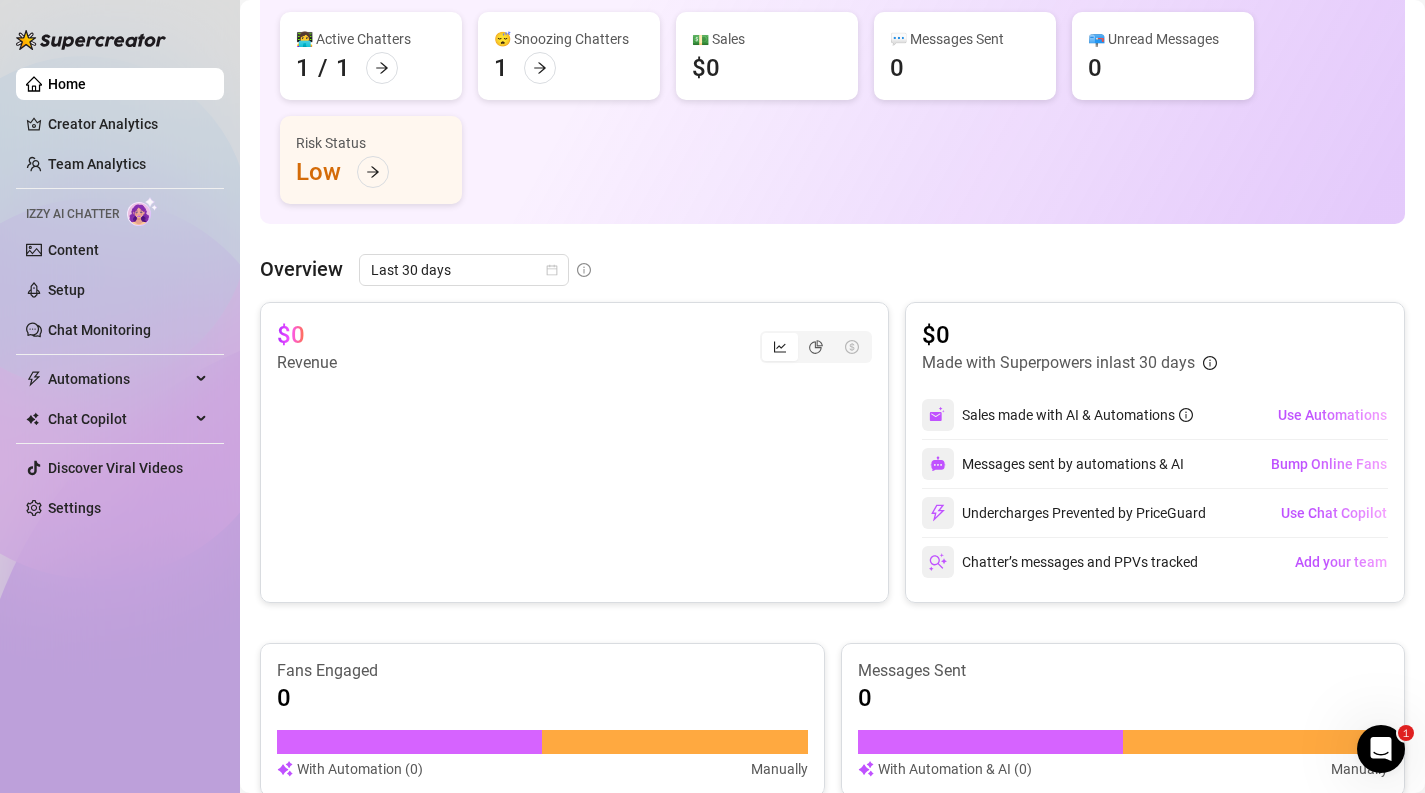 scroll, scrollTop: 0, scrollLeft: 0, axis: both 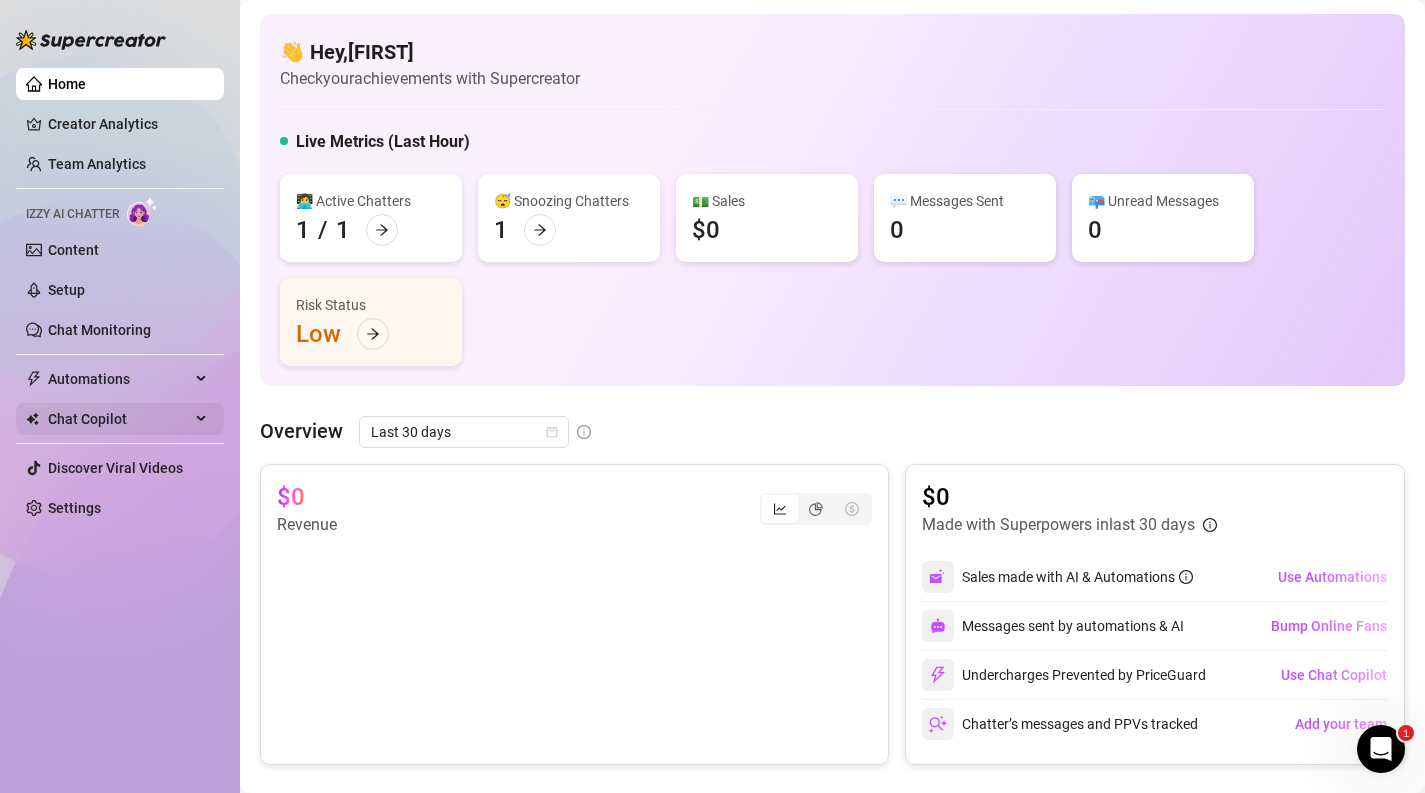 click on "Chat Copilot" at bounding box center [120, 419] 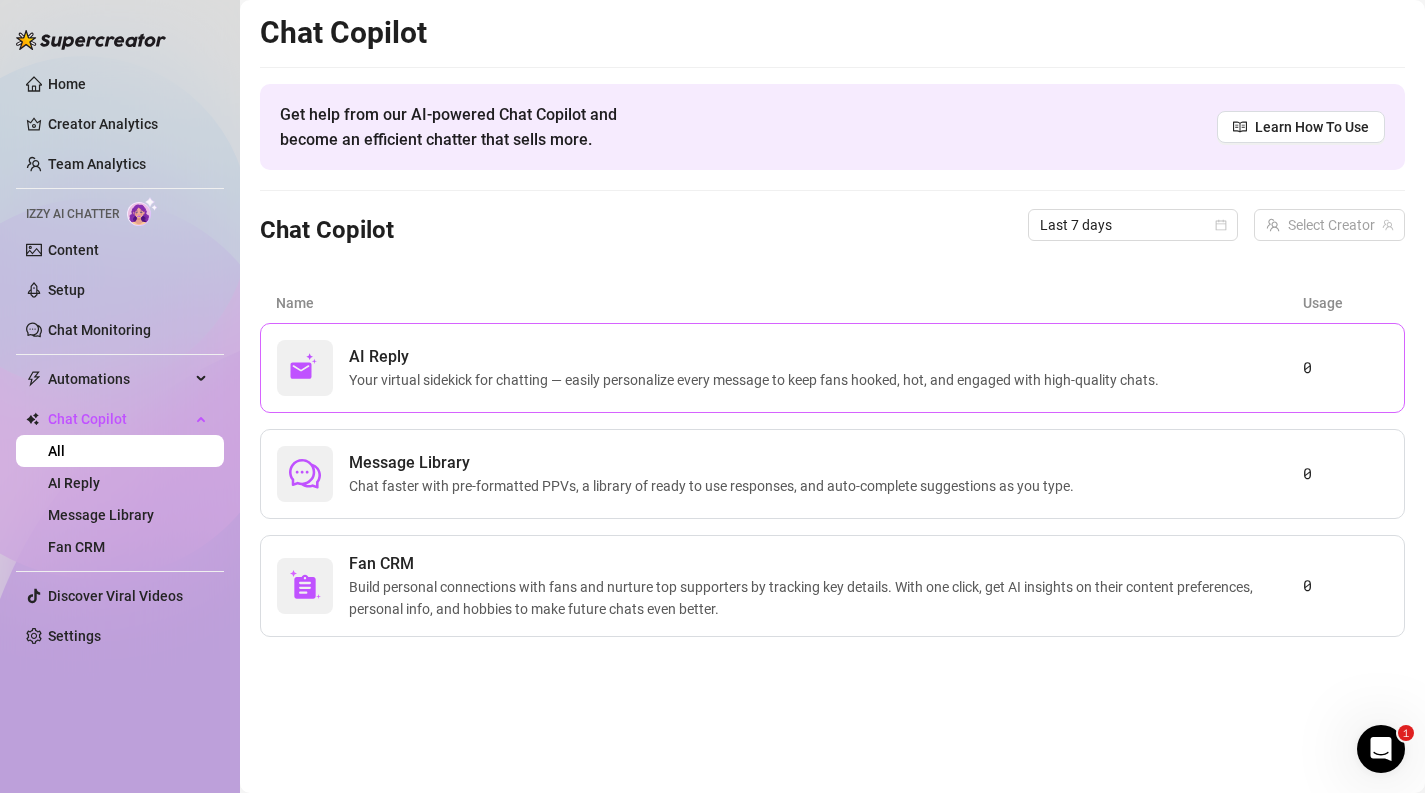 click on "Your virtual sidekick for chatting — easily personalize every message to keep fans hooked, hot, and engaged with high-quality chats." at bounding box center (758, 380) 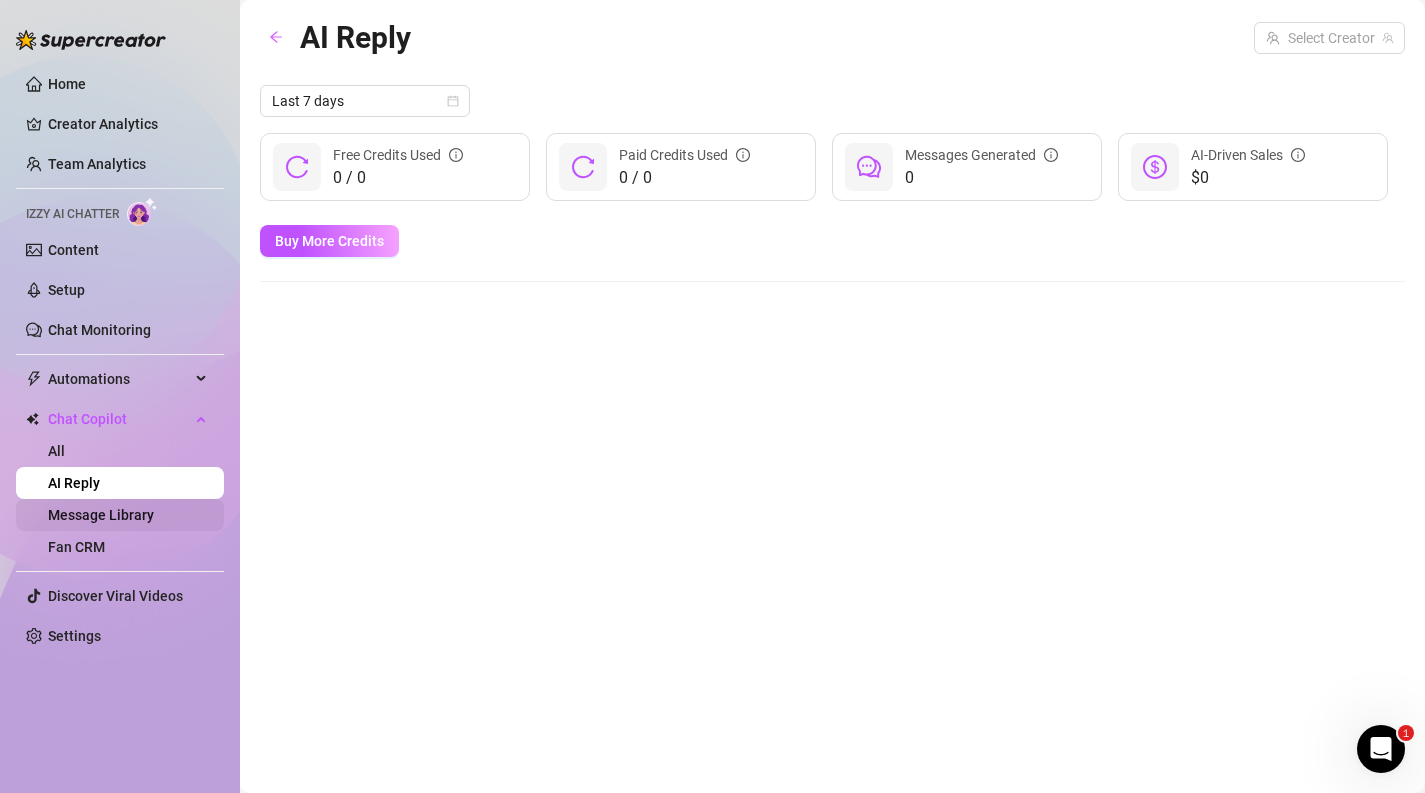 click on "Message Library" at bounding box center (101, 515) 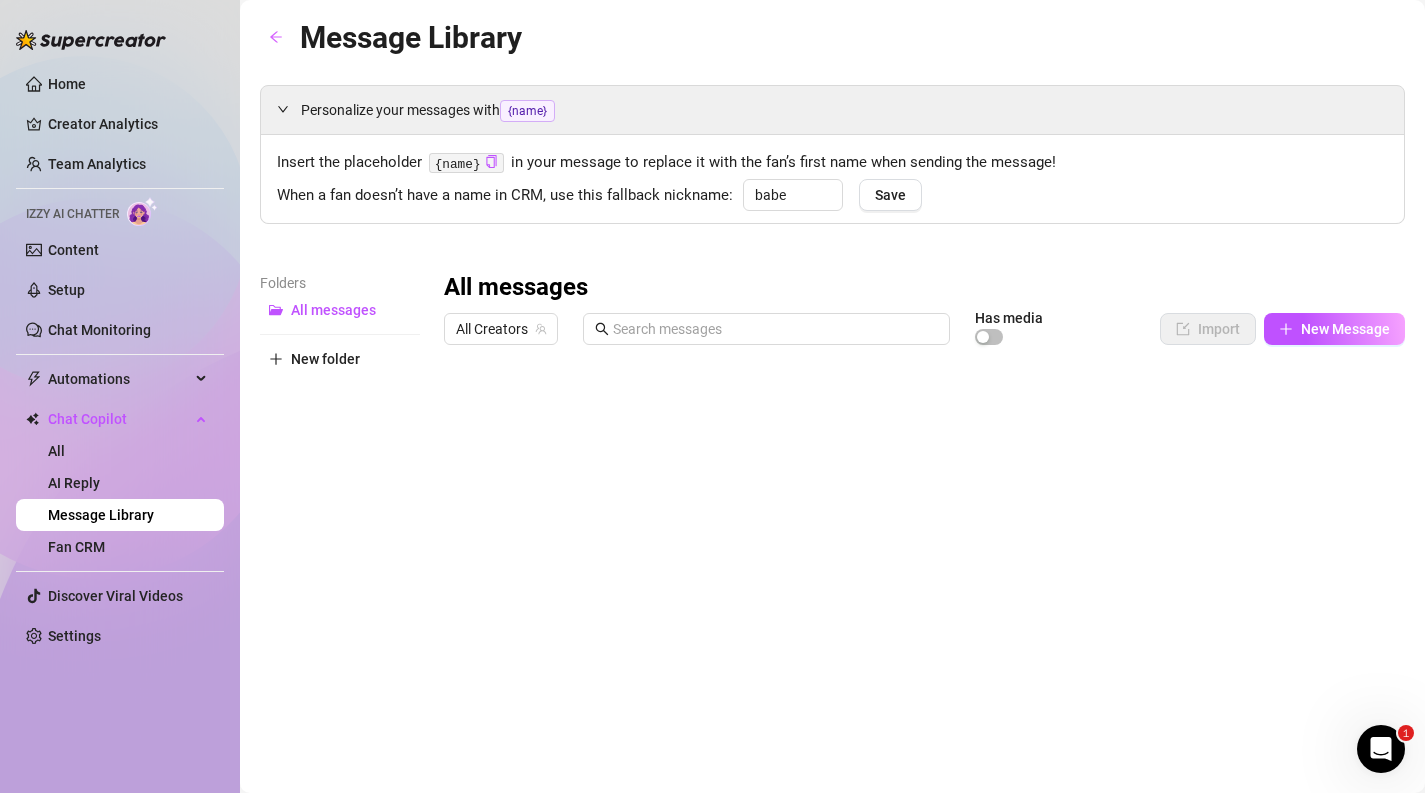 click on "Folders All messages New folder All messages All Creators Has media Import New Message Title Text Media $ AI Pricing Accounts Type to search No data No data" at bounding box center [832, 601] 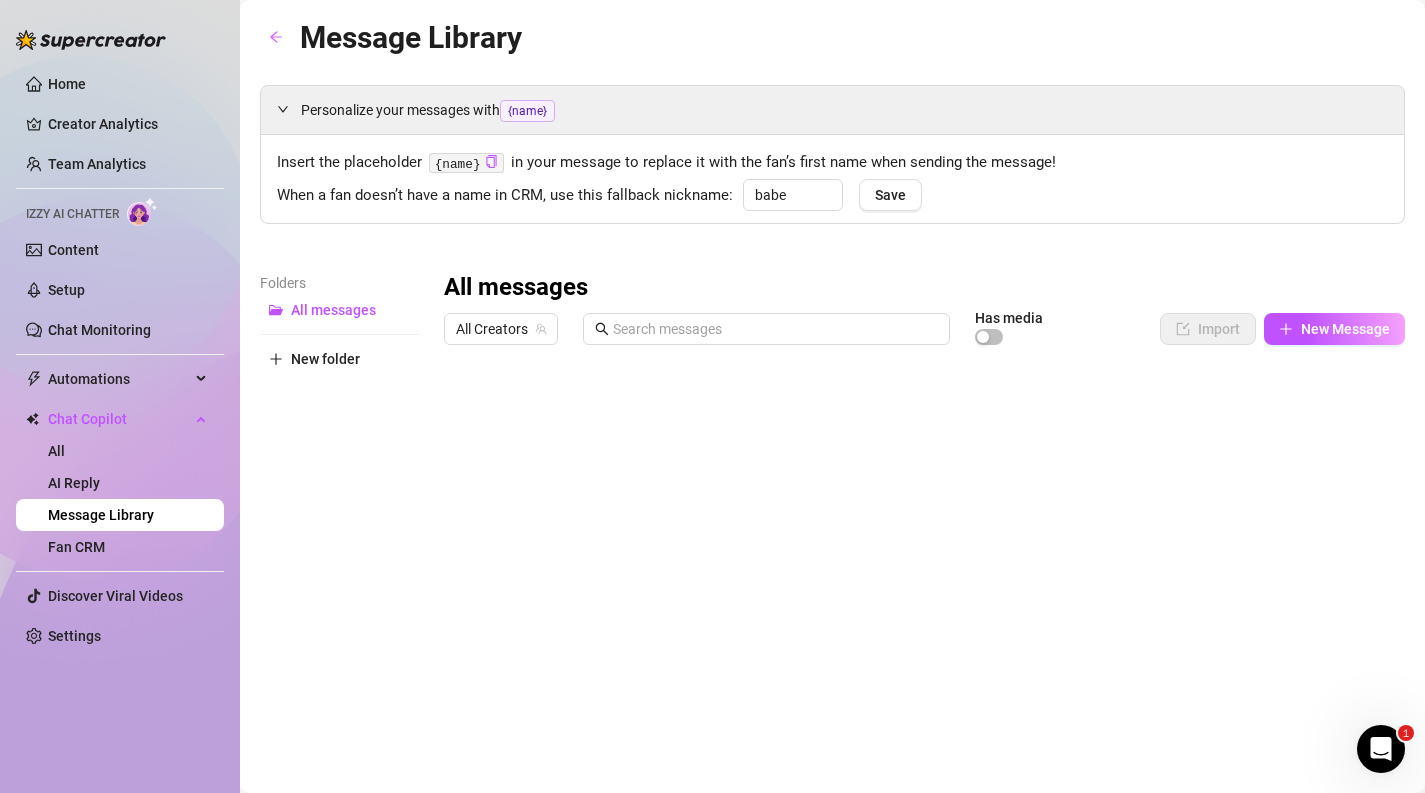 click on "Personalize your messages with  {name} Insert the placeholder   {name}   in your message to replace it with the fan’s first name when sending the message! When a fan doesn’t have a name in CRM, use this fallback nickname:   babe Save Folders All messages New folder All messages All Creators Has media Import New Message Title Text Media $ AI Pricing Accounts Type to search No data No data" at bounding box center [832, 507] 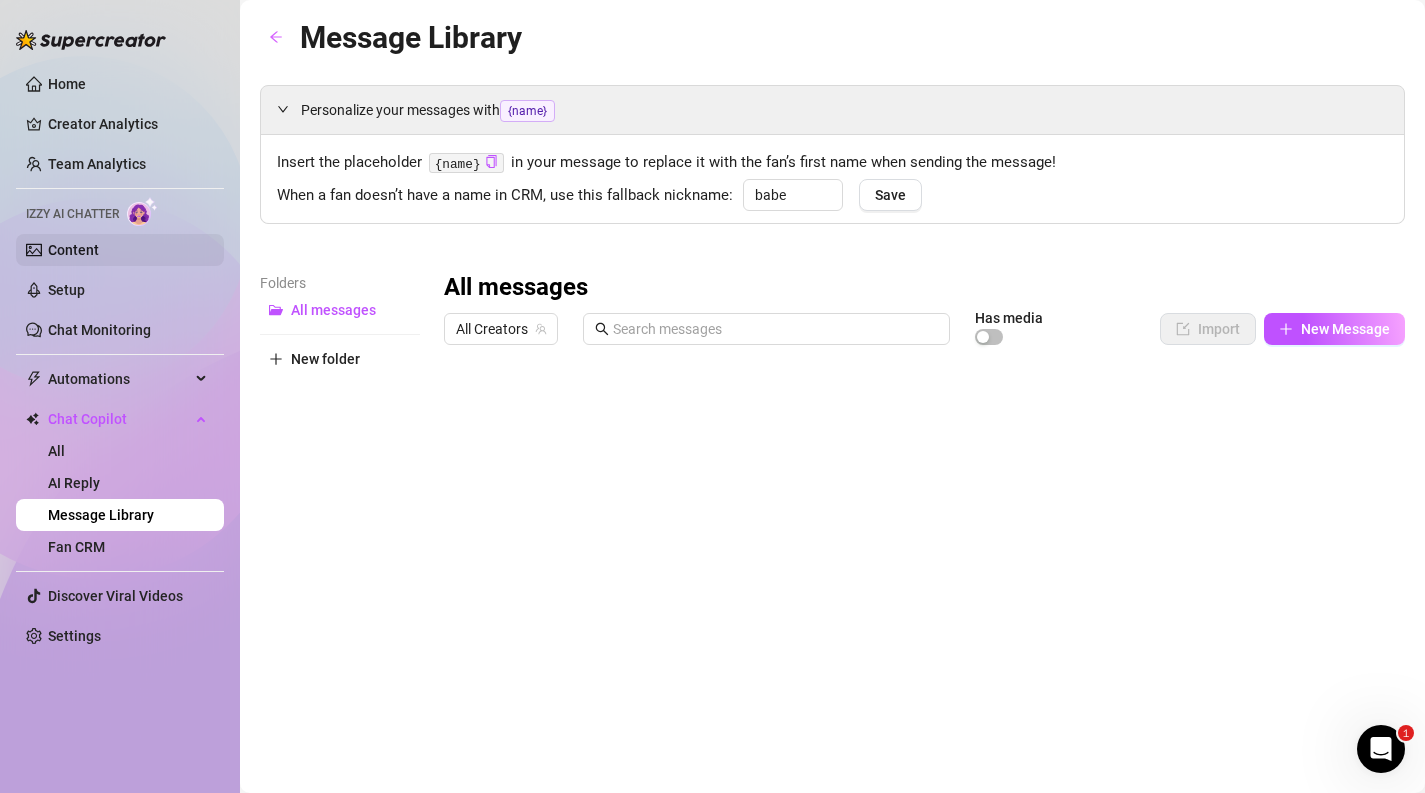 click on "Content" at bounding box center [73, 250] 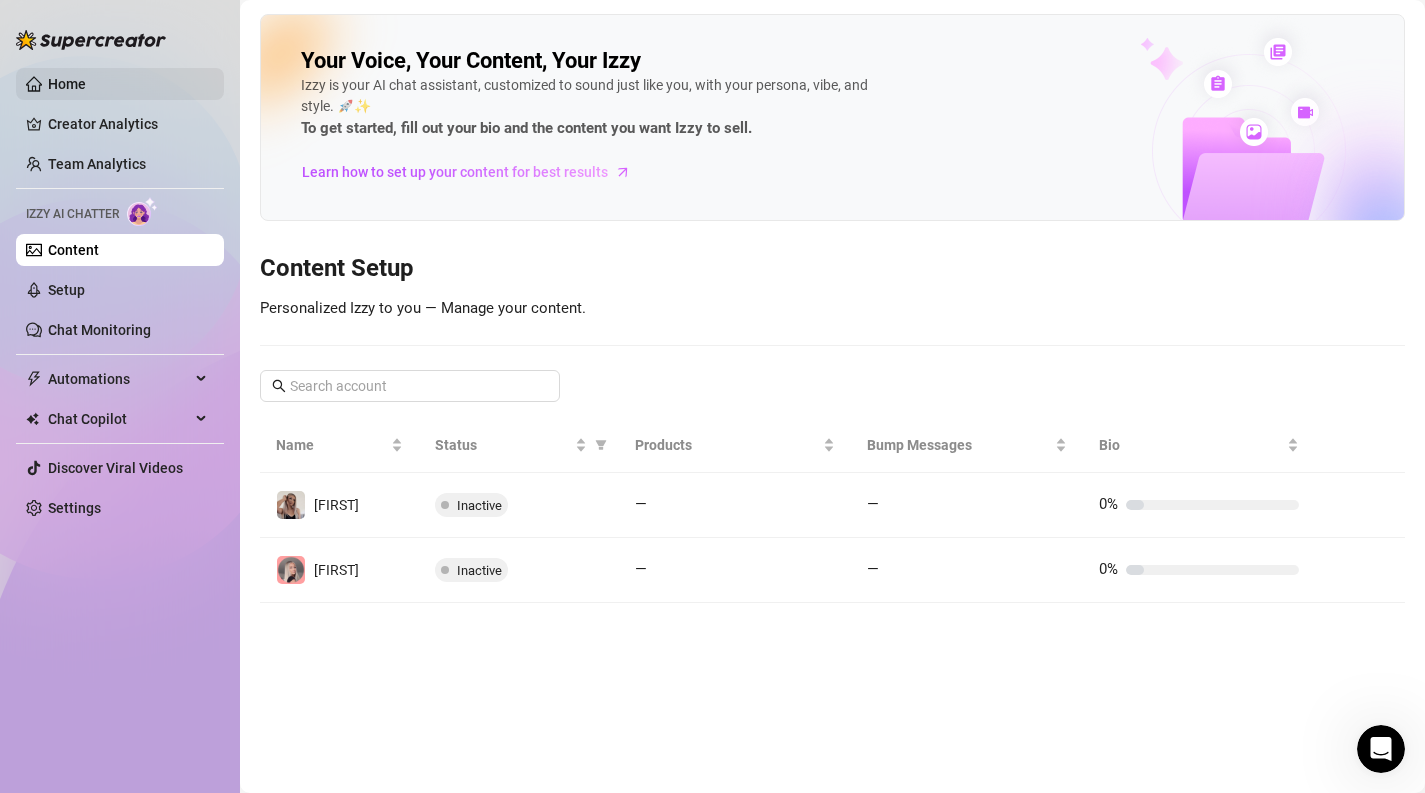 click on "Home" at bounding box center [67, 84] 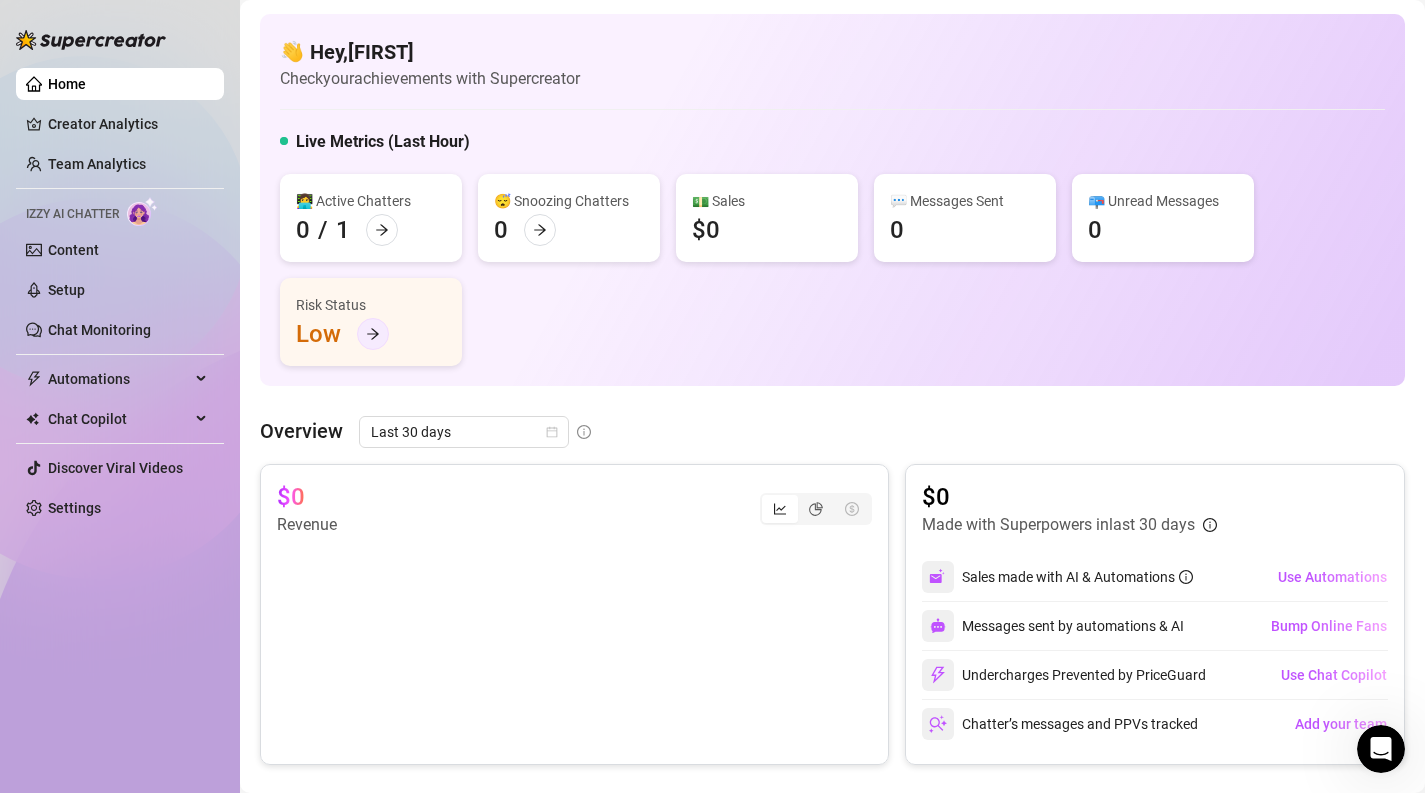 click 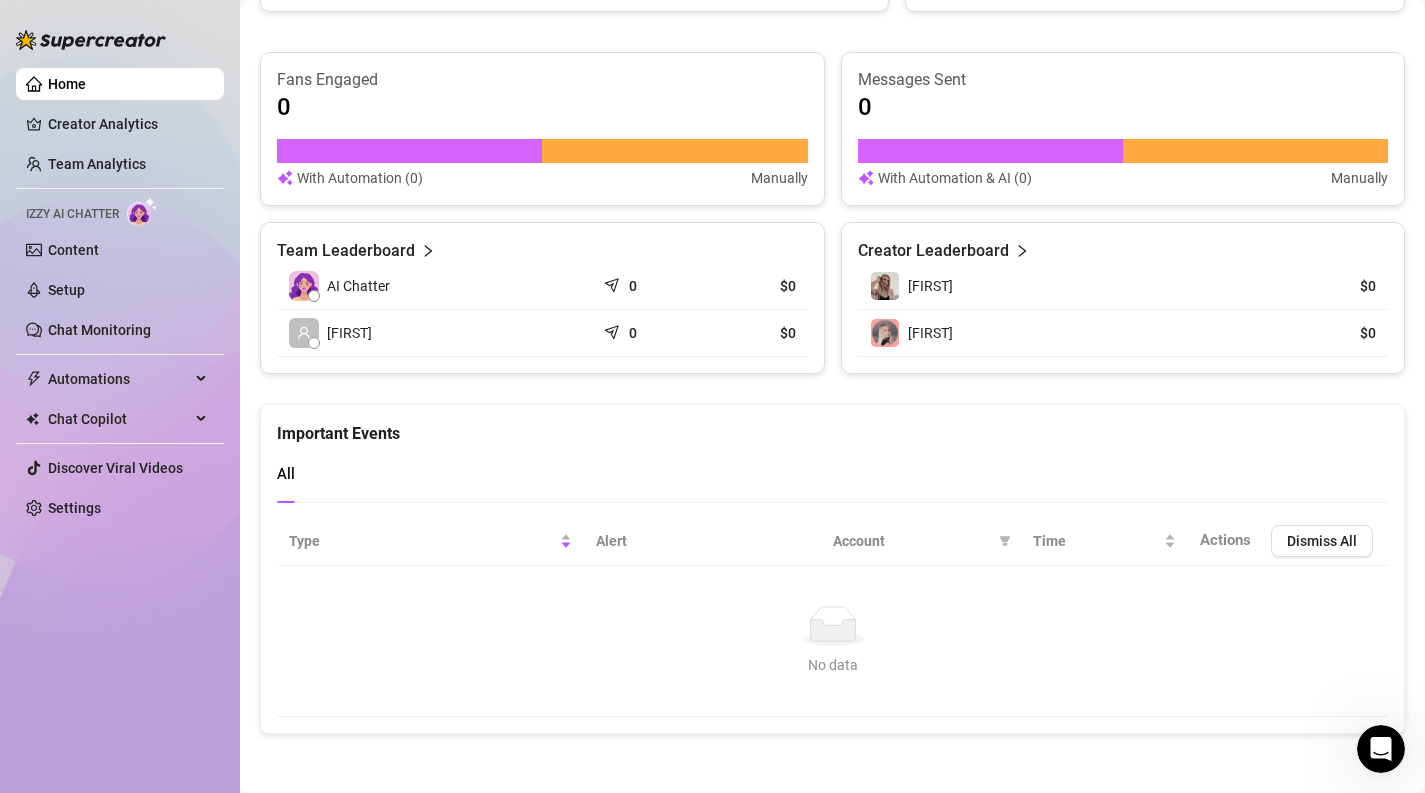 scroll, scrollTop: 0, scrollLeft: 0, axis: both 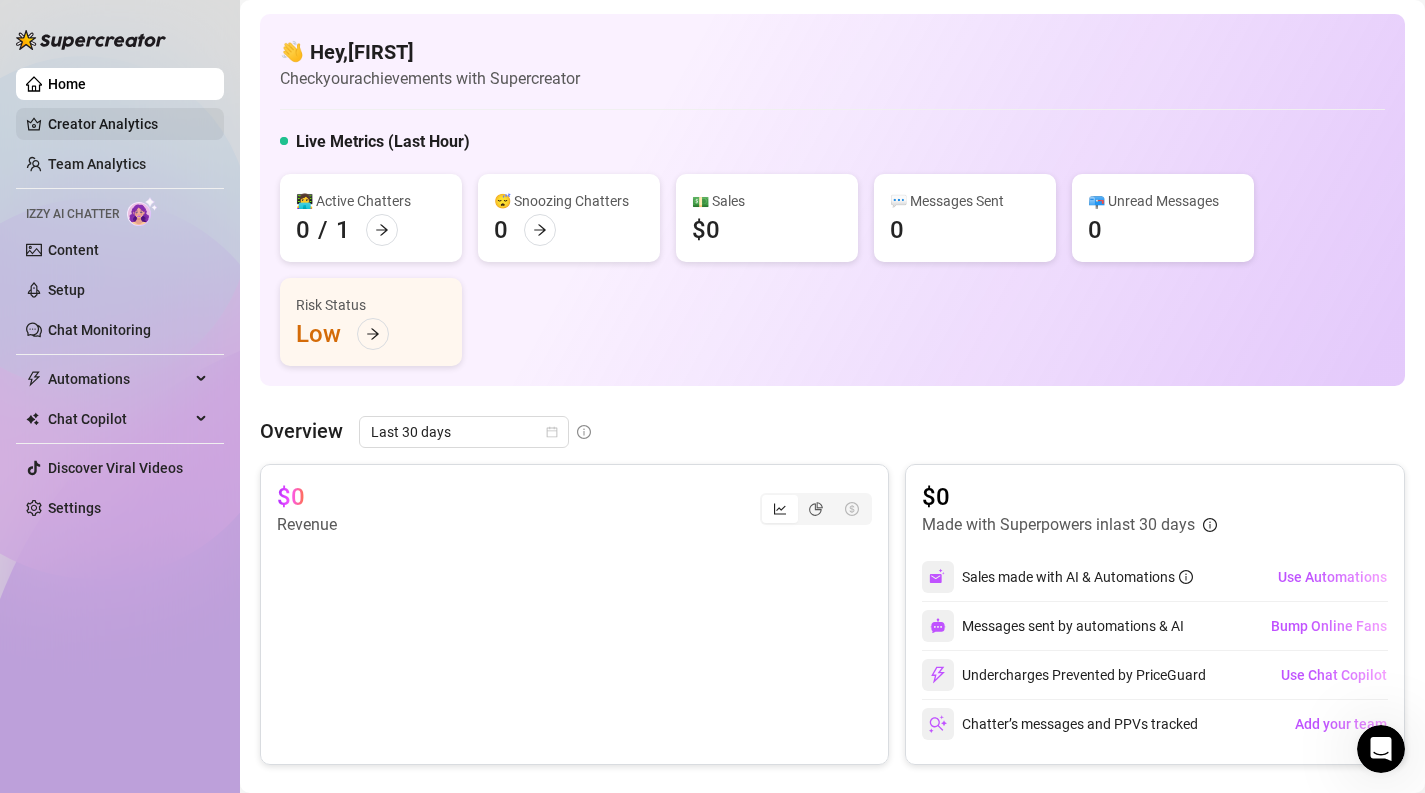 click on "Creator Analytics" at bounding box center (128, 124) 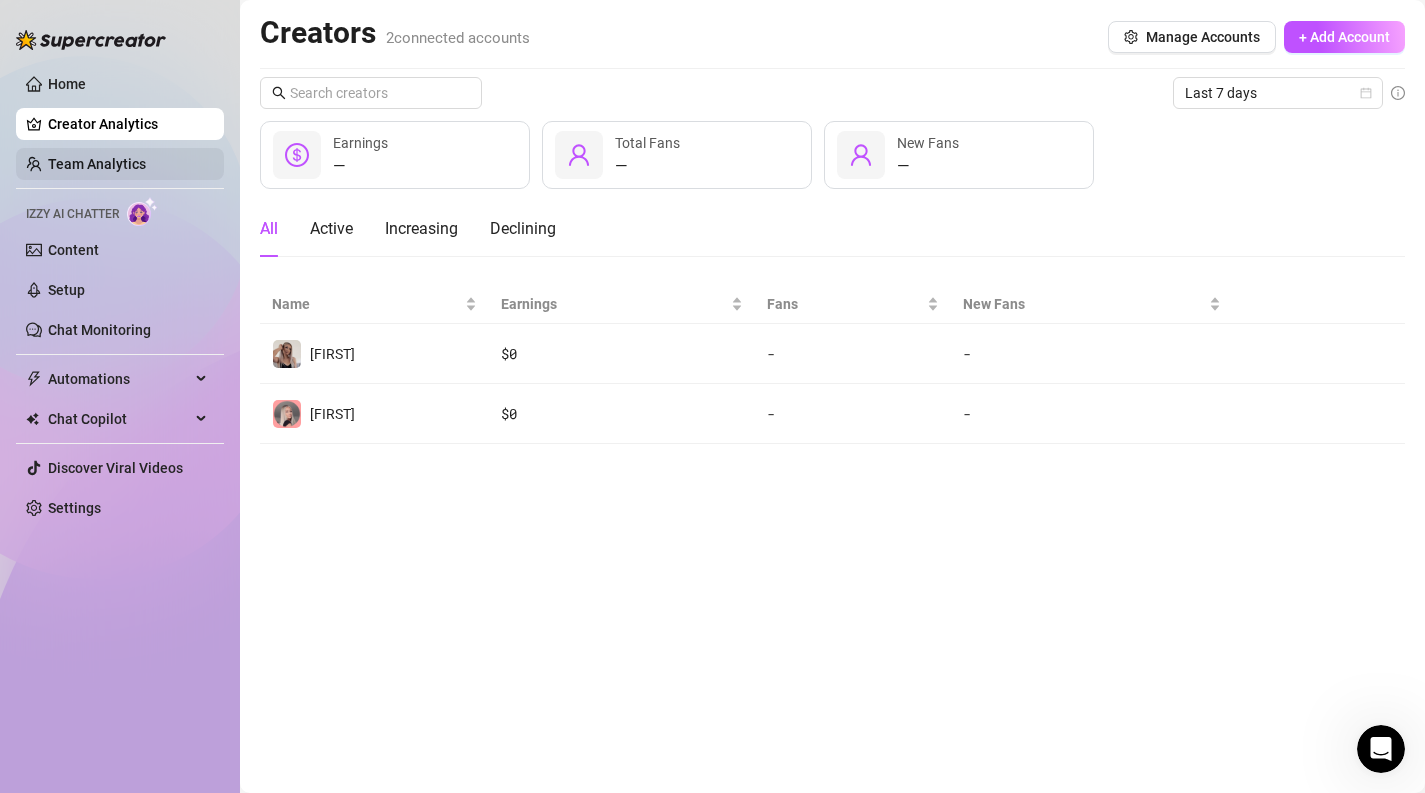 click on "Team Analytics" at bounding box center (97, 164) 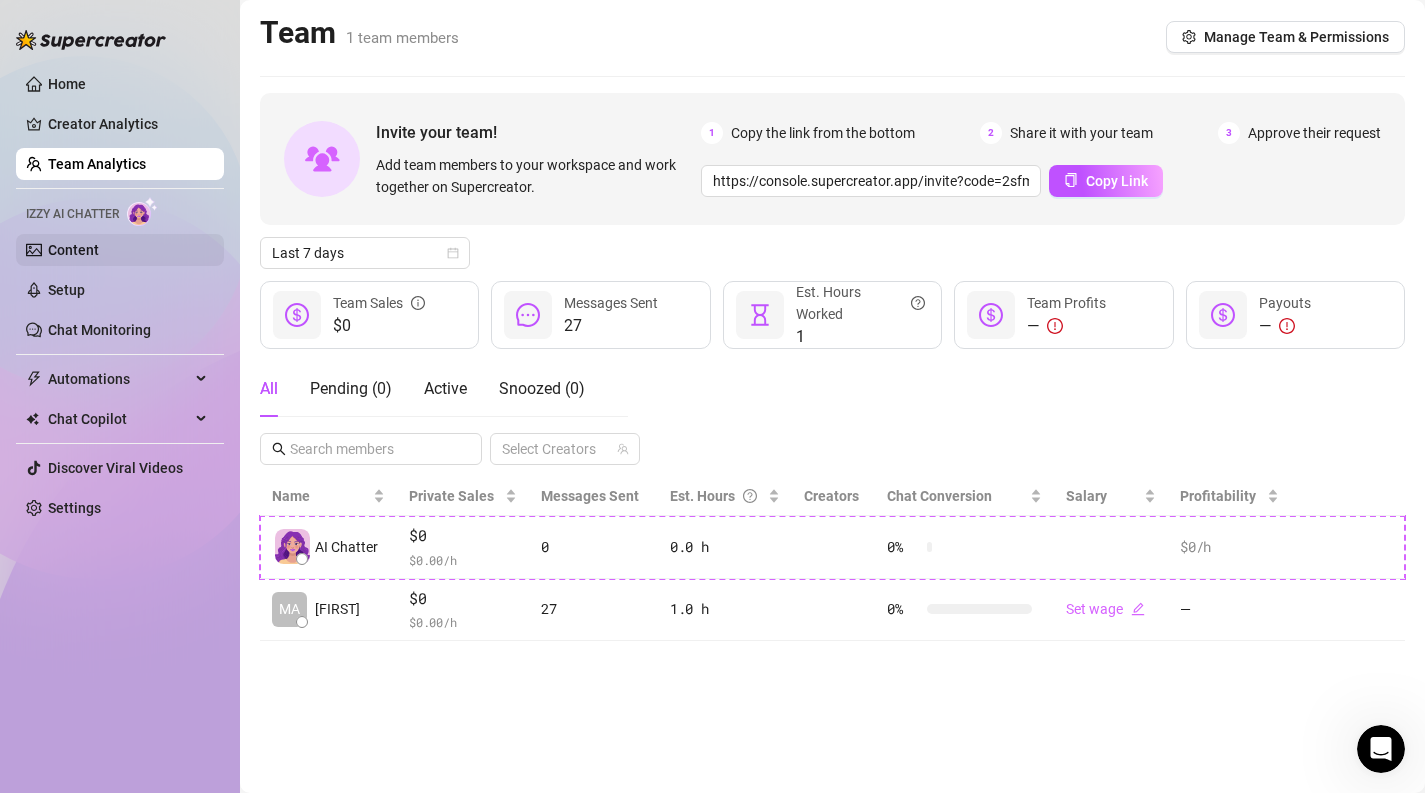 click on "Content" at bounding box center (73, 250) 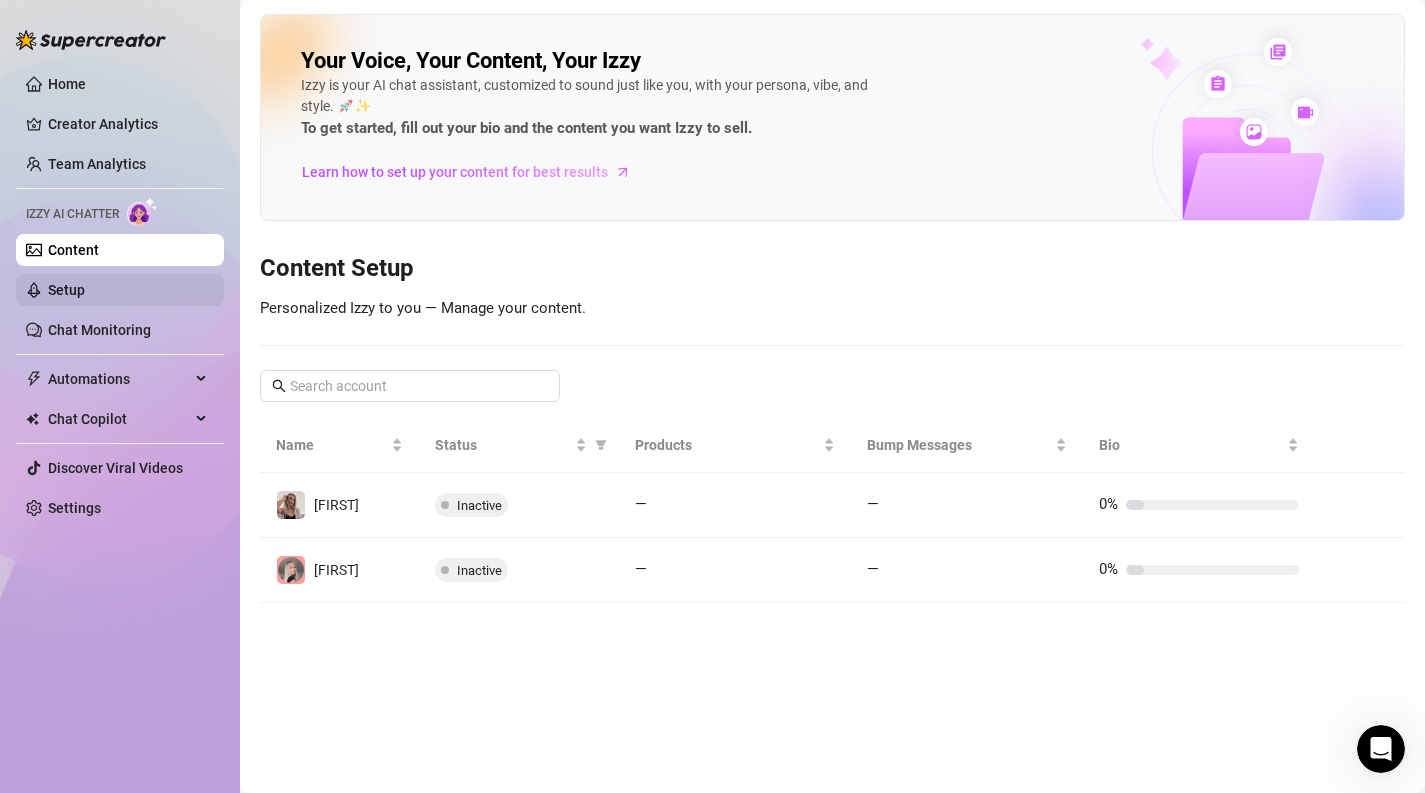 click on "Setup" at bounding box center (66, 290) 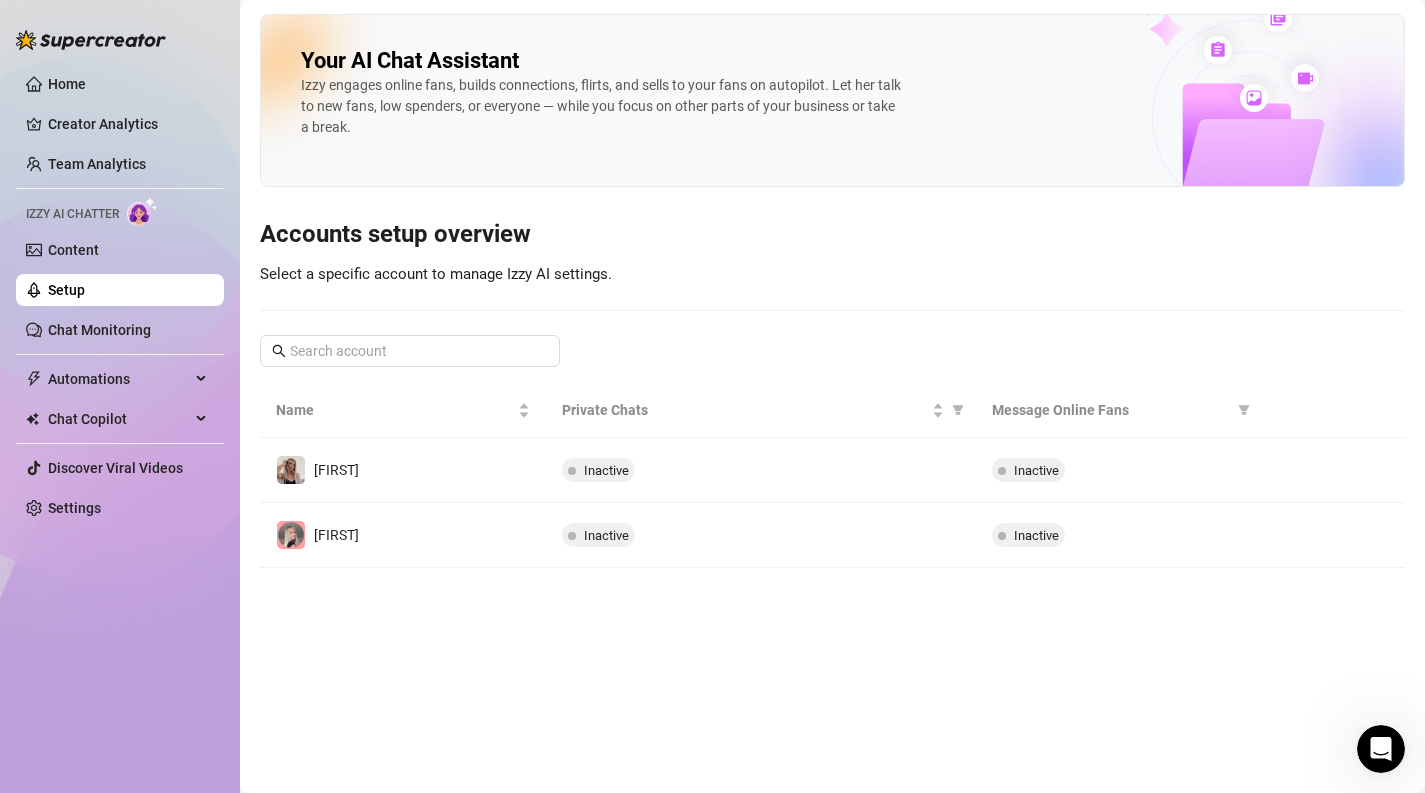 click on "Home Creator Analytics   Team Analytics Izzy AI Chatter Content Setup Chat Monitoring Automations All Message Flow Beta Bump Online Fans Expired Fans Chat Copilot All AI Reply Message Library Fan CRM Discover Viral Videos Settings" at bounding box center (120, 296) 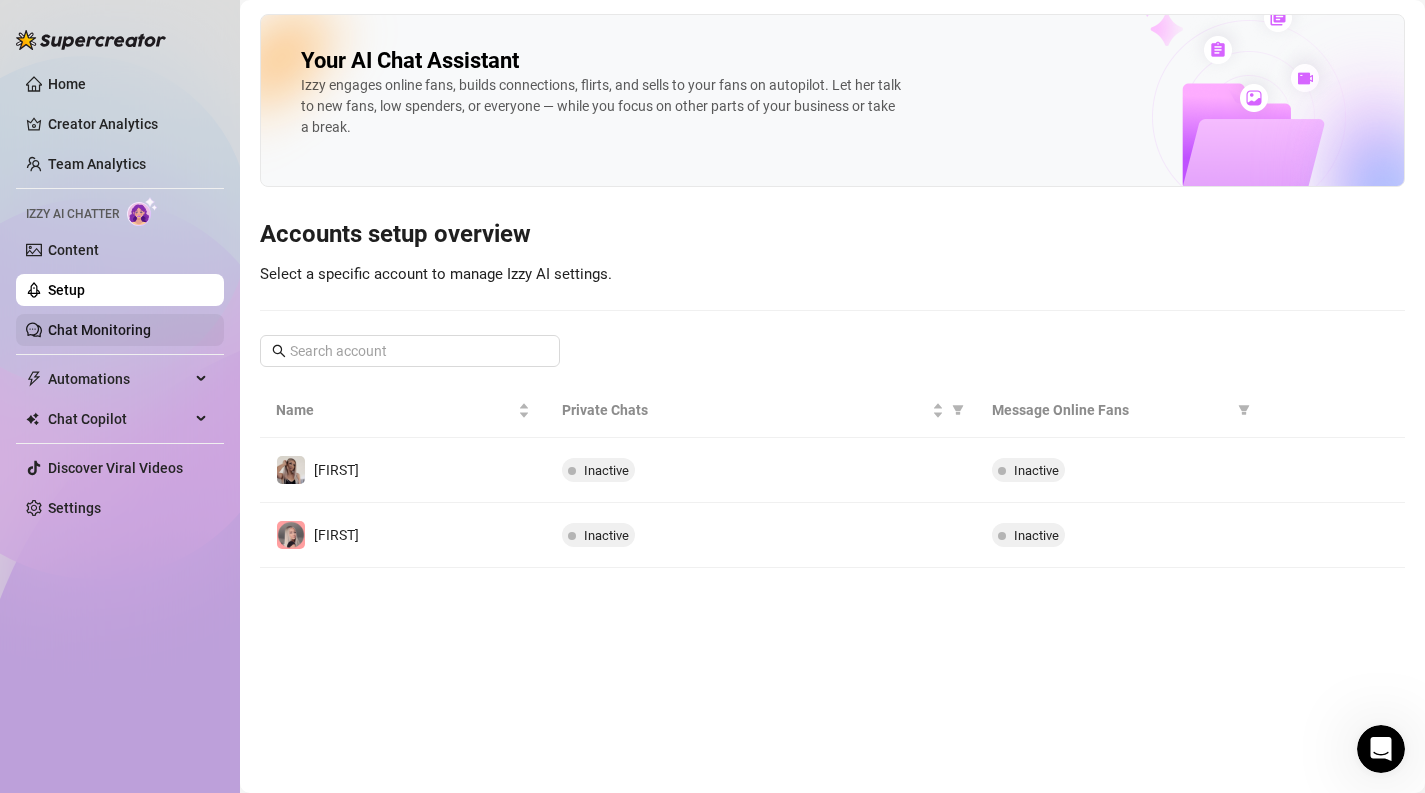 click on "Chat Monitoring" at bounding box center (99, 330) 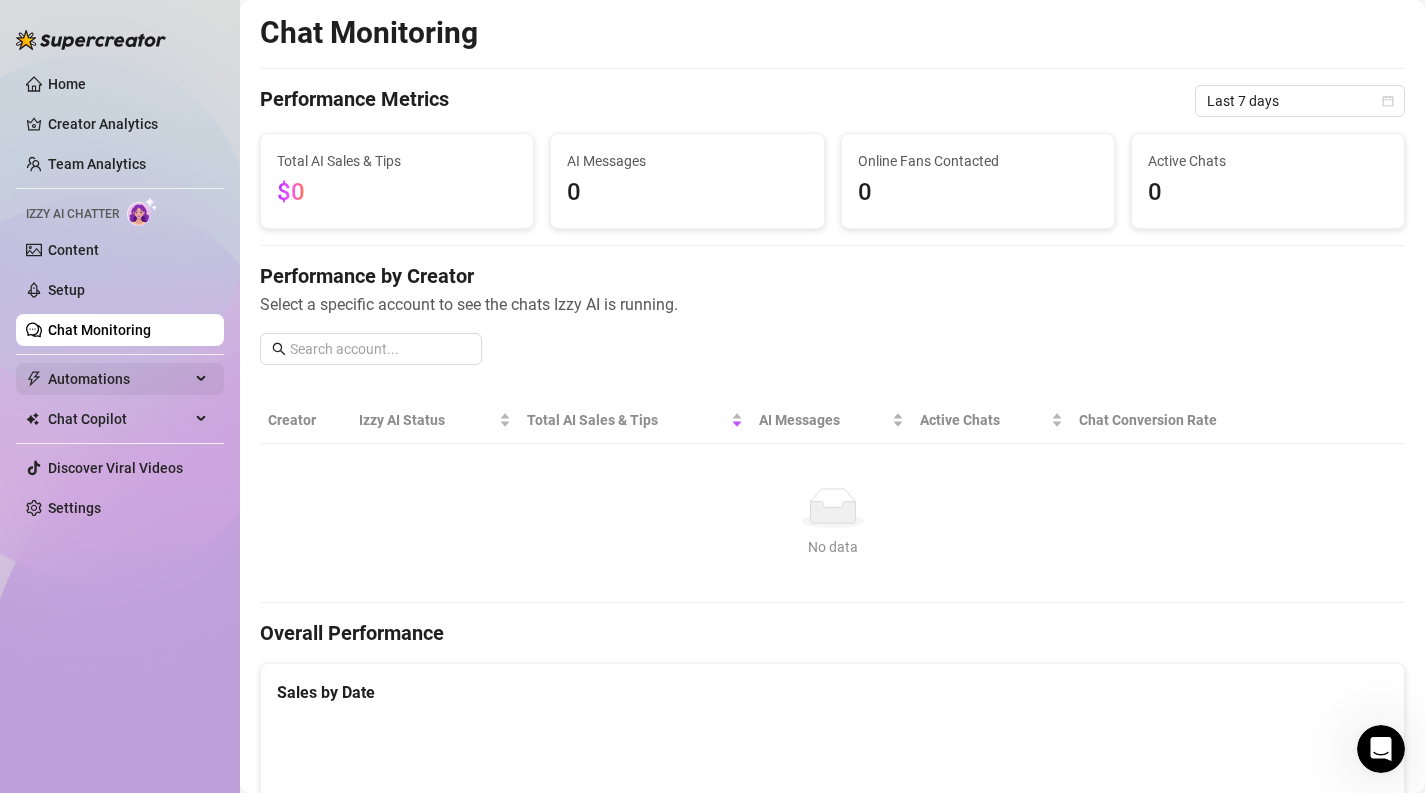 click on "Automations" at bounding box center [119, 379] 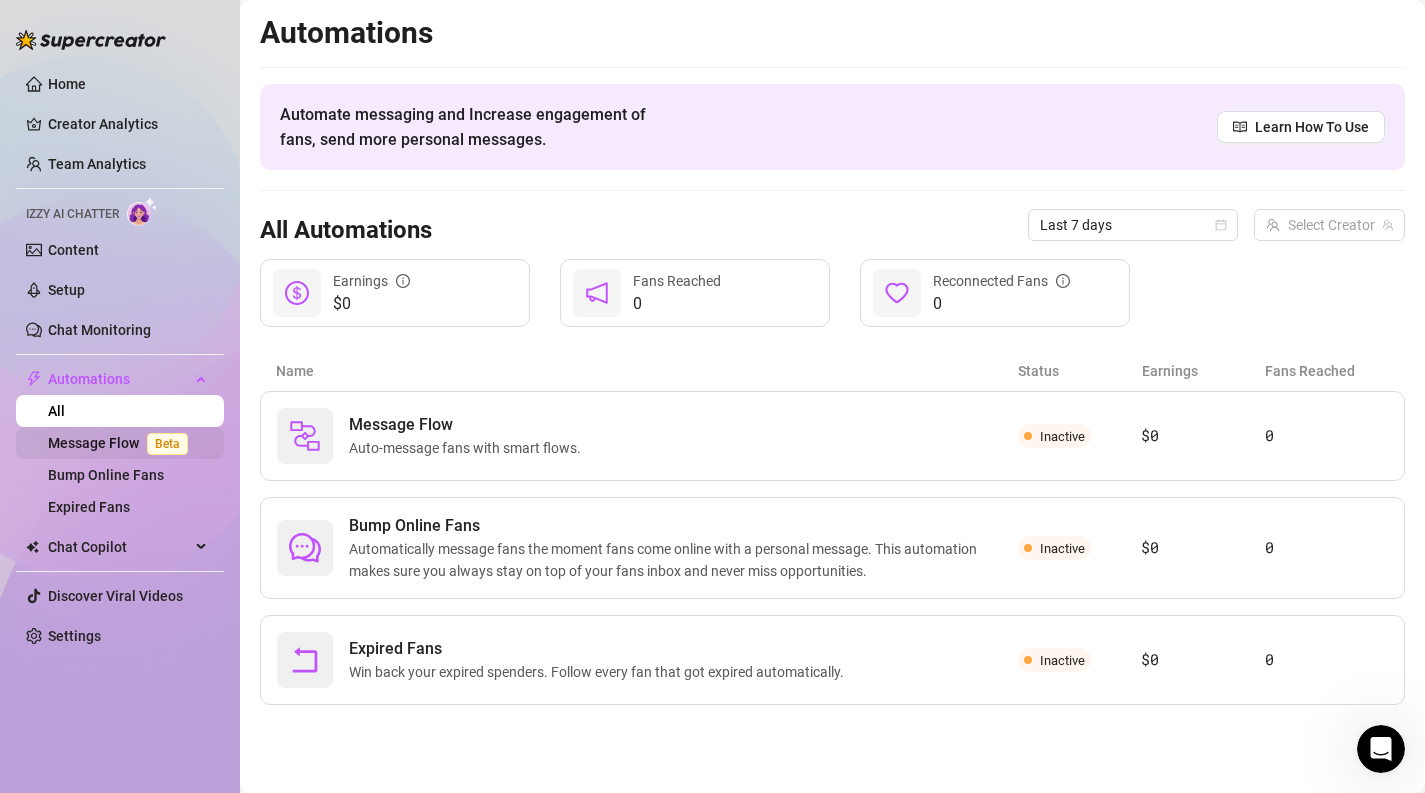 click on "Message Flow Beta" at bounding box center [122, 443] 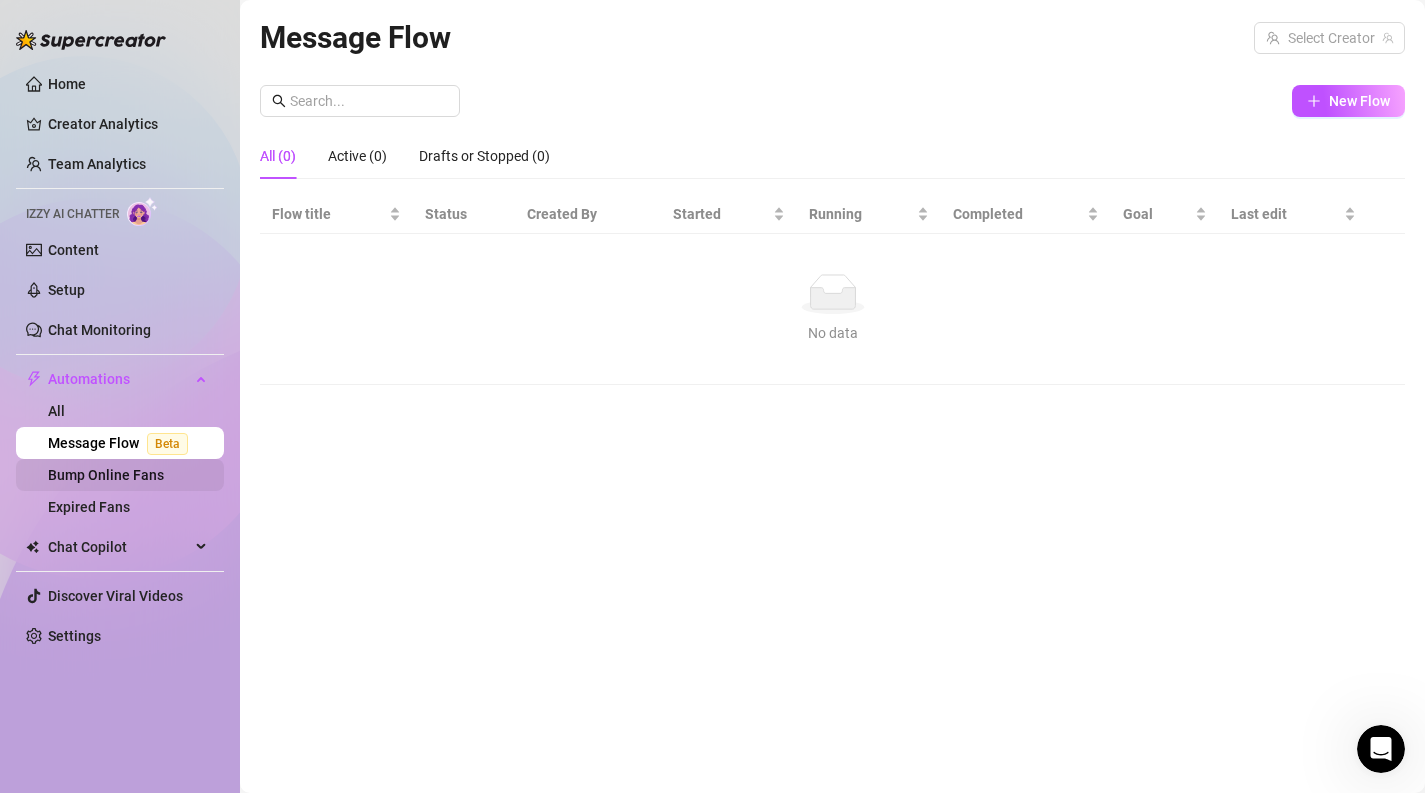 click on "Bump Online Fans" at bounding box center [106, 475] 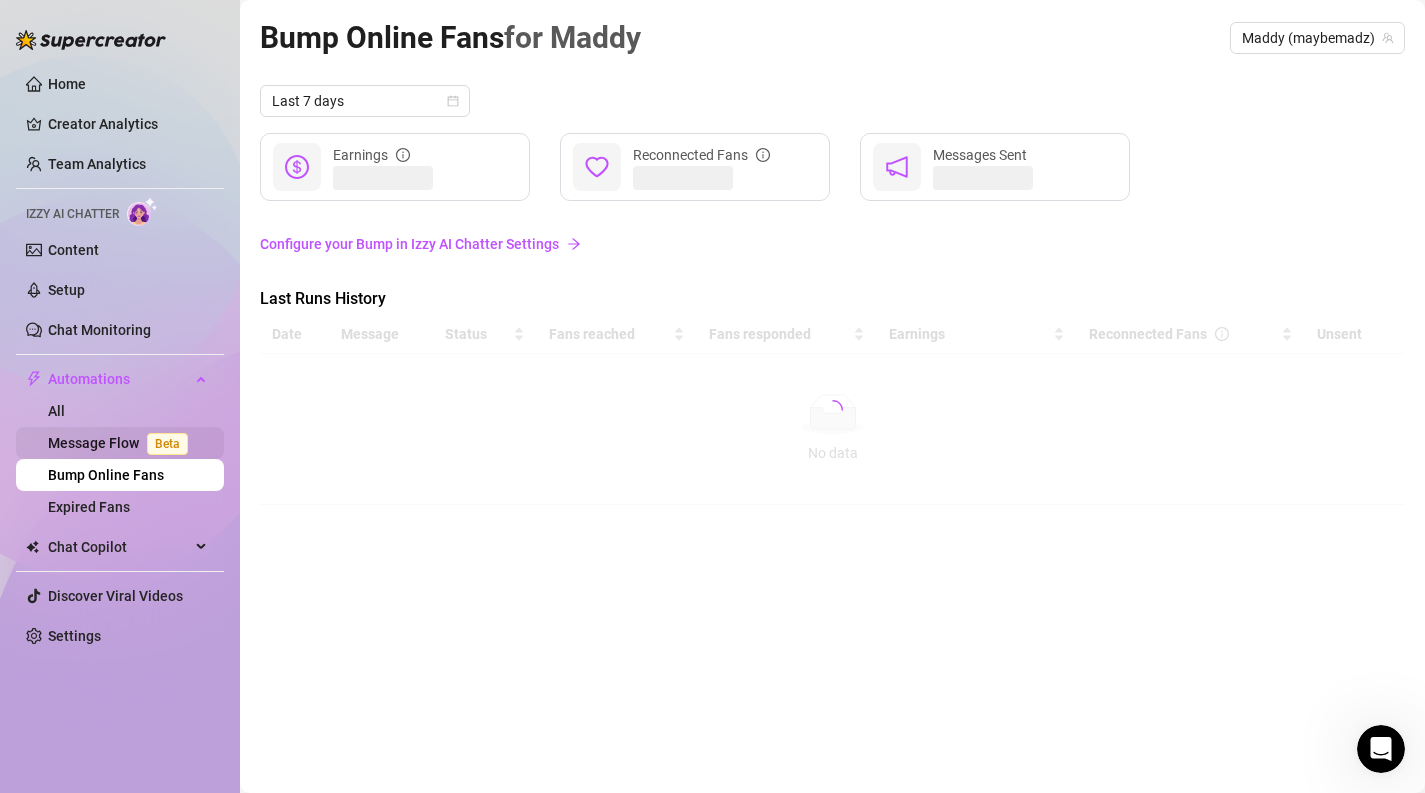 click on "Message Flow Beta" at bounding box center [122, 443] 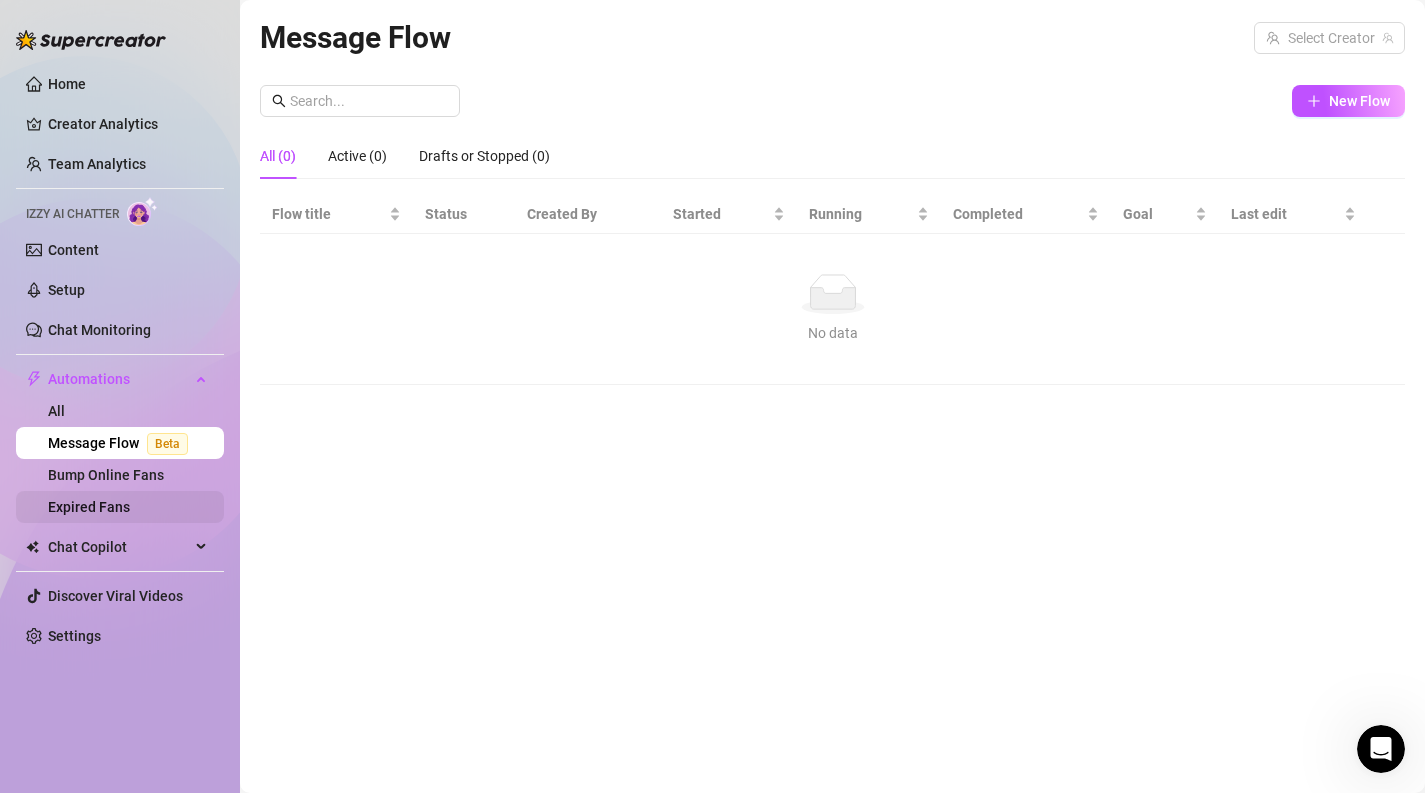 click on "Expired Fans" at bounding box center (89, 507) 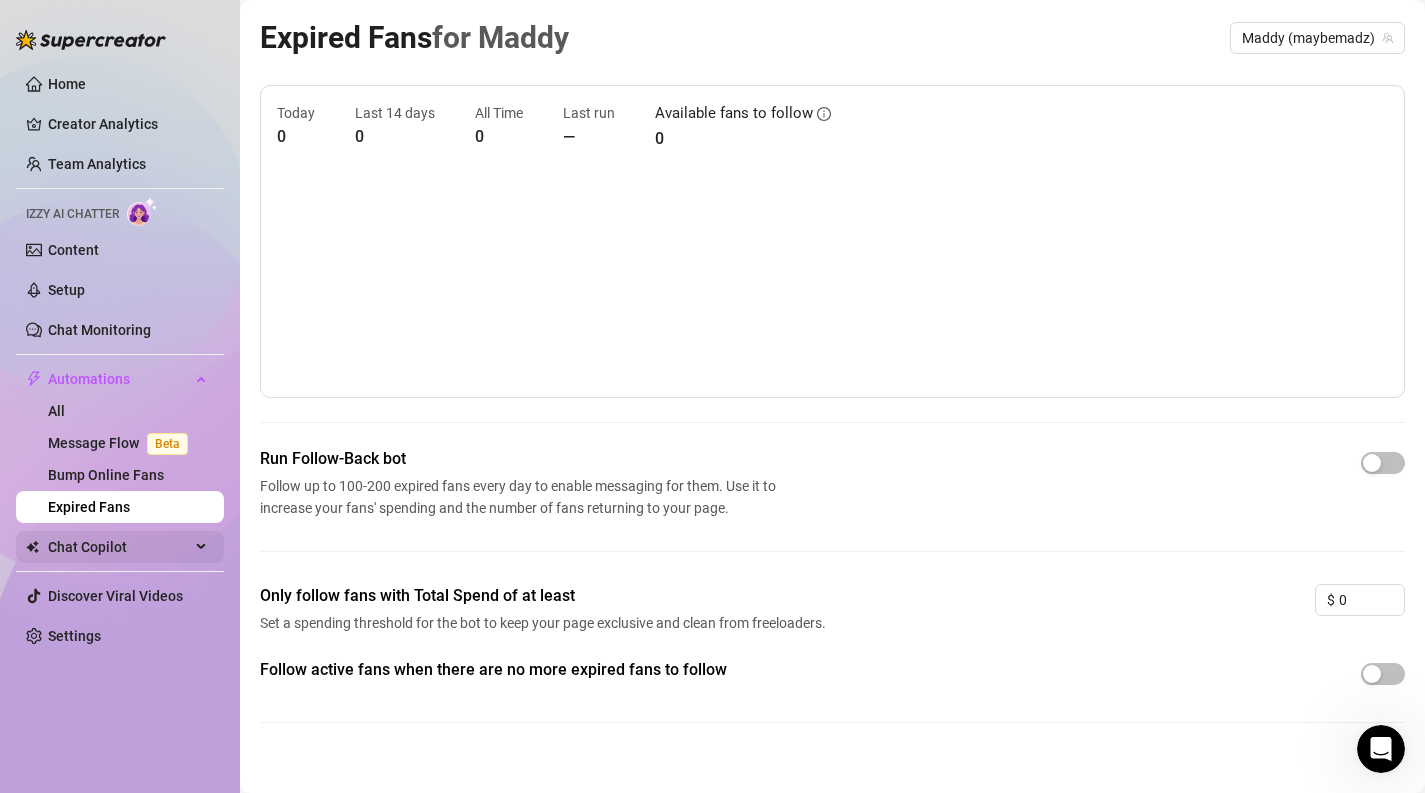 click on "Chat Copilot" at bounding box center (119, 547) 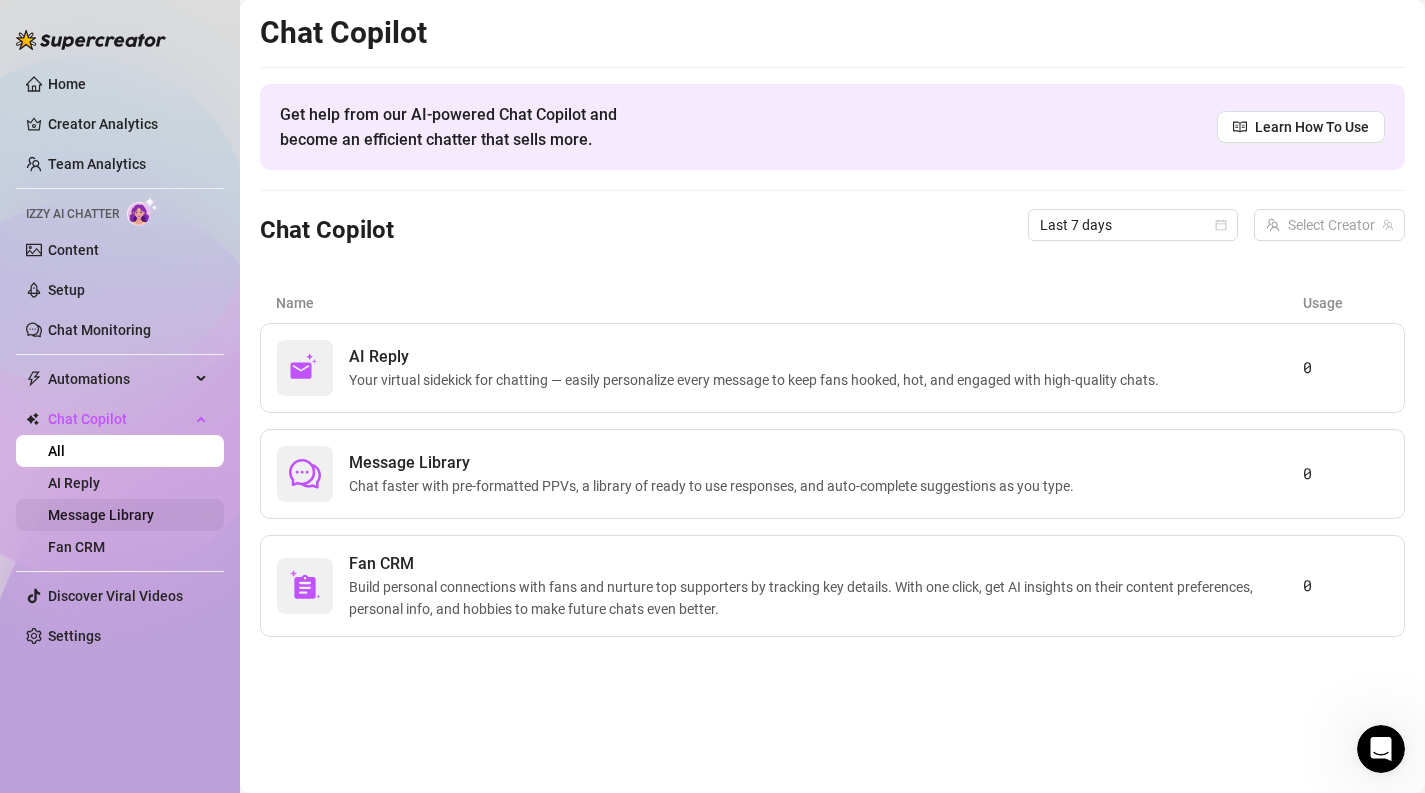 click on "Message Library" at bounding box center (101, 515) 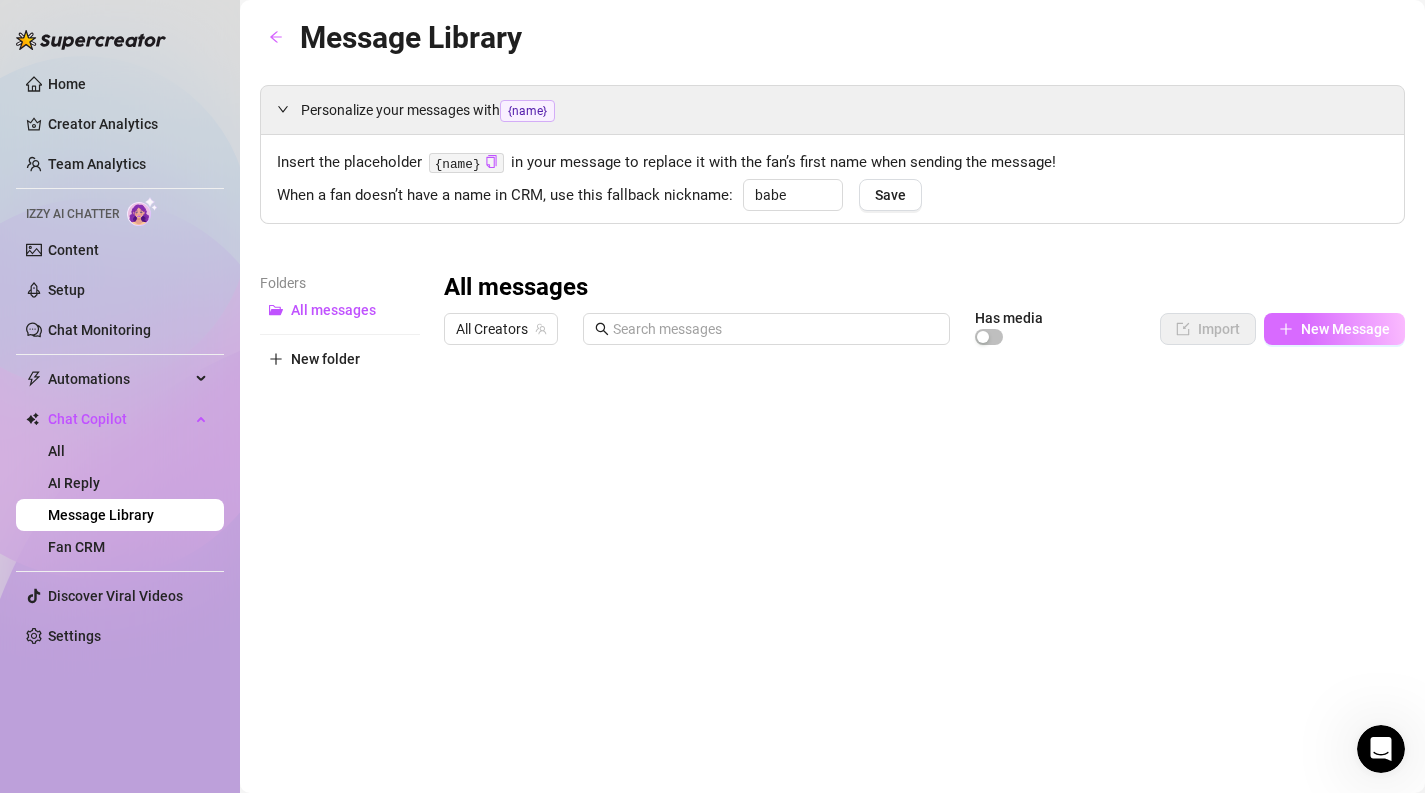 click on "New Message" at bounding box center (1345, 329) 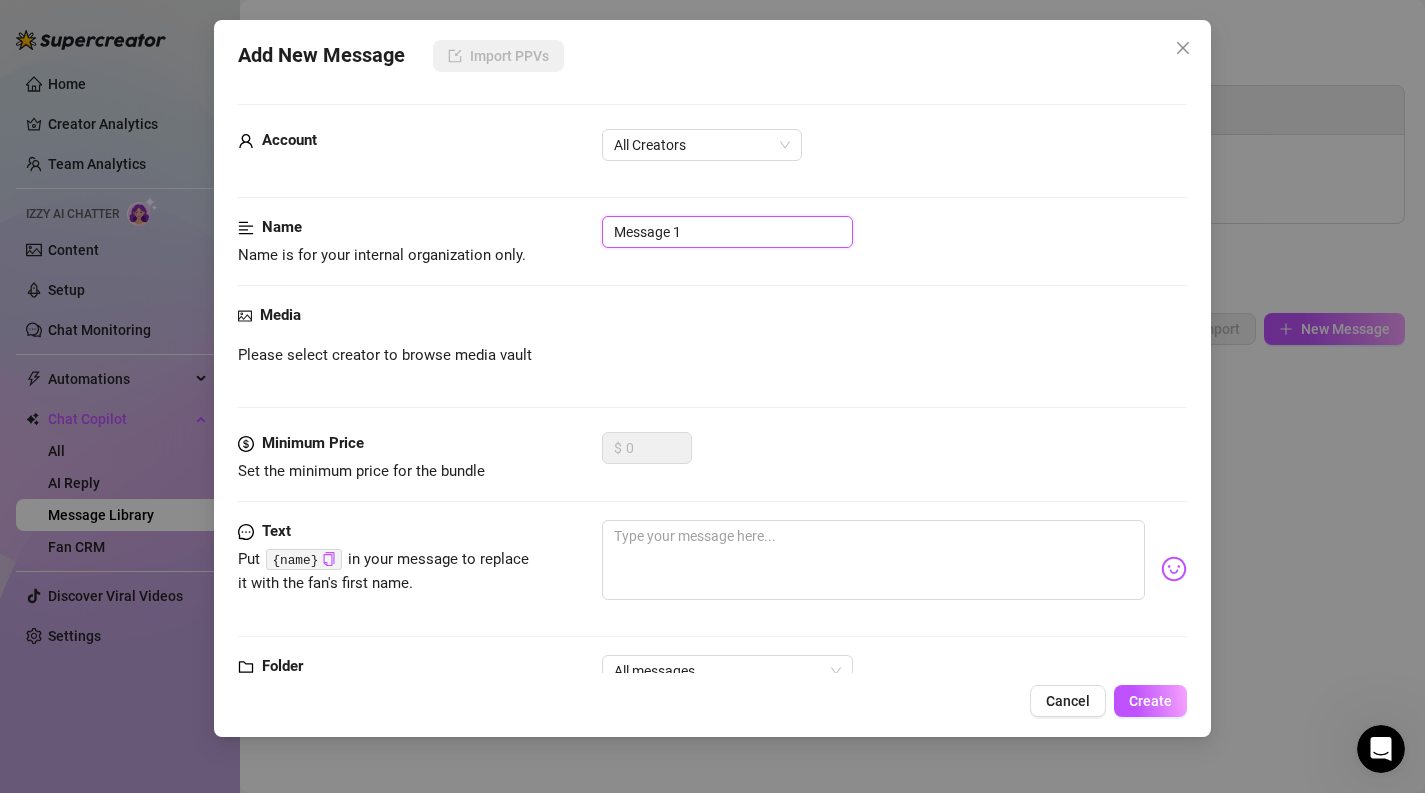 click on "Message 1" at bounding box center [727, 232] 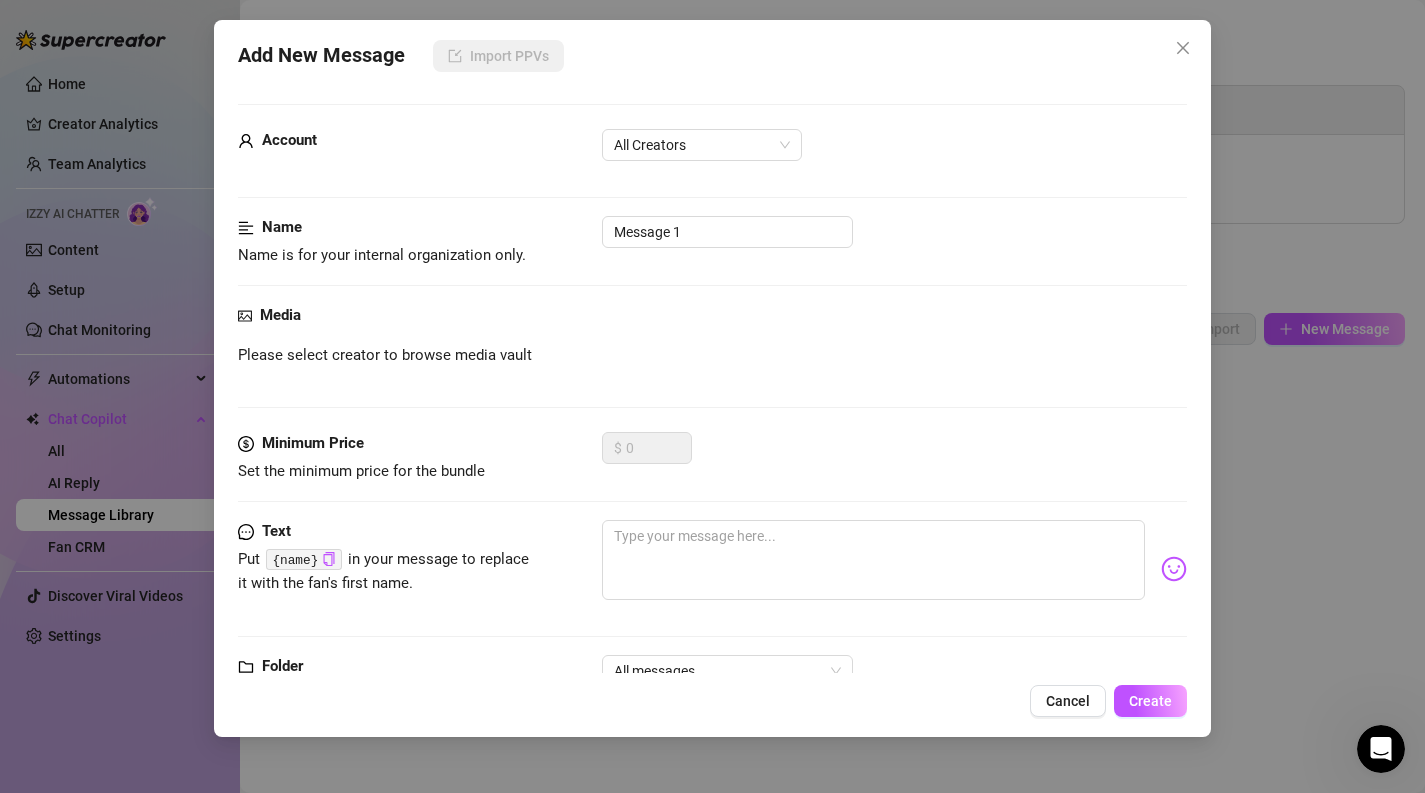 click on "Media" at bounding box center (713, 316) 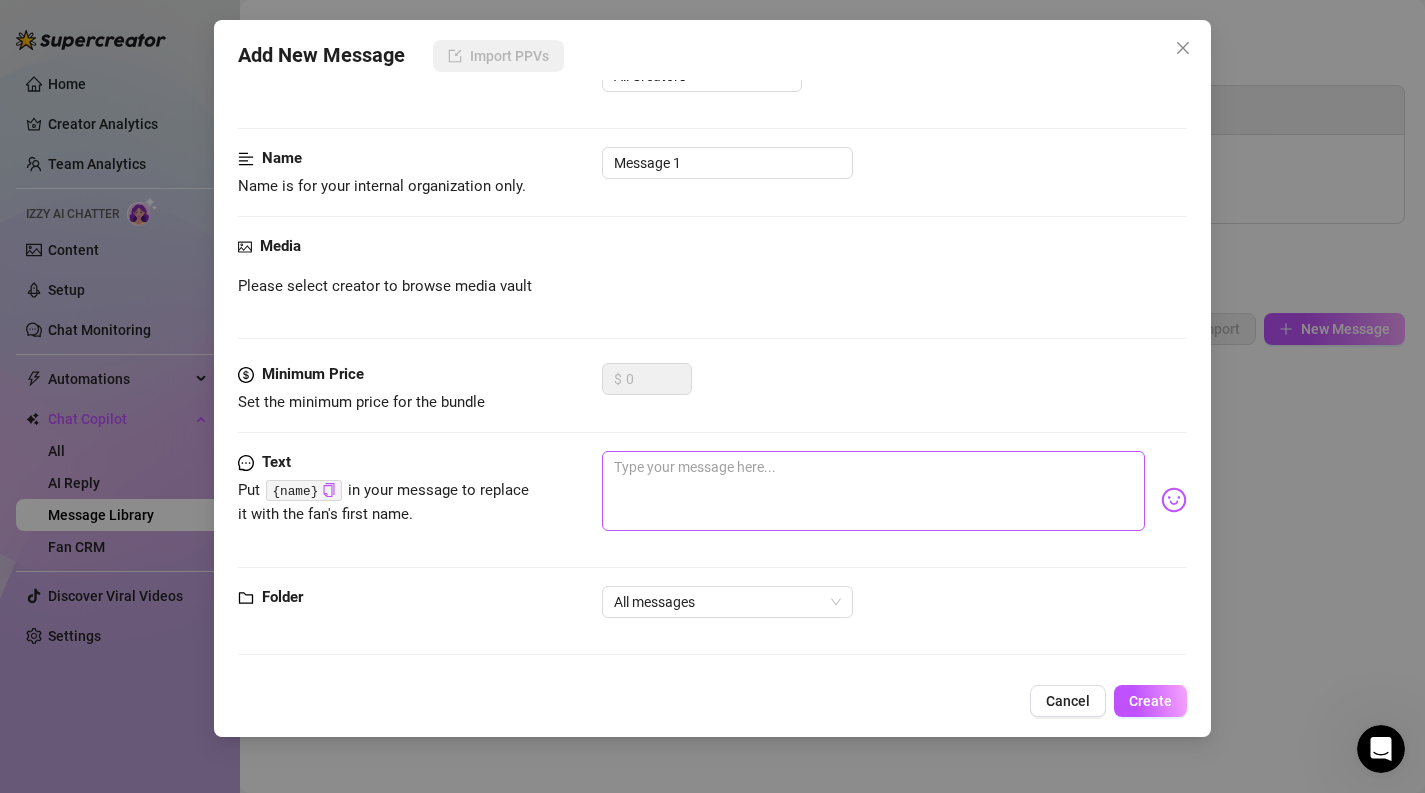 scroll, scrollTop: 0, scrollLeft: 0, axis: both 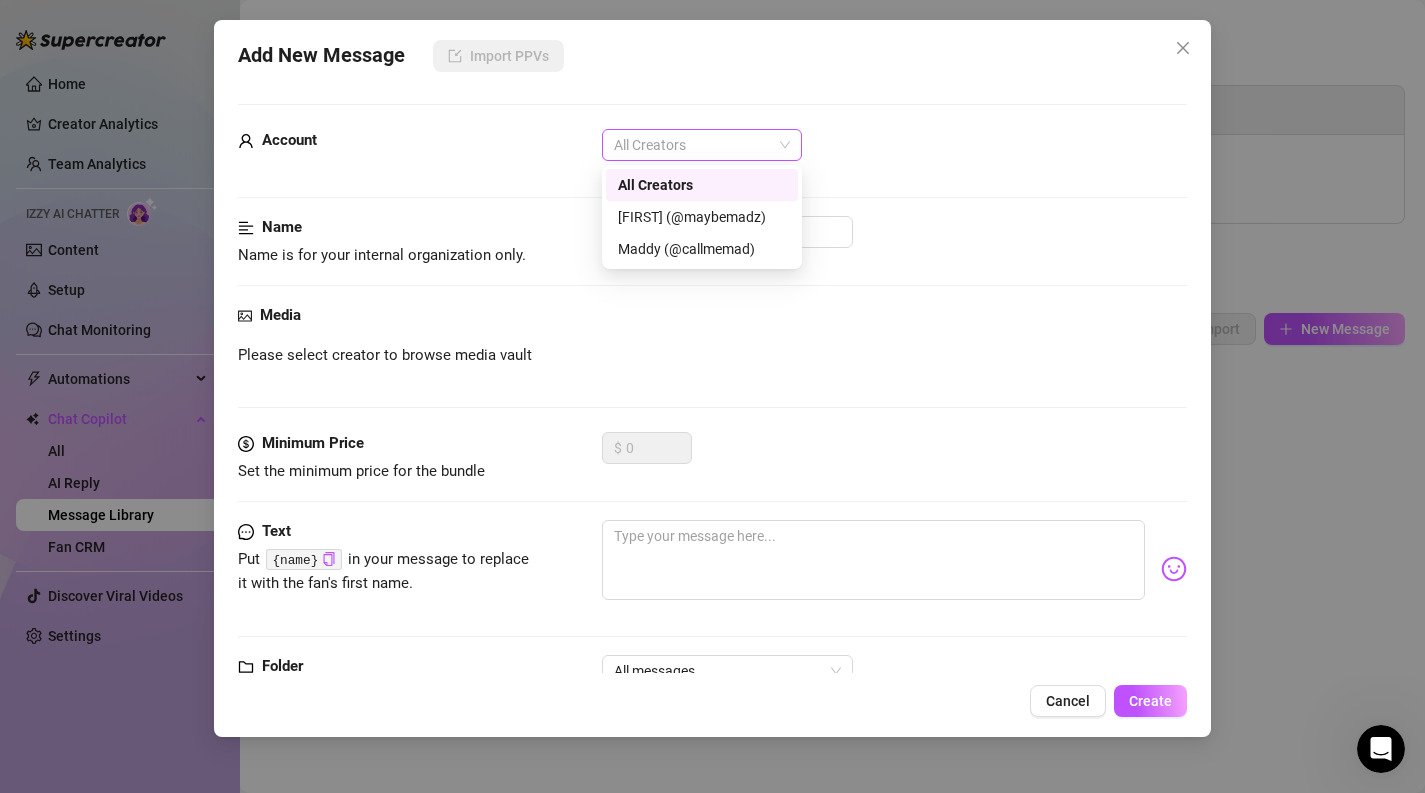 click on "All Creators" at bounding box center (702, 145) 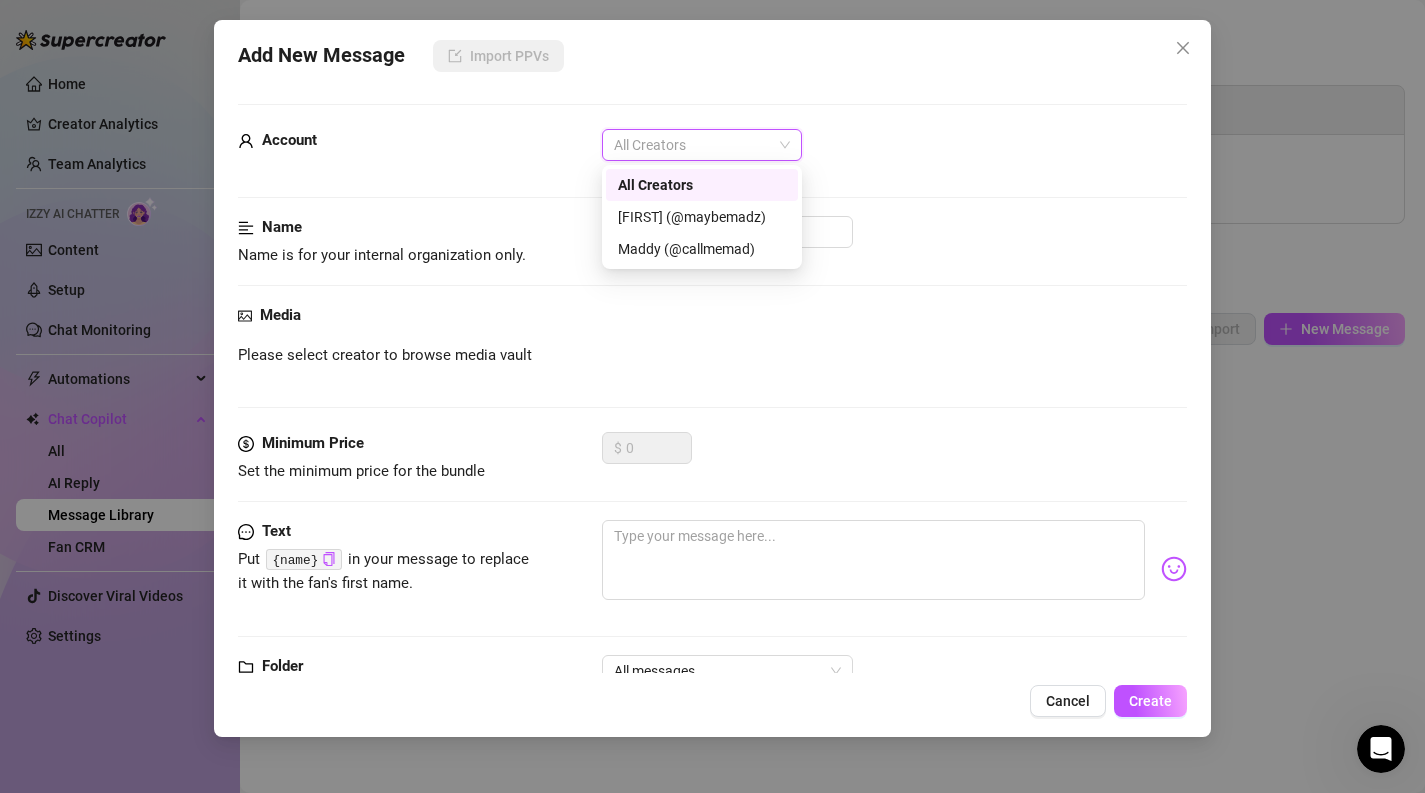 click on "All Creators" at bounding box center [702, 145] 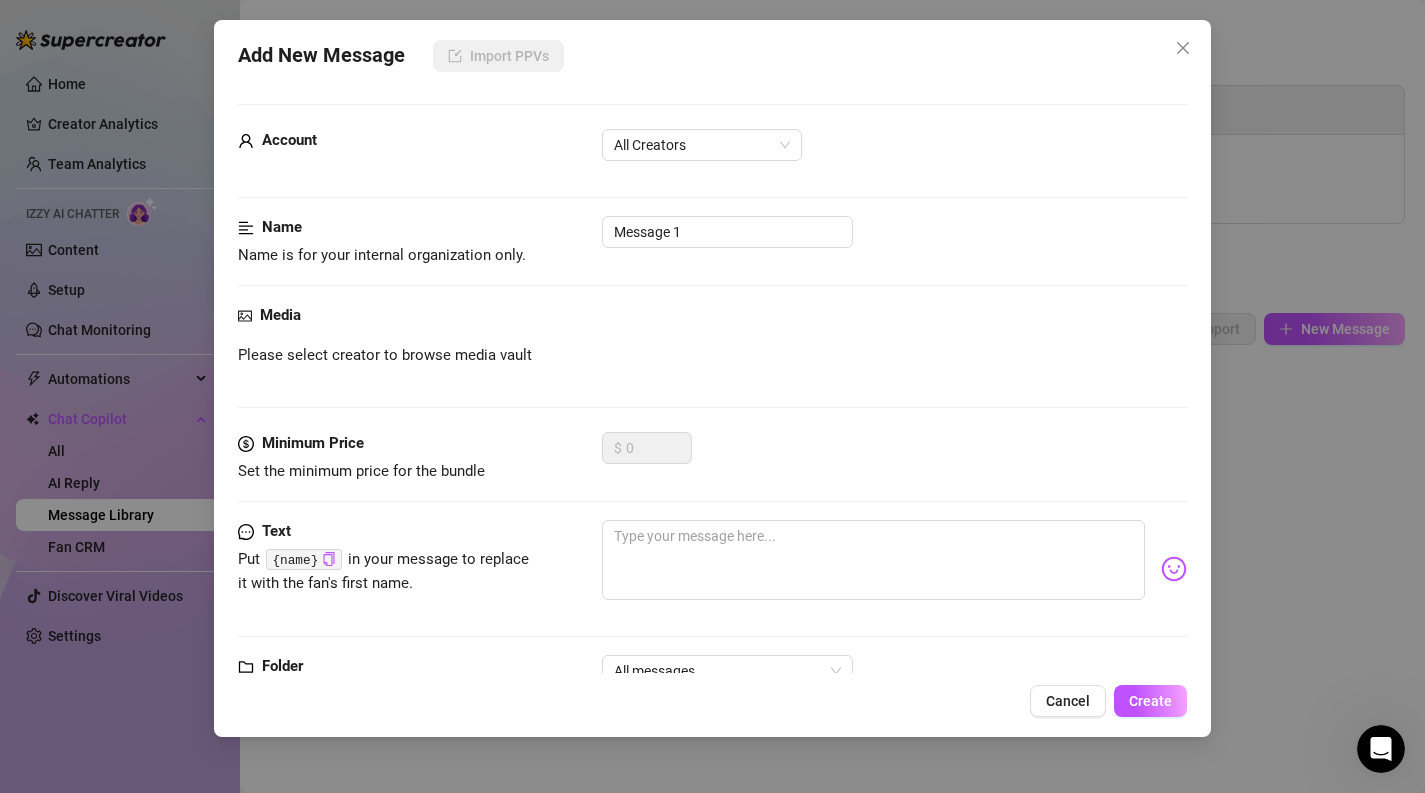 click on "Account All Creators Name Name is for your internal organization only. Message 1 Media Please select creator to browse media vault Minimum Price Set the minimum price for the bundle $ 0 Text Put   {name}   in your message to replace it with the fan's first name. Folder All messages" at bounding box center [713, 376] 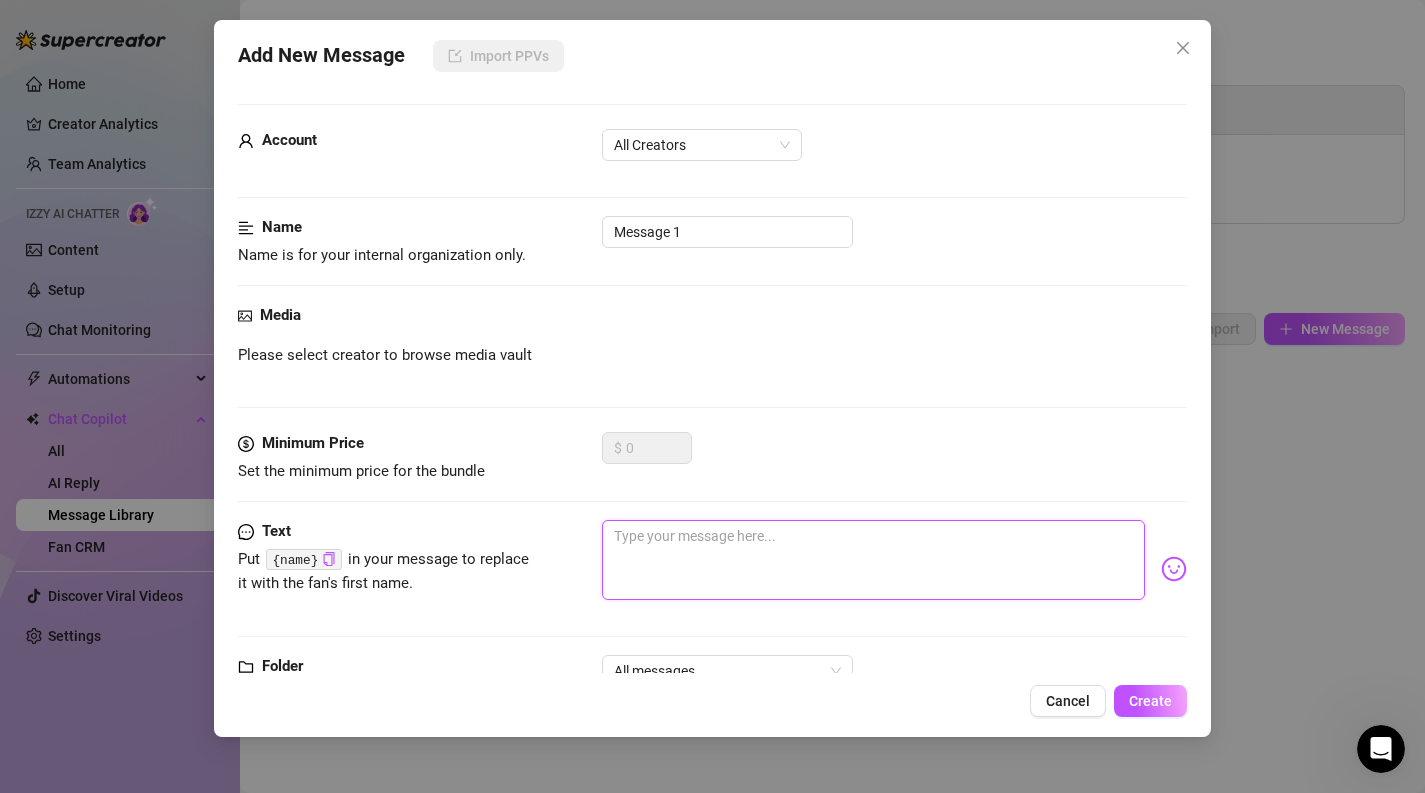 click at bounding box center [874, 560] 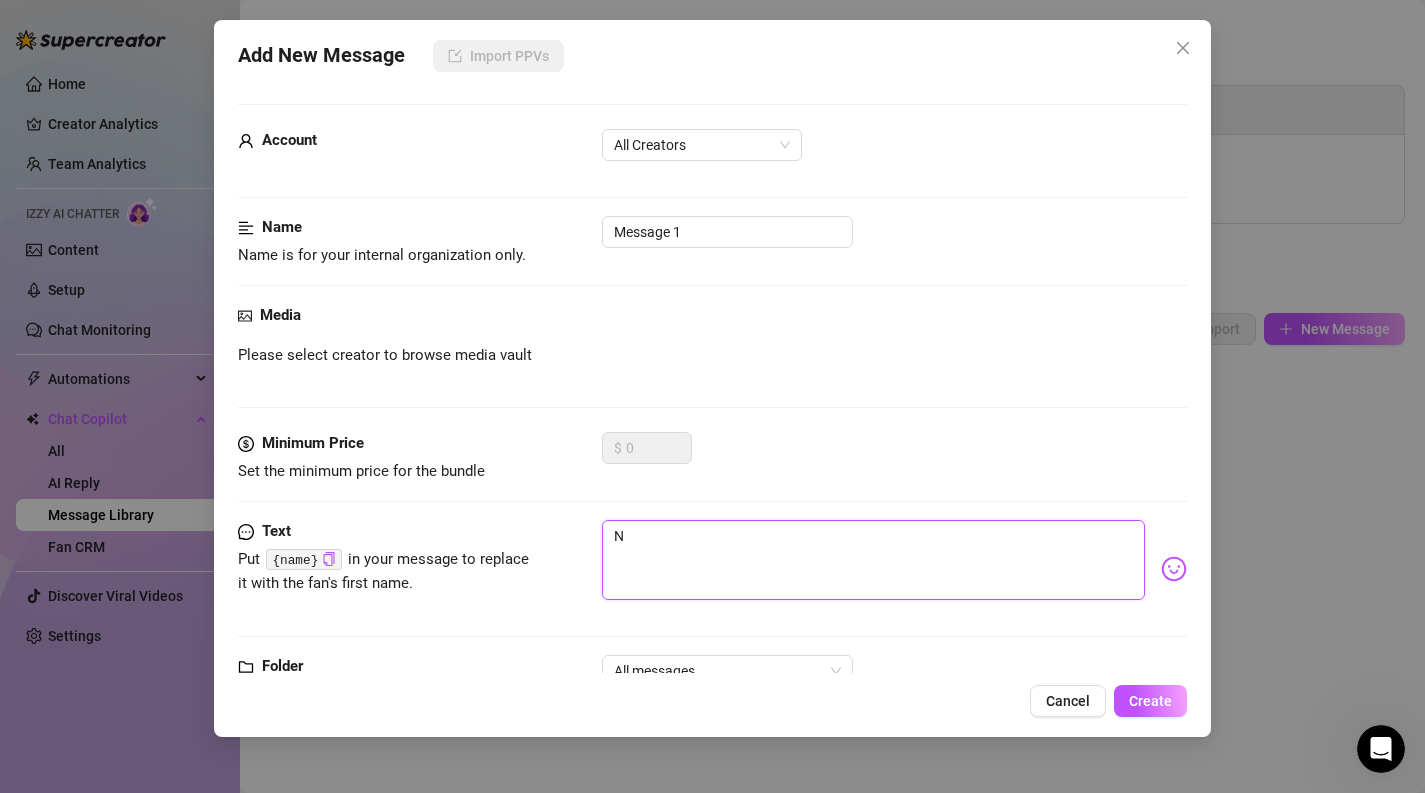 type on "No" 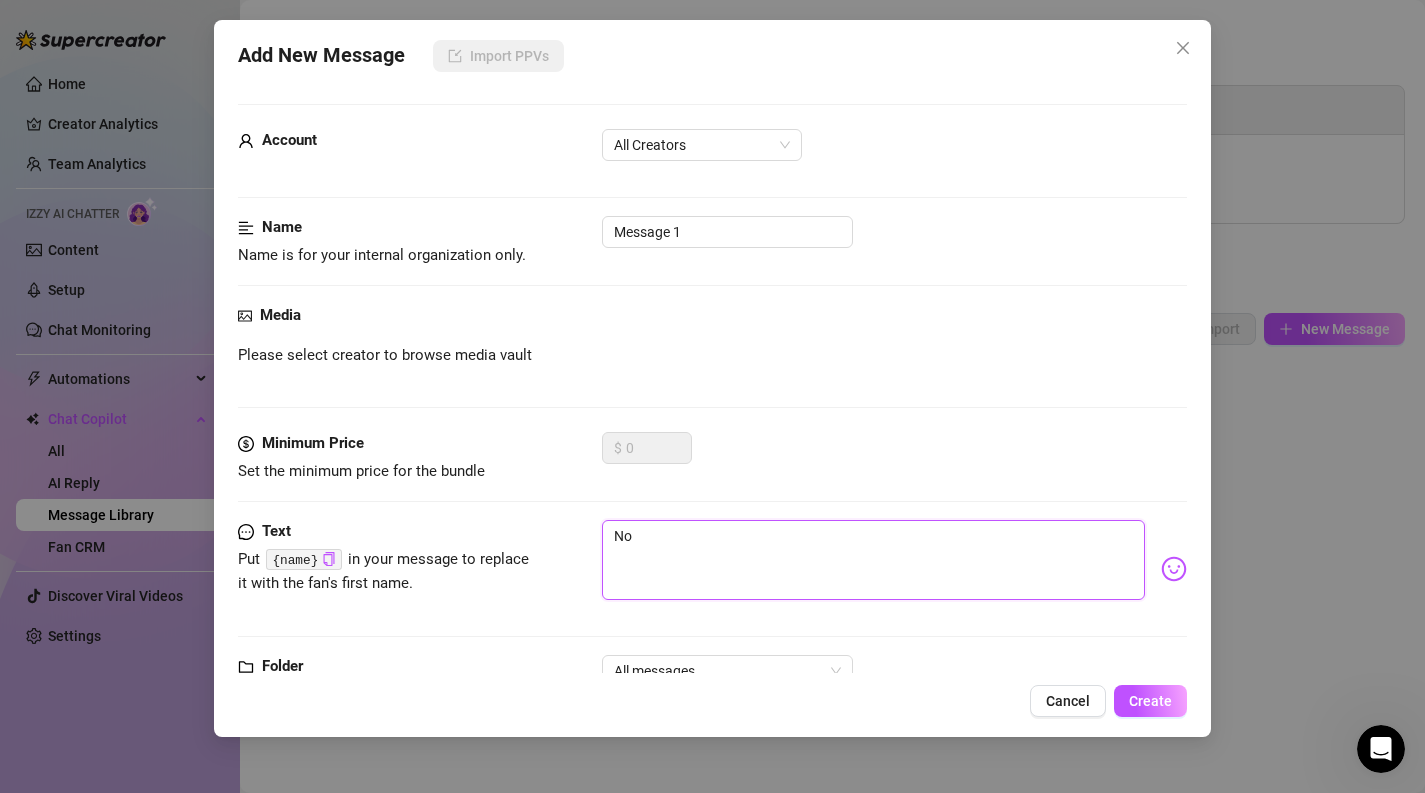 type on "Not" 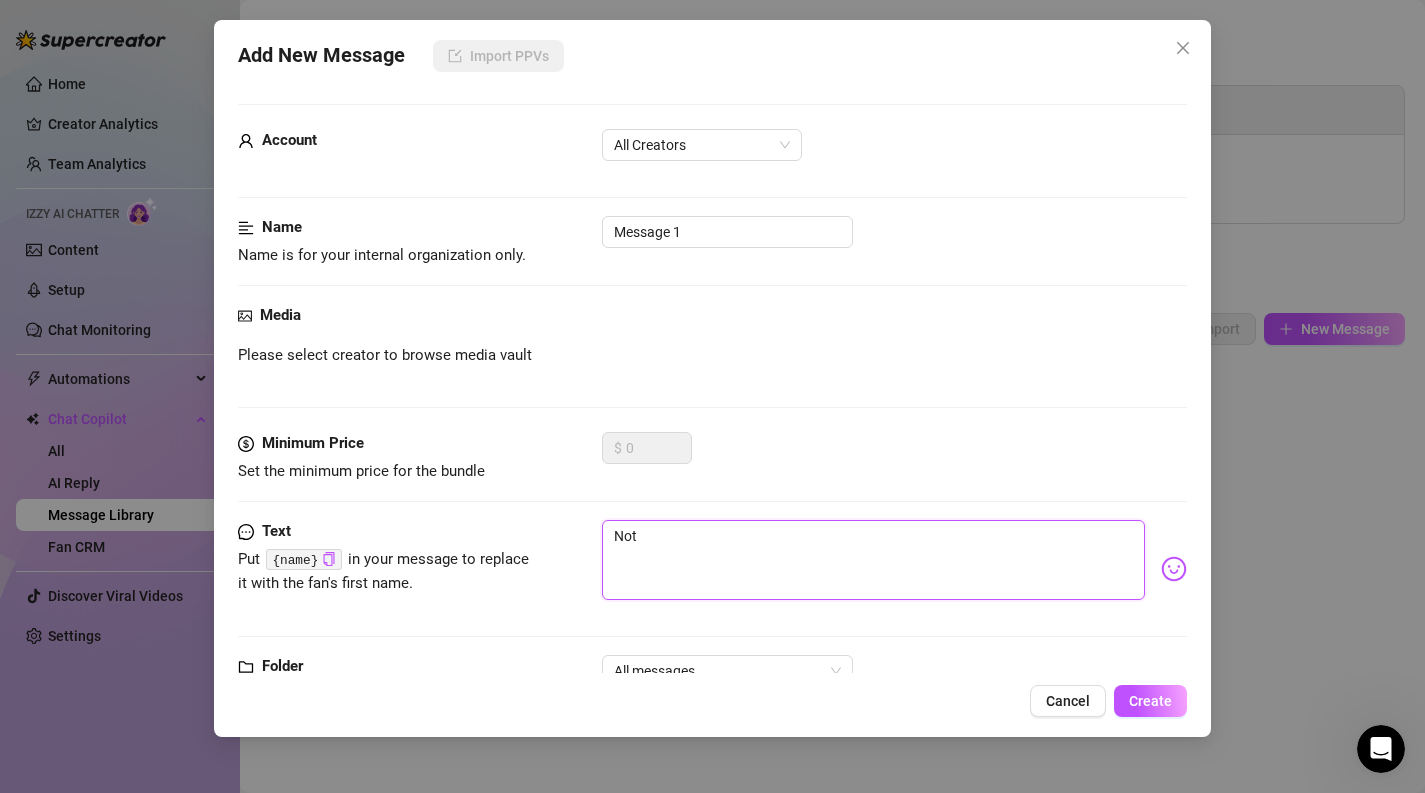 type on "Not" 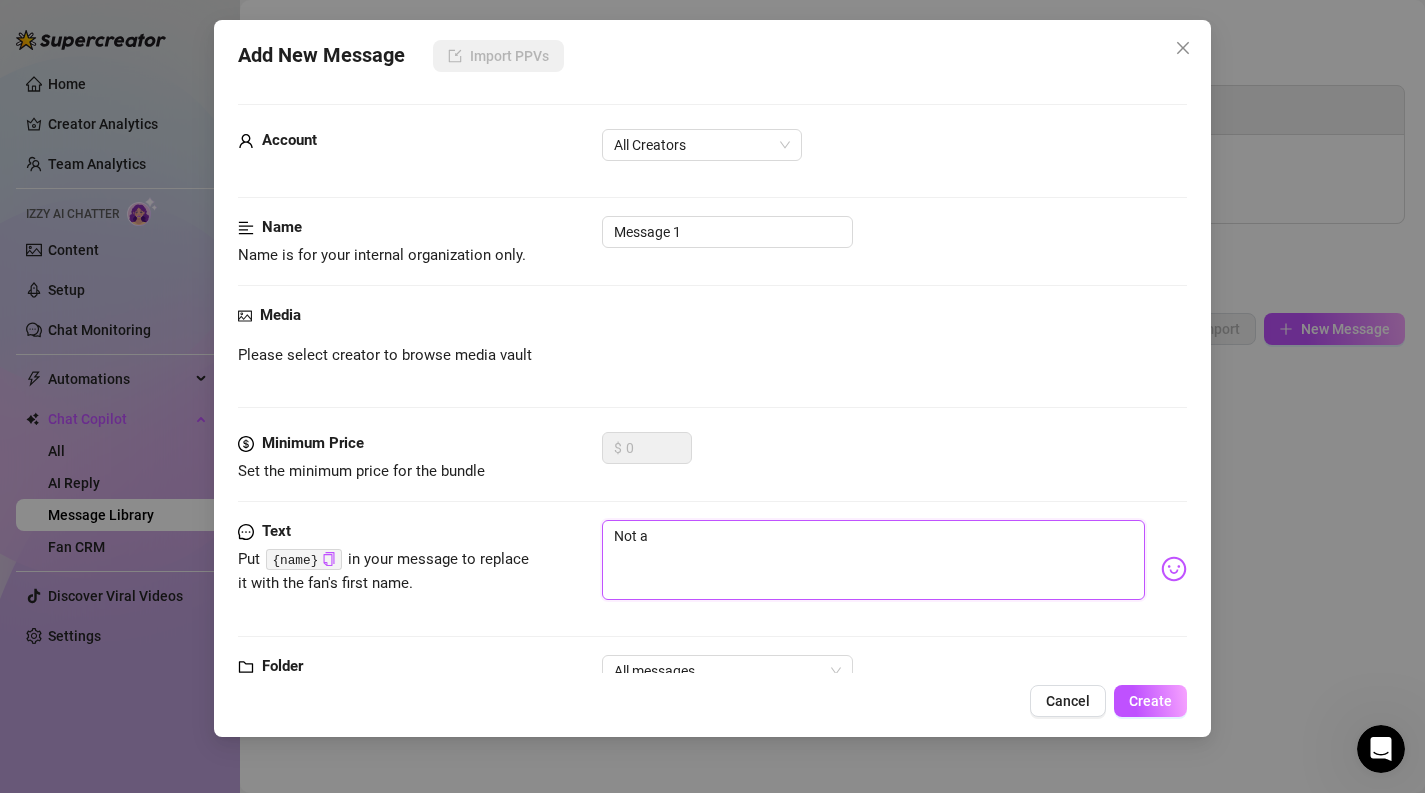 type on "Not a" 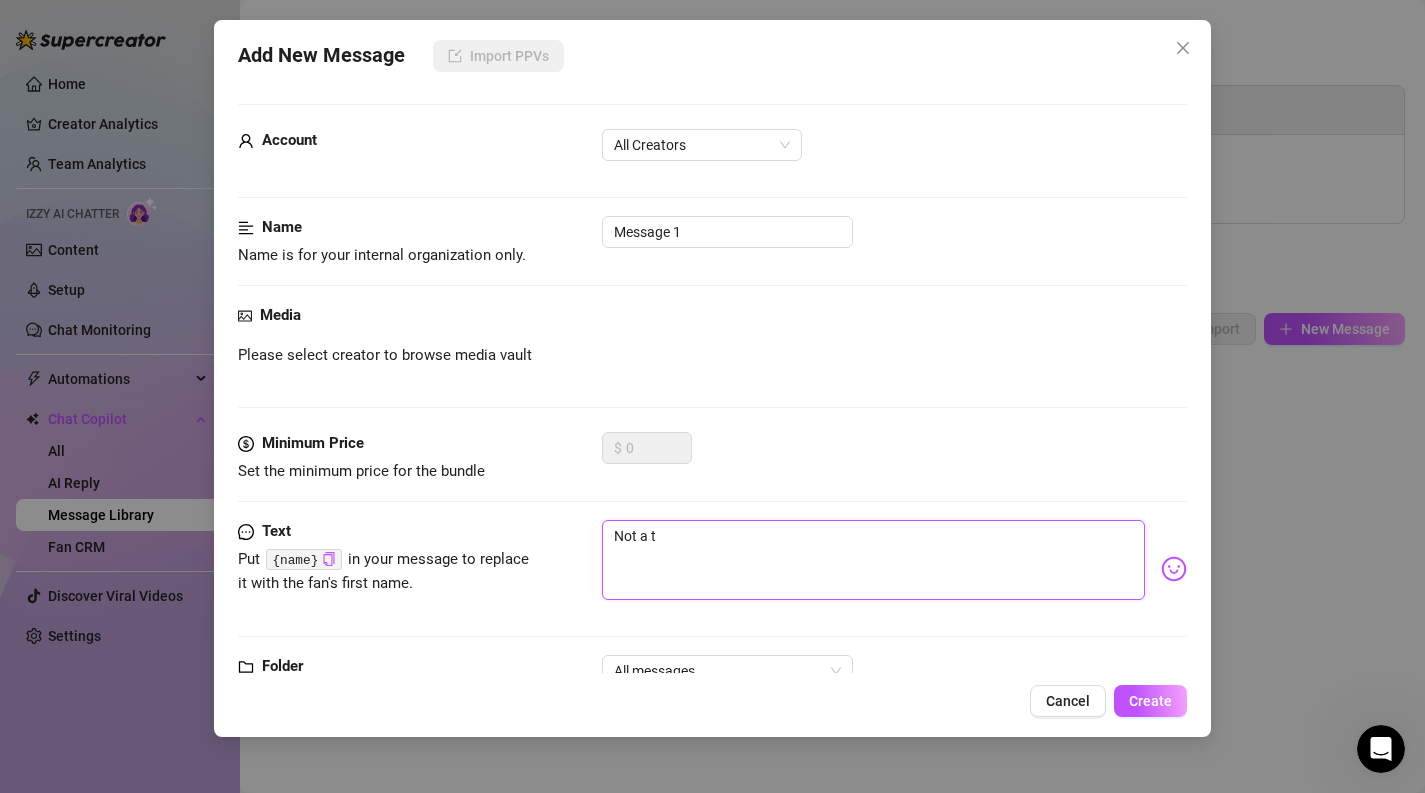 type on "Not a" 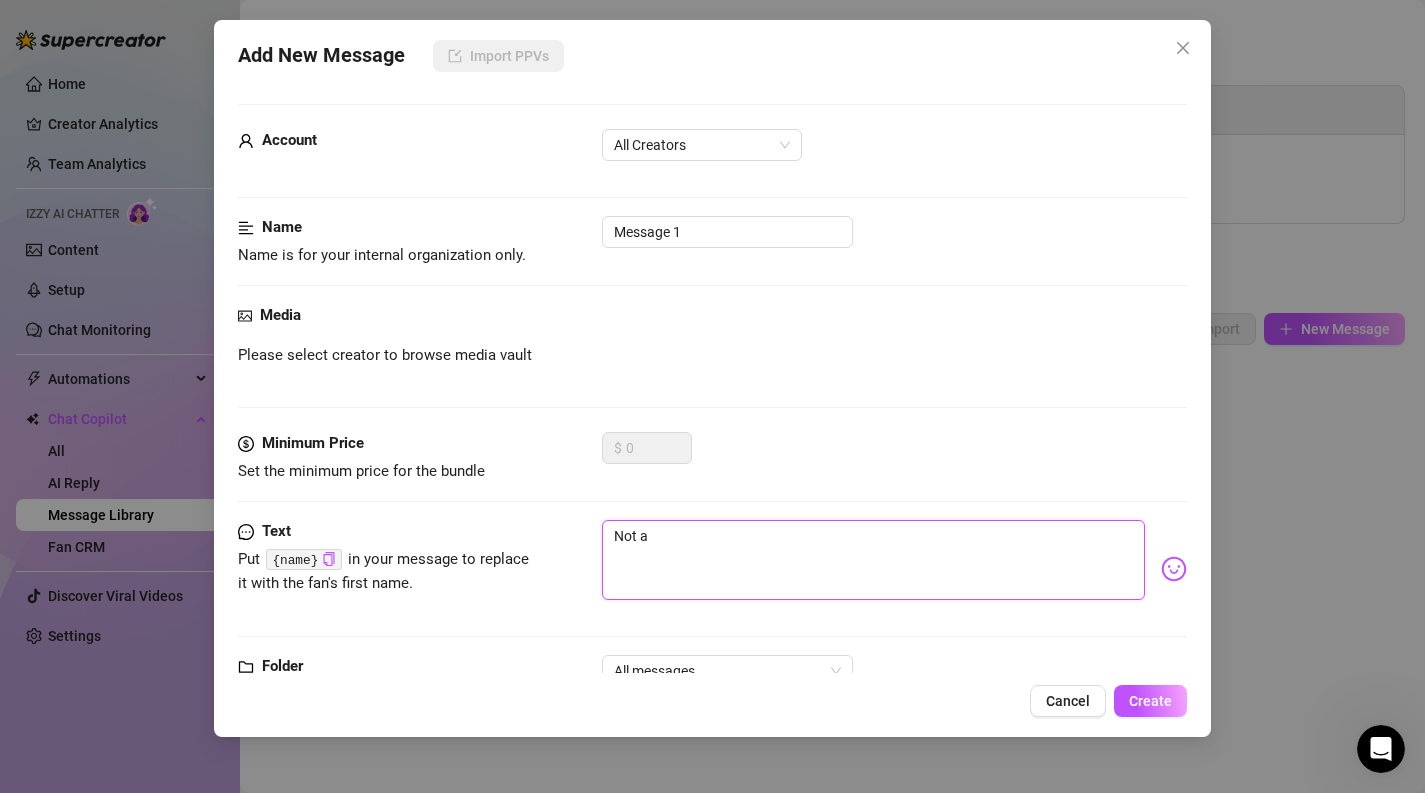 type on "Not a l" 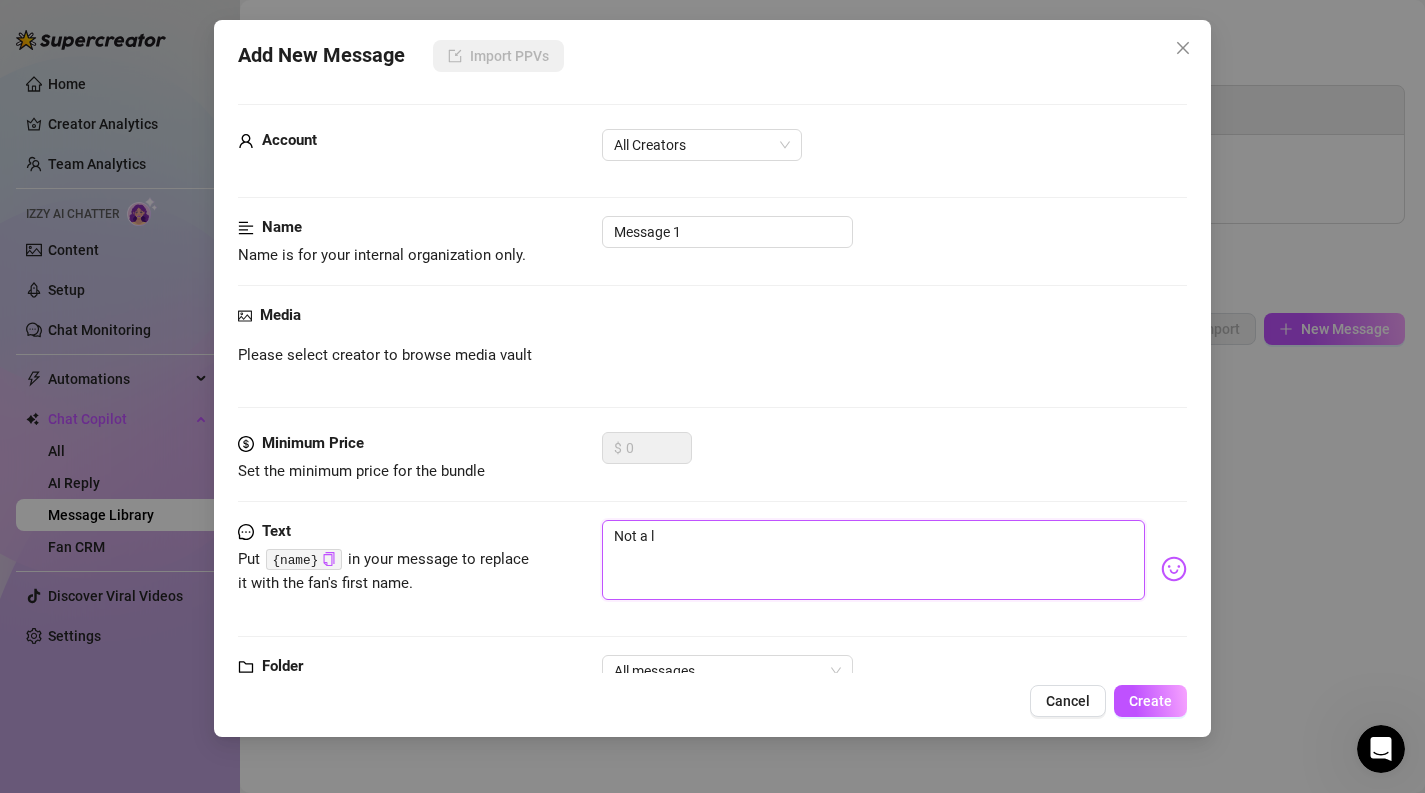 type on "Not a lo" 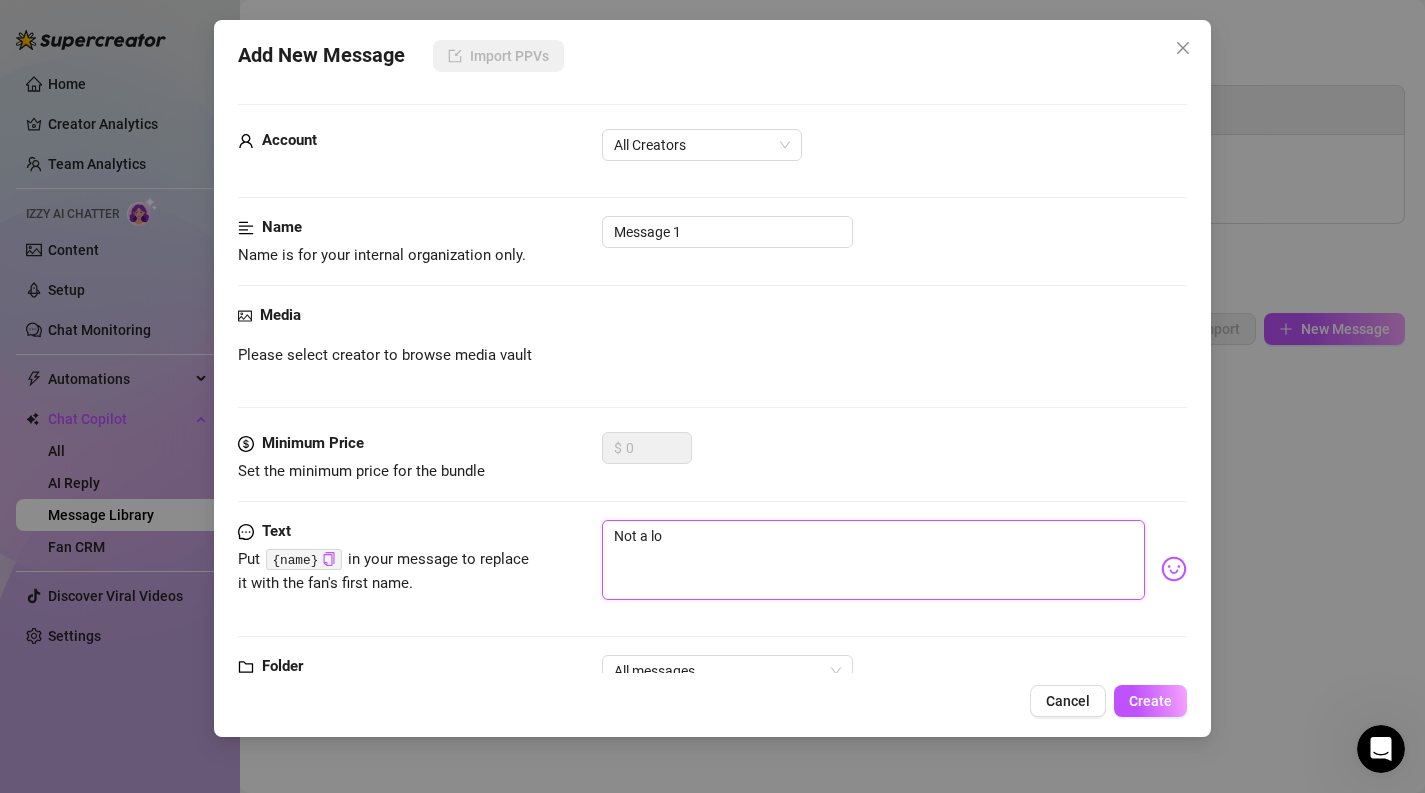 type on "Not a lot" 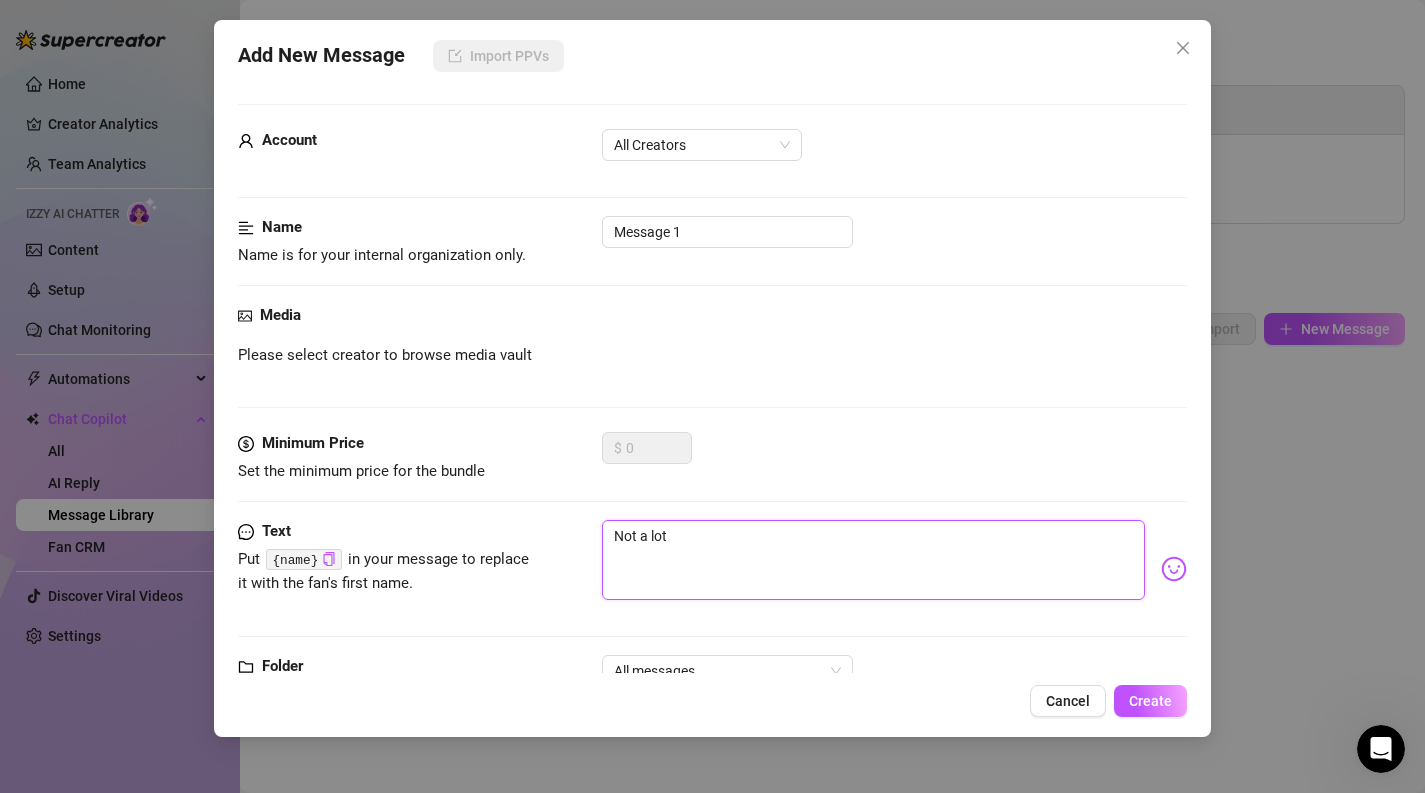 type on "Not a lot" 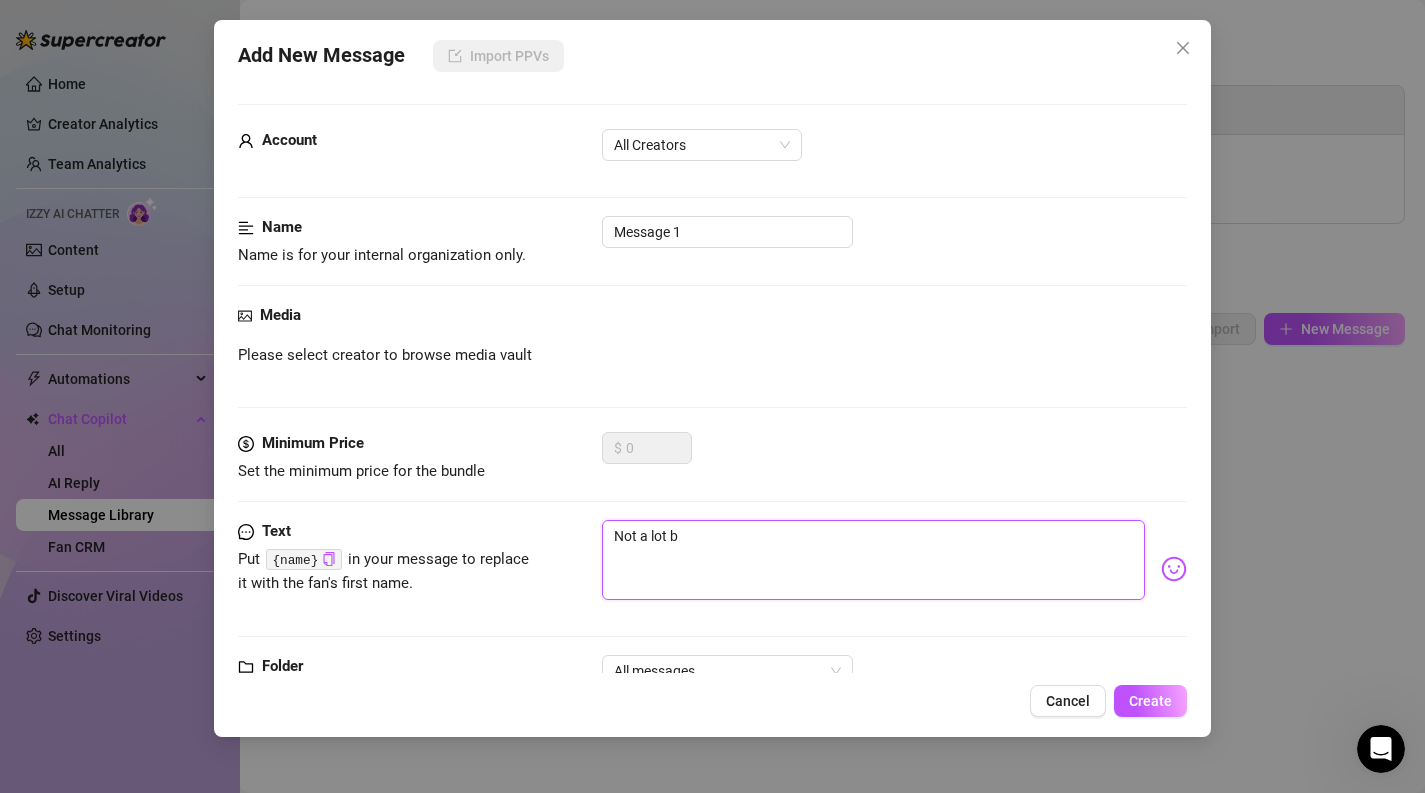 type on "Not a lot ba" 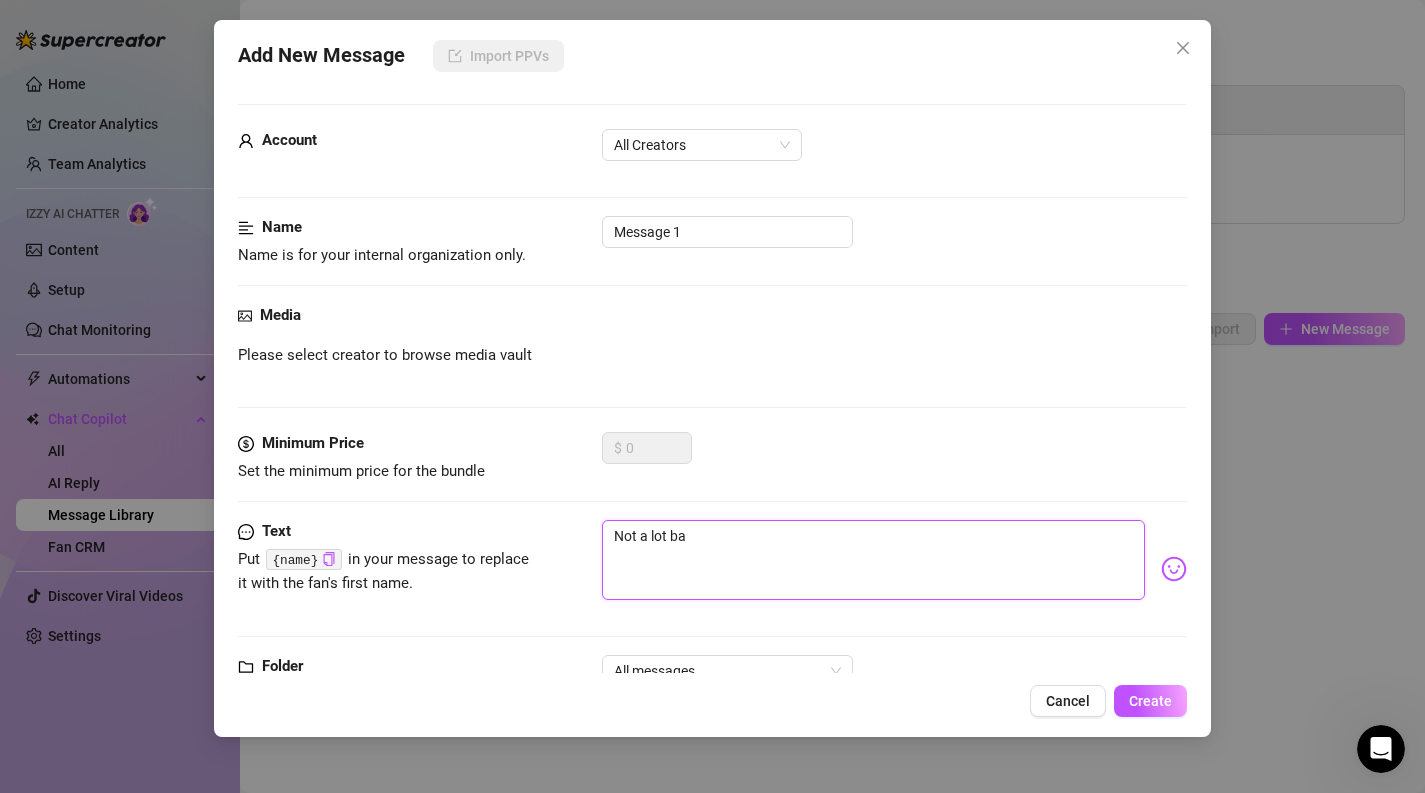 type on "Not a lot bab" 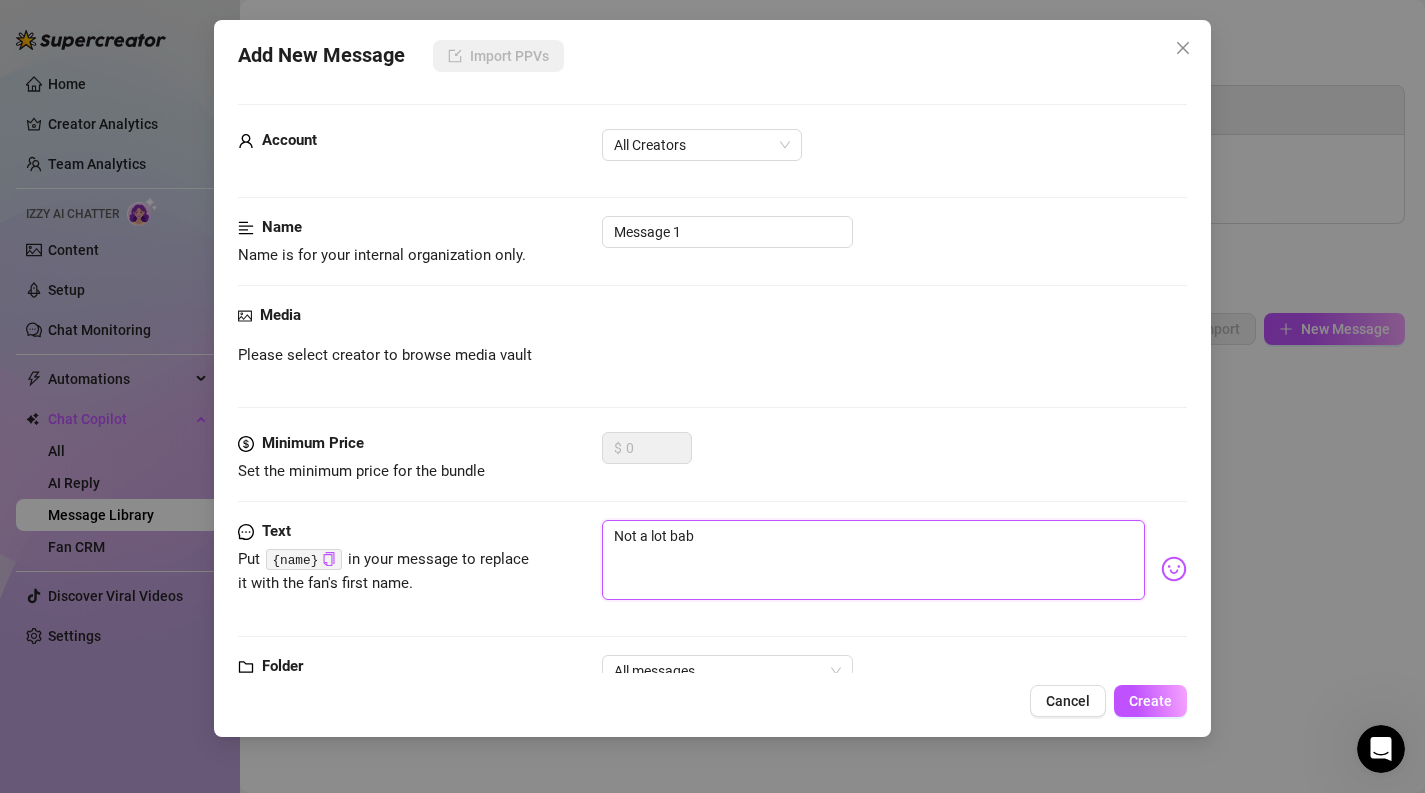 type on "Not a lot babe" 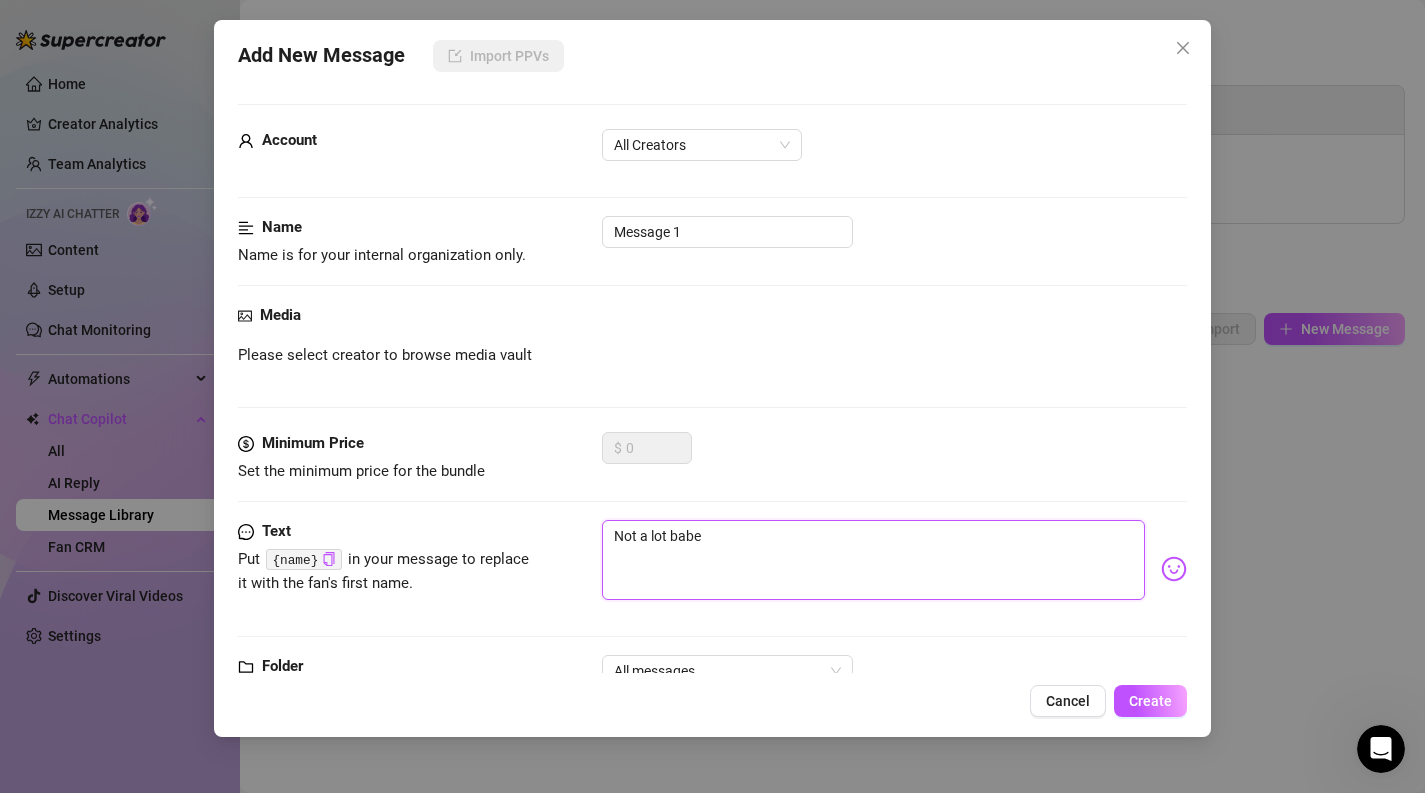 type on "Not a lot babe," 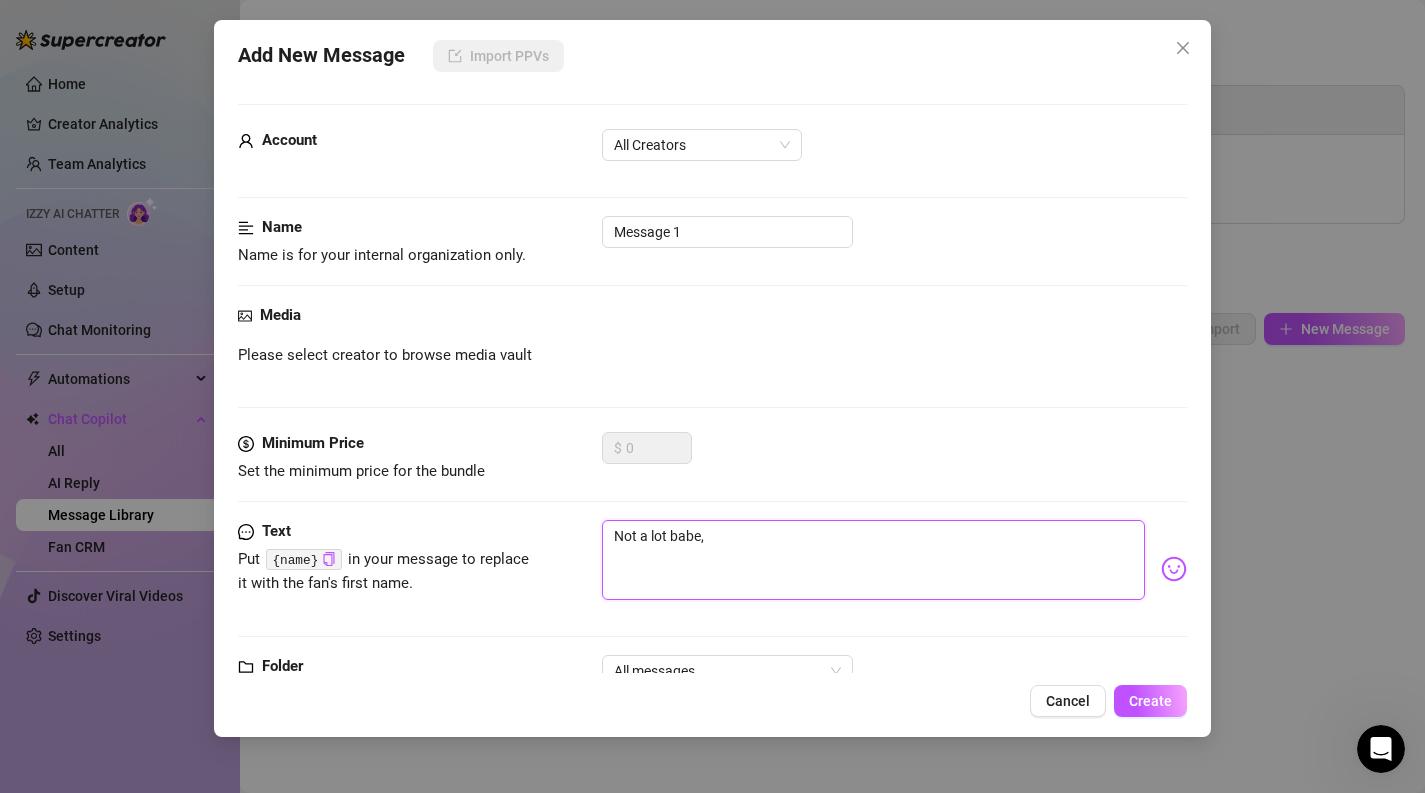 type on "Not a lot babe," 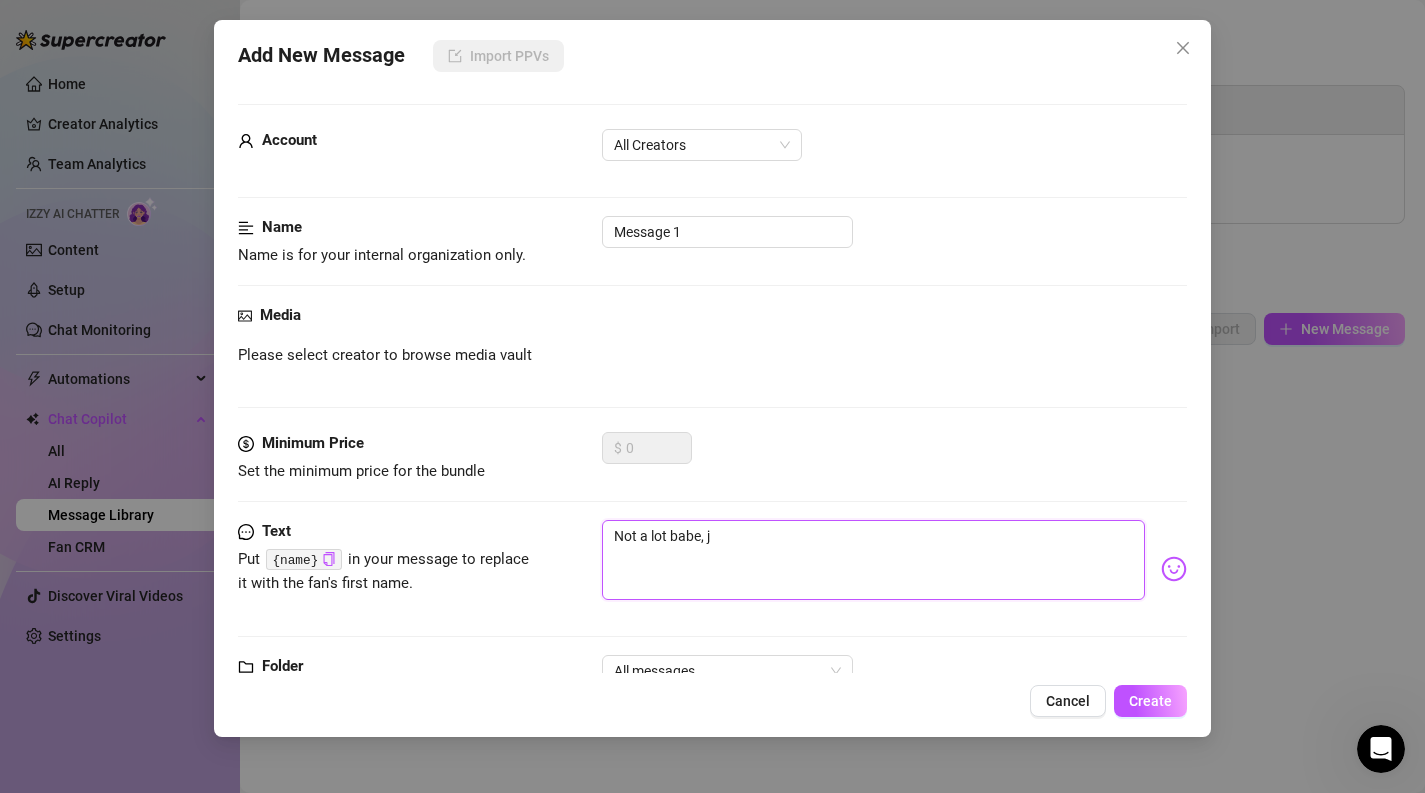 type on "Not a lot babe, ju" 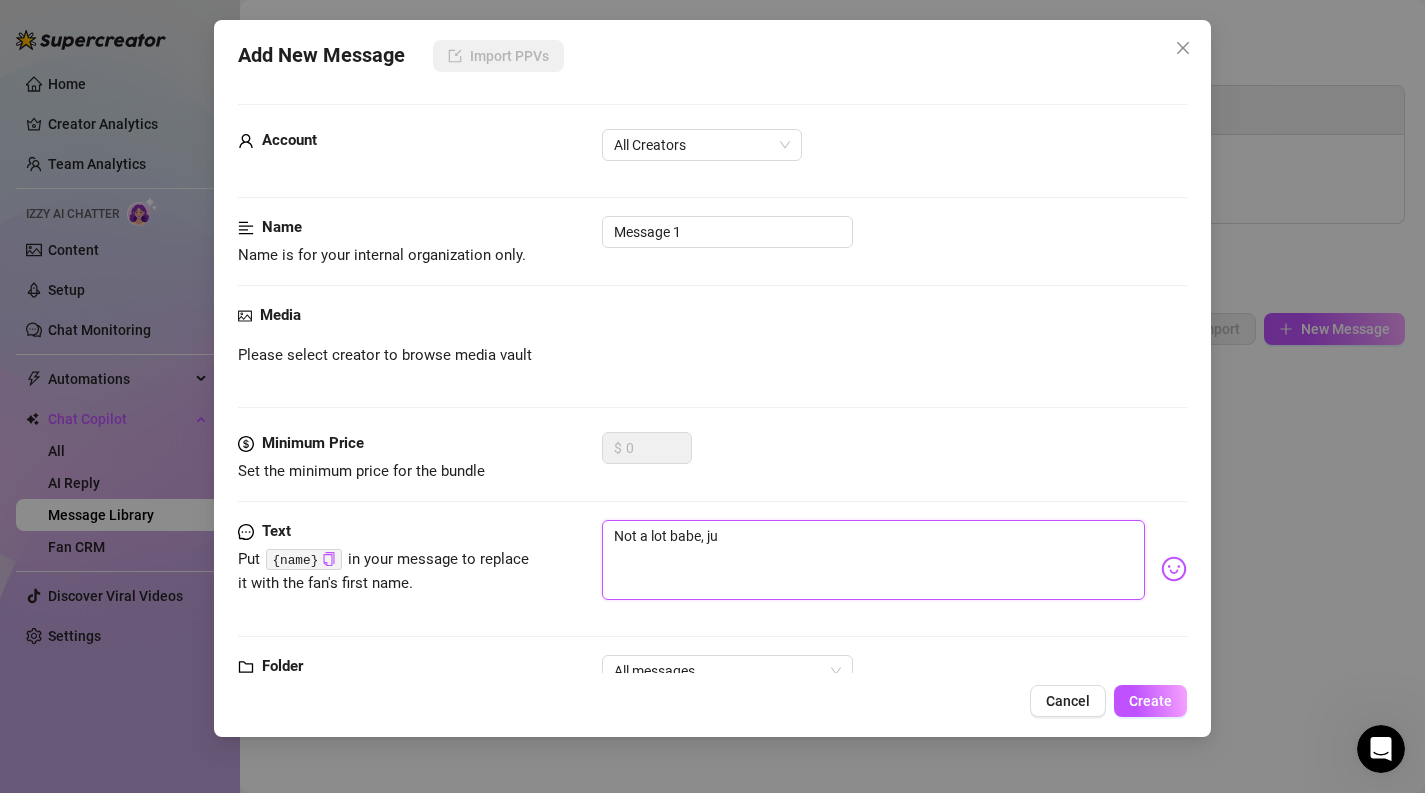 type on "Not a lot babe, jus" 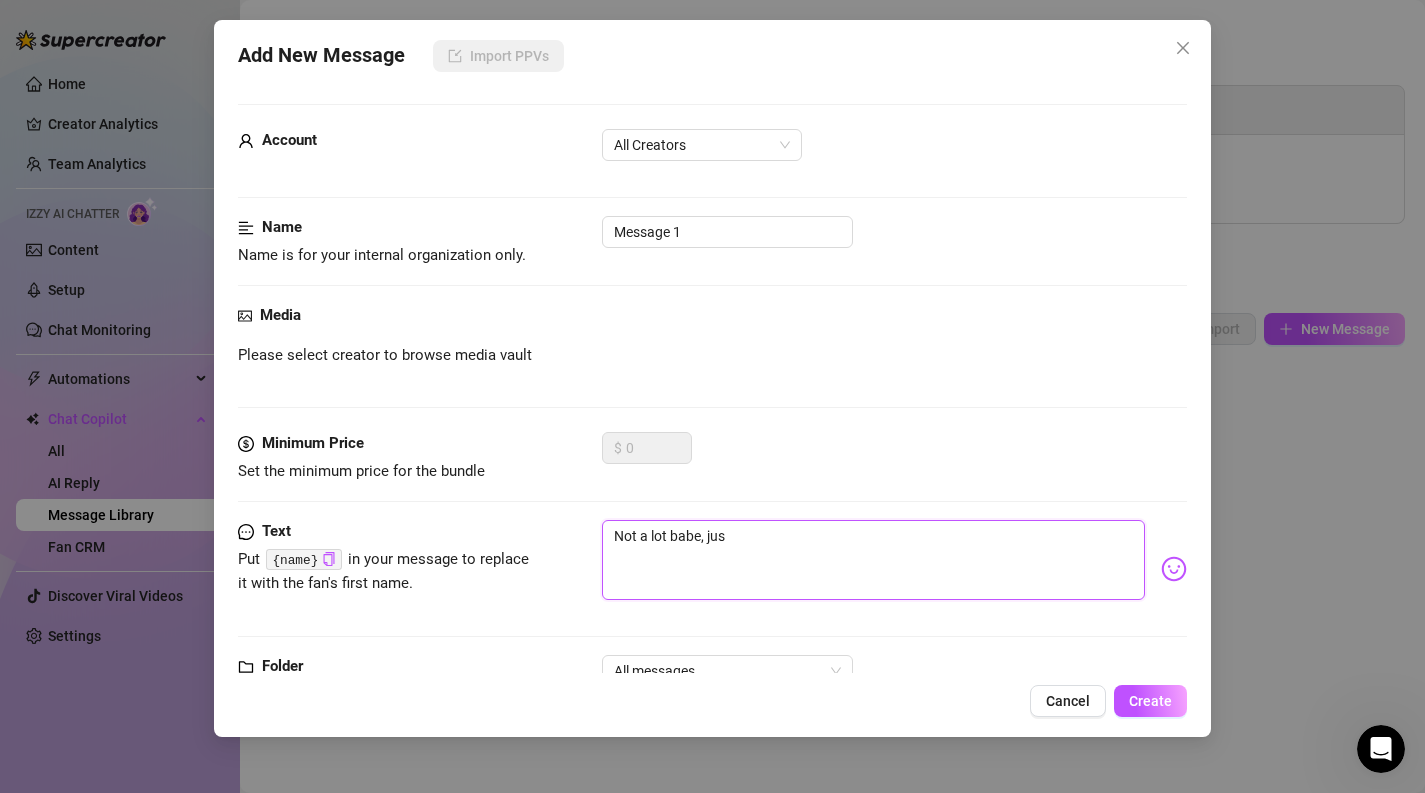 type on "Not a lot babe, just" 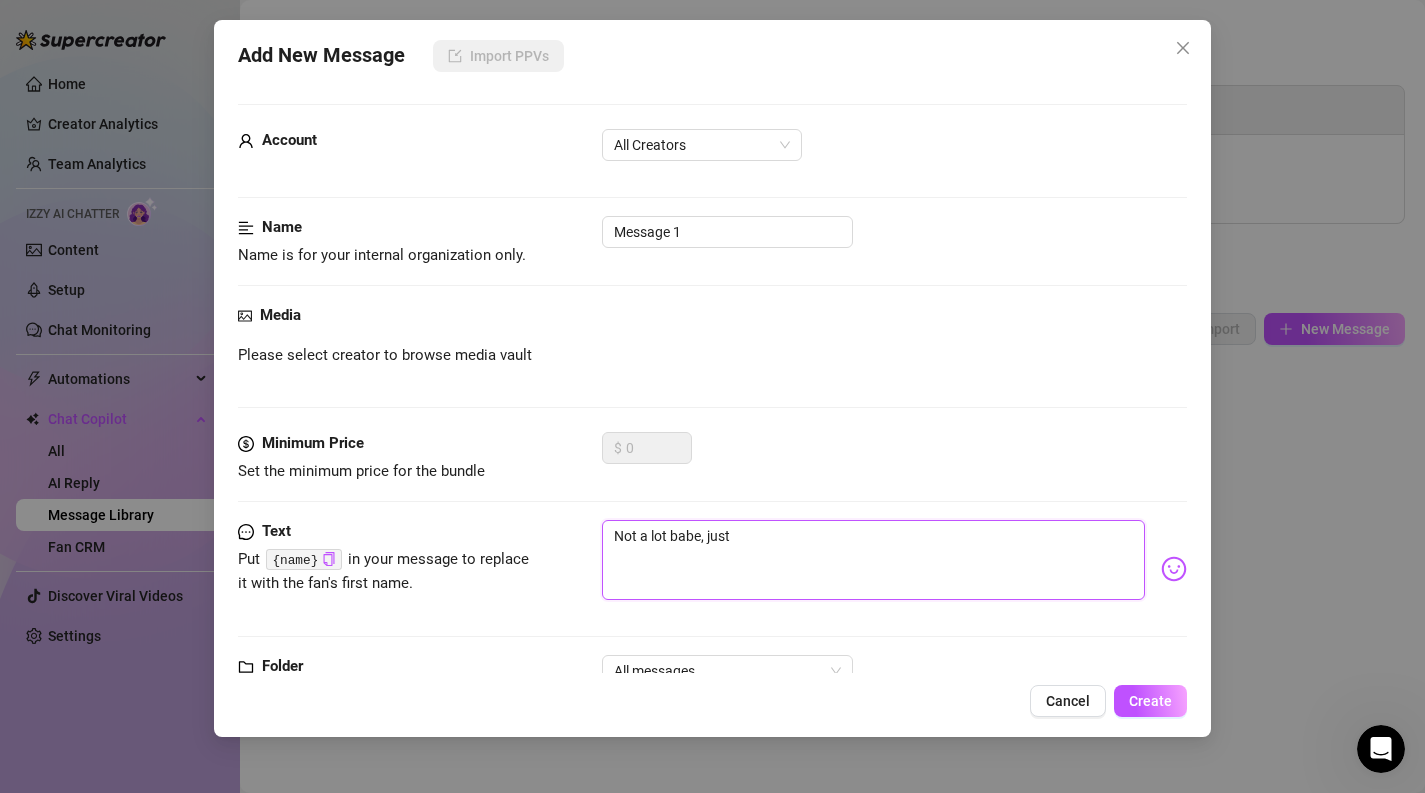 type on "Not a lot babe, just" 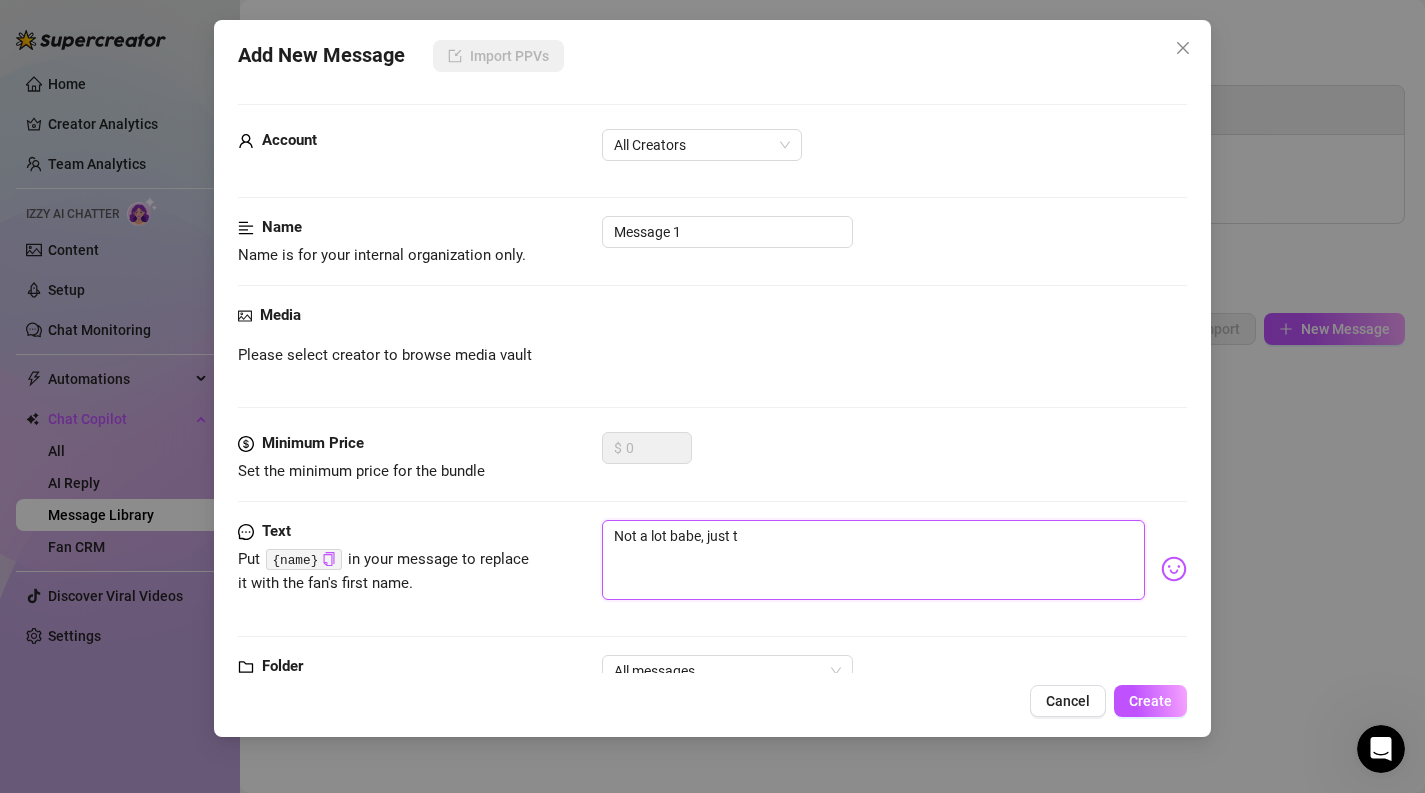type on "Not a lot babe, just th" 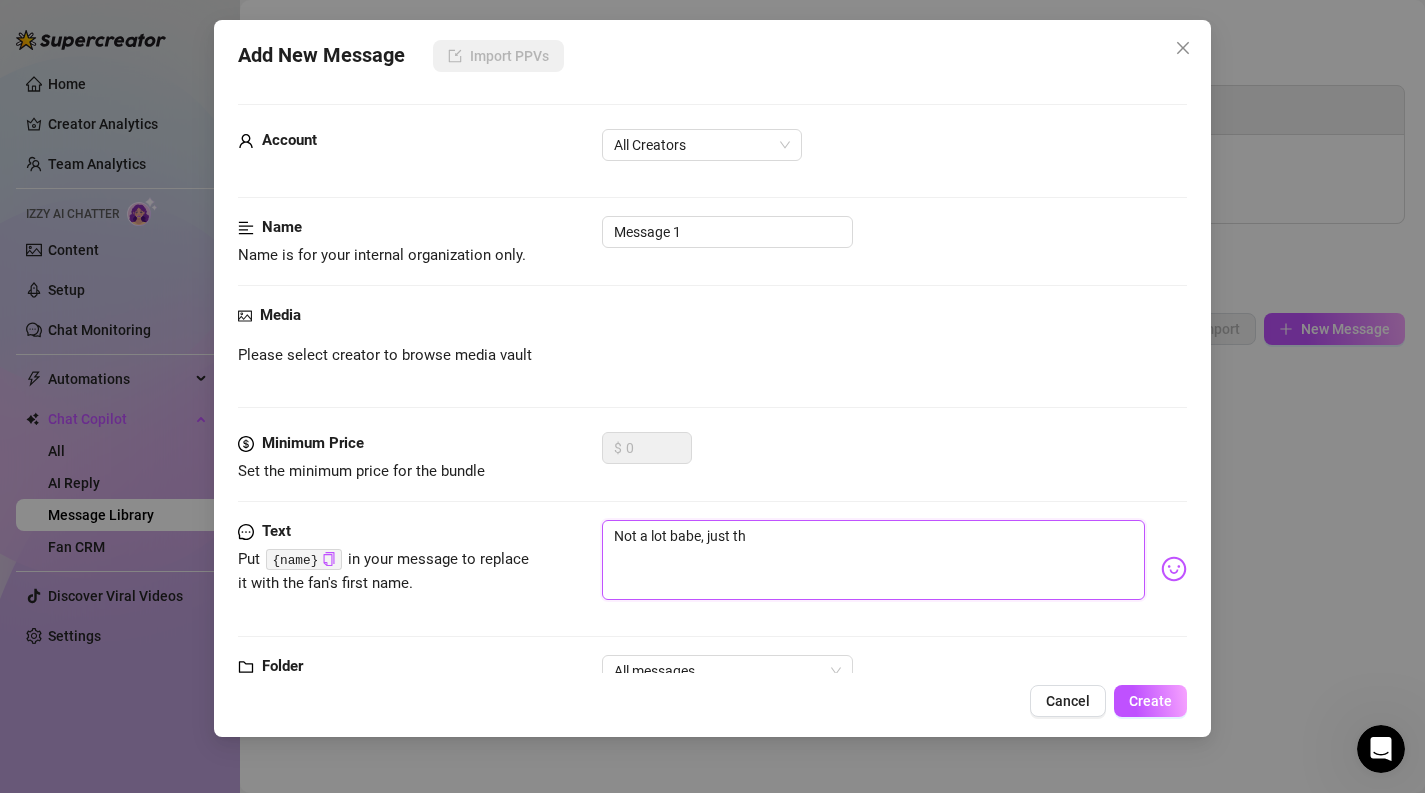 type on "Not a lot babe, just thi" 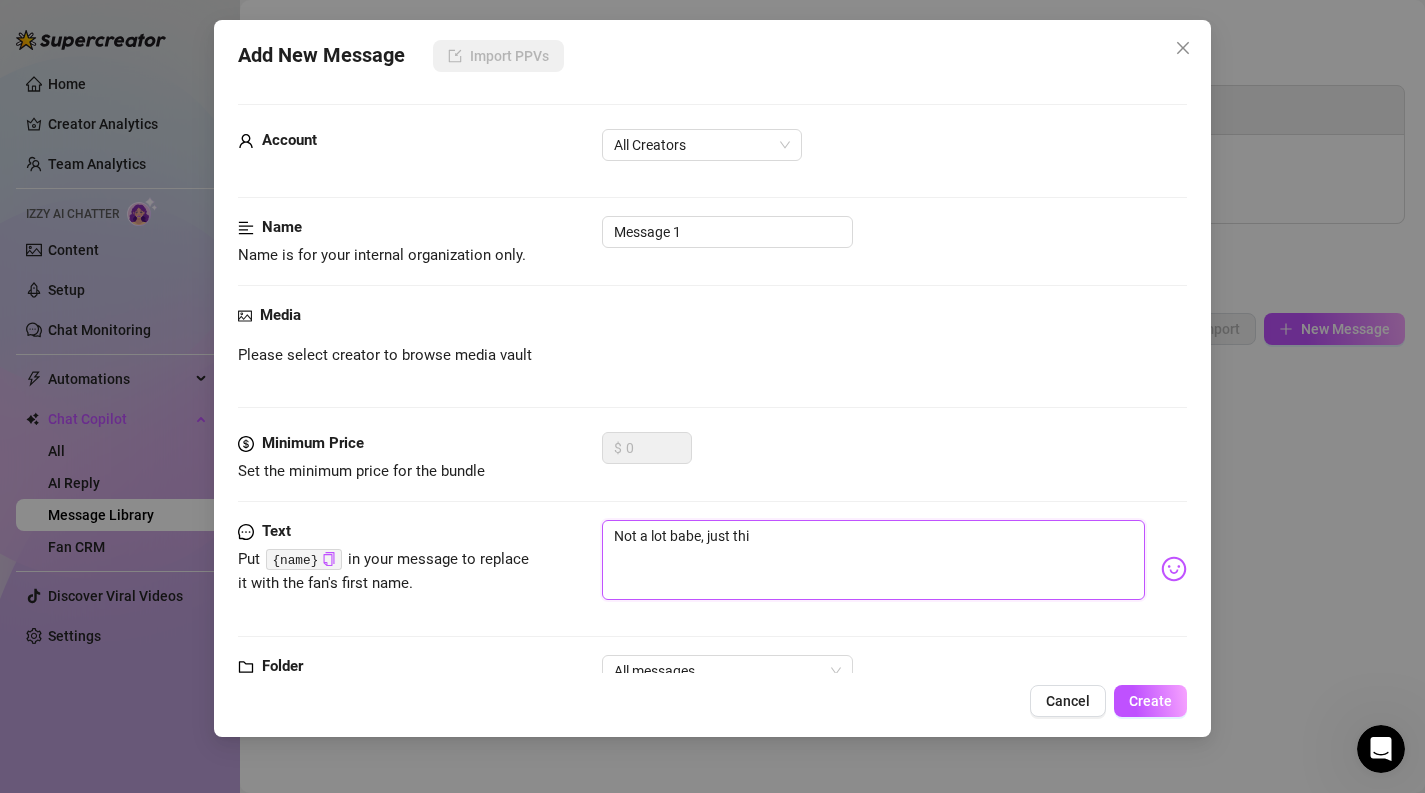 type on "Not a lot babe, just thin" 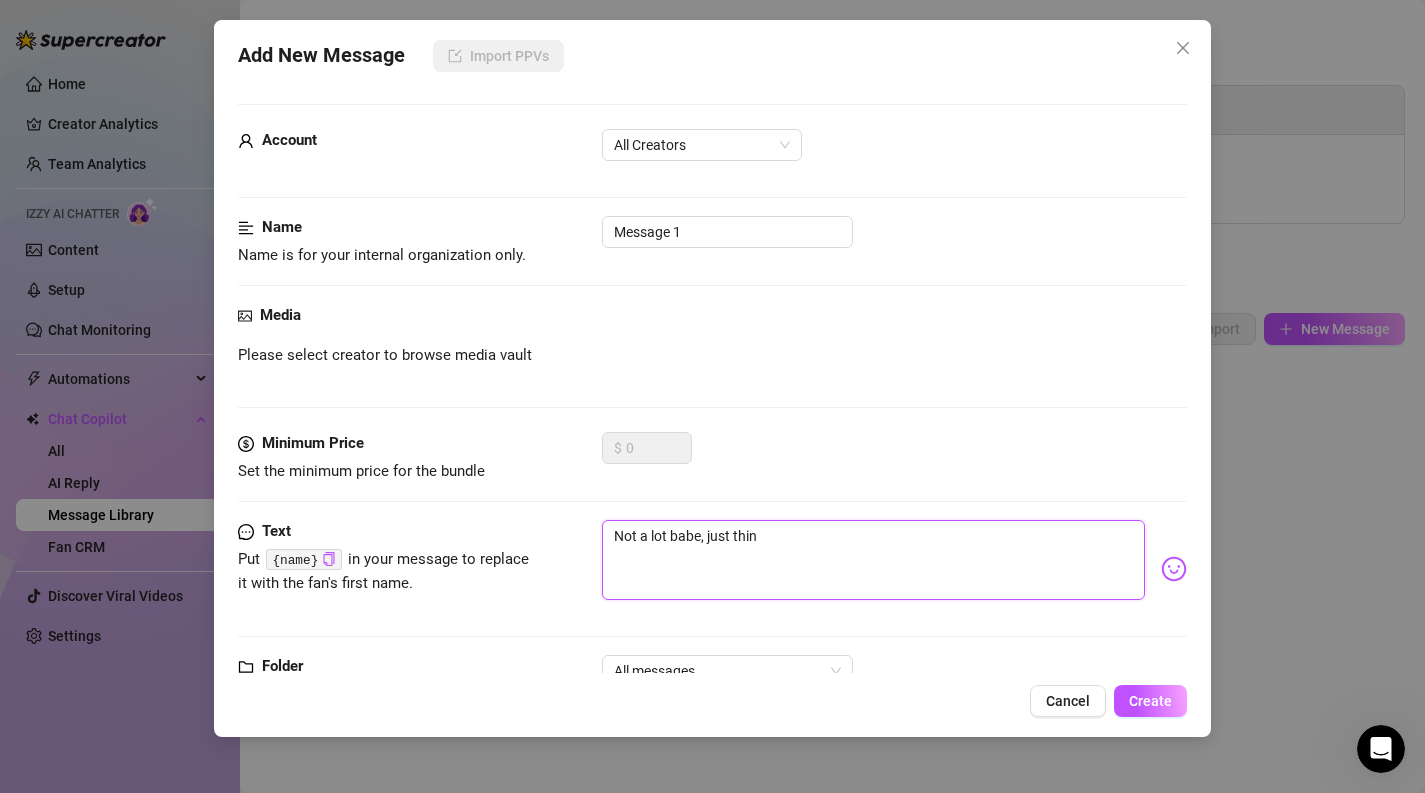 type on "Not a lot babe, just think" 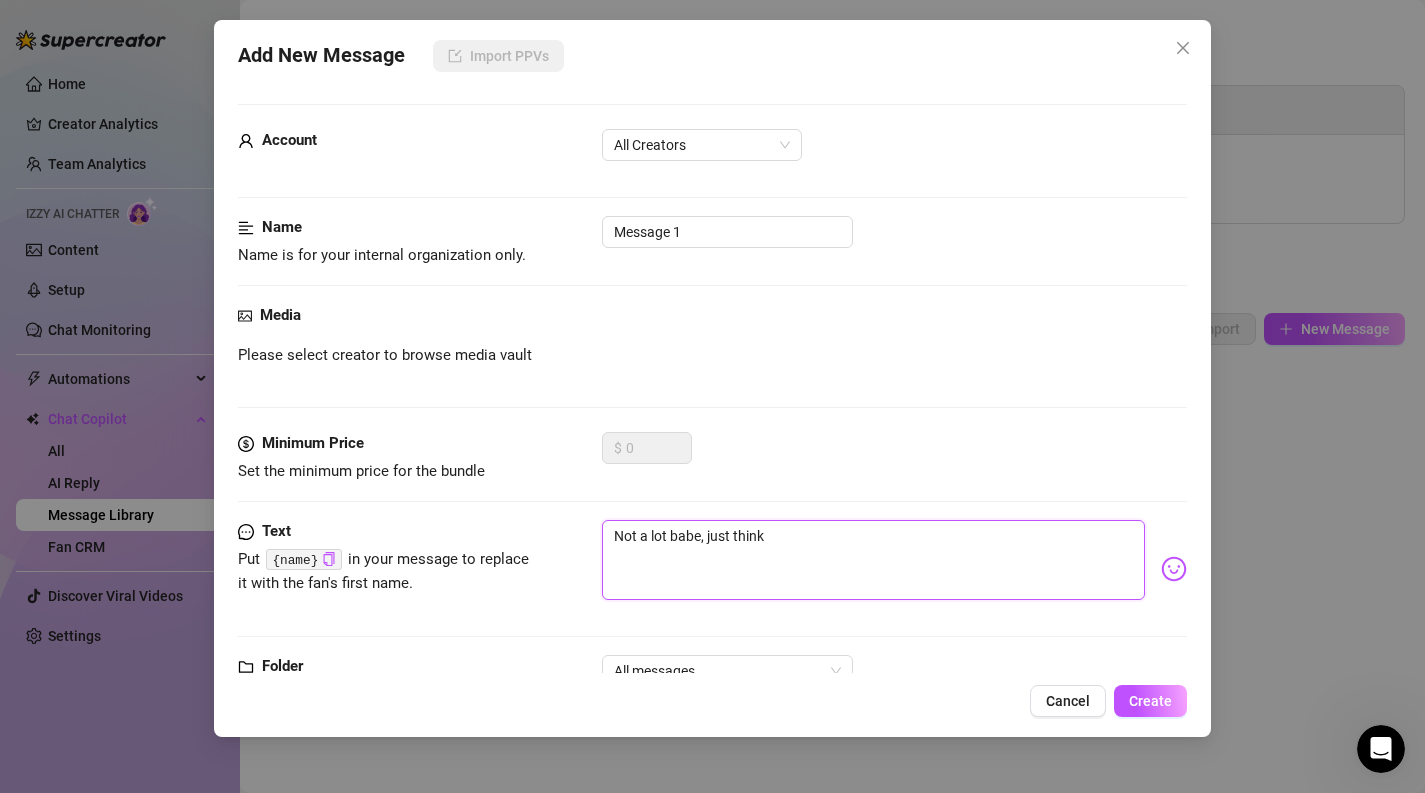 type on "Not a lot babe, just thinki" 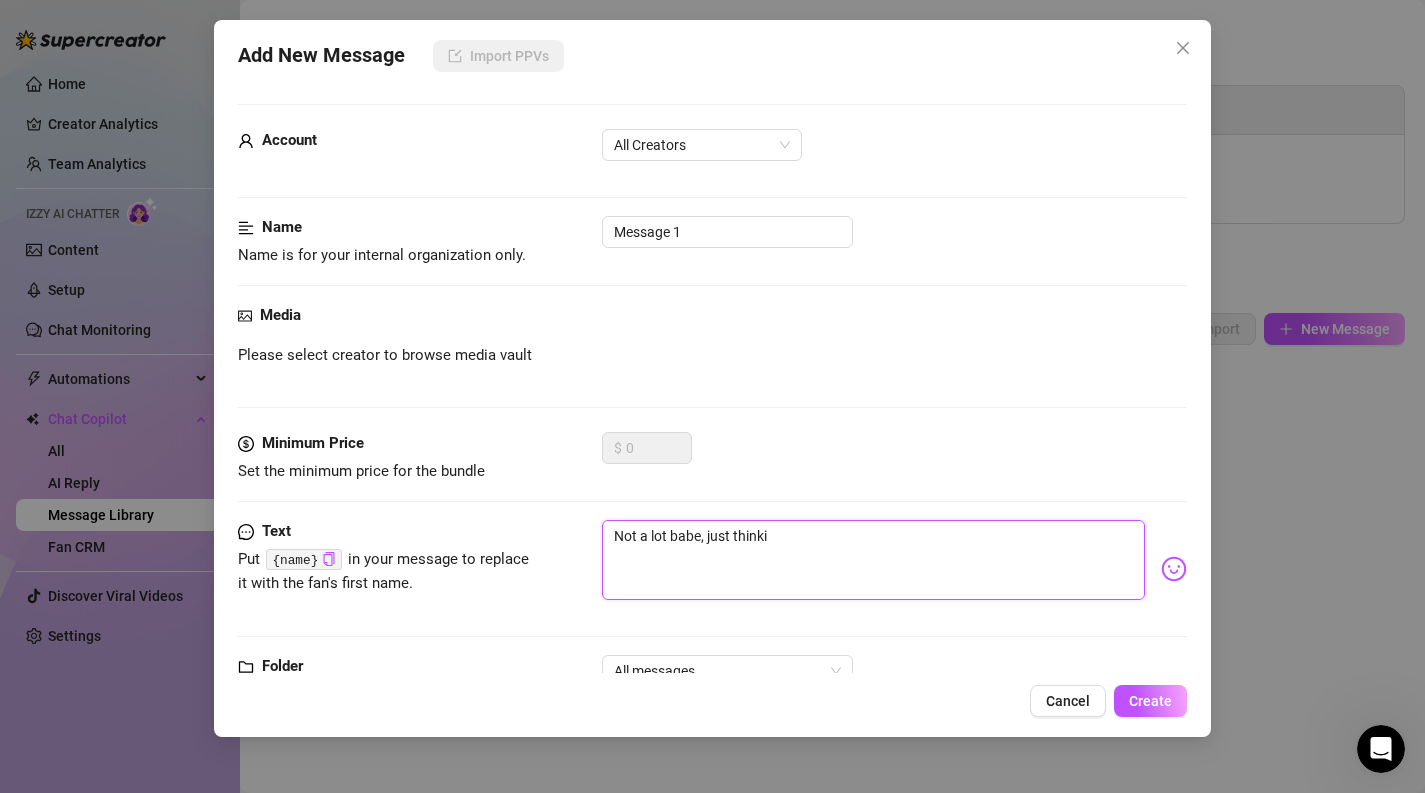 type on "Not a lot babe, just thinkin" 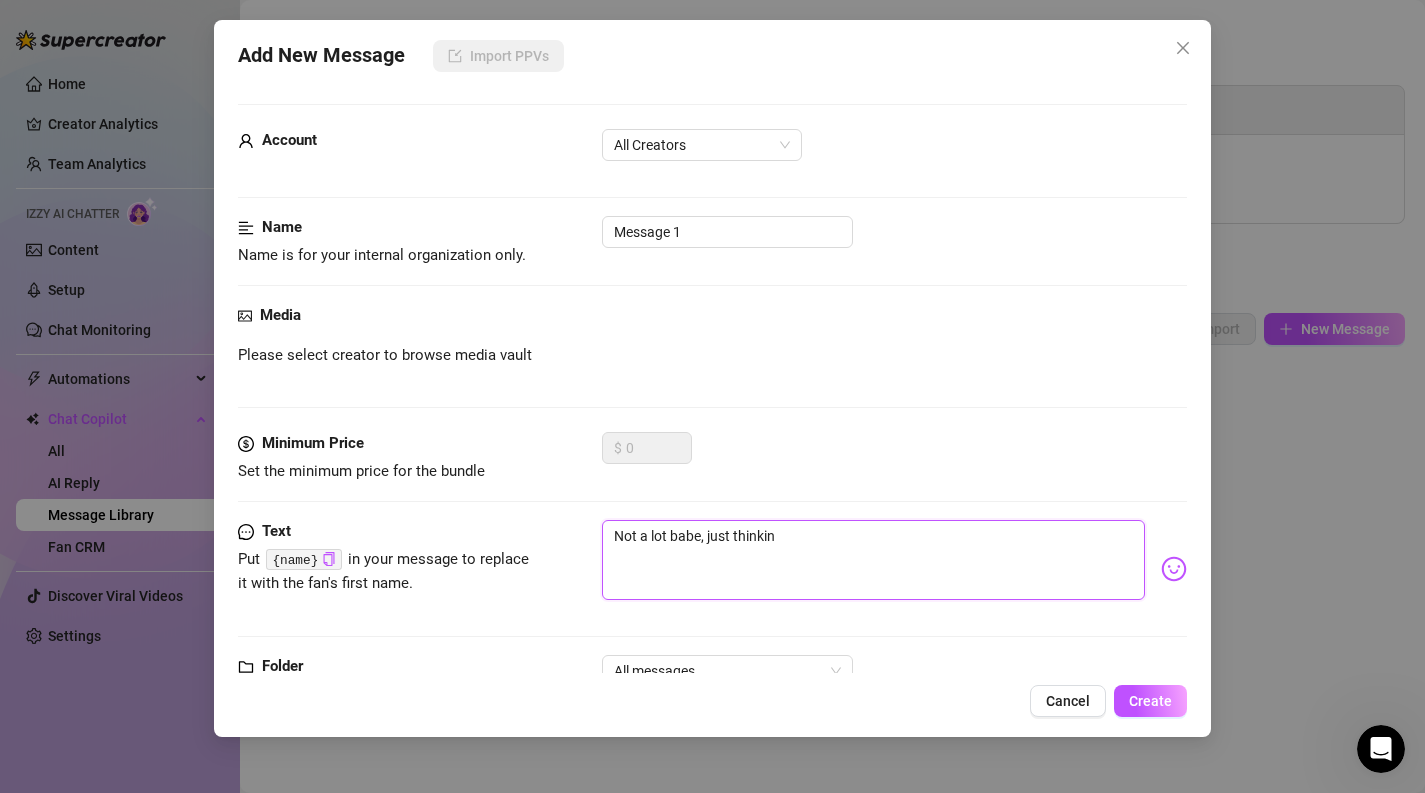 type on "Not a lot babe, just thinking" 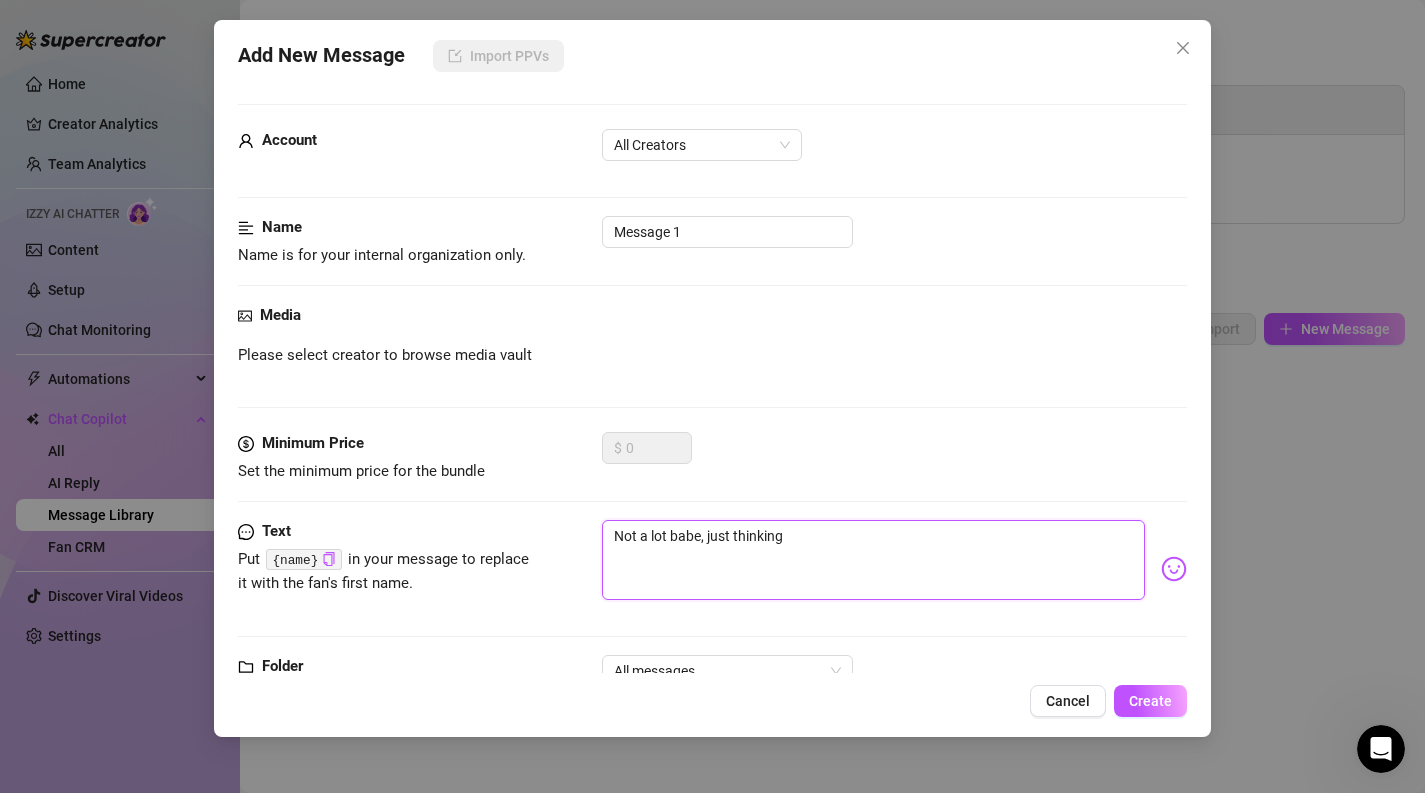 type on "Not a lot babe, just thinking" 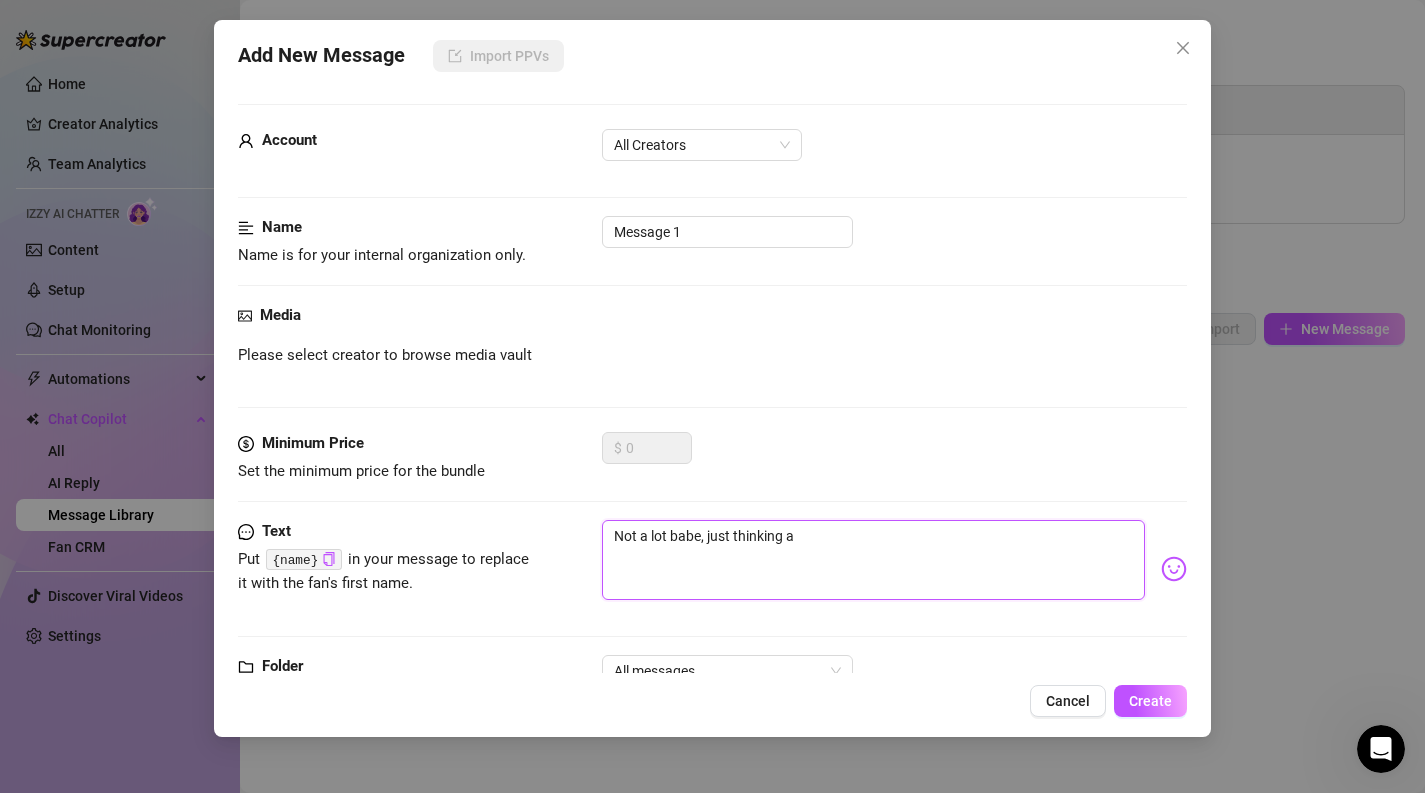 type on "Not a lot babe, just thinking ab" 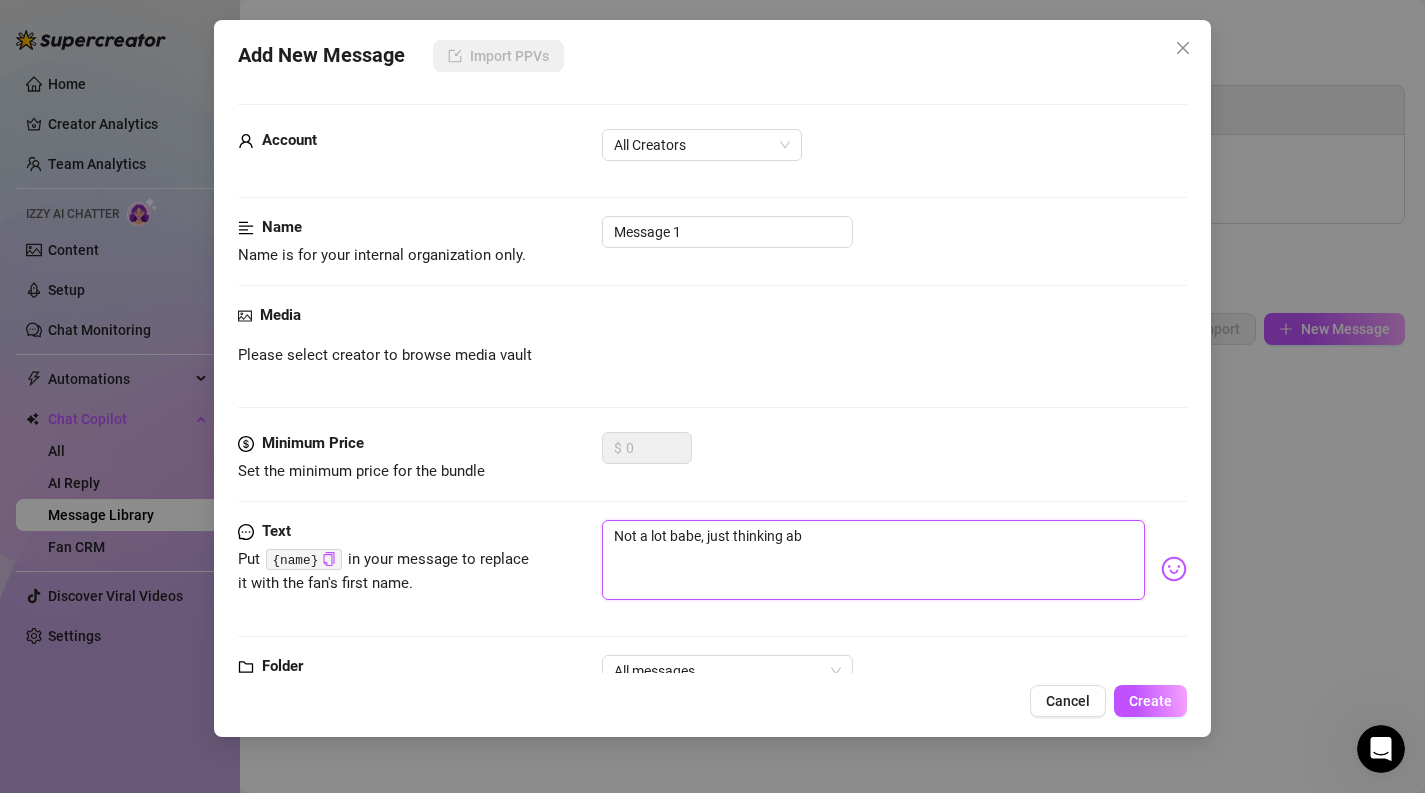 type on "Not a lot babe, just thinking abo" 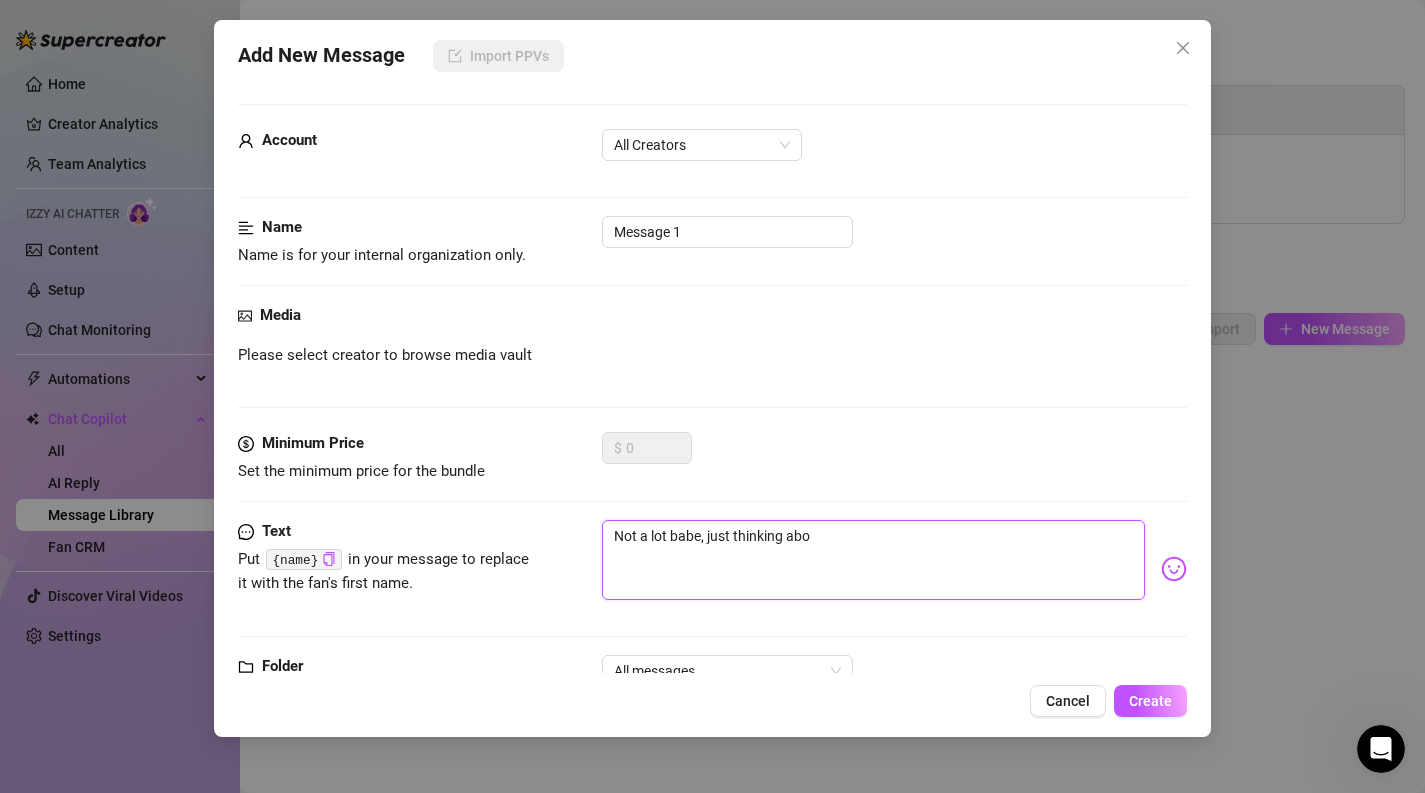 type on "Not a lot babe, just thinking abou" 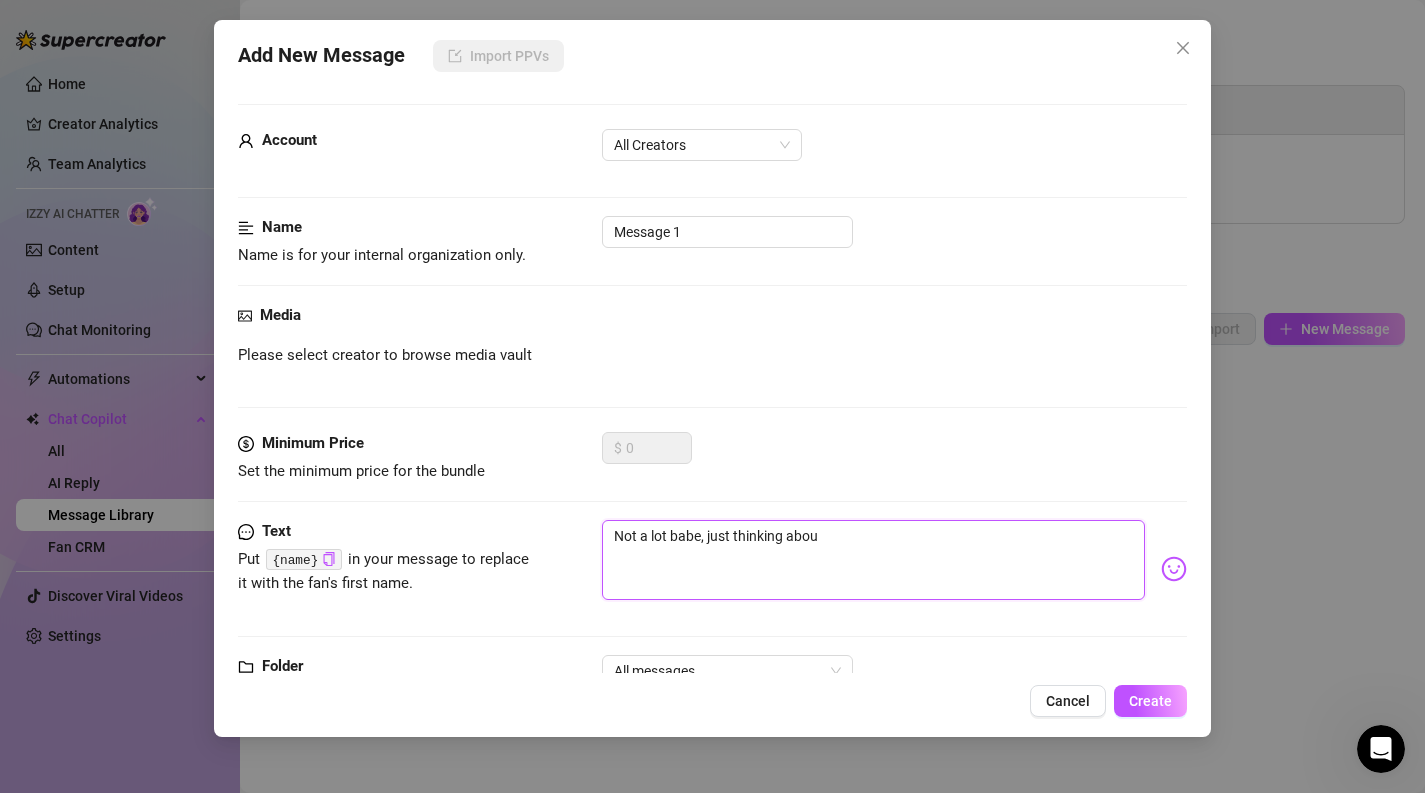 type on "Not a lot babe, just thinking about" 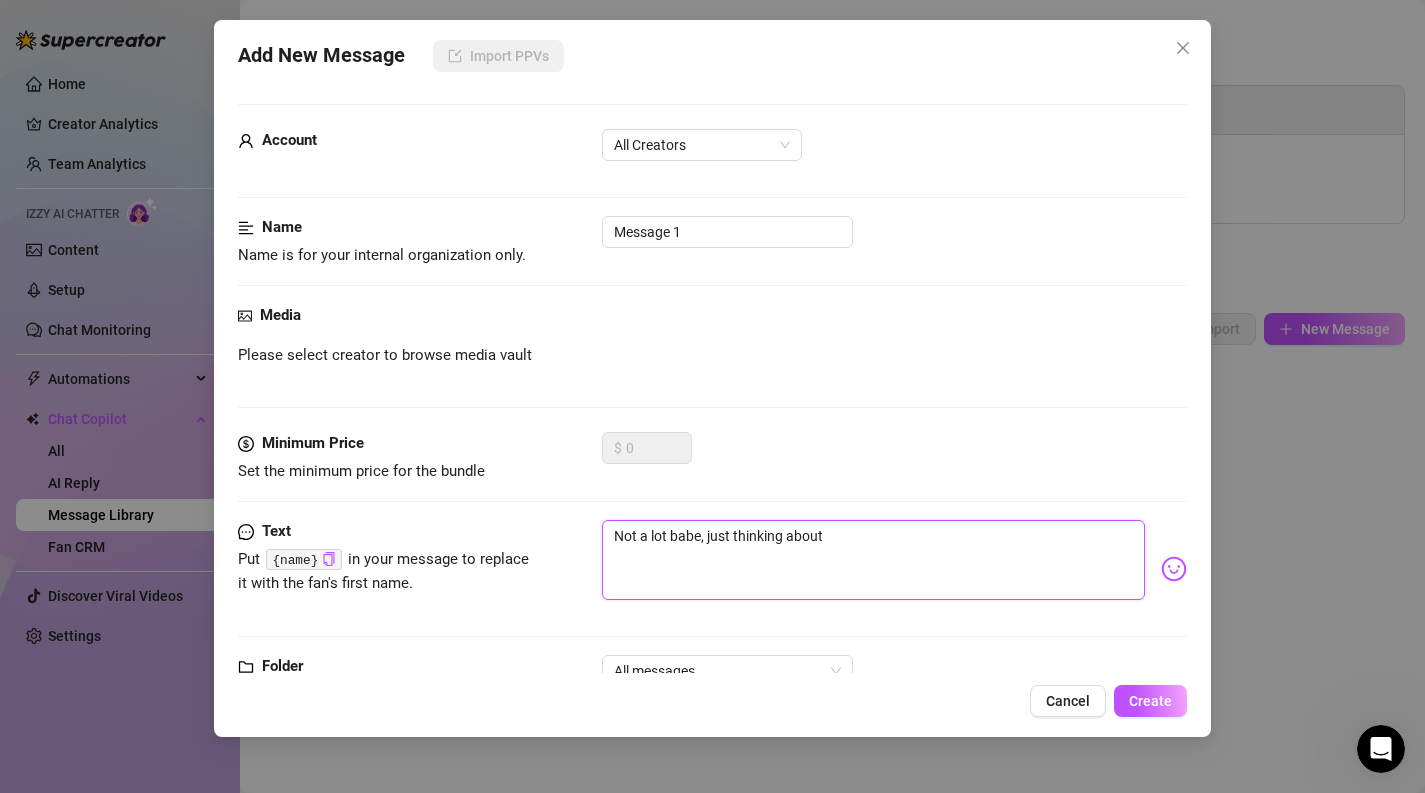 type on "Not a lot babe, just thinking about" 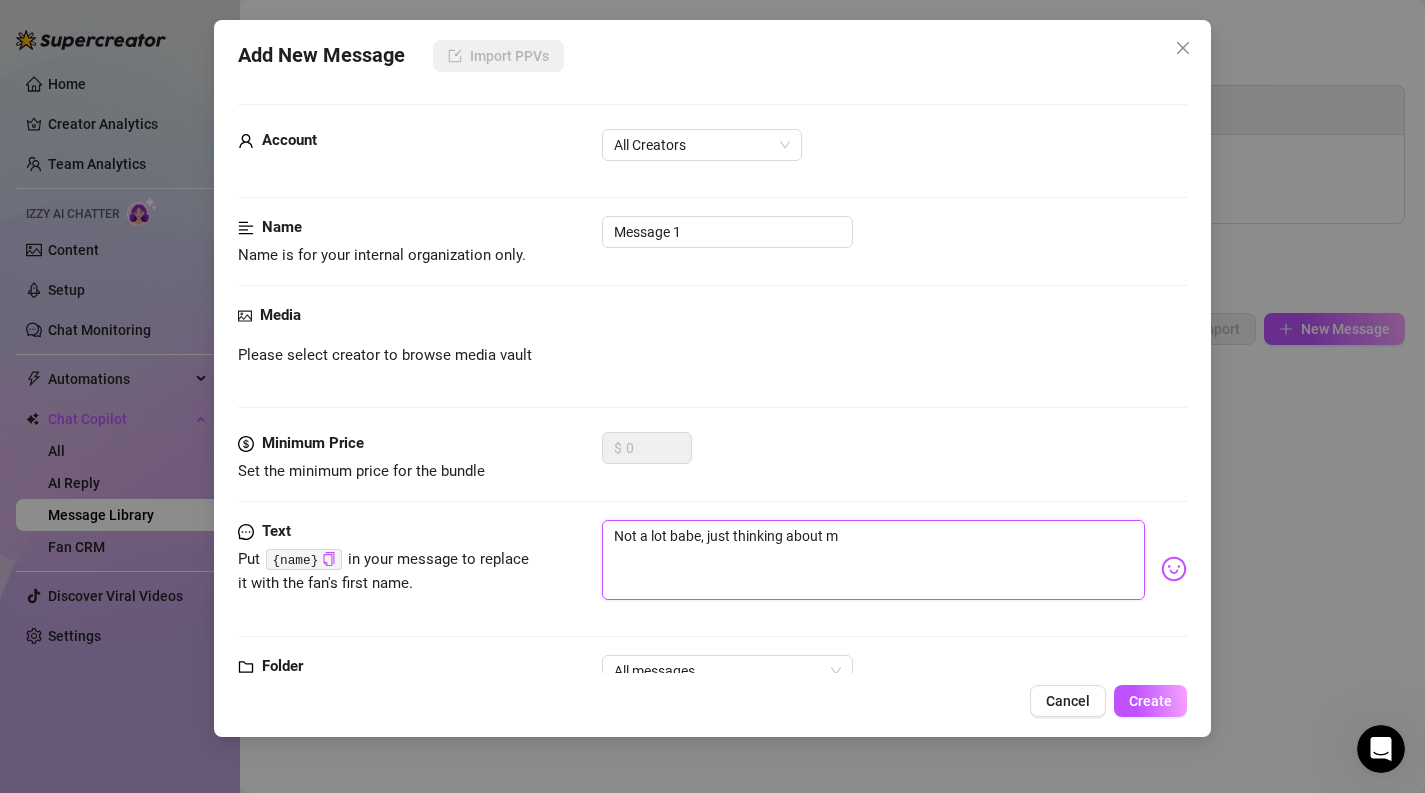type on "Not a lot babe, just thinking about my" 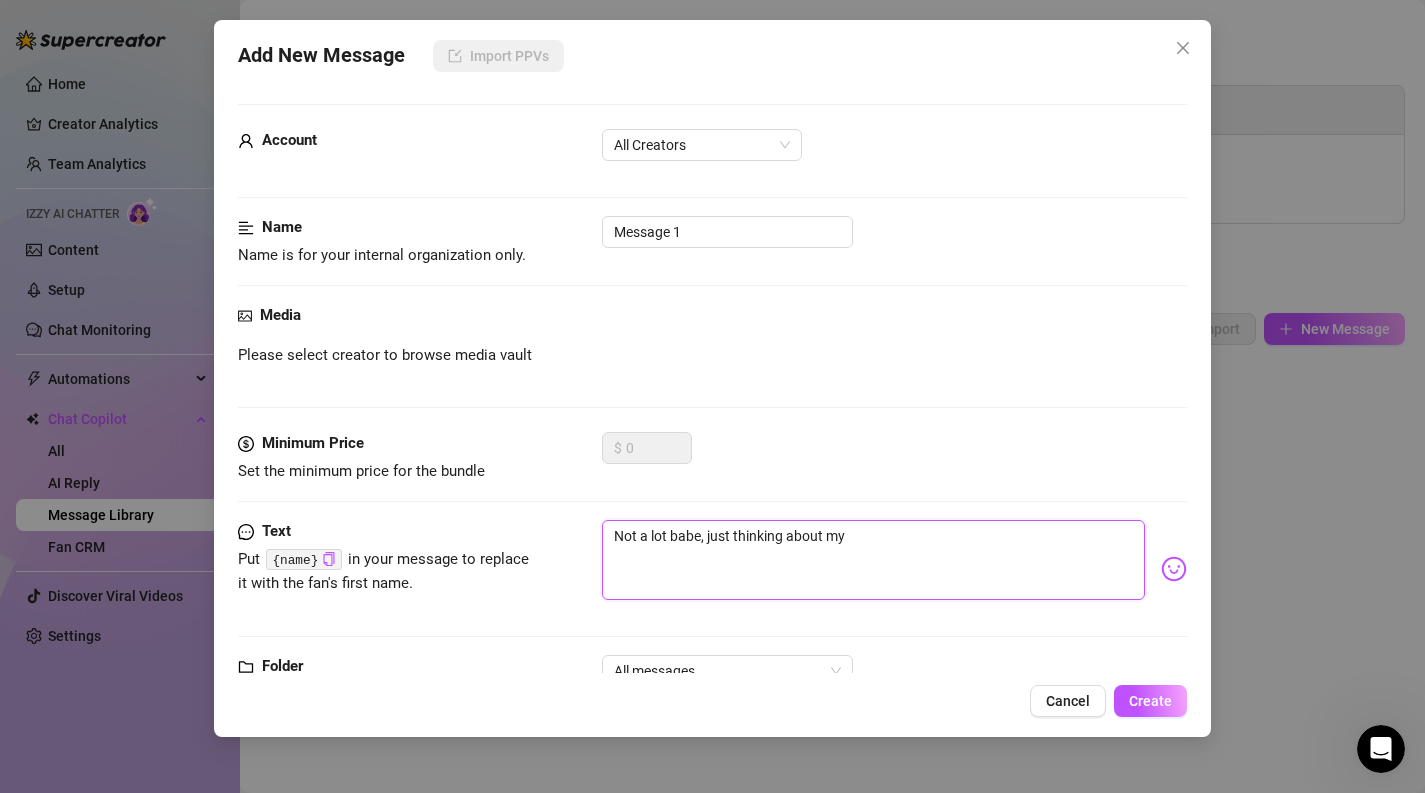 type on "Not a lot babe, just thinking about my" 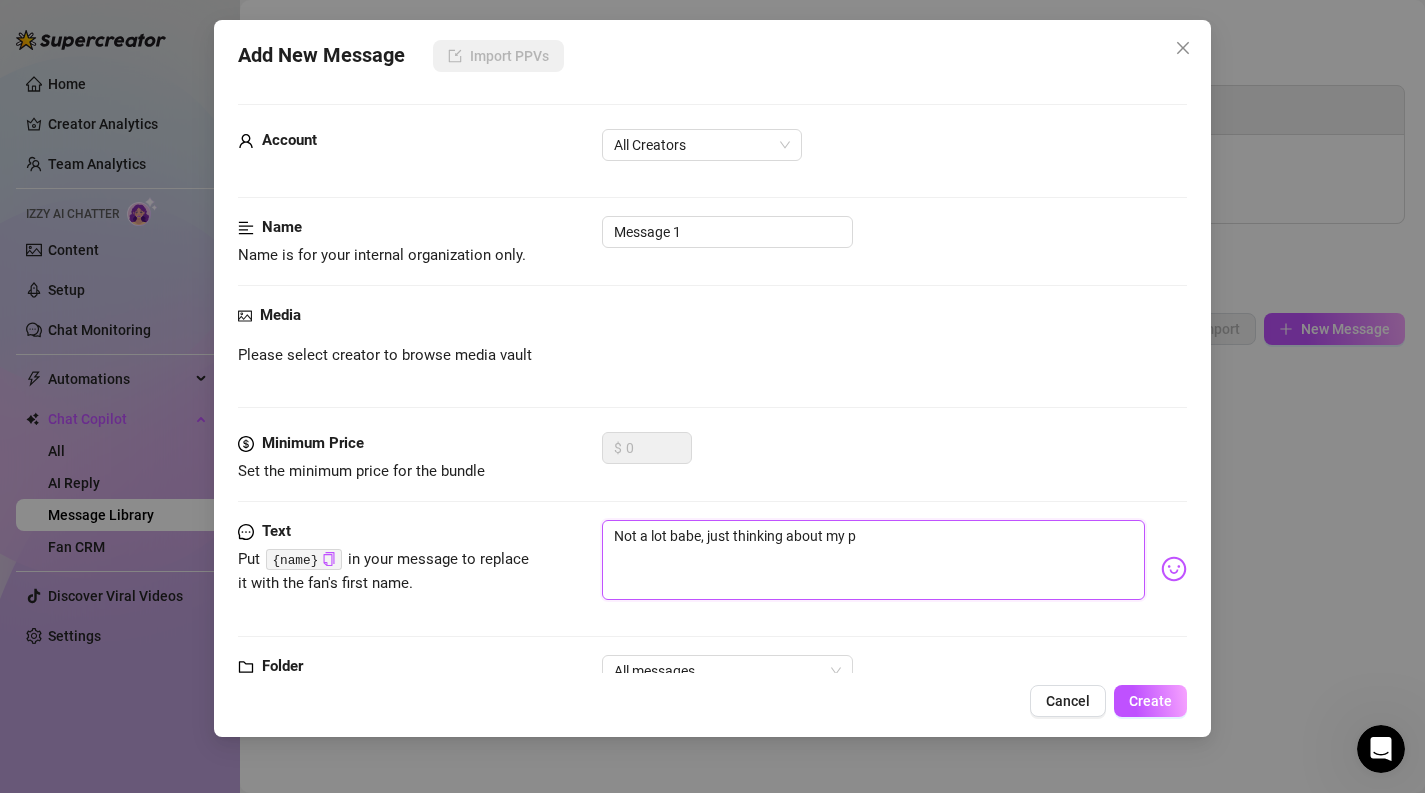type on "Not a lot babe, just thinking about my pu" 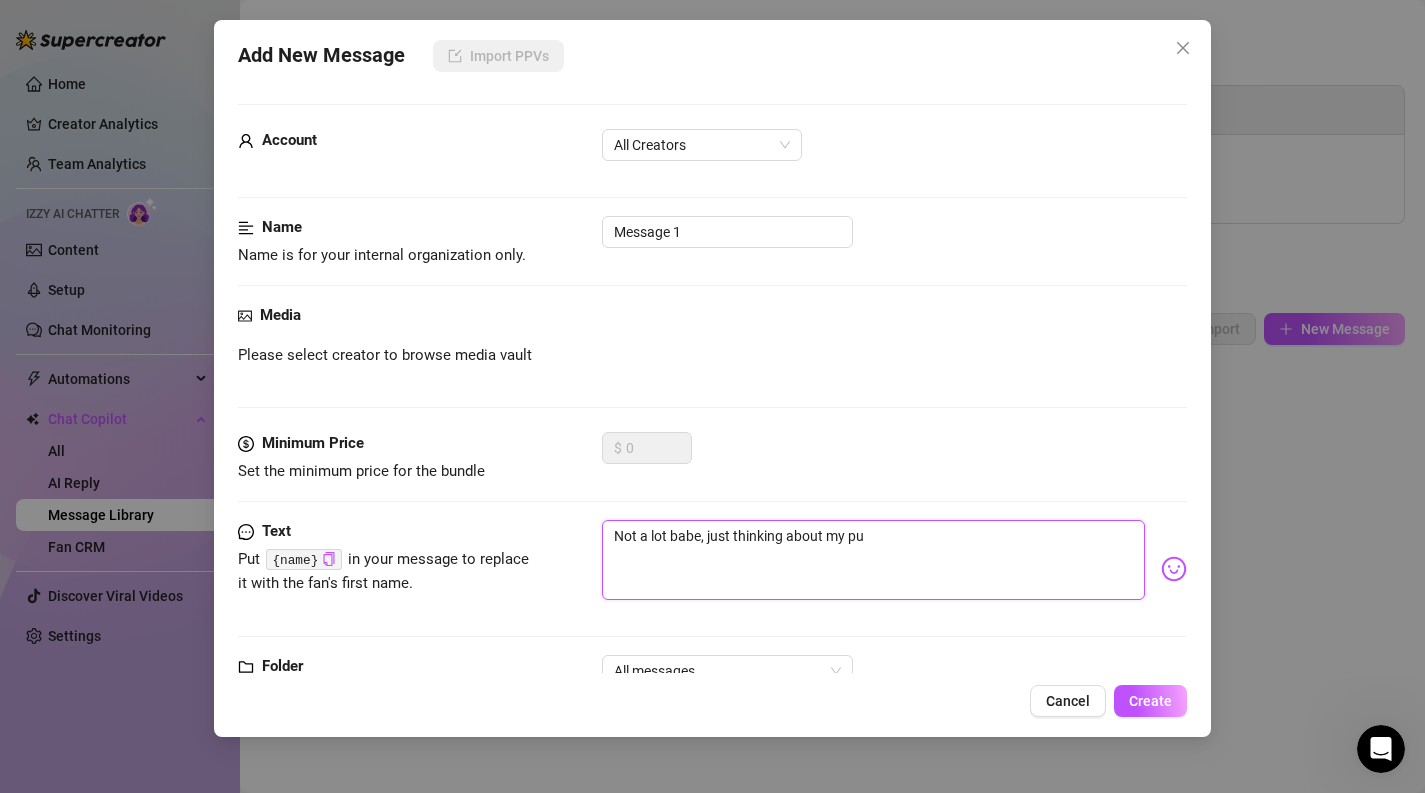 type on "Not a lot babe, just thinking about my pus" 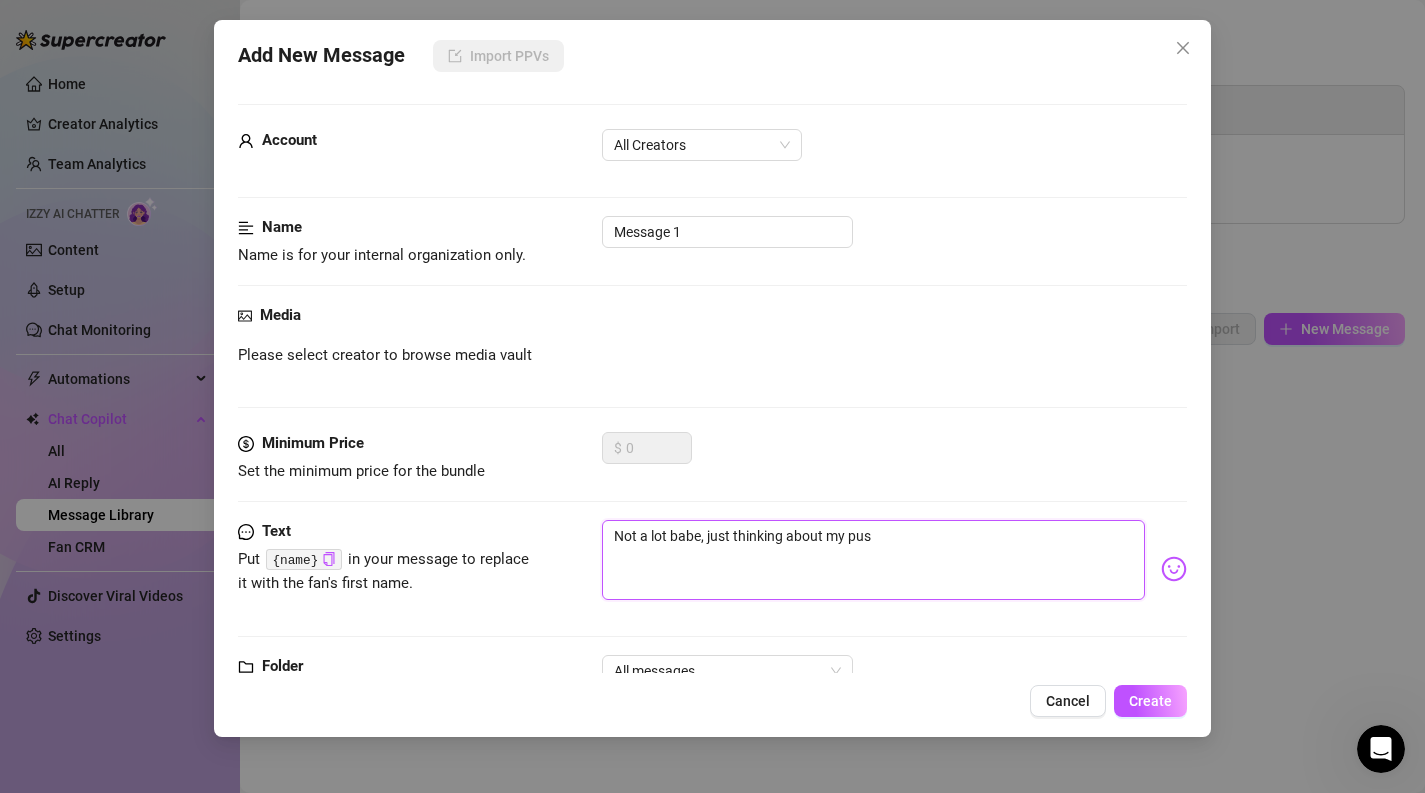 type on "Not a lot babe, just thinking about my puss" 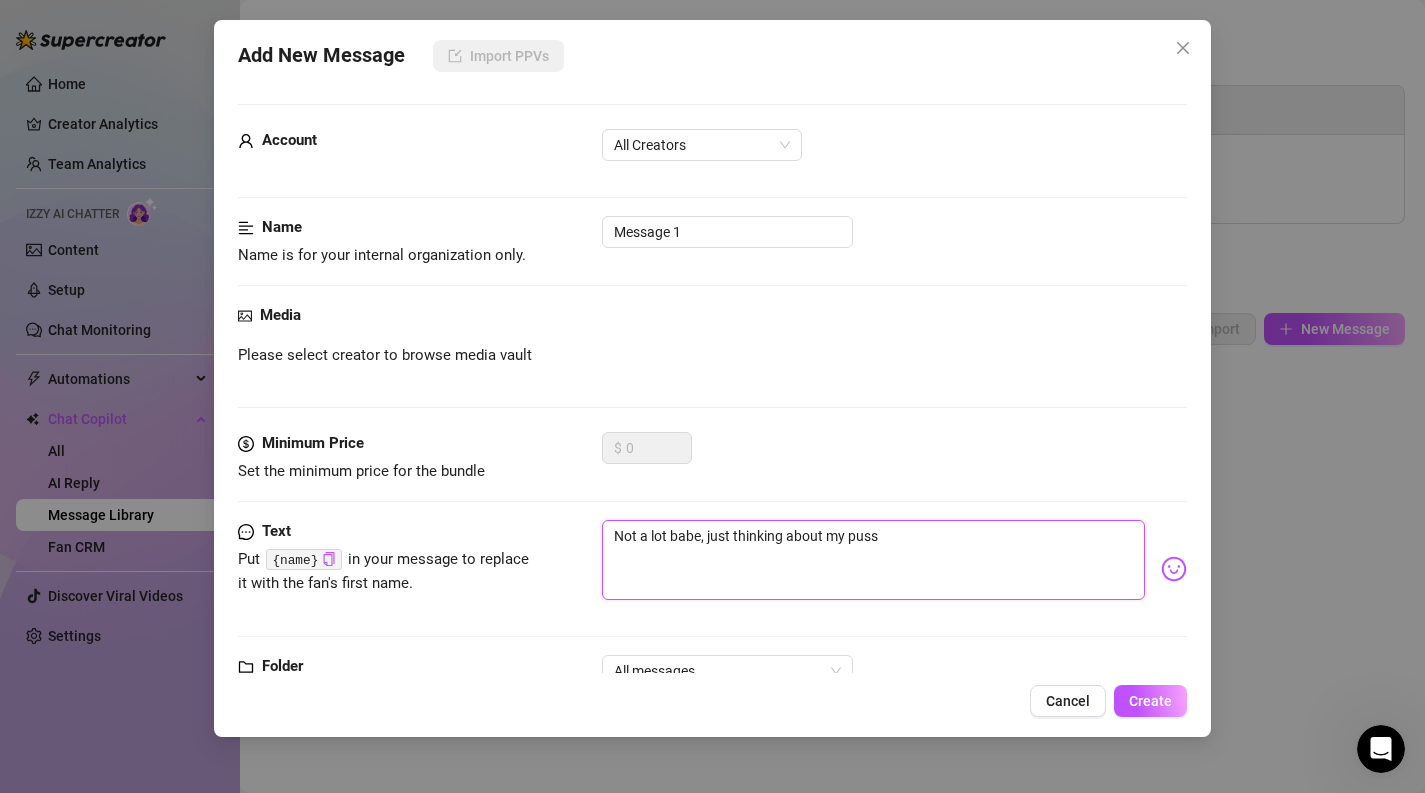 type on "Not a lot babe, just thinking about my pussy" 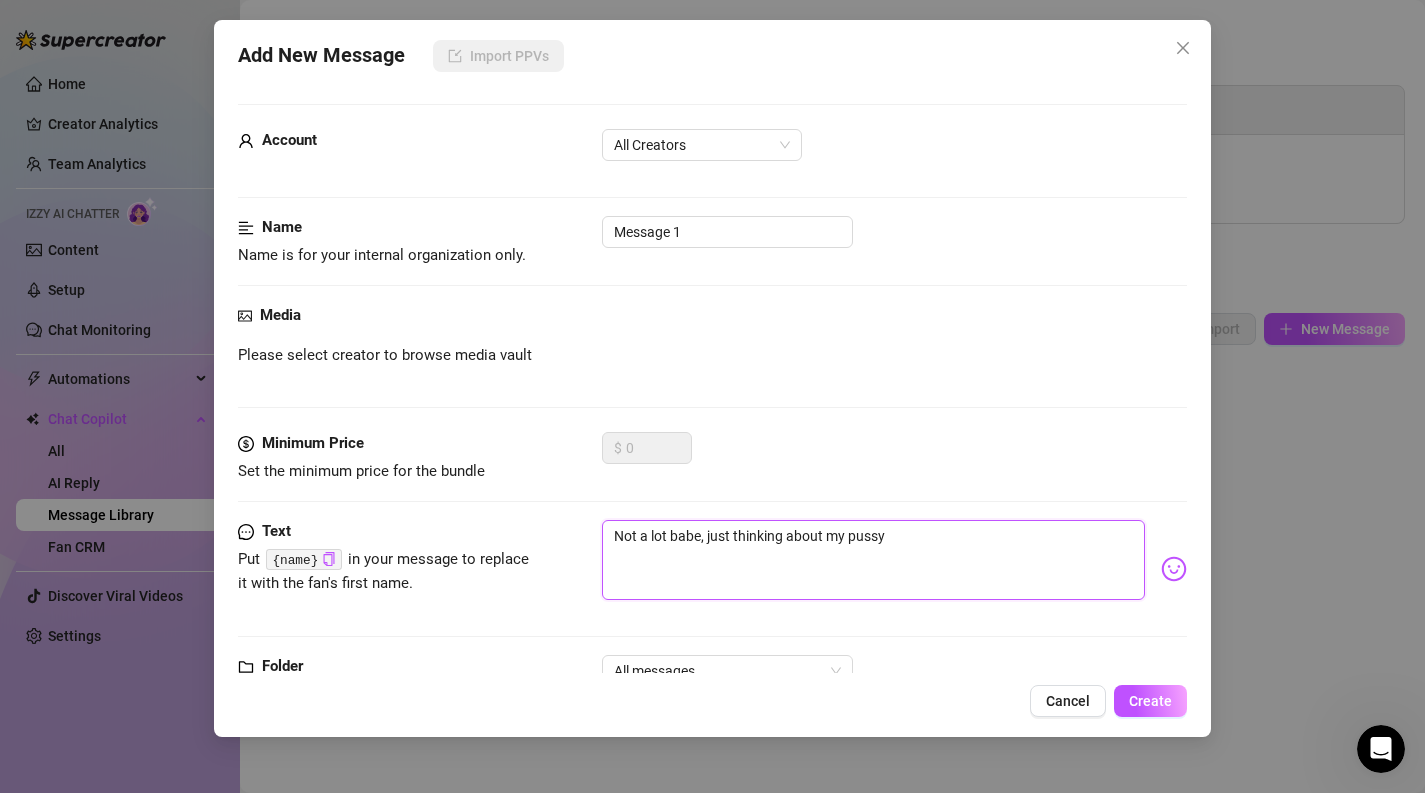 type on "Not a lot babe, just thinking about my pussy" 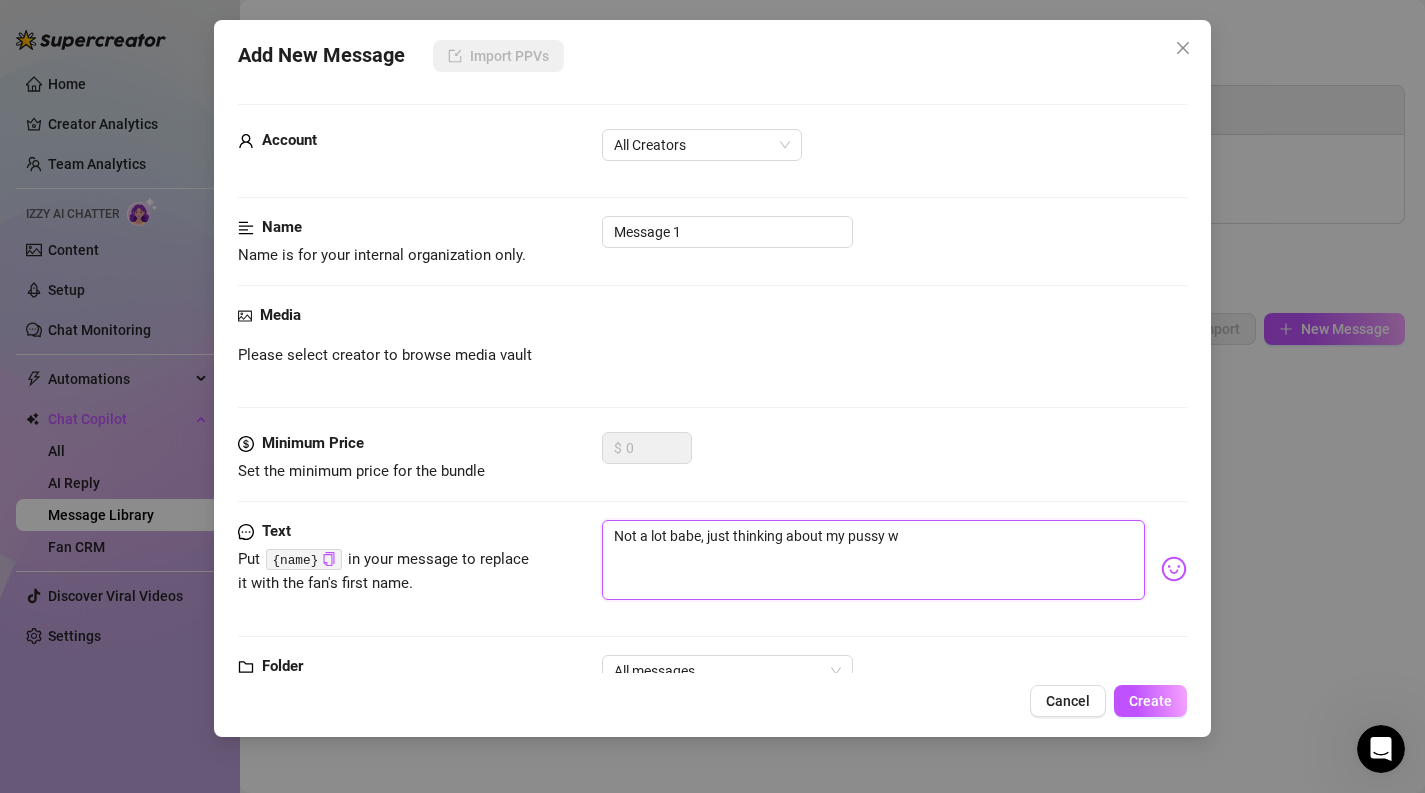 type on "Not a lot babe, just thinking about my pussy wa" 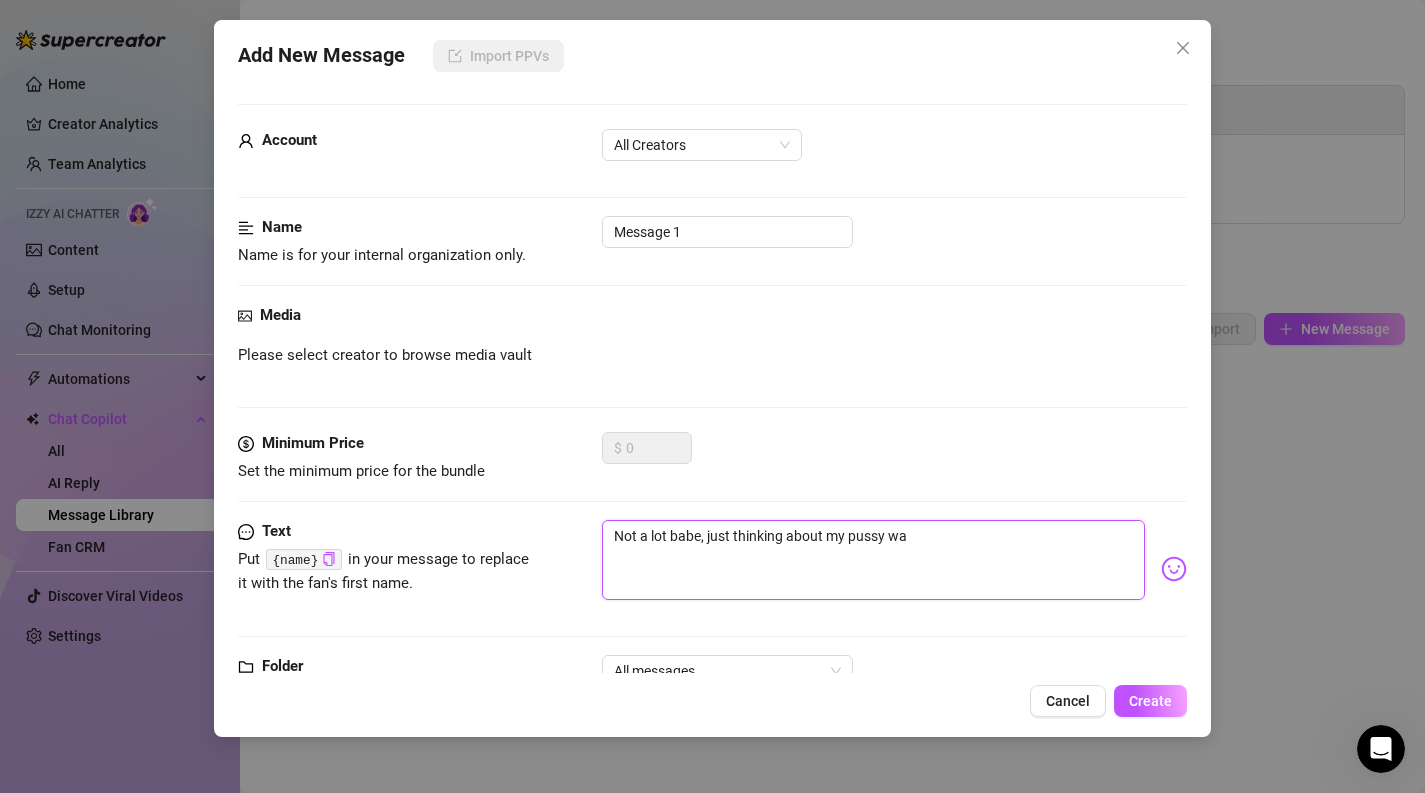 type on "Not a lot babe, just thinking about my pussy war" 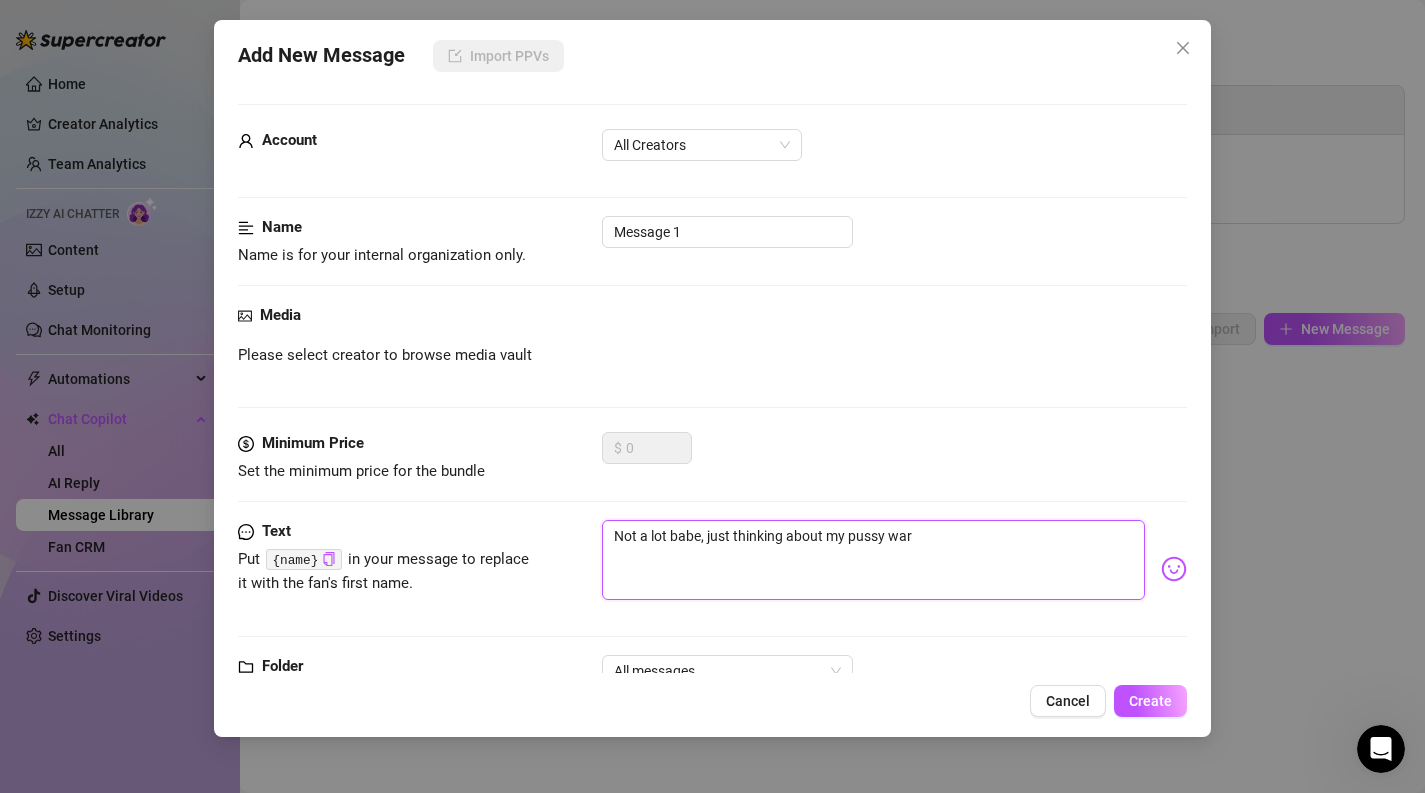 type on "Not a lot babe, just thinking about my pussy warp" 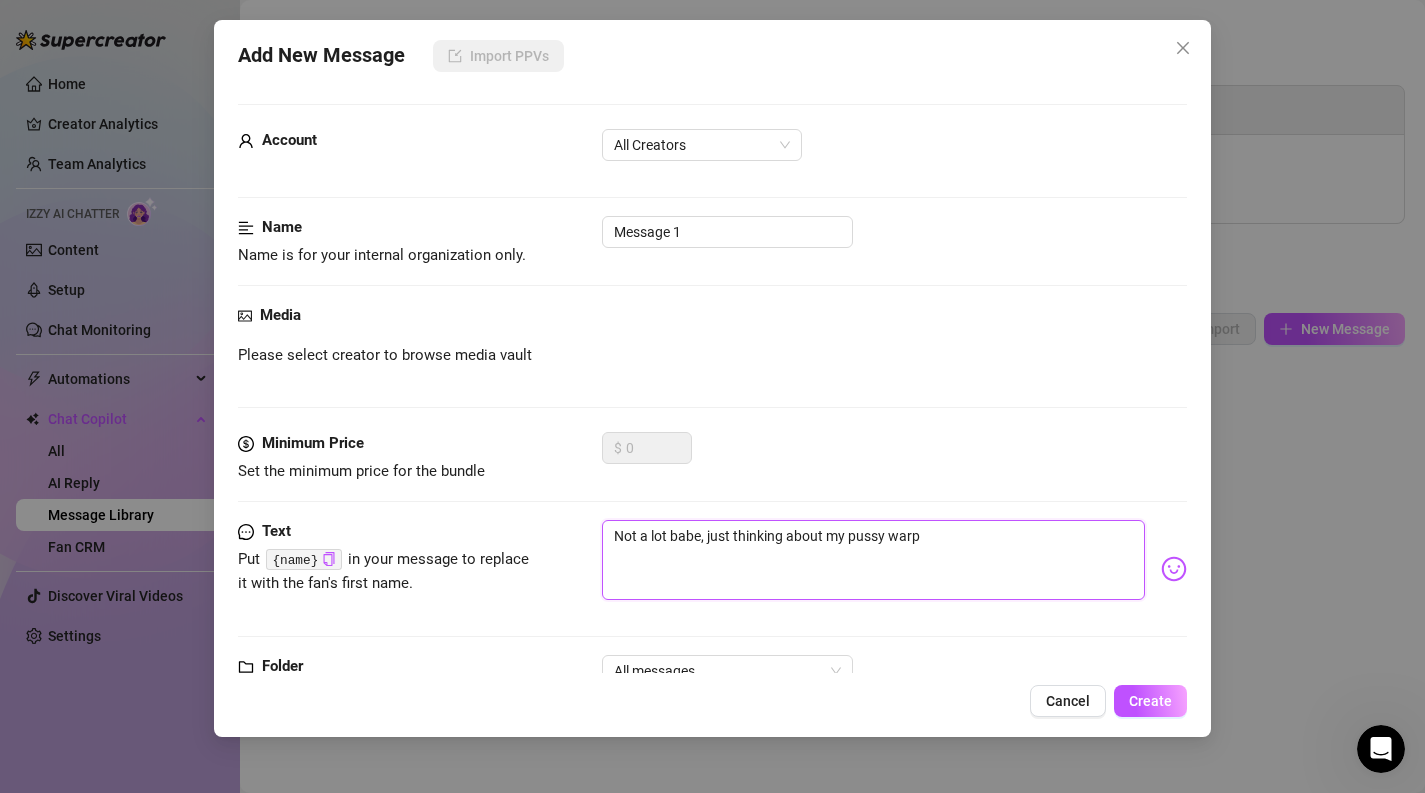 type on "Not a lot babe, just thinking about my pussy warpp" 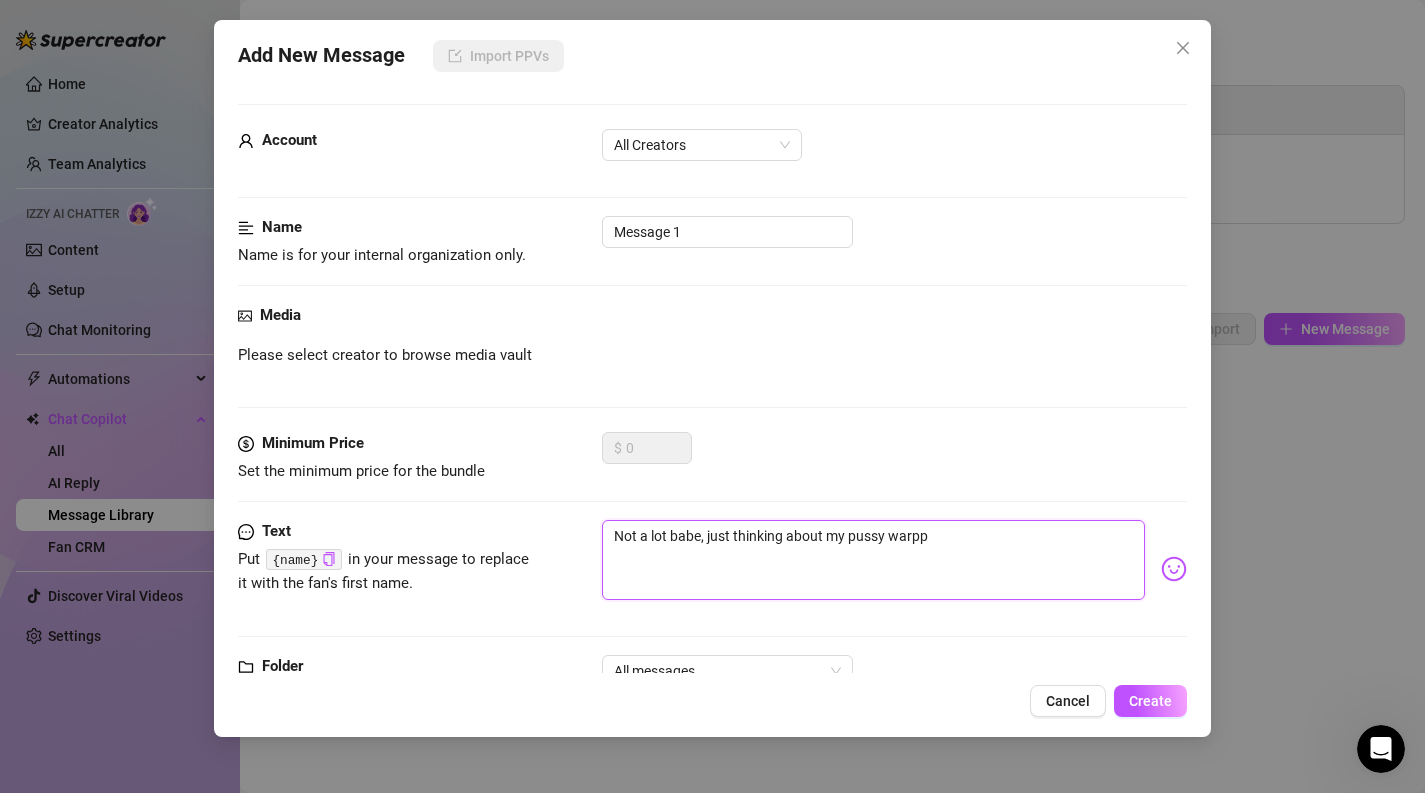 type on "Not a lot babe, just thinking about my pussy warppe" 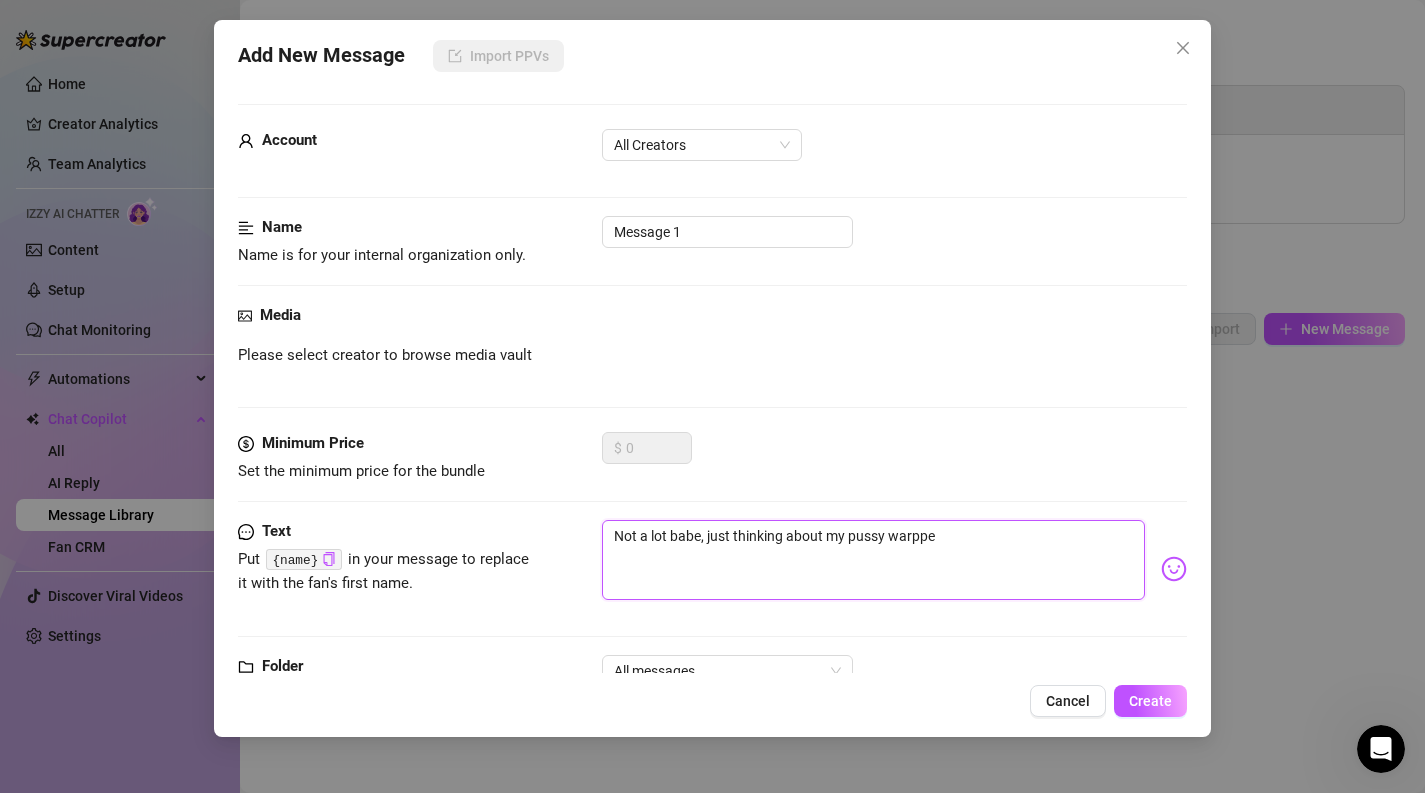 type on "Not a lot babe, just thinking about my pussy warpped" 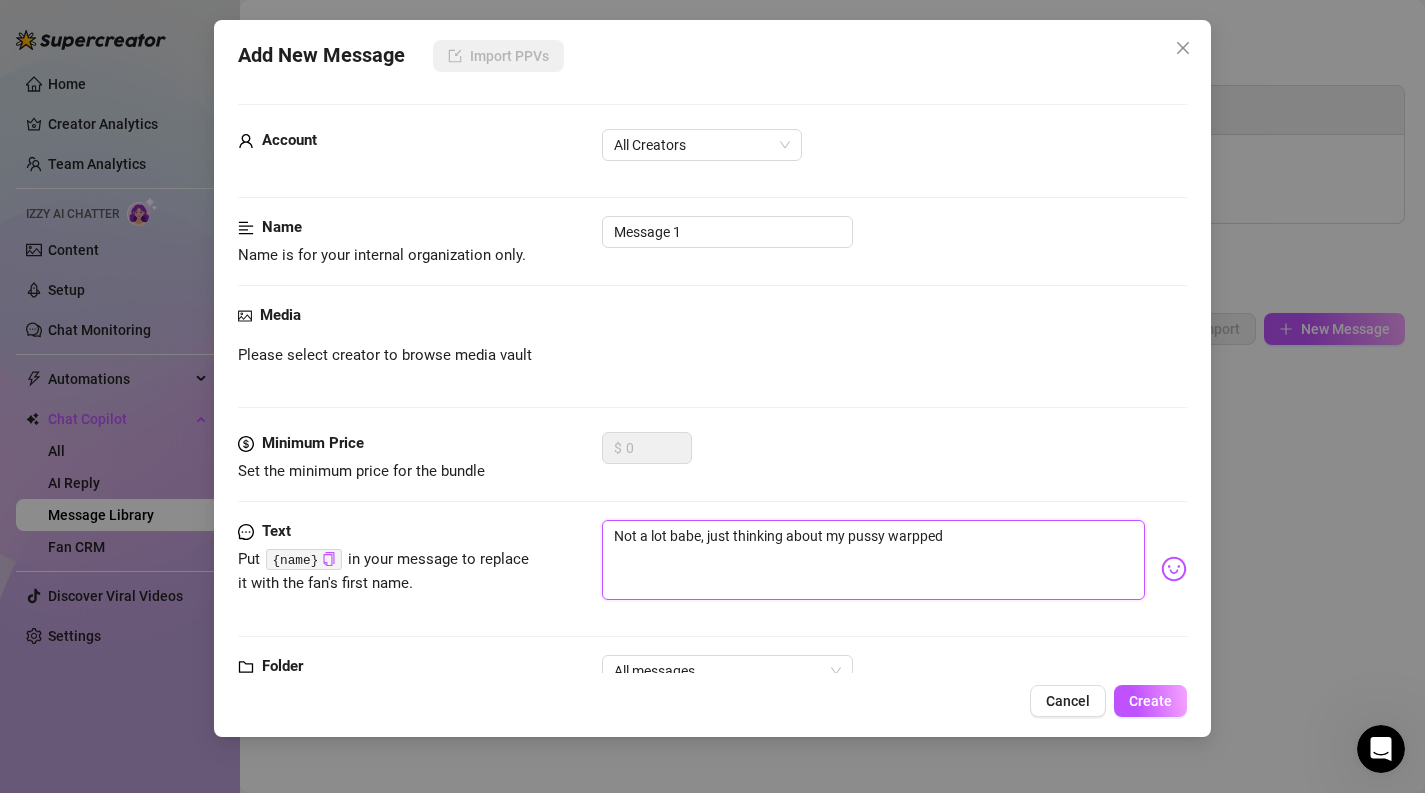 type on "Not a lot babe, just thinking about my pussy warpped" 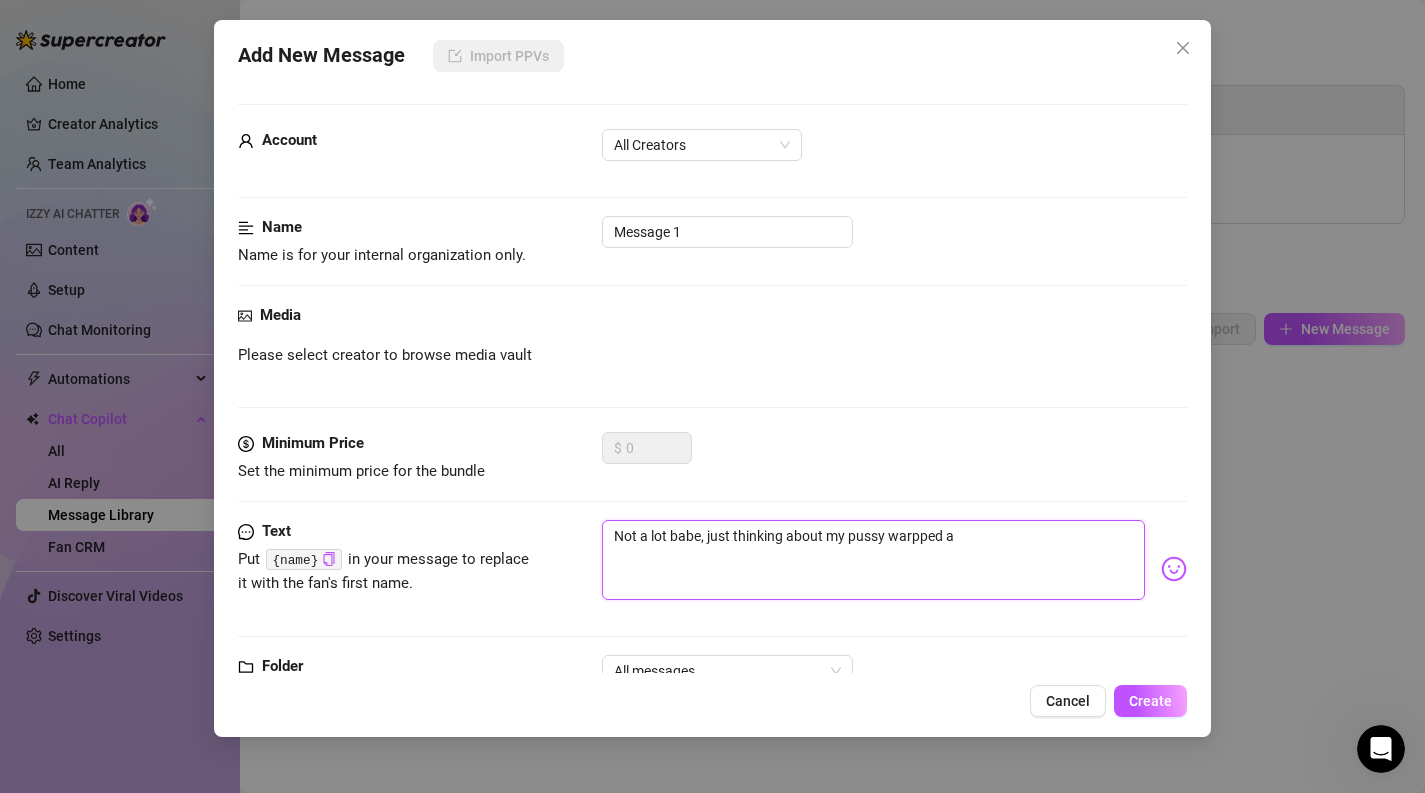 type on "Not a lot babe, just thinking about my pussy warpped ar" 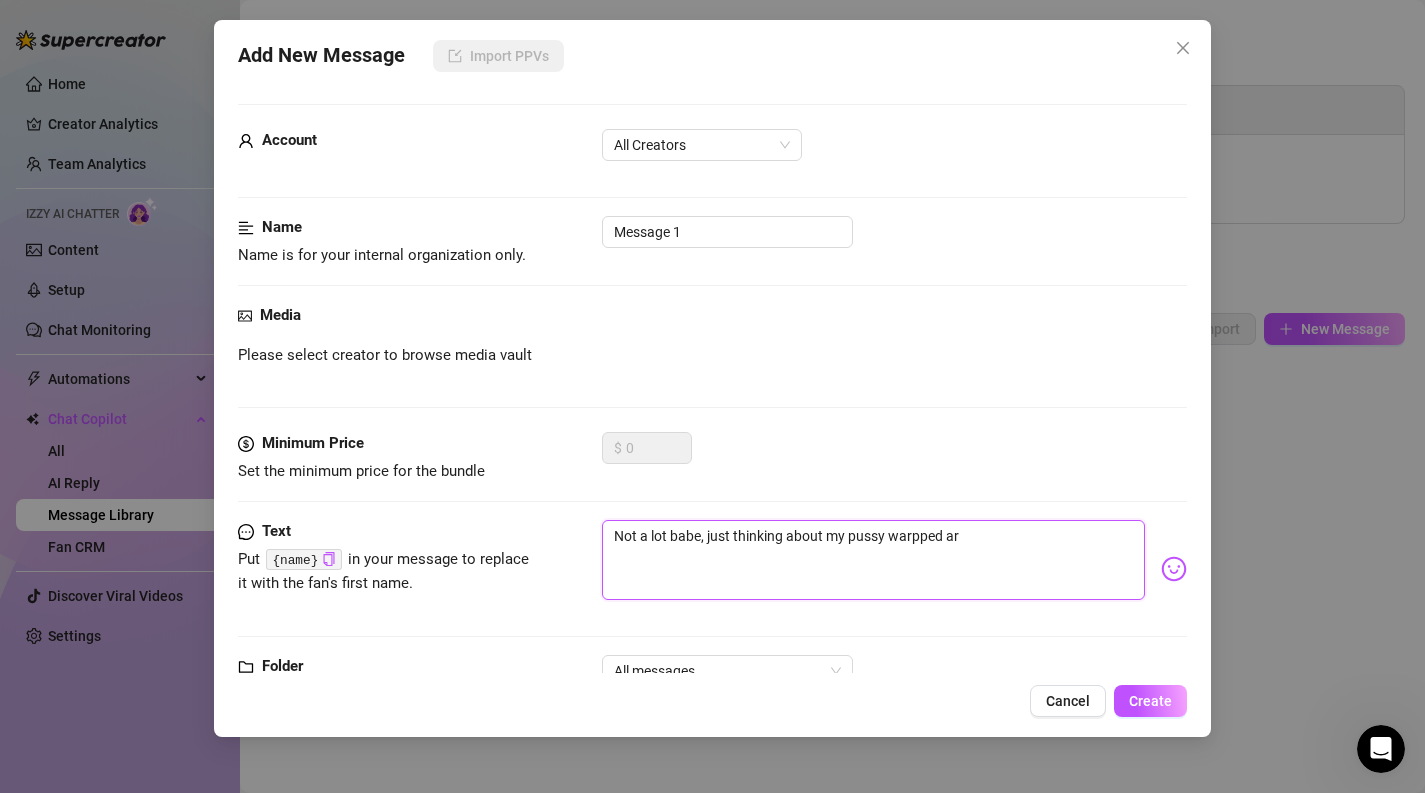 type on "Not a lot babe, just thinking about my pussy warpped aro" 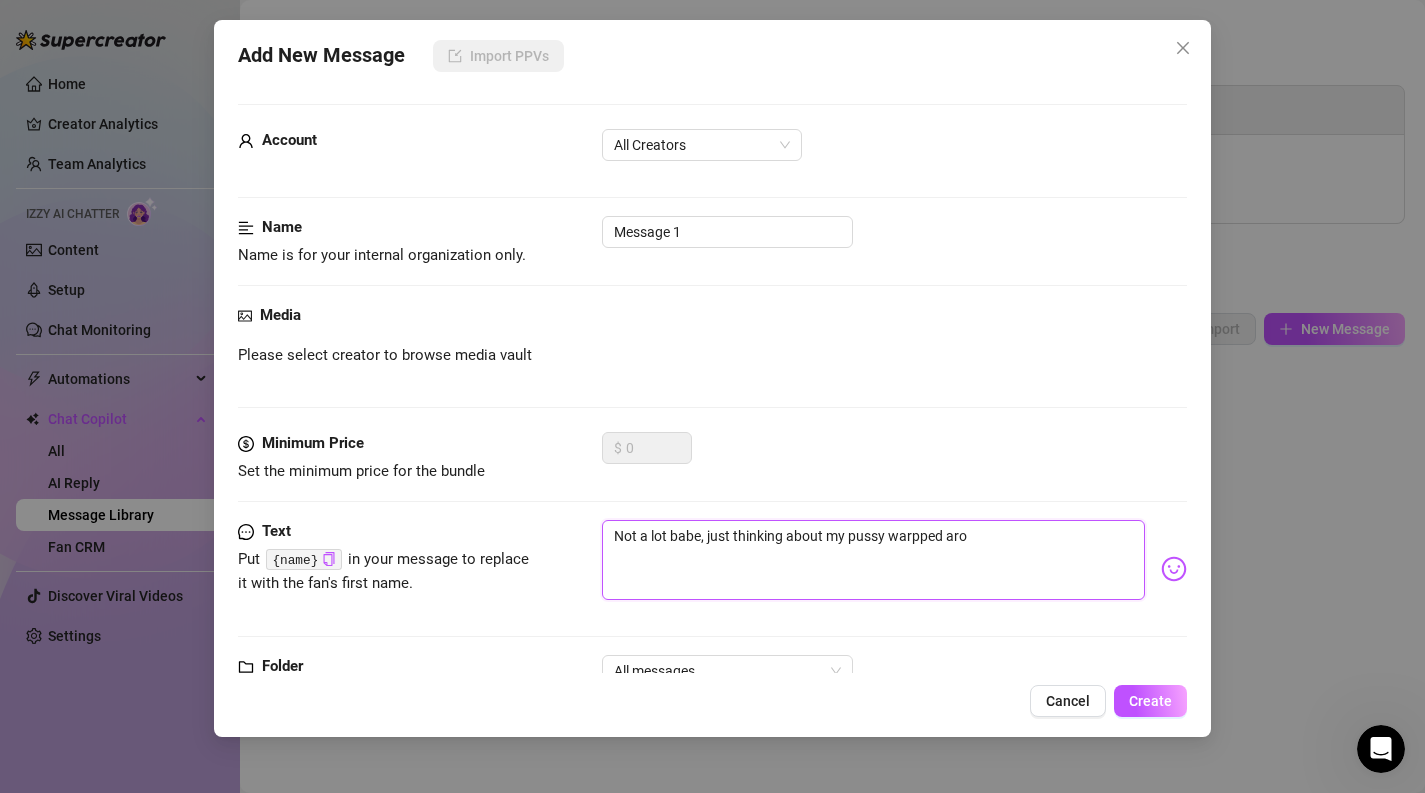 type on "Not a lot babe, just thinking about my pussy warpped arou" 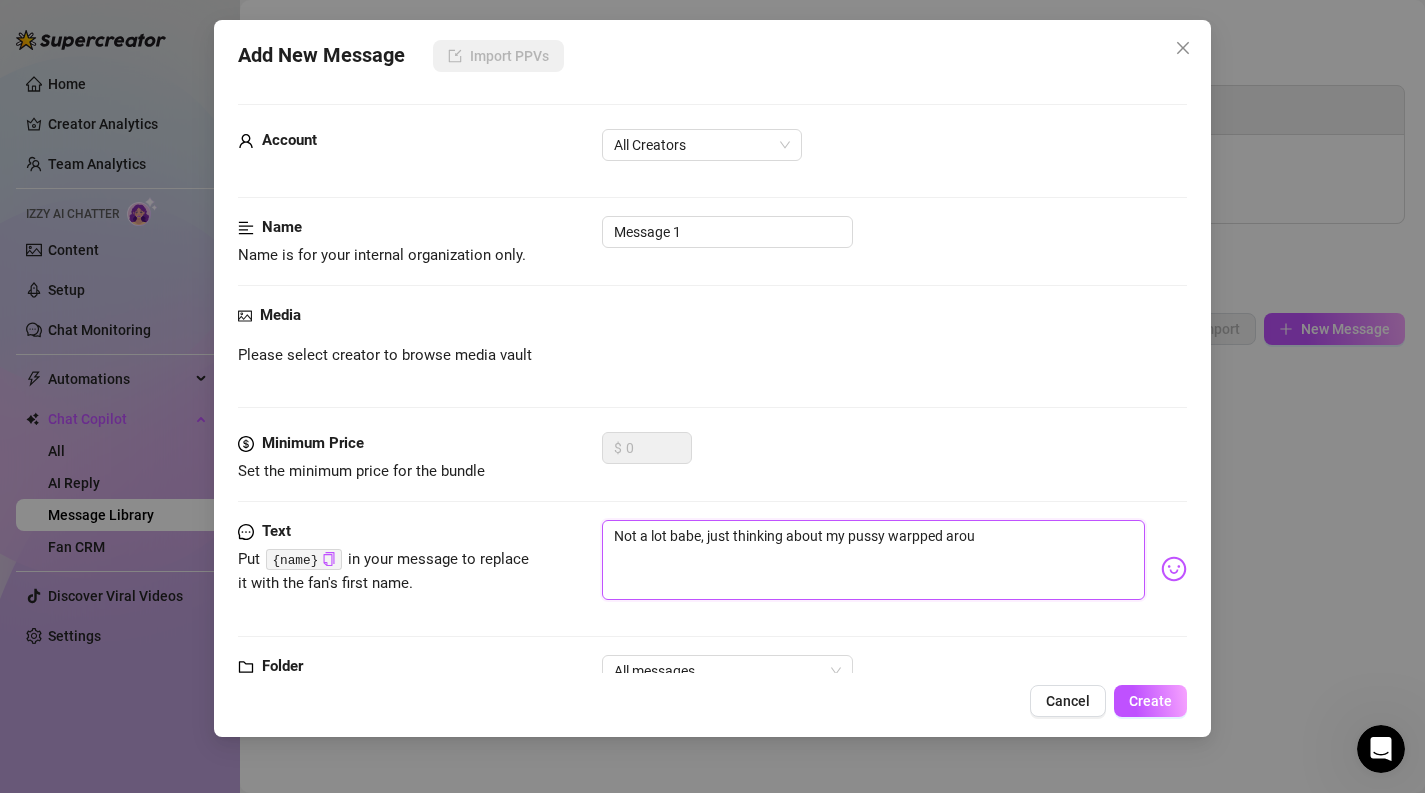 type on "Not a lot babe, just thinking about my pussy warpped aroun" 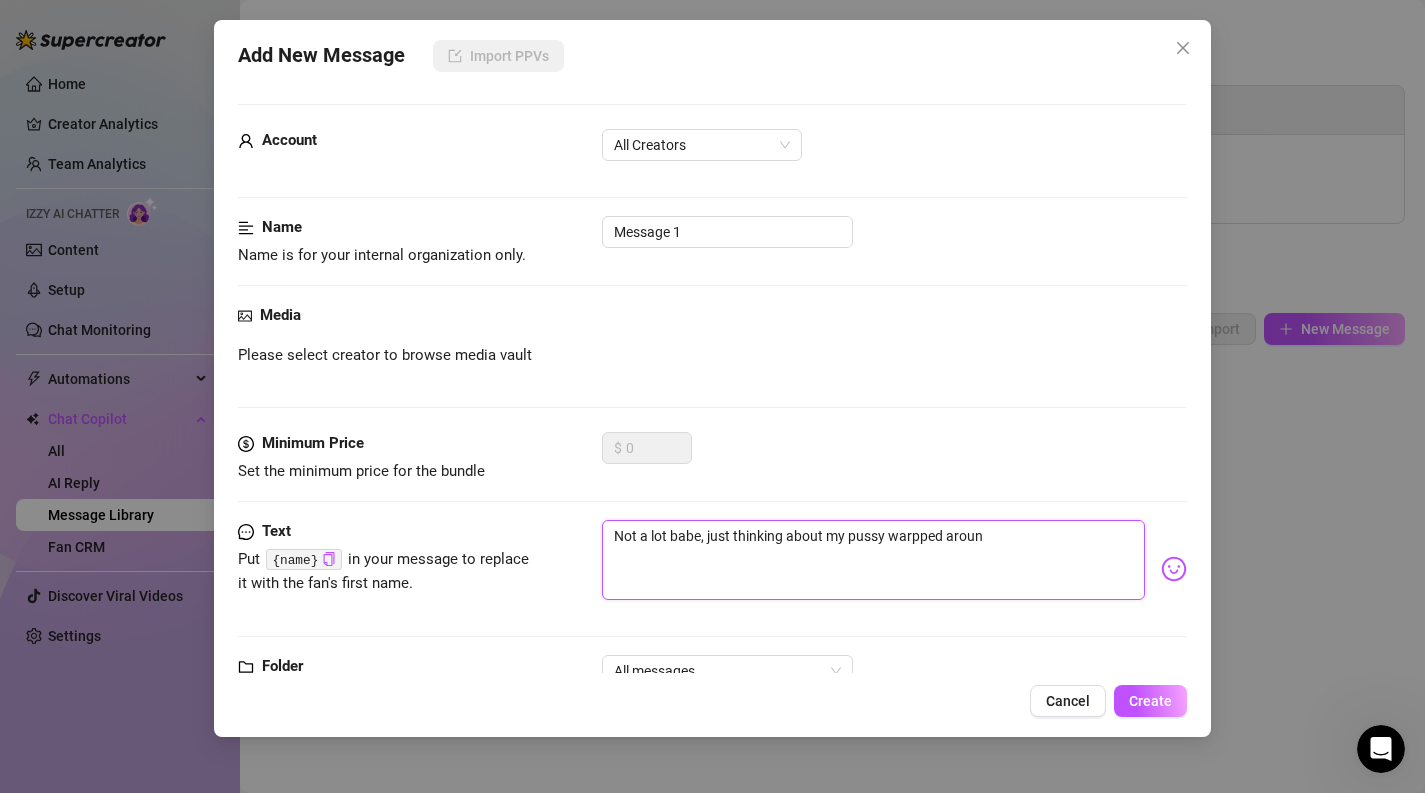 type on "Not a lot babe, just thinking about my pussy warpped around" 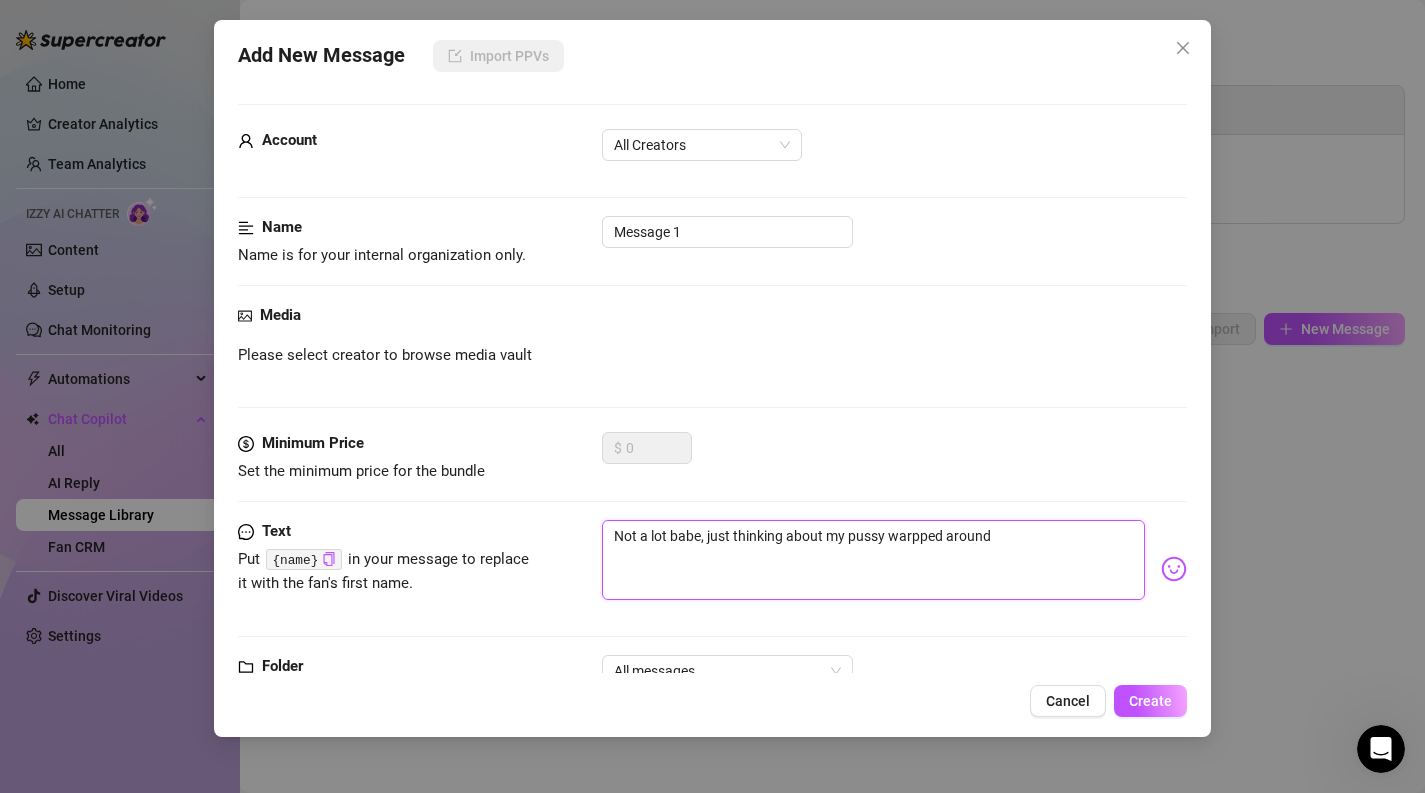 type on "Not a lot babe, just thinking about my pussy warpped around" 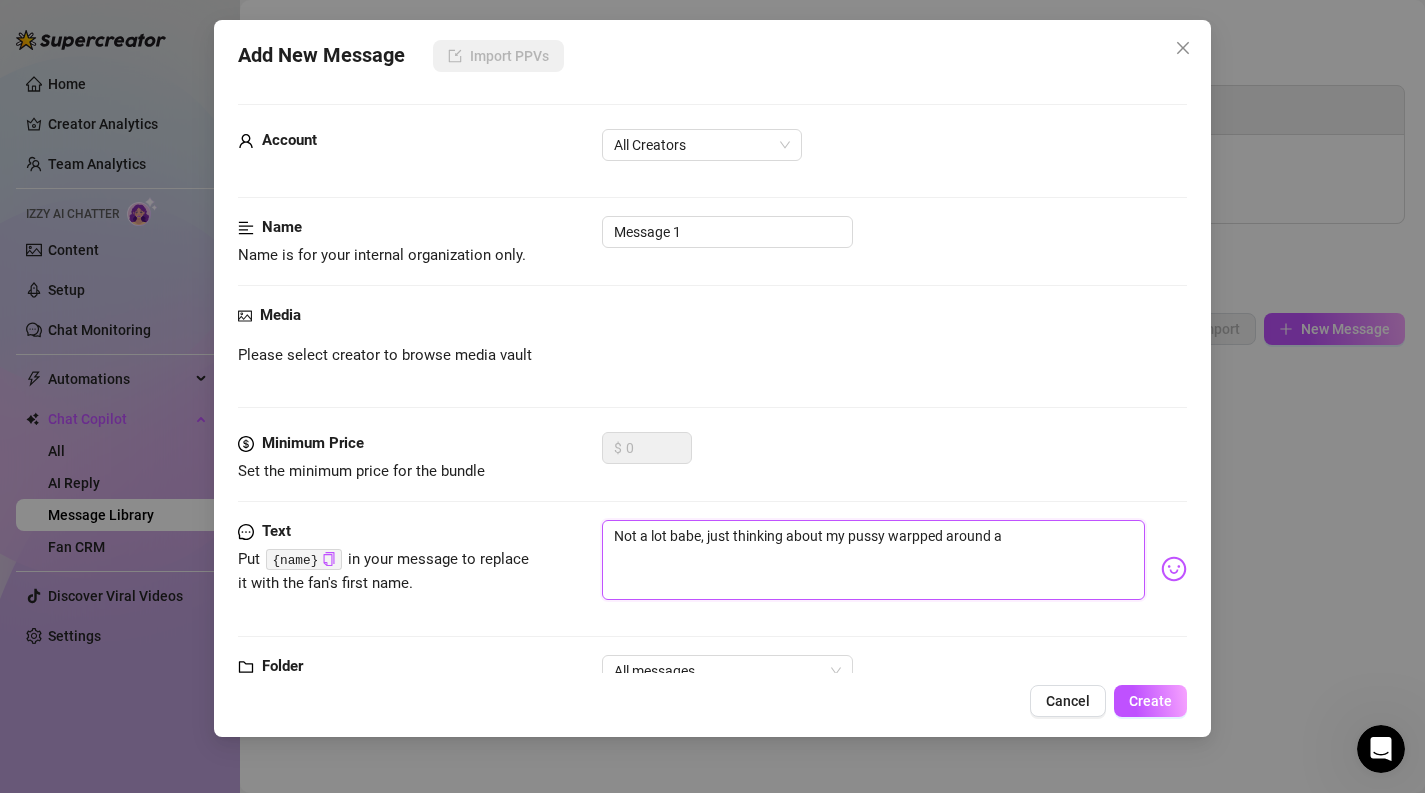 type on "Not a lot babe, just thinking about my pussy warpped around a" 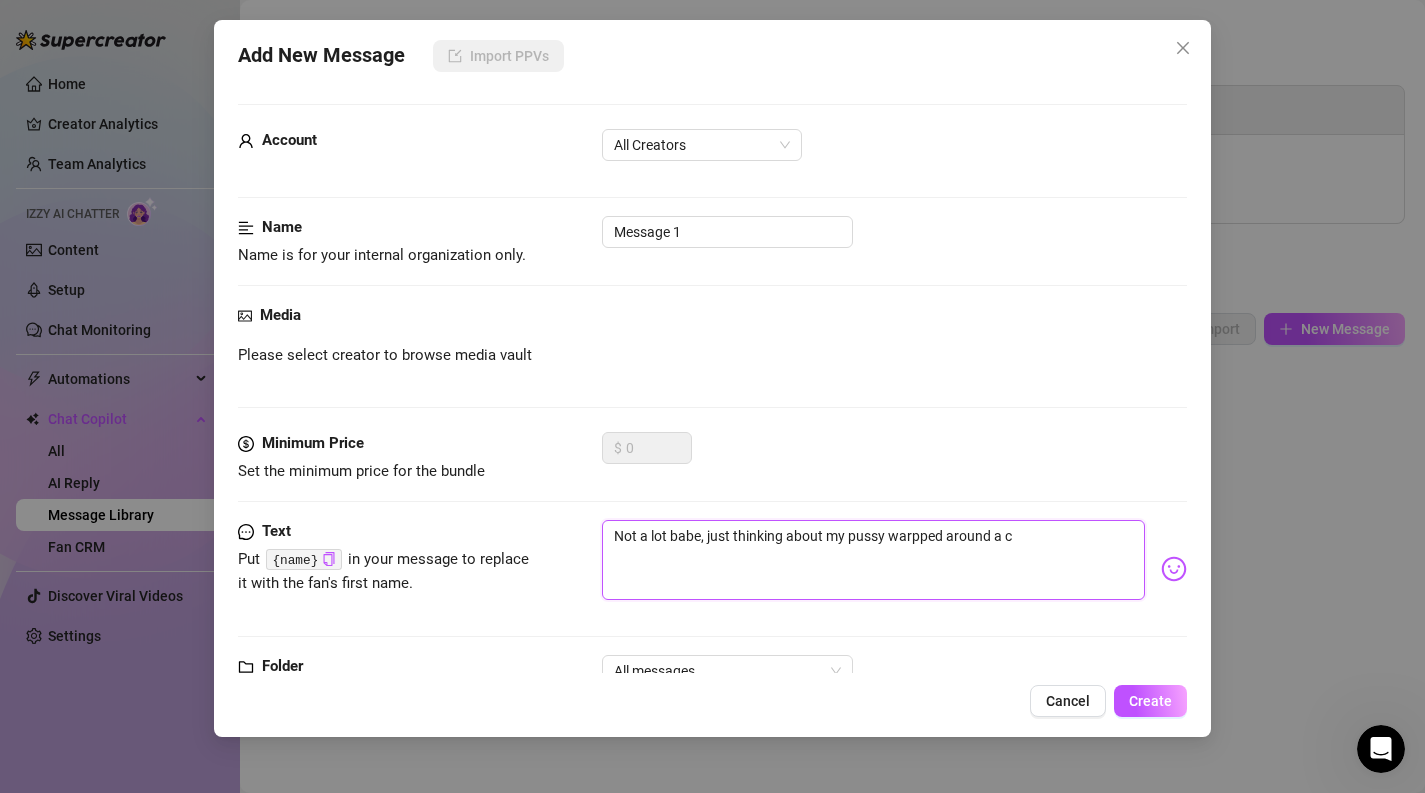 type on "Not a lot babe, just thinking about my pussy warpped around a co" 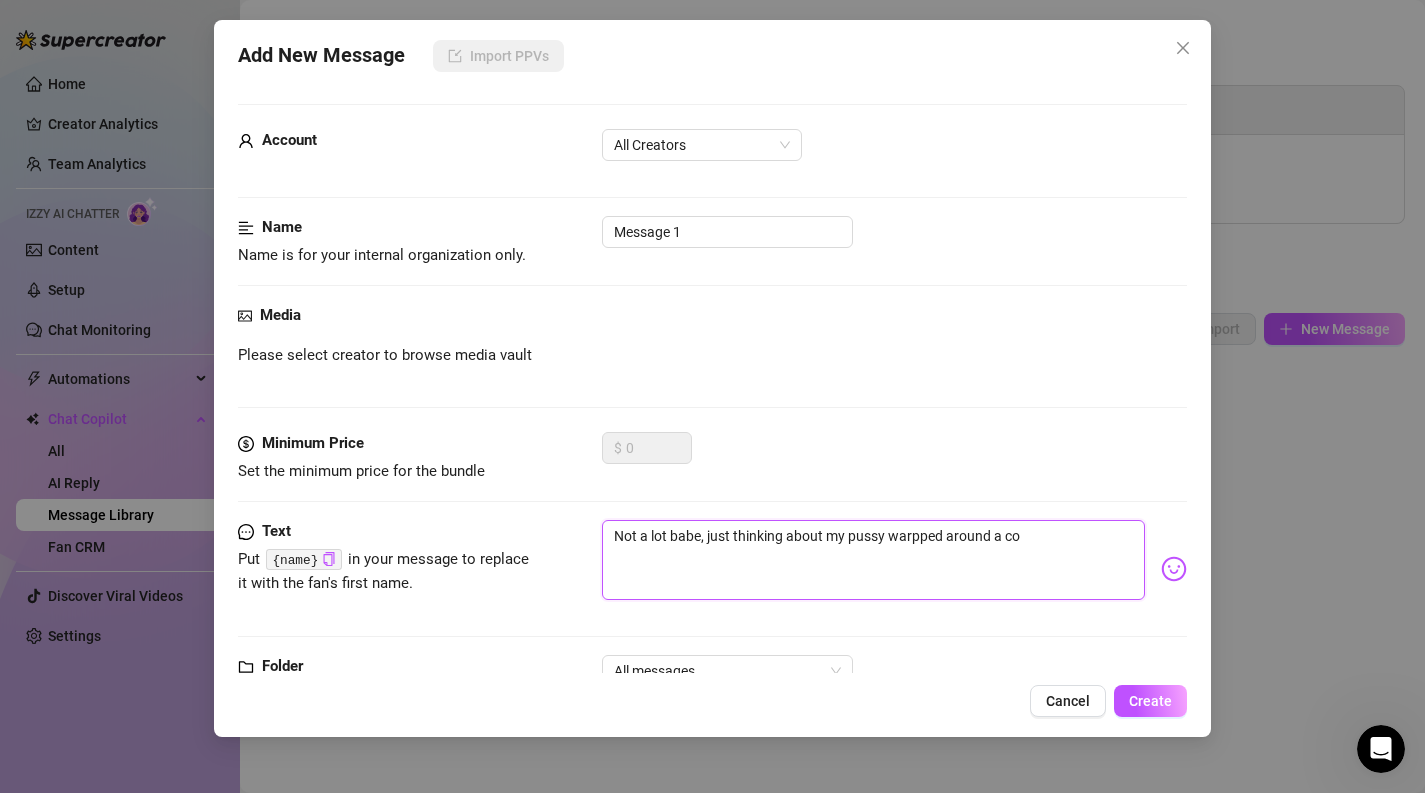 type on "Not a lot babe, just thinking about my pussy warpped around a coc" 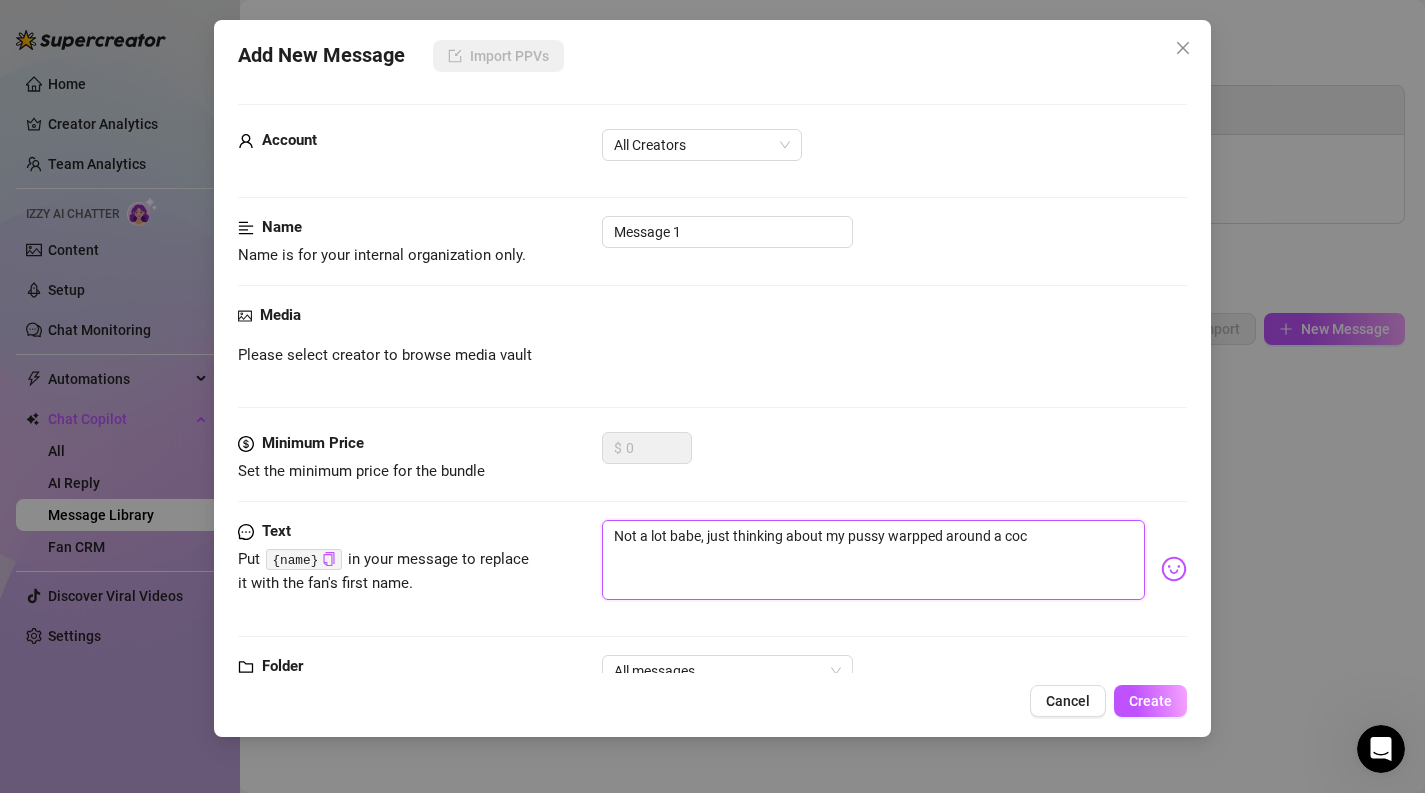 type on "Not a lot babe, just thinking about my pussy warpped around a cock" 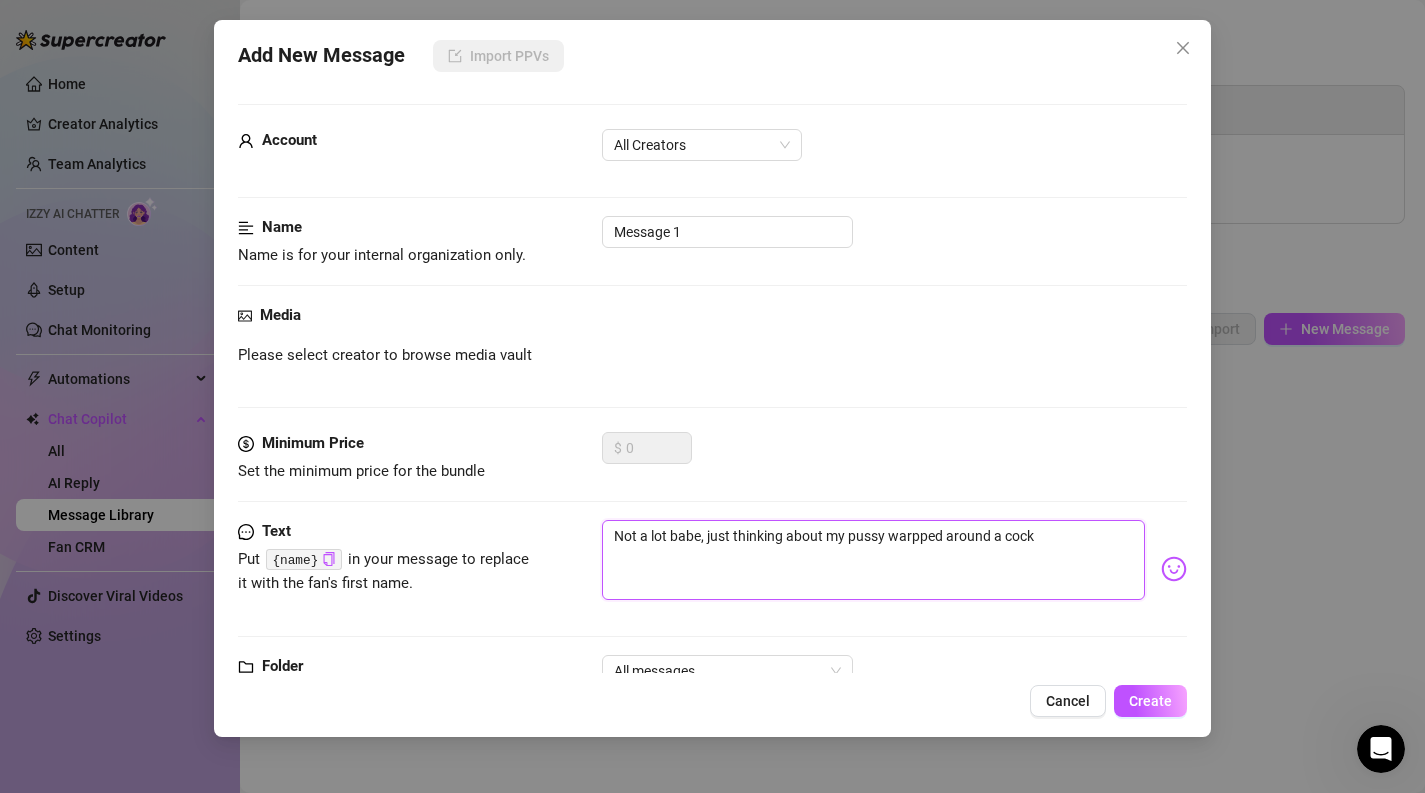 type on "Not a lot babe, just thinking about my pussy warpped around a cock" 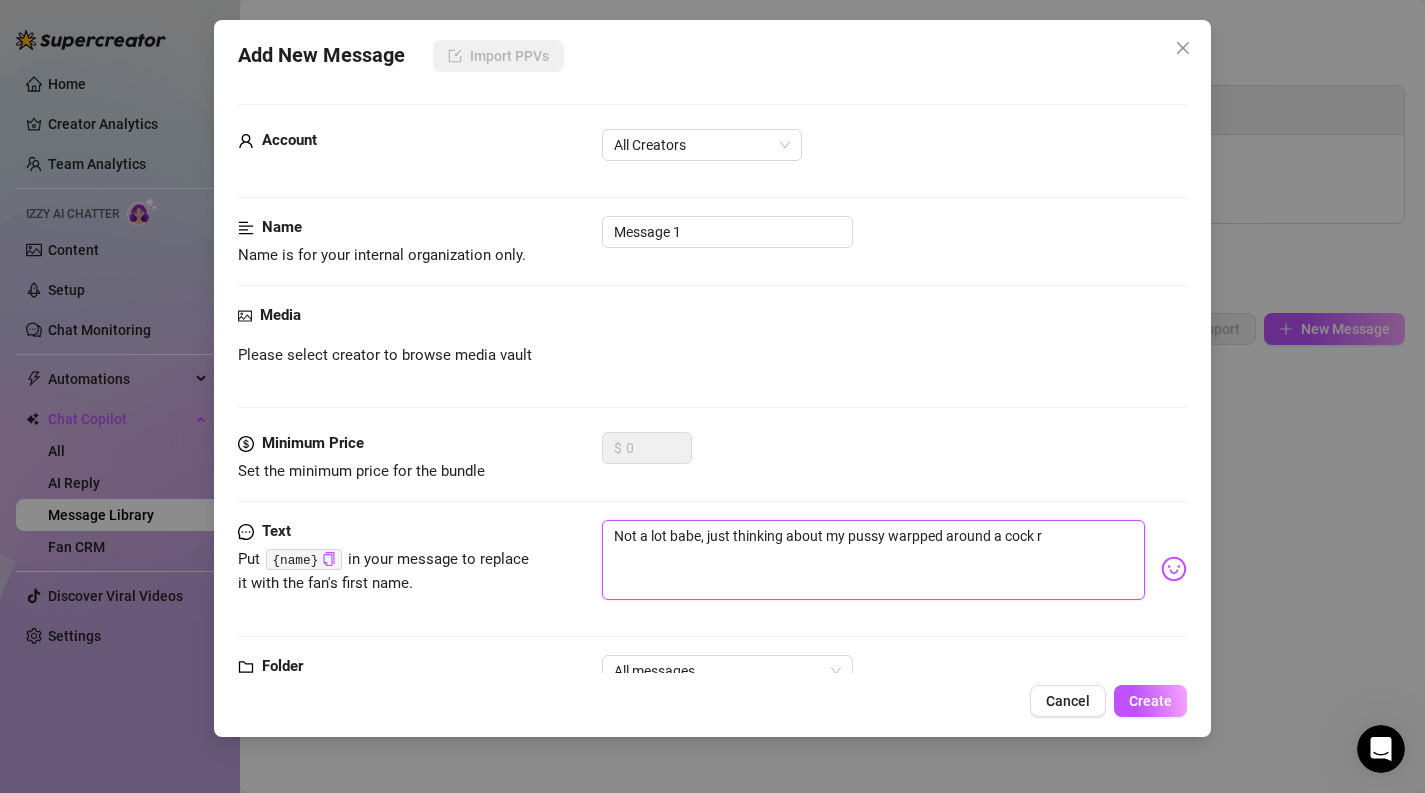 type on "Not a lot babe, just thinking about my pussy warpped around a cock ri" 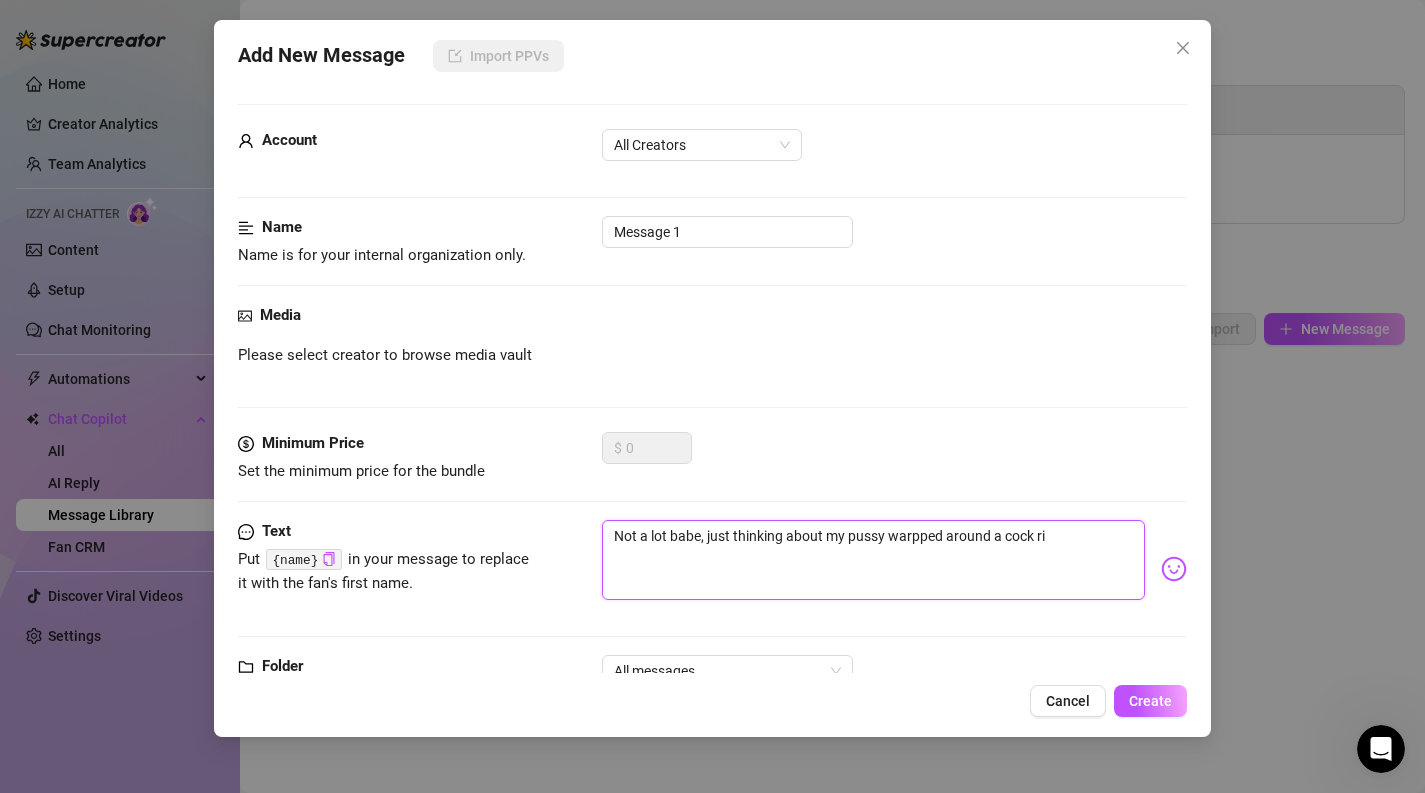 type on "Not a lot babe, just thinking about my pussy warpped around a cock rig" 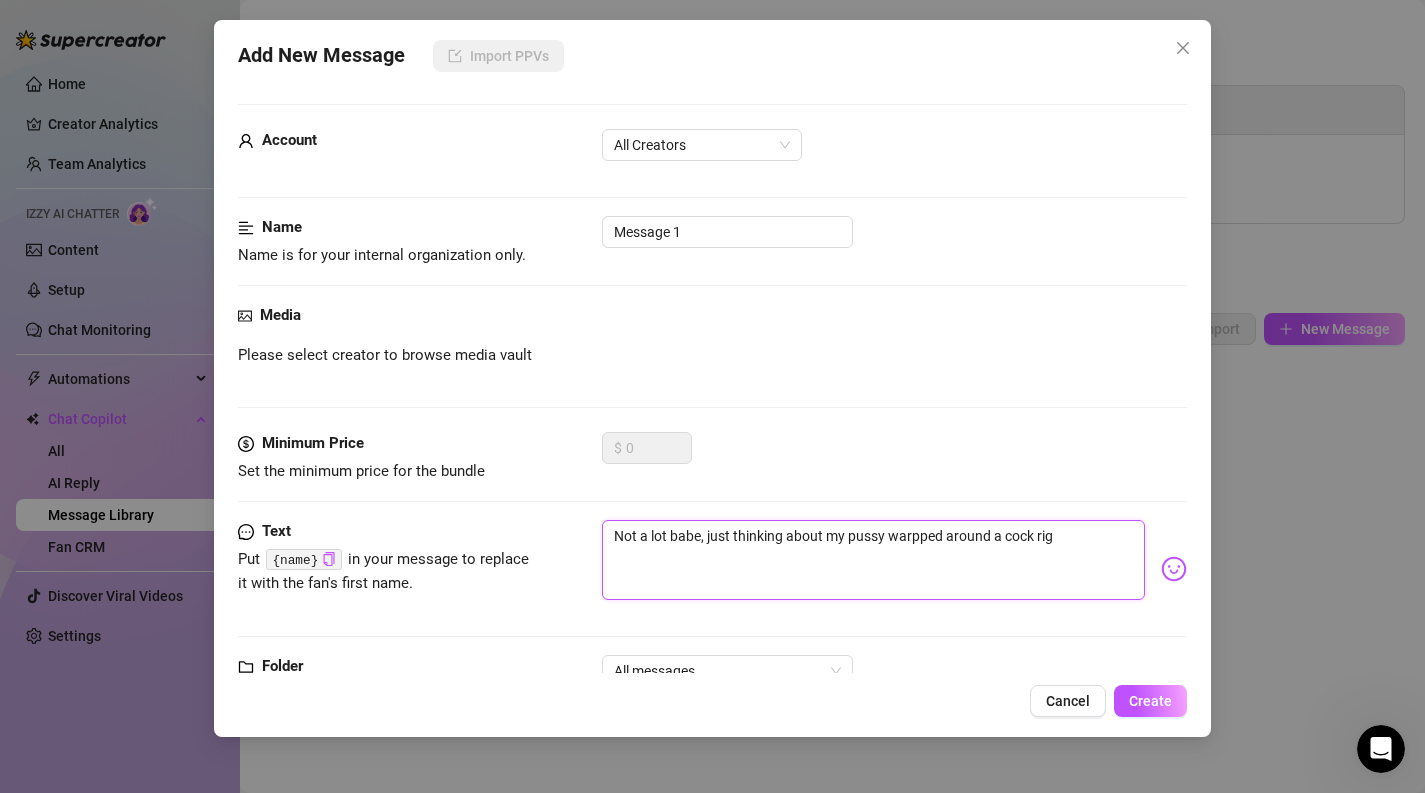 type on "Not a lot babe, just thinking about my pussy warpped around a cock righ" 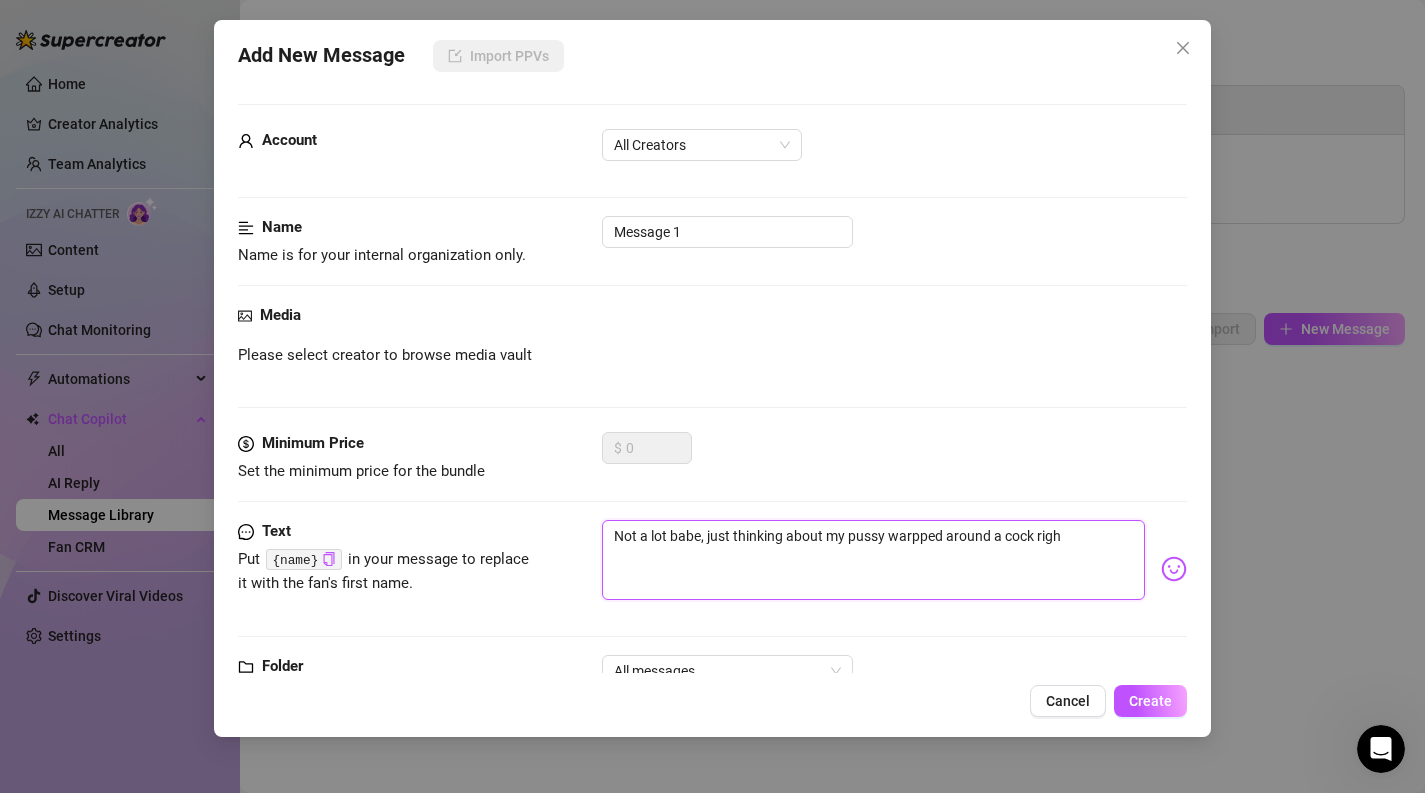 type on "Not a lot babe, just thinking about my pussy warpped around a cock right" 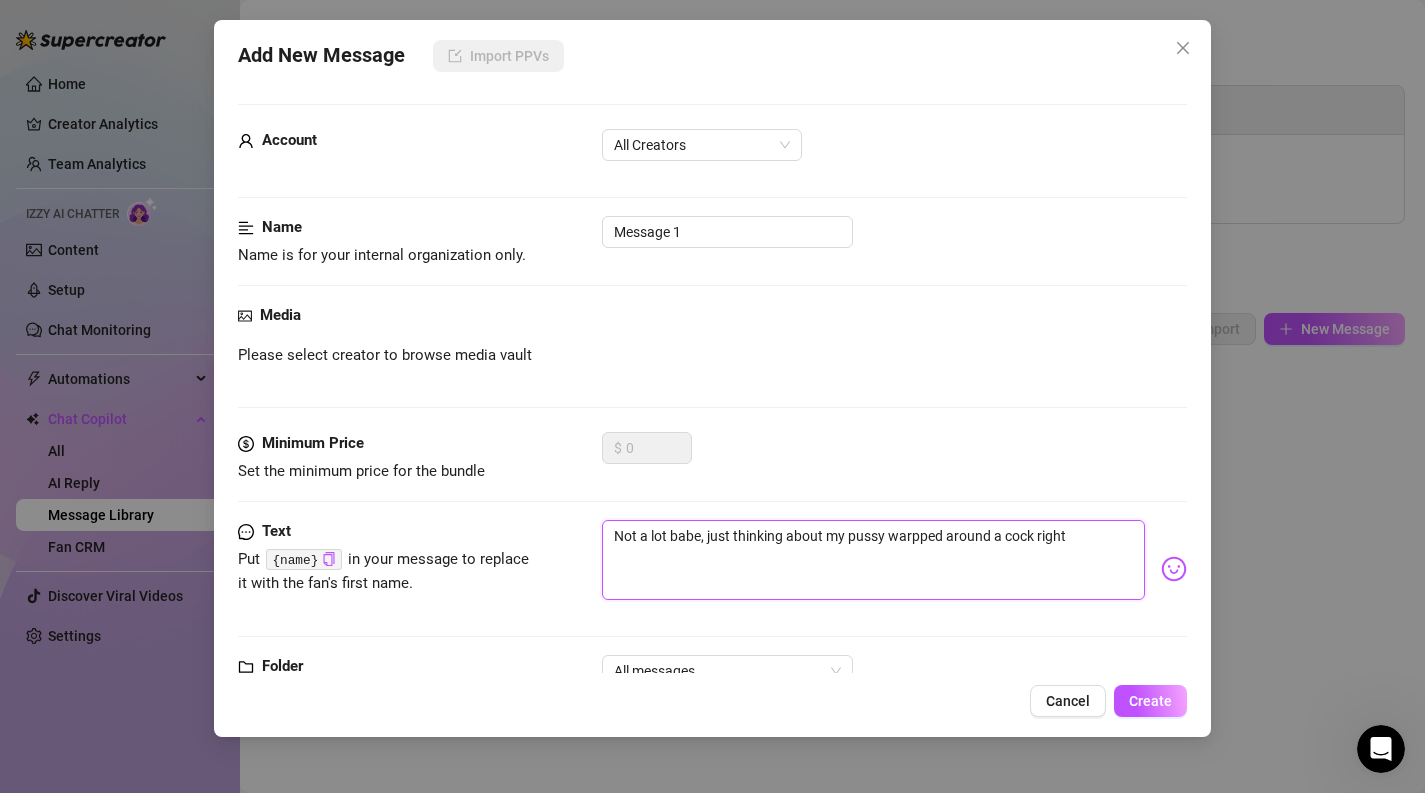 type on "Not a lot babe, just thinking about my pussy warpped around a cock right" 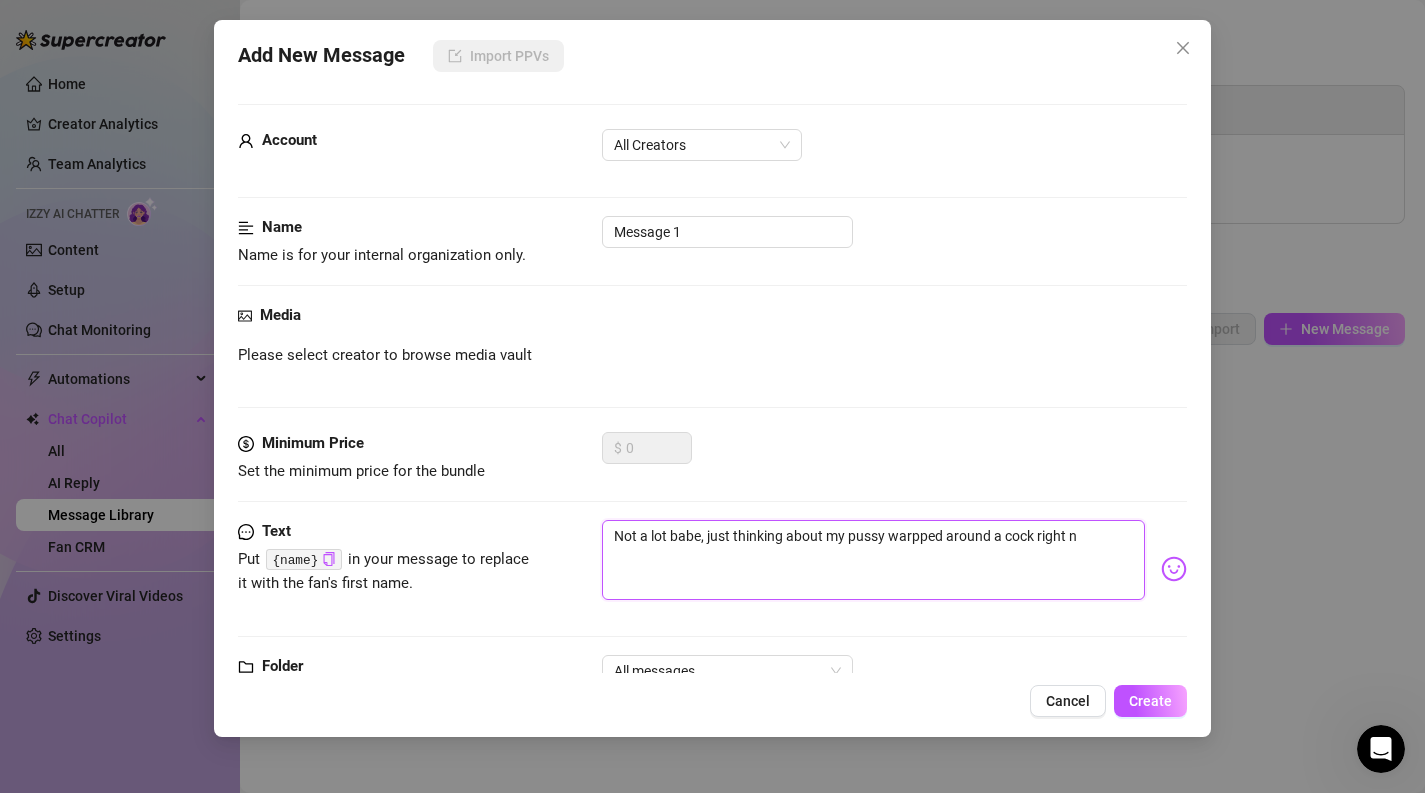 type on "Not a lot babe, just thinking about my pussy warpped around a cock right no" 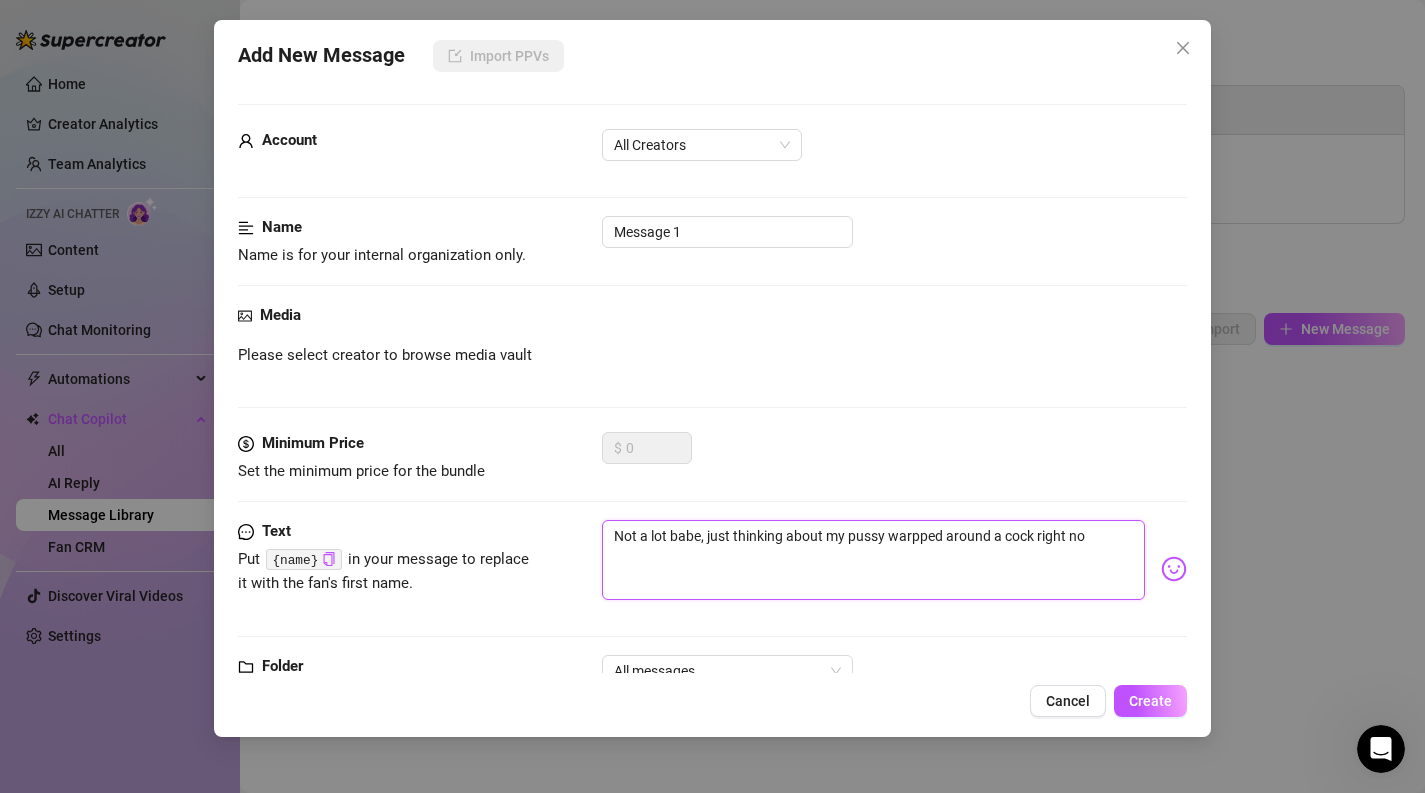 type on "Not a lot babe, just thinking about my pussy warpped around a cock right now" 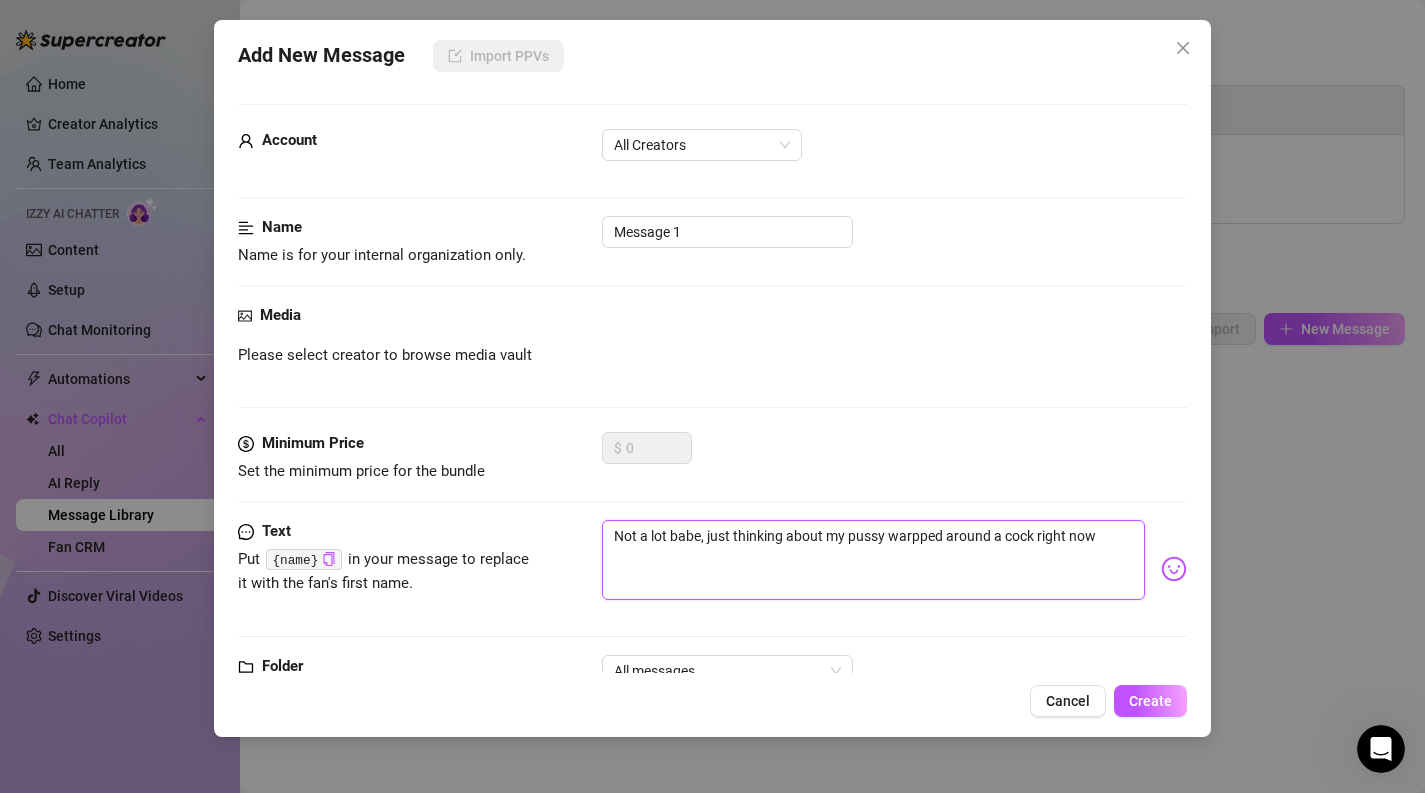 type on "Not a lot babe, just thinking about my pussy warpped around a cock right now" 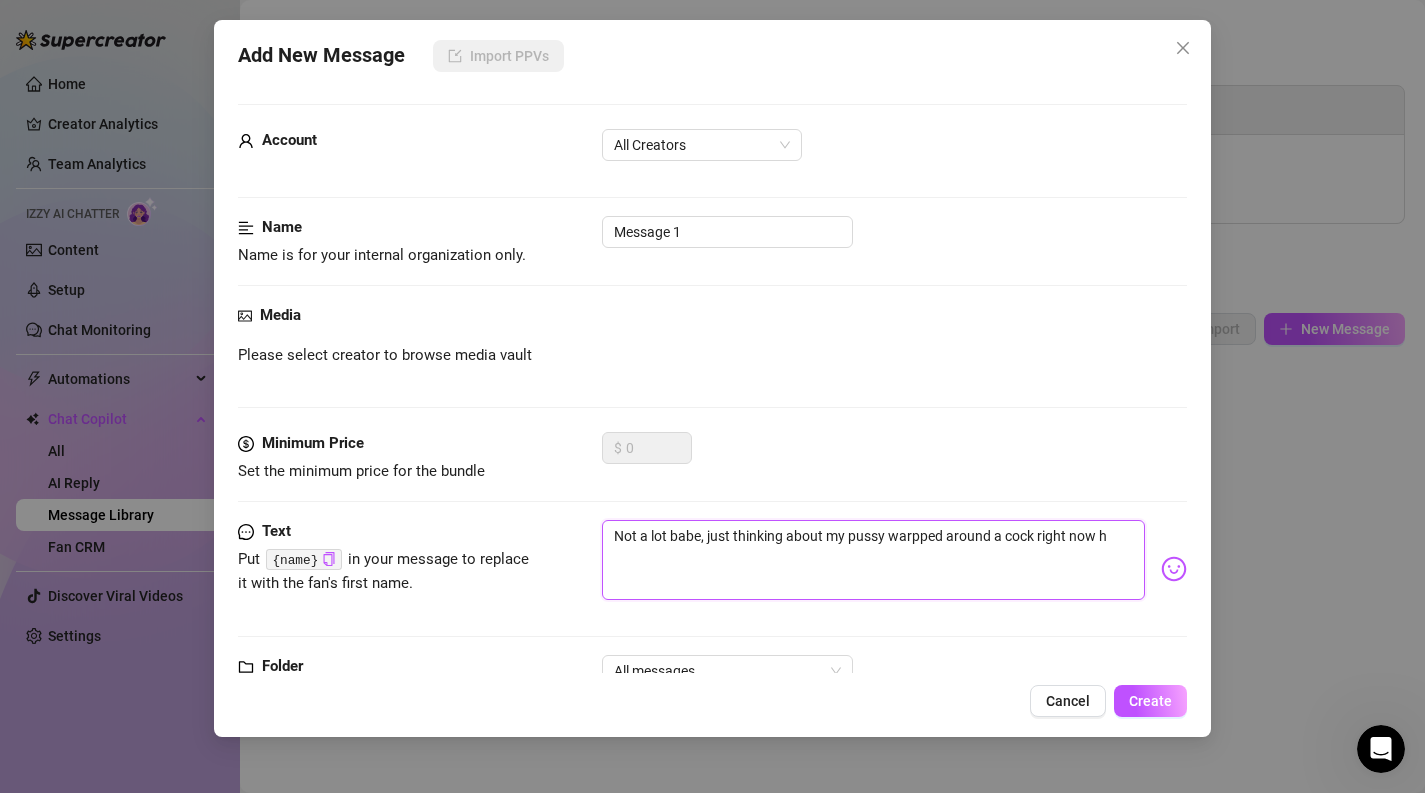 type on "Not a lot babe, just thinking about my pussy warpped around a cock right now he" 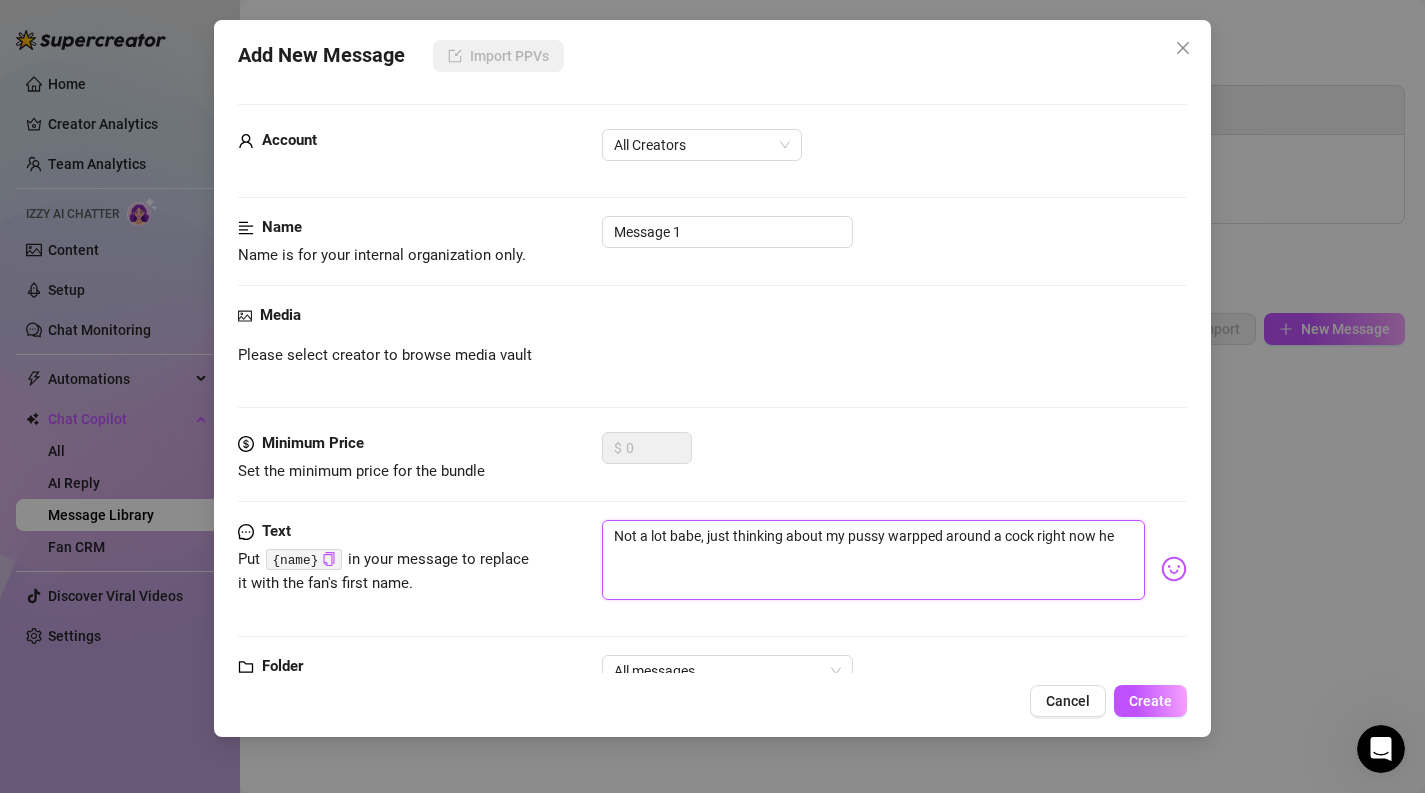 type on "Not a lot babe, just thinking about my pussy warpped around a cock right now heh" 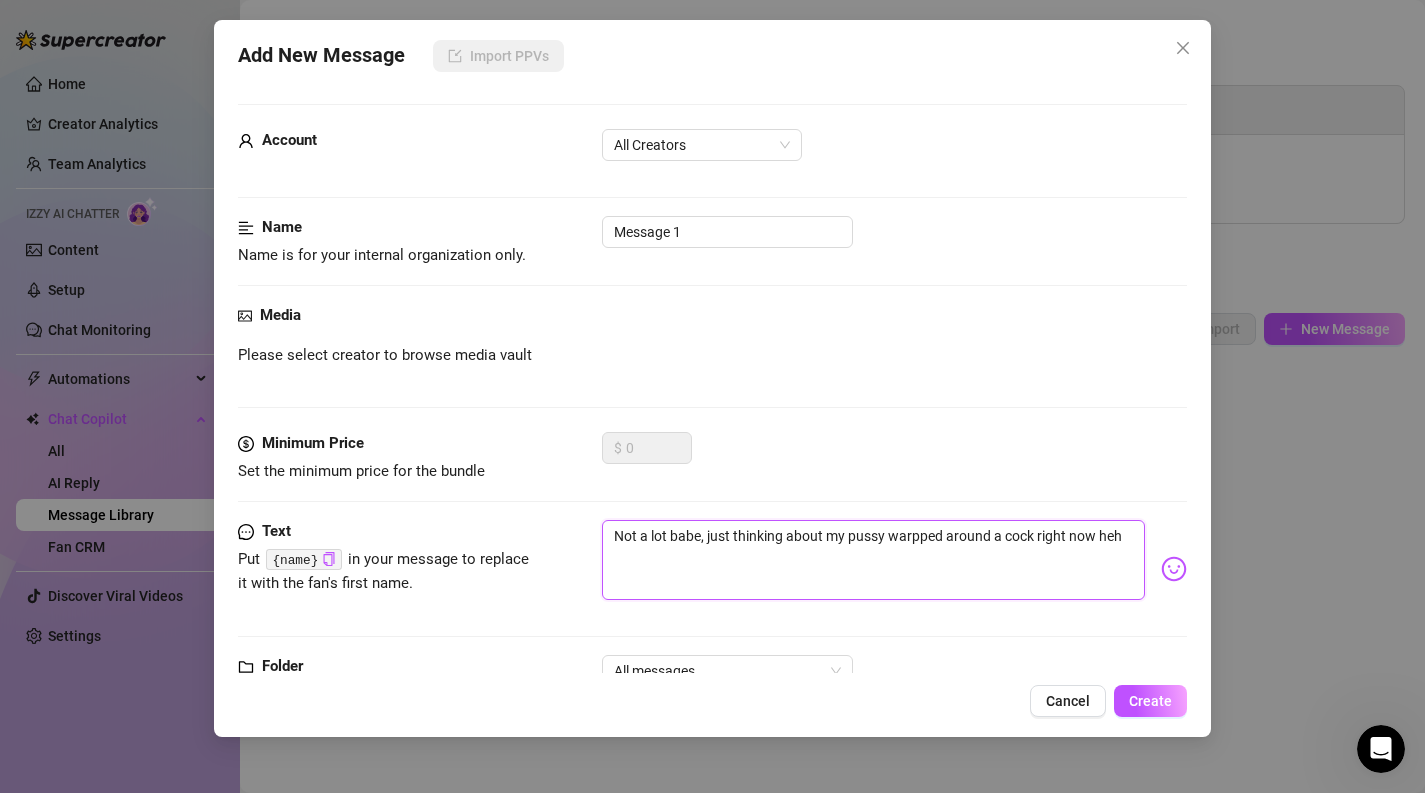 type on "Not a lot babe, just thinking about my pussy warpped around a cock right now hehe" 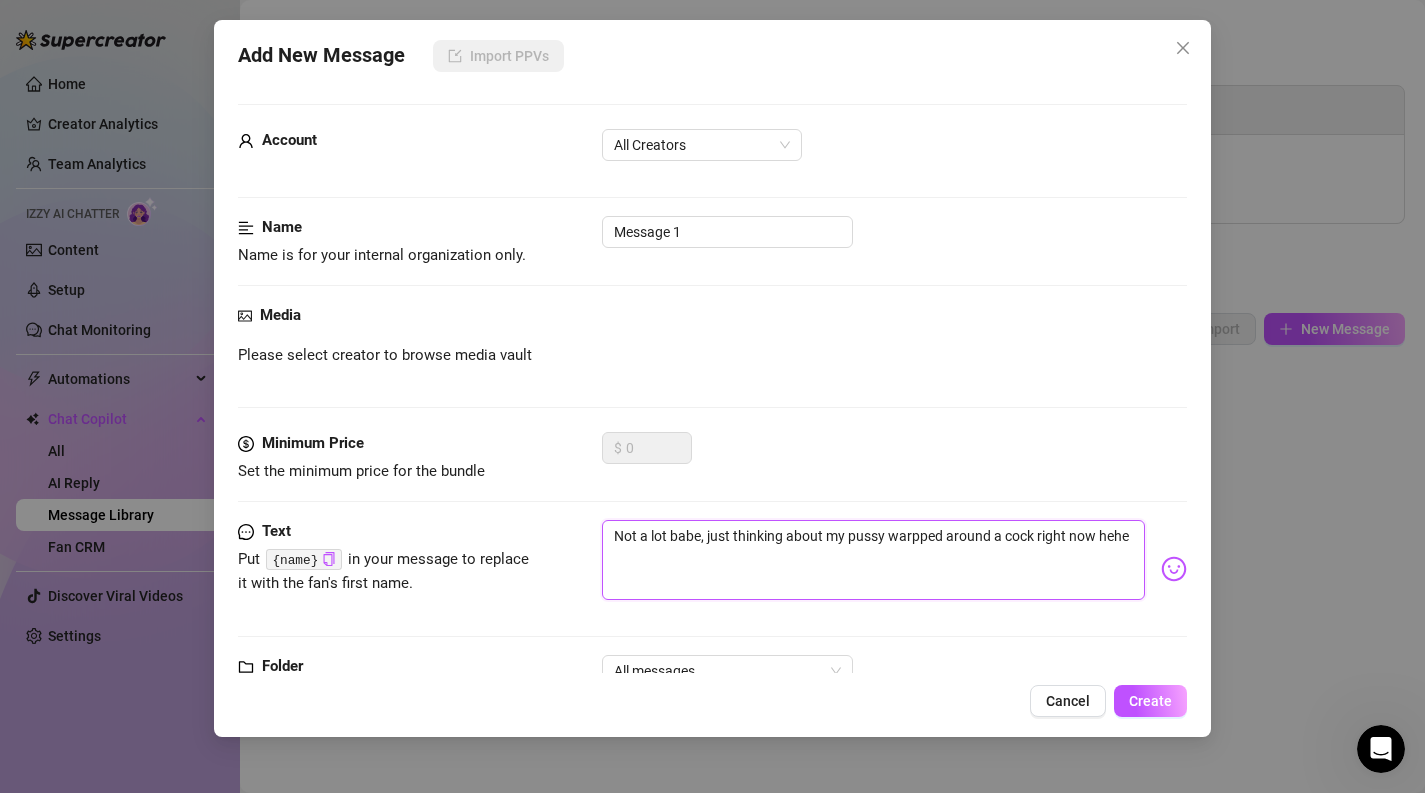 type on "Not a lot babe, just thinking about my pussy warpped around a cock right now hehe" 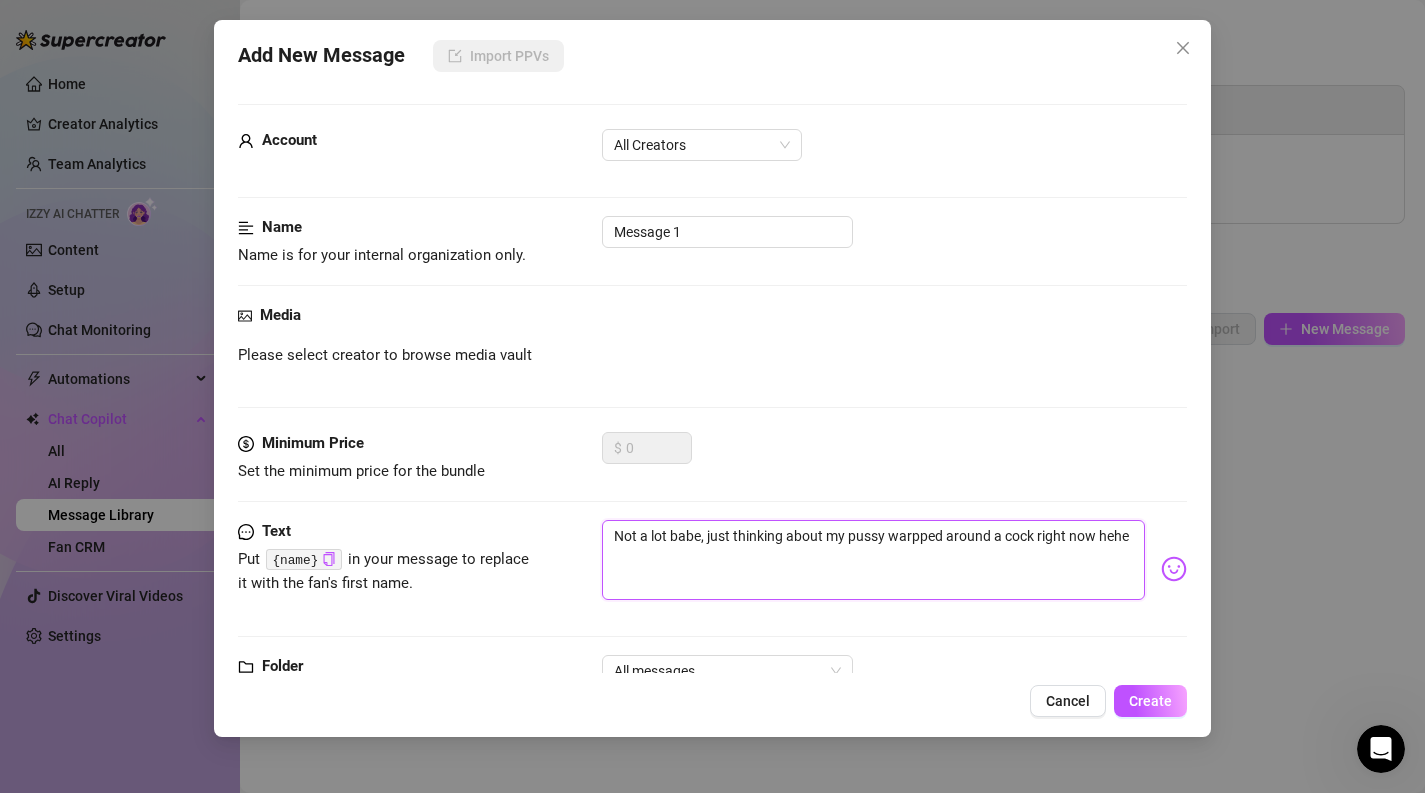 type on "Not a lot babe, just thinking about my pussy wrapped around a cock right now hehe" 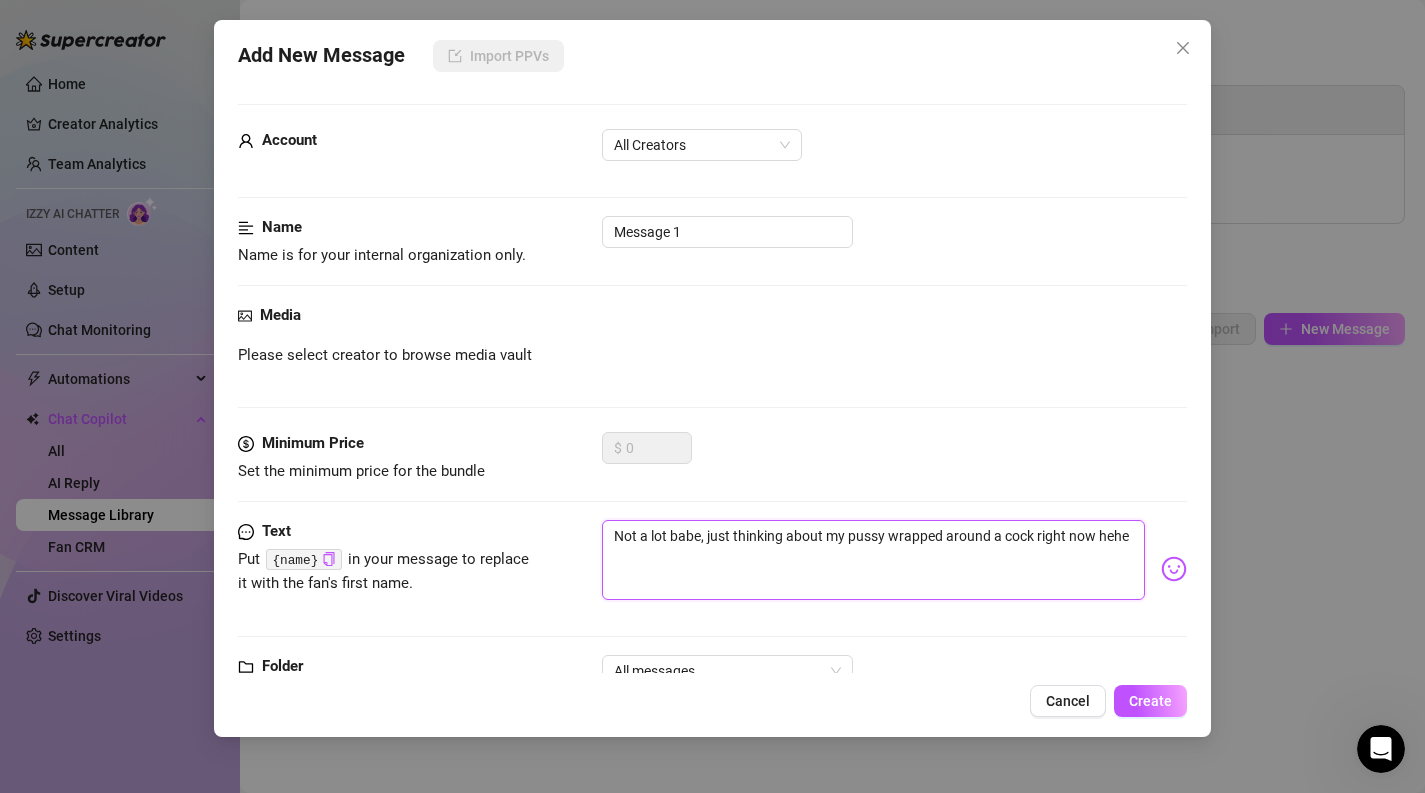 click on "Not a lot babe, just thinking about my pussy wrapped around a cock right now hehe" at bounding box center [874, 560] 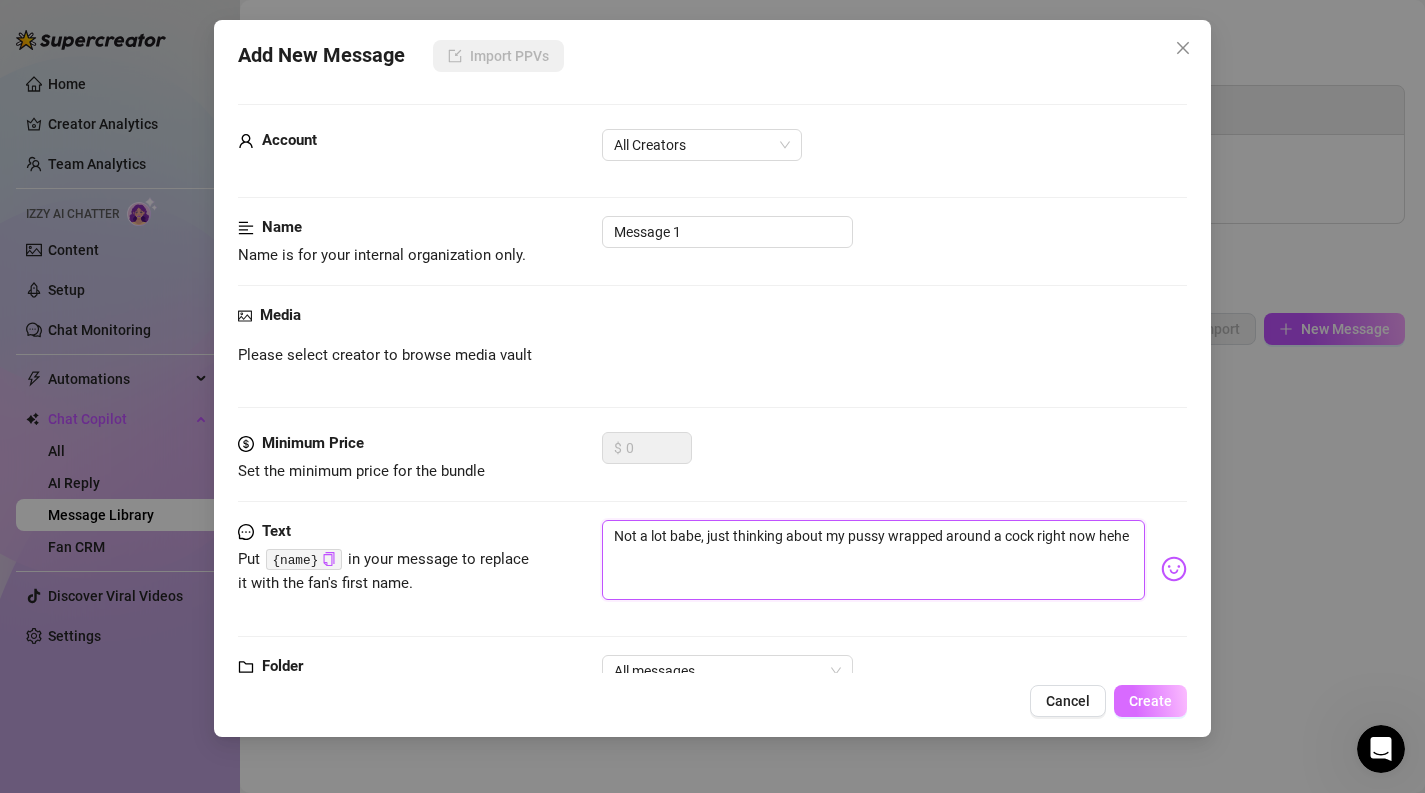 type on "Not a lot babe, just thinking about my pussy wrapped around a cock right now hehe" 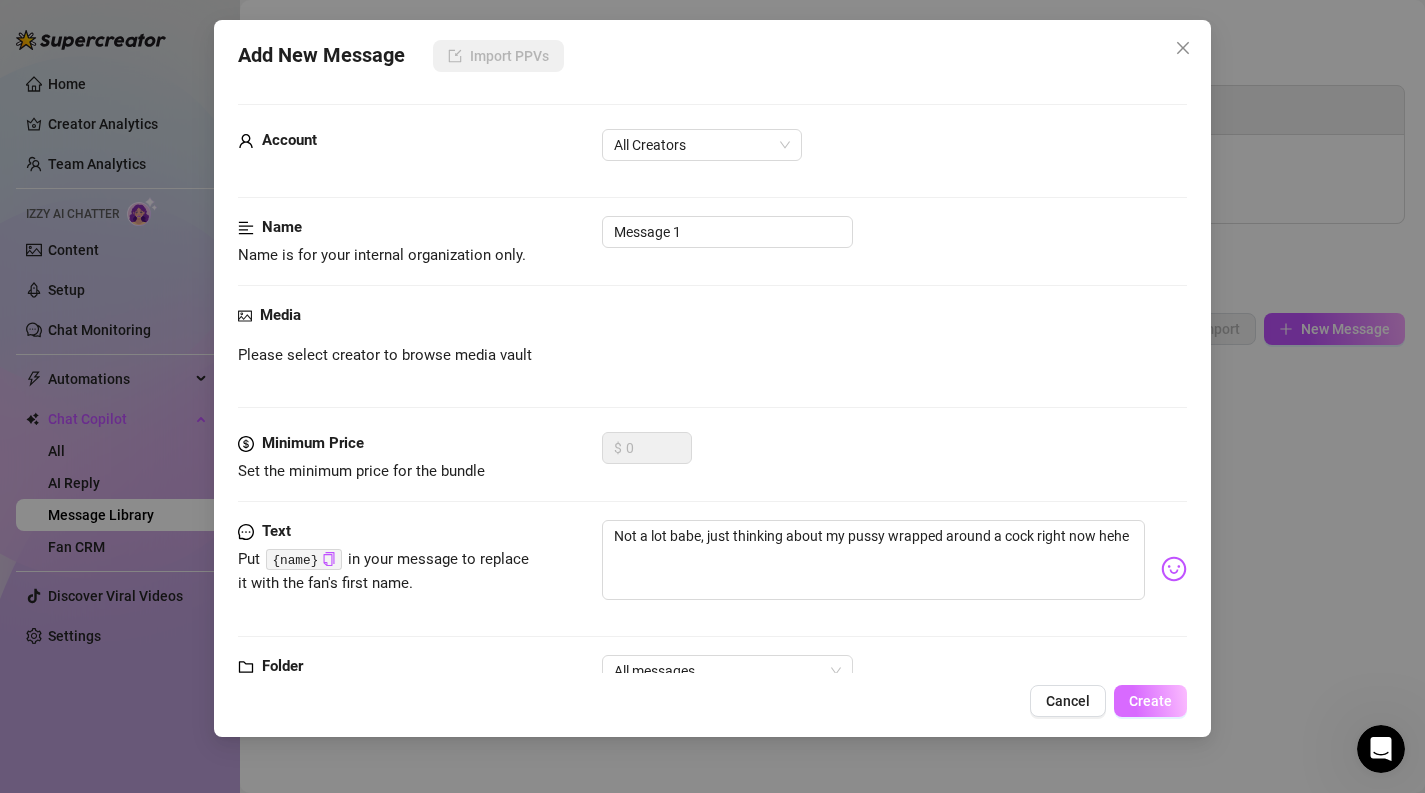 click on "Create" at bounding box center [1150, 701] 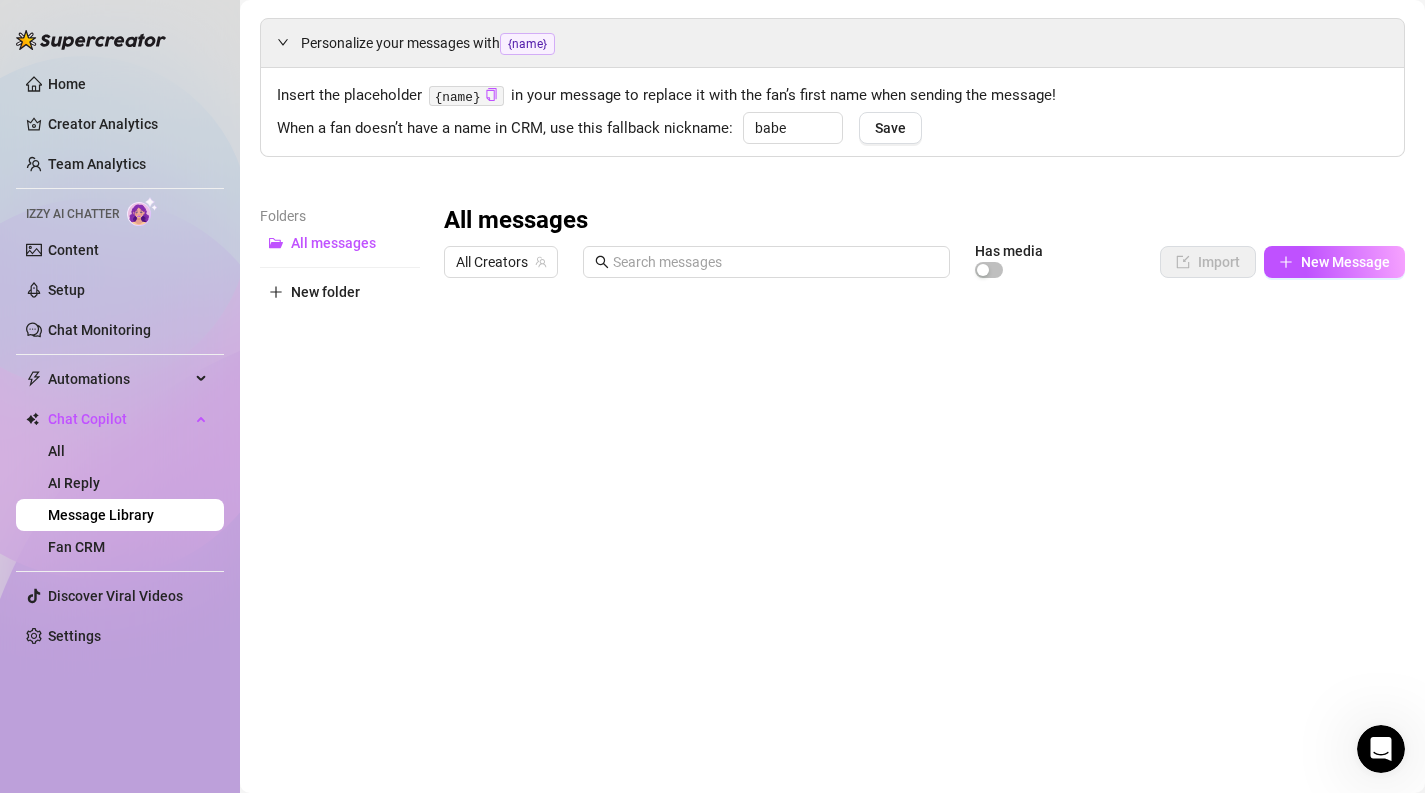 scroll, scrollTop: 0, scrollLeft: 0, axis: both 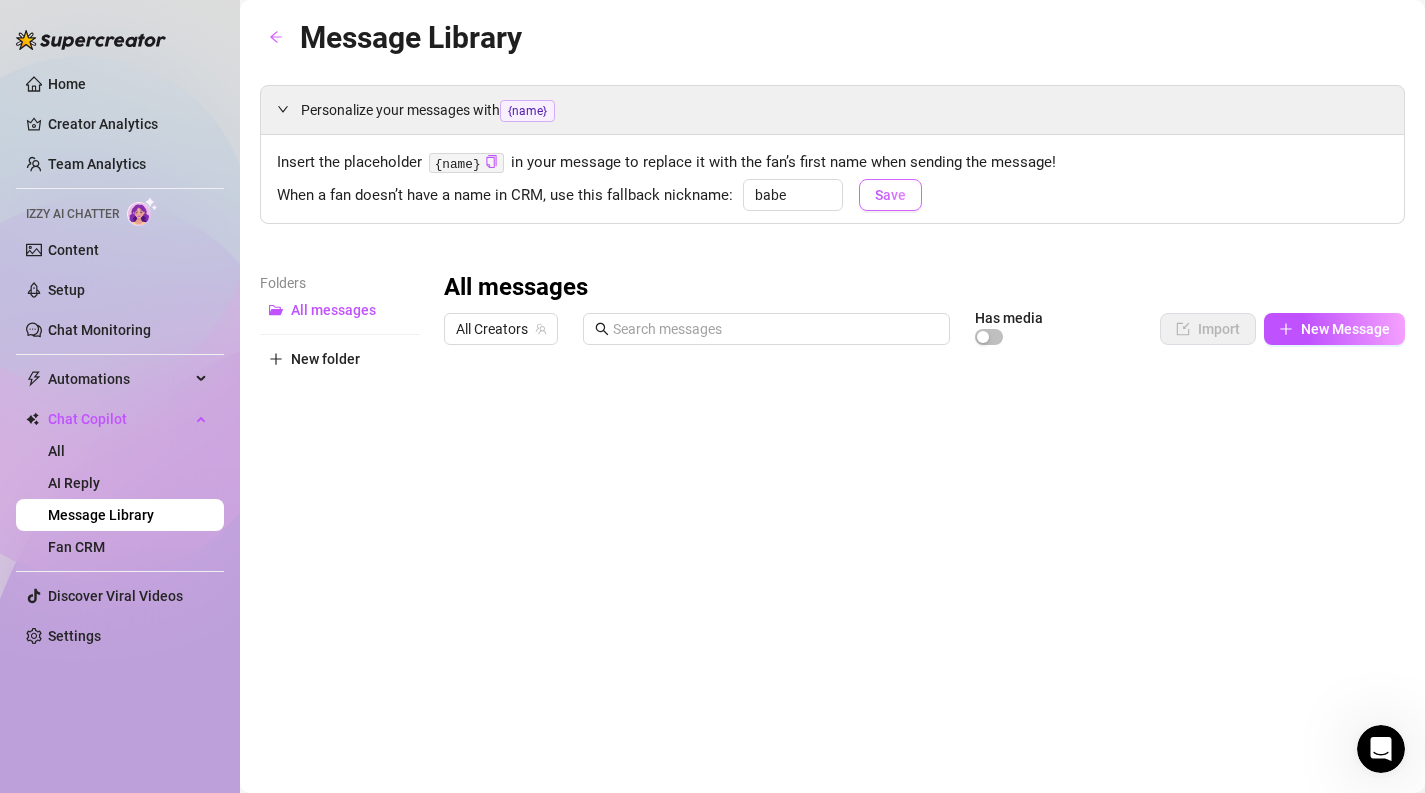 click on "Save" at bounding box center [890, 195] 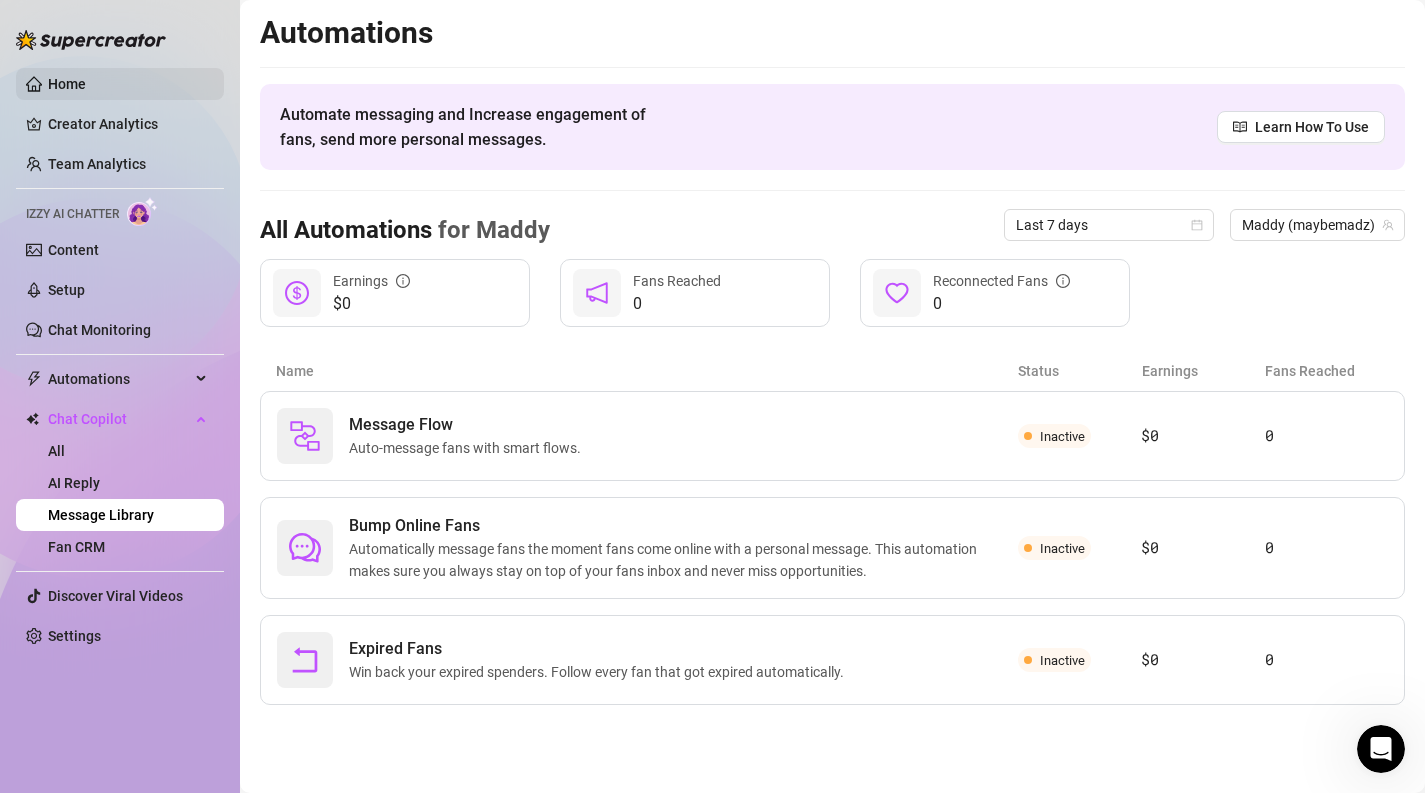 click on "Home" at bounding box center (67, 84) 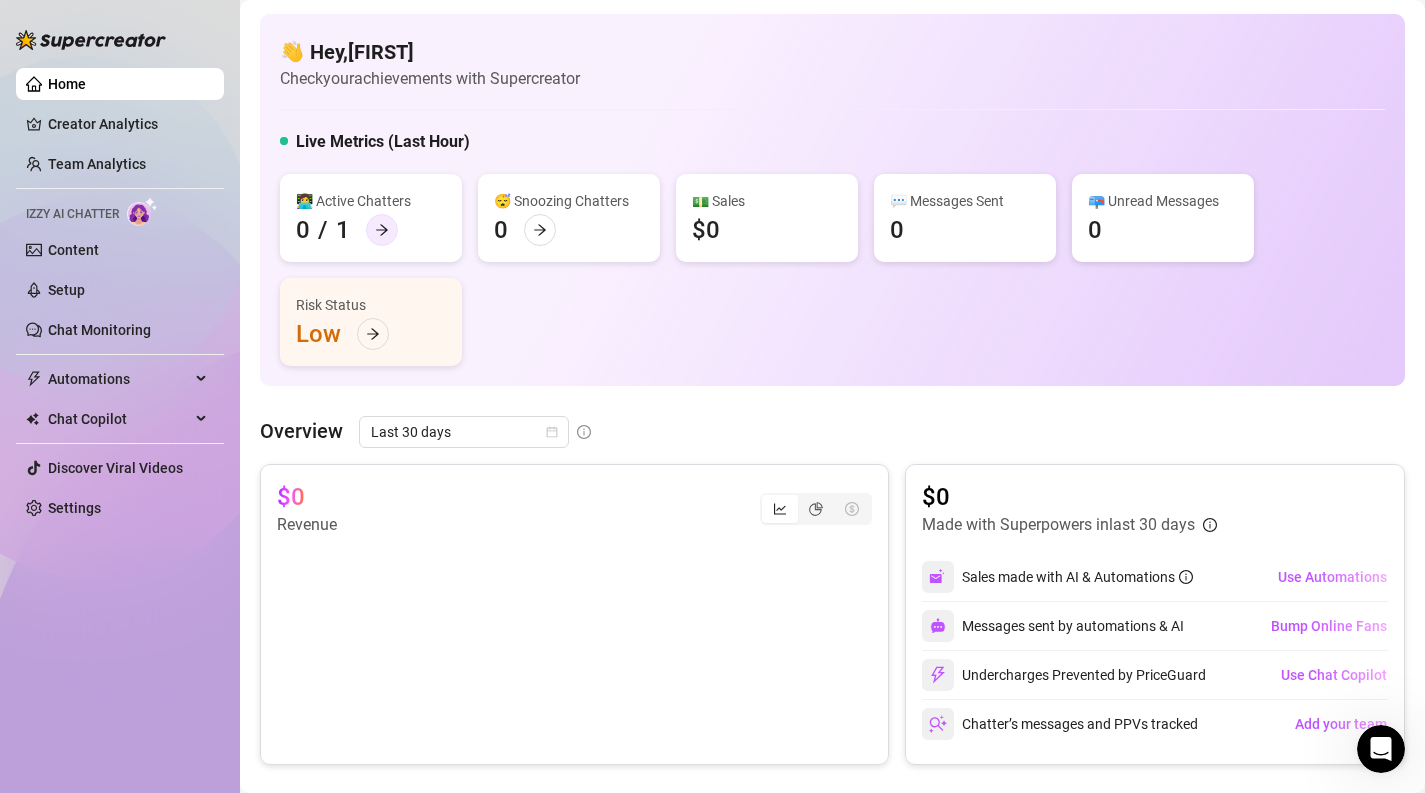 click 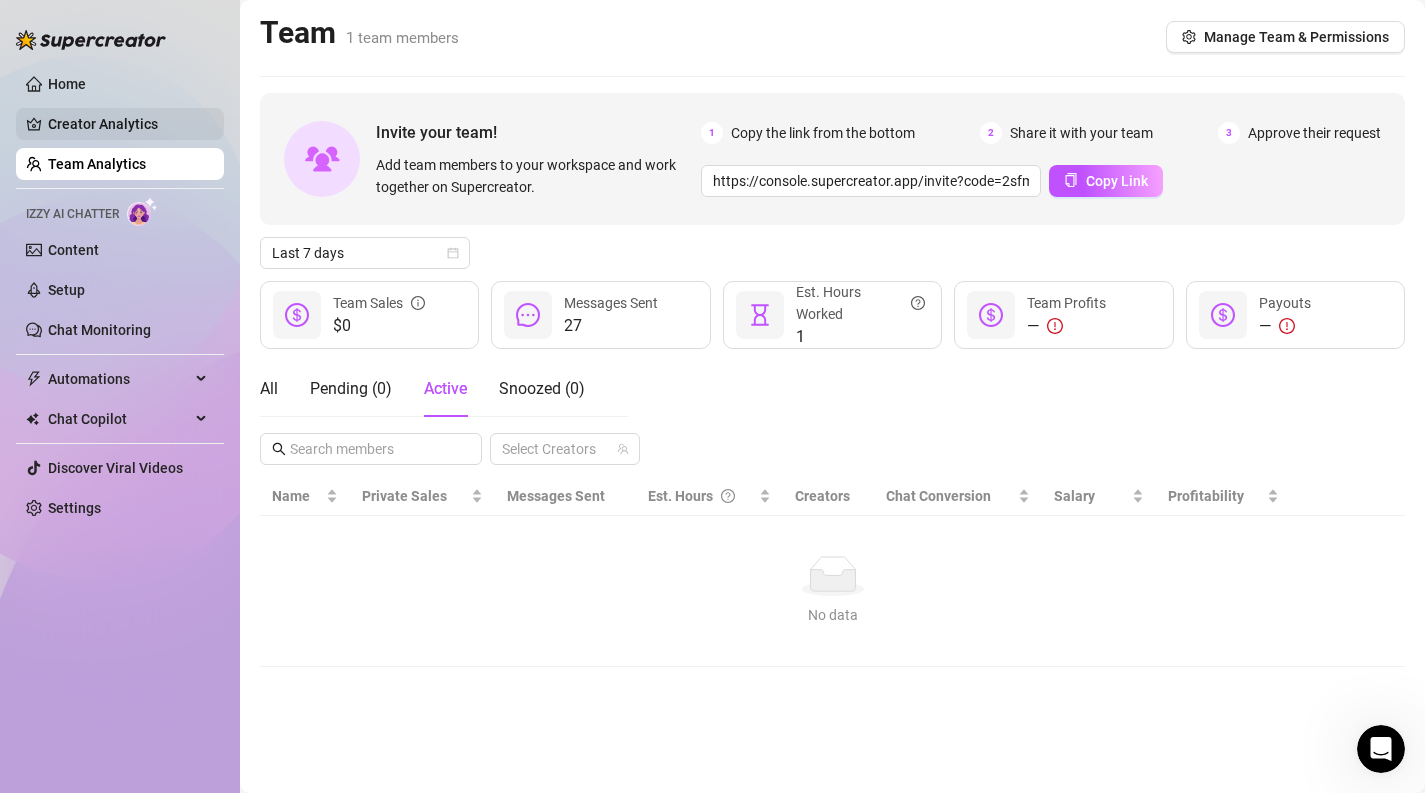 click on "Creator Analytics" at bounding box center [128, 124] 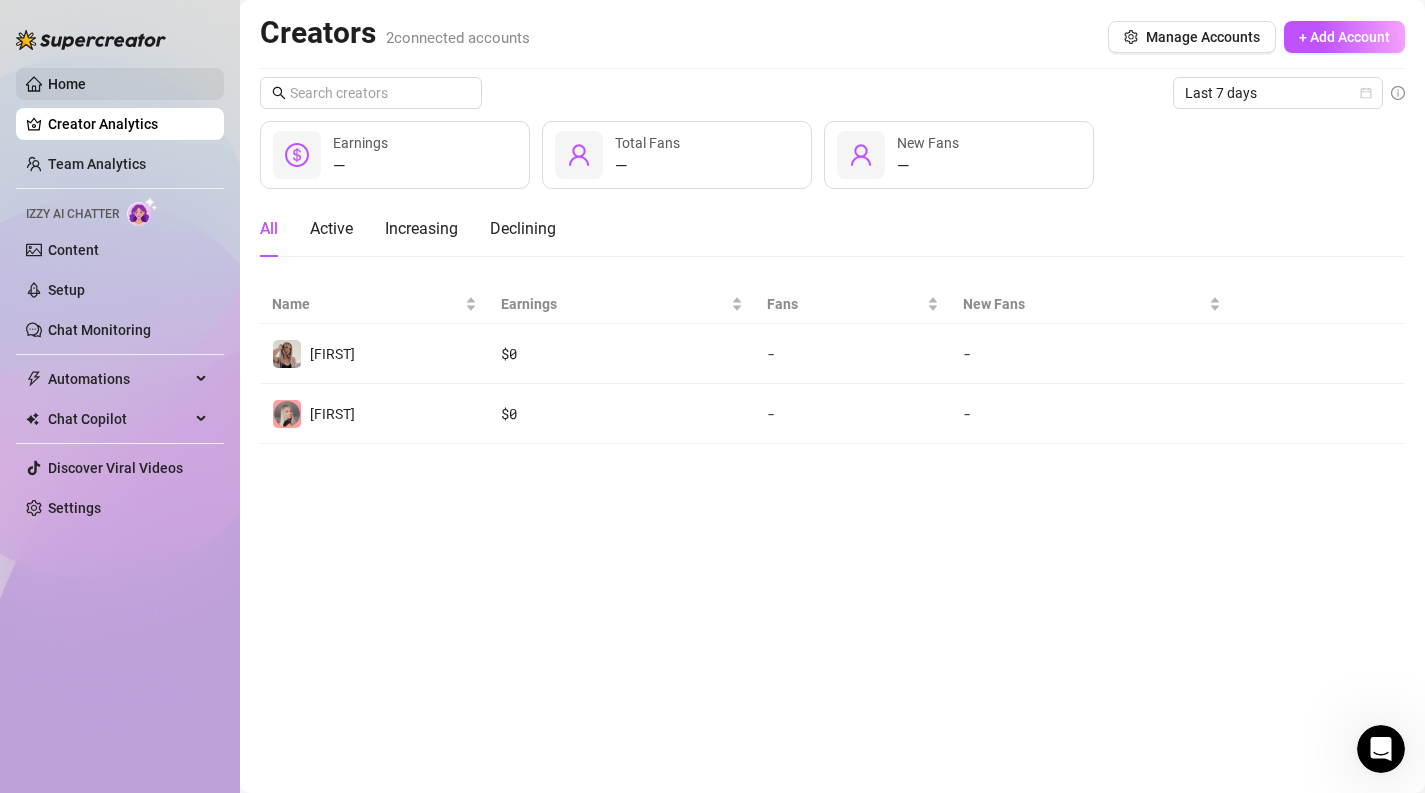 click on "Home" at bounding box center [67, 84] 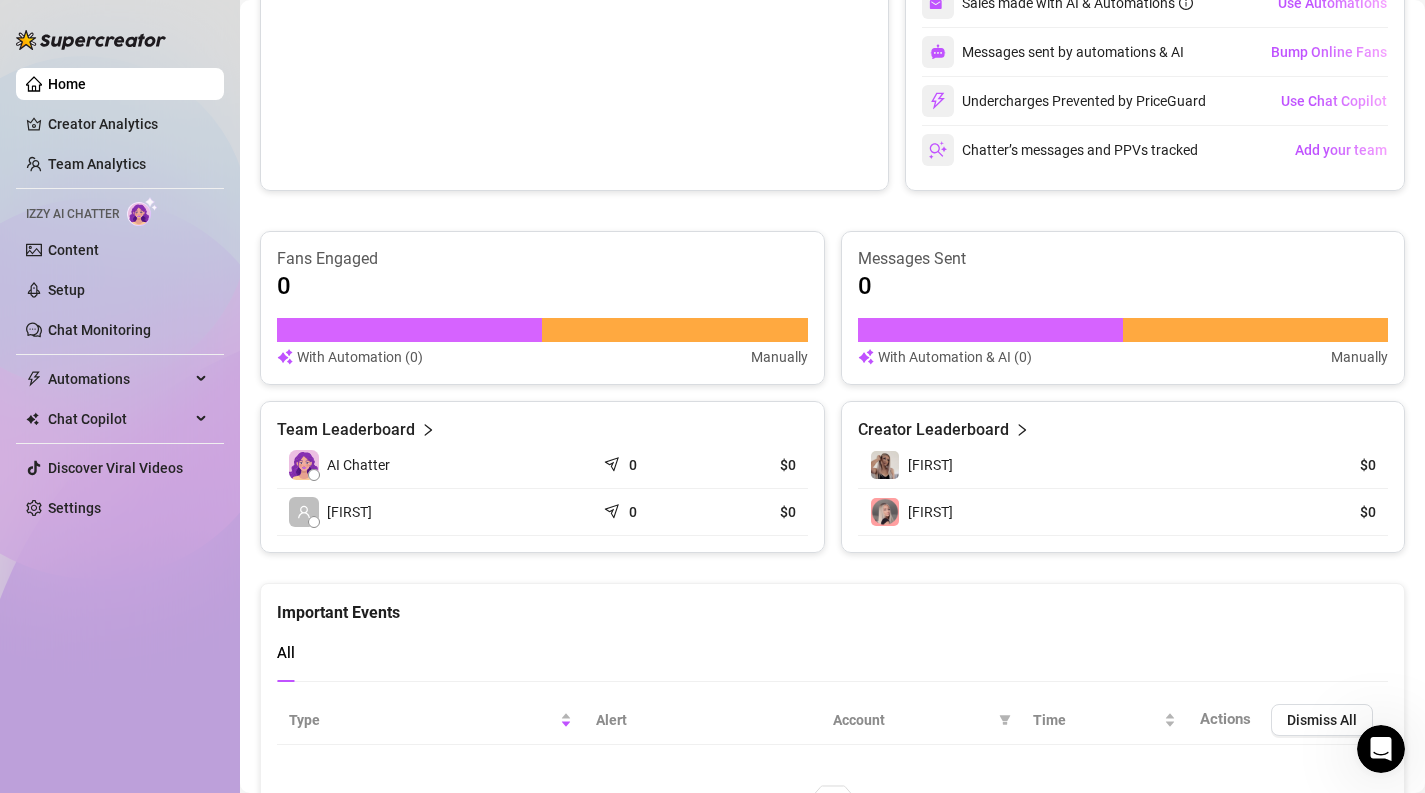 scroll, scrollTop: 753, scrollLeft: 0, axis: vertical 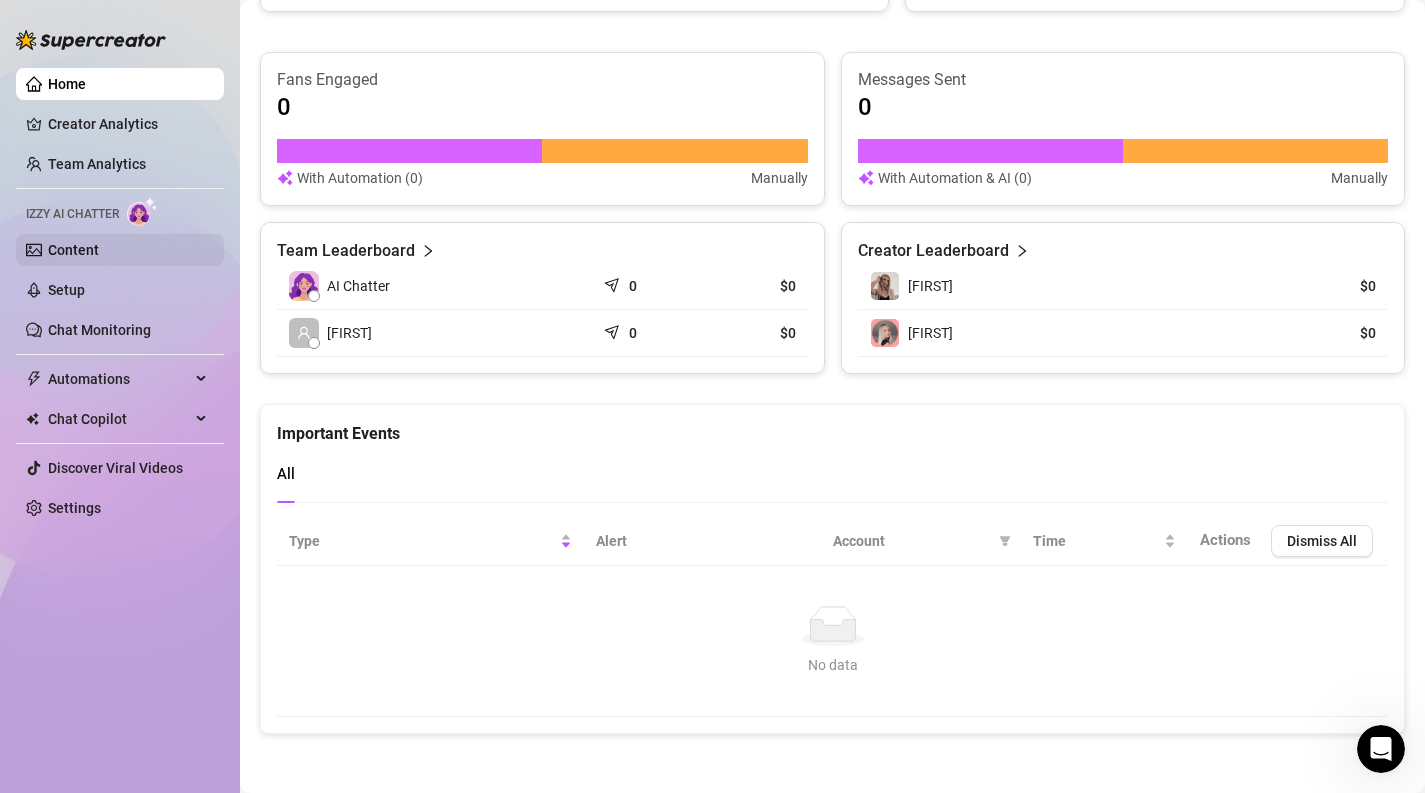 click on "Content" at bounding box center [73, 250] 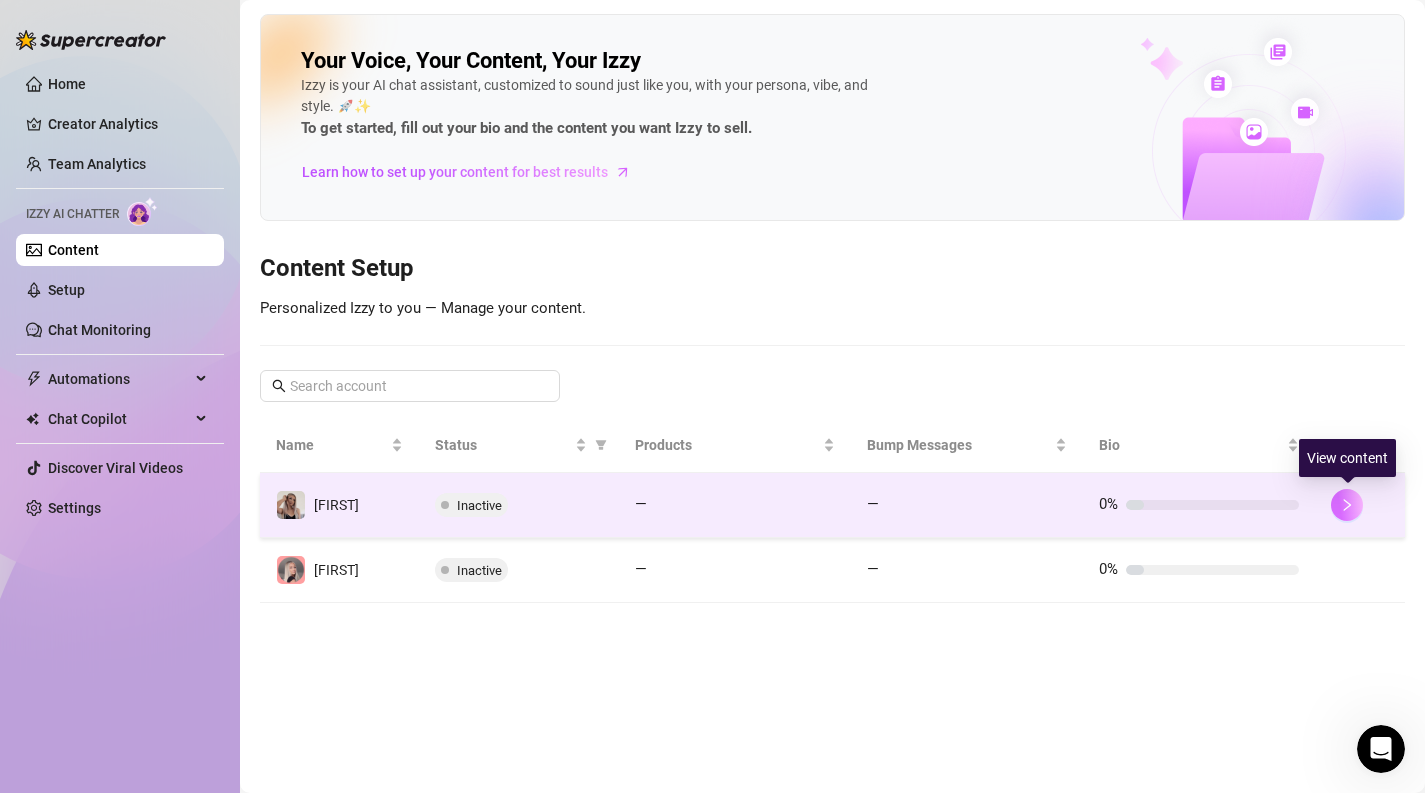 click at bounding box center [1347, 505] 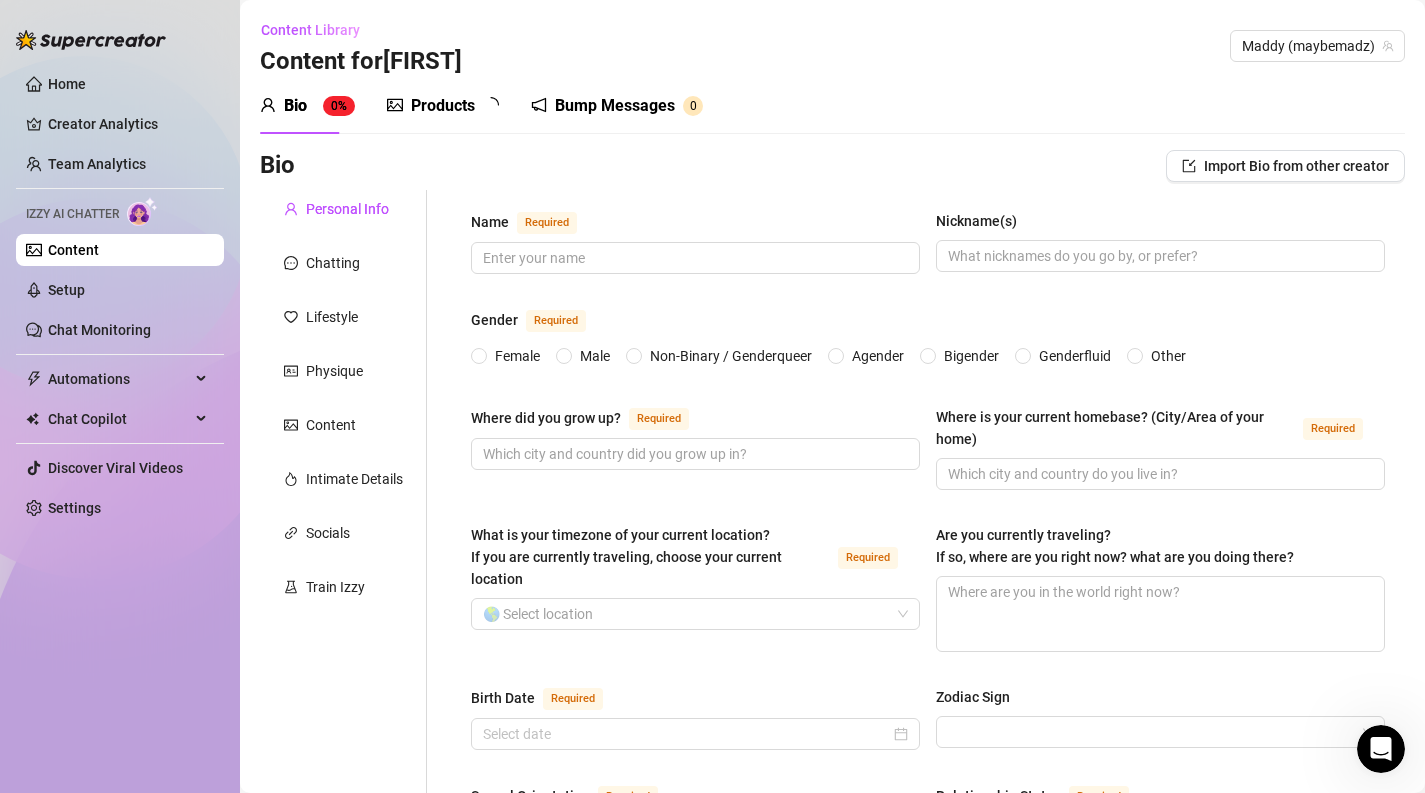 type 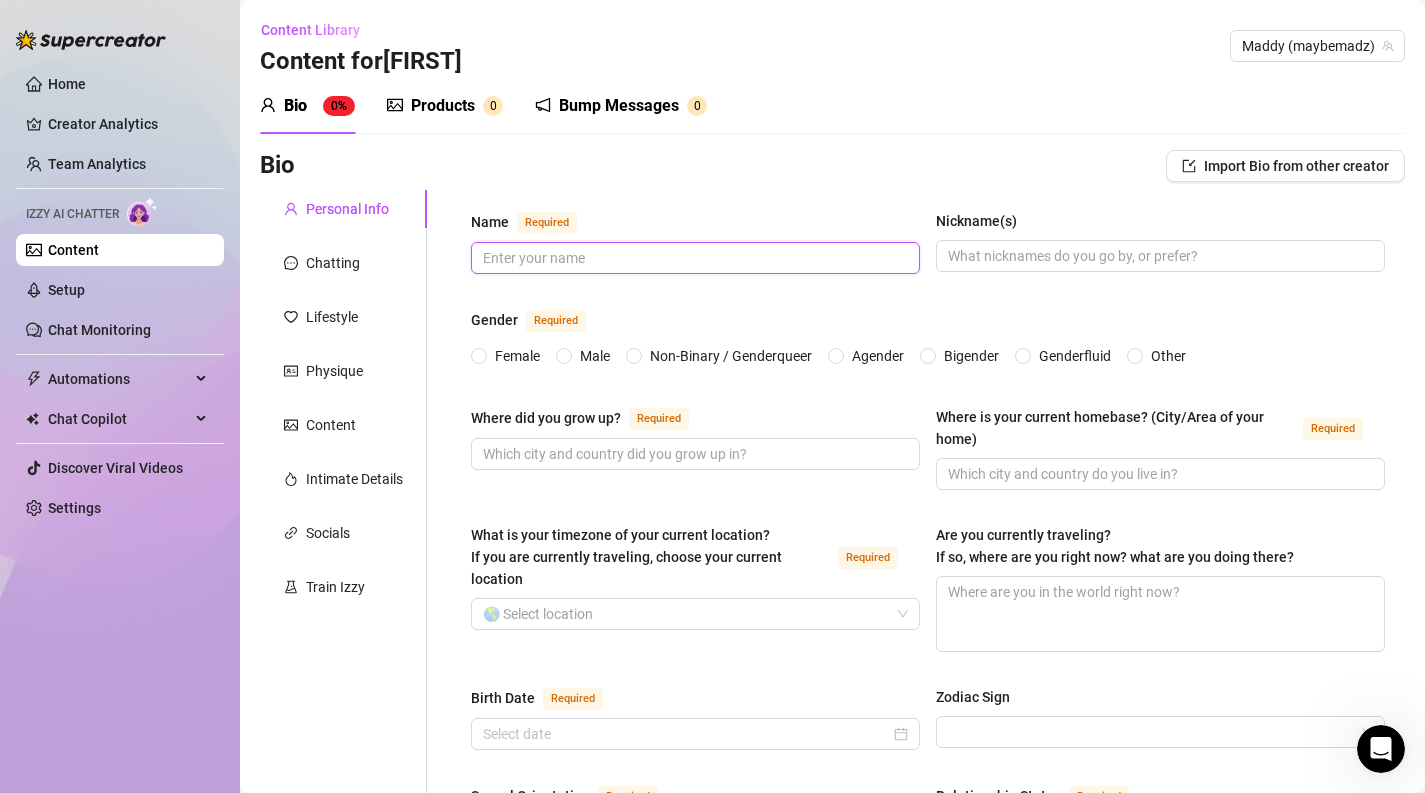 click on "Name Required" at bounding box center (693, 258) 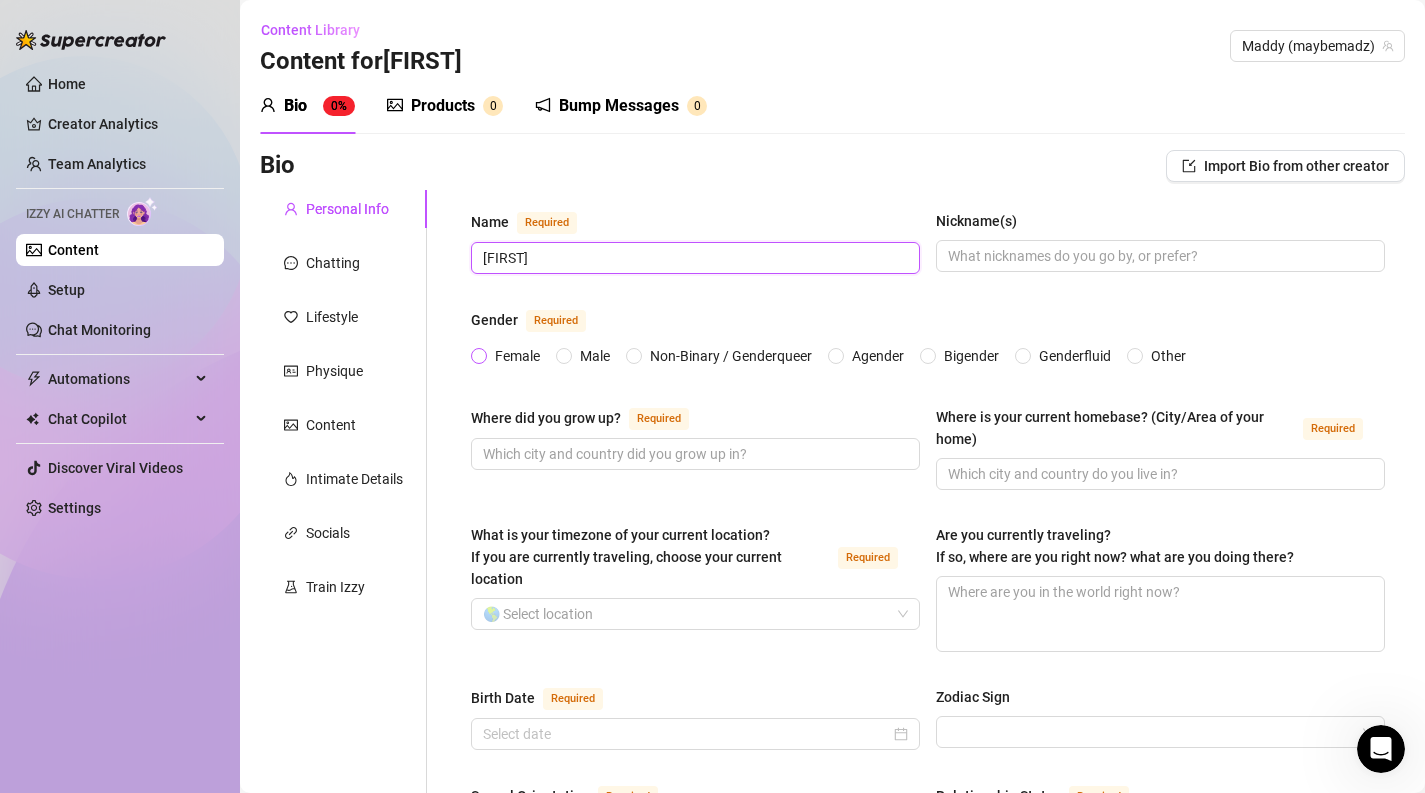 type on "[FIRST]" 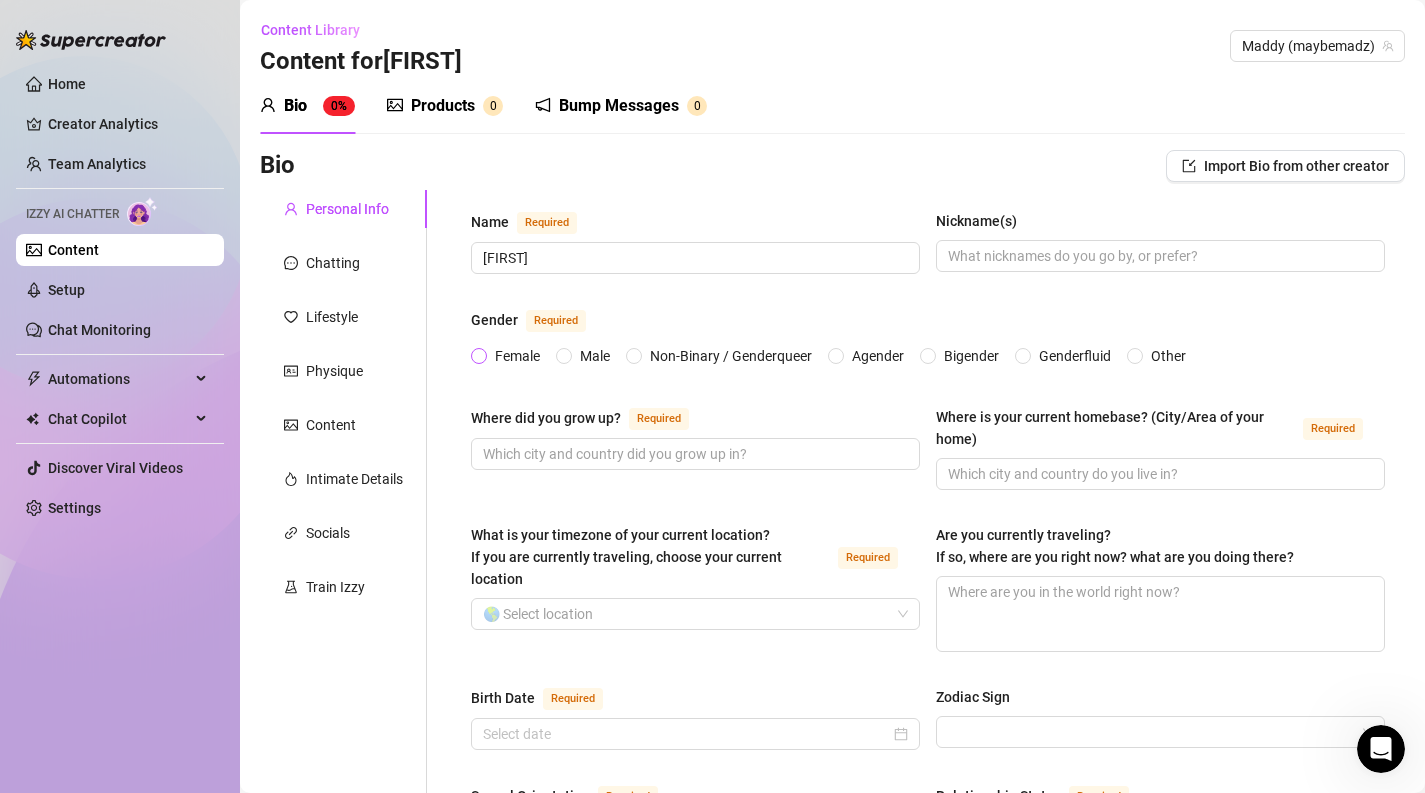click on "Female" at bounding box center [517, 356] 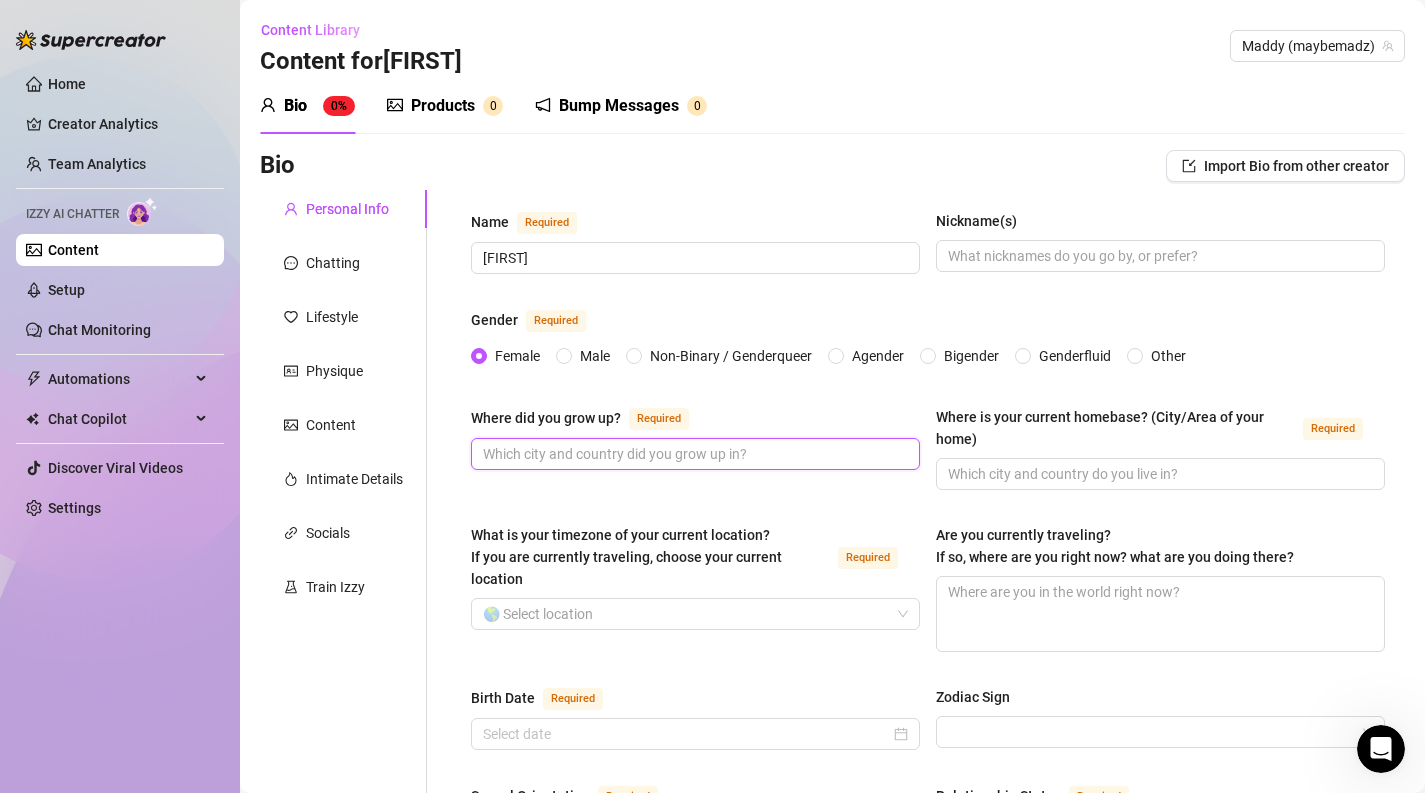 click on "Where did you grow up? Required" at bounding box center (693, 454) 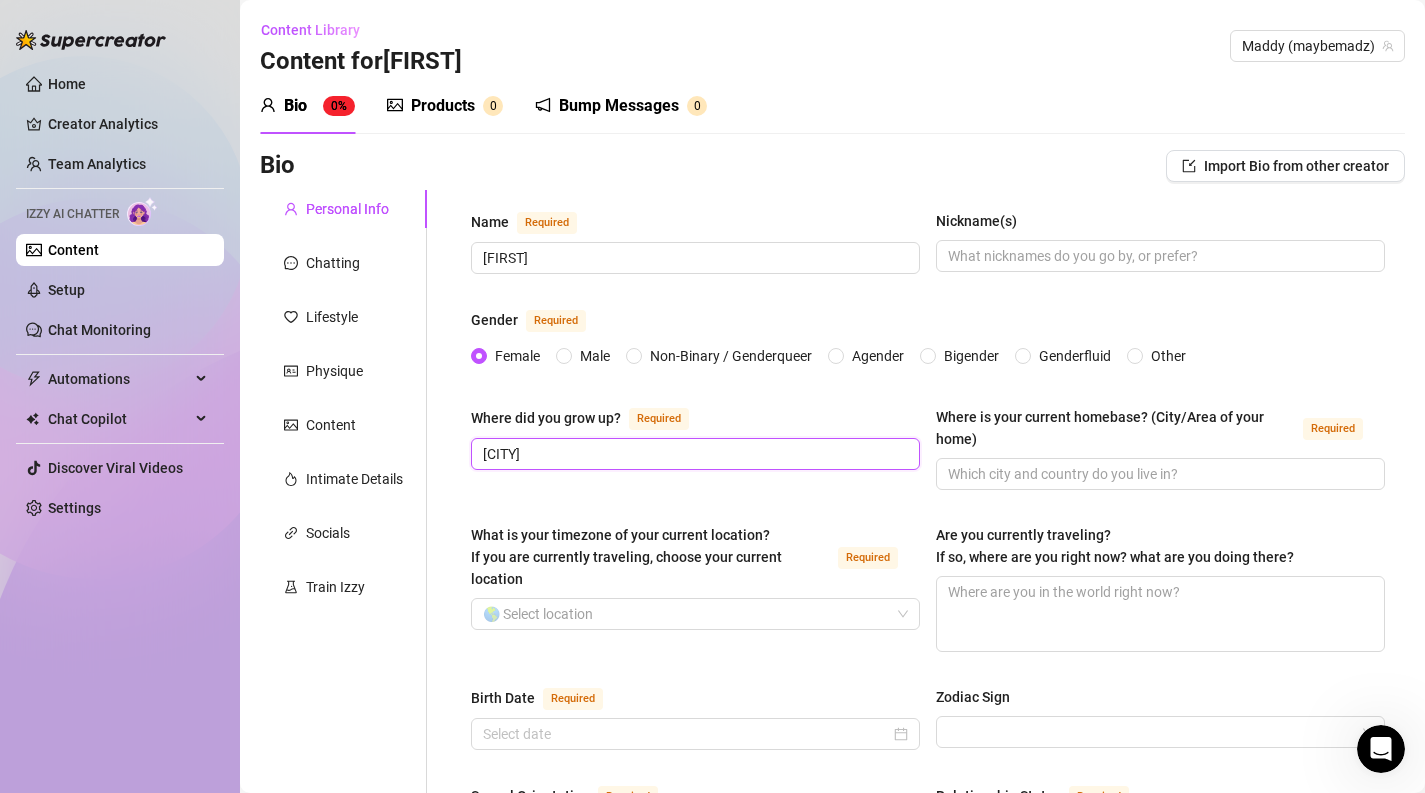 type on "[CITY]" 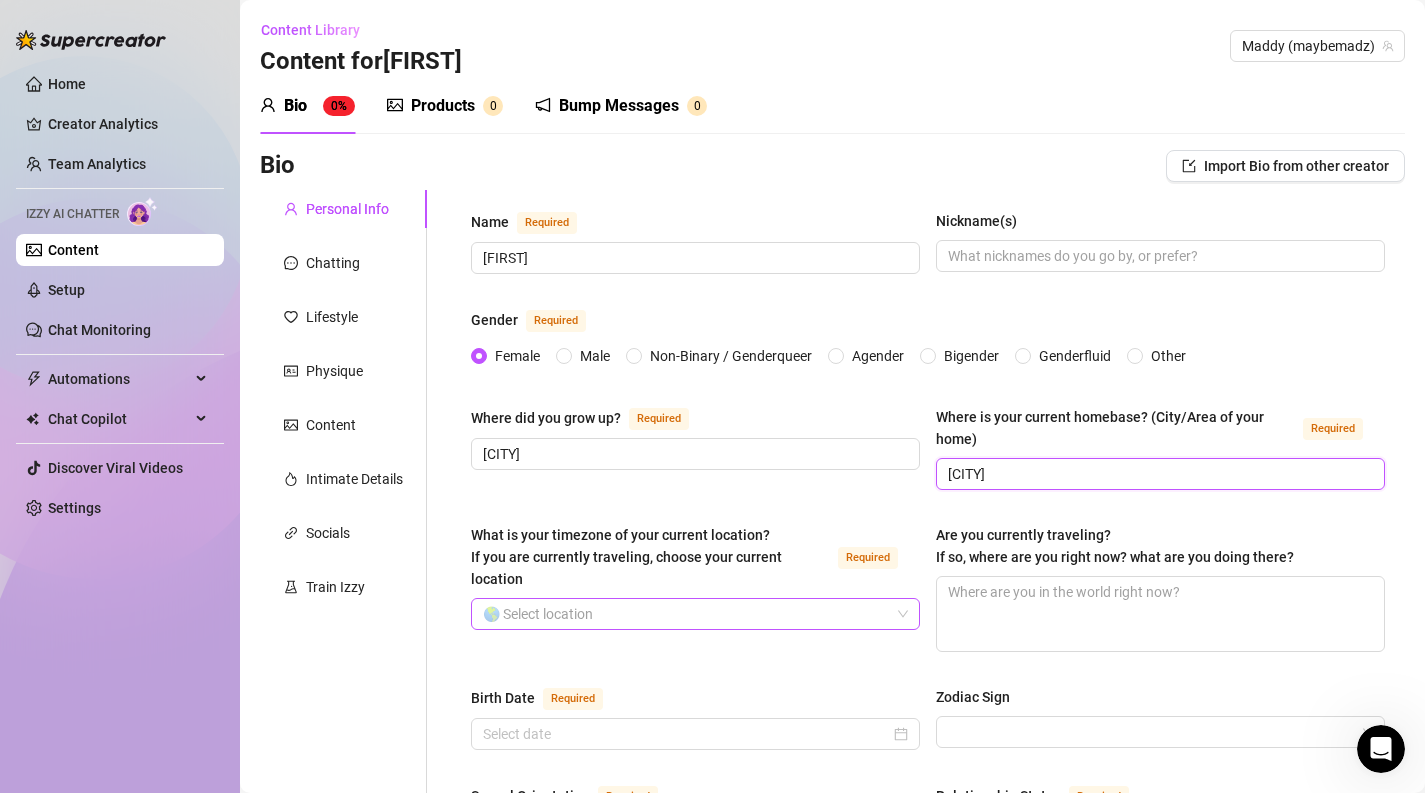 type on "[CITY]" 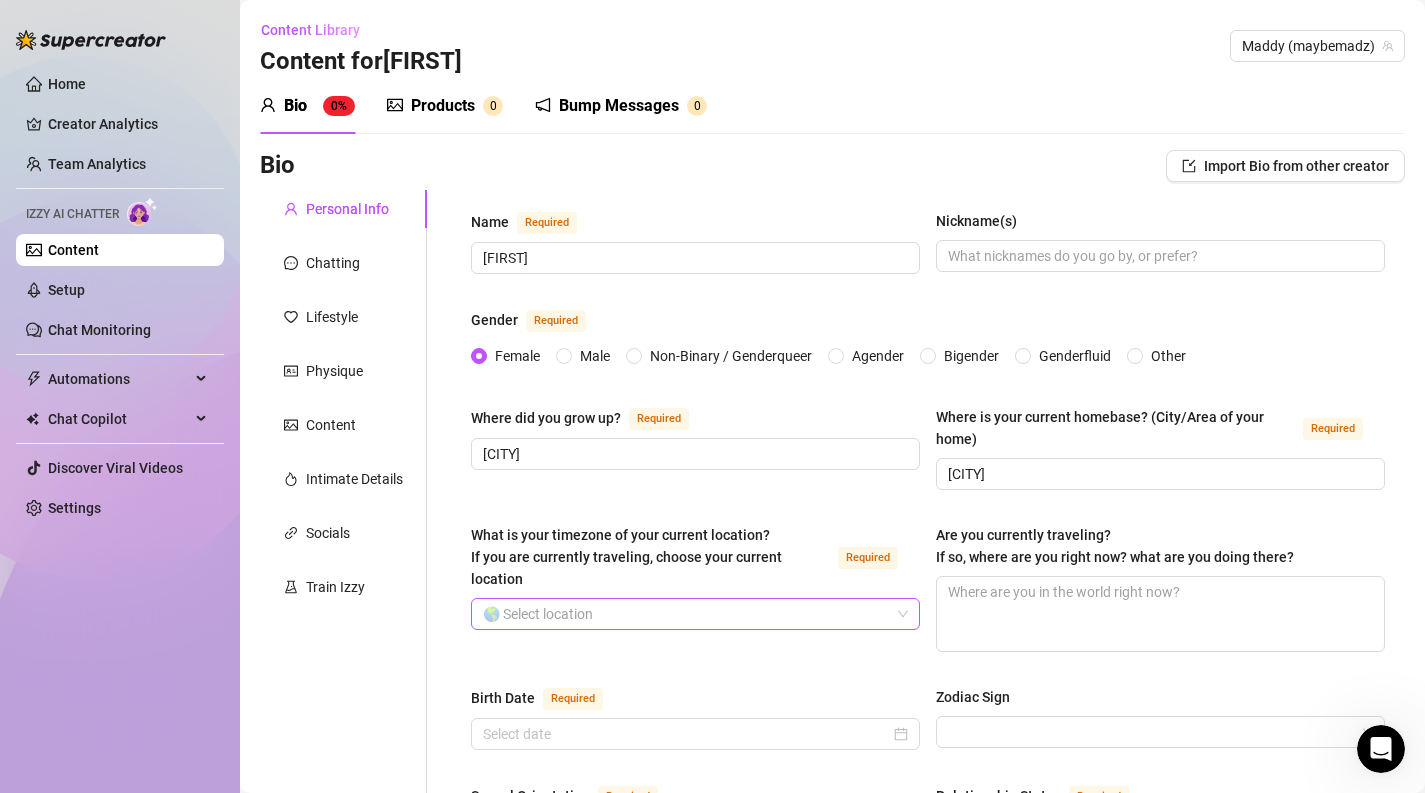 click on "What is your timezone of your current location? If you are currently traveling, choose your current location Required" at bounding box center [686, 614] 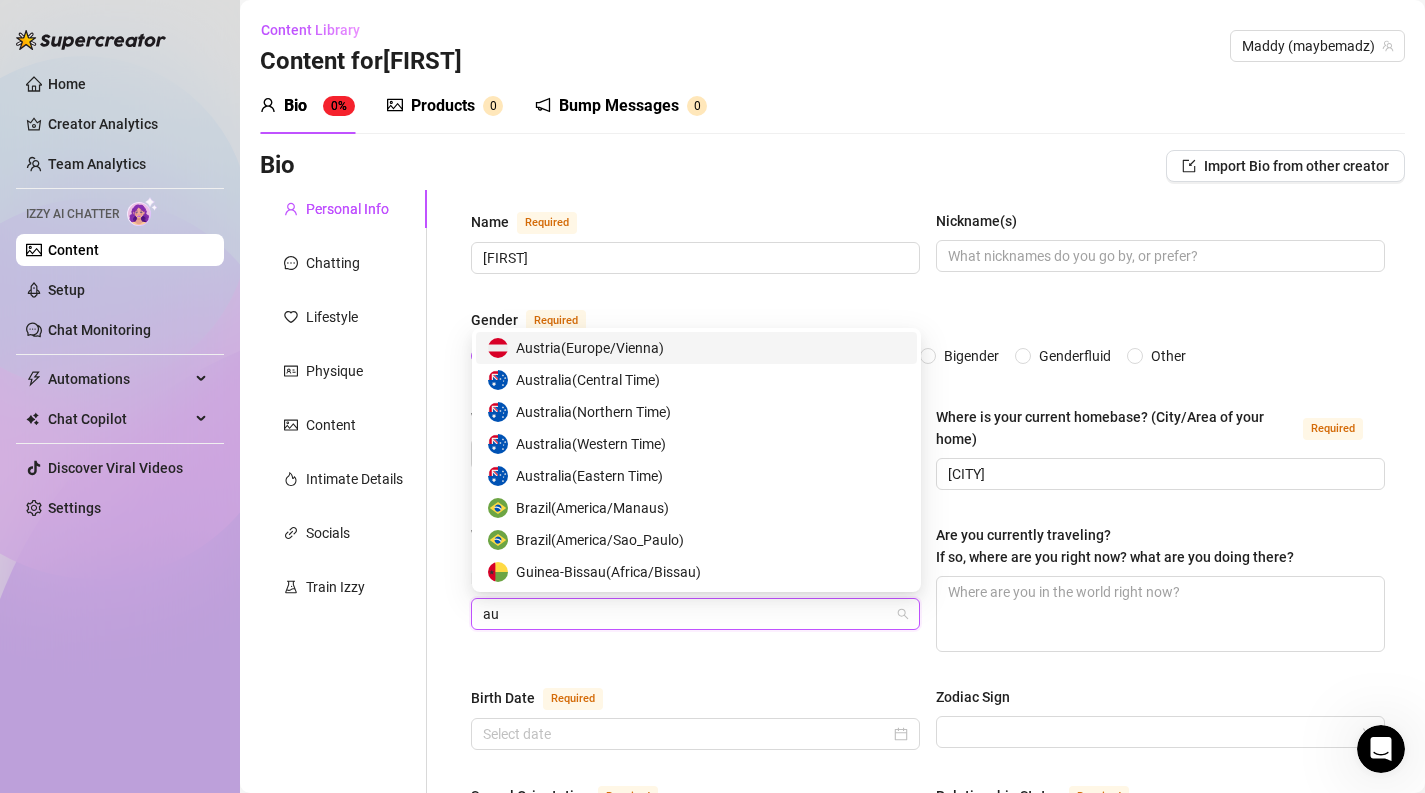 type on "aus" 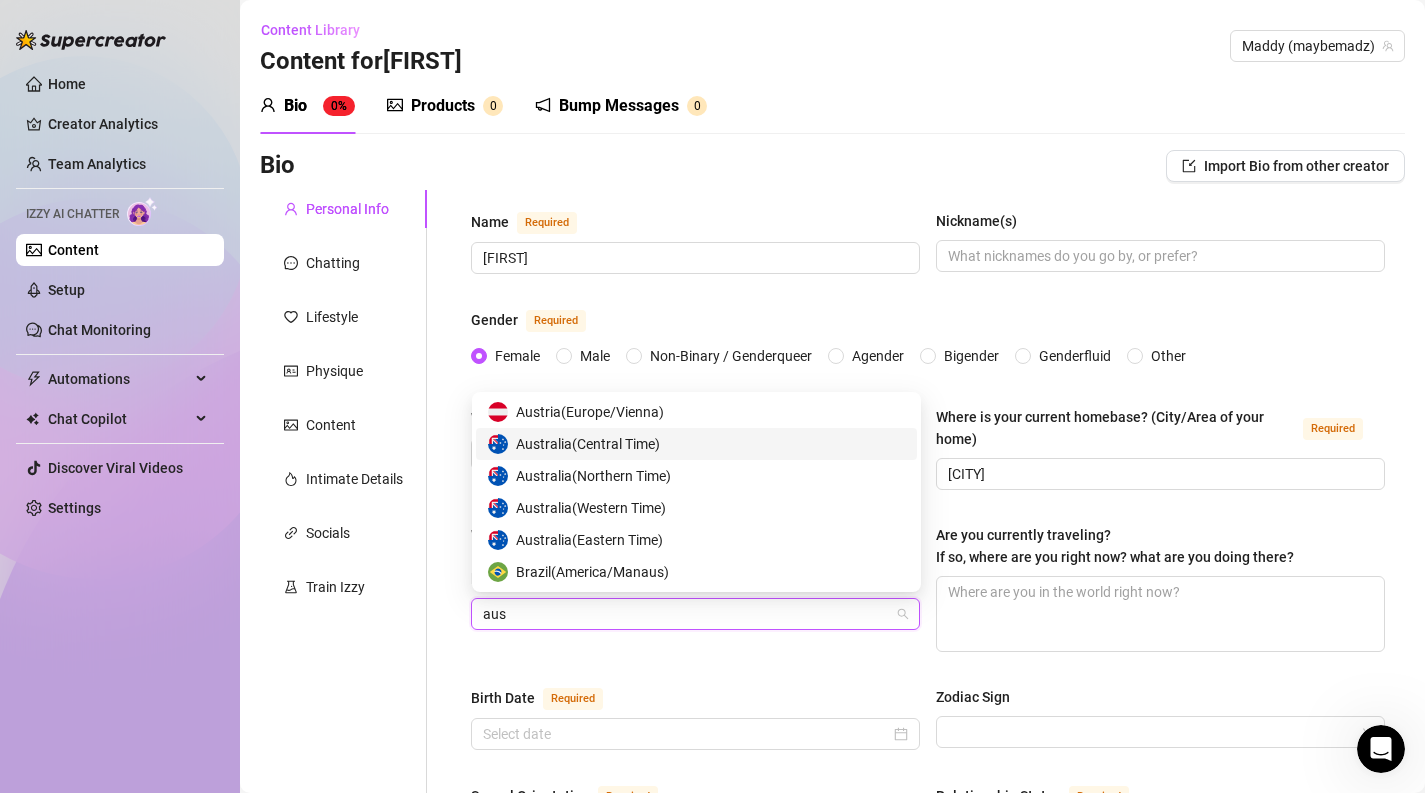 type 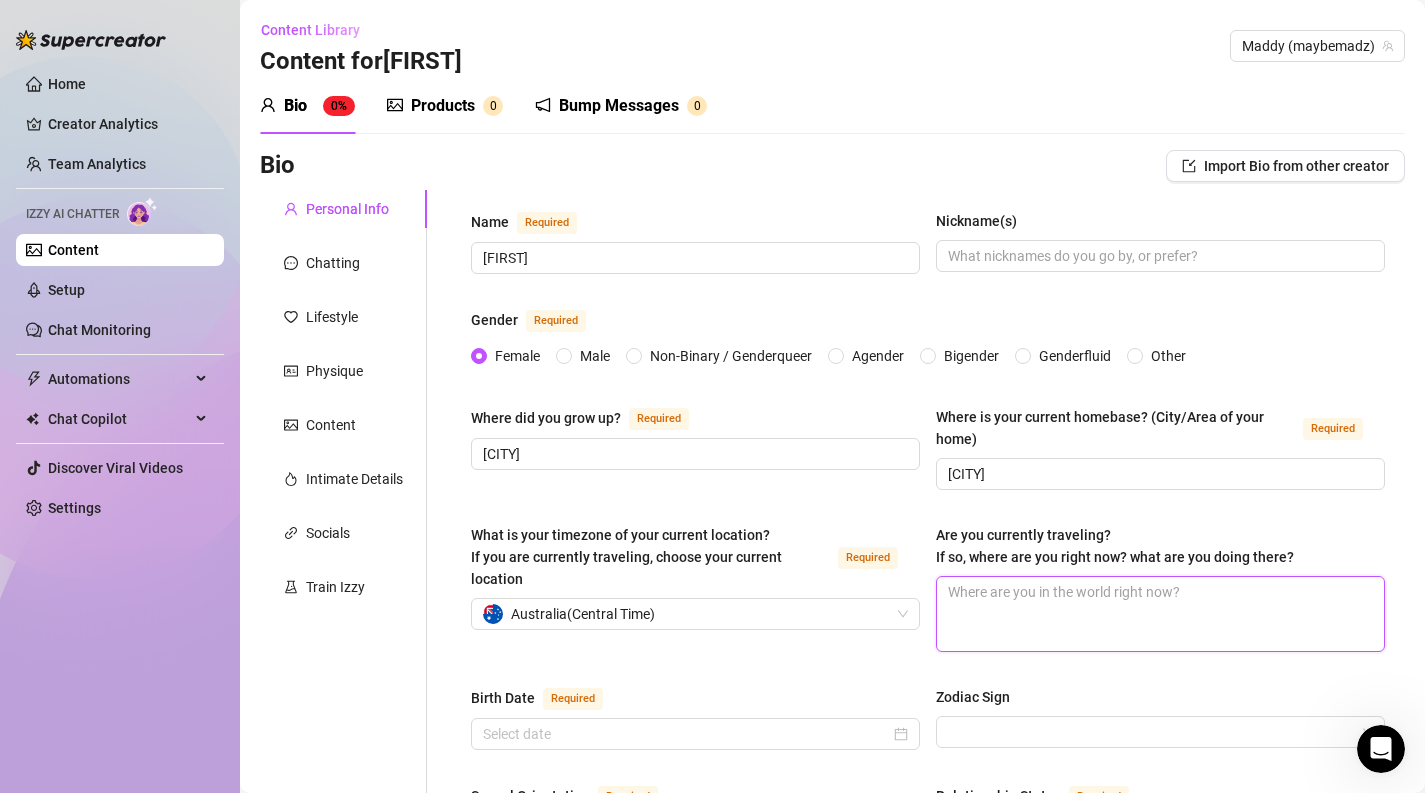 click on "Are you currently traveling? If so, where are you right now? what are you doing there?" at bounding box center (1160, 614) 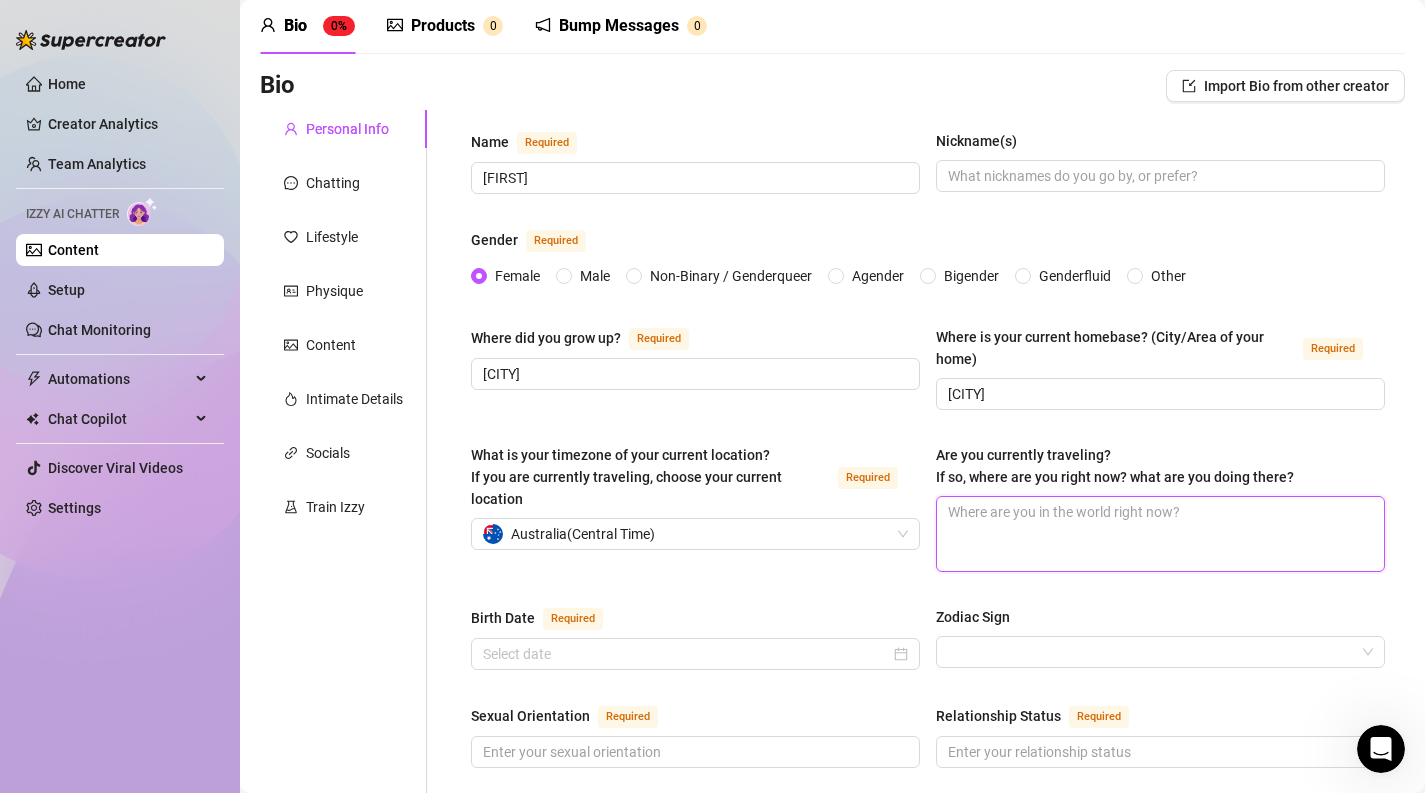 scroll, scrollTop: 92, scrollLeft: 0, axis: vertical 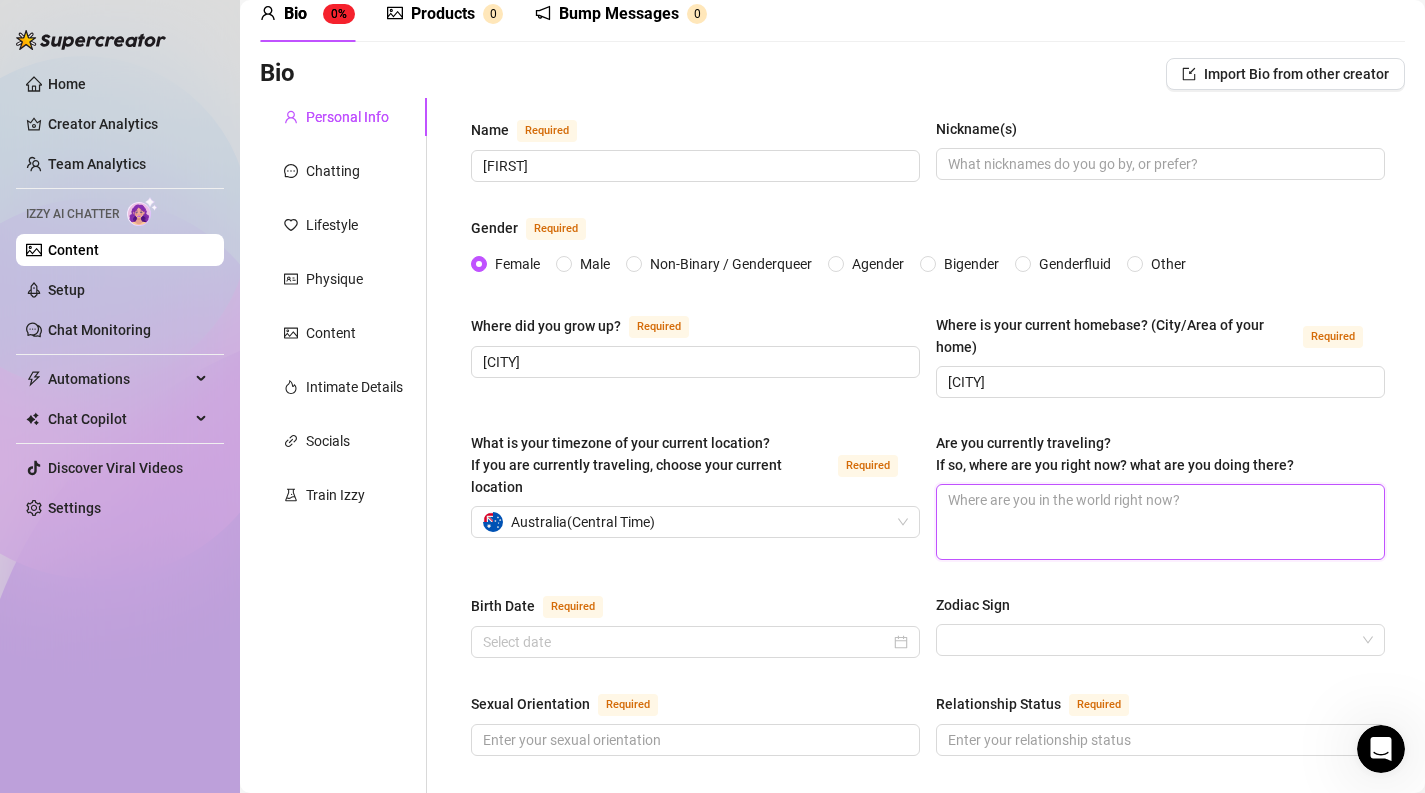 click on "Are you currently traveling? If so, where are you right now? what are you doing there?" at bounding box center [1160, 522] 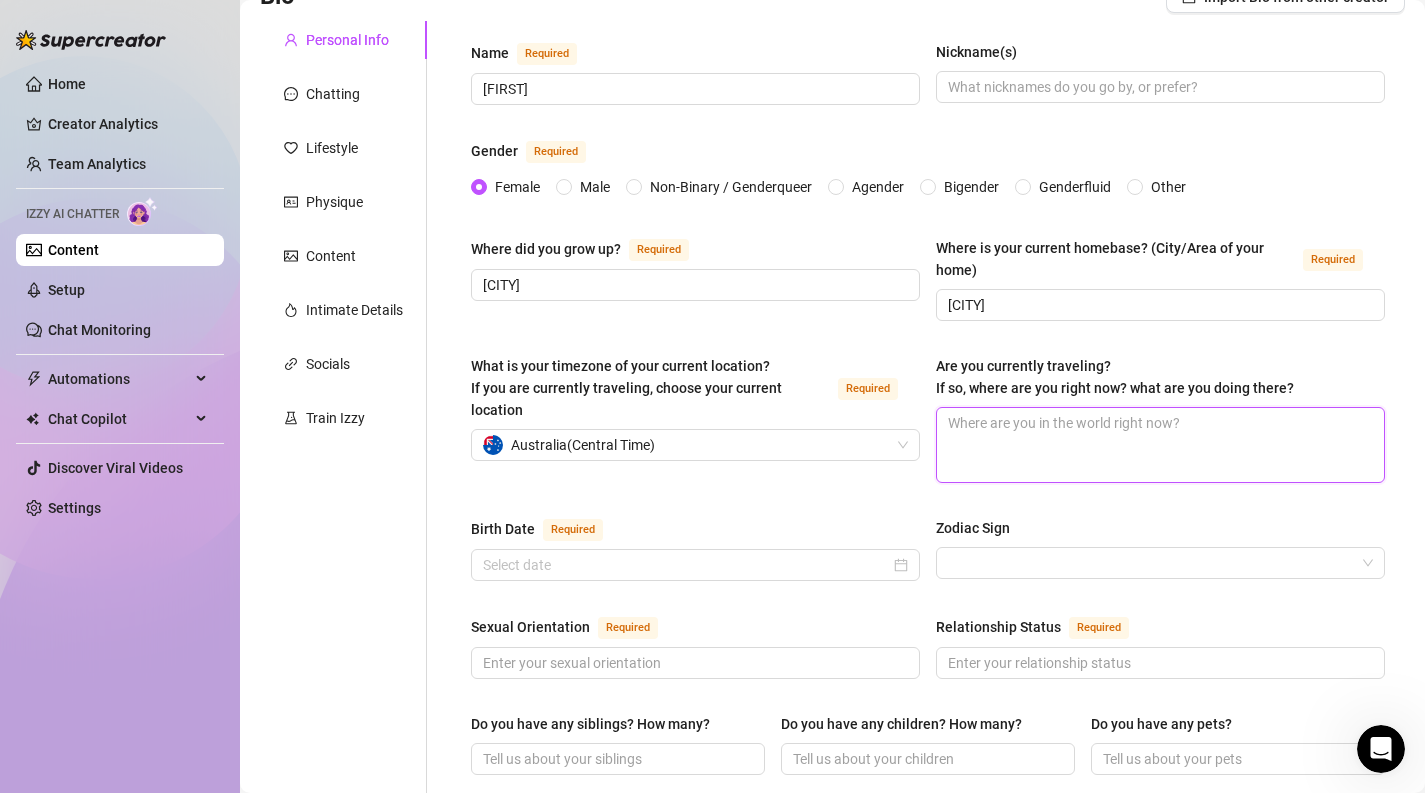 scroll, scrollTop: 194, scrollLeft: 0, axis: vertical 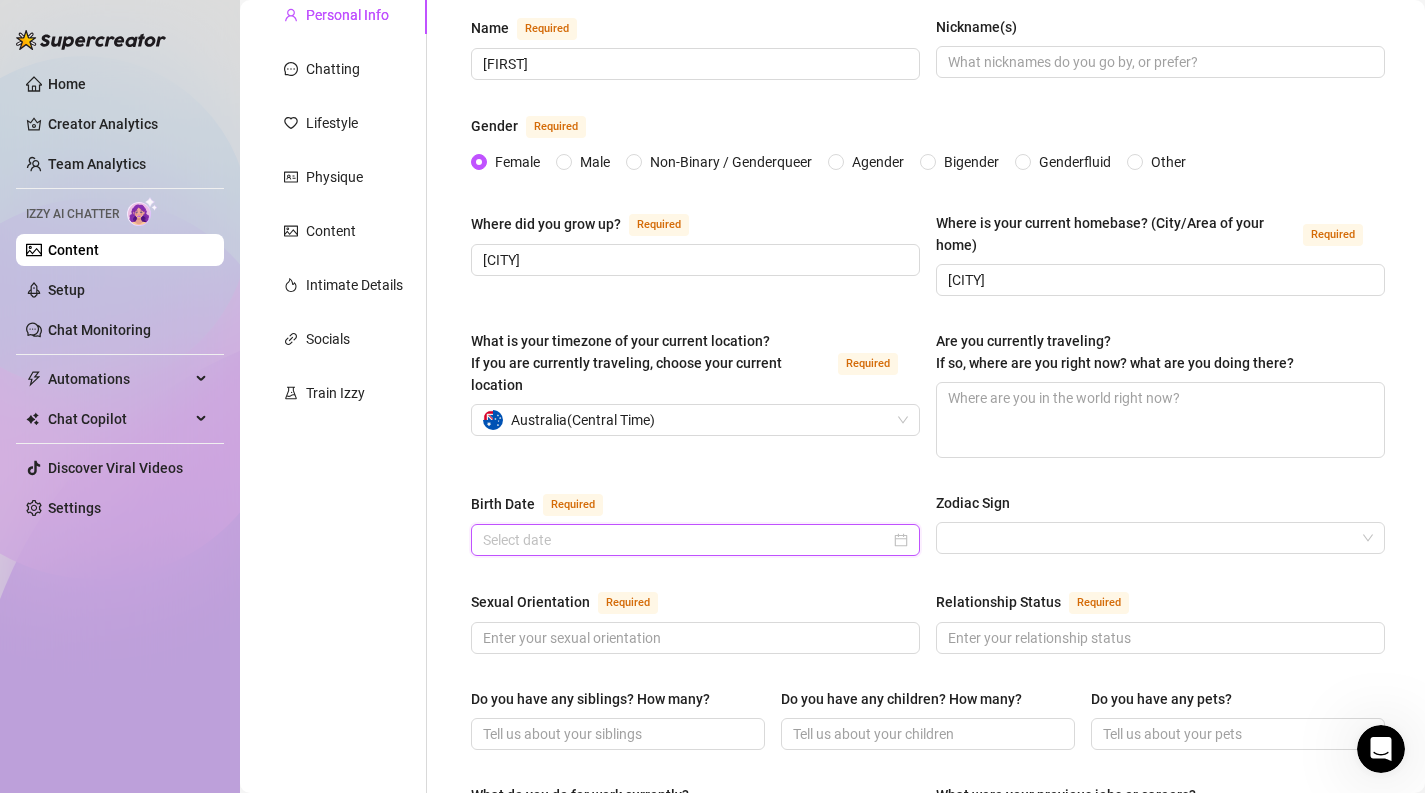 click on "Birth Date Required" at bounding box center [686, 540] 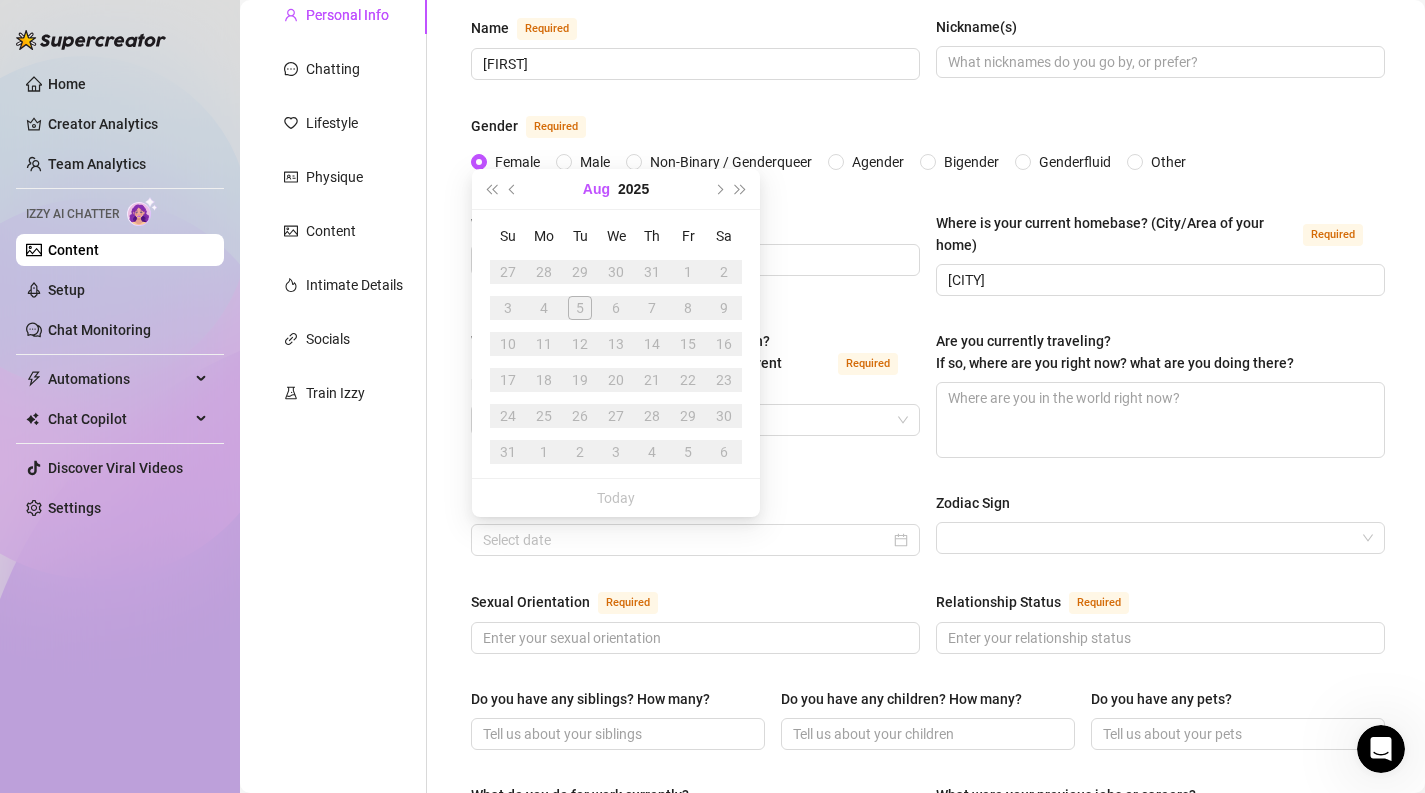 click on "Aug" at bounding box center (596, 189) 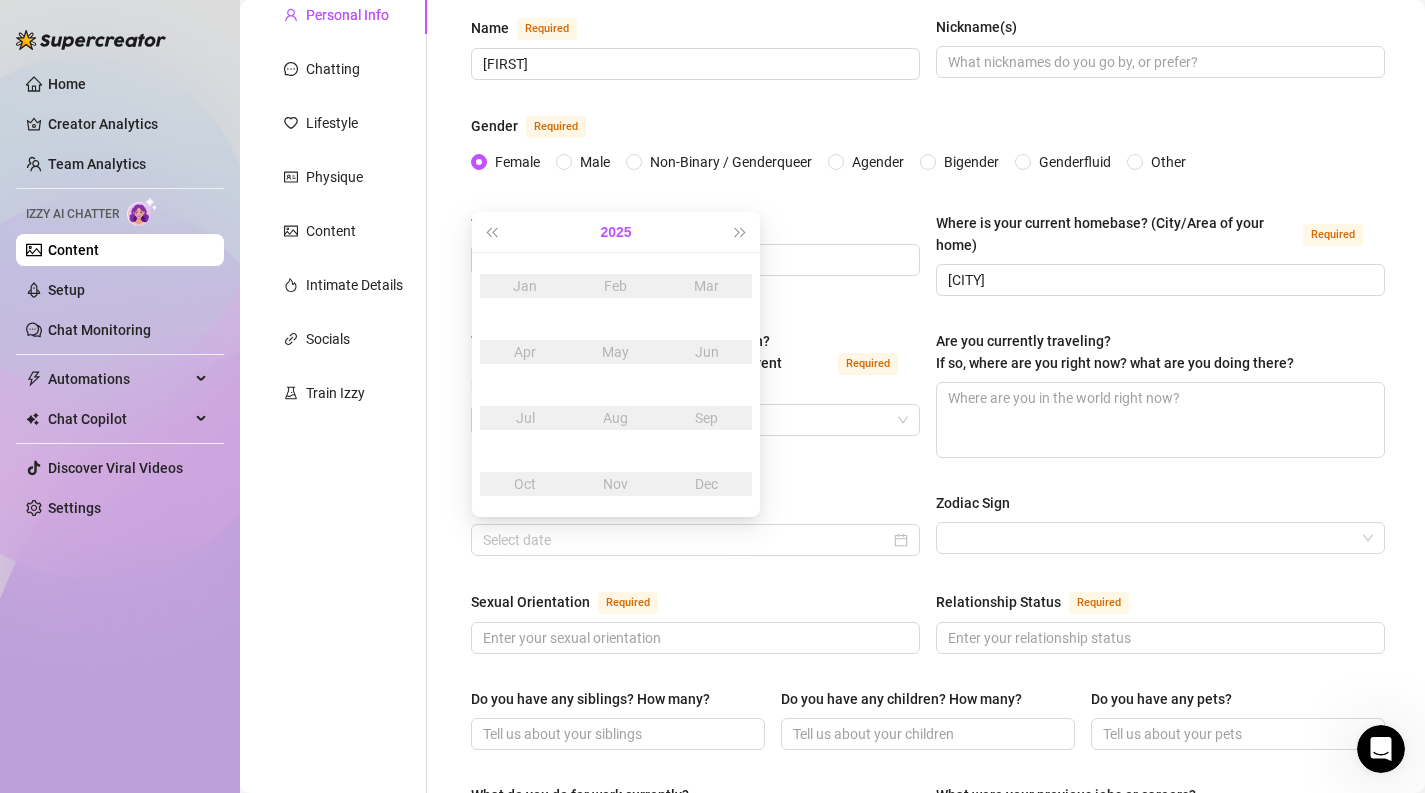 click on "2025" at bounding box center [615, 232] 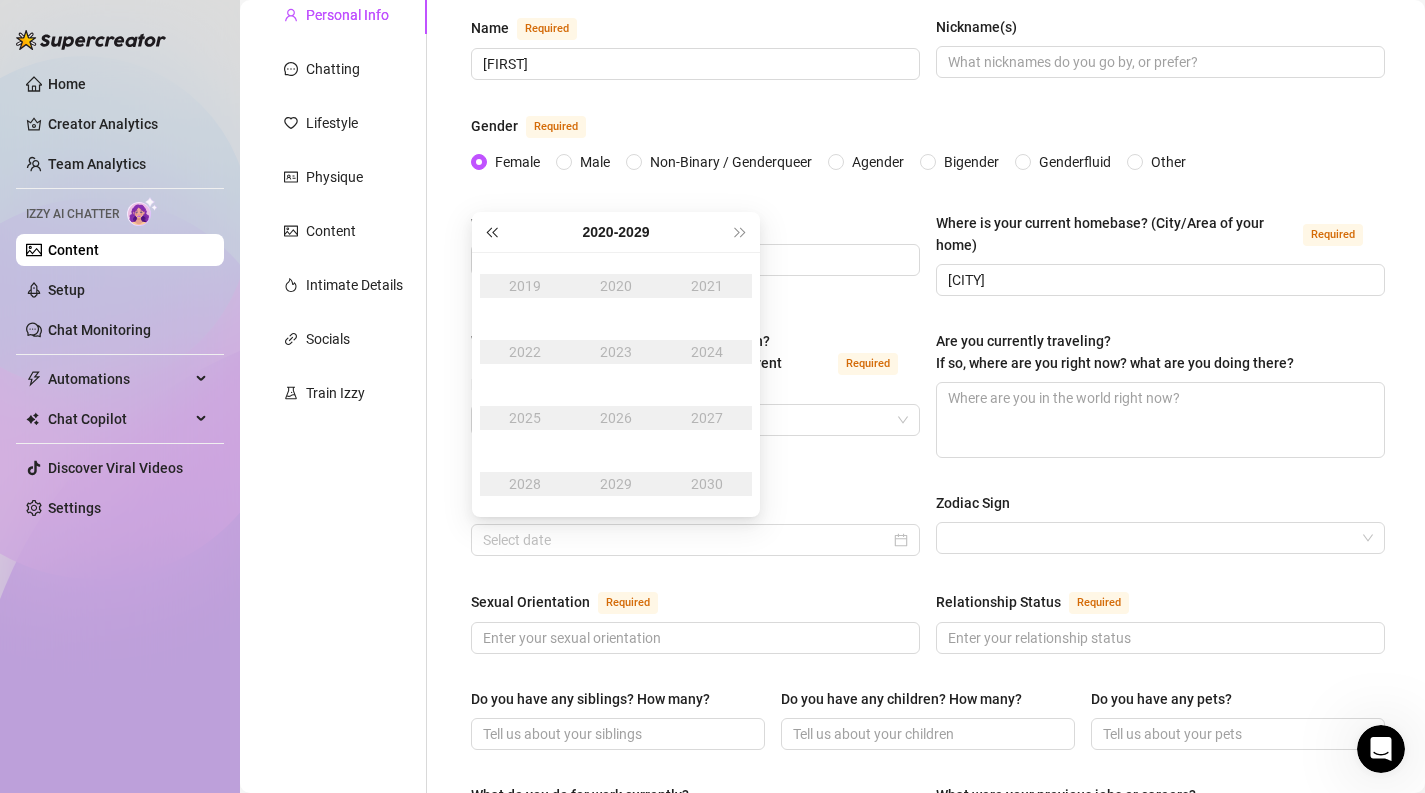 click at bounding box center (491, 232) 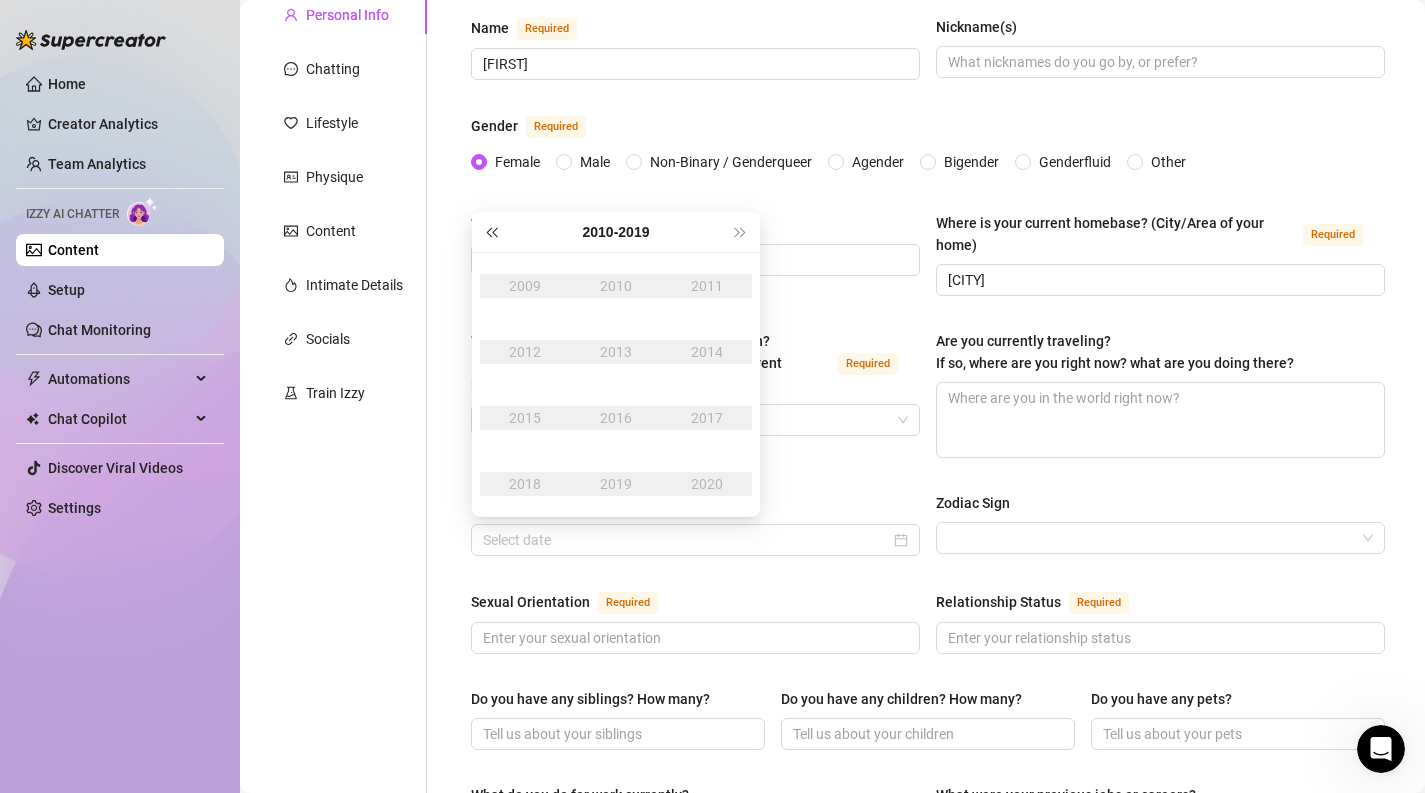 click at bounding box center [491, 232] 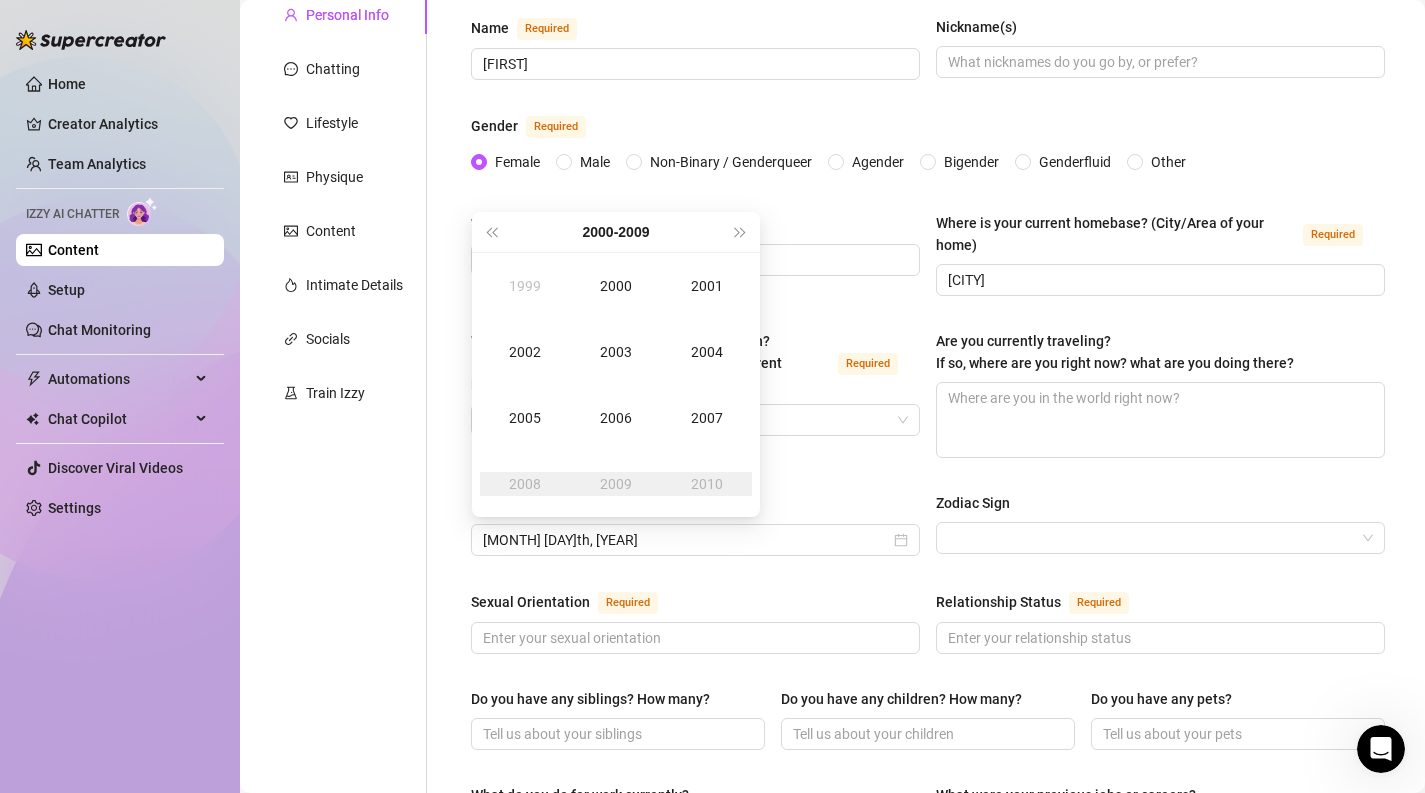 type on "[MONTH] [DAY]th, [YEAR]" 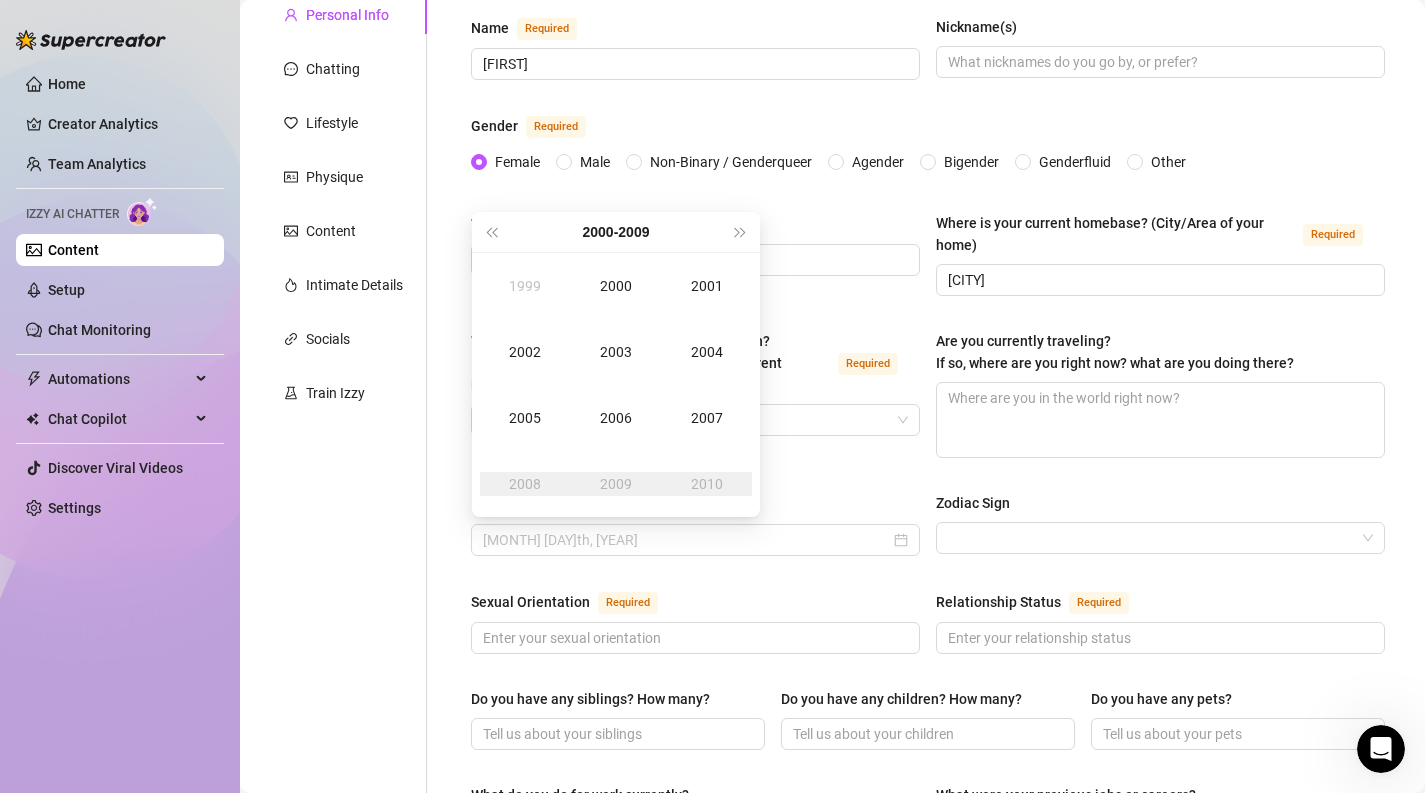 type on "[MONTH] [DAY]th, [YEAR]" 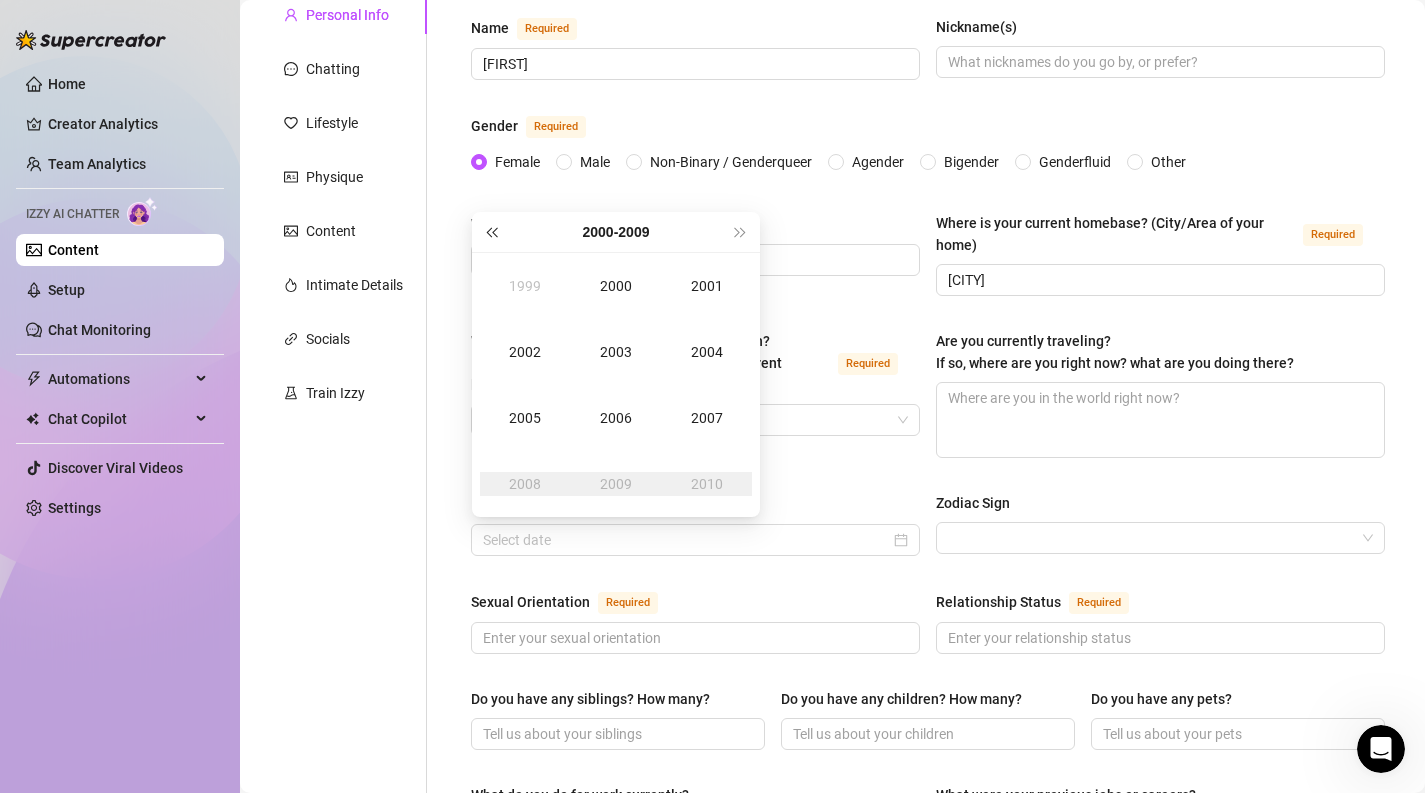 click at bounding box center [491, 232] 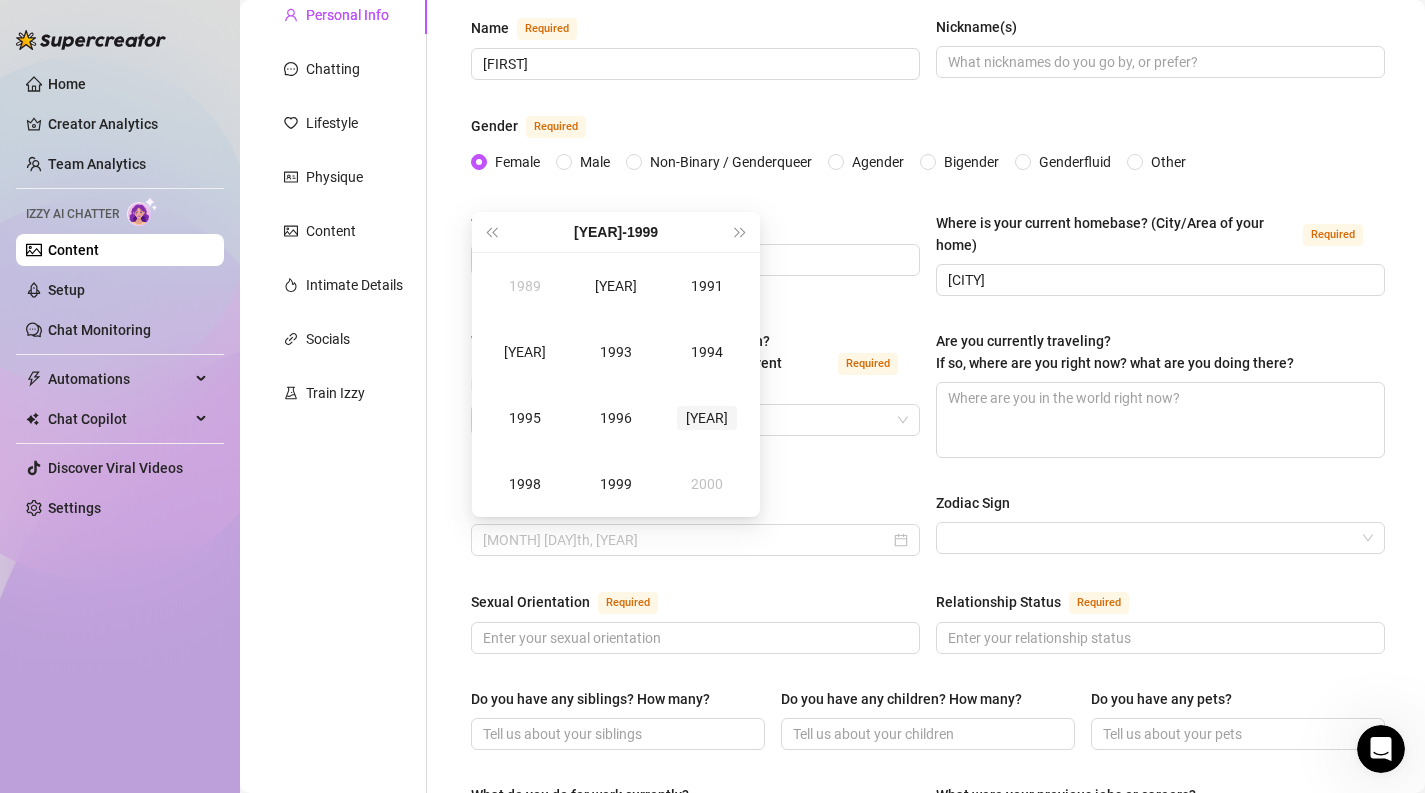 click on "[YEAR]" at bounding box center (707, 418) 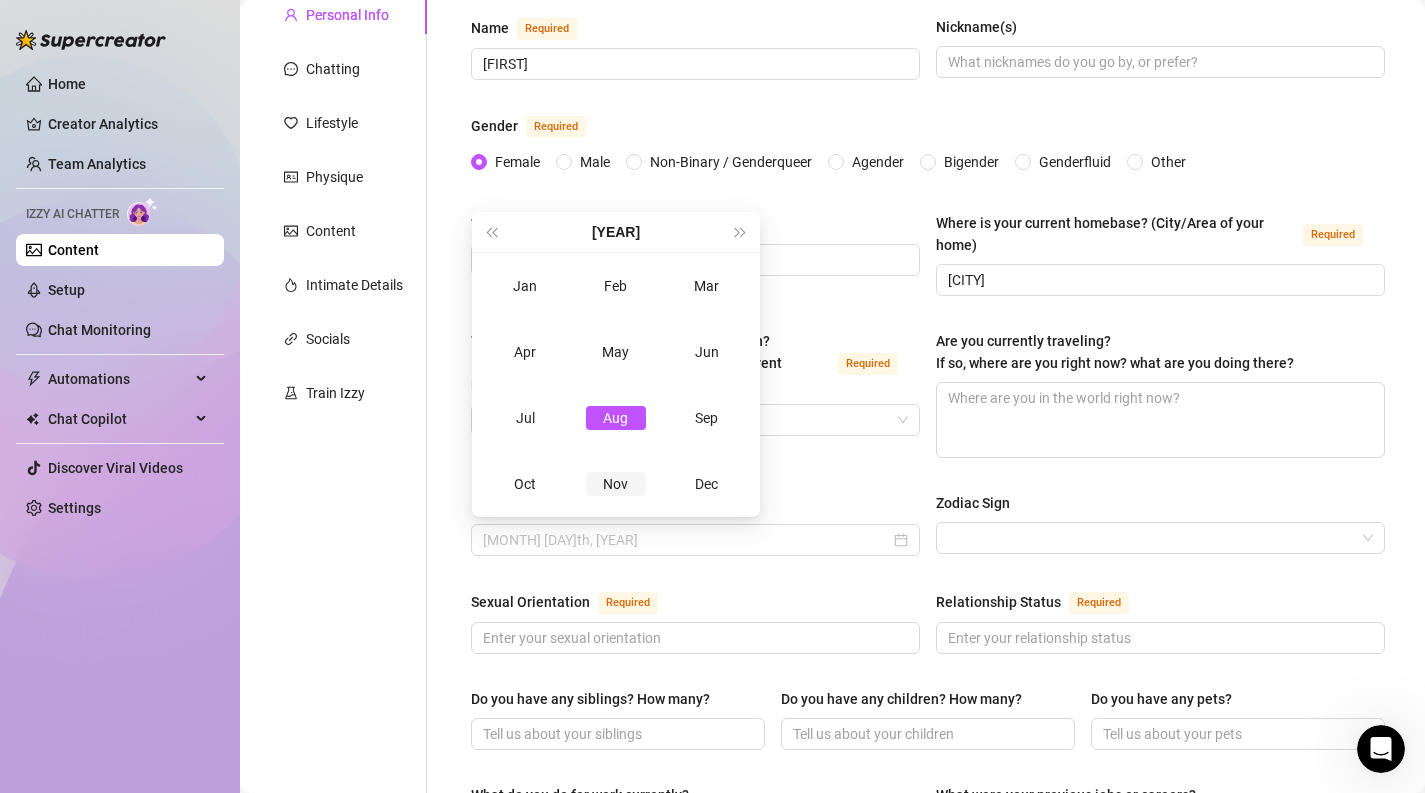 click on "Nov" at bounding box center [616, 484] 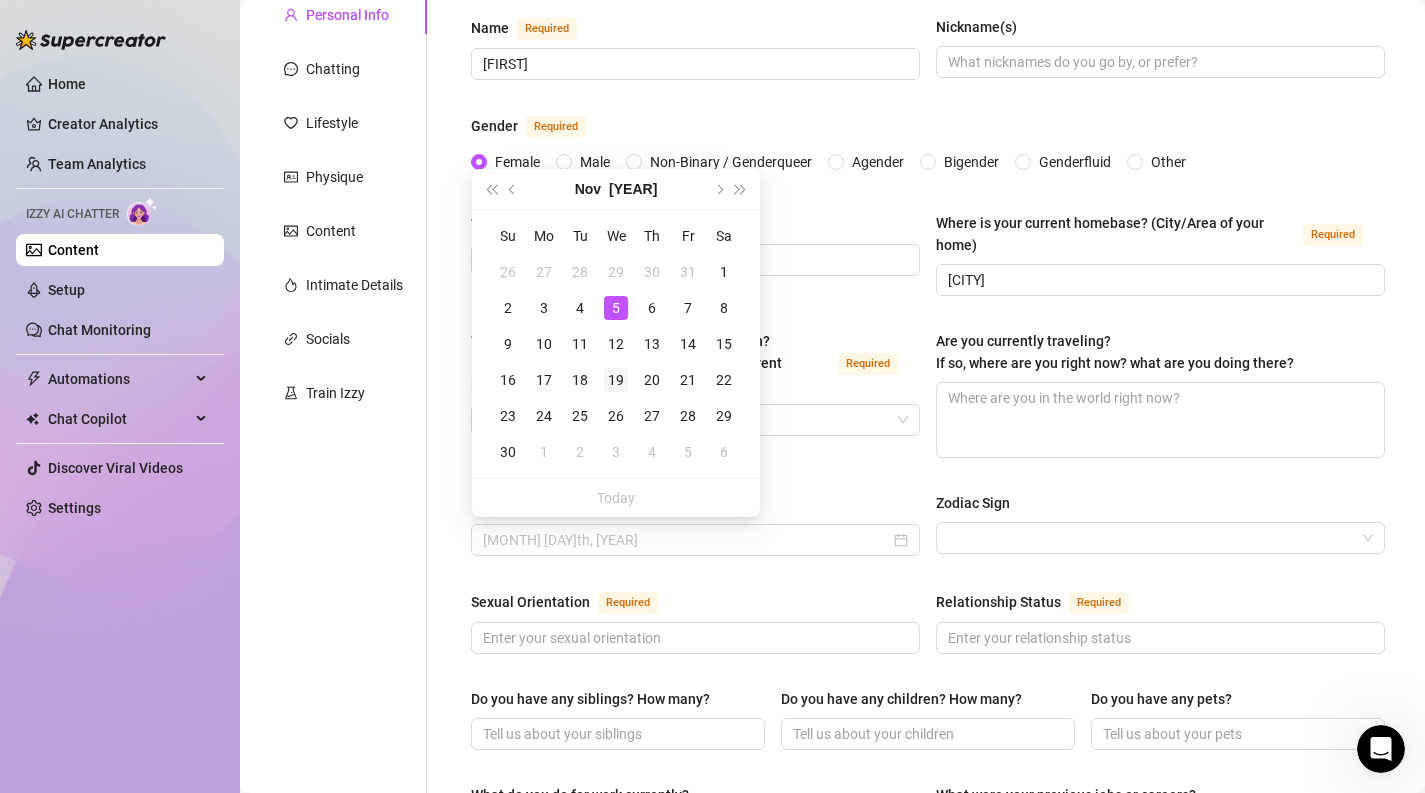 type on "[MONTH] [DAY]th, [YEAR]" 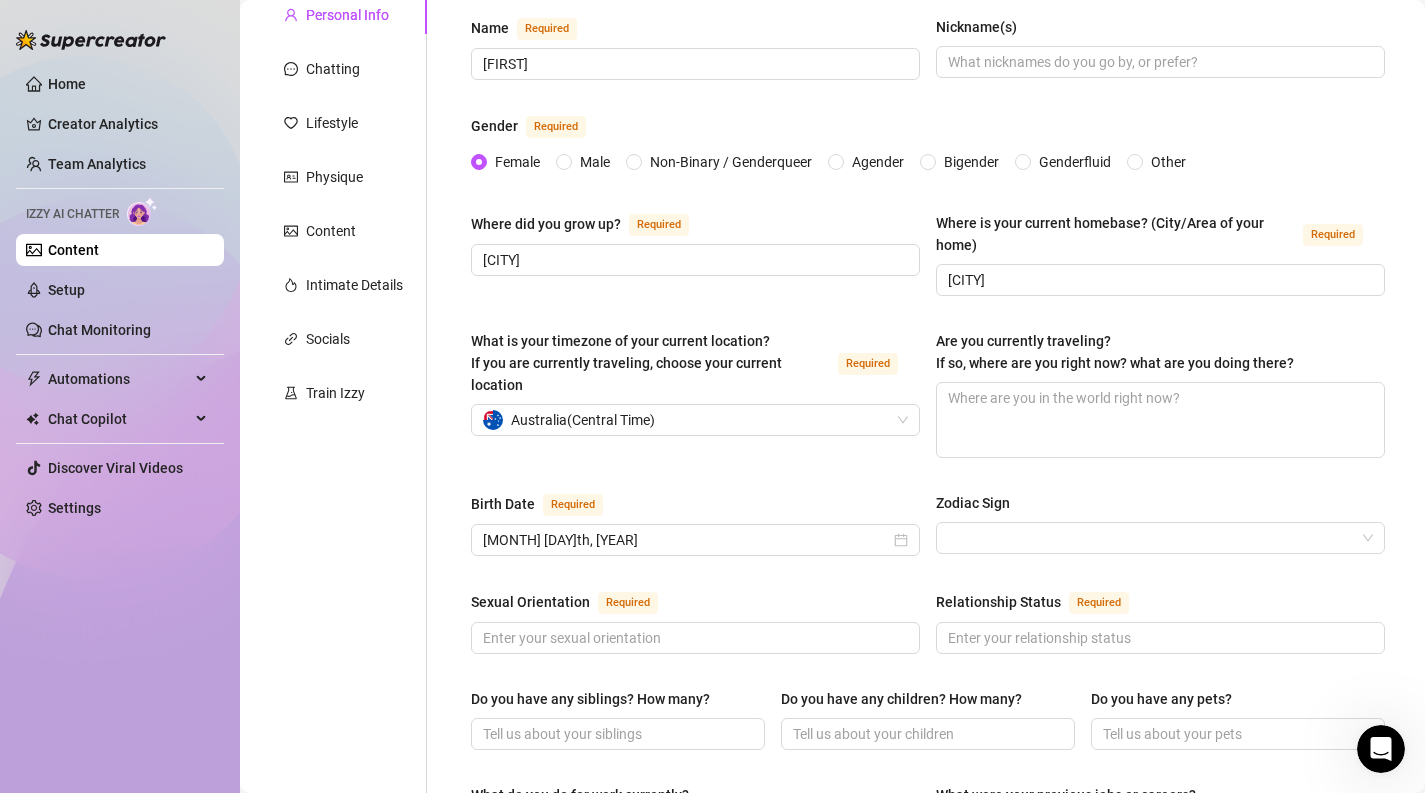 click on "Name Required Maddy Nickname(s) Gender Required Female Male Non-Binary / Genderqueer Agender Bigender Genderfluid Other Where did you grow up? Required Adelaide Where is your current homebase? (City/Area of your home) Required Adelaide What is your timezone of your current location? If you are currently traveling, choose your current location Required Australia  ( Central Time ) Are you currently traveling? If so, where are you right now? what are you doing there? Birth Date Required November 19th, 1997 Zodiac Sign Sexual Orientation Required Relationship Status Required Do you have any siblings? How many? Do you have any children? How many? Do you have any pets? What do you do for work currently? What were your previous jobs or careers? What is your educational background? What languages do you speak?   Select or type languages you speak What are your religious beliefs? What are your ideological beliefs? What are your dreams or goals? Required Share a funny story about yourself" at bounding box center (928, 817) 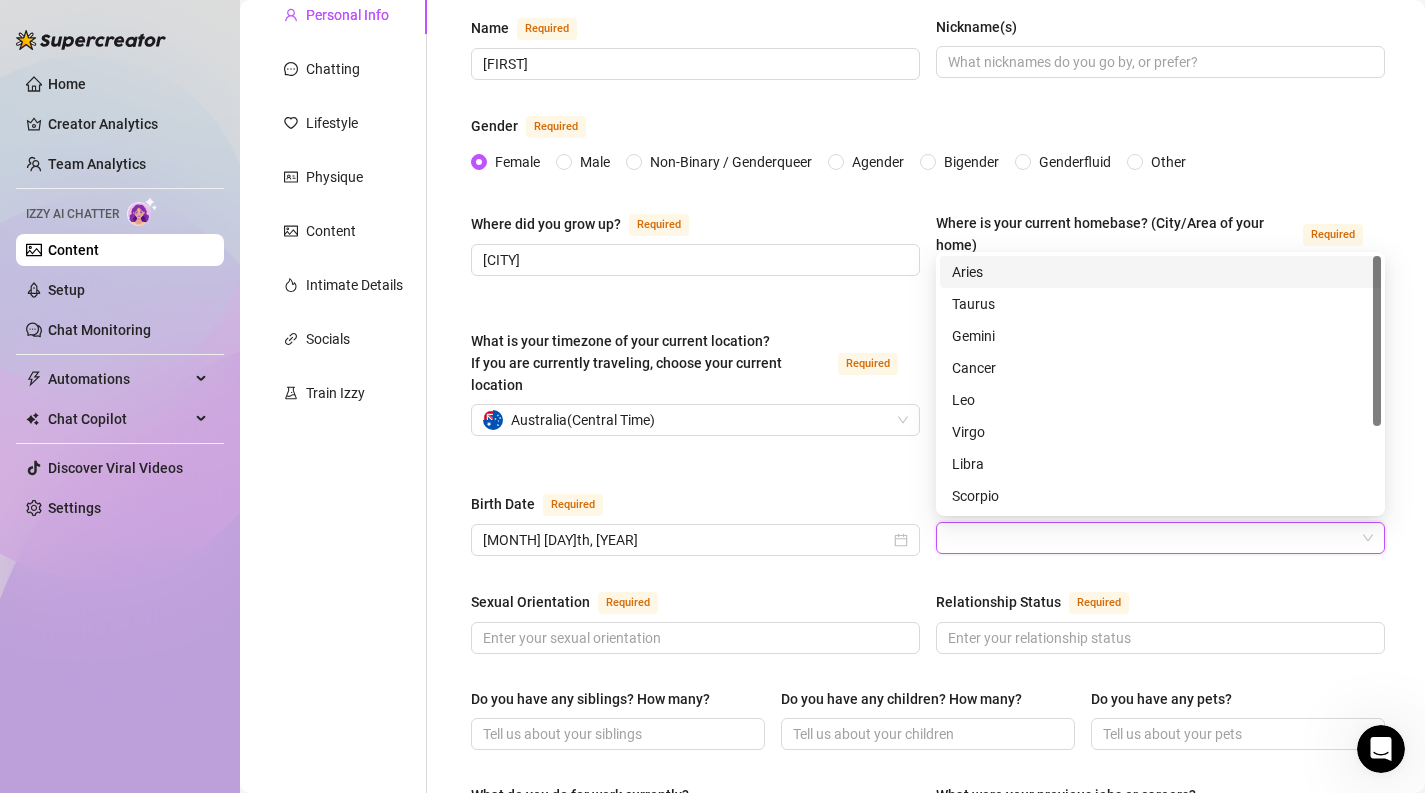 click on "Zodiac Sign" at bounding box center [1151, 538] 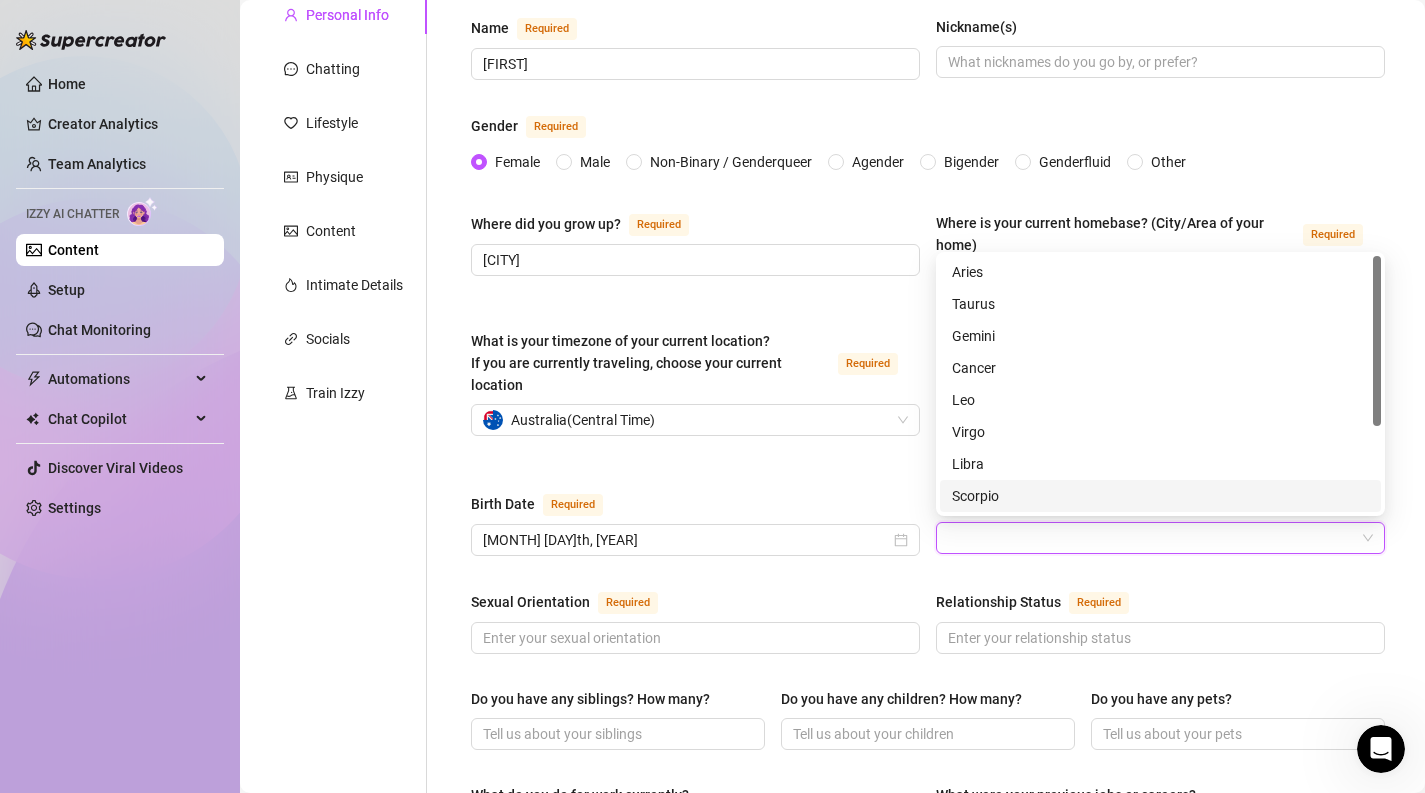 click on "Scorpio" at bounding box center (1160, 496) 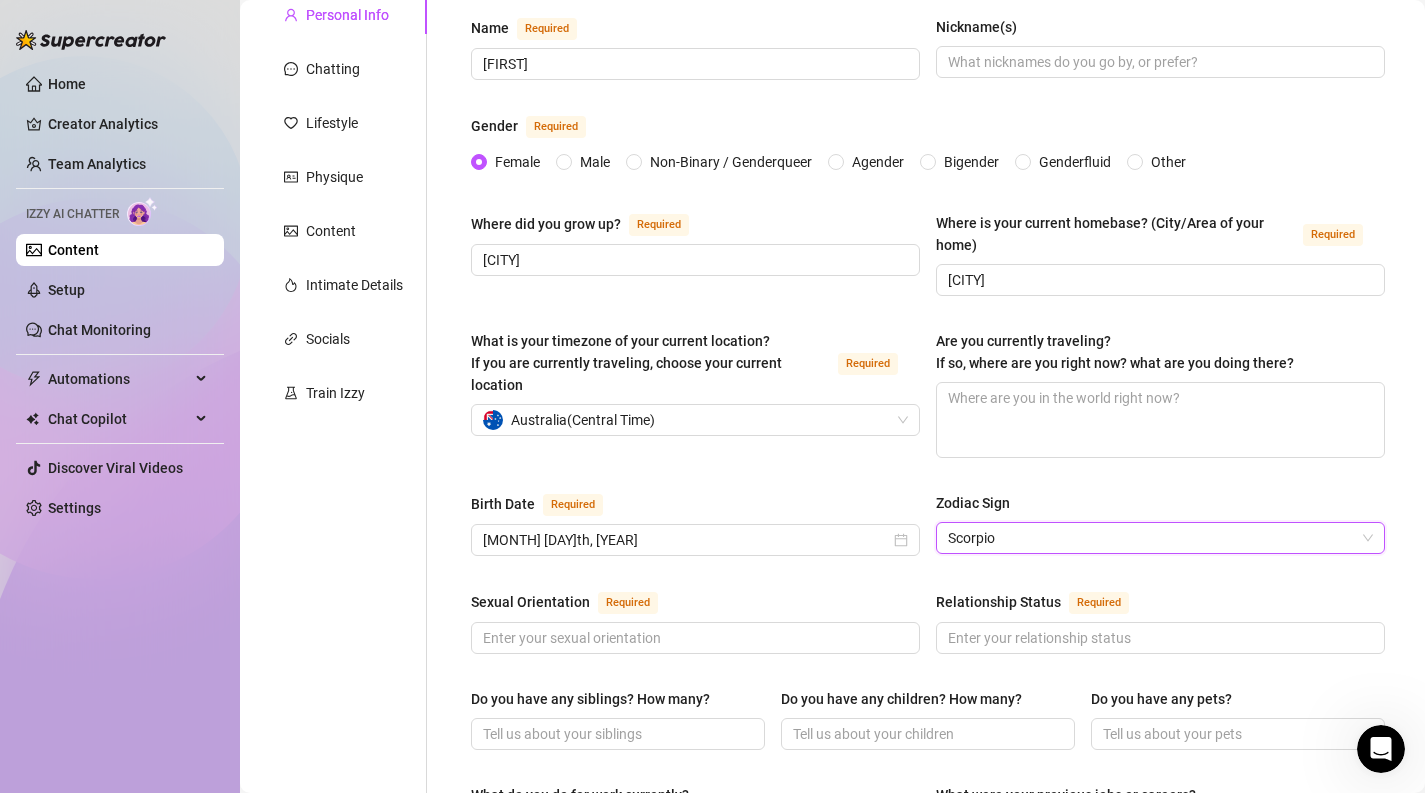 click on "Name Required Maddy Nickname(s) Gender Required Female Male Non-Binary / Genderqueer Agender Bigender Genderfluid Other Where did you grow up? Required Adelaide Where is your current homebase? (City/Area of your home) Required Adelaide What is your timezone of your current location? If you are currently traveling, choose your current location Required Australia  ( Central Time ) Are you currently traveling? If so, where are you right now? what are you doing there? Birth Date Required November 19th, 1997 Zodiac Sign Scorpio Scorpio Sexual Orientation Required Relationship Status Required Do you have any siblings? How many? Do you have any children? How many? Do you have any pets? What do you do for work currently? What were your previous jobs or careers? What is your educational background? What languages do you speak?   Select or type languages you speak What are your religious beliefs? What are your ideological beliefs? What are your dreams or goals? Required Share a funny story about yourself" at bounding box center [928, 817] 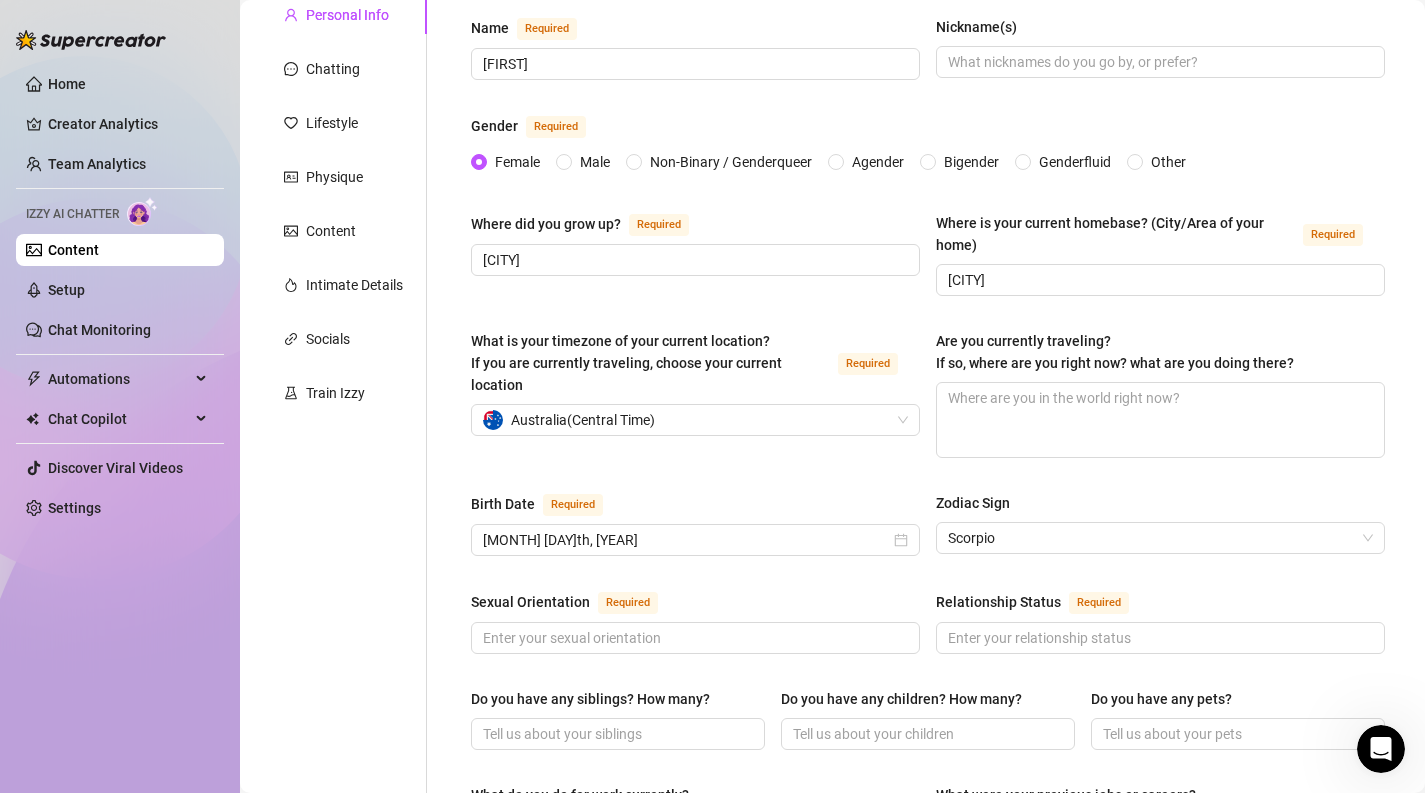 scroll, scrollTop: 224, scrollLeft: 0, axis: vertical 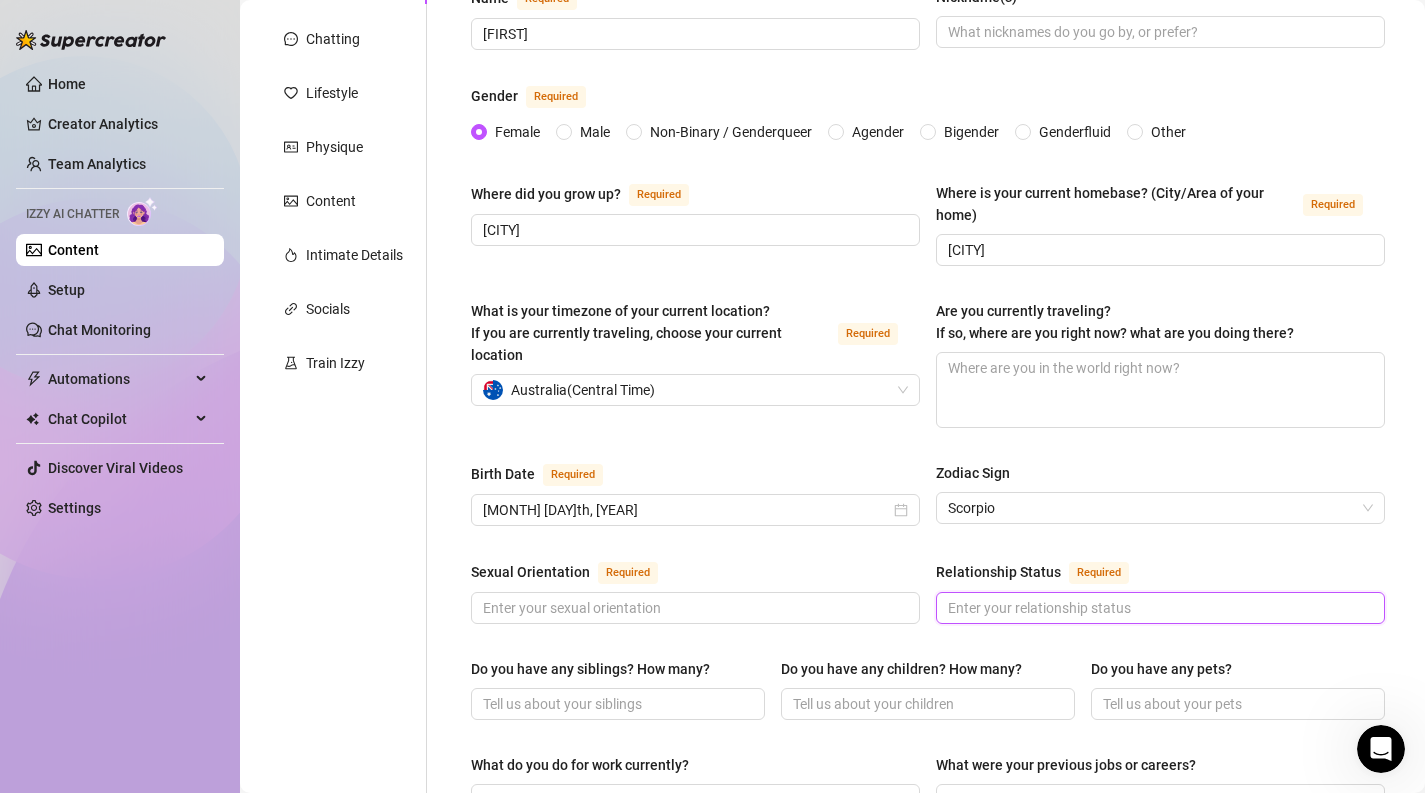 click on "Relationship Status Required" at bounding box center (1158, 608) 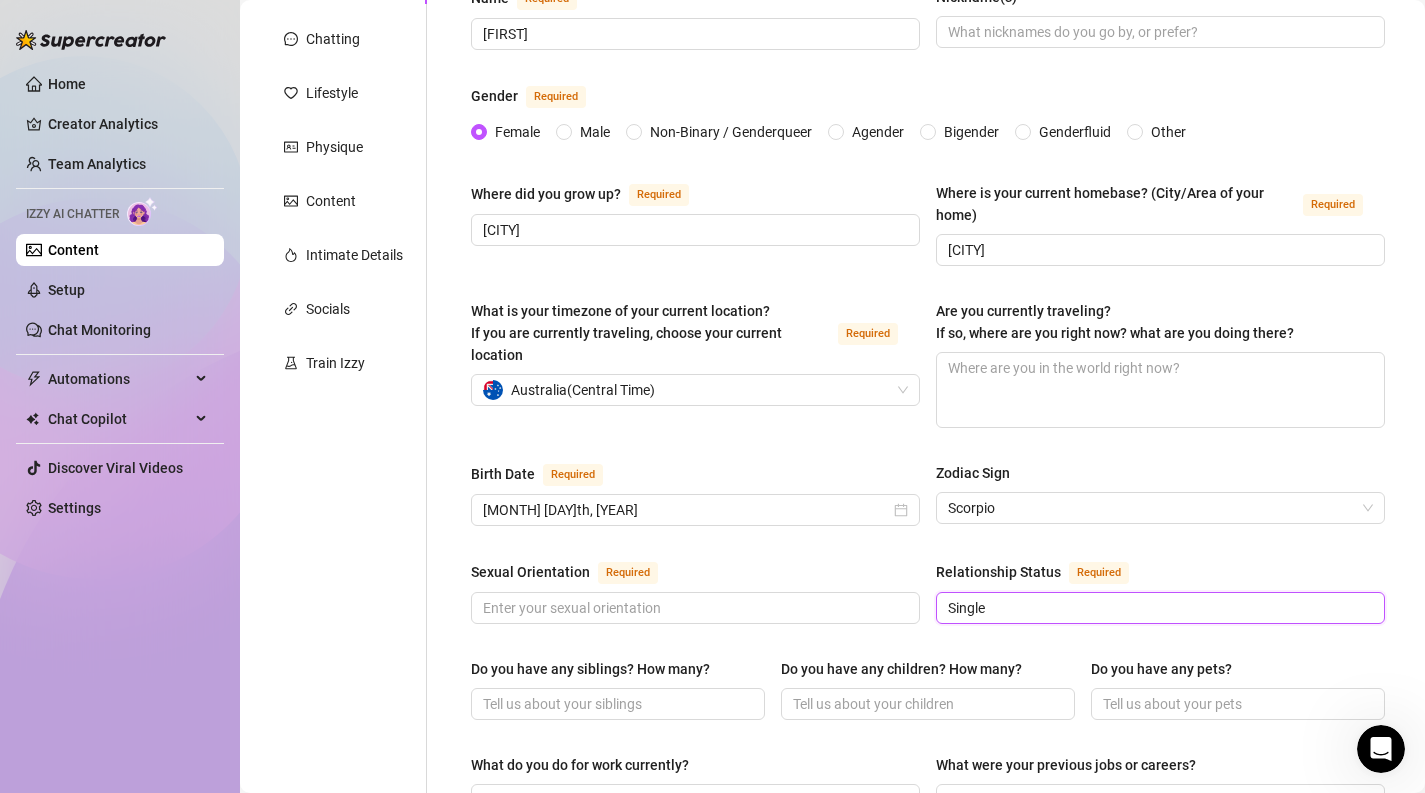 type on "Single" 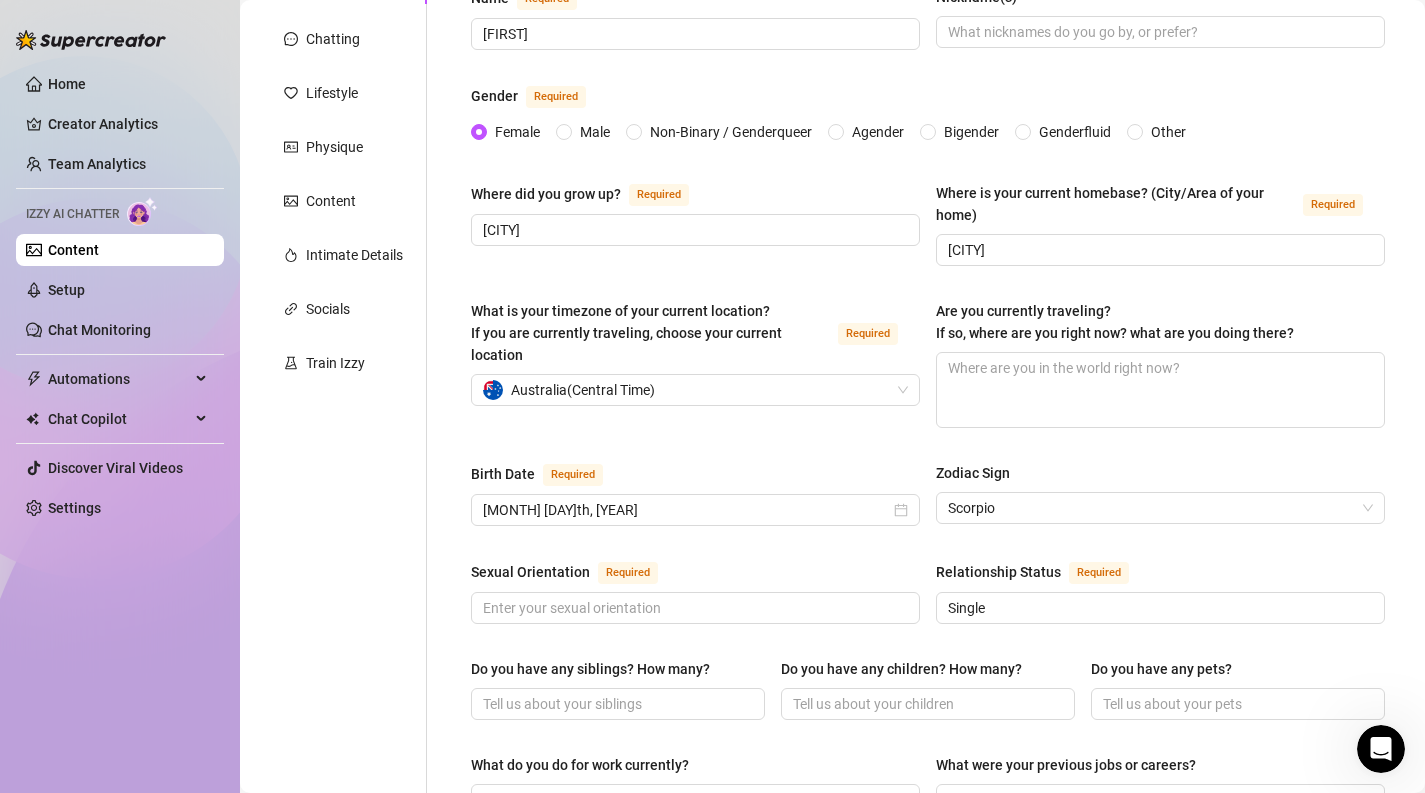 click on "Sexual Orientation Required Relationship Status Required Single" at bounding box center [928, 601] 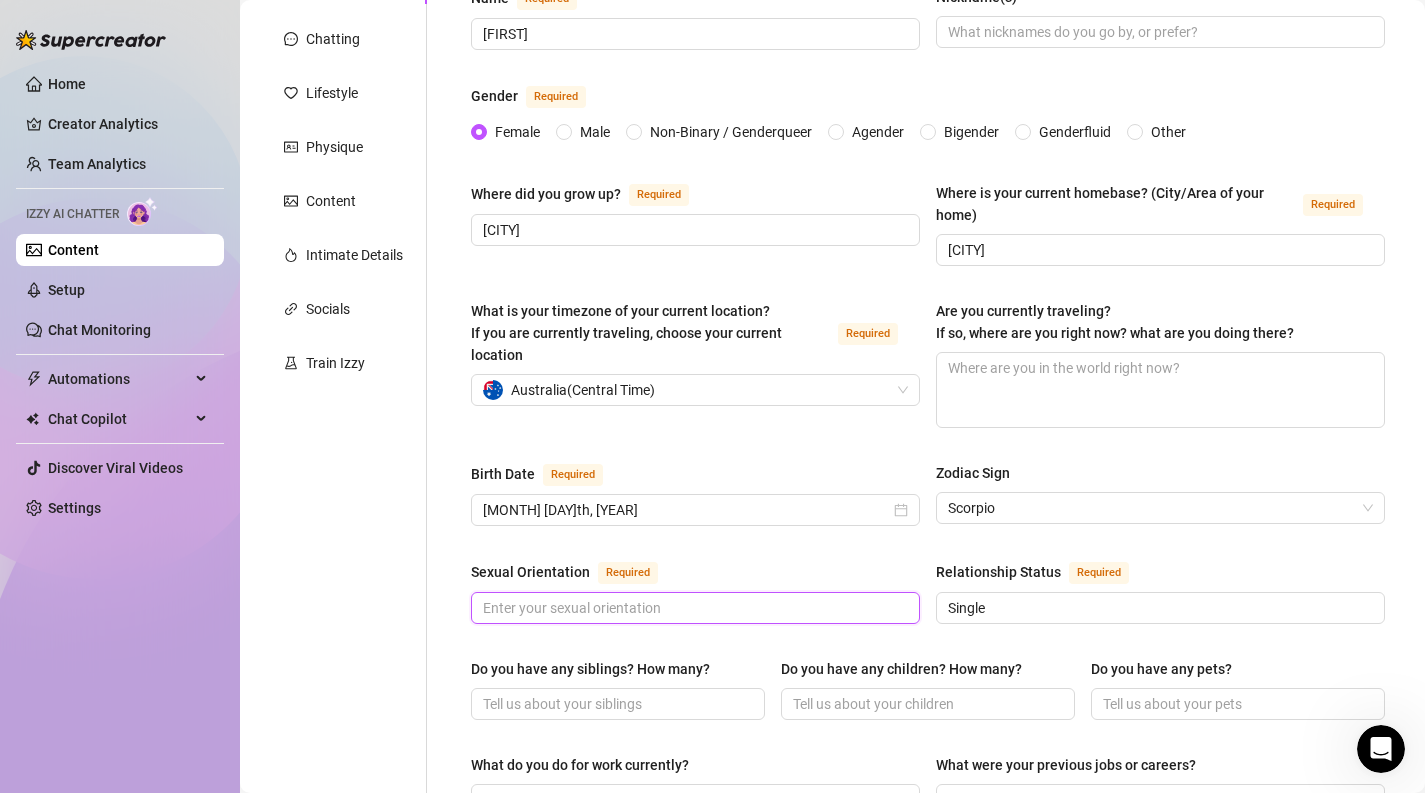 click on "Sexual Orientation Required" at bounding box center [693, 608] 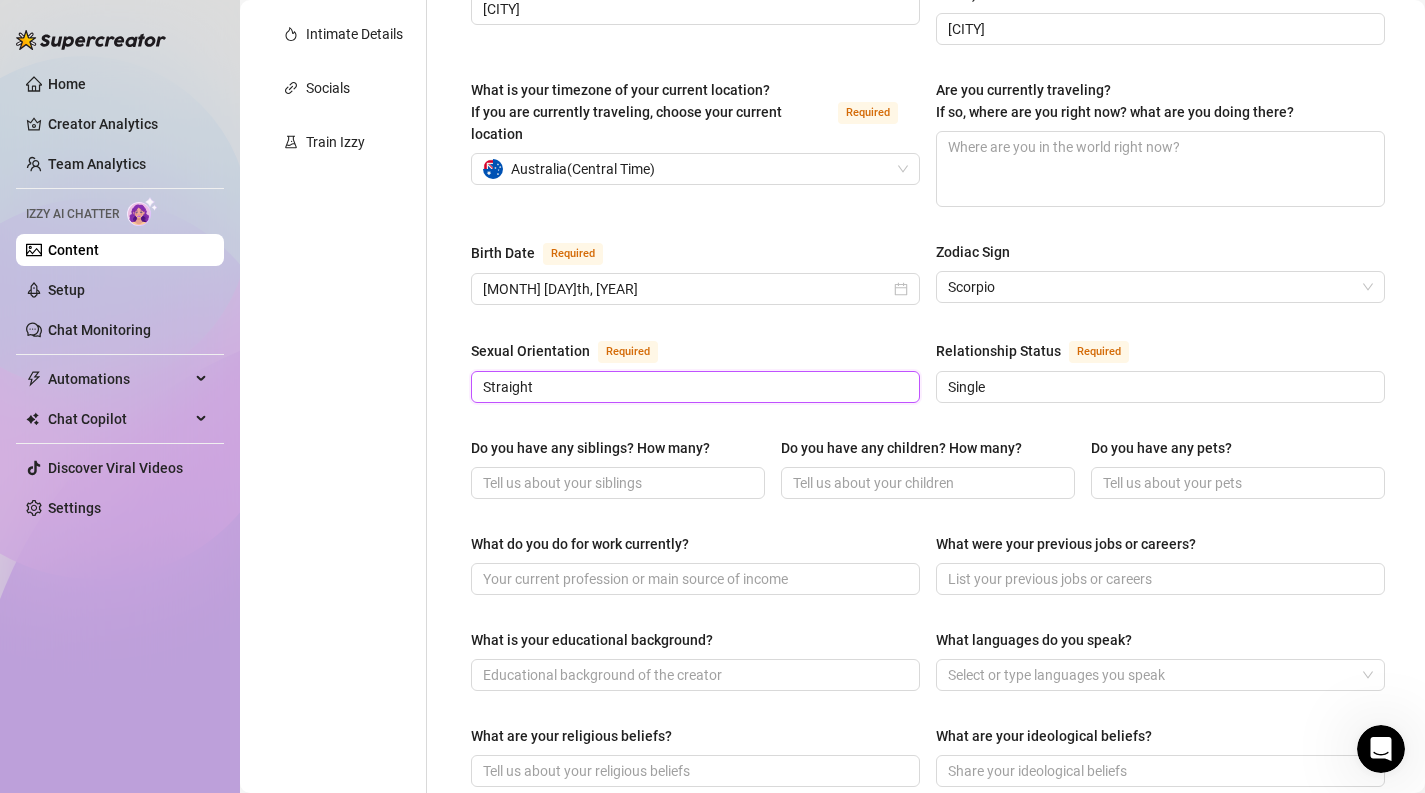 scroll, scrollTop: 453, scrollLeft: 0, axis: vertical 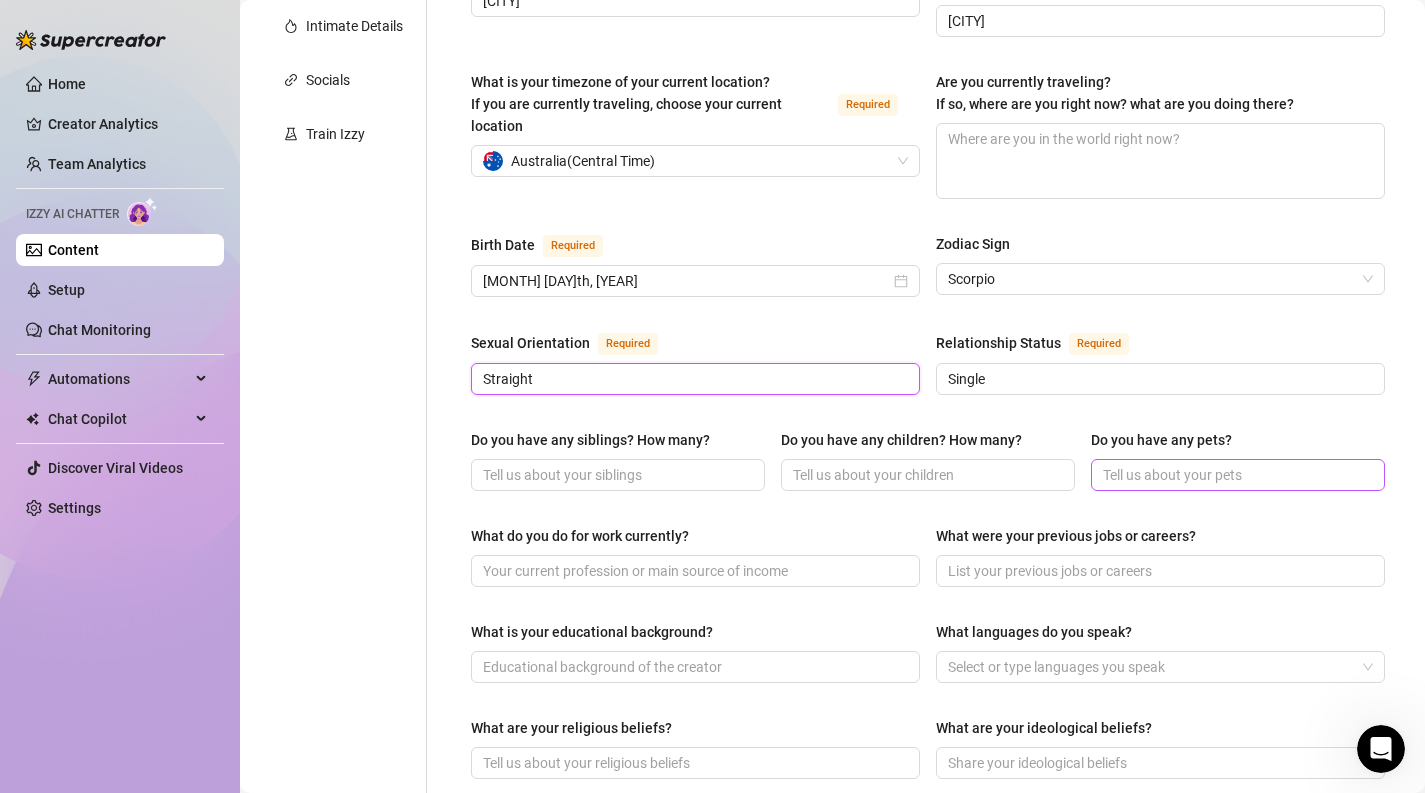 type on "Straight" 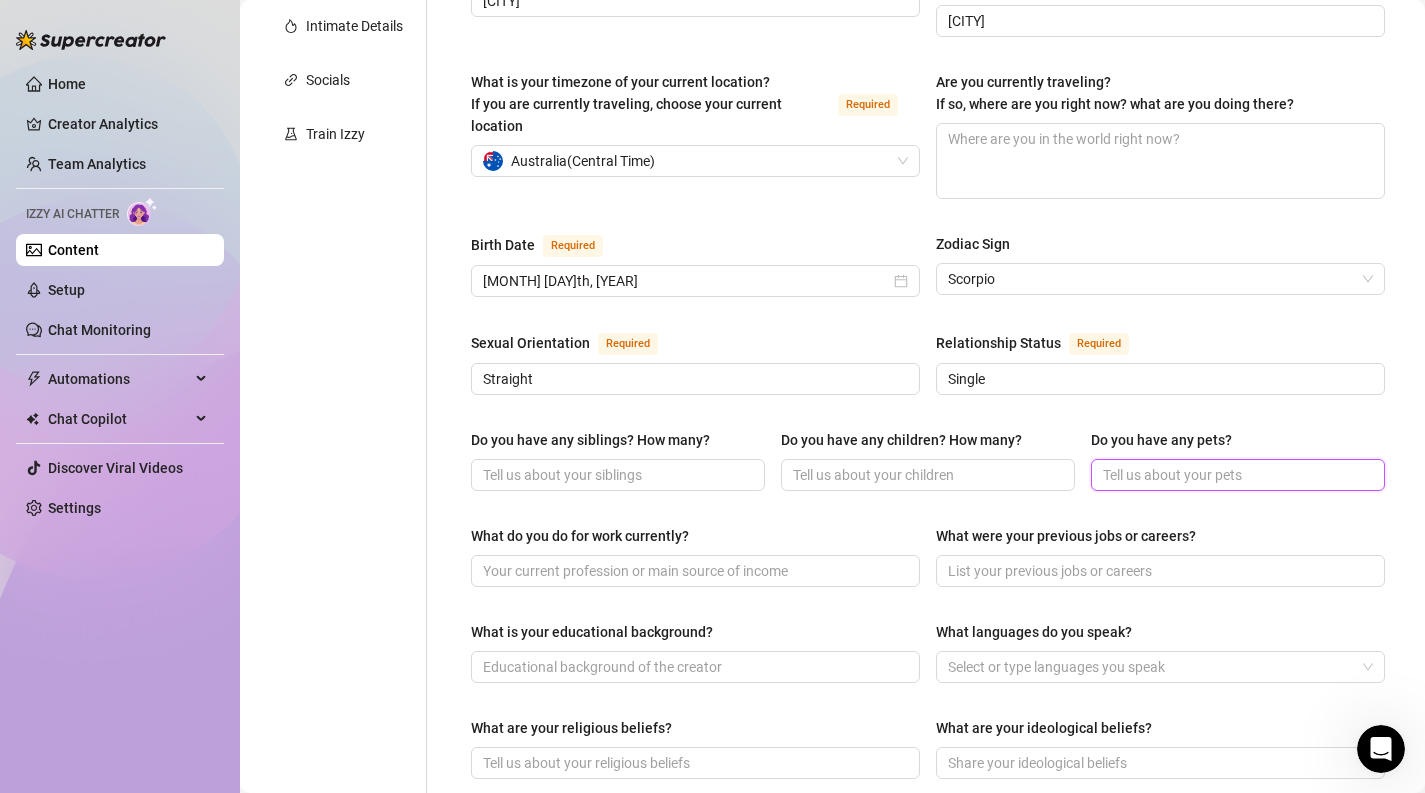 click on "Do you have any pets?" at bounding box center (1236, 475) 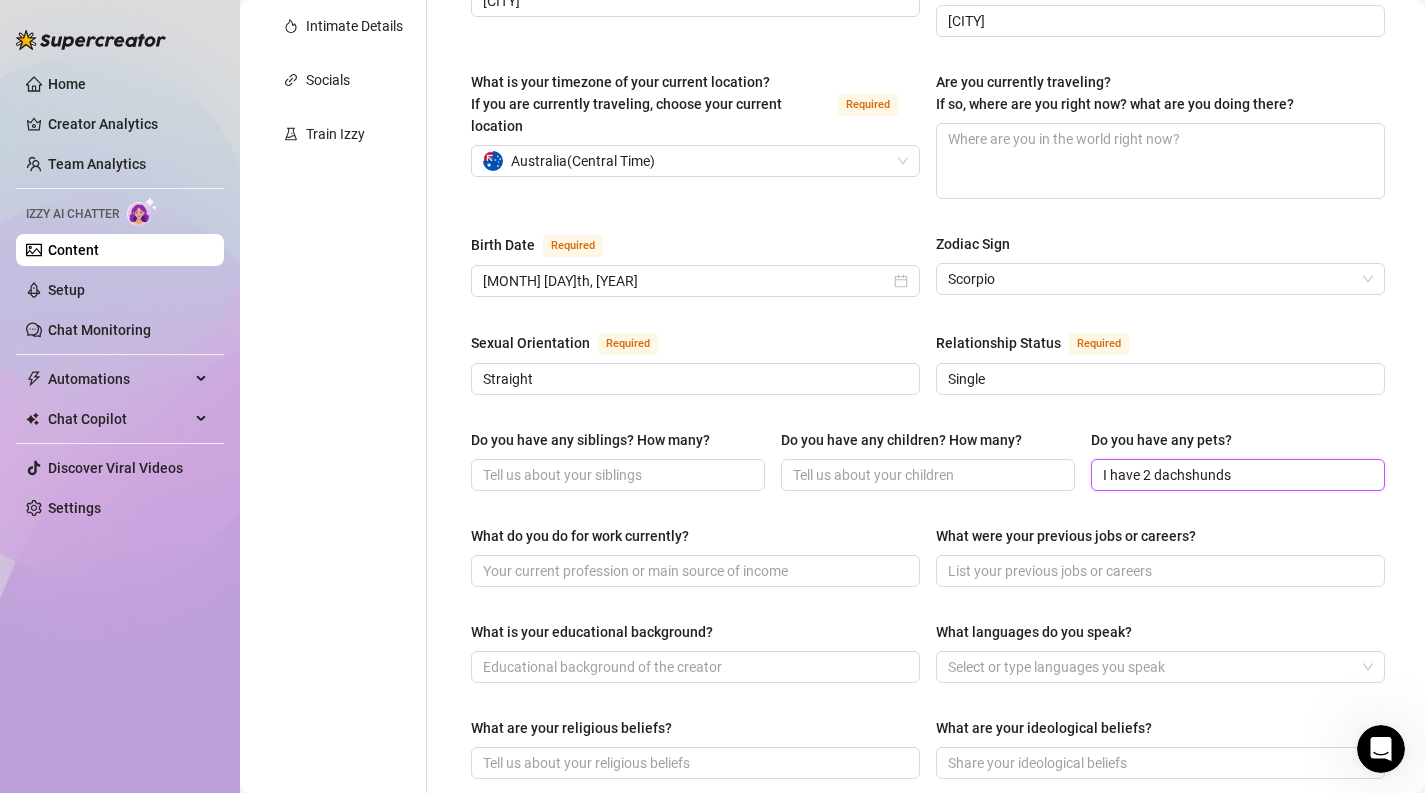 type on "I have 2 dachshunds" 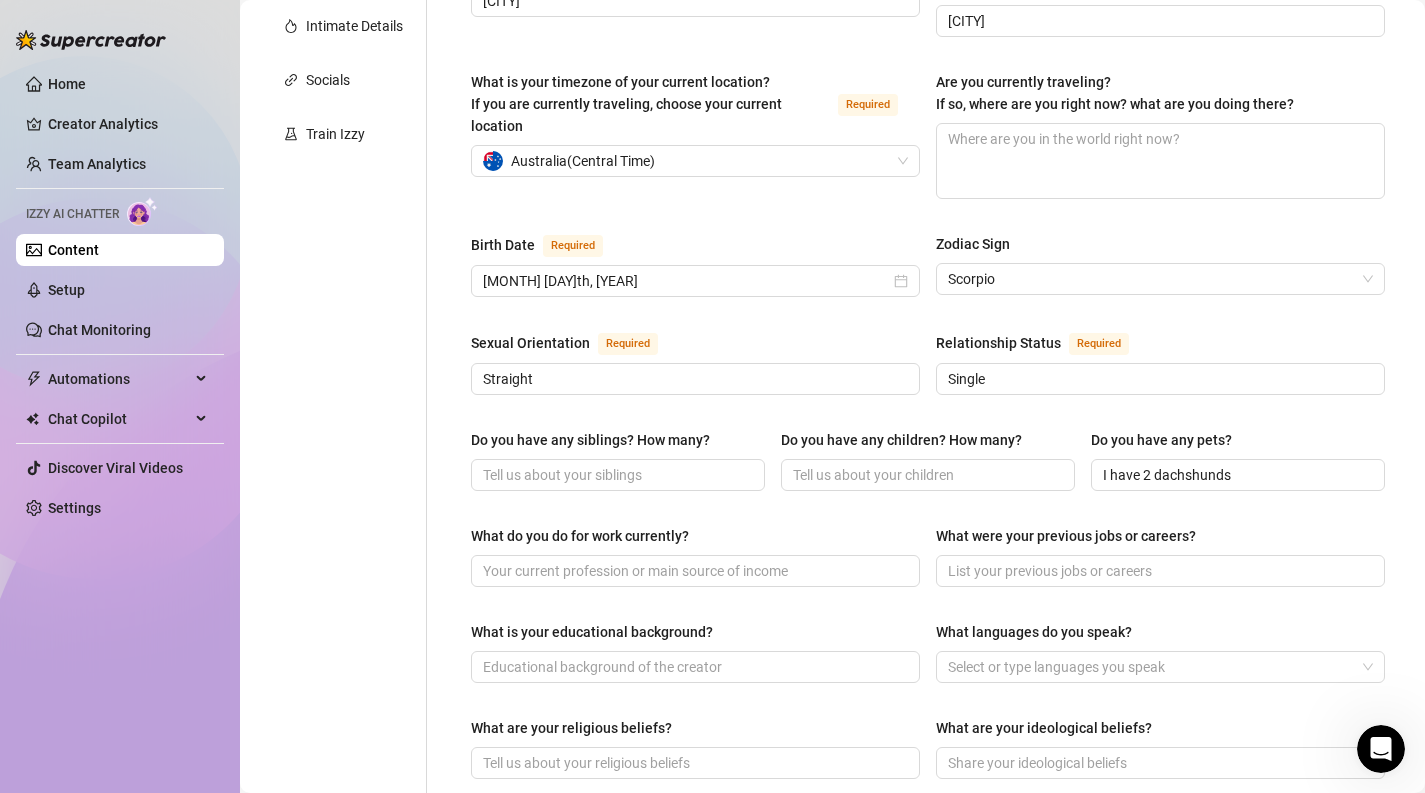 click on "Name Required [FIRST] Nickname(s) Gender Required Female Male Non-Binary / Genderqueer Agender Bigender Genderfluid Other Where did you grow up? Required [CITY] Where is your current homebase? (City/Area of your home) Required [CITY] What is your timezone of your current location? If you are currently traveling, choose your current location Required [COUNTRY] ( [TIMEZONE] ) Are you currently traveling? If so, where are you right now? what are you doing there? Birth Date Required [MONTH] [DAY]th, [YEAR] Zodiac Sign Scorpio Sexual Orientation Required Relationship Status Required Single Do you have any siblings? How many? Do you have any children? How many? Do you have any pets? I have 2 dachshunds What do you do for work currently? What were your previous jobs or careers? What is your educational background? What languages do you speak?   Select or type languages you speak What are your religious beliefs? What are your ideological beliefs? What are your dreams or goals? Required" at bounding box center [928, 558] 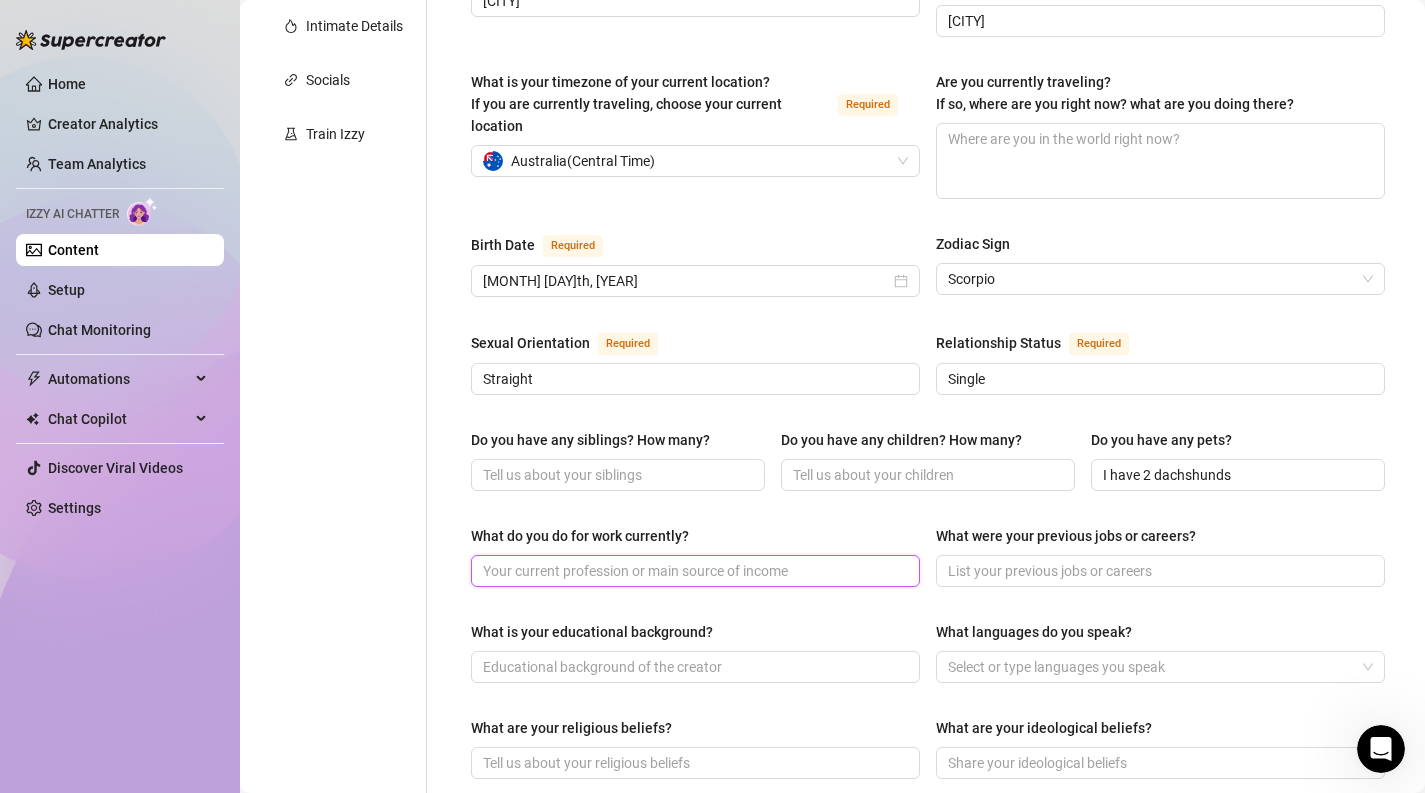 click on "What do you do for work currently?" at bounding box center (693, 571) 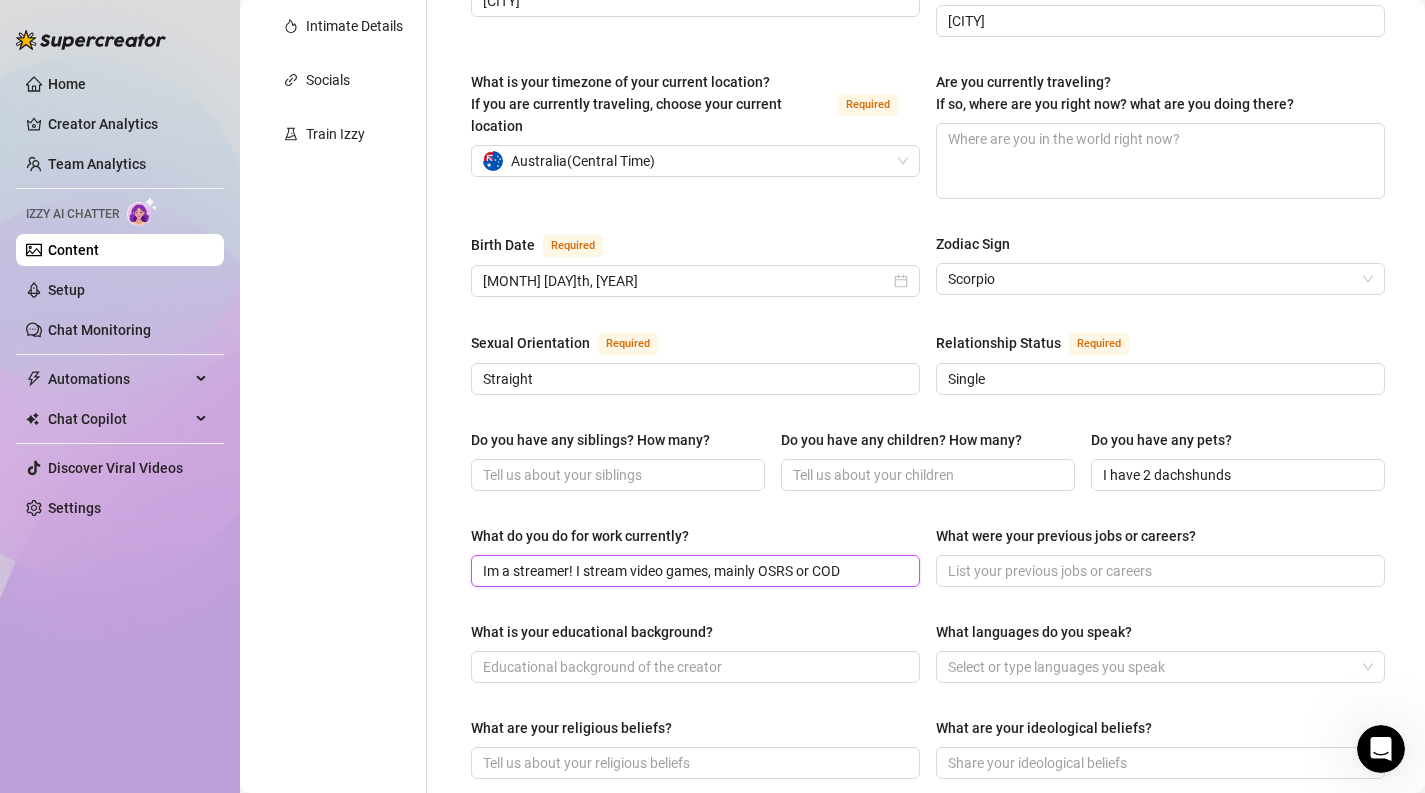 type on "Im a streamer! I stream video games, mainly OSRS or COD" 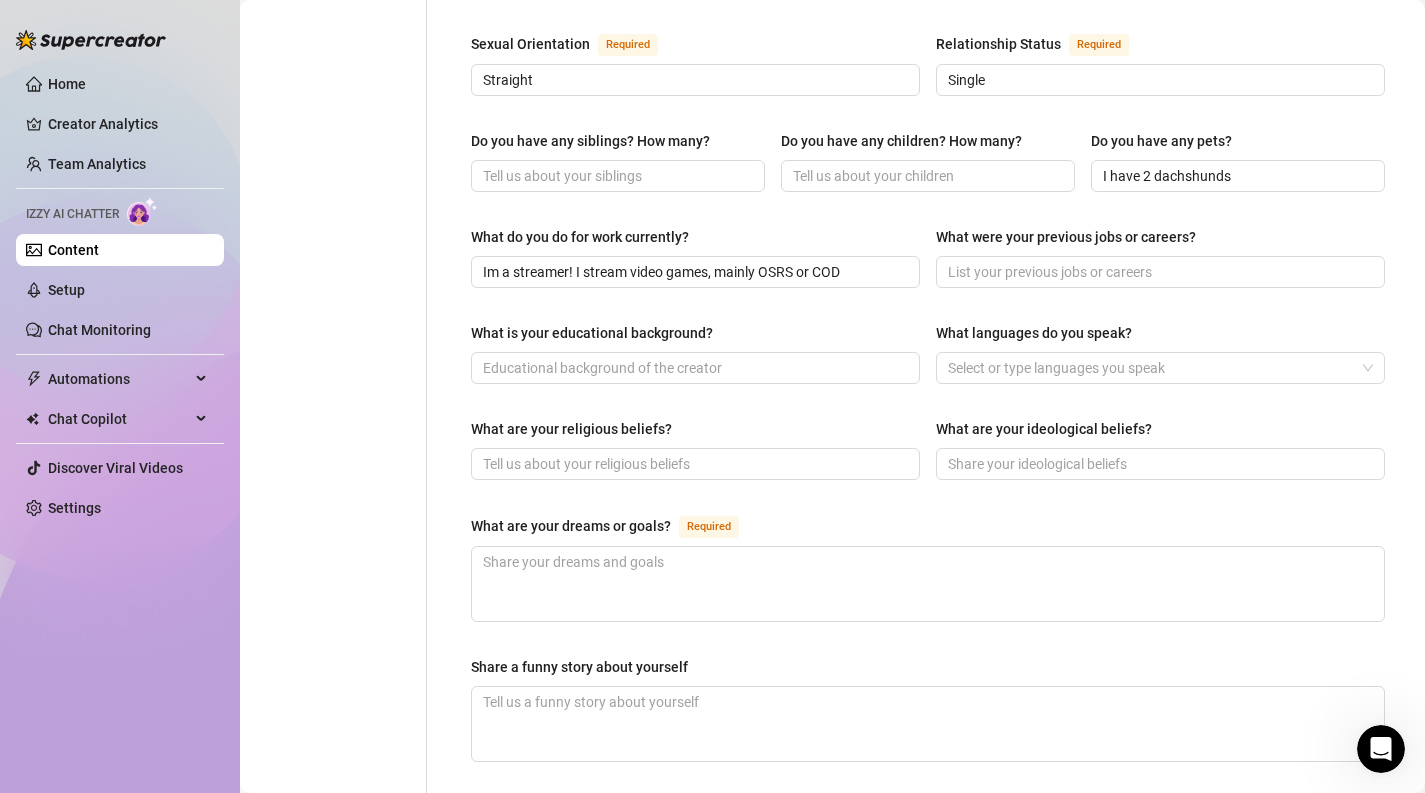 scroll, scrollTop: 754, scrollLeft: 0, axis: vertical 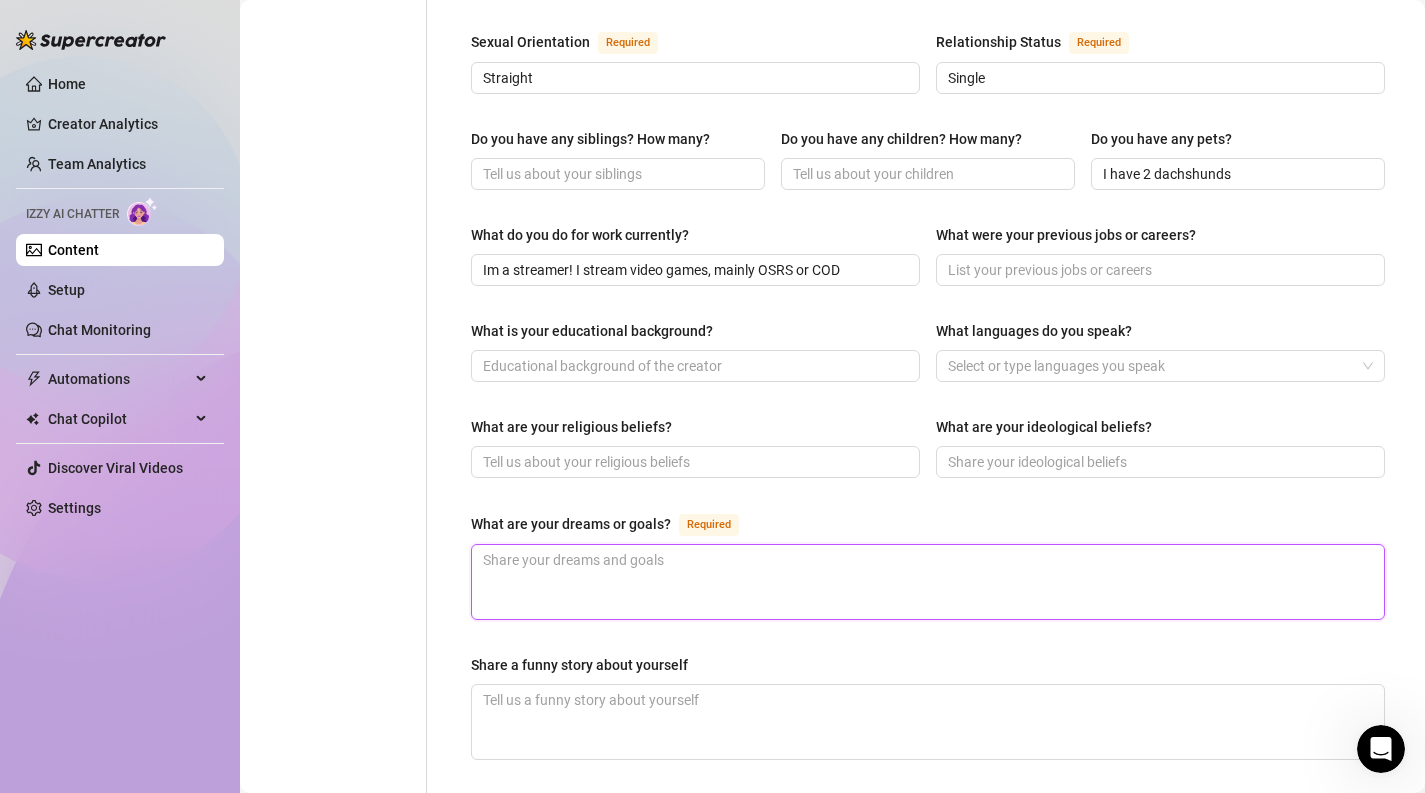 click on "What are your dreams or goals? Required" at bounding box center (928, 582) 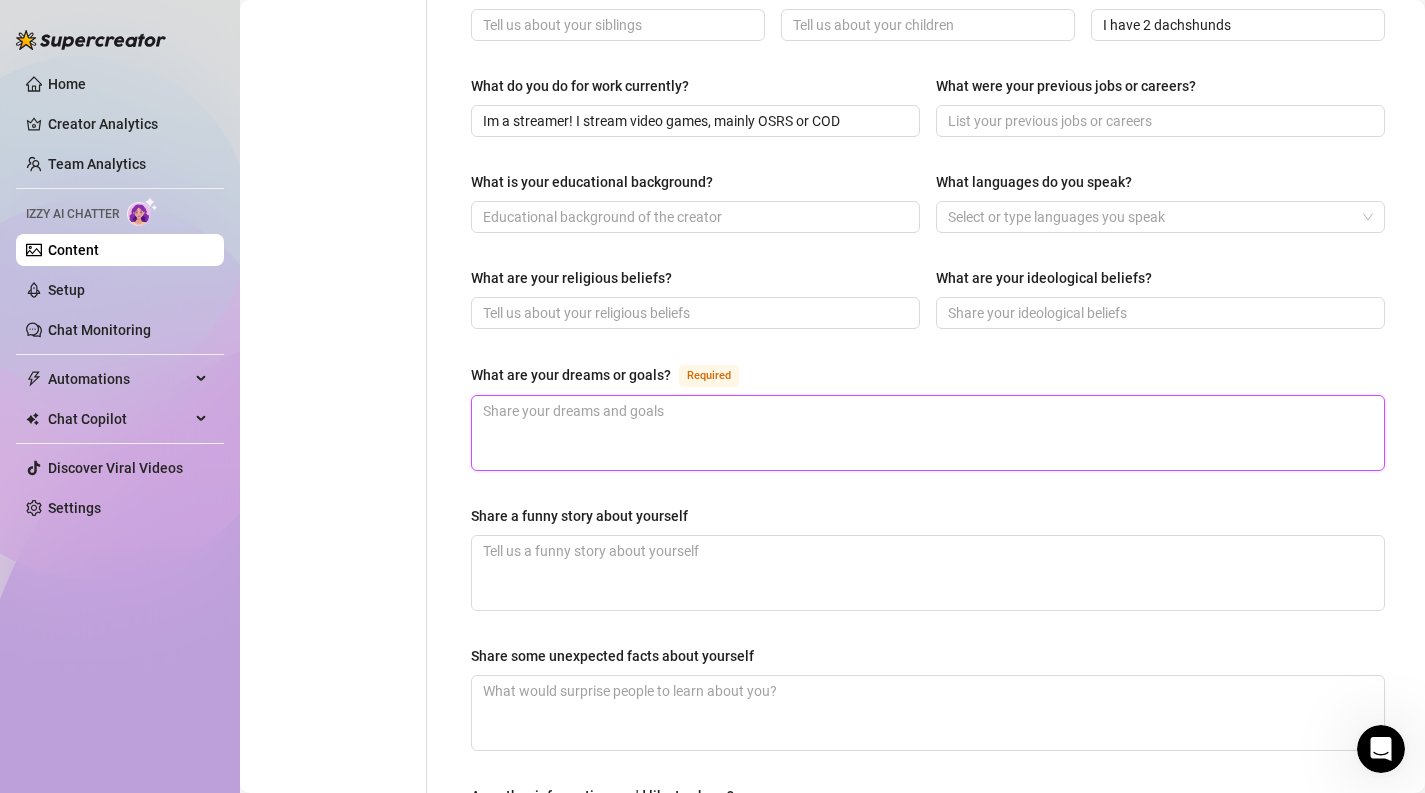 scroll, scrollTop: 942, scrollLeft: 0, axis: vertical 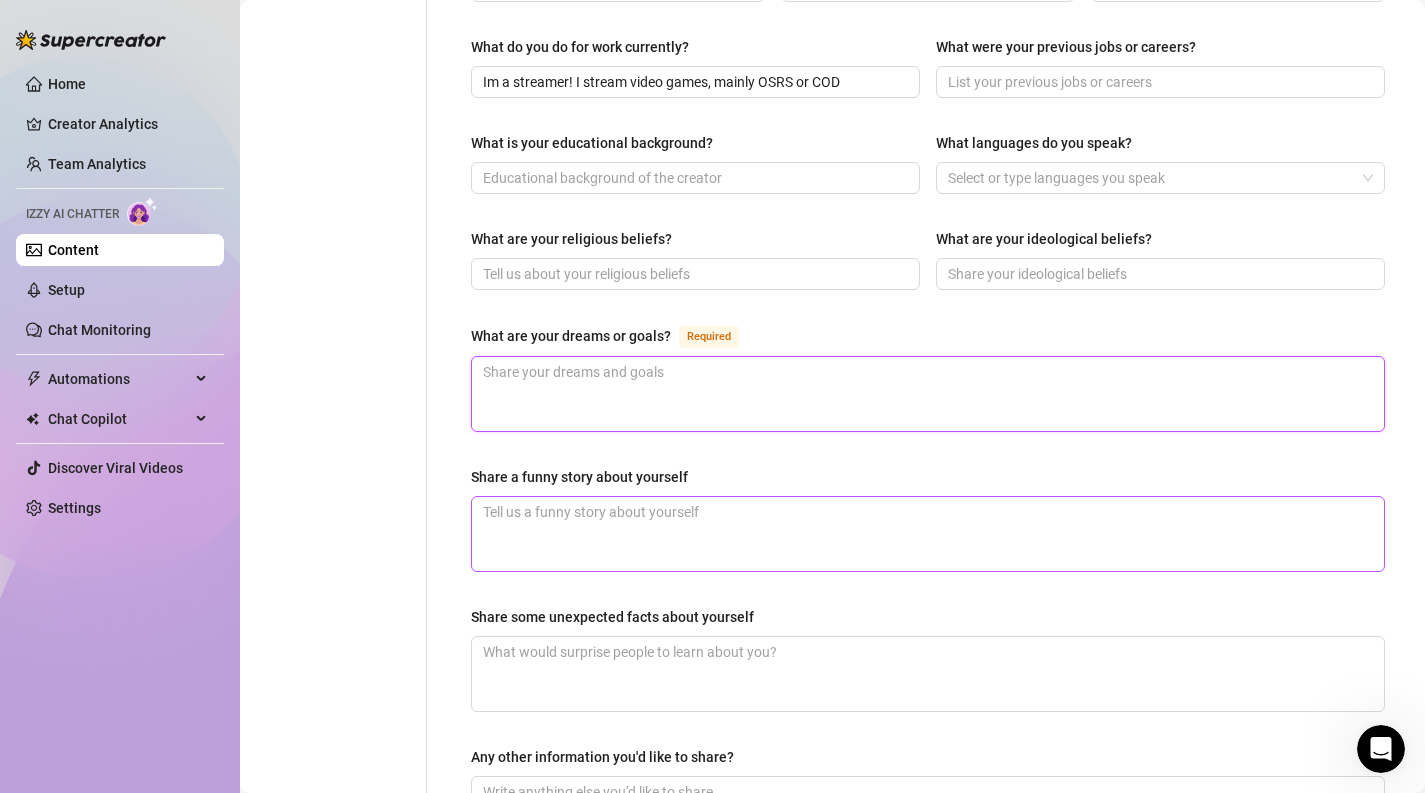 type on "I" 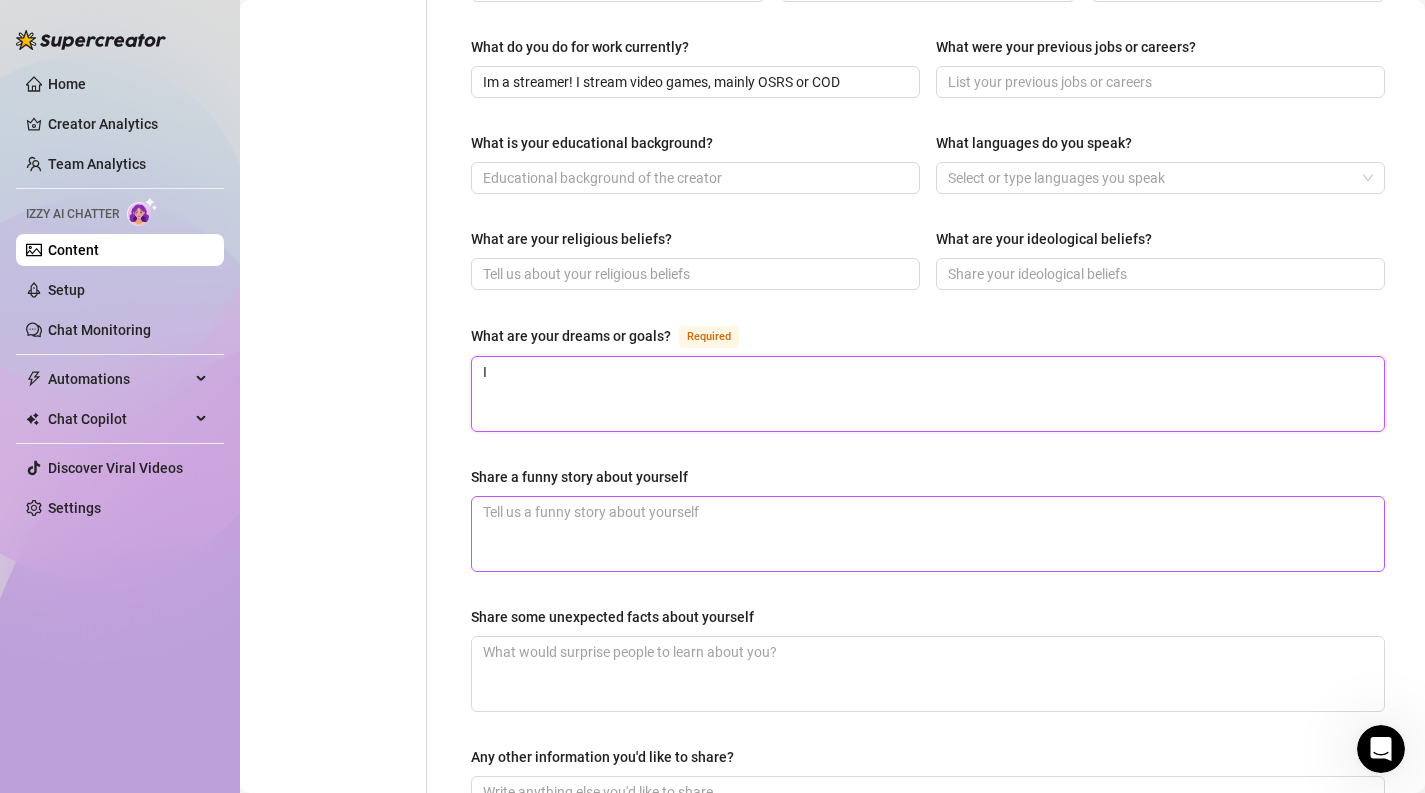 type 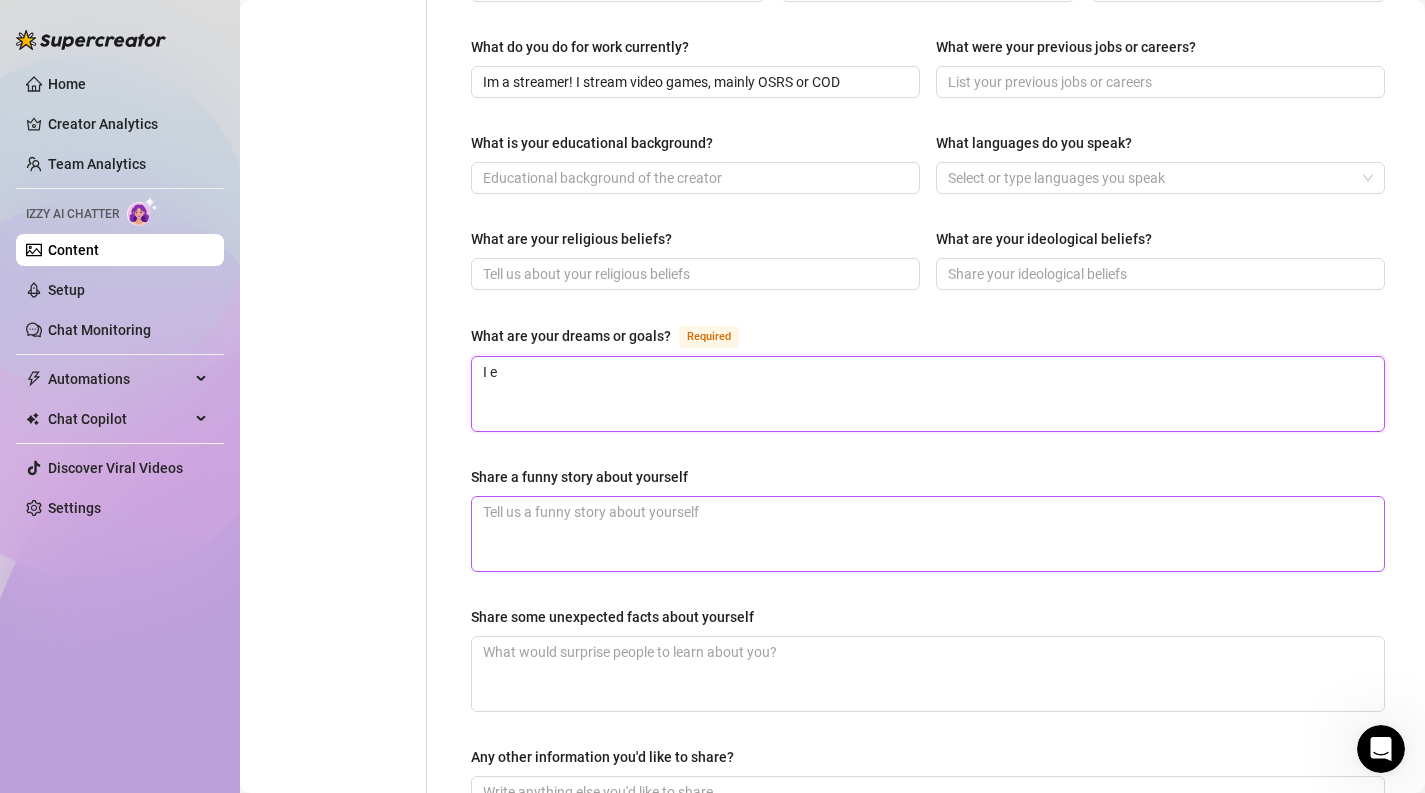 type 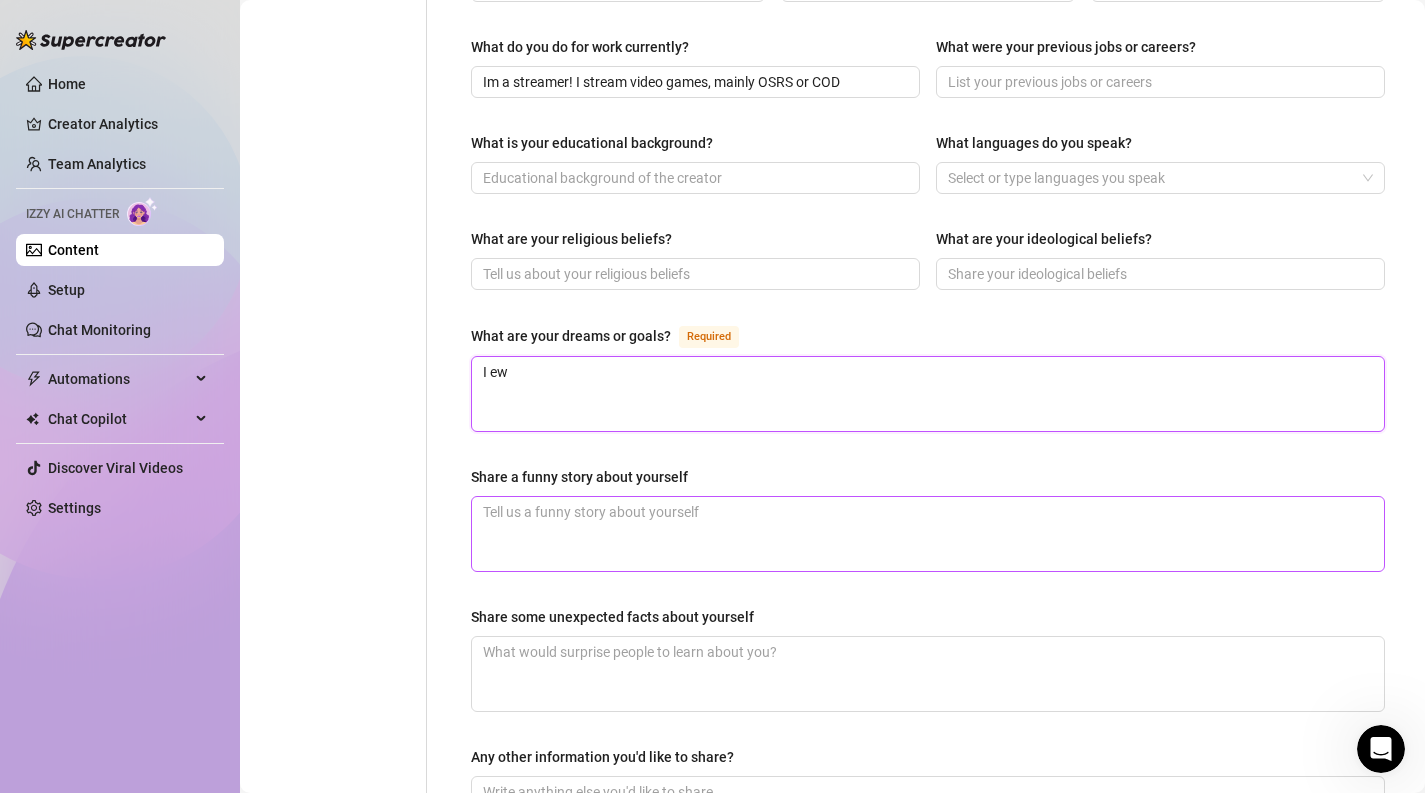 type 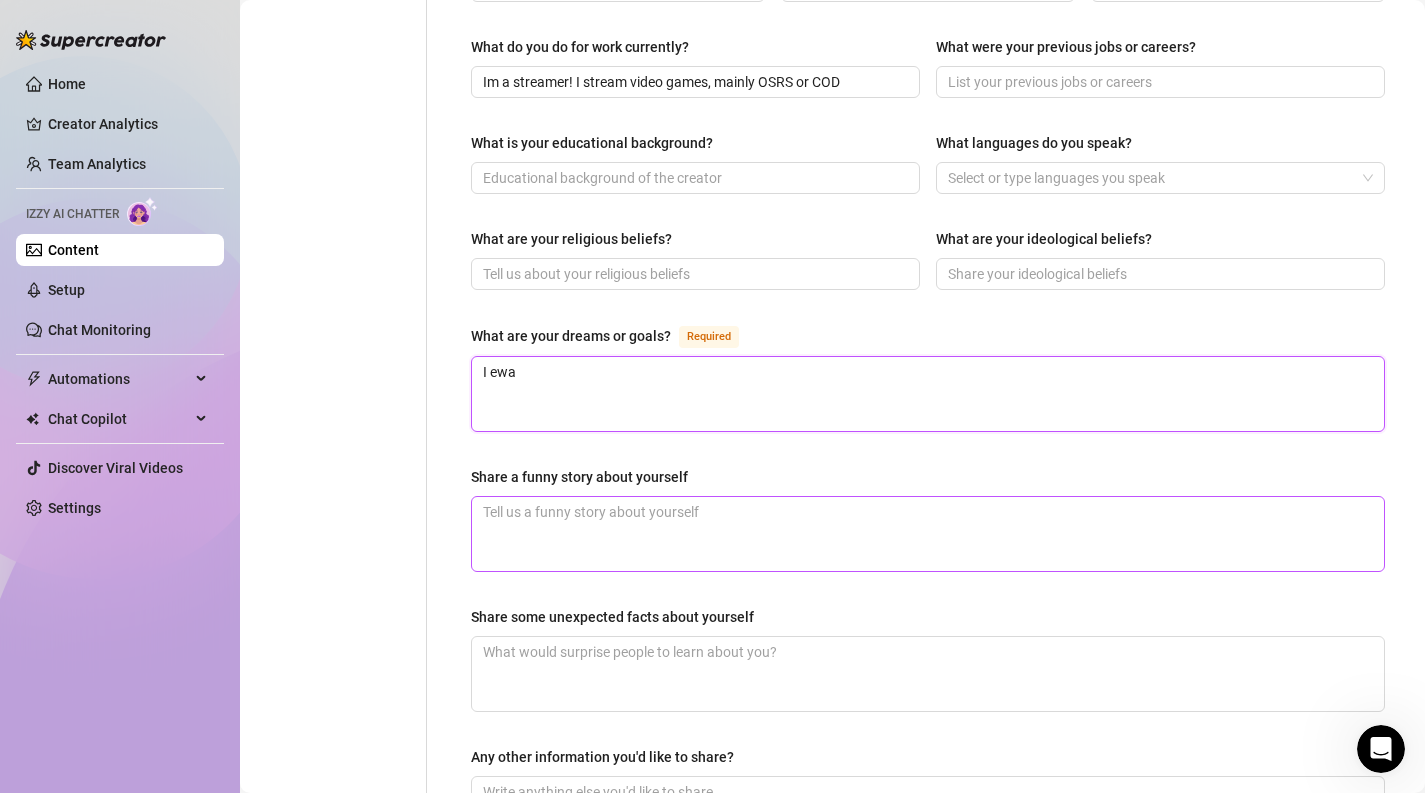 type 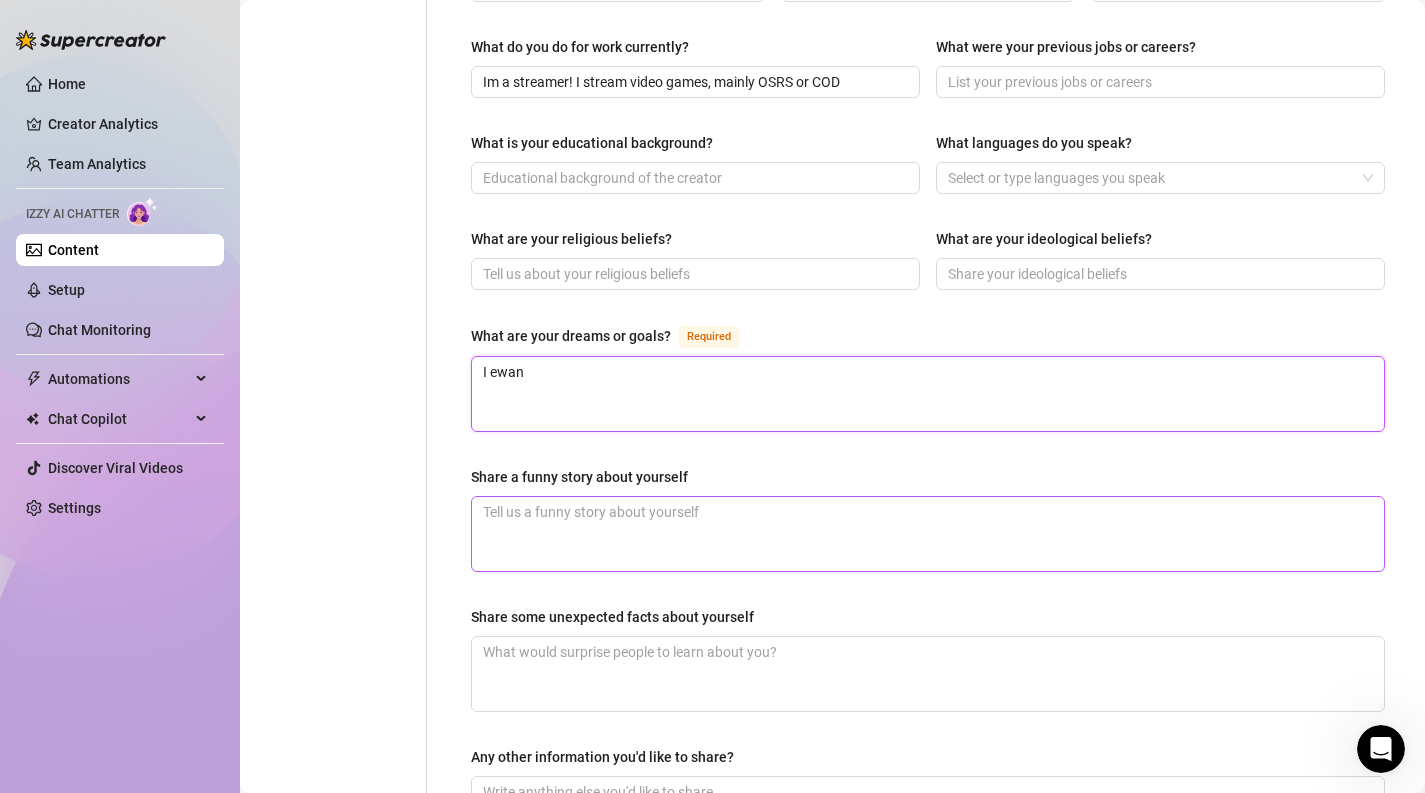 type 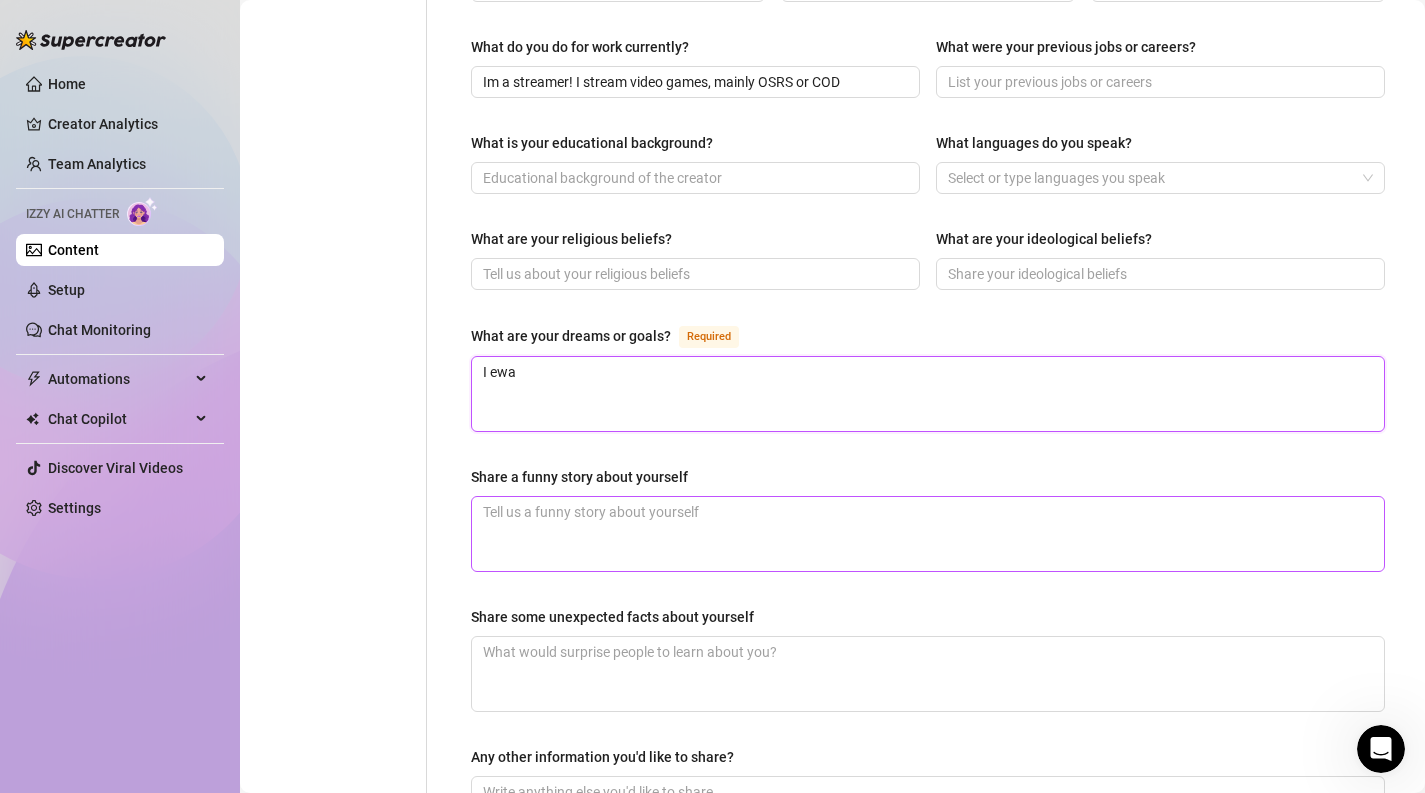 type 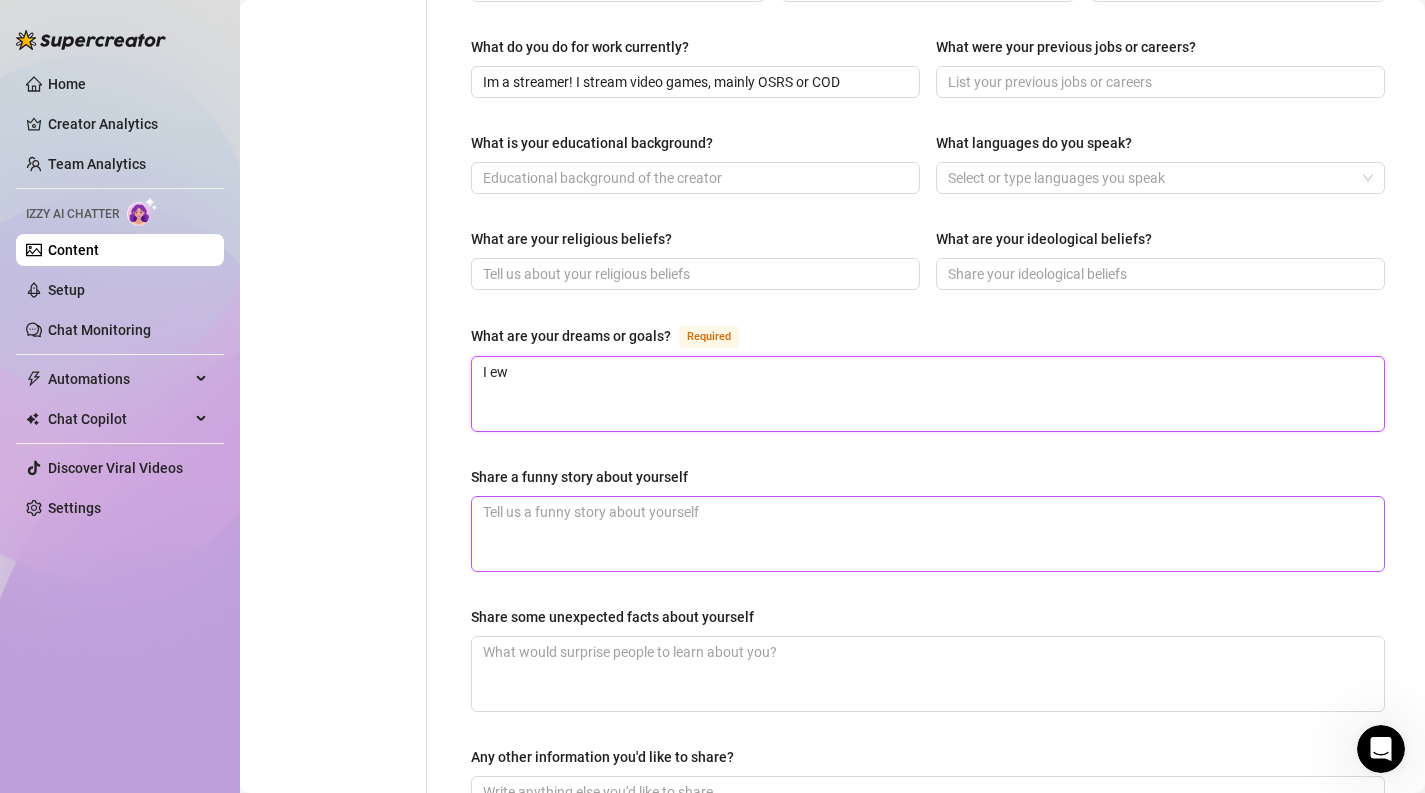 type 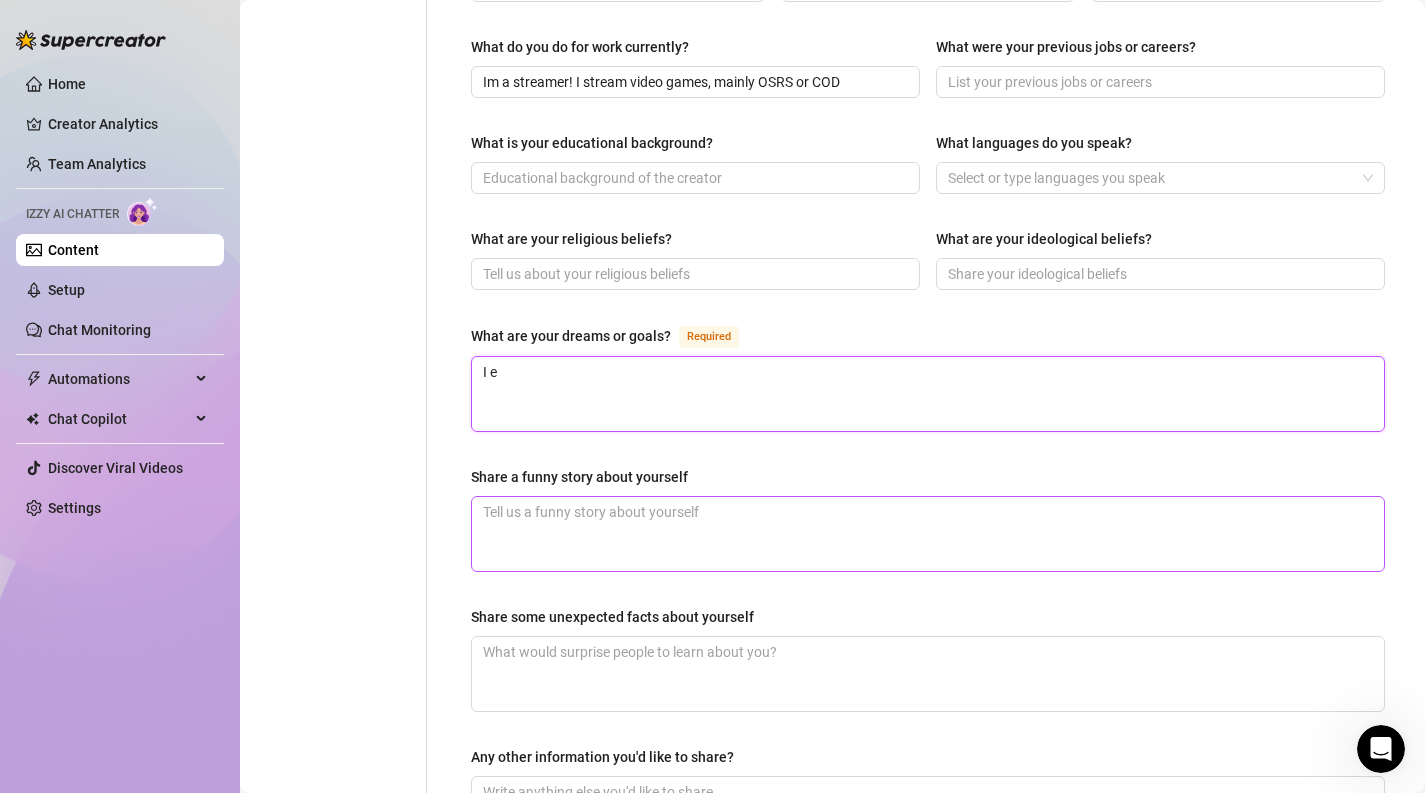 type 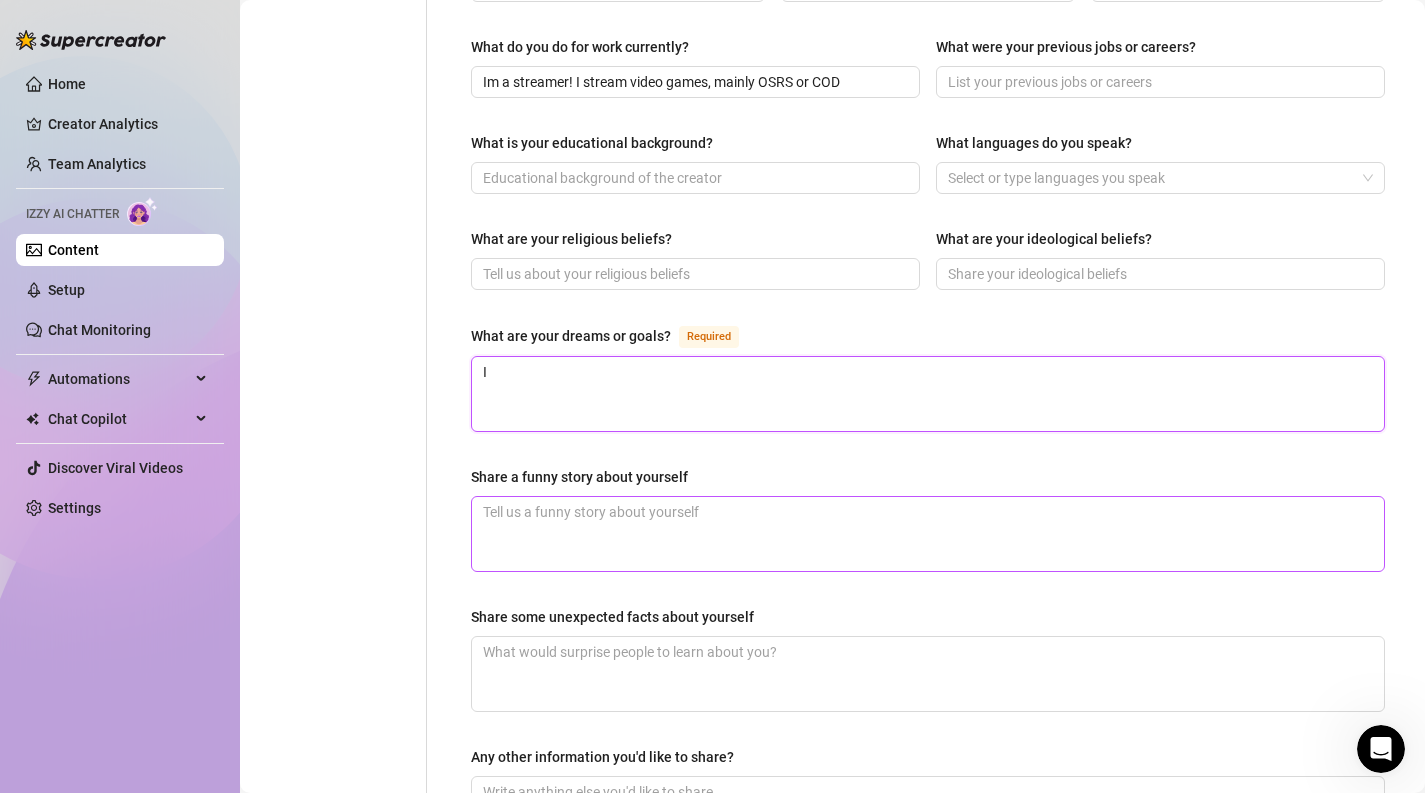 type 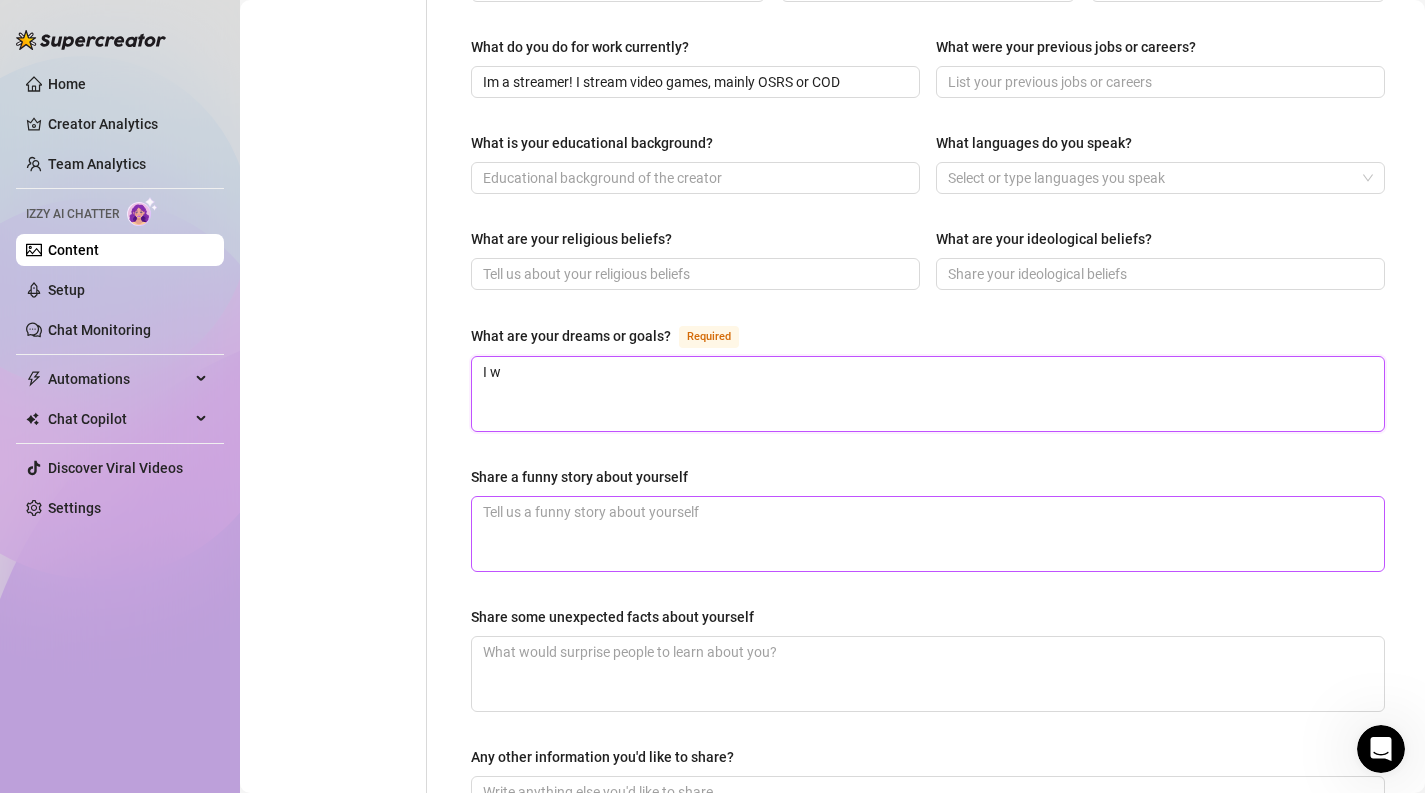 type 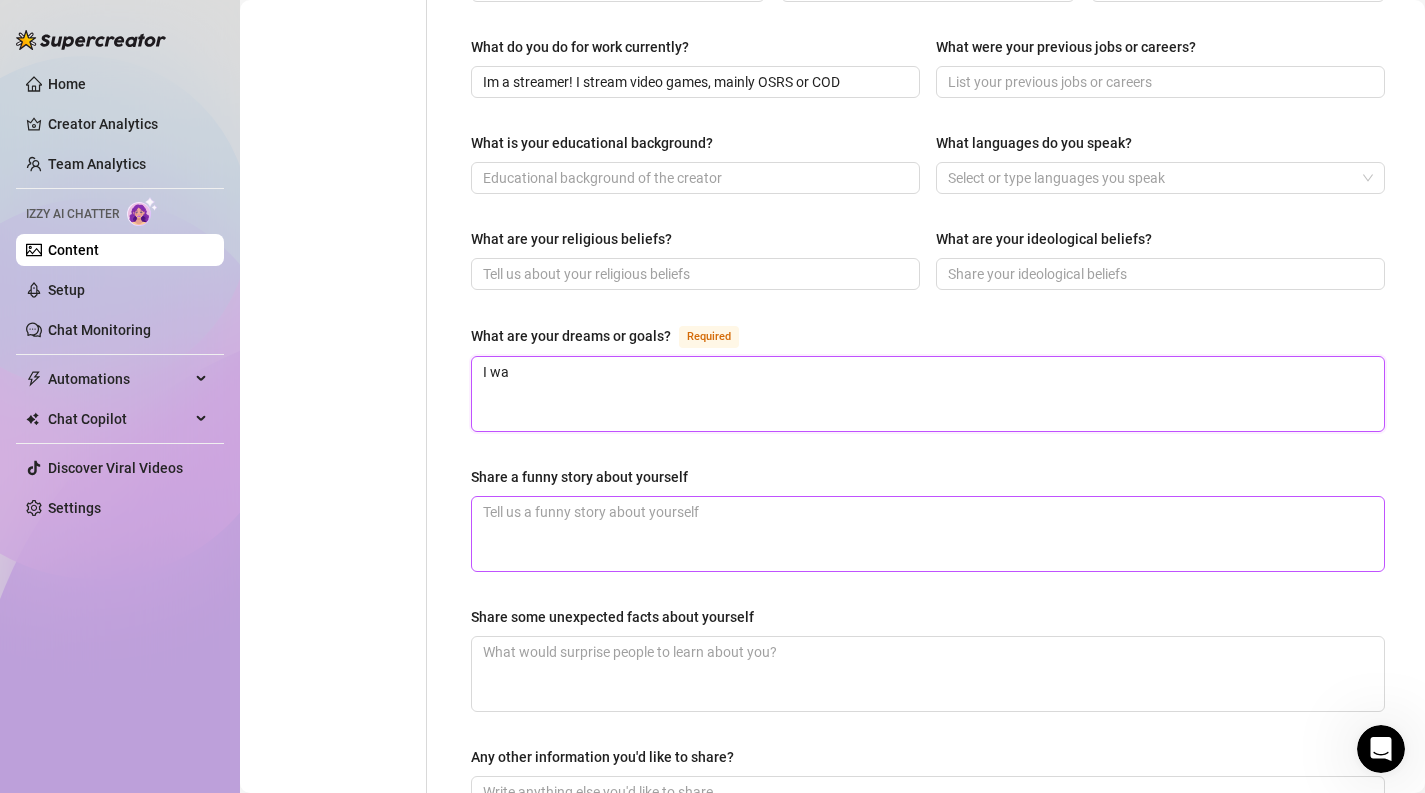 type 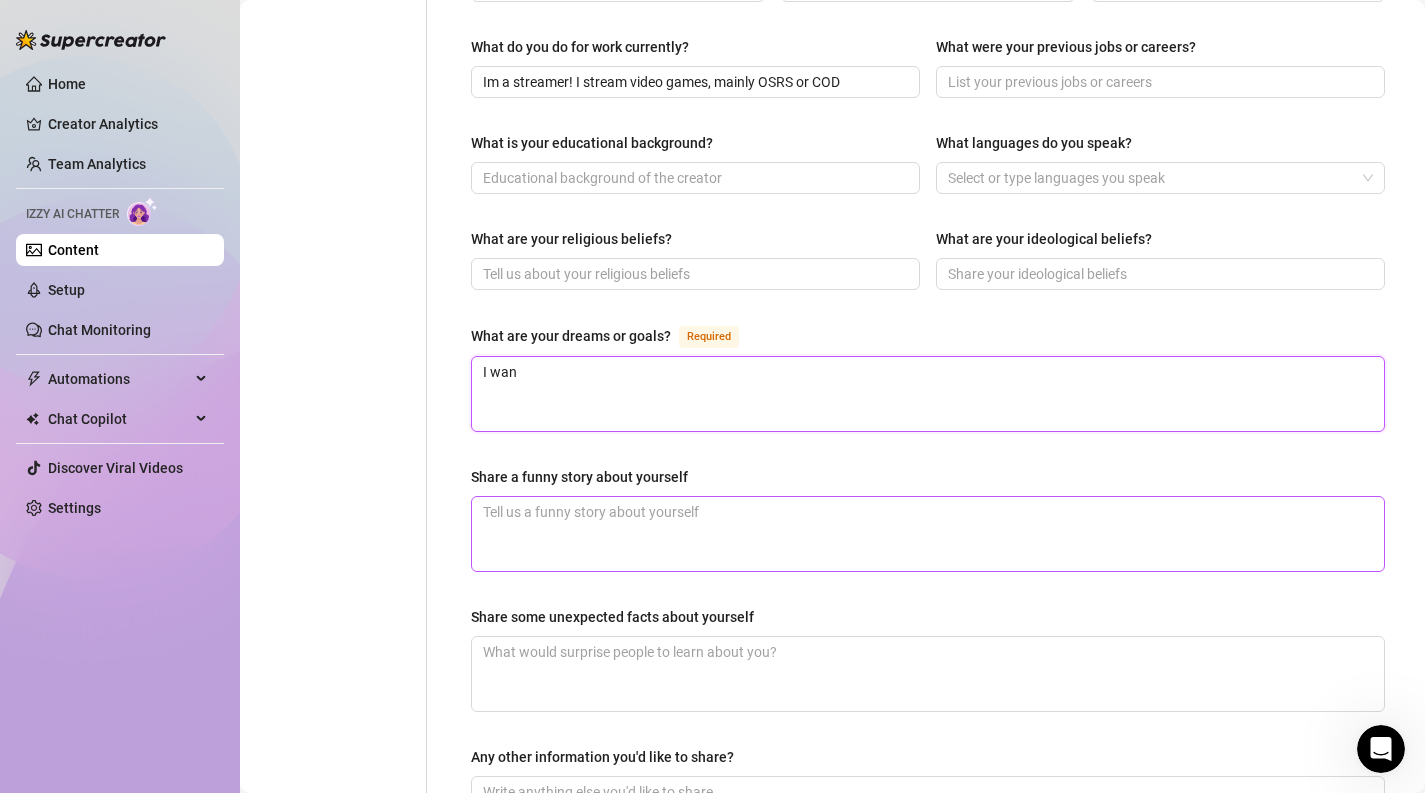 type 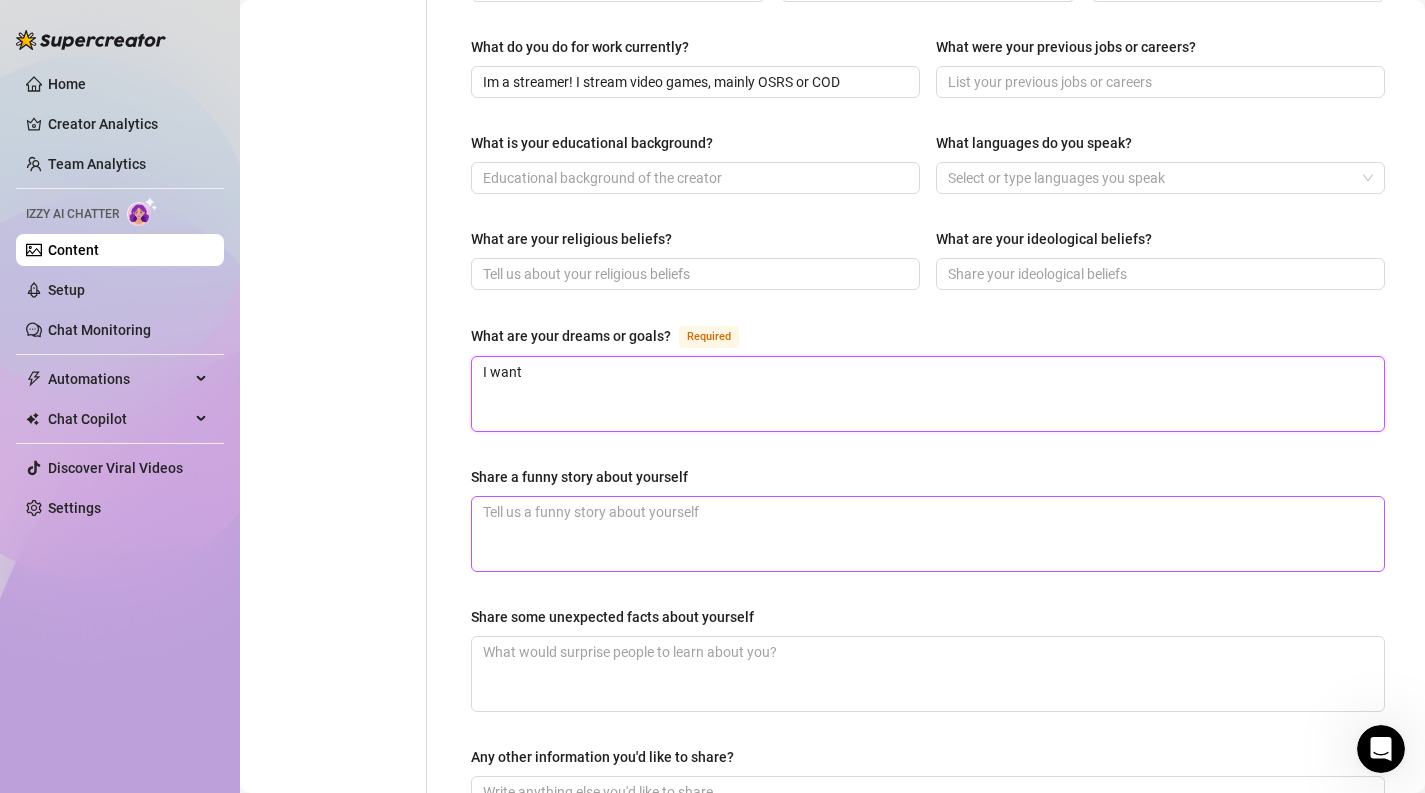 type 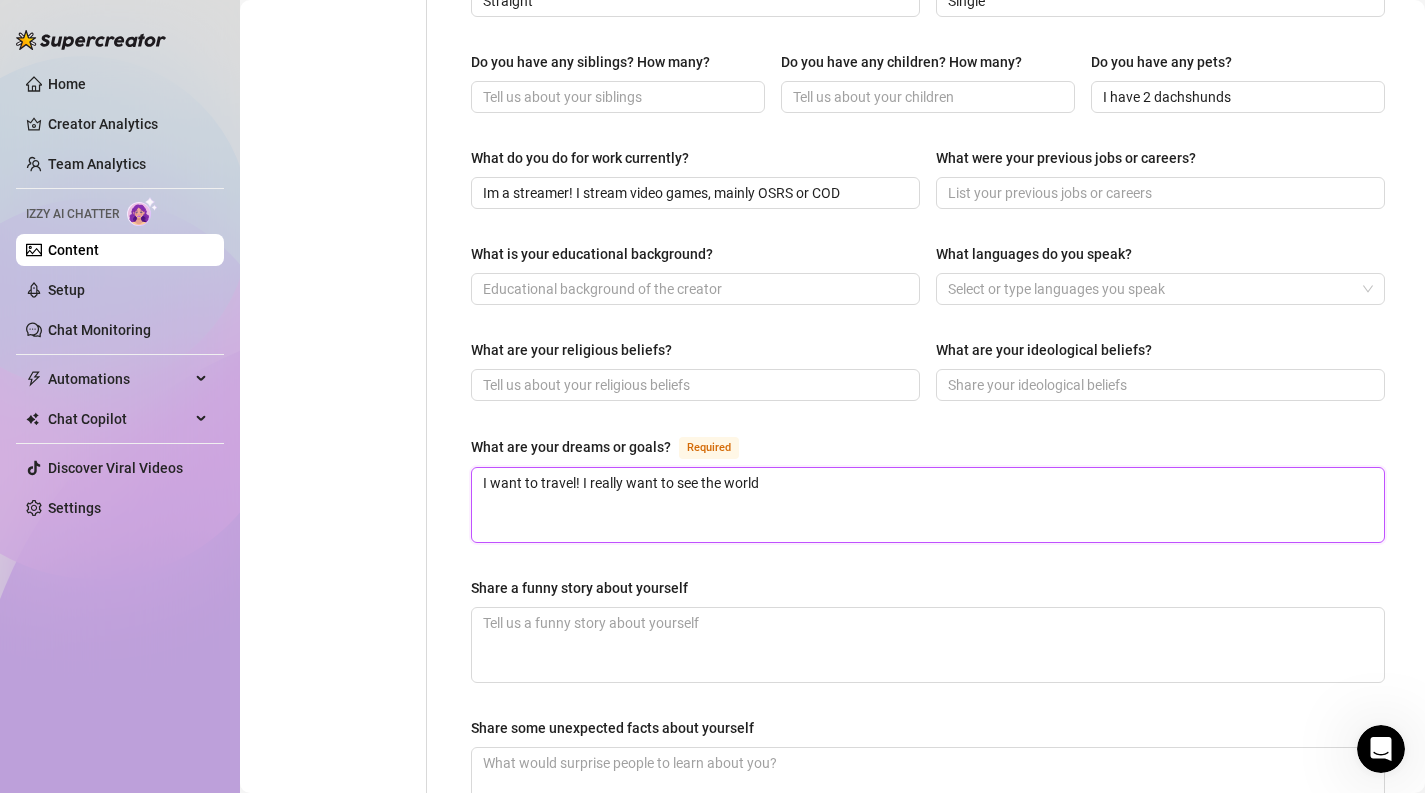 scroll, scrollTop: 1176, scrollLeft: 0, axis: vertical 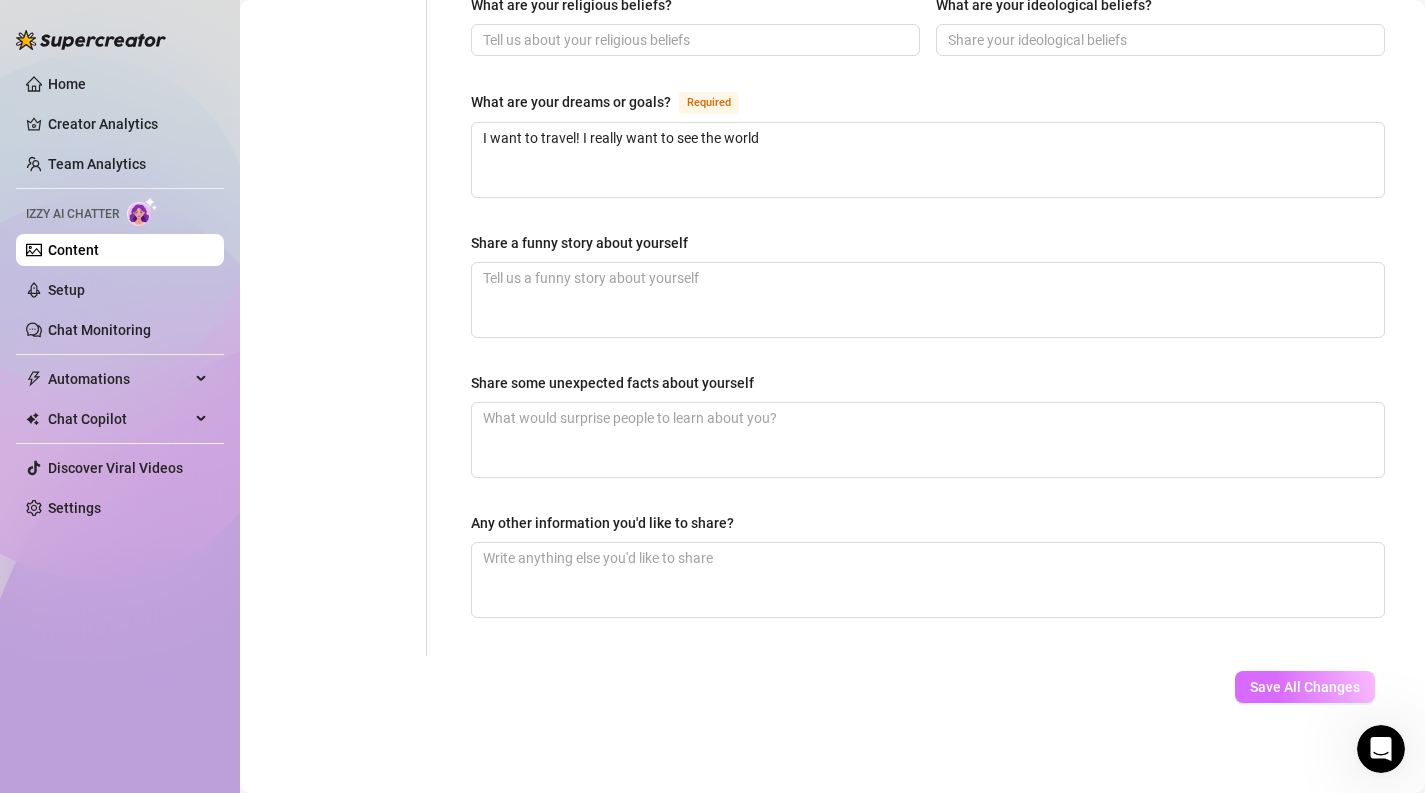 click on "Save All Changes" at bounding box center (1305, 687) 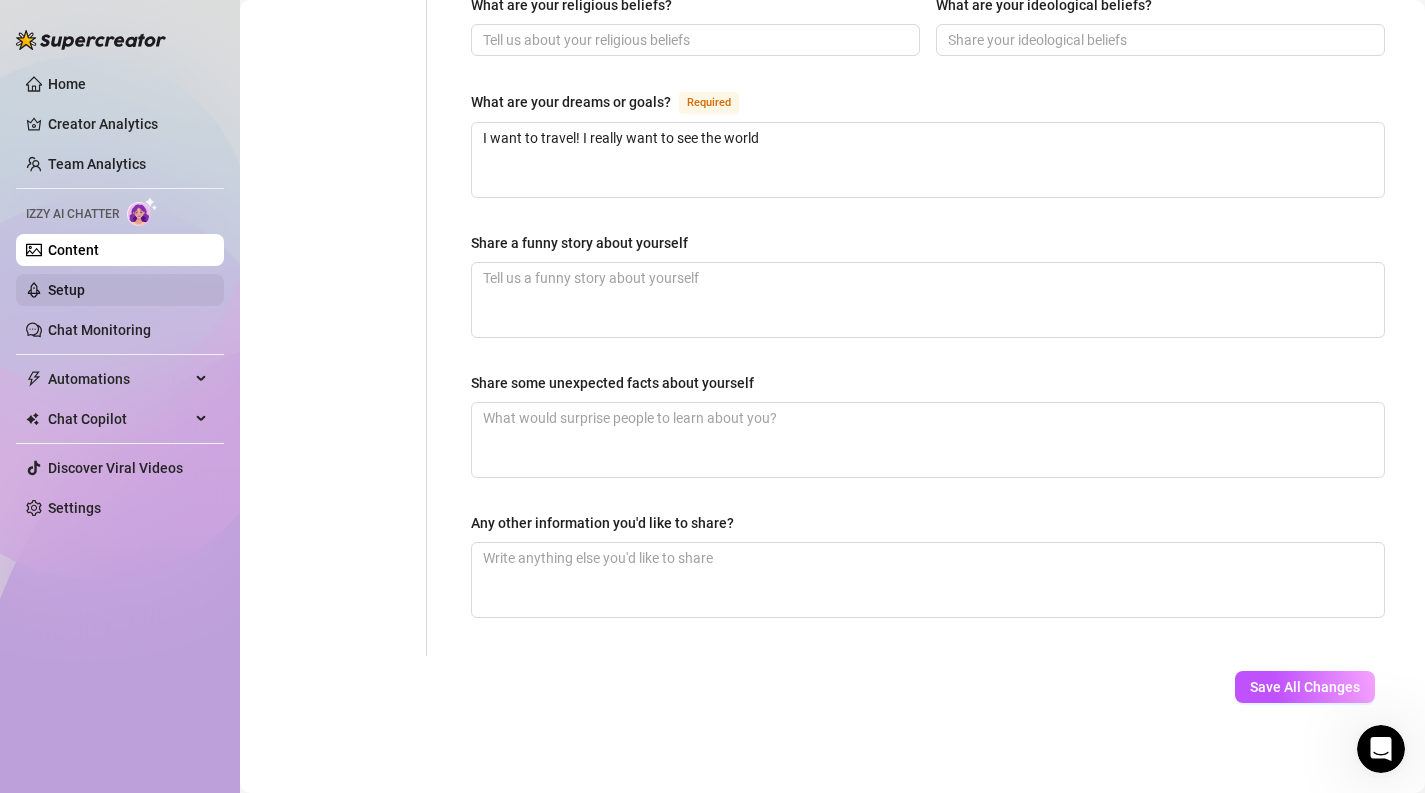 click on "Setup" at bounding box center (66, 290) 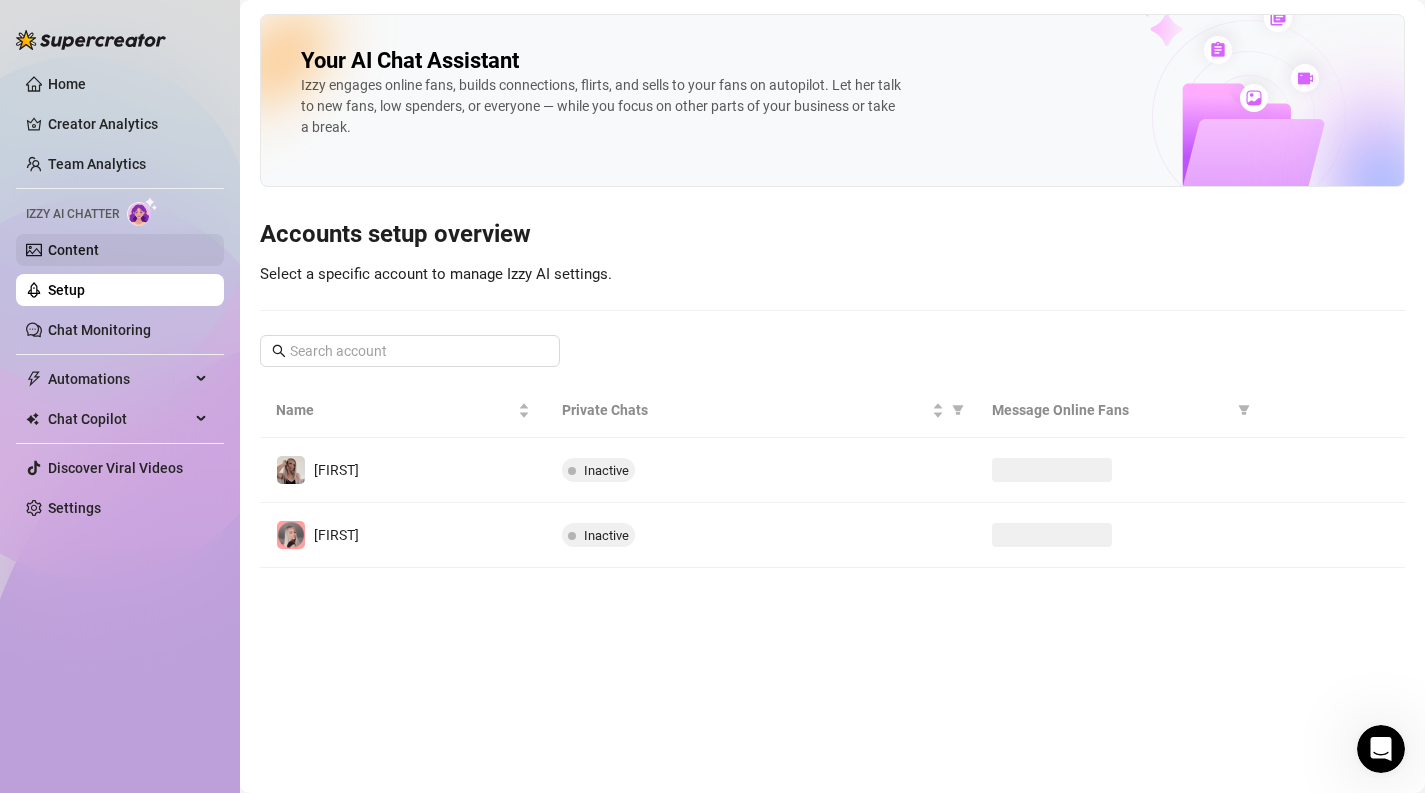 click on "Content" at bounding box center [73, 250] 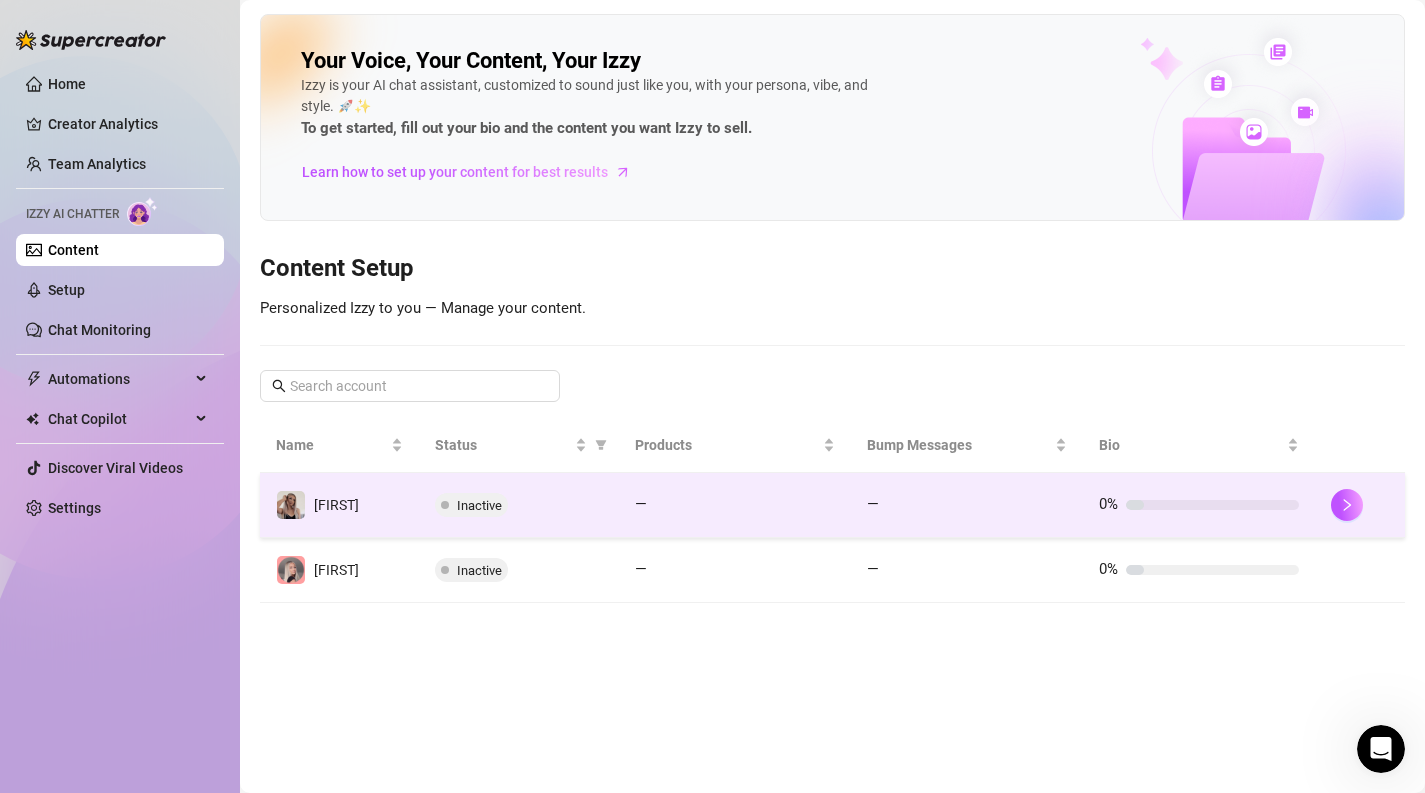 click on "Inactive" at bounding box center (519, 505) 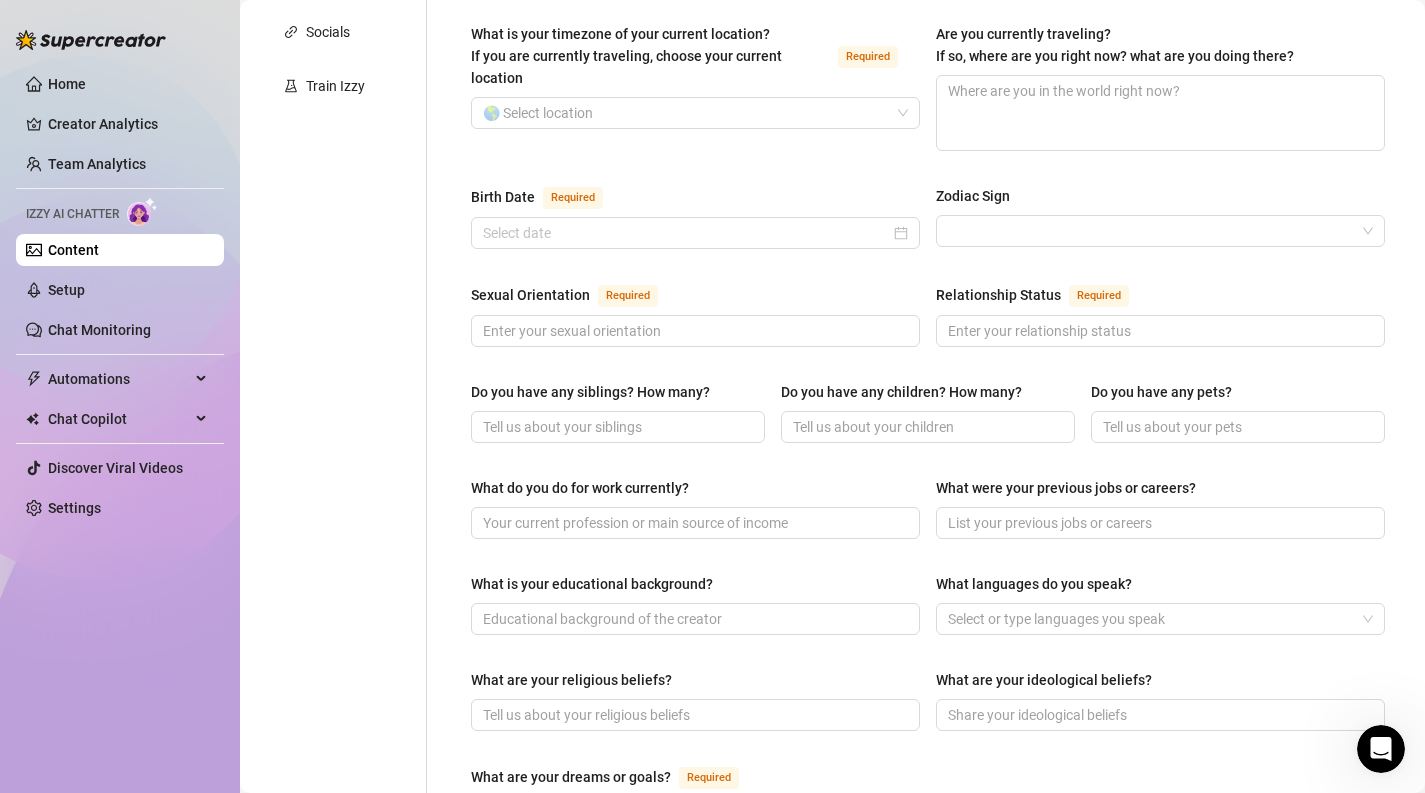 scroll, scrollTop: 0, scrollLeft: 0, axis: both 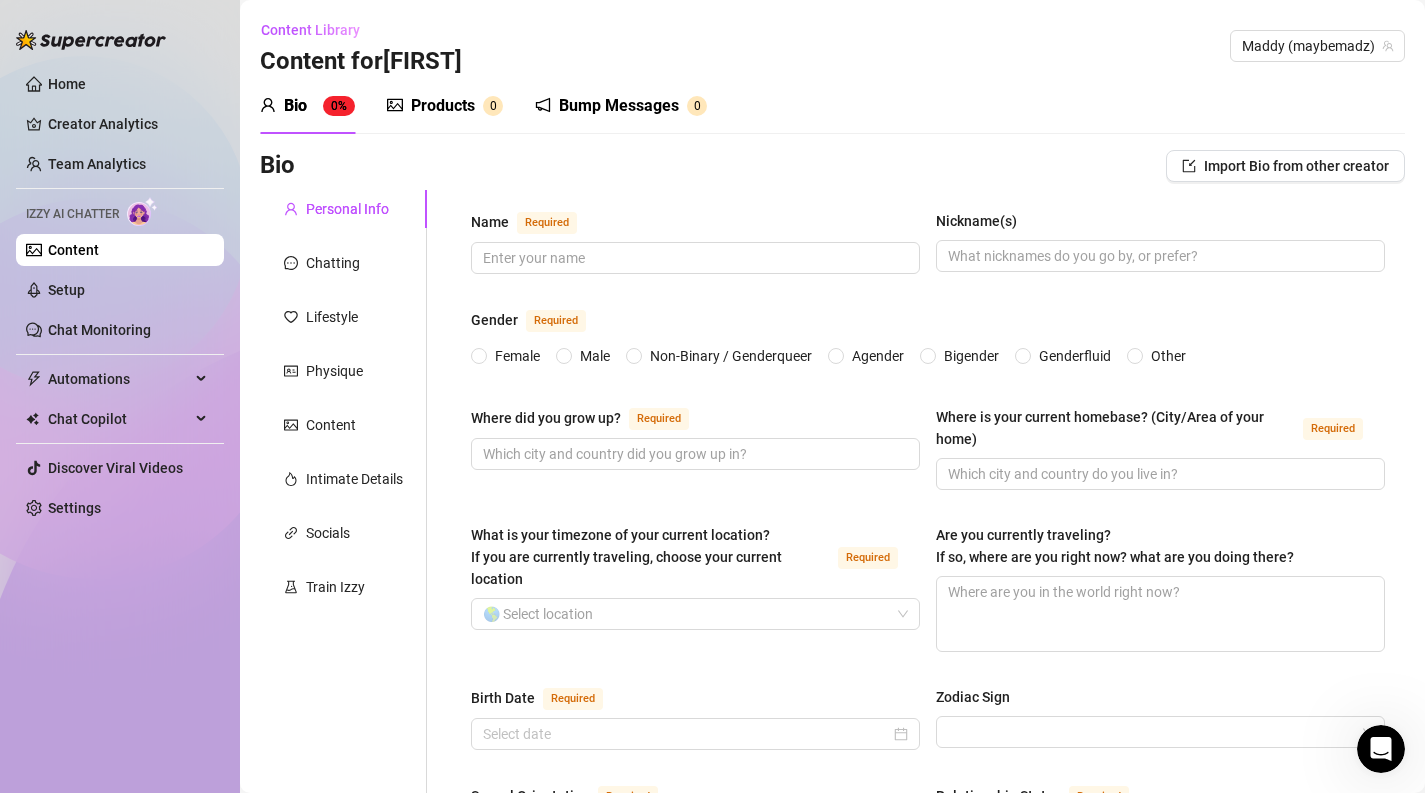 click on "Content" at bounding box center (73, 250) 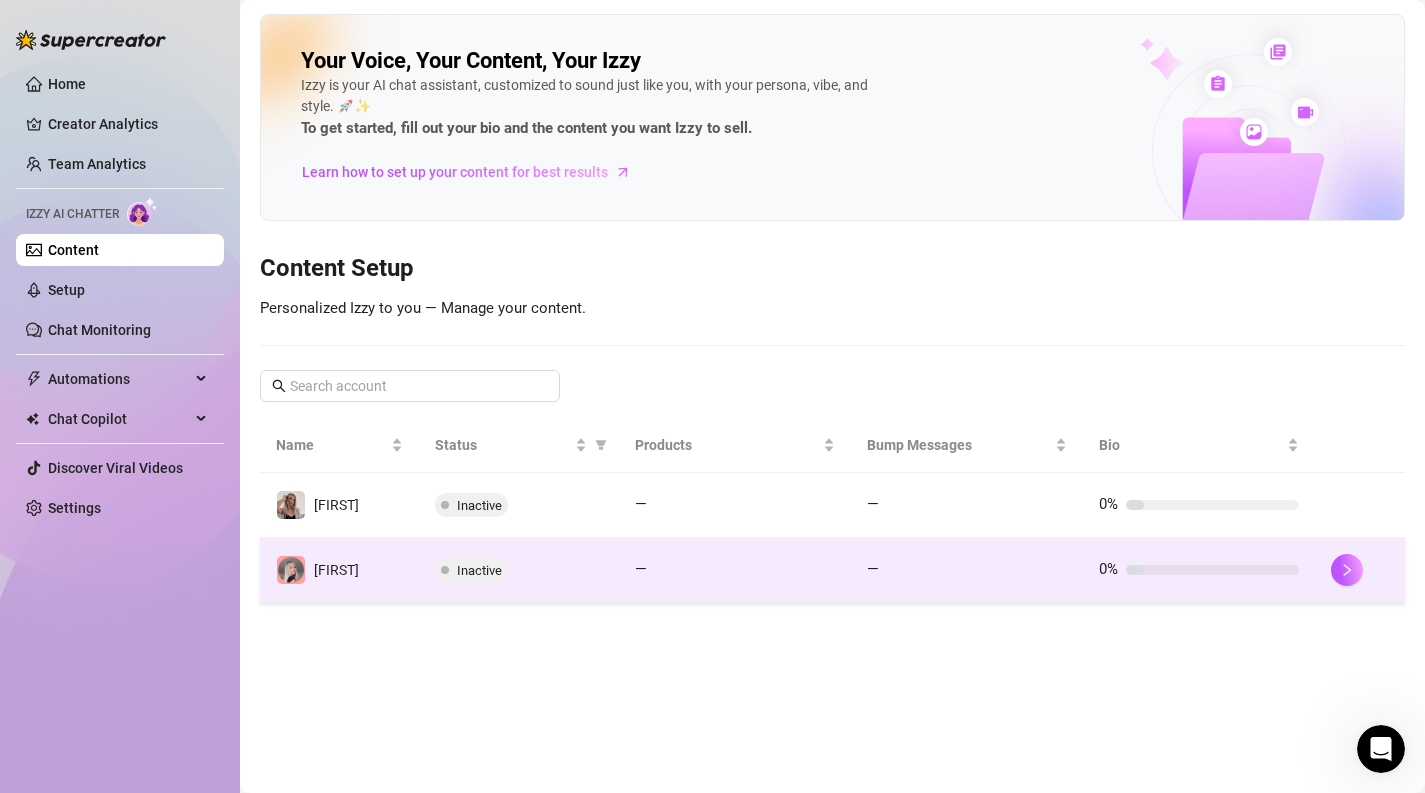 click on "Inactive" at bounding box center (519, 570) 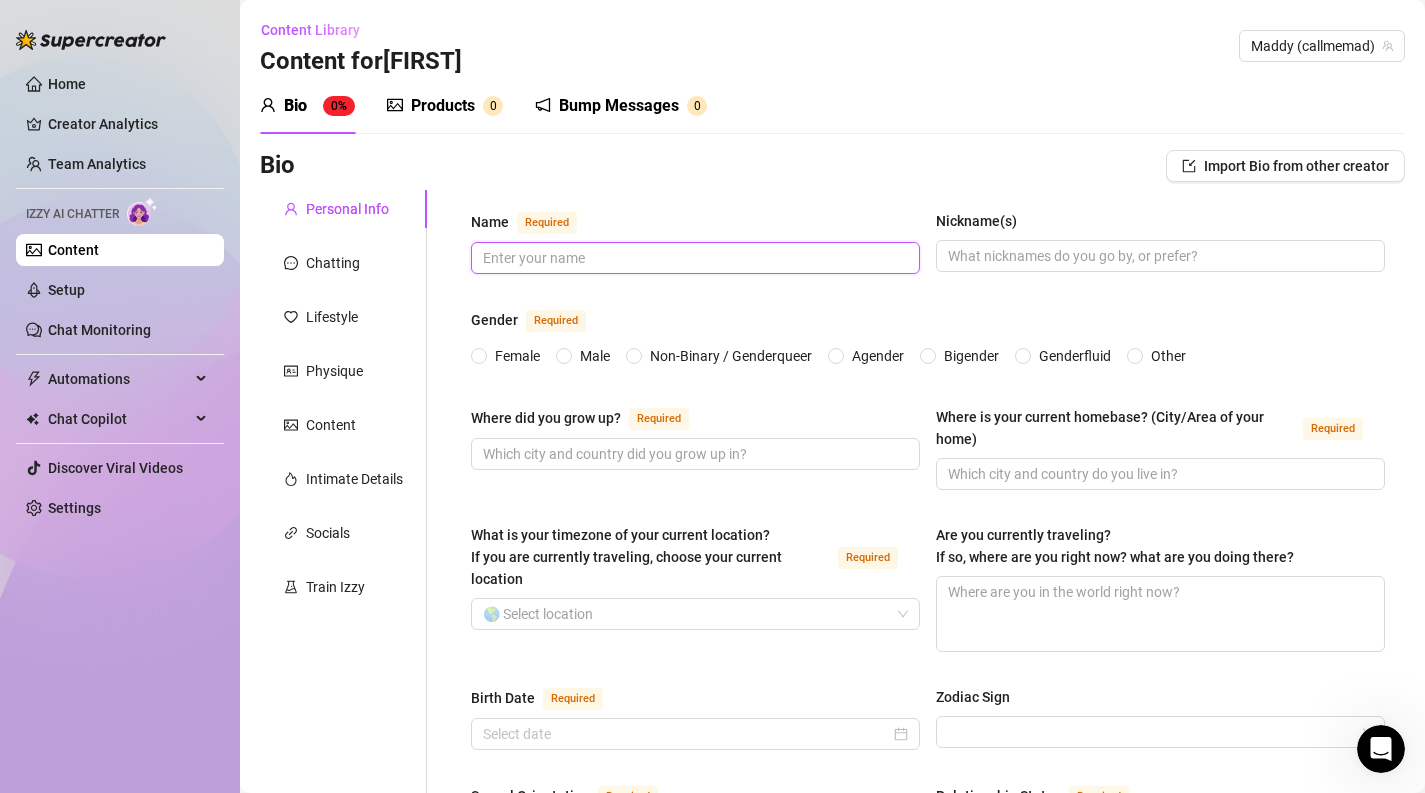 click on "Name Required" at bounding box center [693, 258] 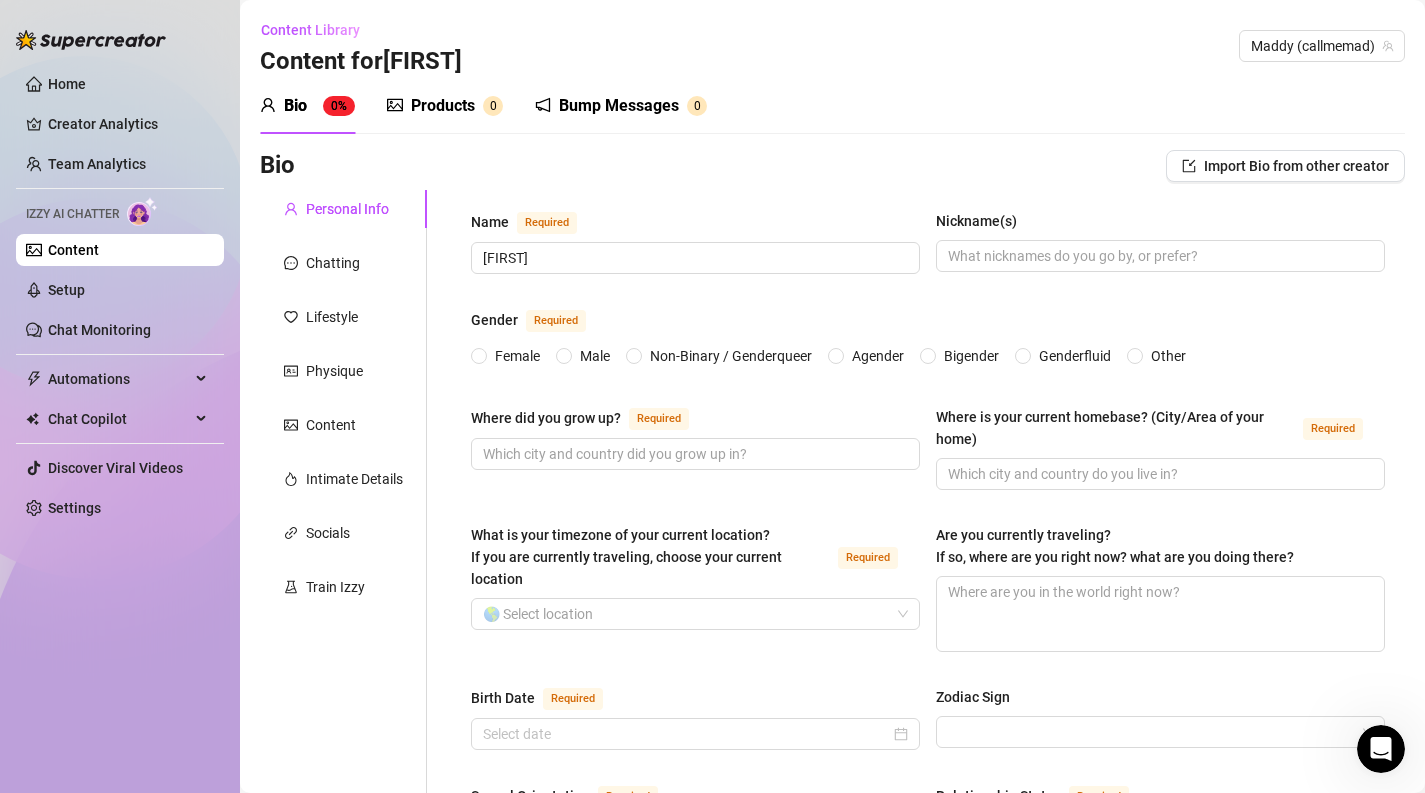 click on "Bio Import Bio from other creator" at bounding box center [832, 166] 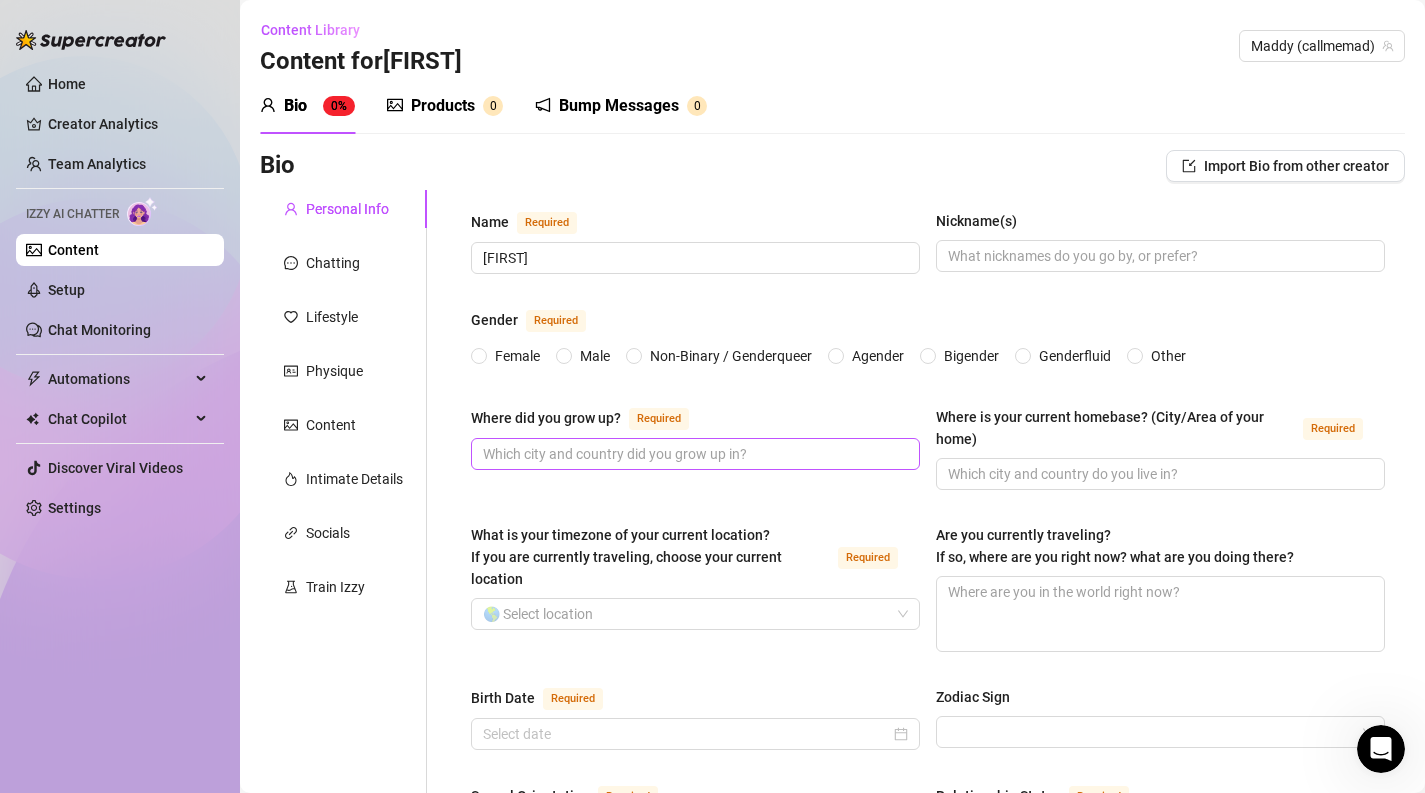 click at bounding box center [695, 454] 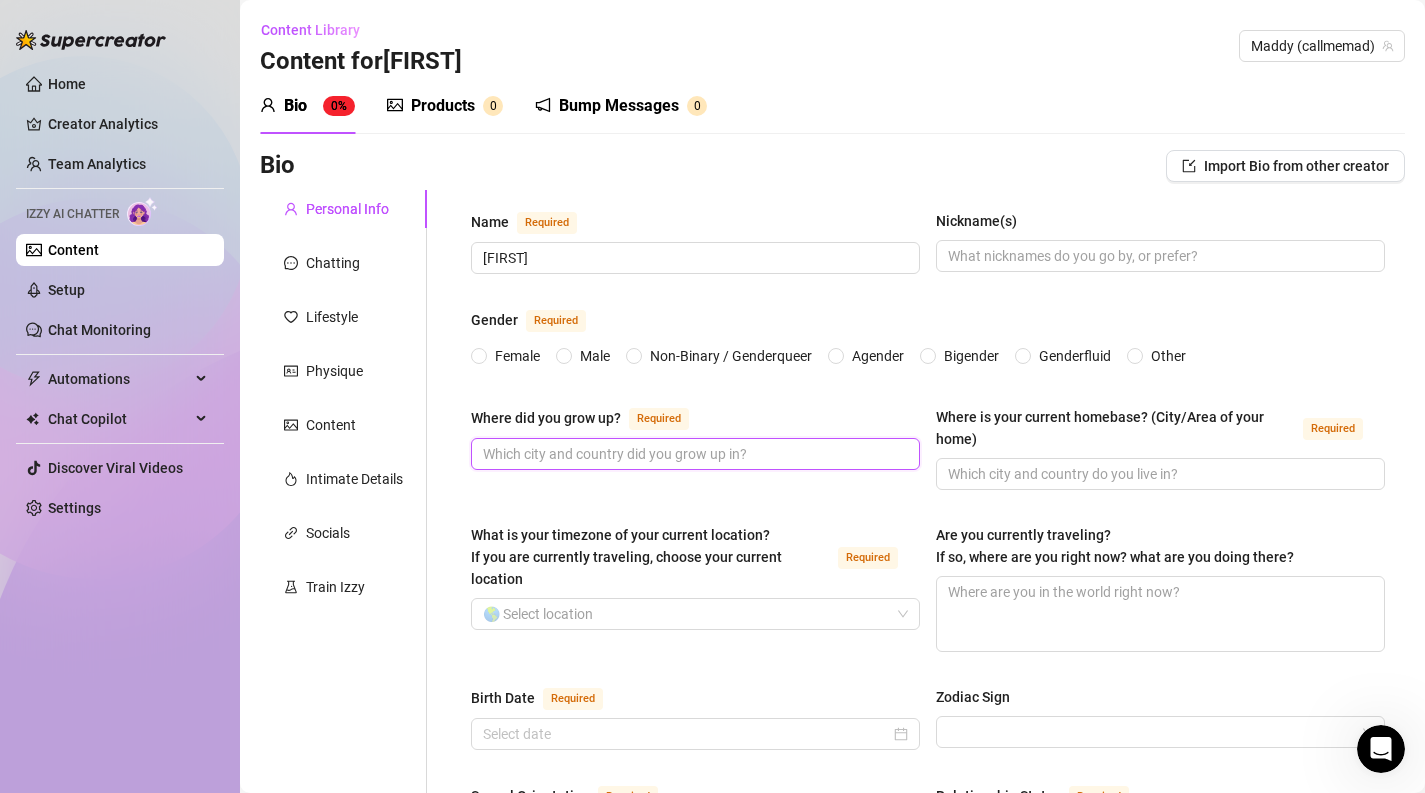 click on "Where did you grow up? Required" at bounding box center [693, 454] 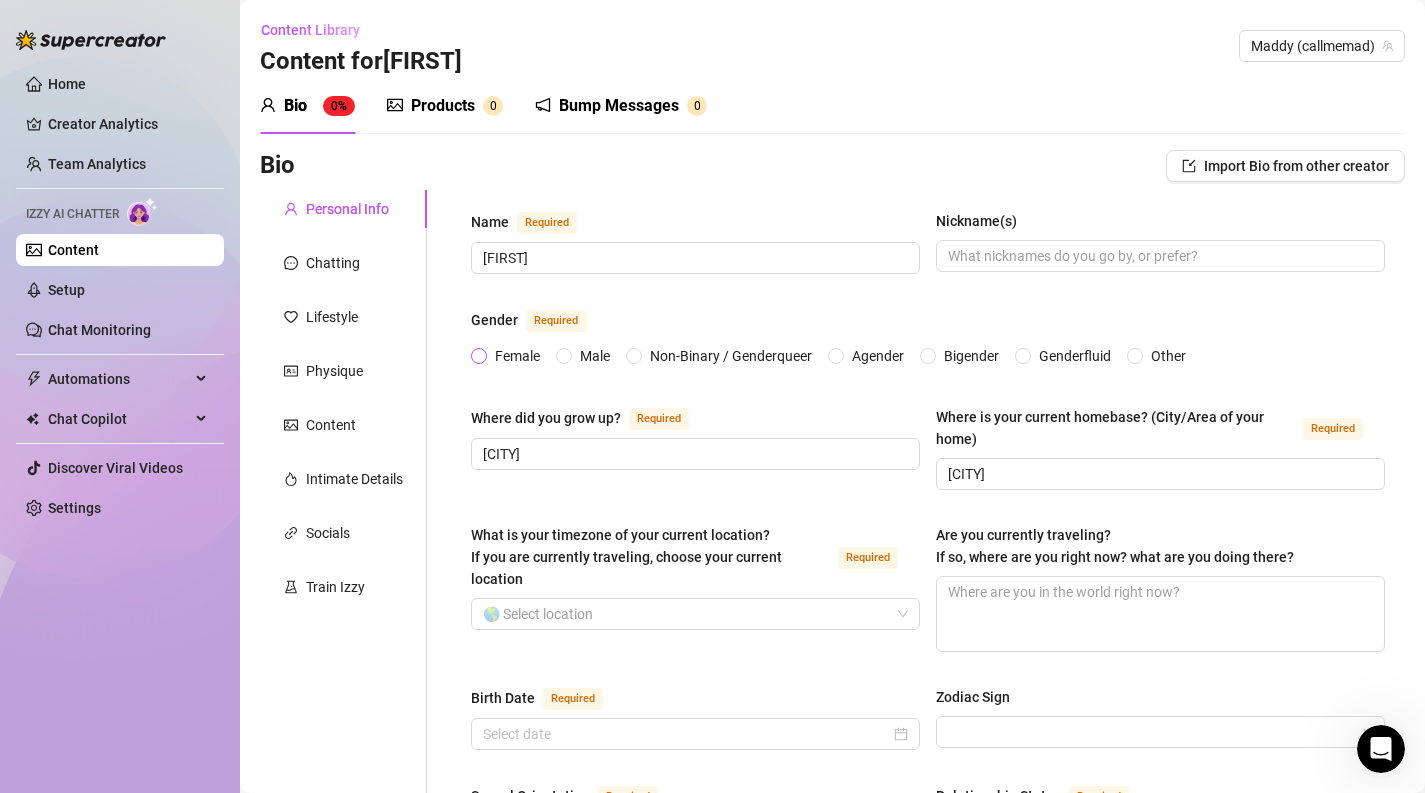 click at bounding box center [479, 356] 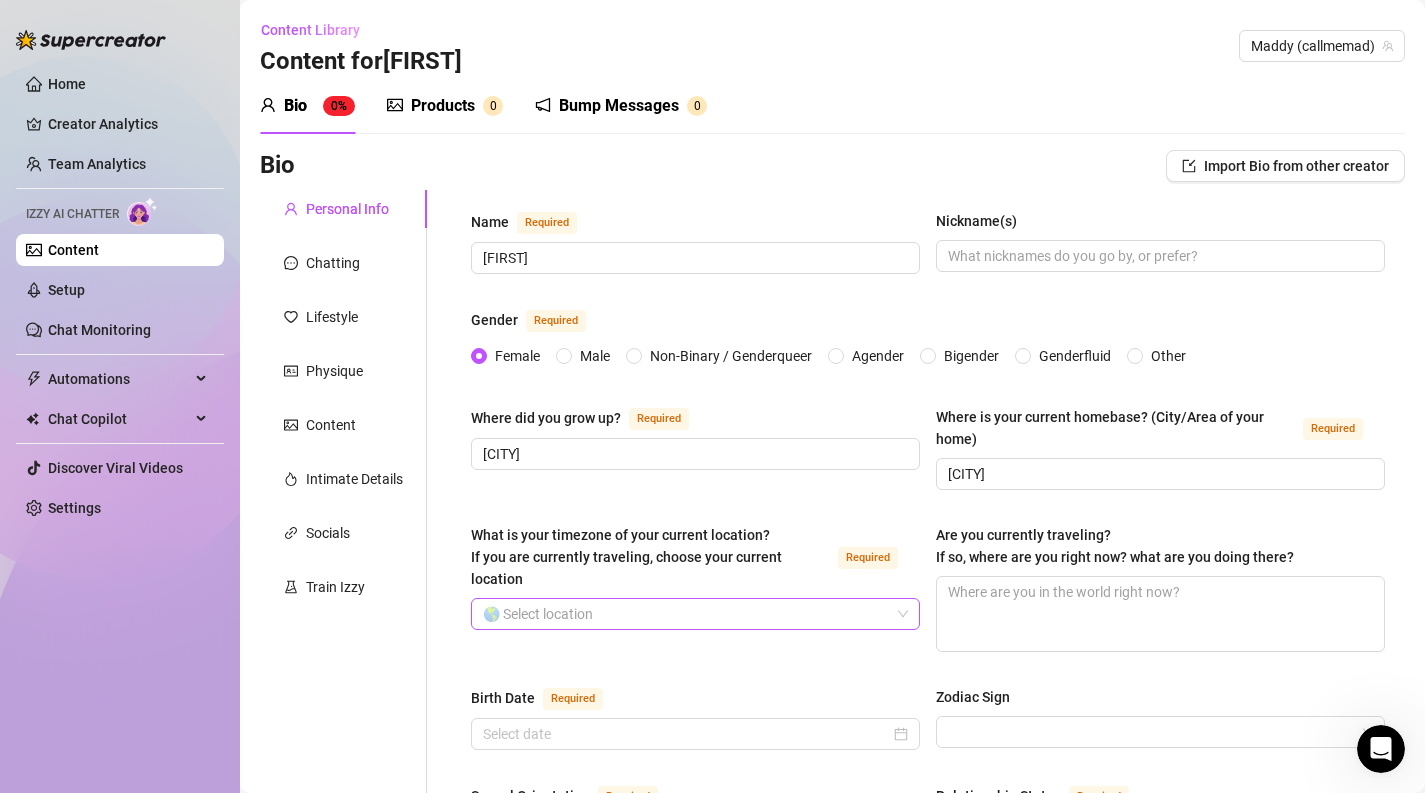 click on "What is your timezone of your current location? If you are currently traveling, choose your current location Required" at bounding box center [686, 614] 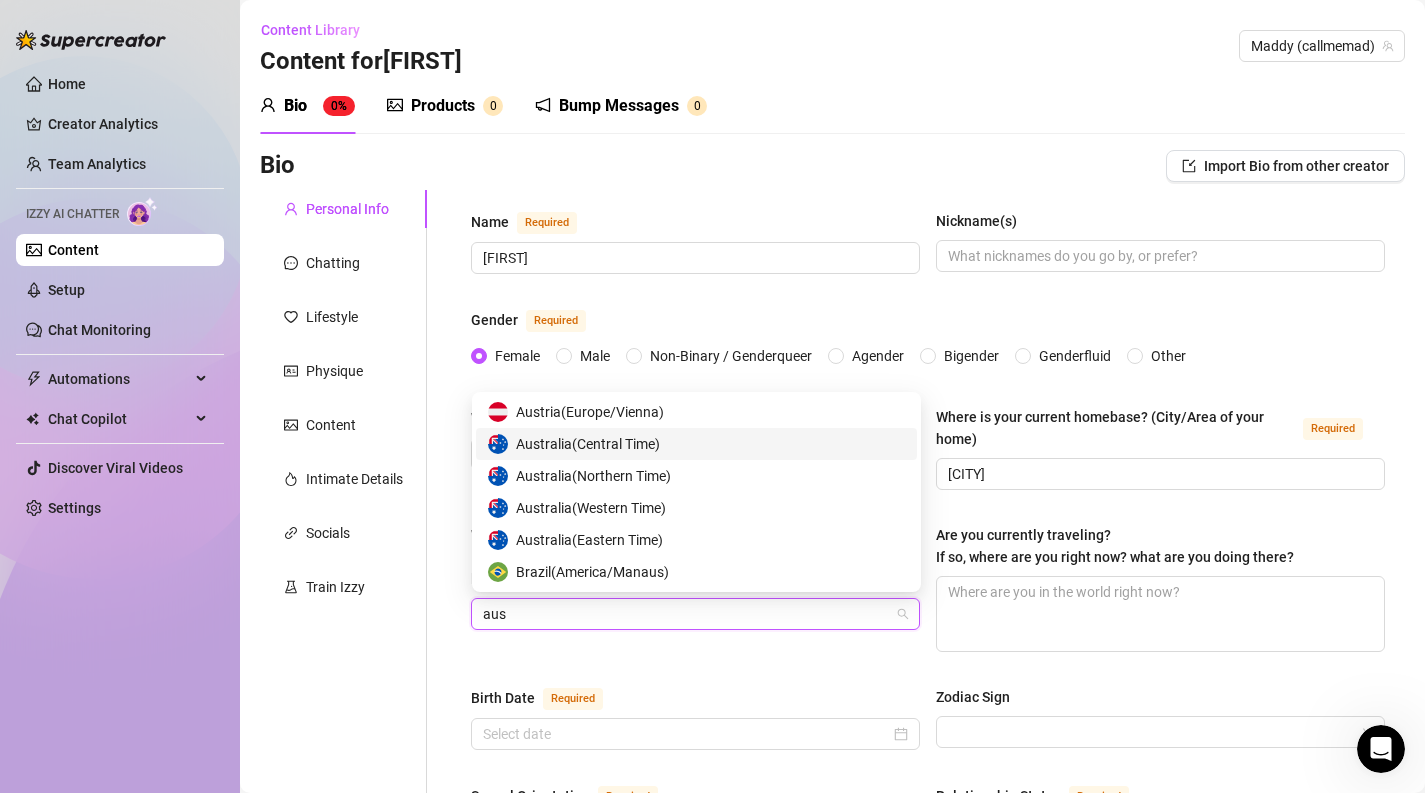 click on "[CITY]  ( [TIMEZONE] )" at bounding box center (696, 444) 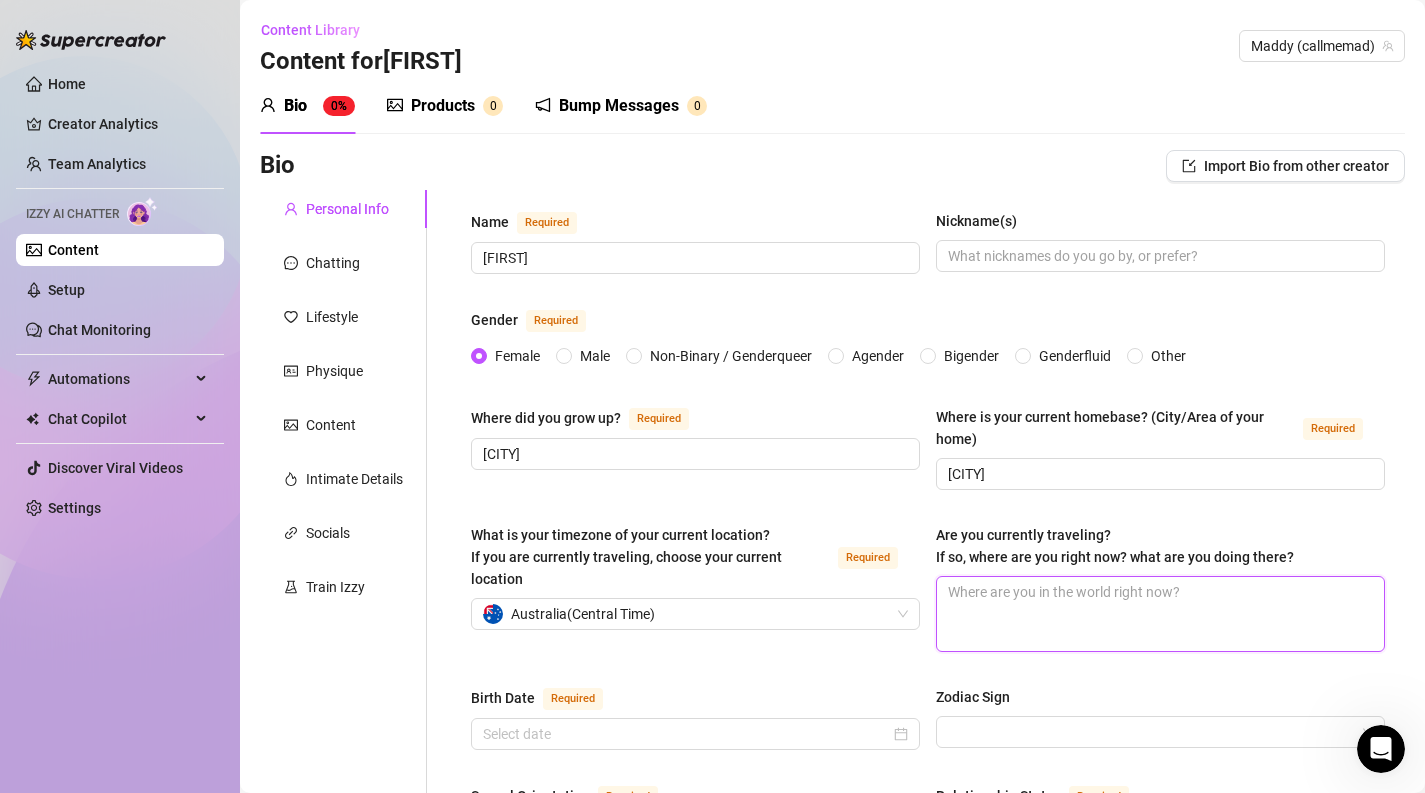 click on "Are you currently traveling? If so, where are you right now? what are you doing there?" at bounding box center (1160, 614) 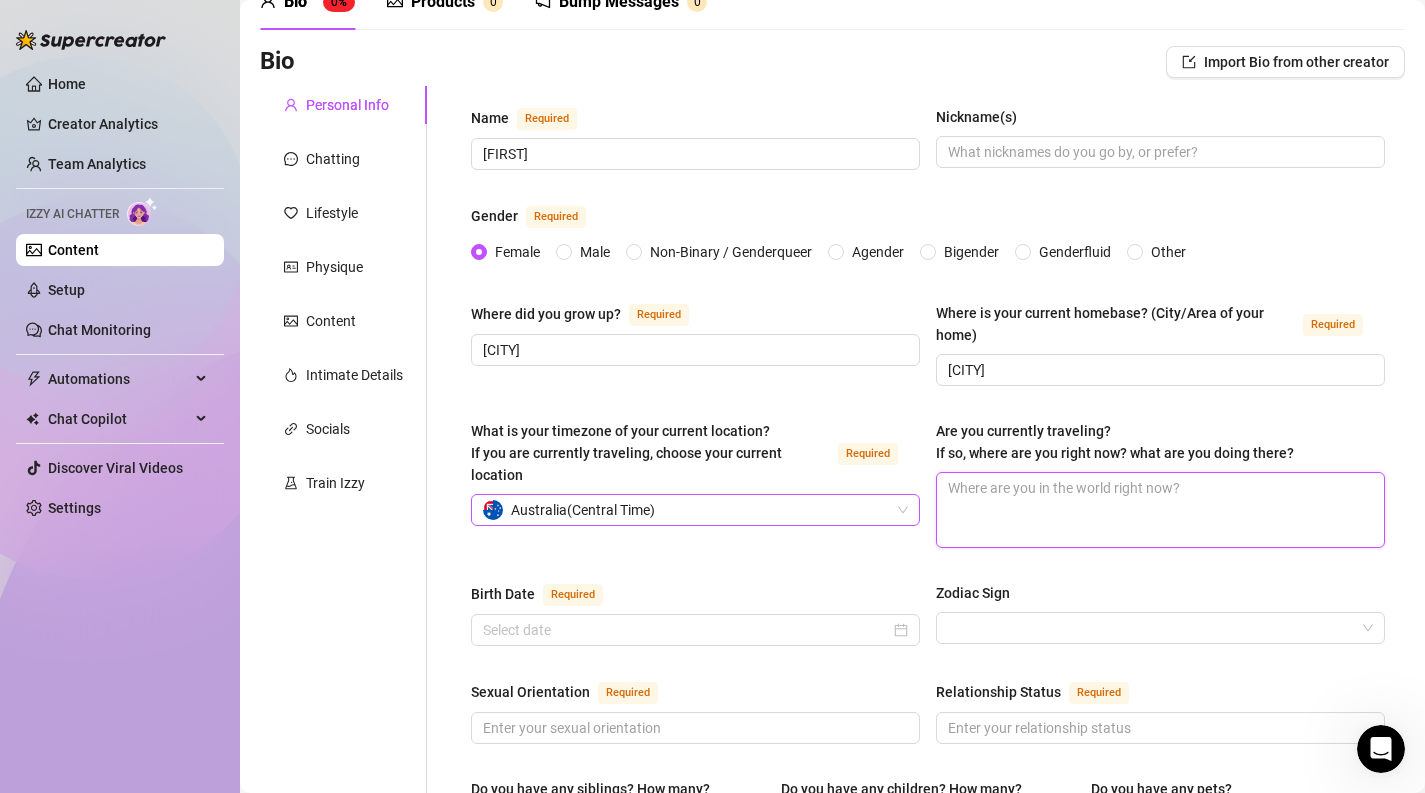 scroll, scrollTop: 157, scrollLeft: 0, axis: vertical 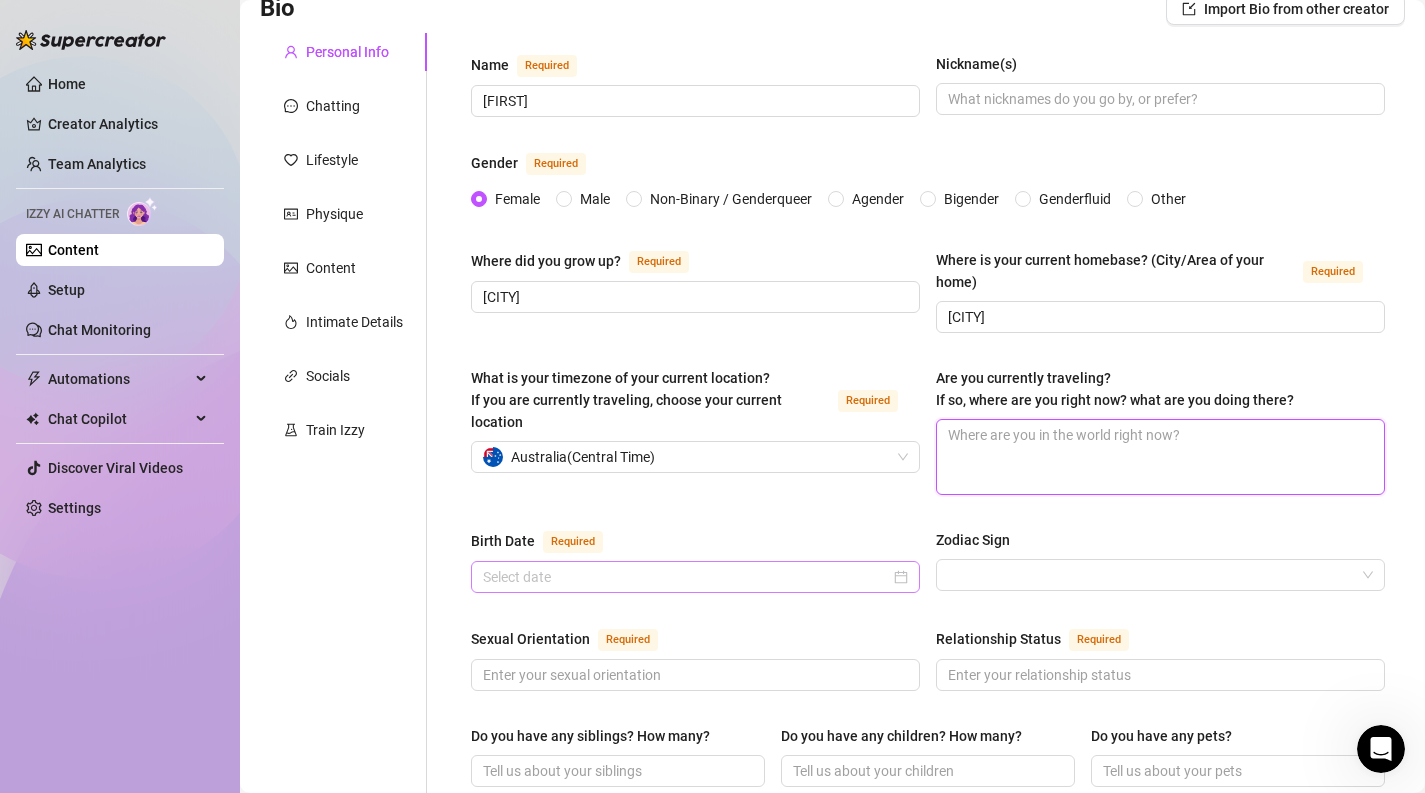 click at bounding box center [695, 577] 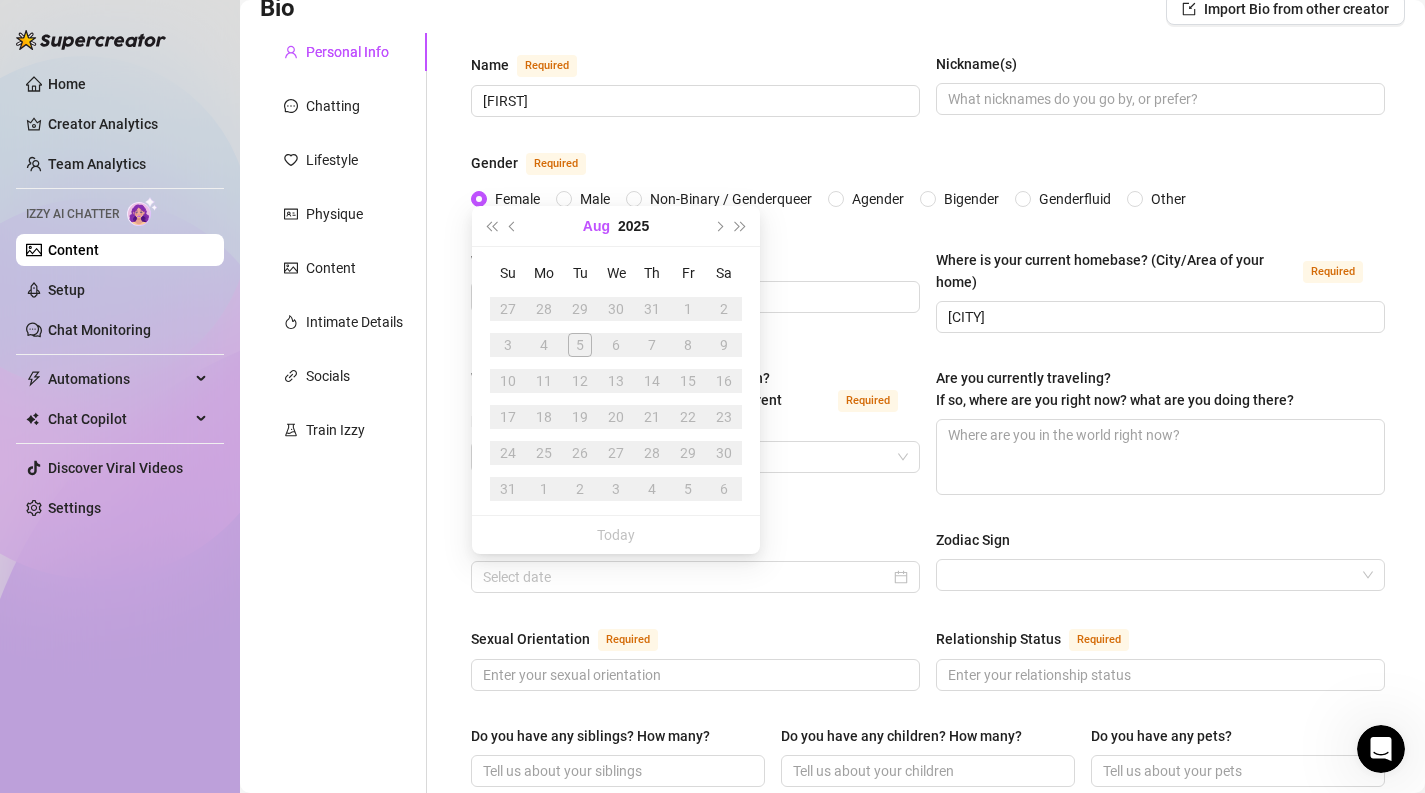 click on "Aug" at bounding box center (596, 226) 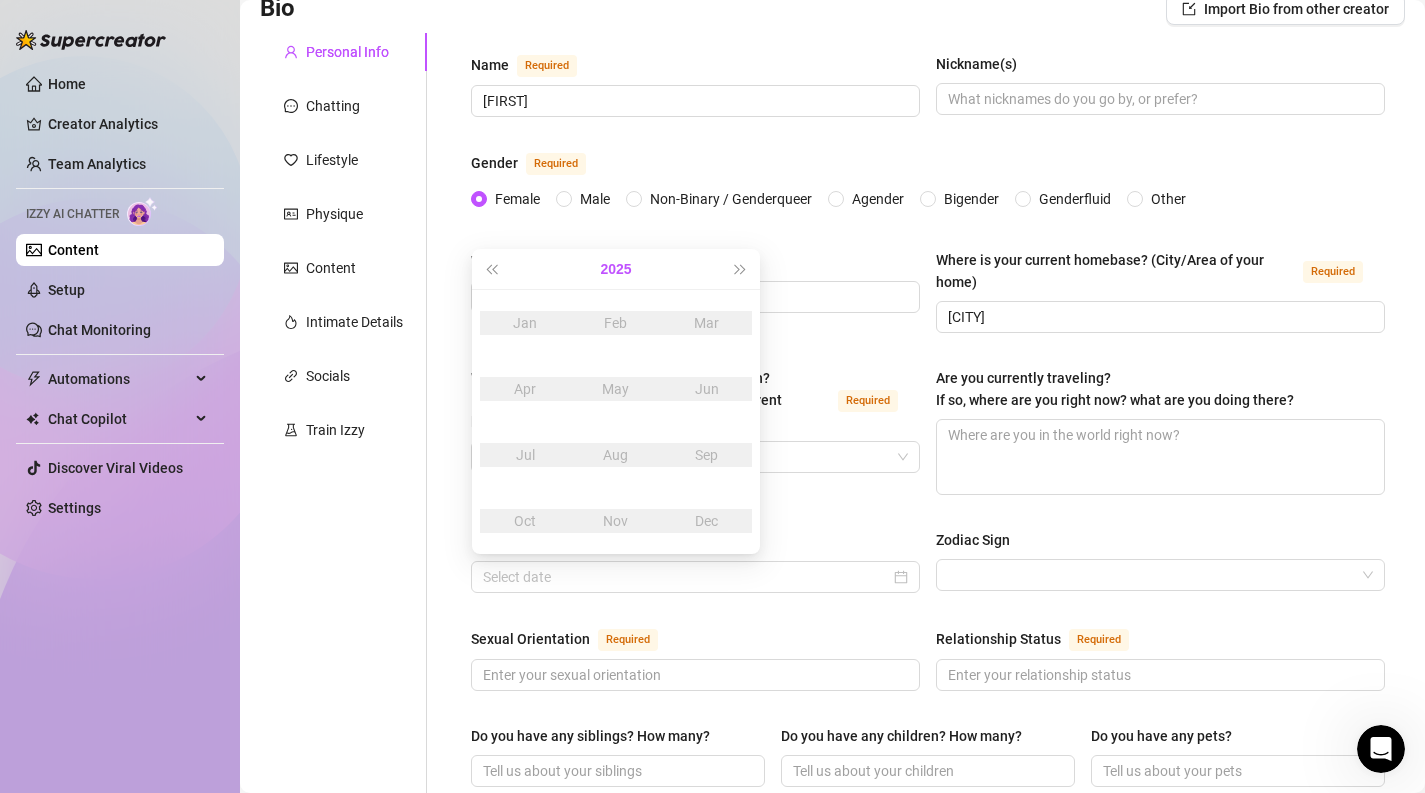 click on "2025" at bounding box center (615, 269) 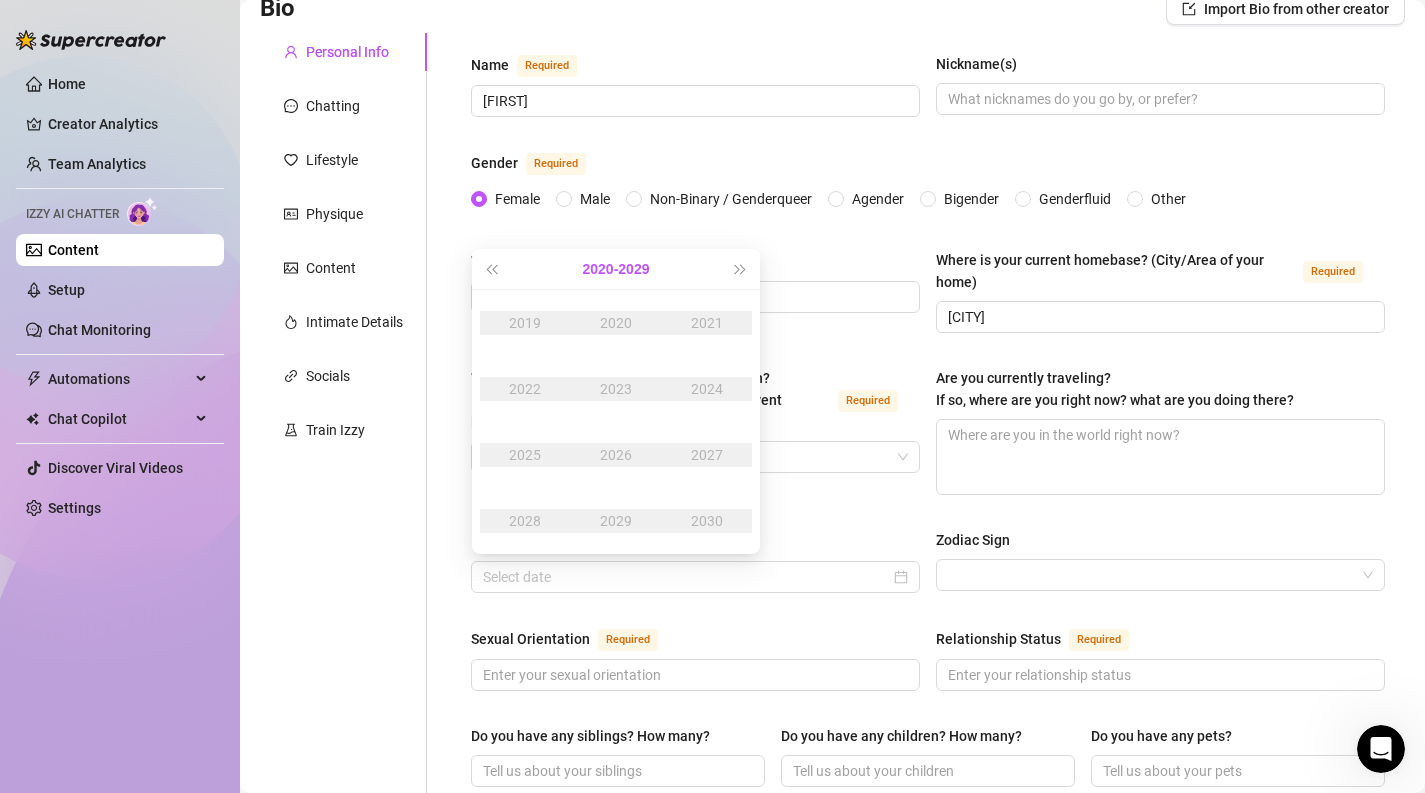 click on "2020 - 2029" at bounding box center [616, 269] 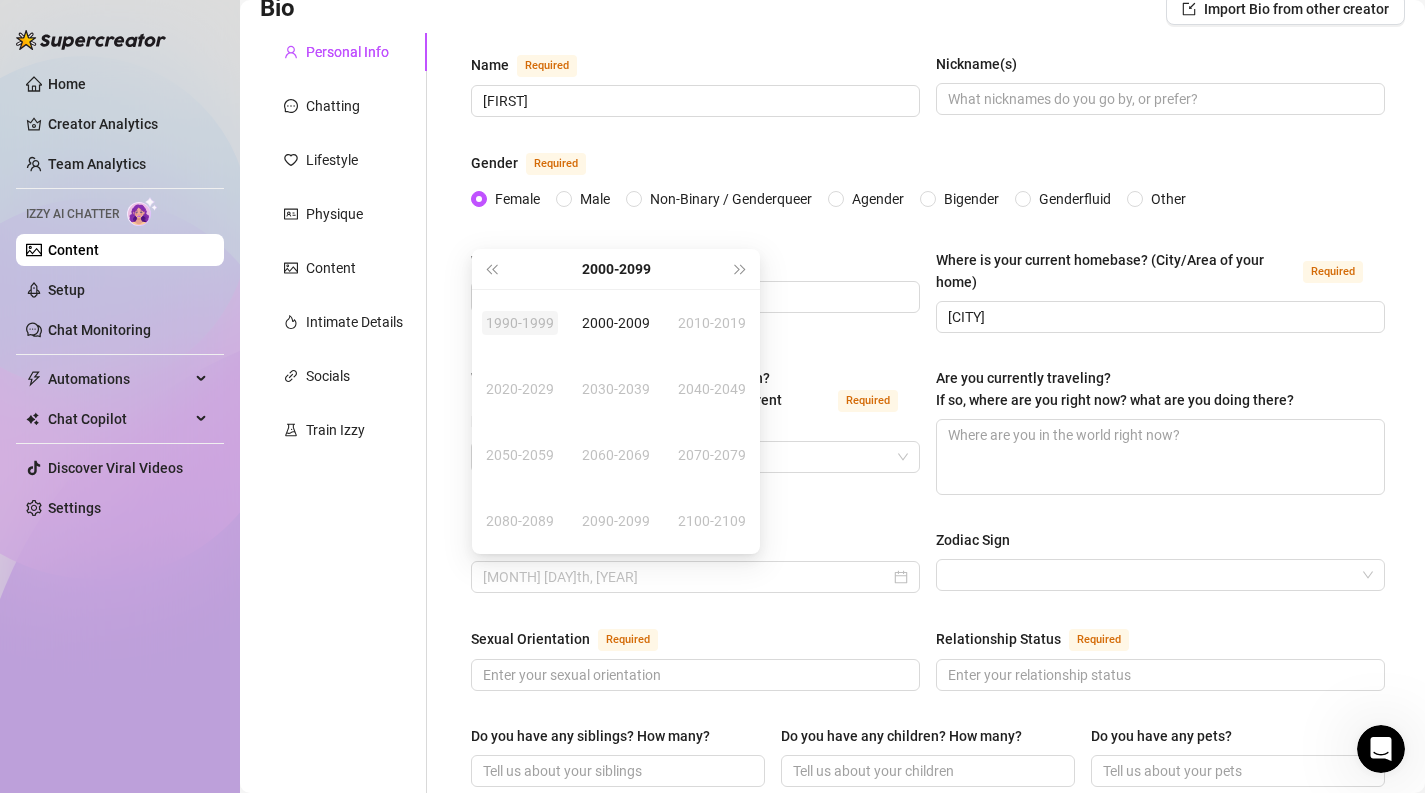 click on "1990-1999" at bounding box center (520, 323) 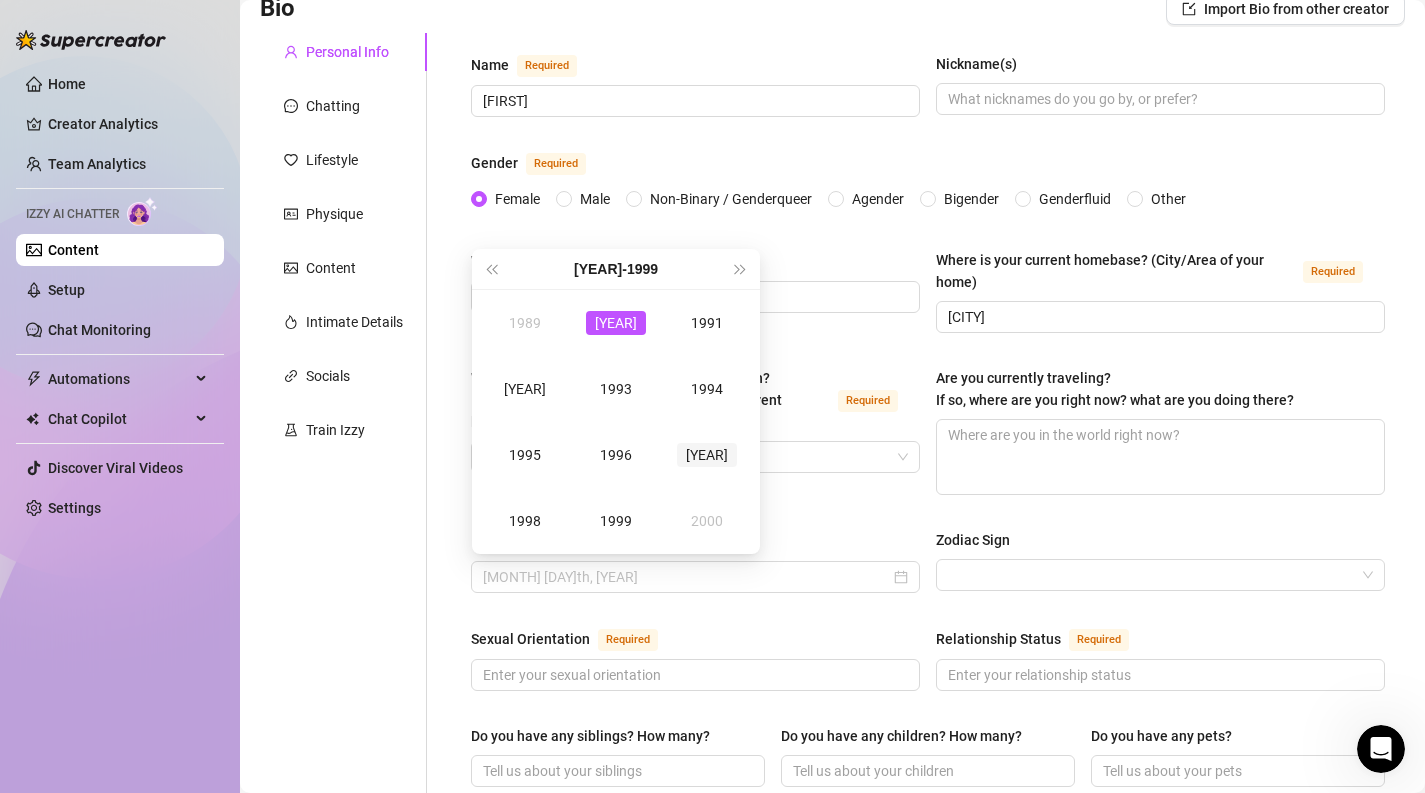 click on "[YEAR]" at bounding box center (707, 455) 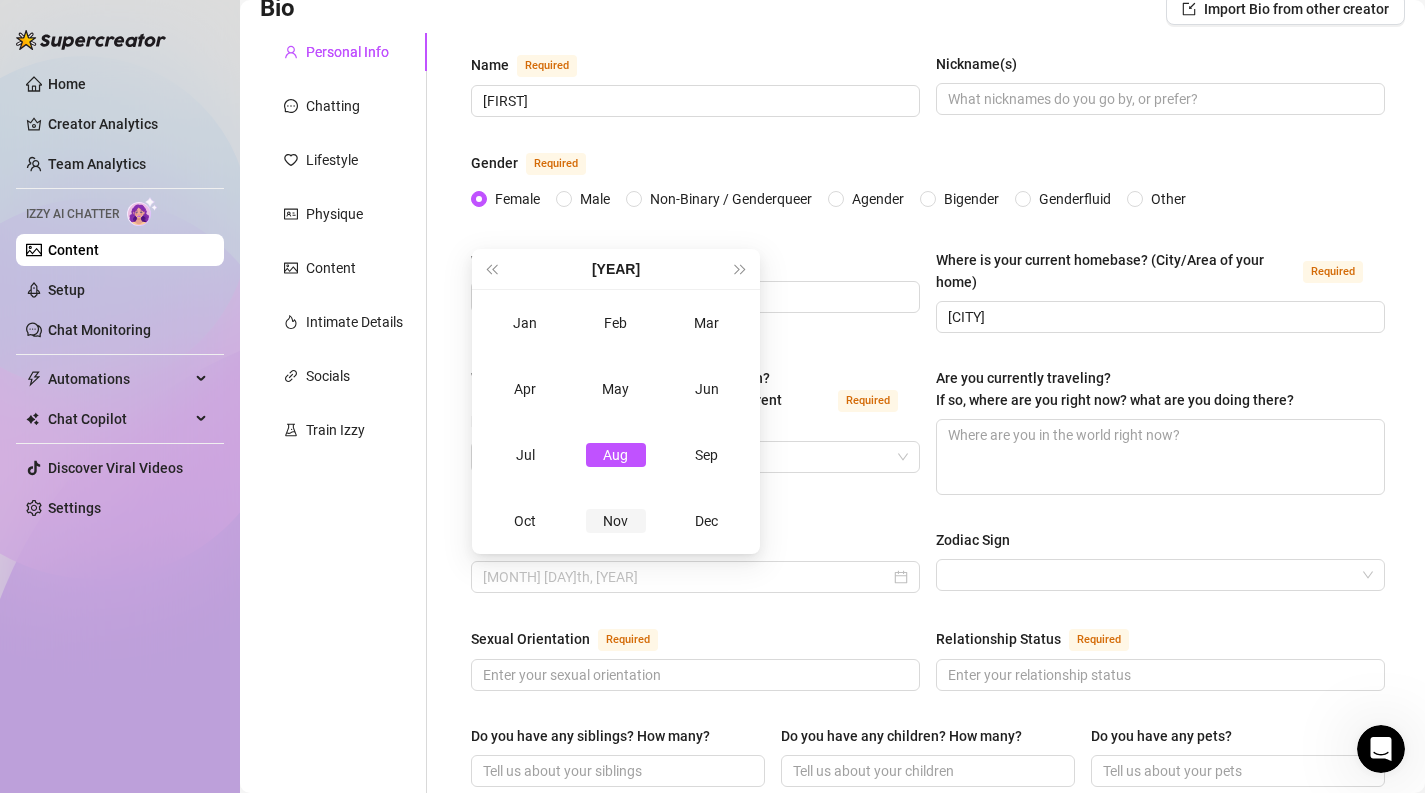click on "Nov" at bounding box center [616, 521] 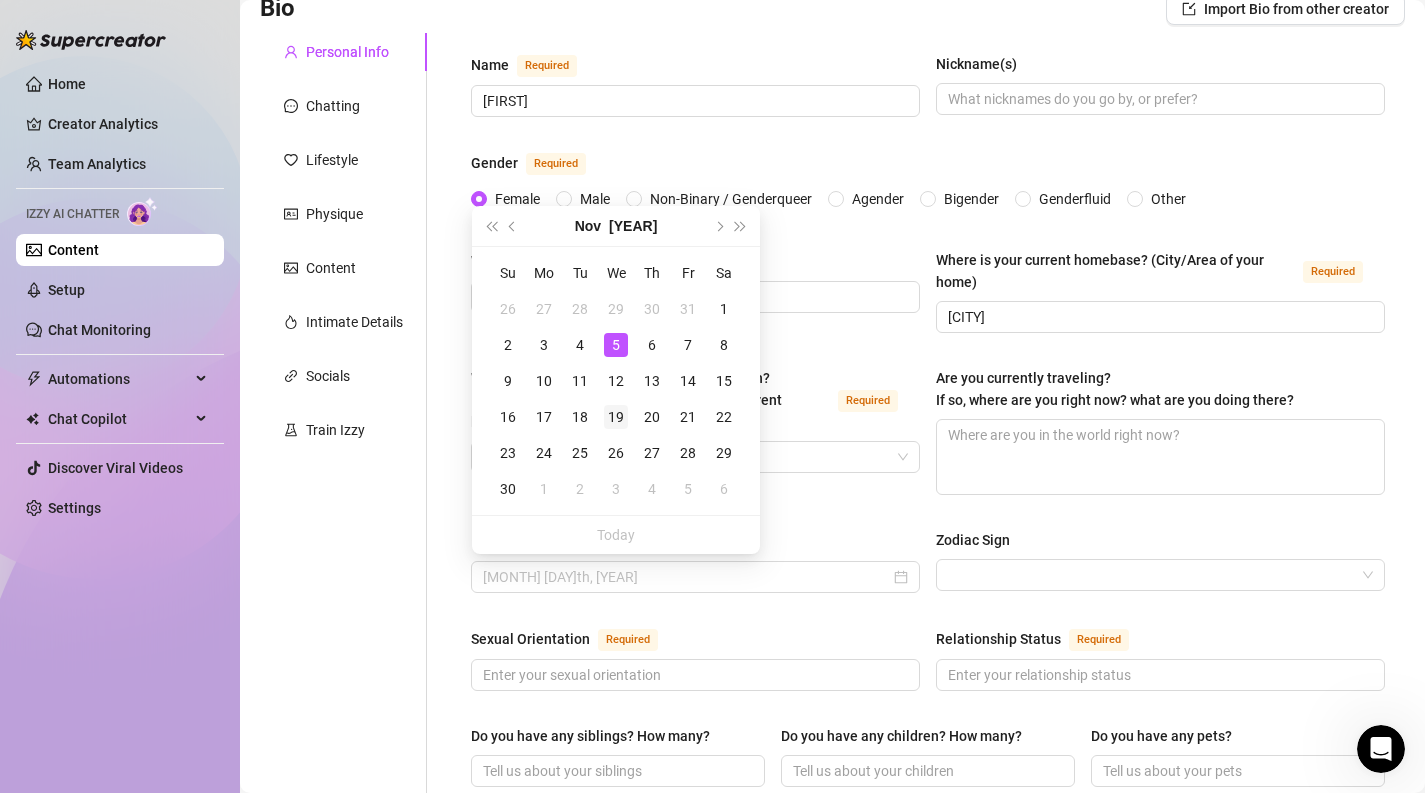 click on "19" at bounding box center (616, 417) 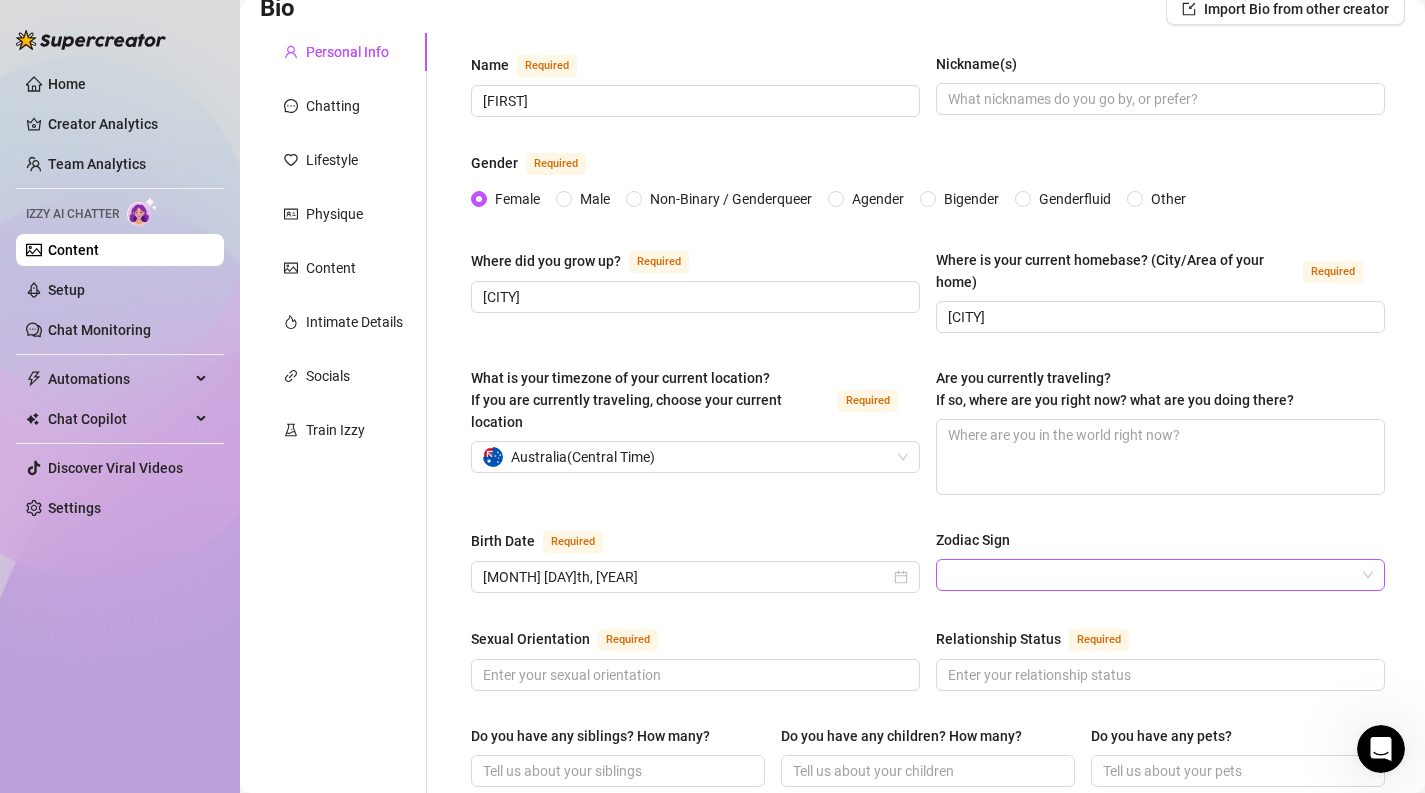 click on "Zodiac Sign" at bounding box center [1151, 575] 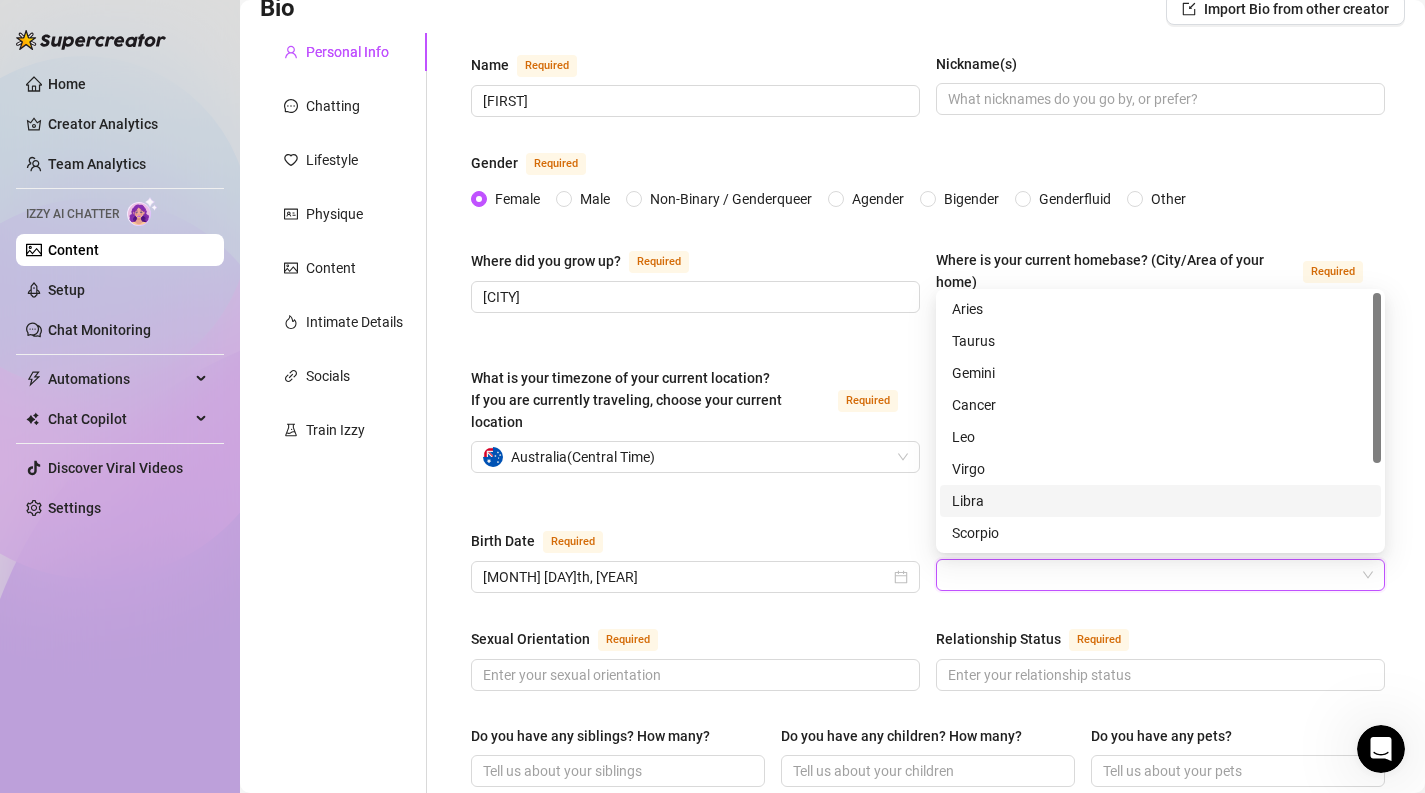 drag, startPoint x: 1012, startPoint y: 515, endPoint x: 1008, endPoint y: 534, distance: 19.416489 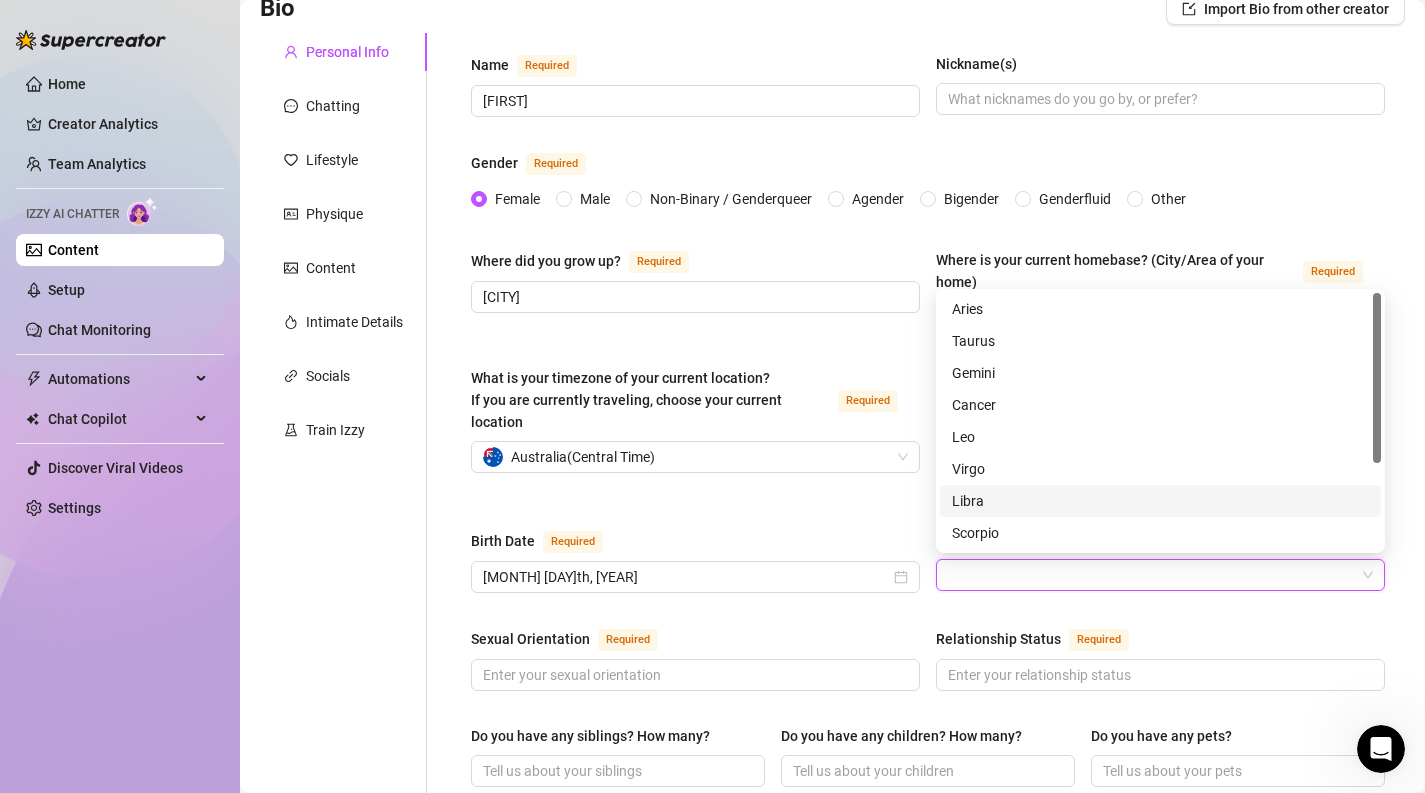 click on "Aries Taurus Gemini Cancer Leo Virgo Libra Scorpio Sagittarius Capricorn" at bounding box center (1160, 453) 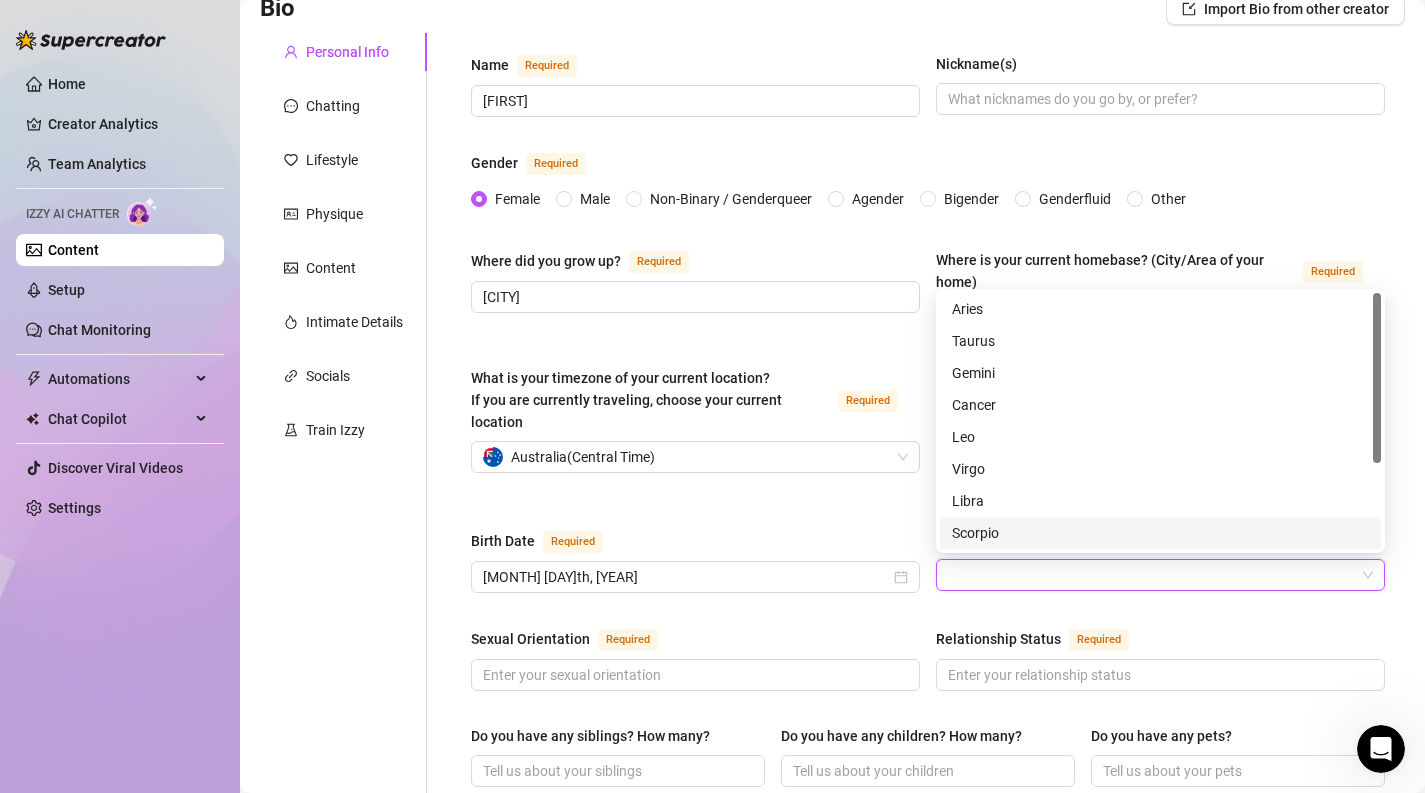 click on "Scorpio" at bounding box center [1160, 533] 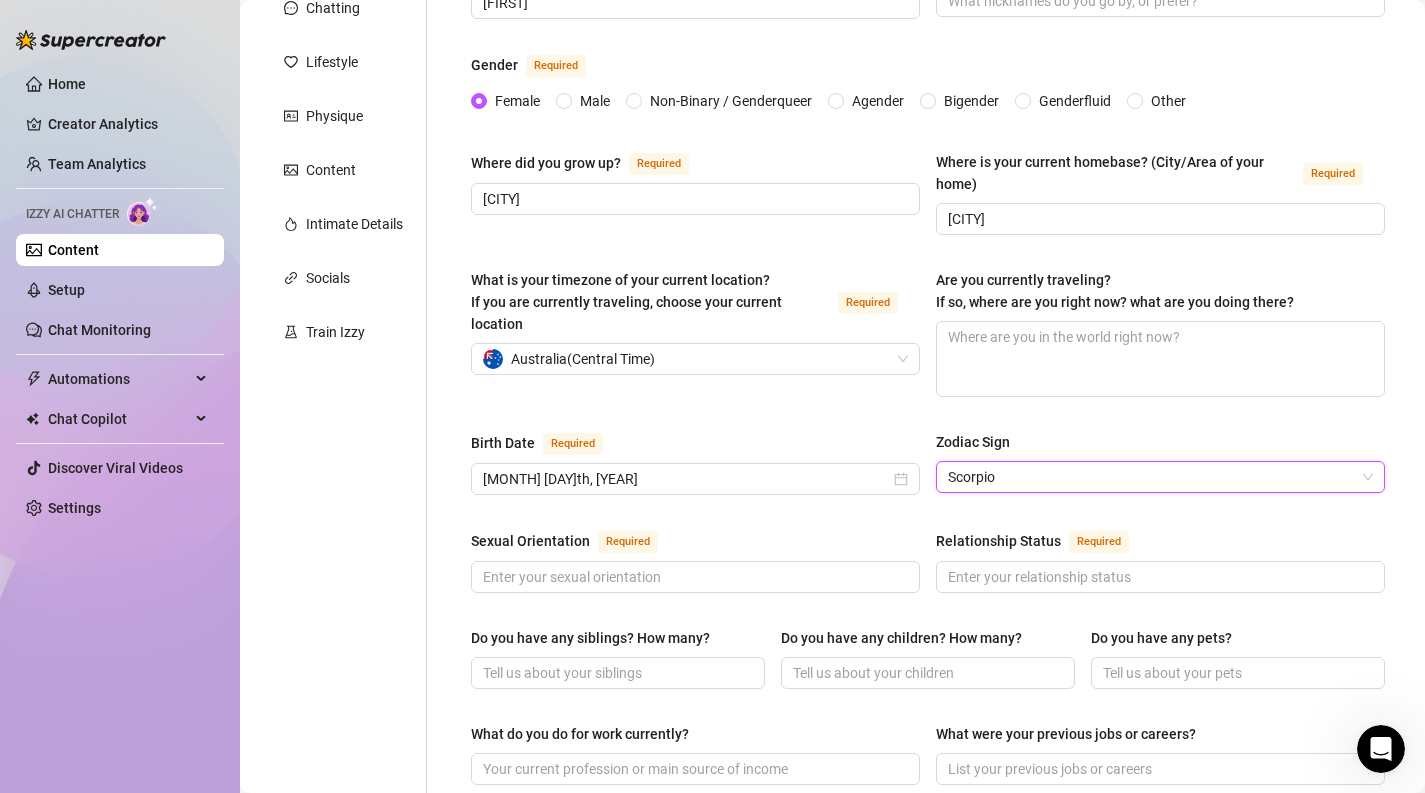 scroll, scrollTop: 269, scrollLeft: 0, axis: vertical 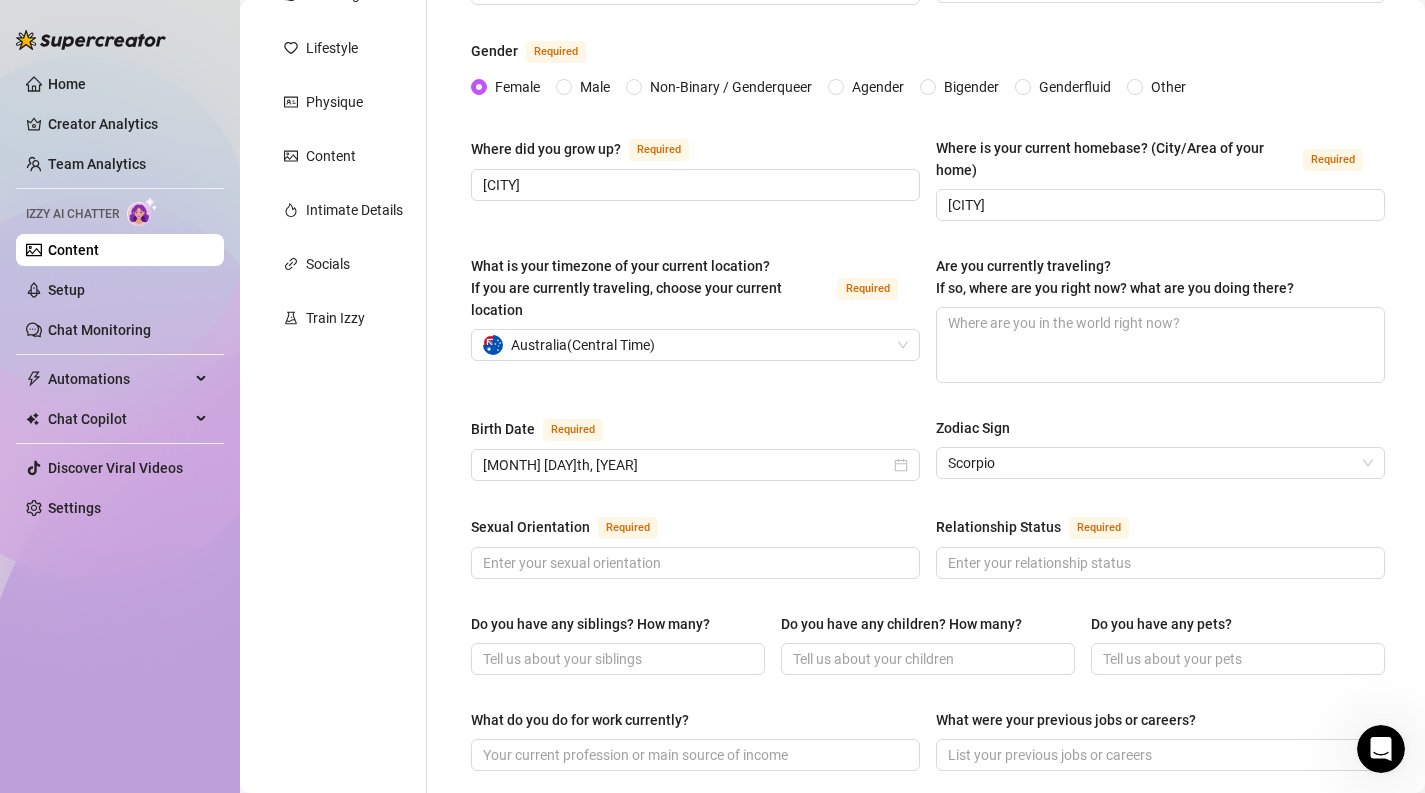 click on "Sexual Orientation Required Relationship Status Required" at bounding box center [928, 556] 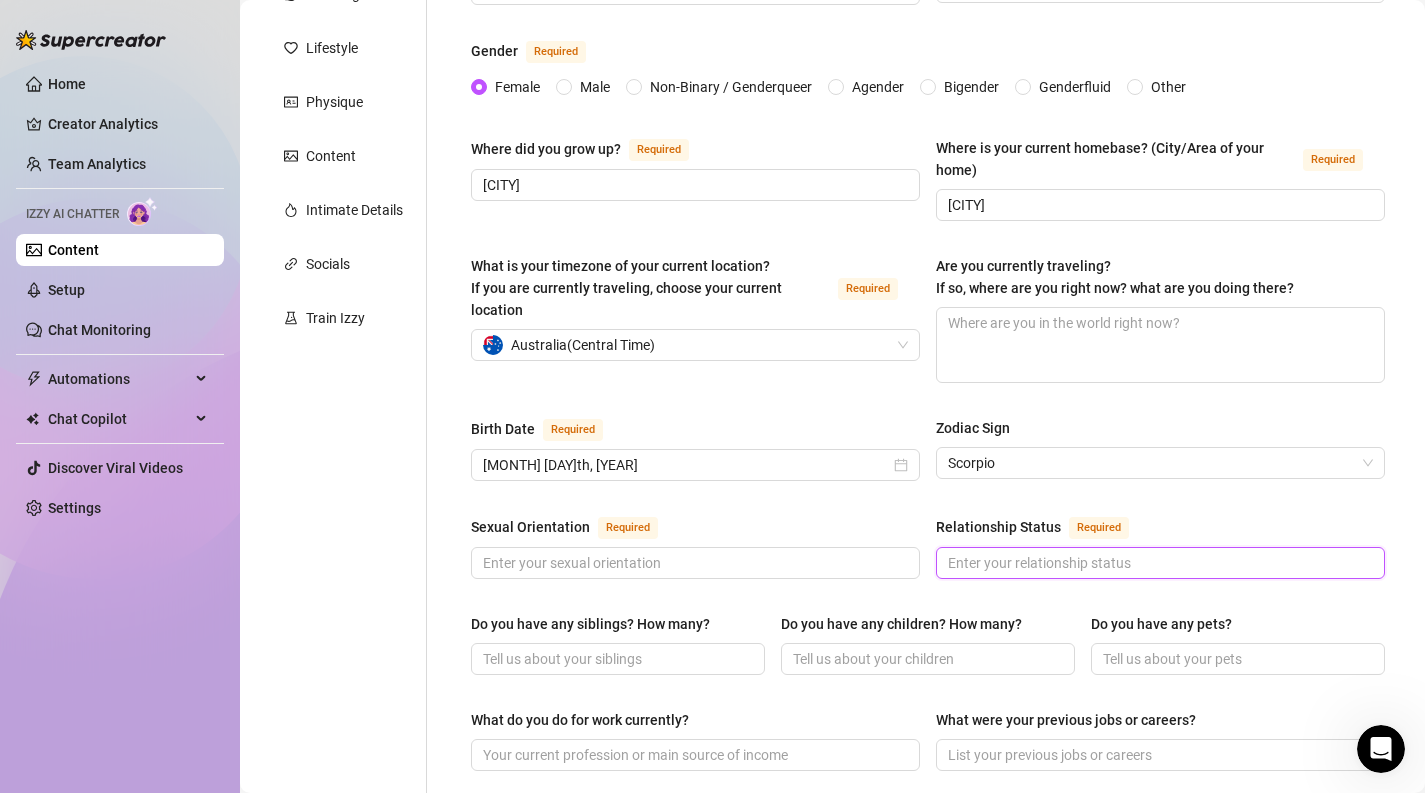 click on "Relationship Status Required" at bounding box center [1158, 563] 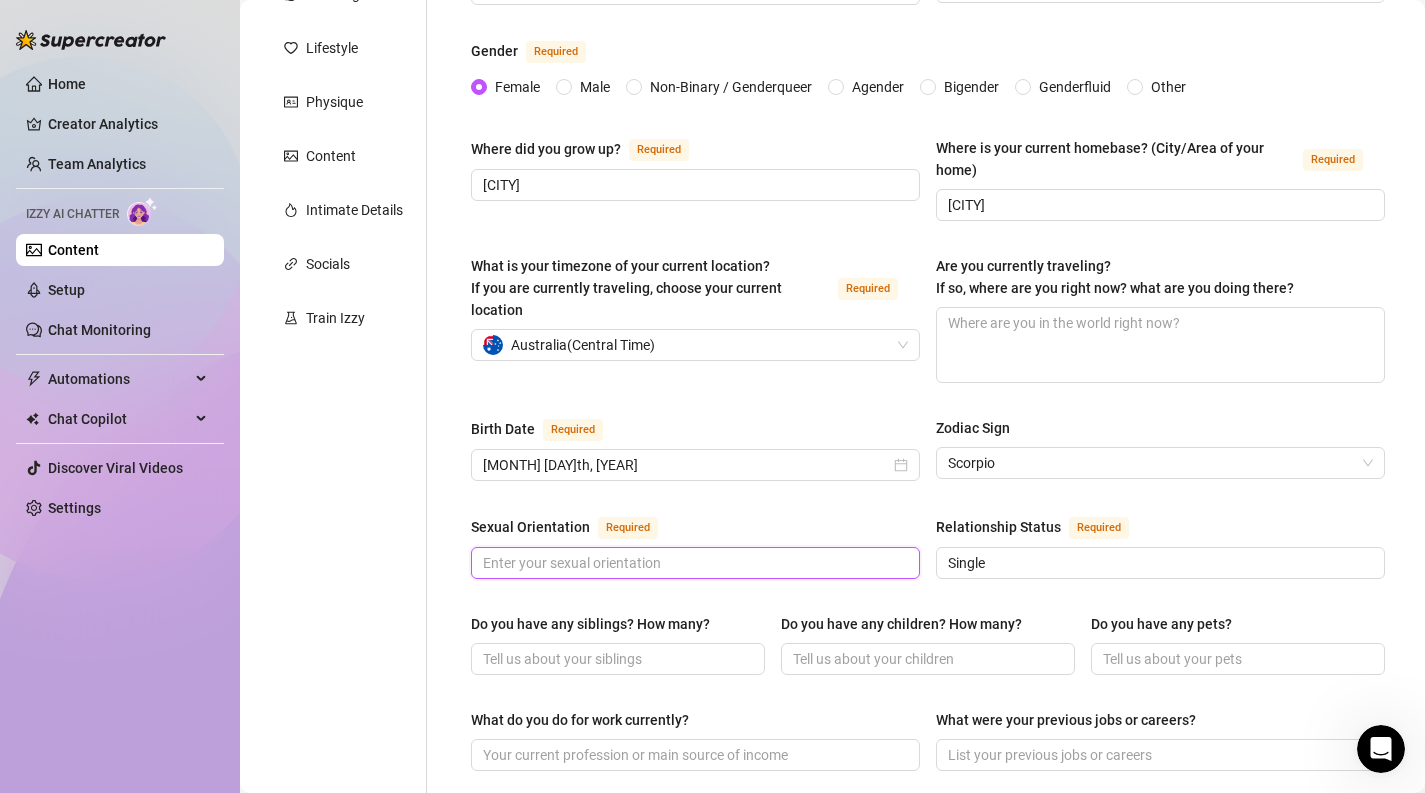 click on "Sexual Orientation Required" at bounding box center (693, 563) 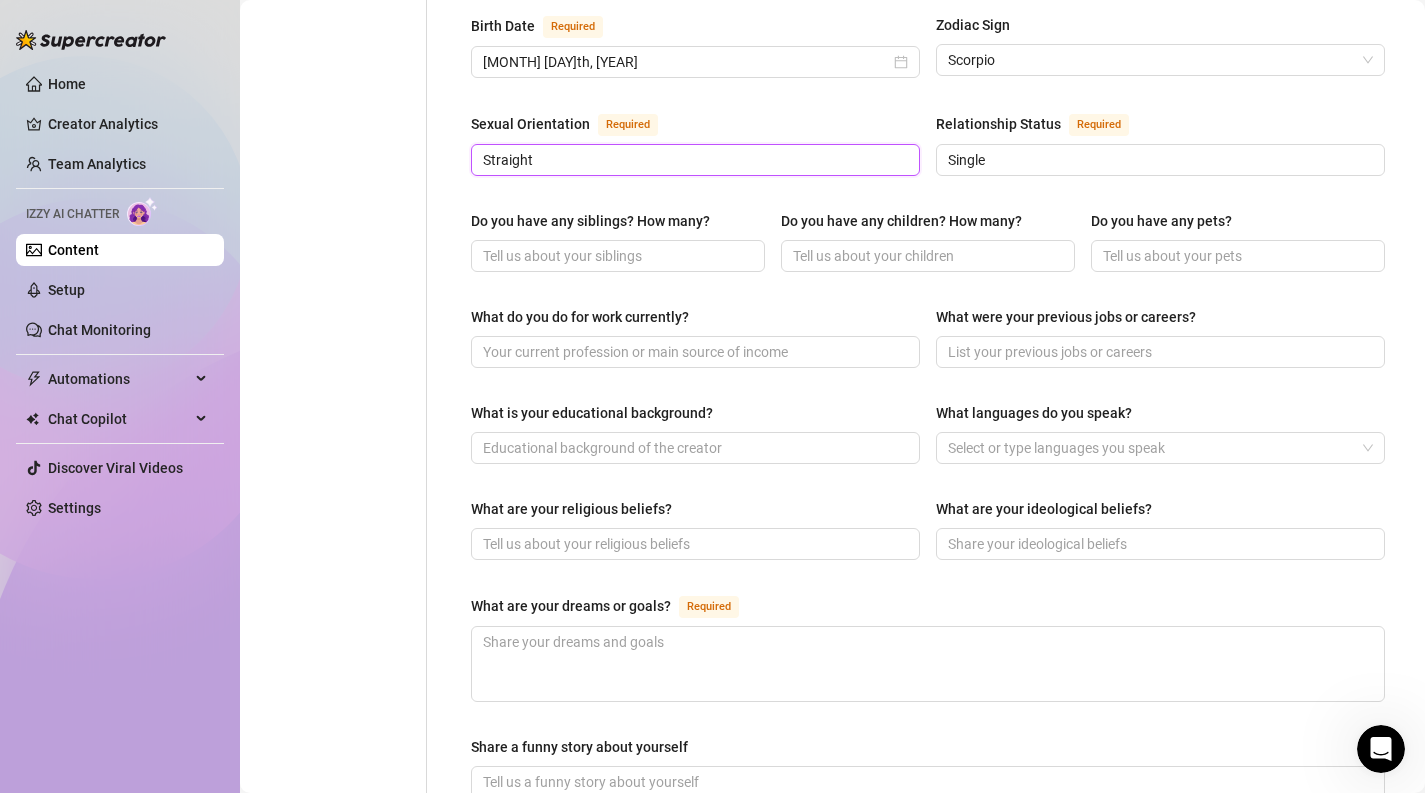 scroll, scrollTop: 679, scrollLeft: 0, axis: vertical 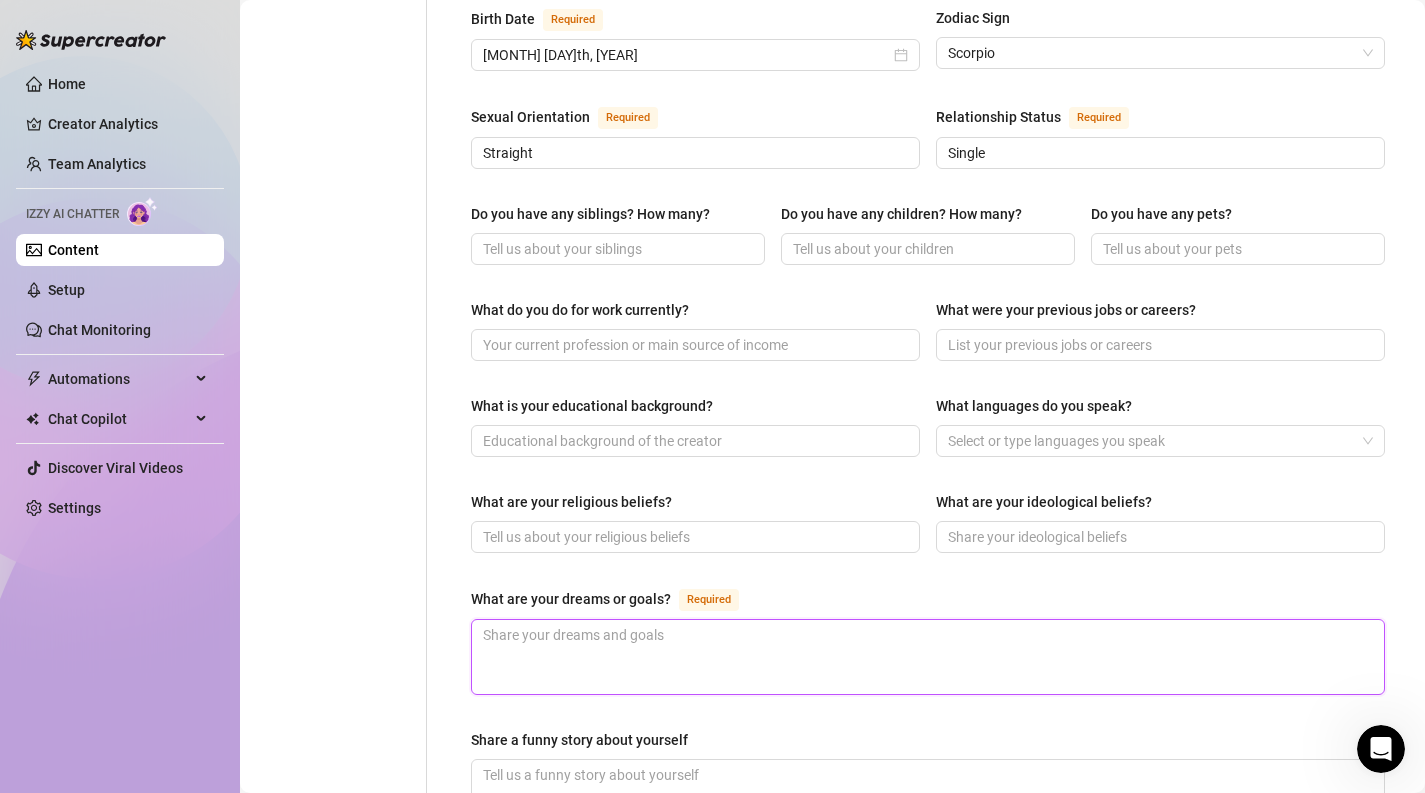 click on "What are your dreams or goals? Required" at bounding box center [928, 657] 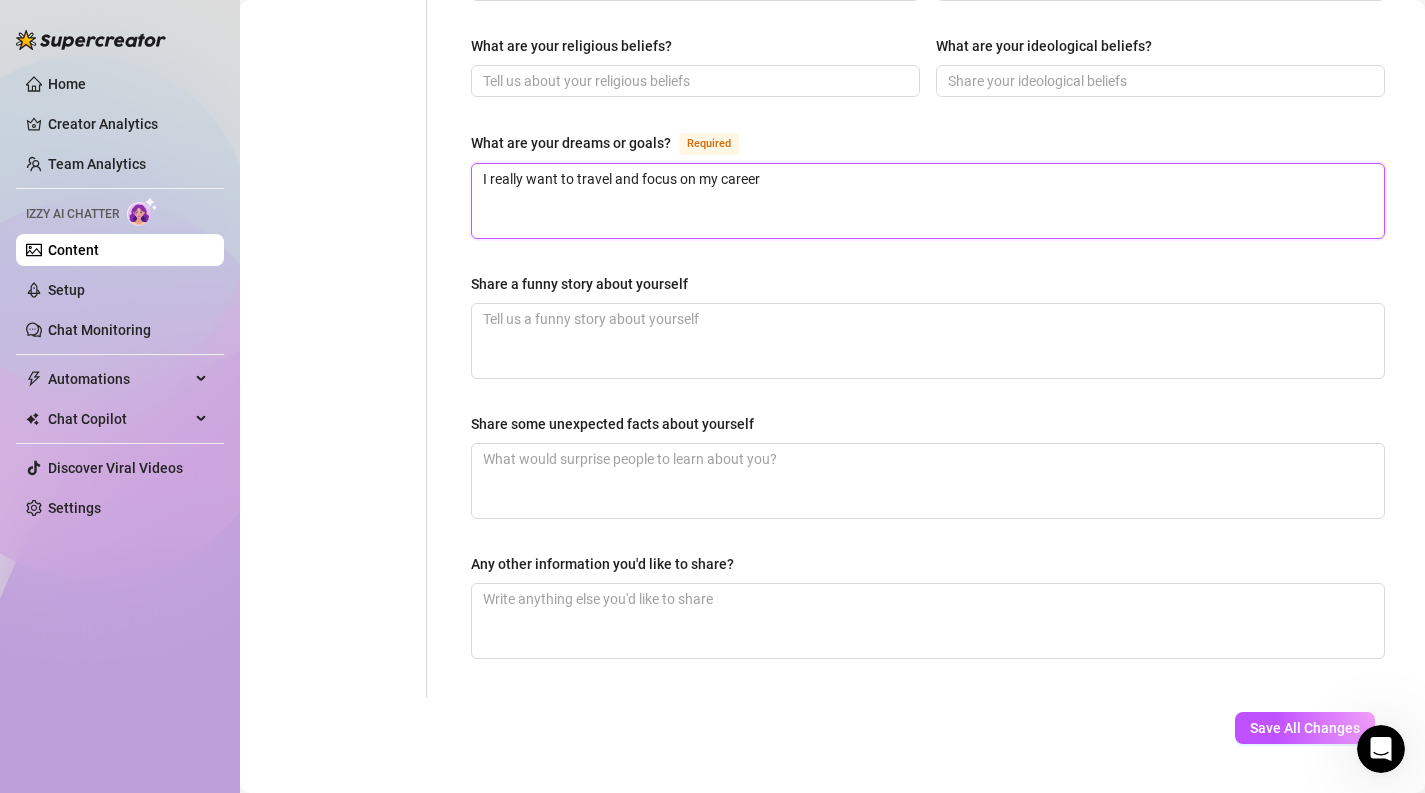 scroll, scrollTop: 1176, scrollLeft: 0, axis: vertical 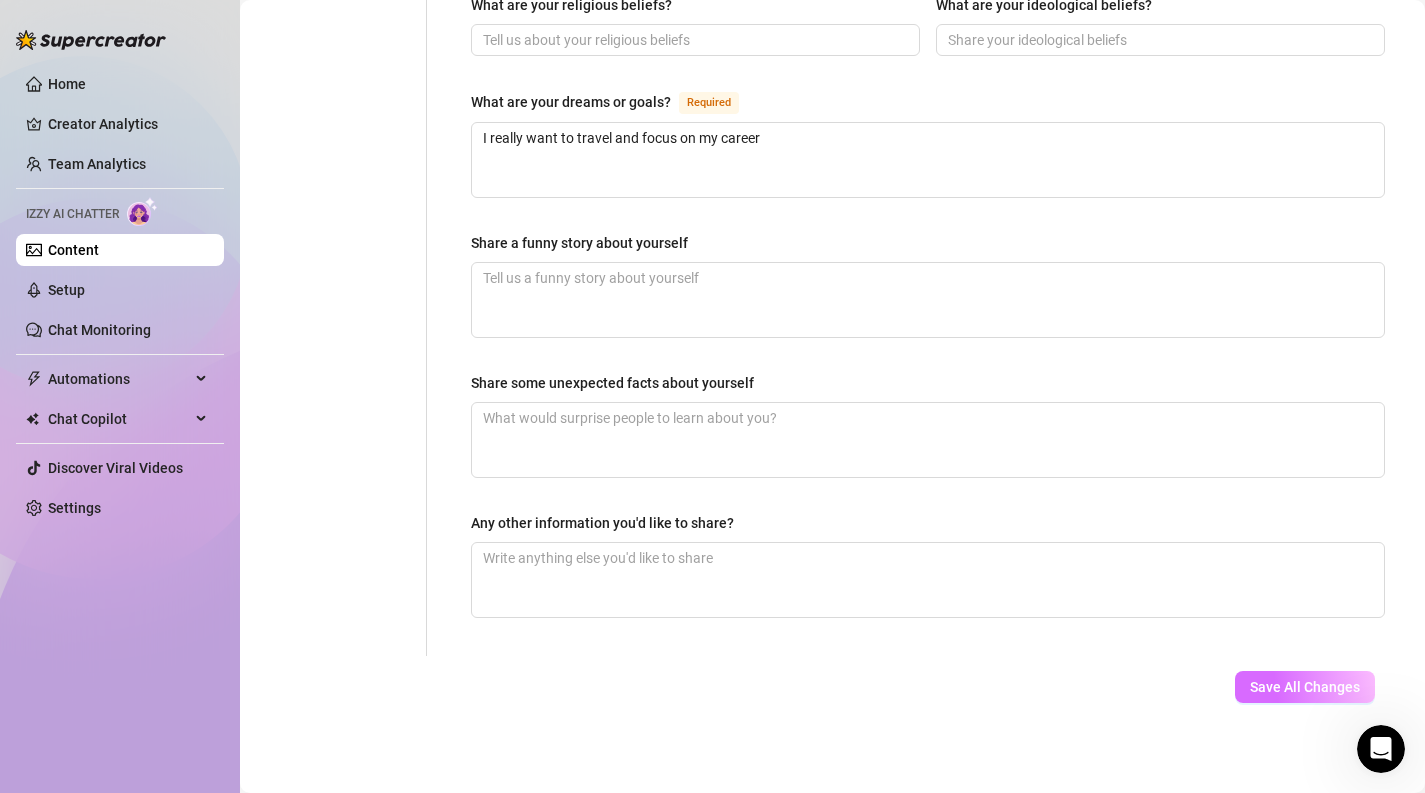 click on "Save All Changes" at bounding box center (1305, 687) 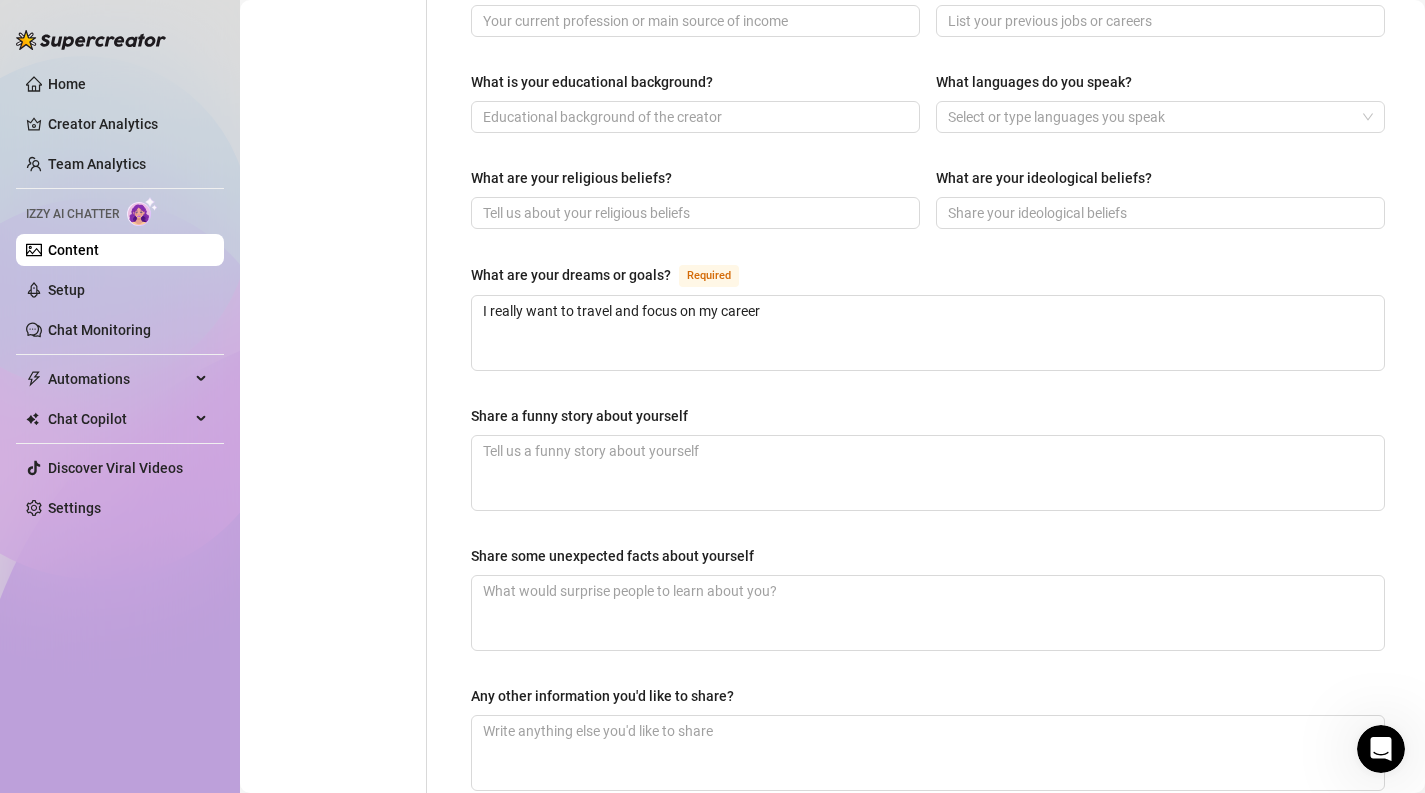 scroll, scrollTop: 1176, scrollLeft: 0, axis: vertical 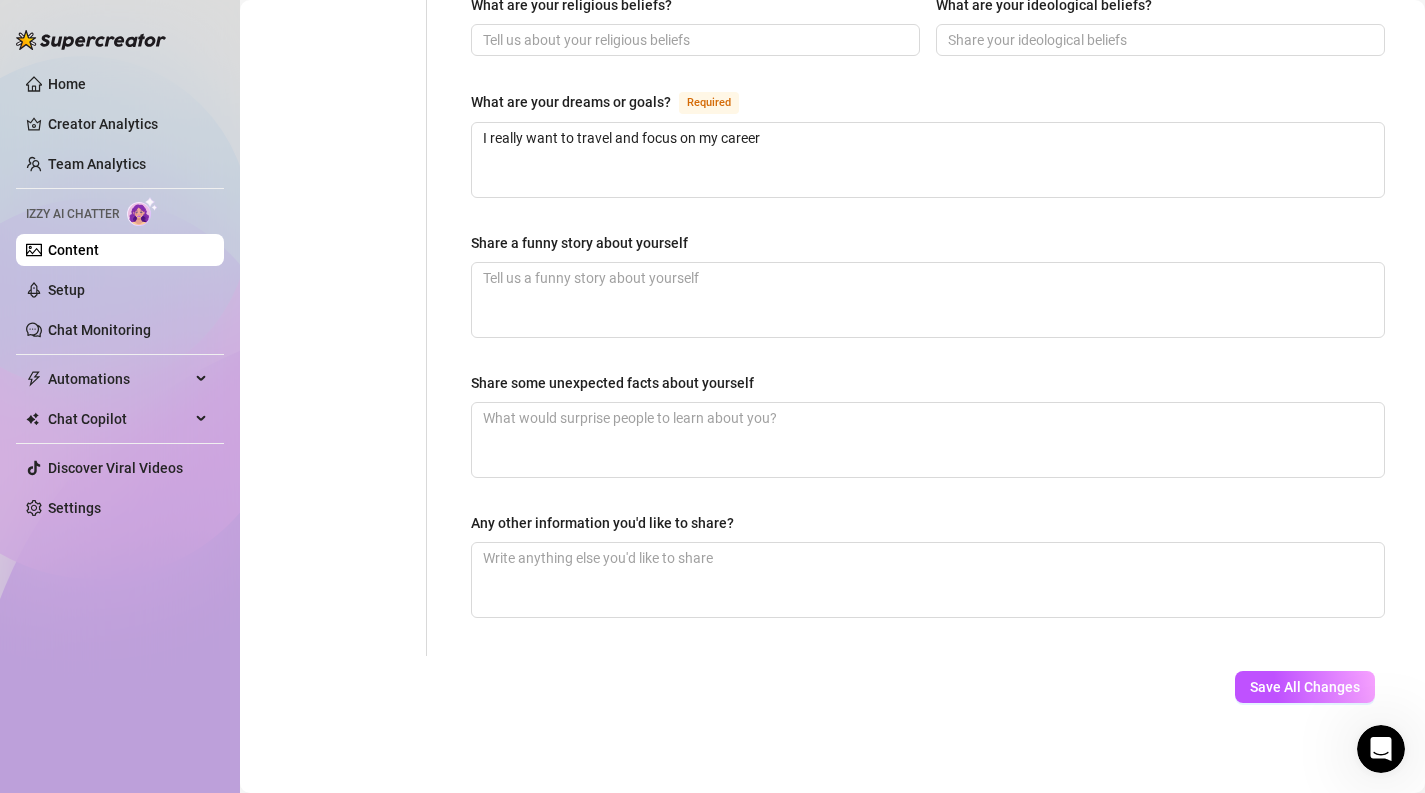 click on "Save All Changes" at bounding box center (1305, 687) 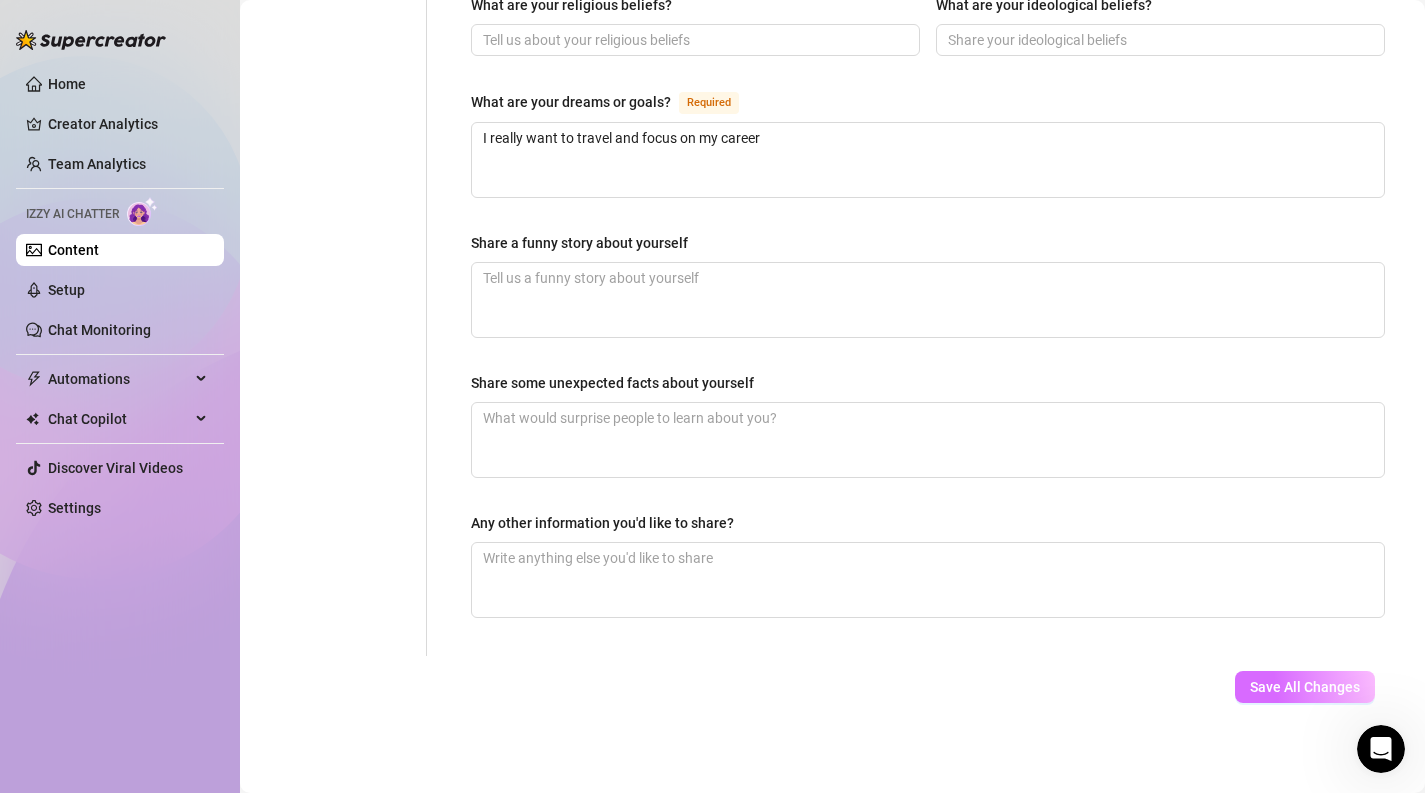 click on "Save All Changes" at bounding box center (1305, 687) 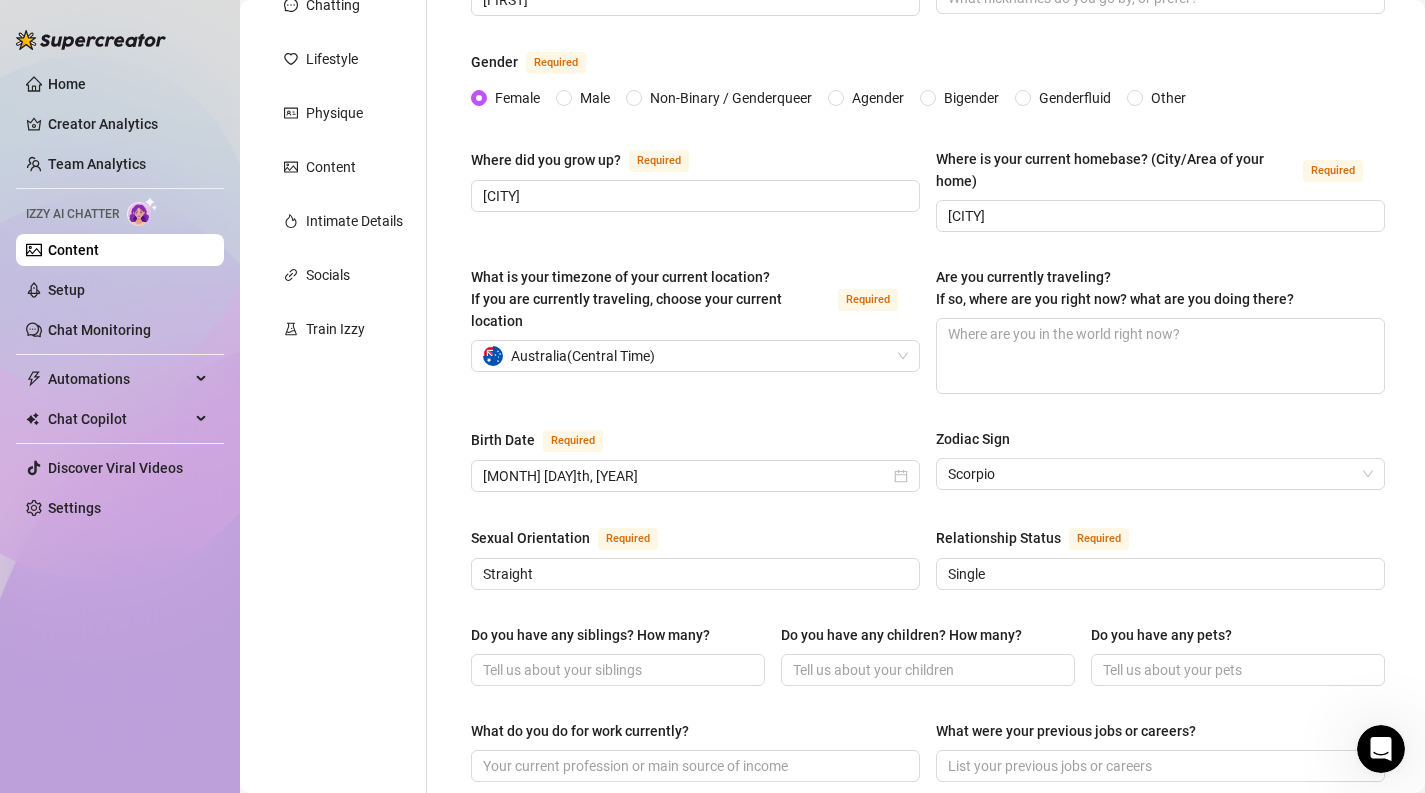 scroll, scrollTop: 0, scrollLeft: 0, axis: both 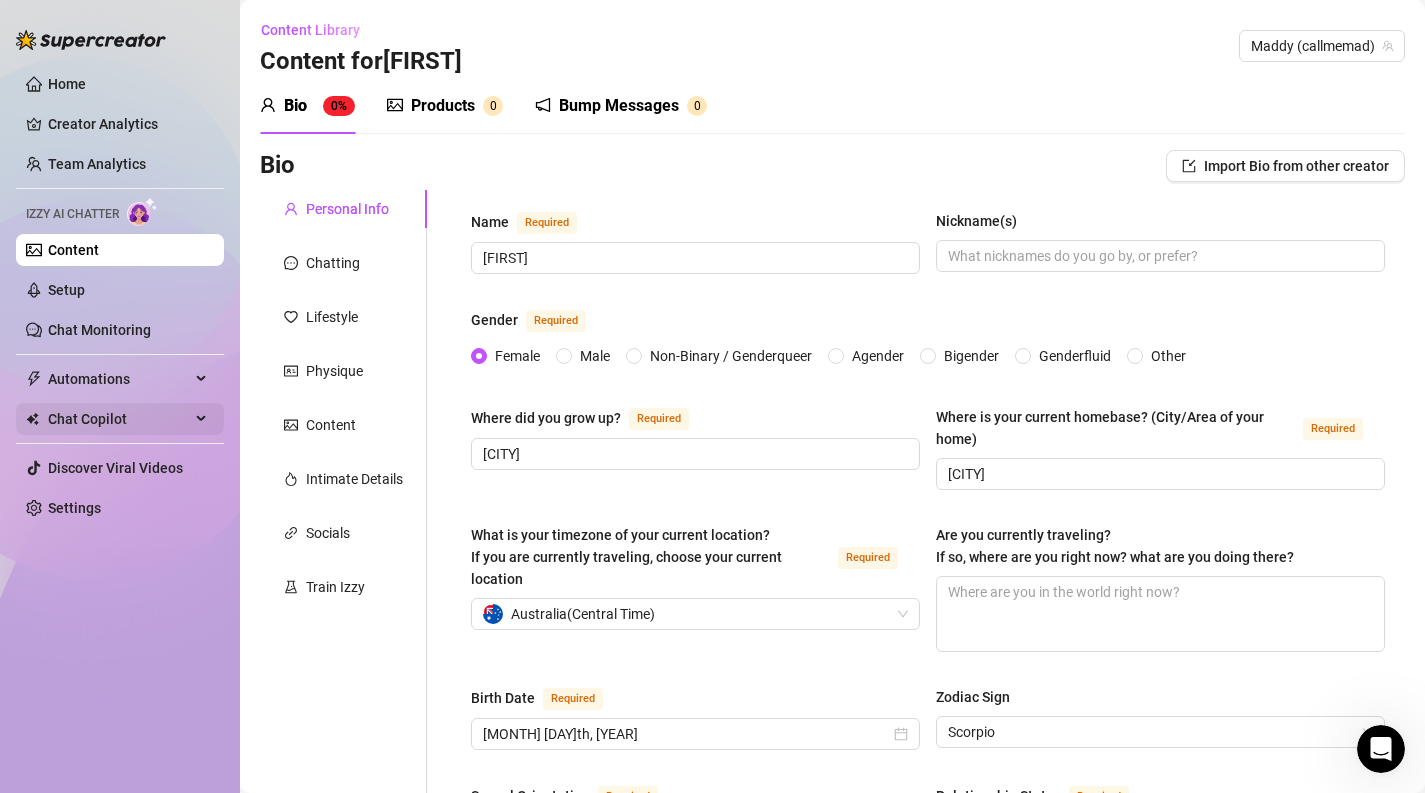 click on "Chat Copilot" at bounding box center [119, 419] 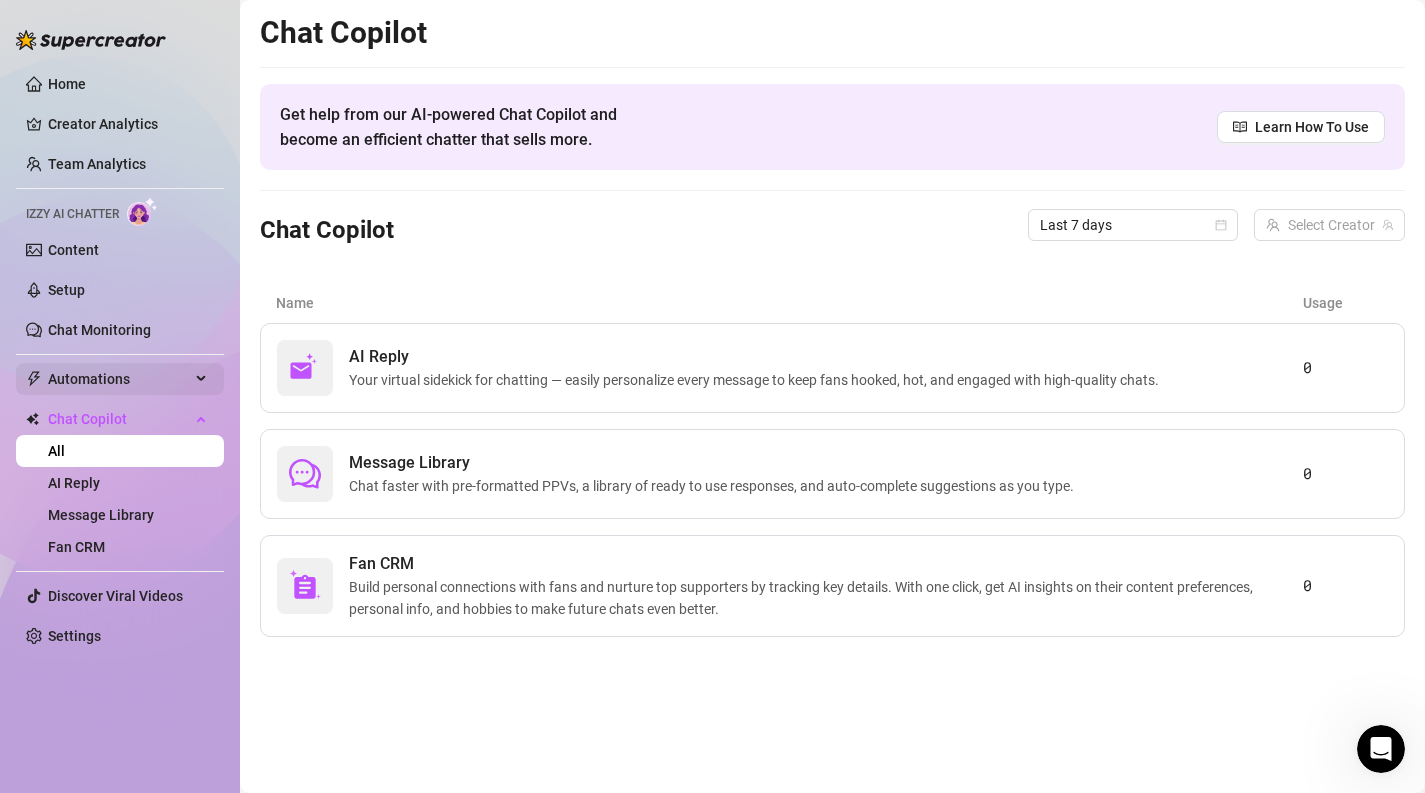 click on "Automations" at bounding box center [119, 379] 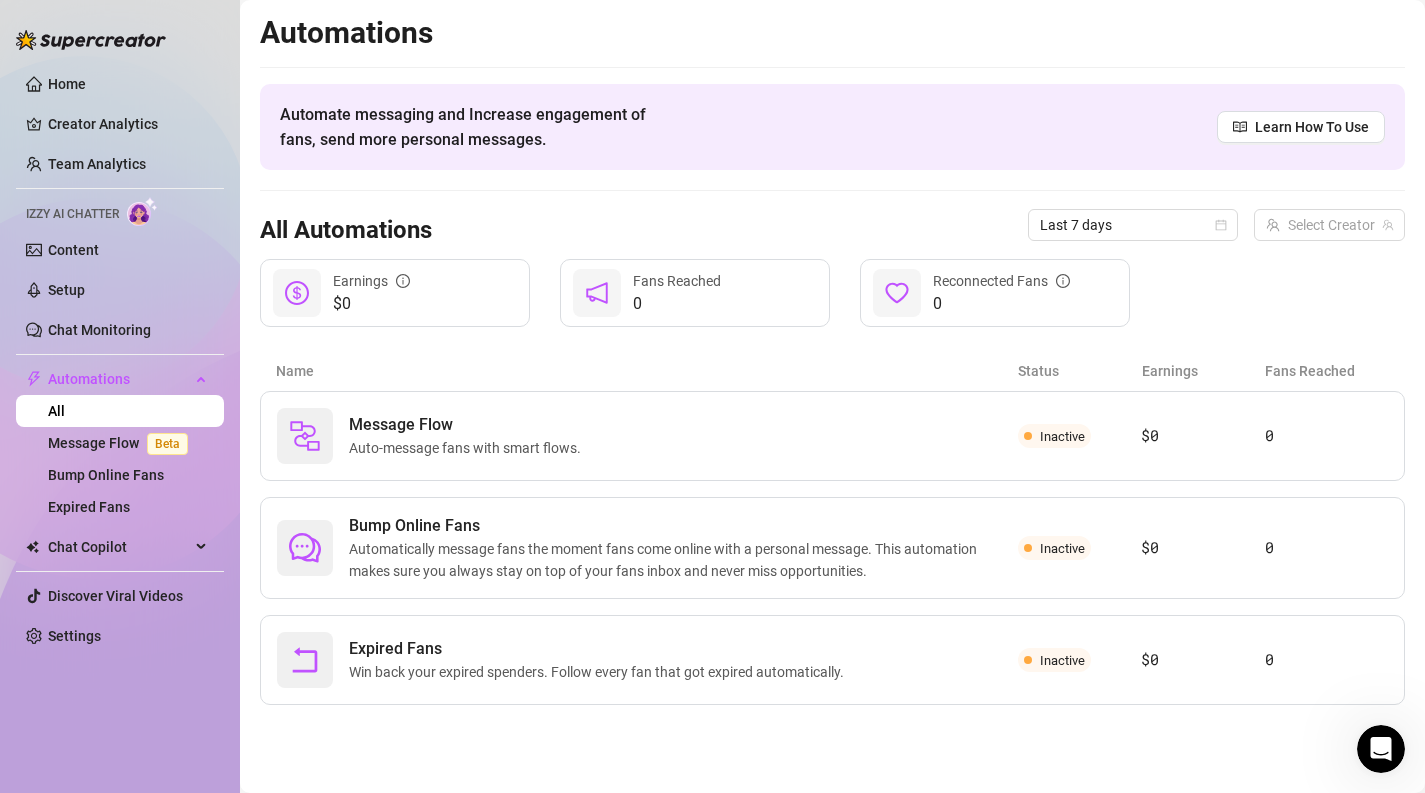 click on "Home" at bounding box center [67, 84] 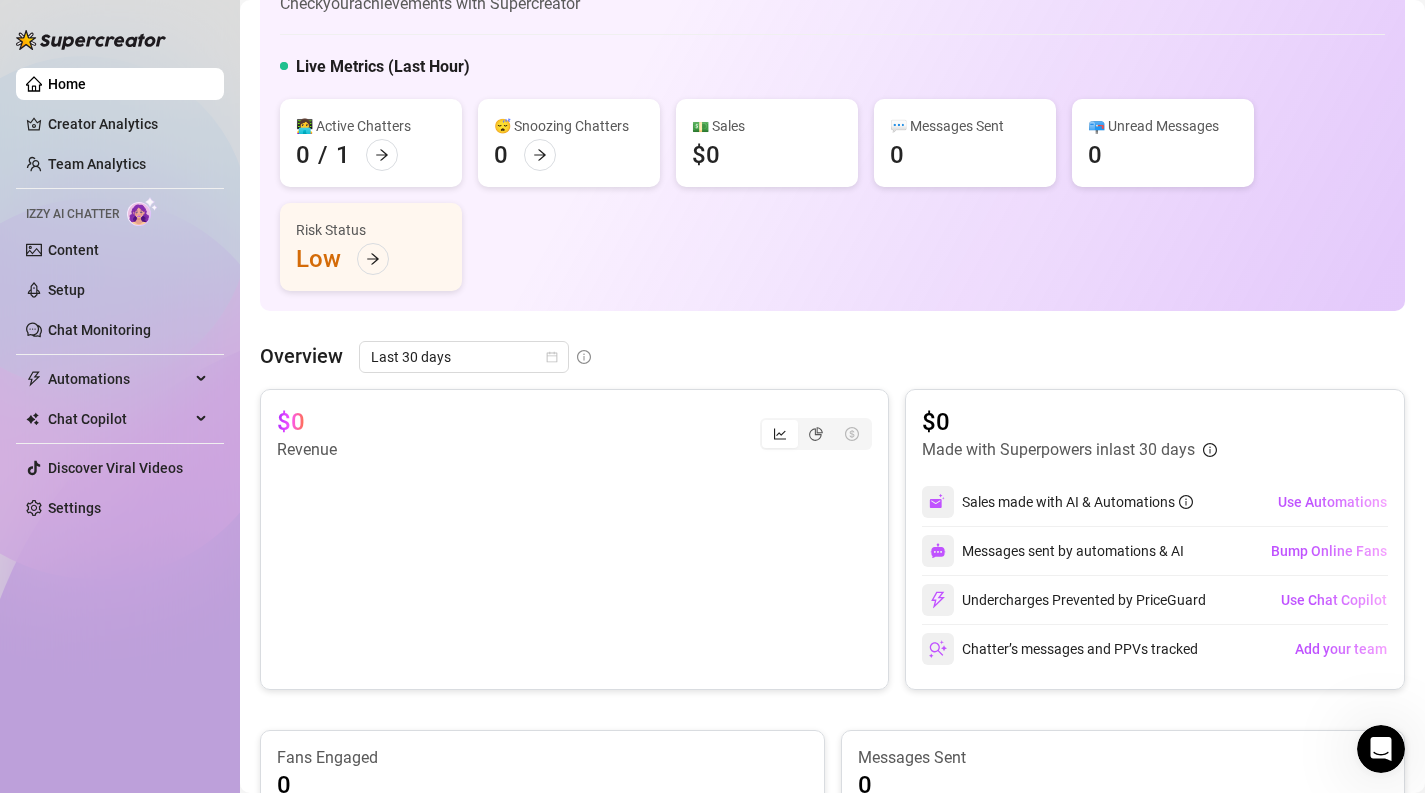 scroll, scrollTop: 0, scrollLeft: 0, axis: both 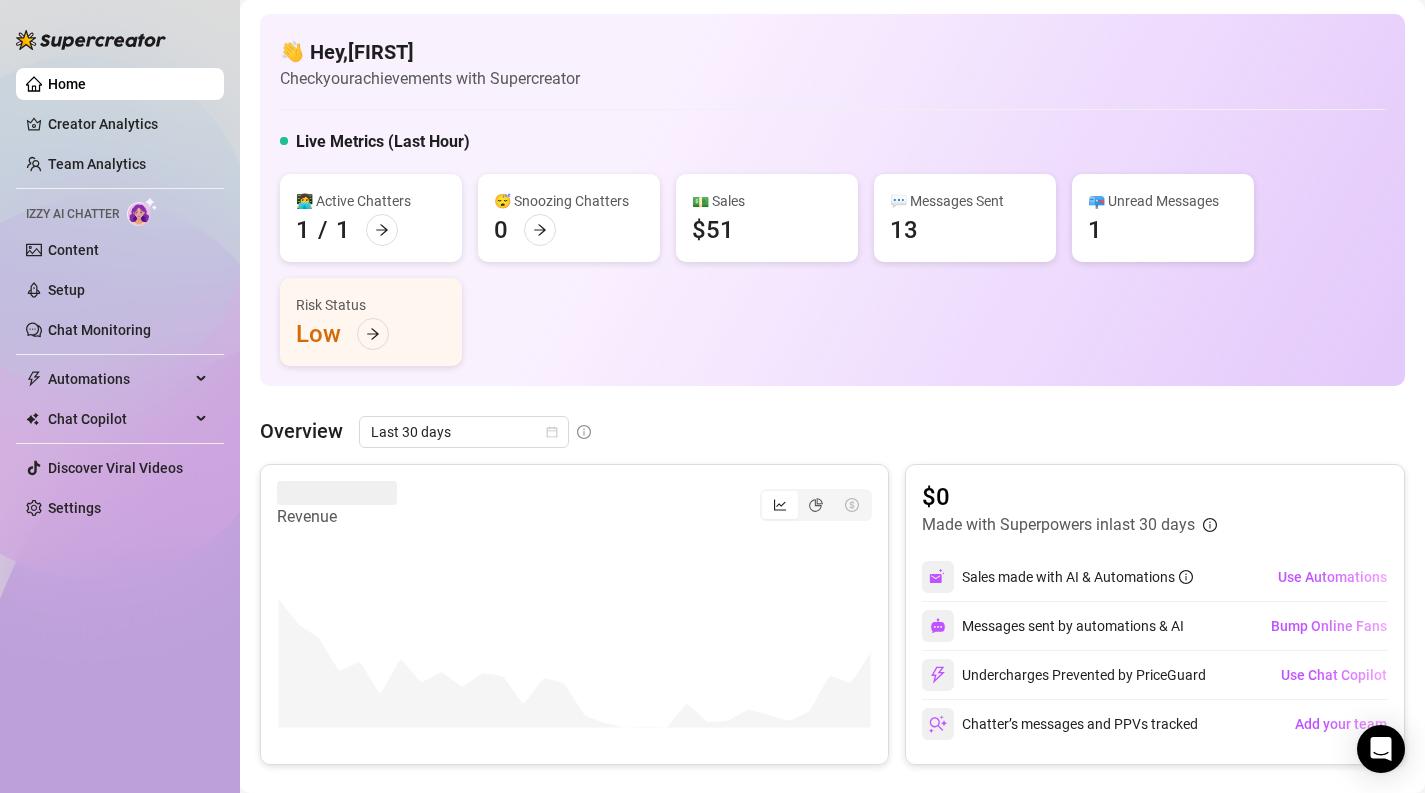 click on "Home Creator Analytics   Team Analytics Izzy AI Chatter Content Setup Chat Monitoring Automations Chat Copilot Discover Viral Videos Settings" at bounding box center [120, 296] 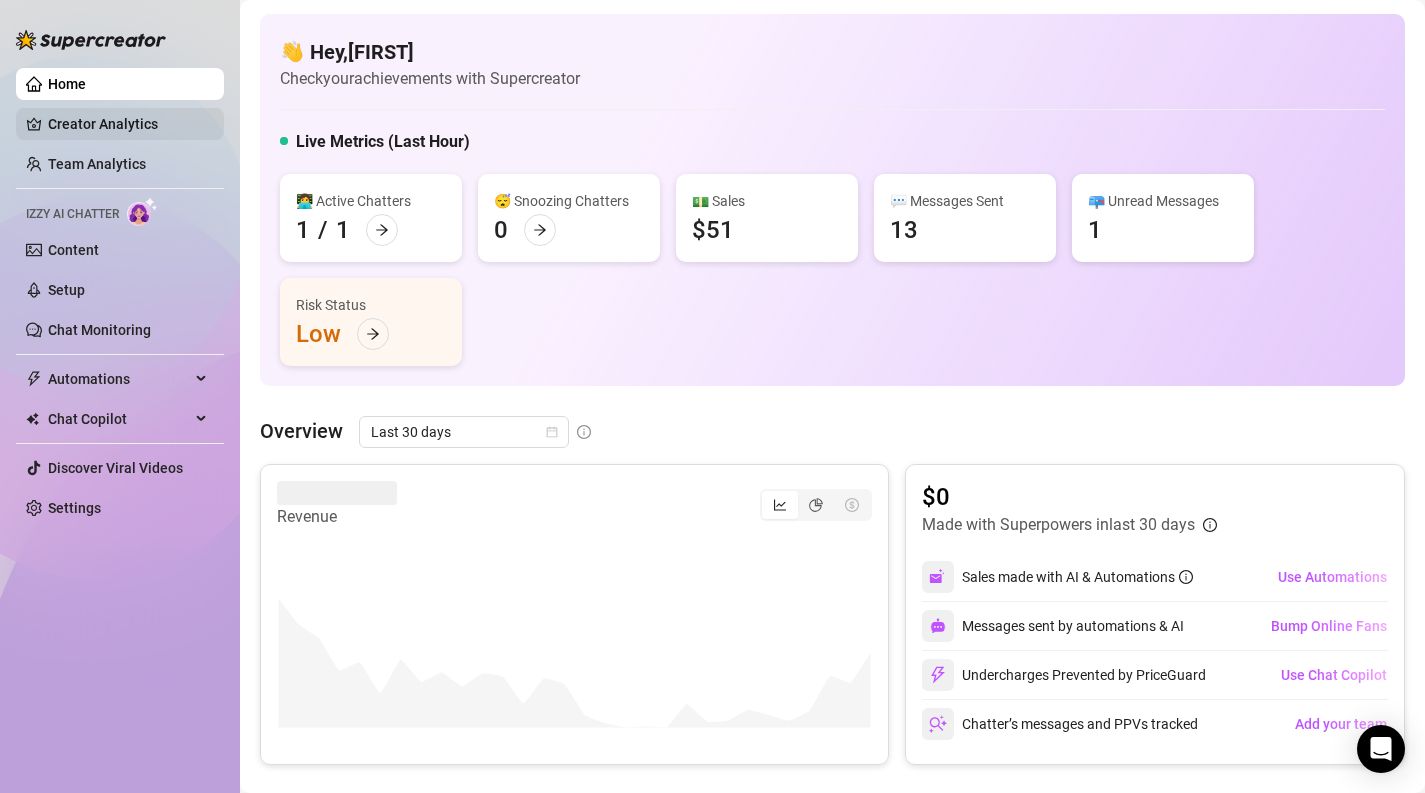 click on "Creator Analytics" at bounding box center (128, 124) 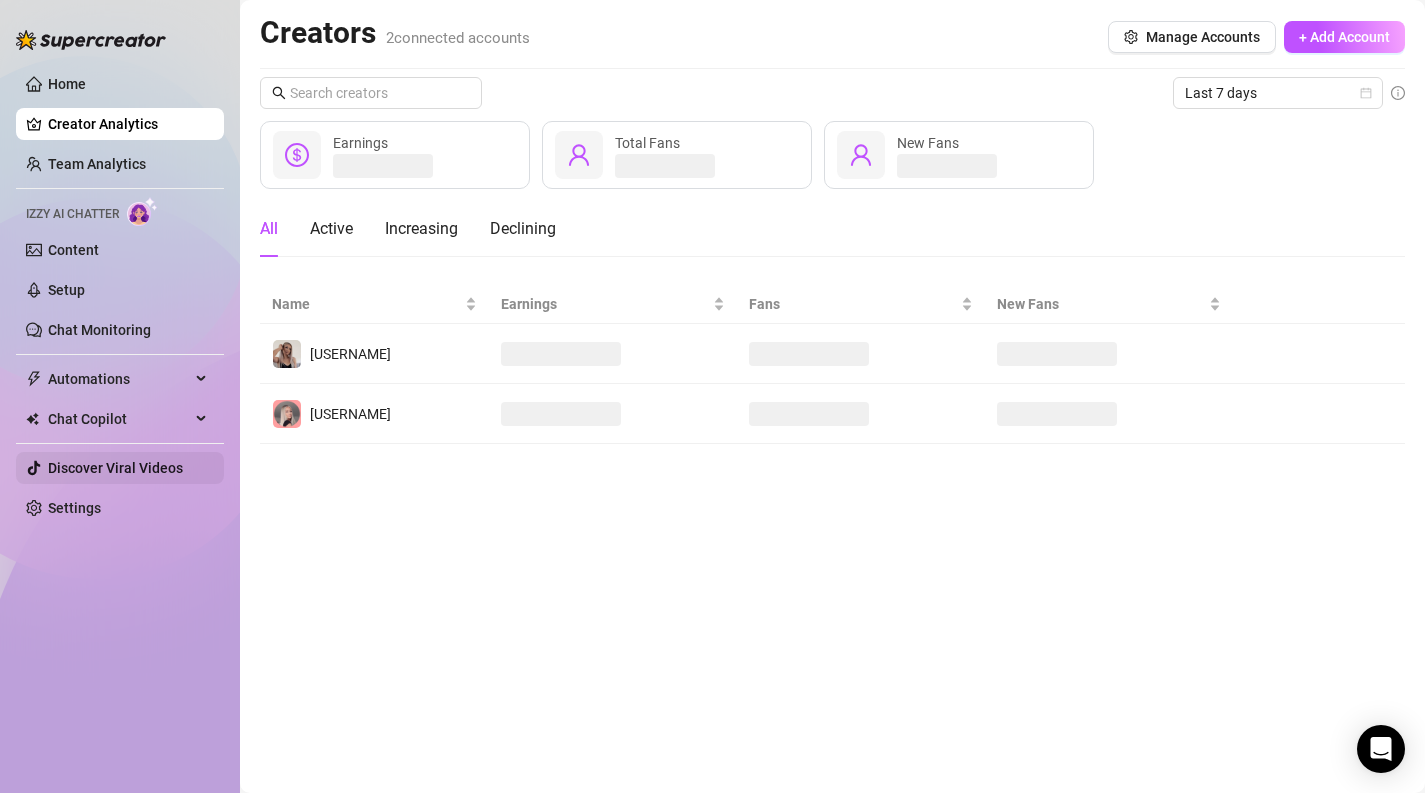 click on "Discover Viral Videos" at bounding box center [115, 468] 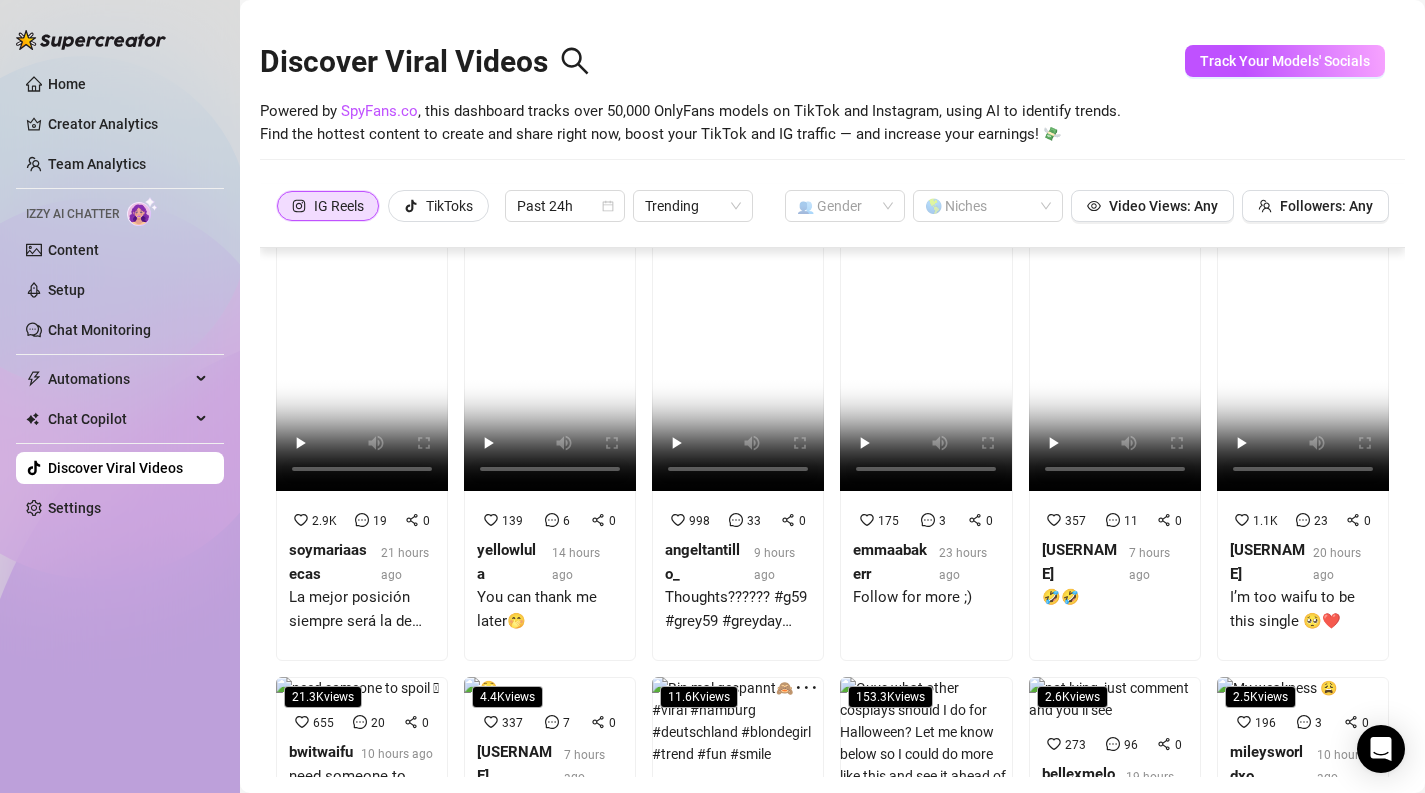 scroll, scrollTop: 0, scrollLeft: 0, axis: both 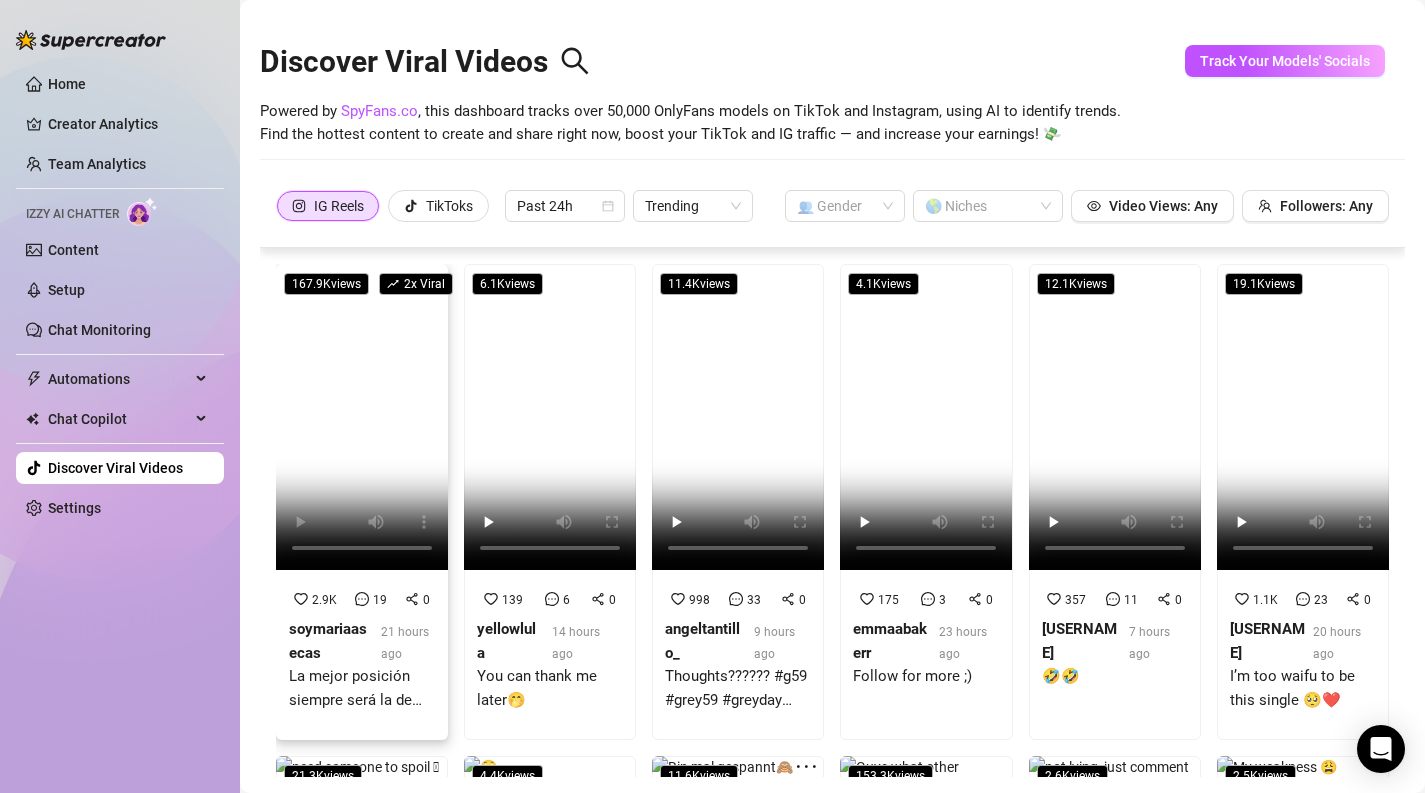 click on "soymariaasecas" at bounding box center (328, 641) 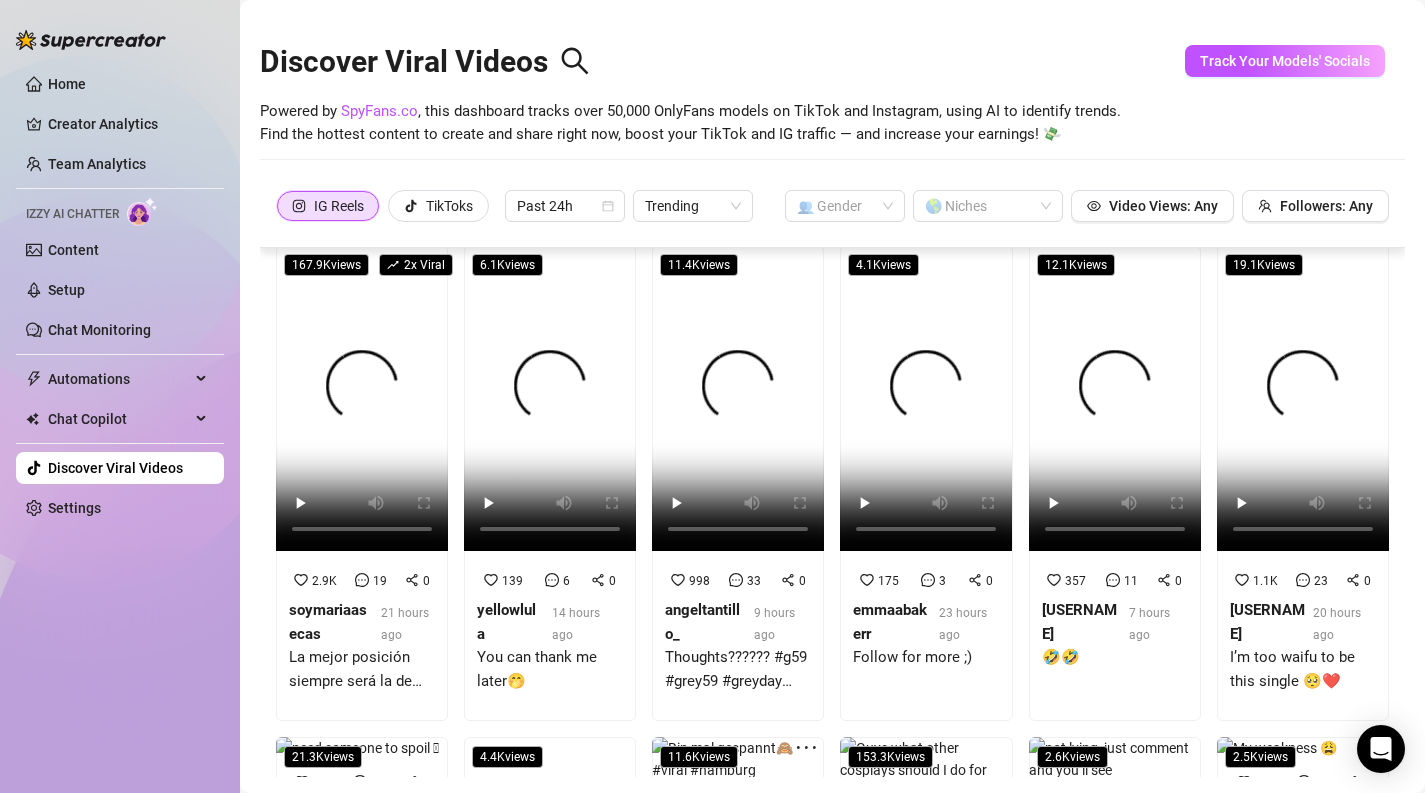 scroll, scrollTop: 0, scrollLeft: 0, axis: both 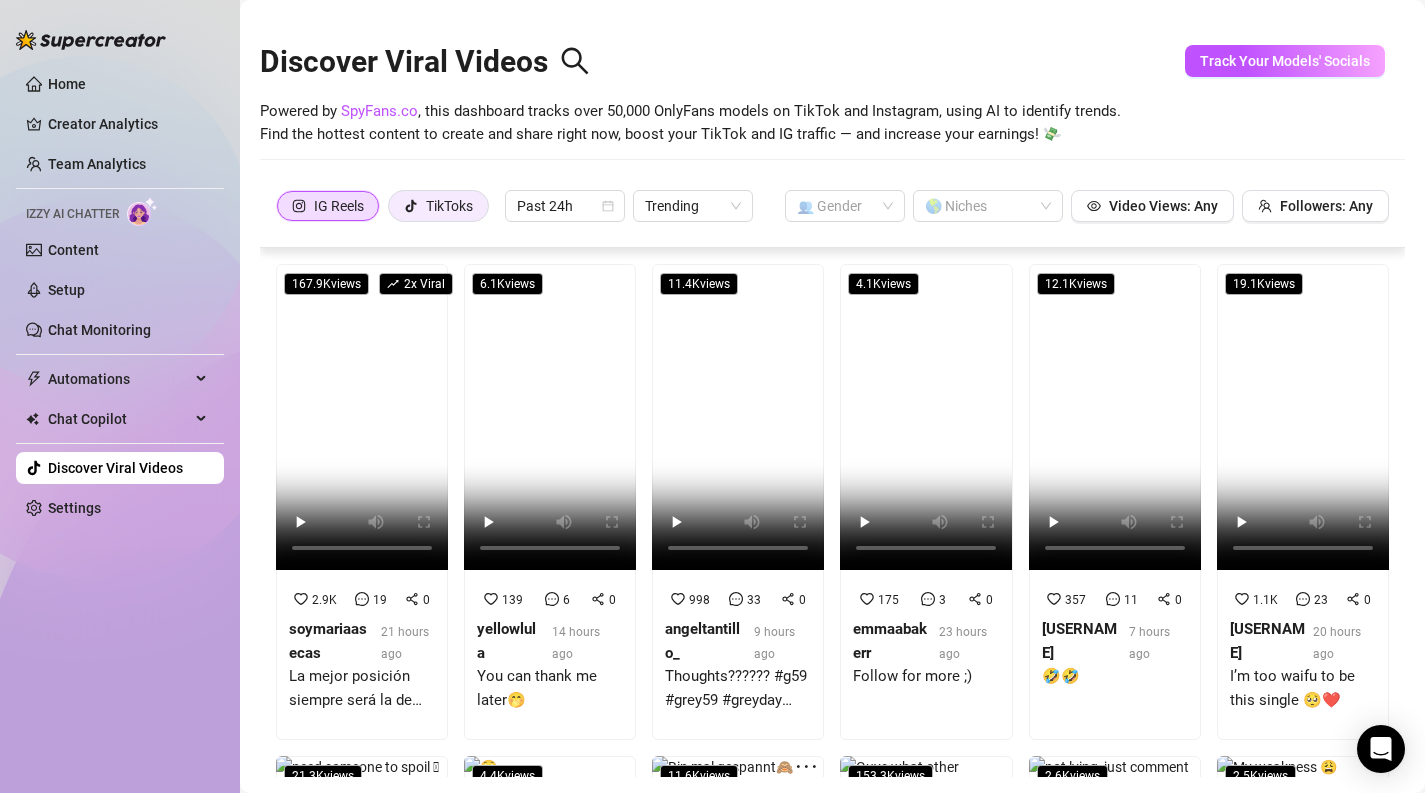 click on "TikToks" at bounding box center (438, 206) 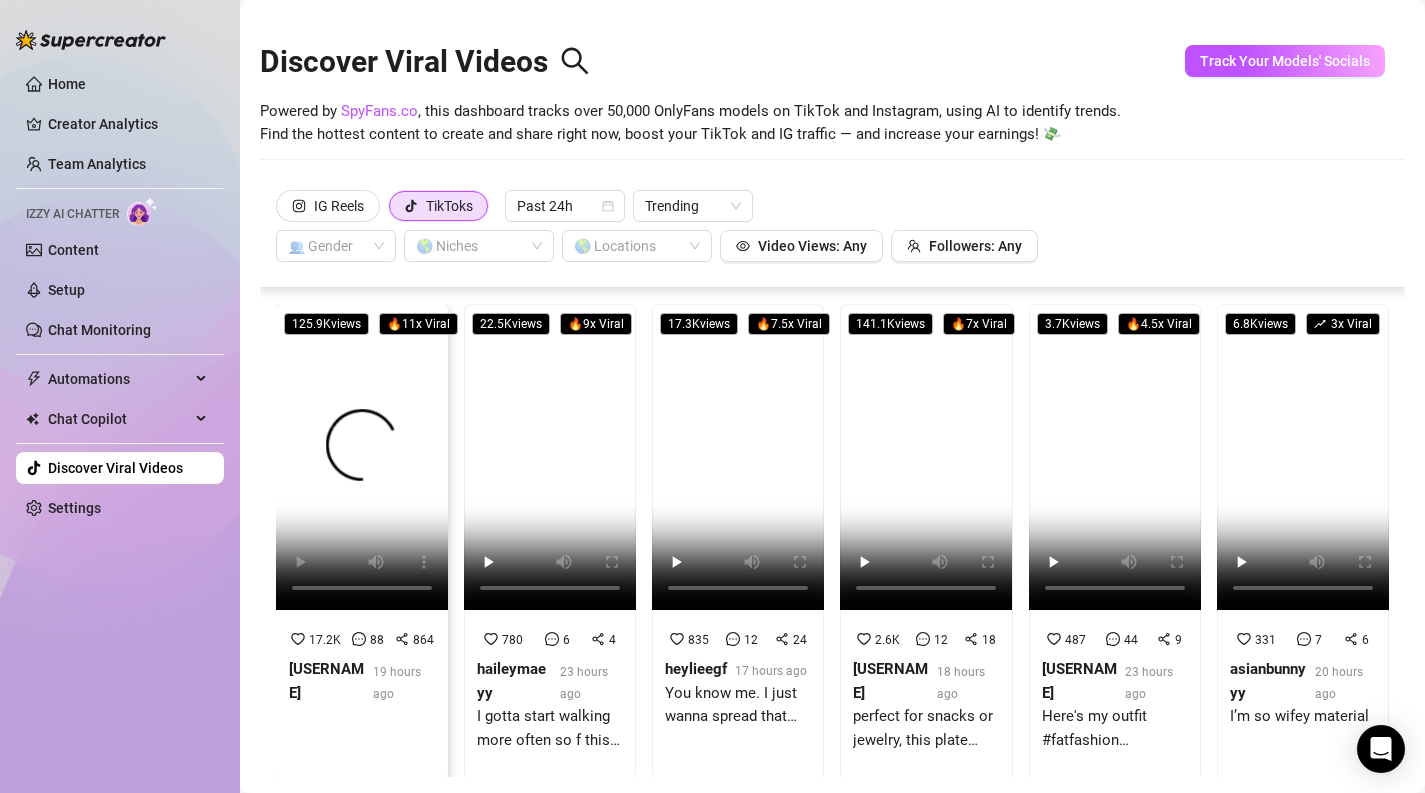 type 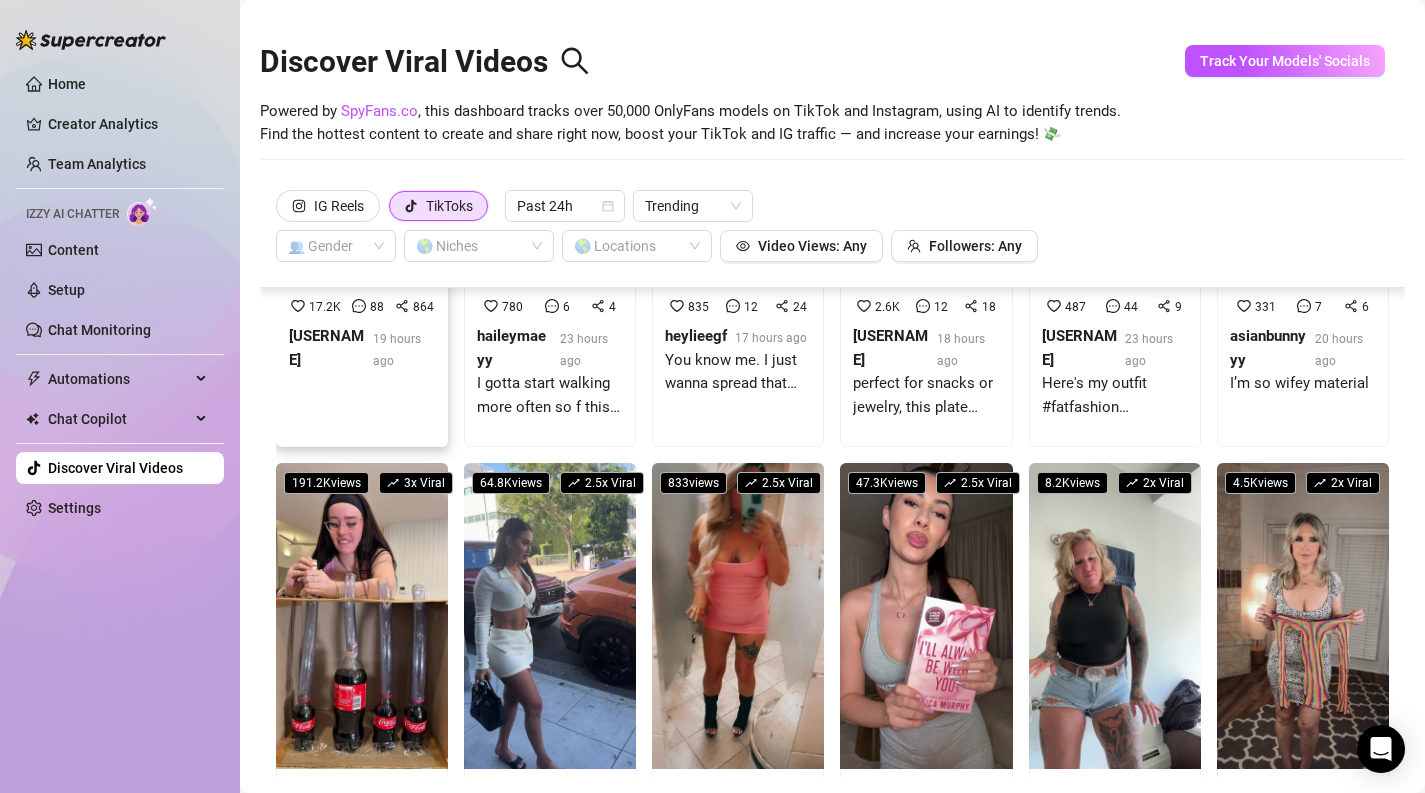 scroll, scrollTop: 346, scrollLeft: 0, axis: vertical 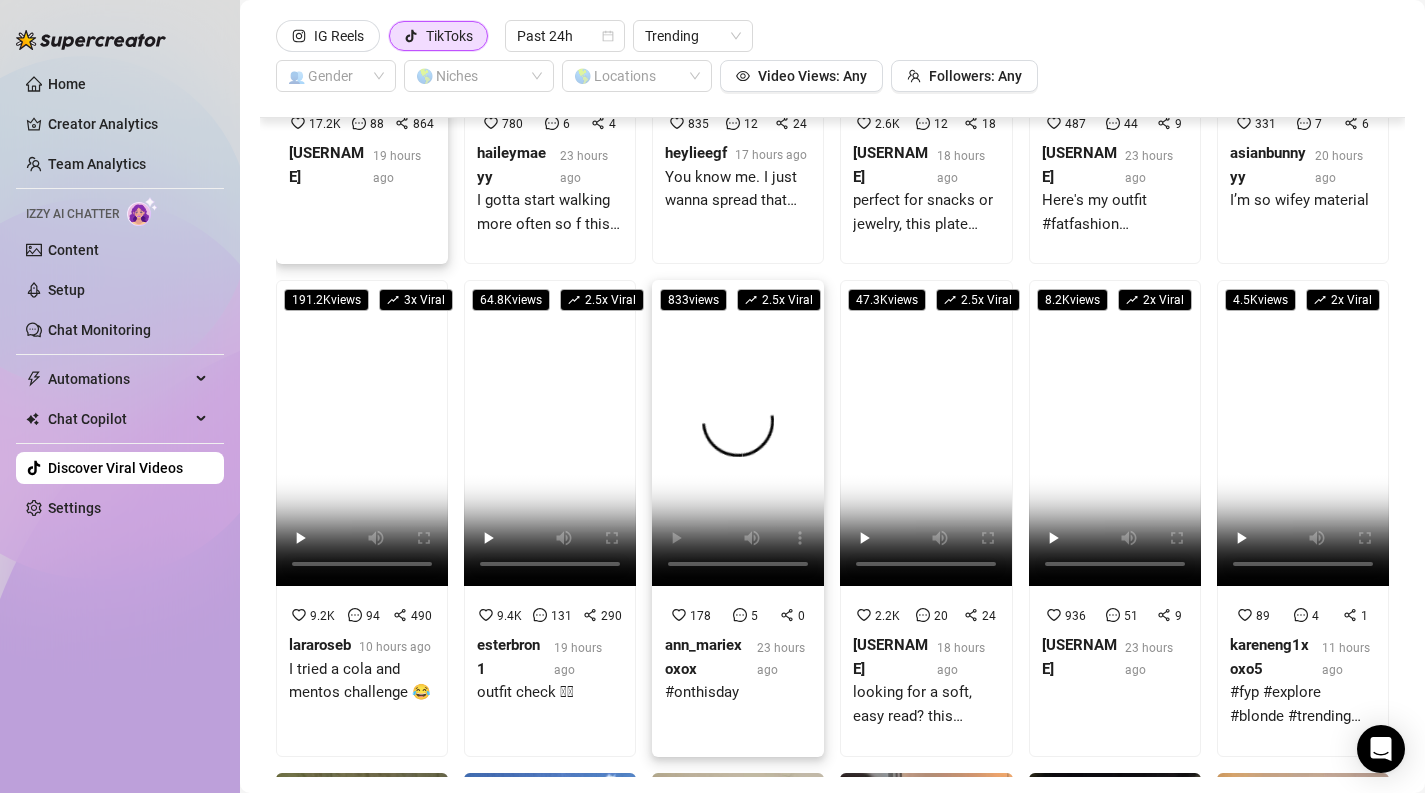 type 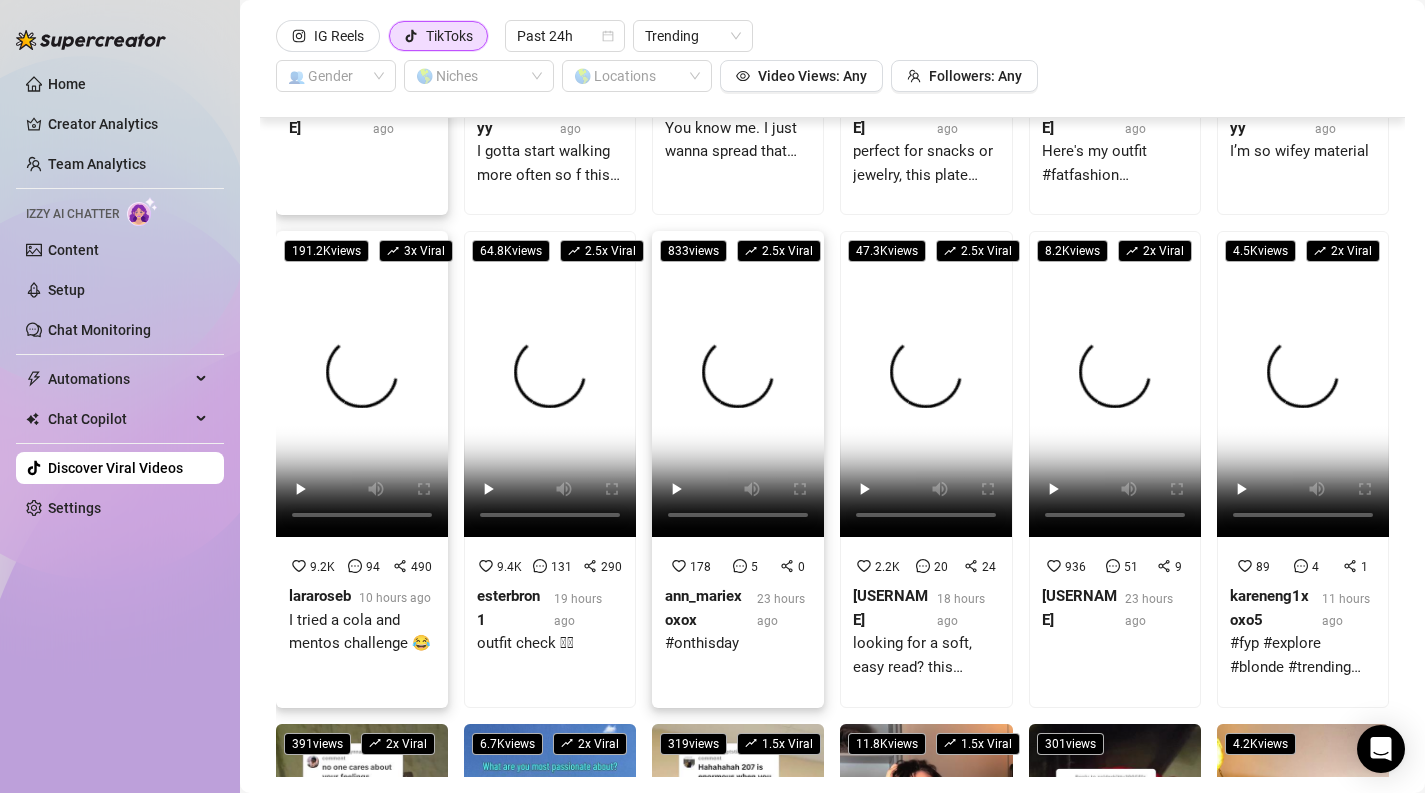 scroll, scrollTop: 394, scrollLeft: 0, axis: vertical 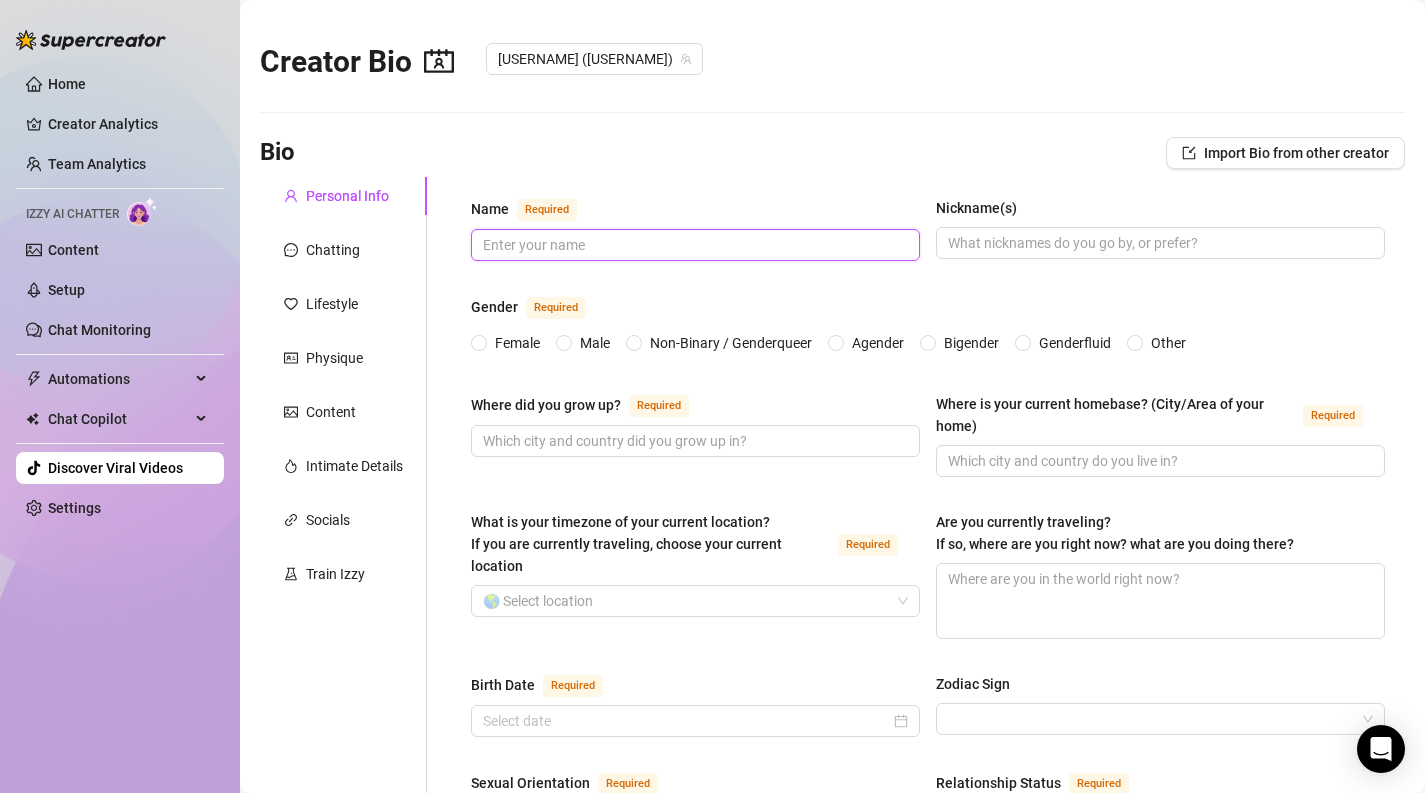 click on "Name Required" at bounding box center (693, 245) 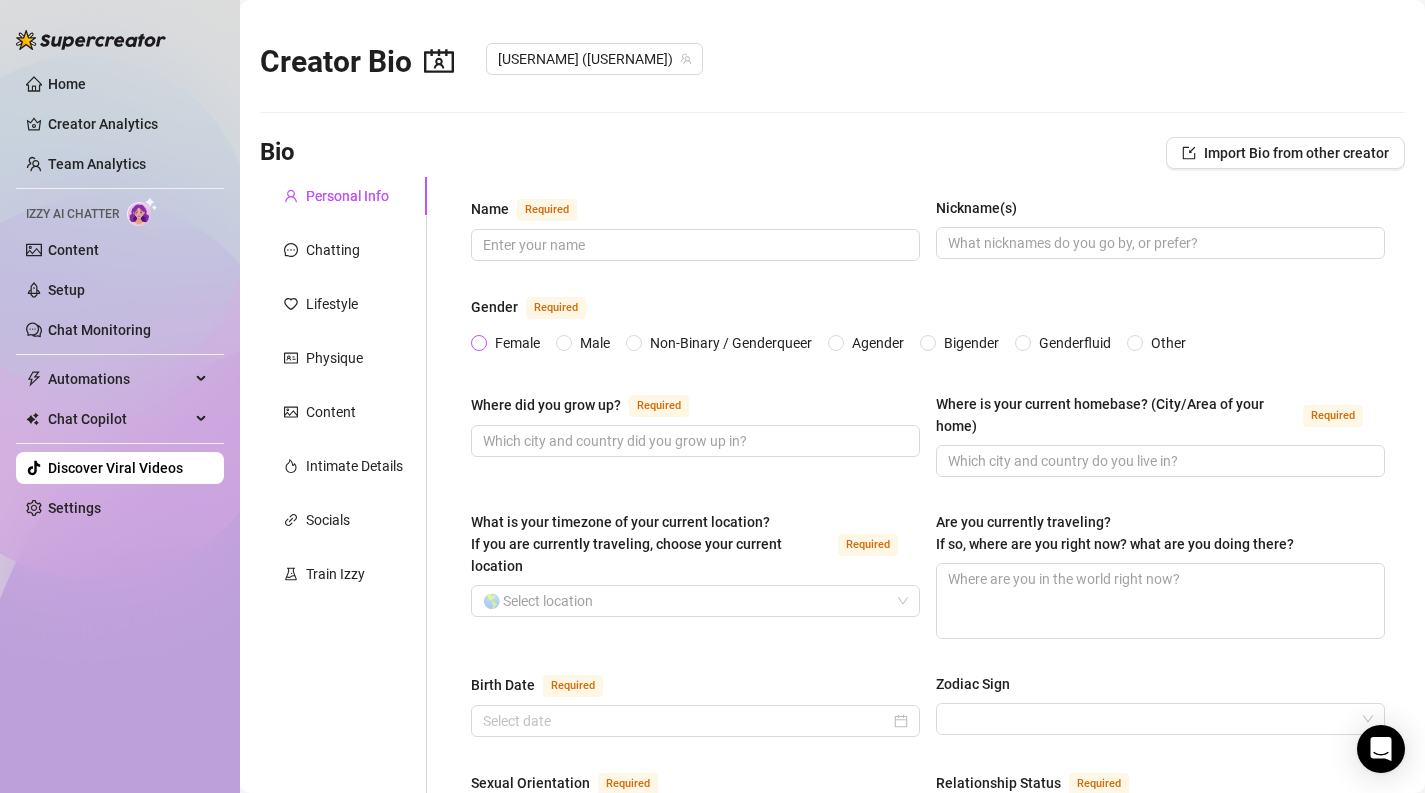 click on "Female" at bounding box center [517, 343] 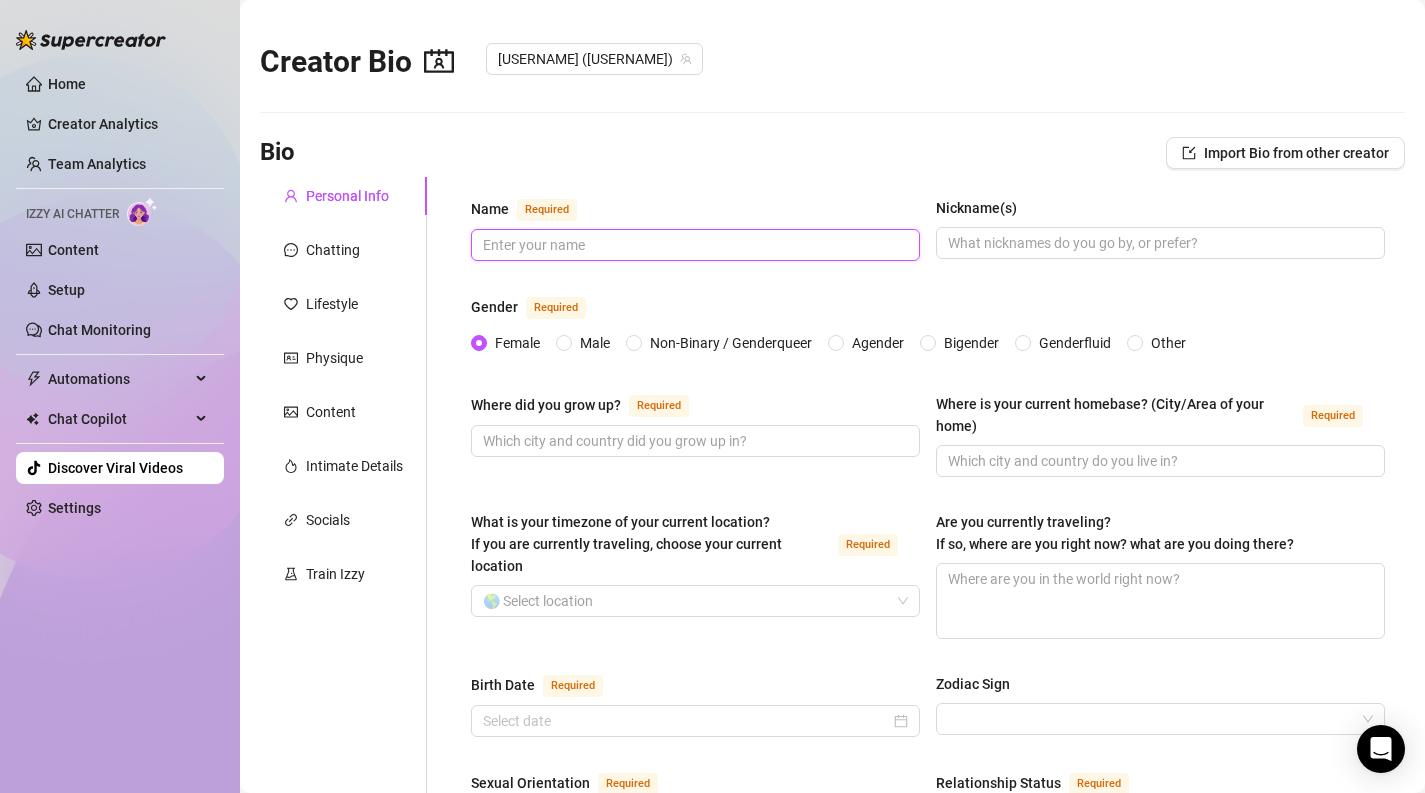 click on "Name Required" at bounding box center [693, 245] 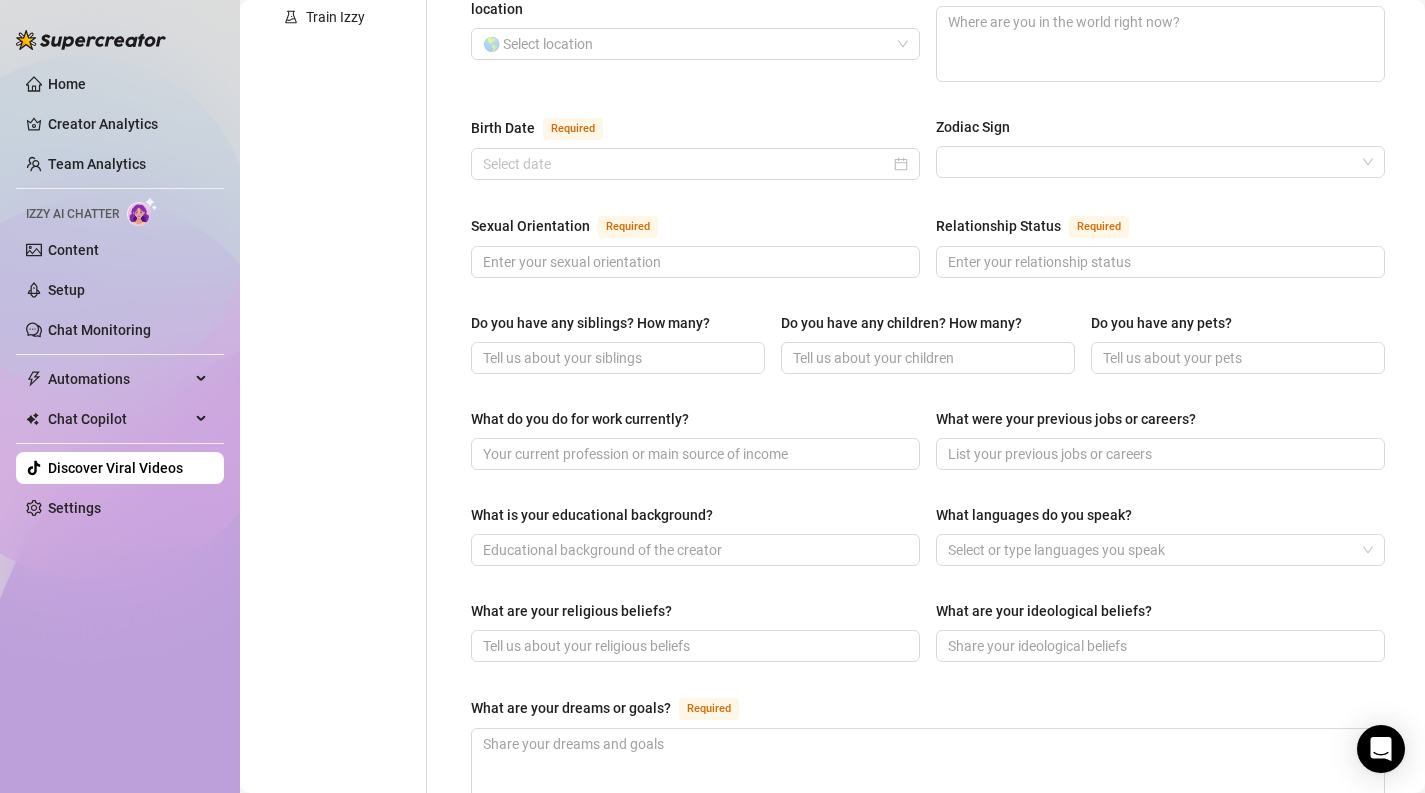 scroll, scrollTop: 1163, scrollLeft: 0, axis: vertical 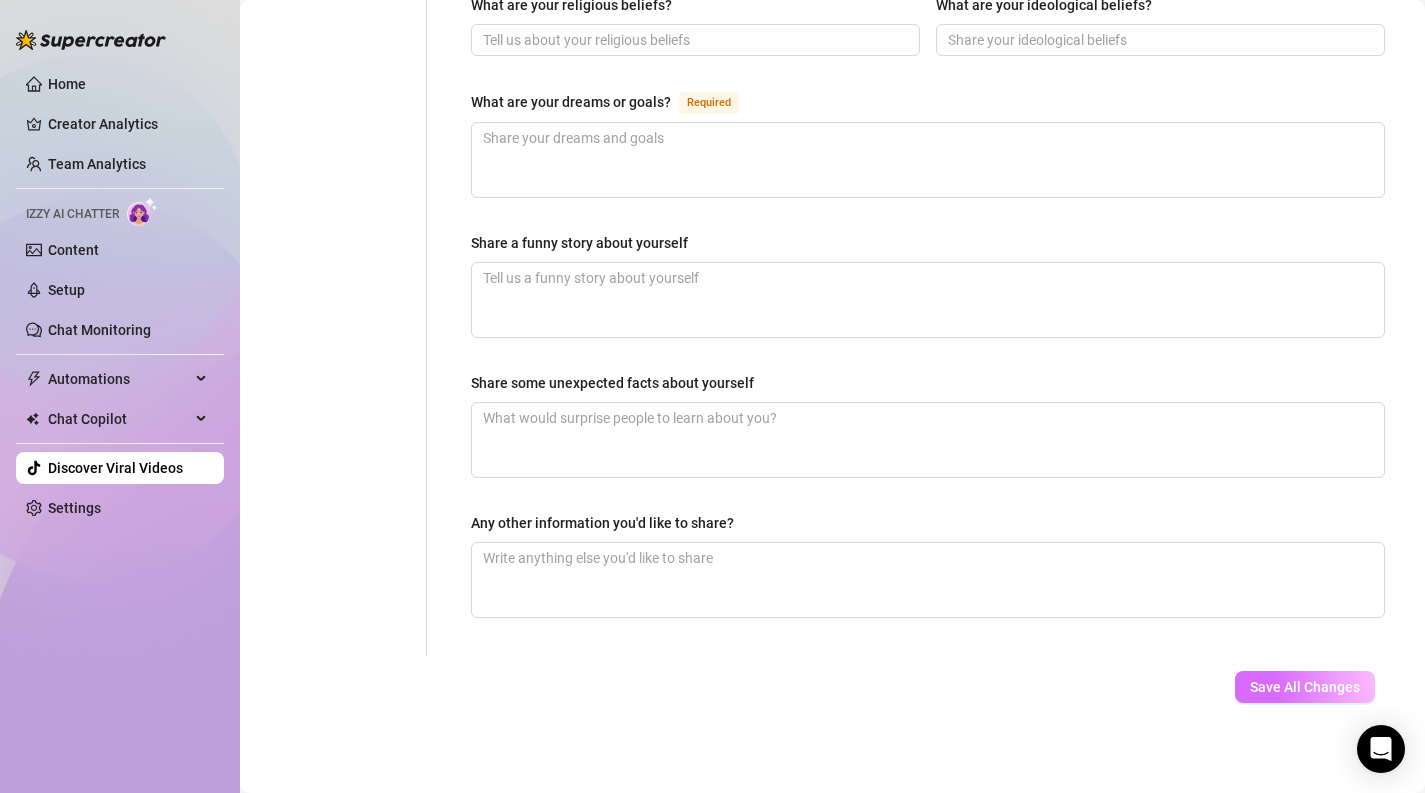 type on "[FIRST]" 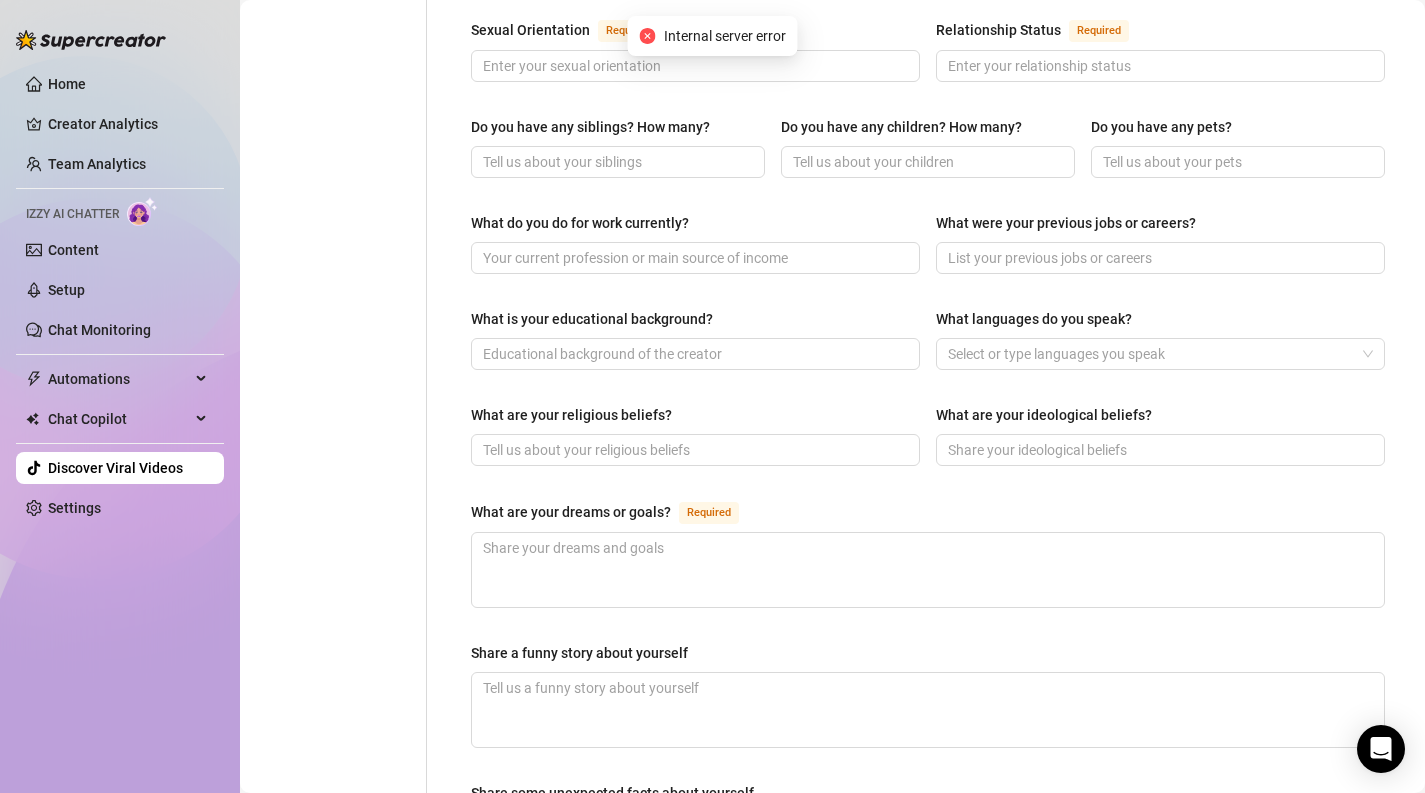 scroll, scrollTop: 0, scrollLeft: 0, axis: both 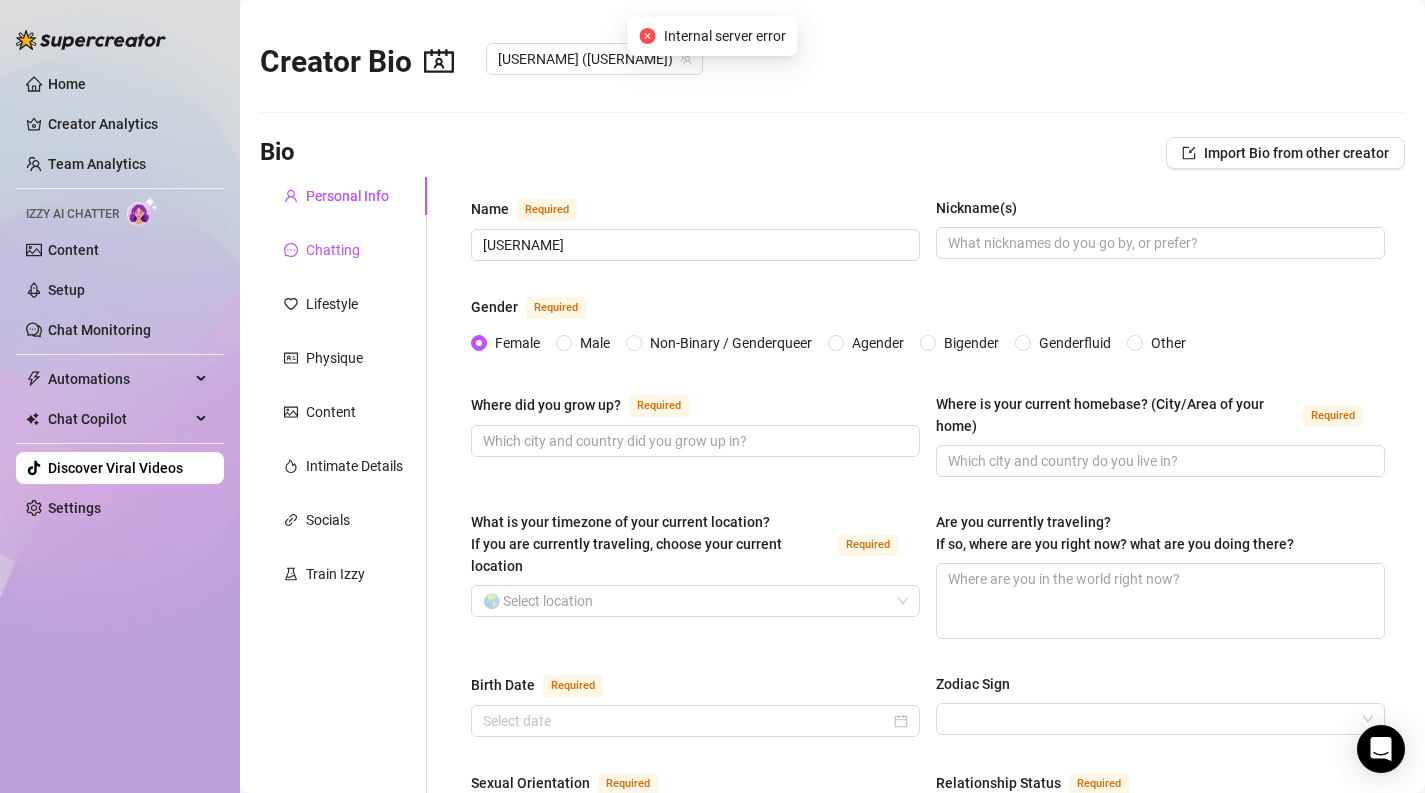 click on "Chatting" at bounding box center [333, 250] 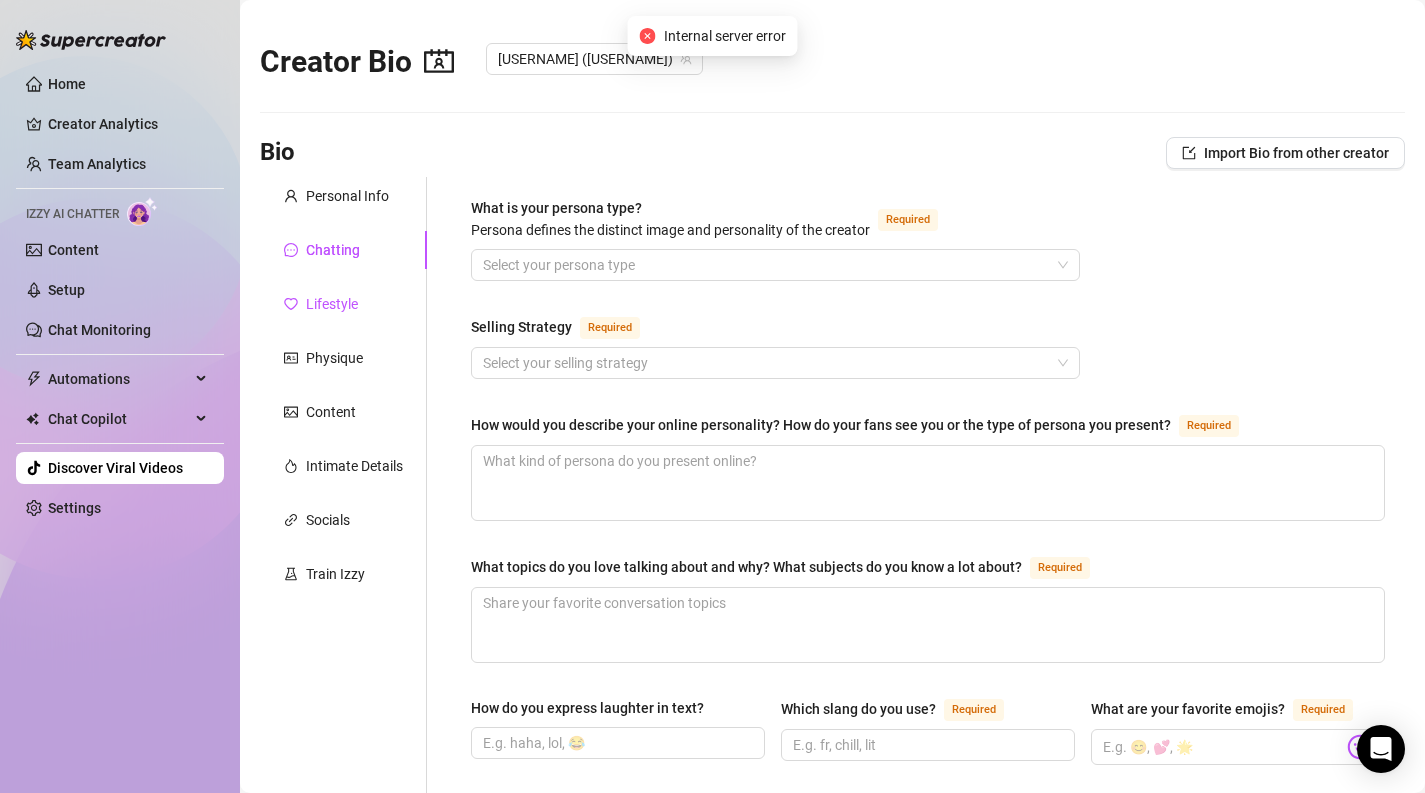 click on "Lifestyle" at bounding box center (332, 304) 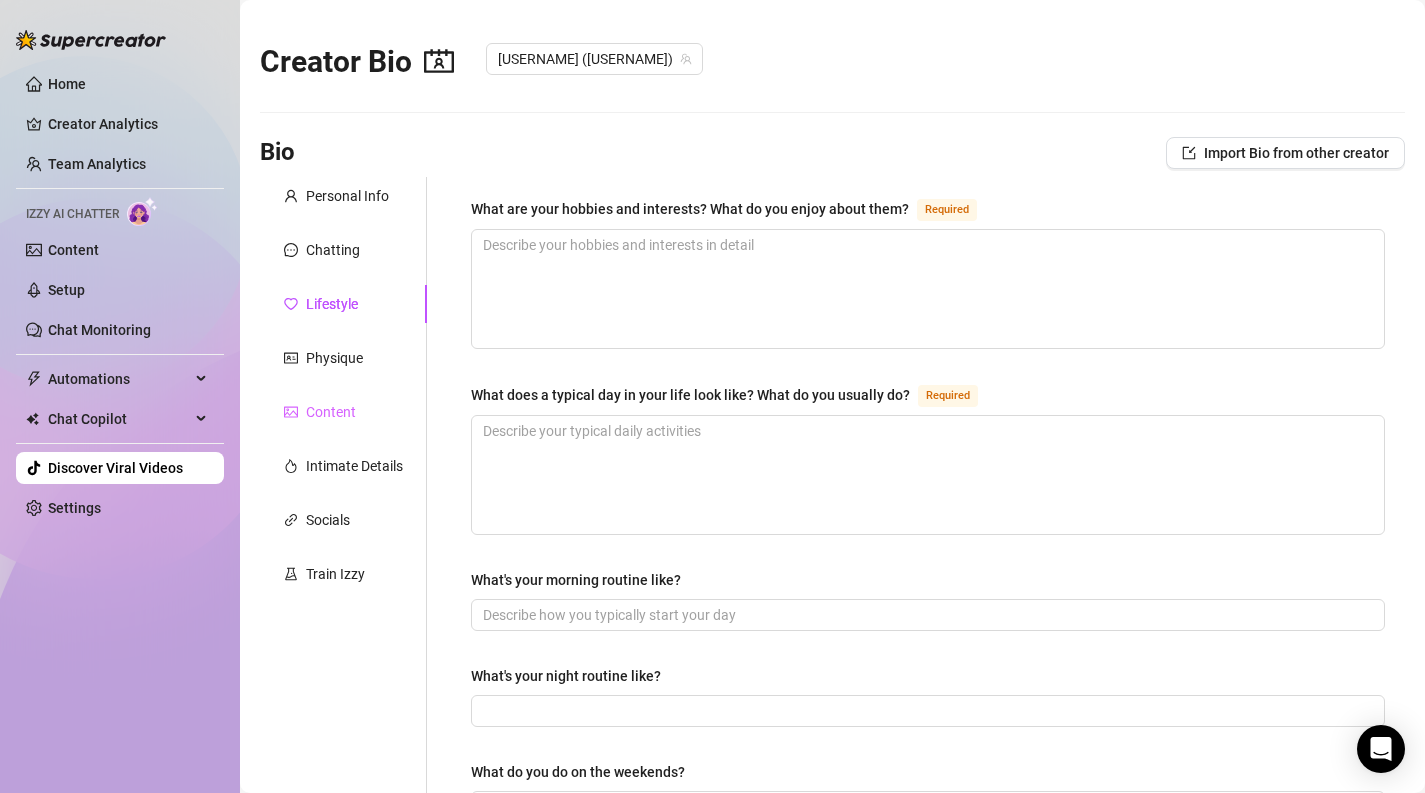 click on "Content" at bounding box center (343, 412) 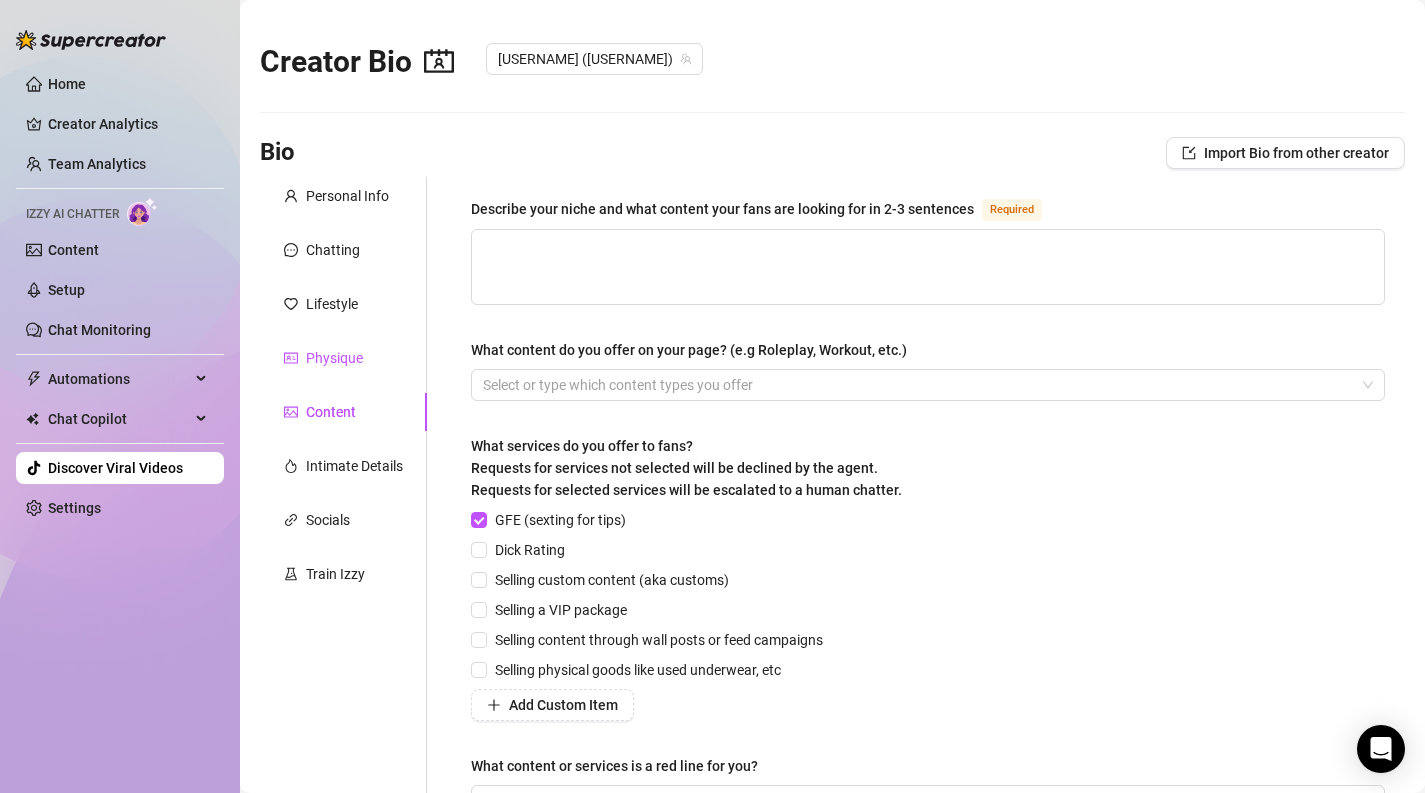click on "Physique" at bounding box center (334, 358) 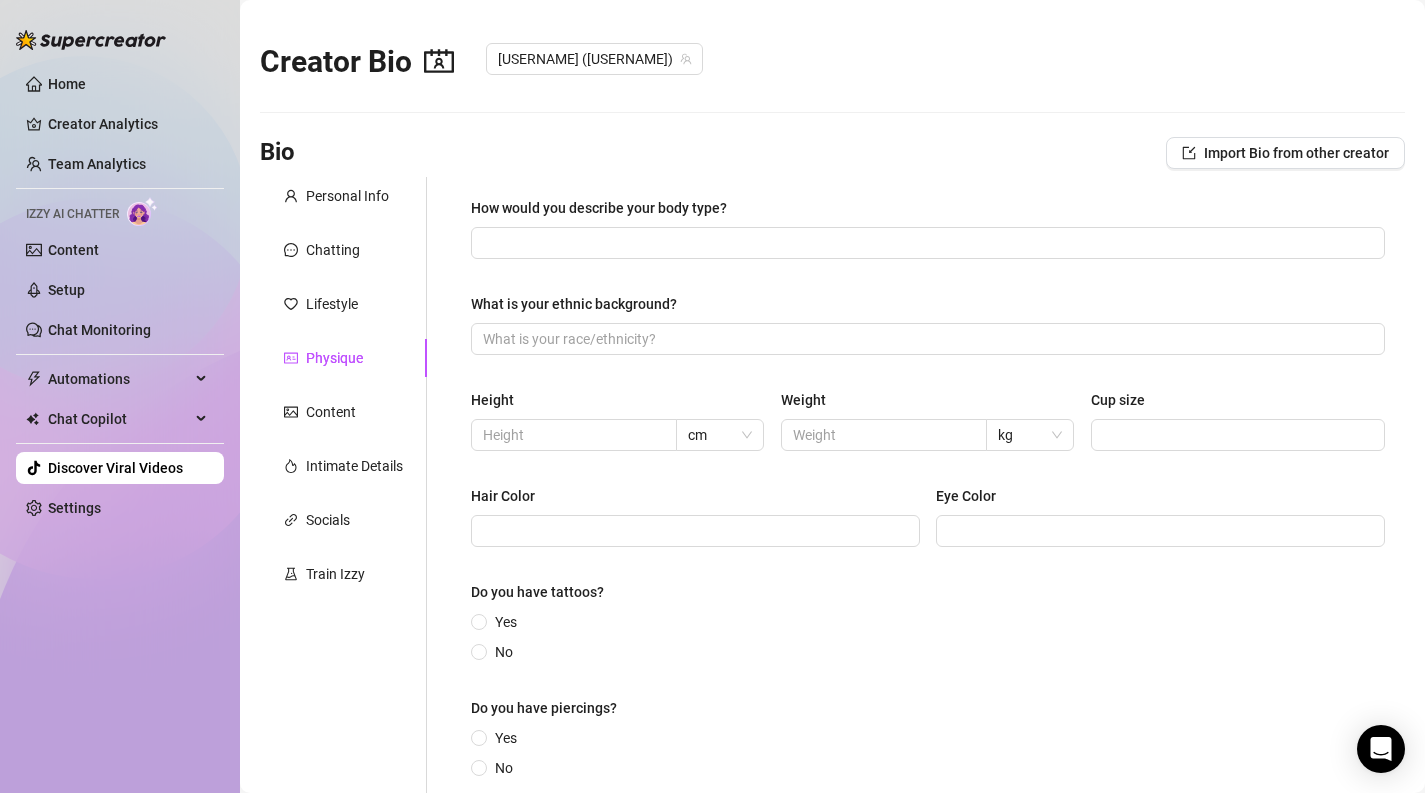 click on "Personal Info Chatting Lifestyle Physique Content Intimate Details Socials Train Izzy" at bounding box center [343, 497] 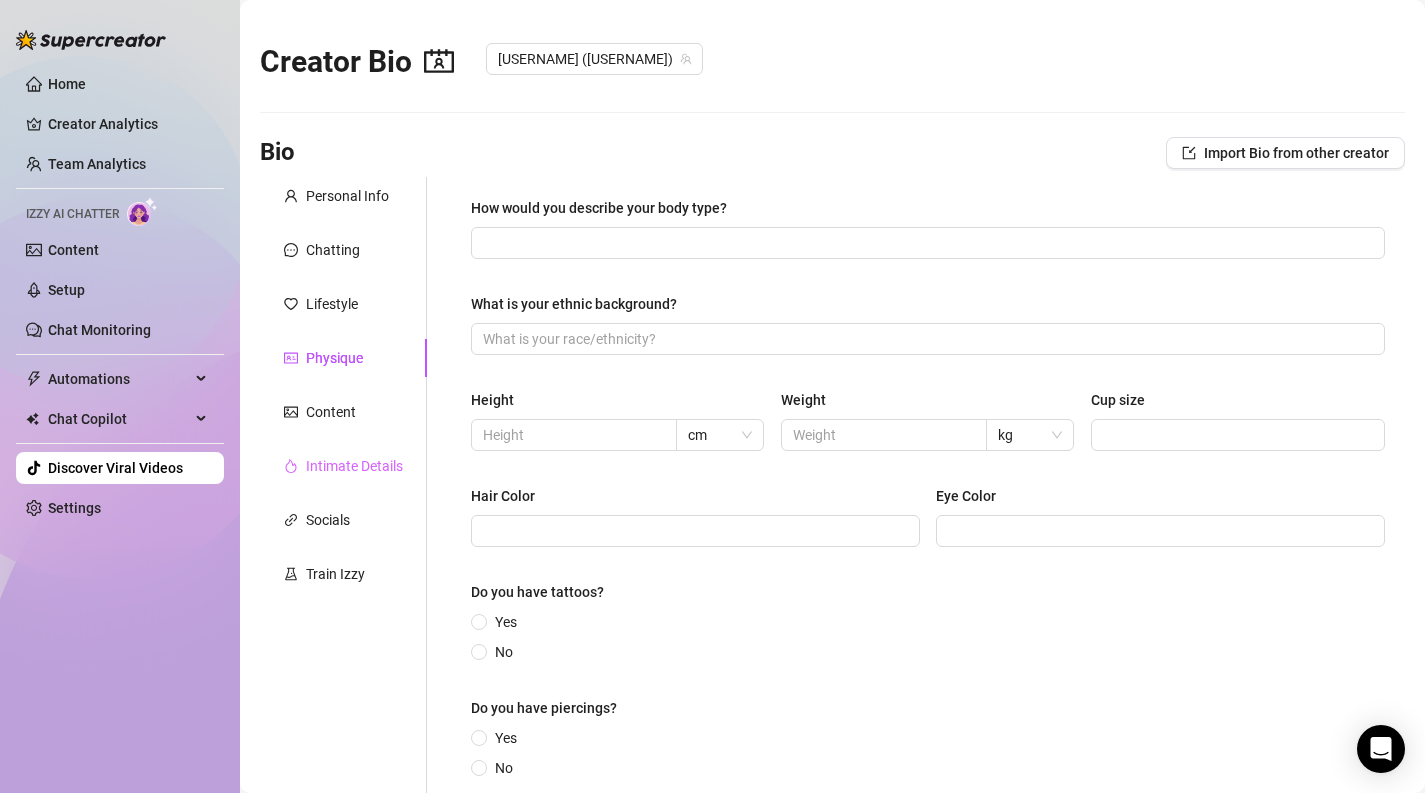 click on "Intimate Details" at bounding box center (343, 466) 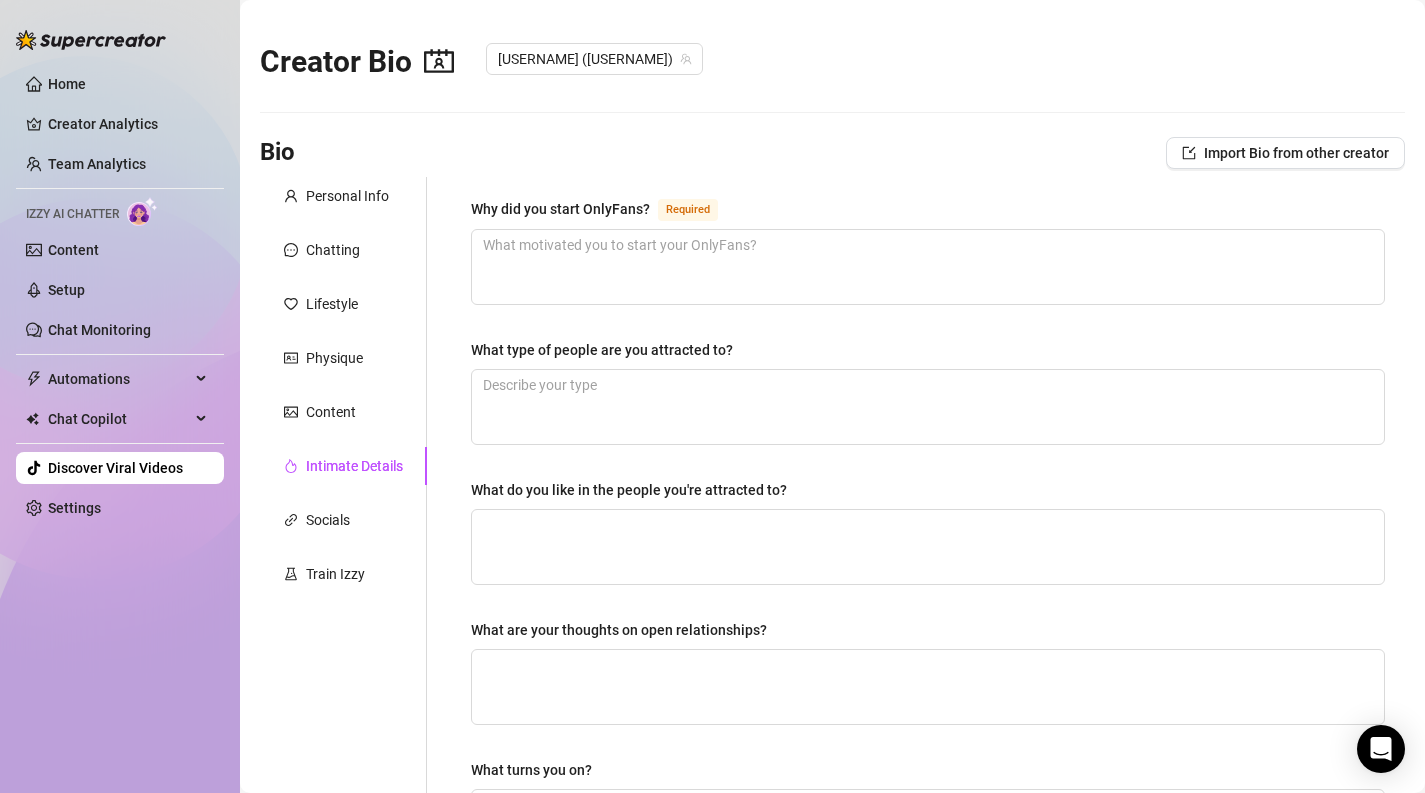 click on "Personal Info Chatting Lifestyle Physique Content Intimate Details Socials Train Izzy" at bounding box center [343, 680] 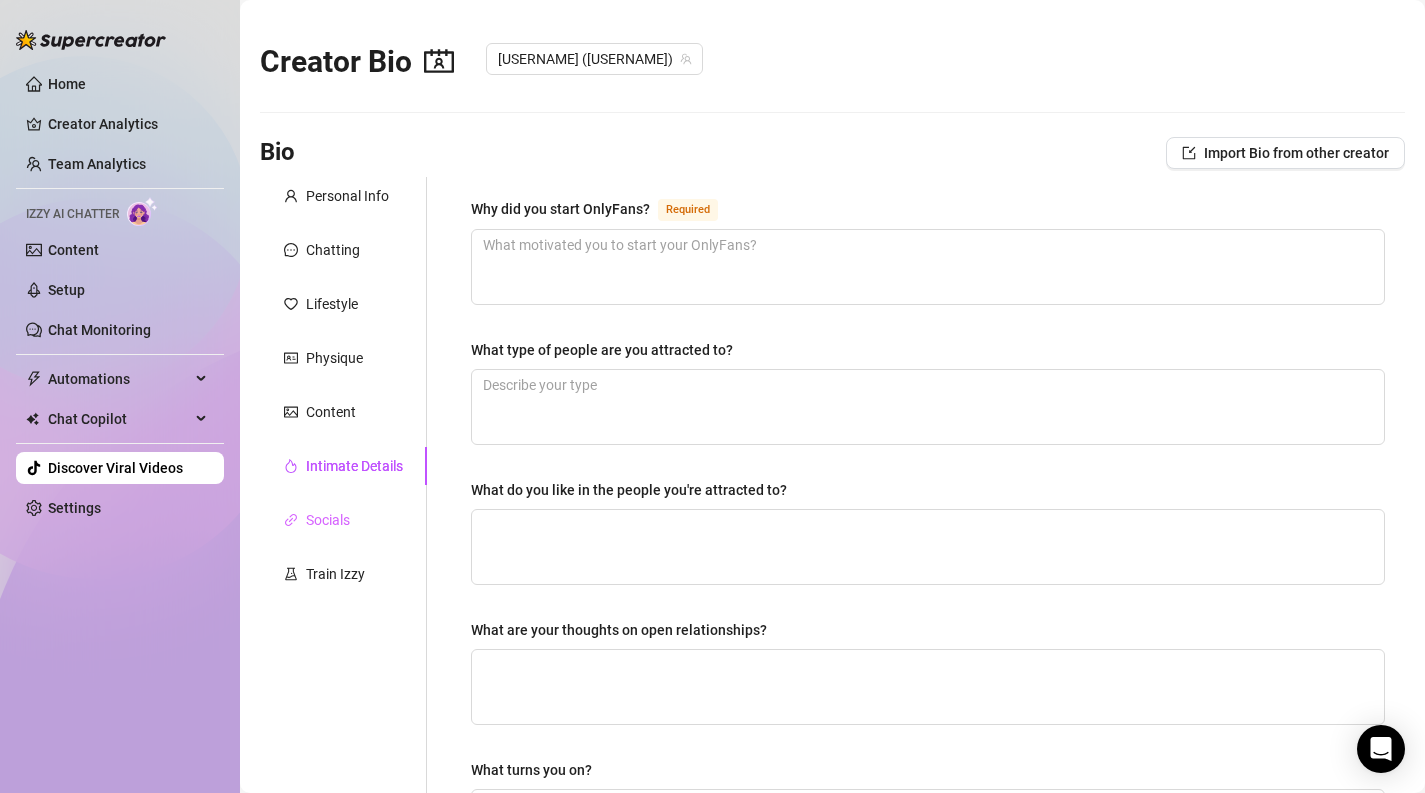 click on "Socials" at bounding box center (343, 520) 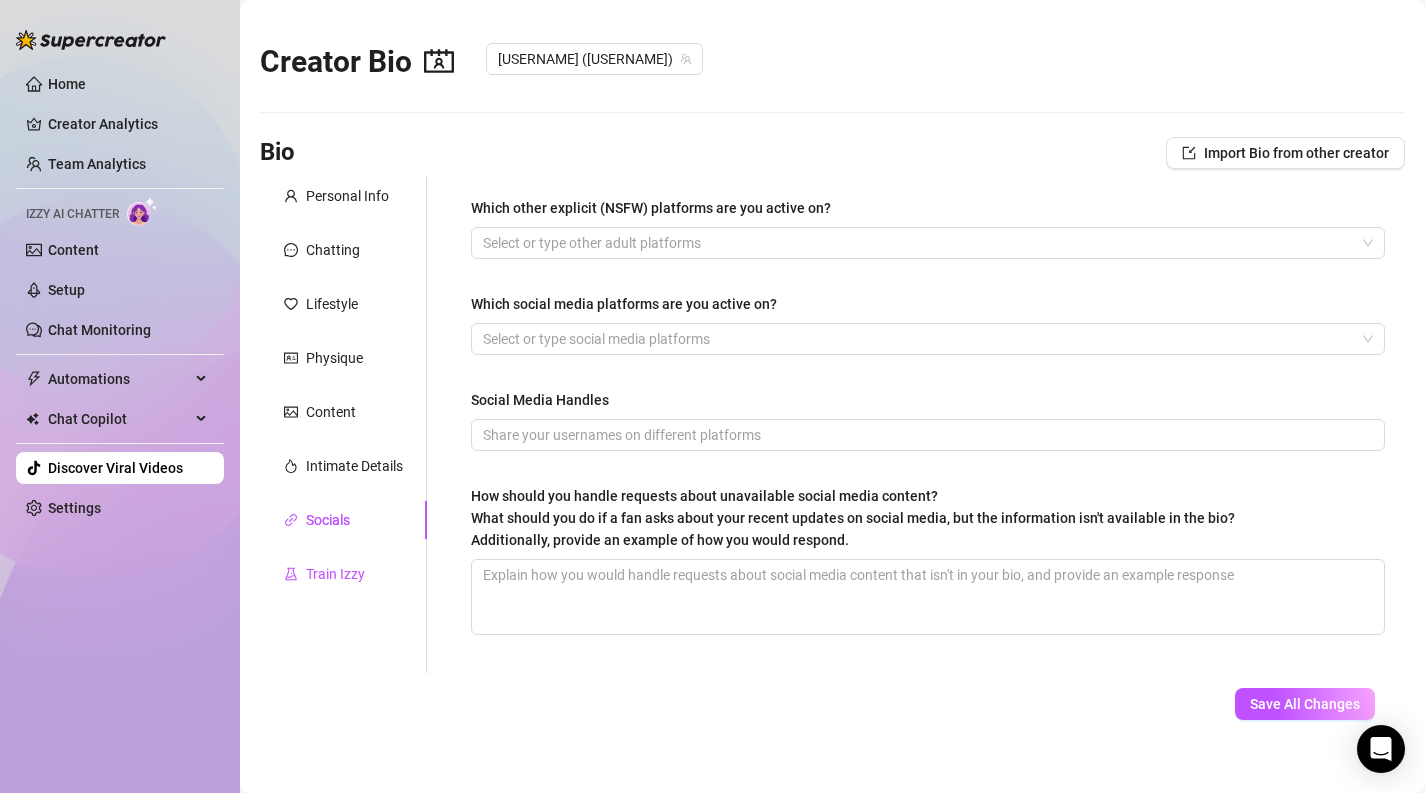 click on "Train Izzy" at bounding box center [335, 574] 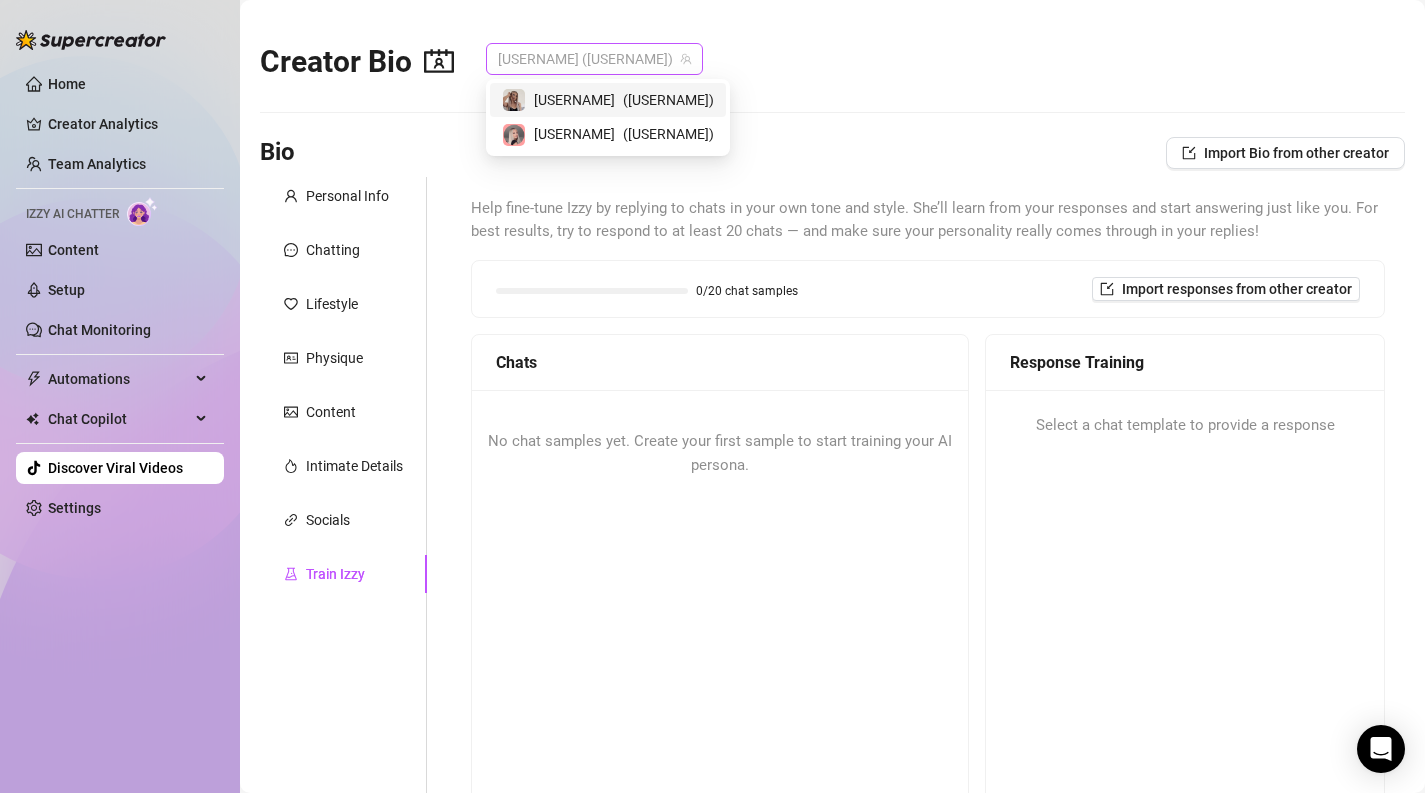 click on "Maddy (callmemad)" at bounding box center [594, 59] 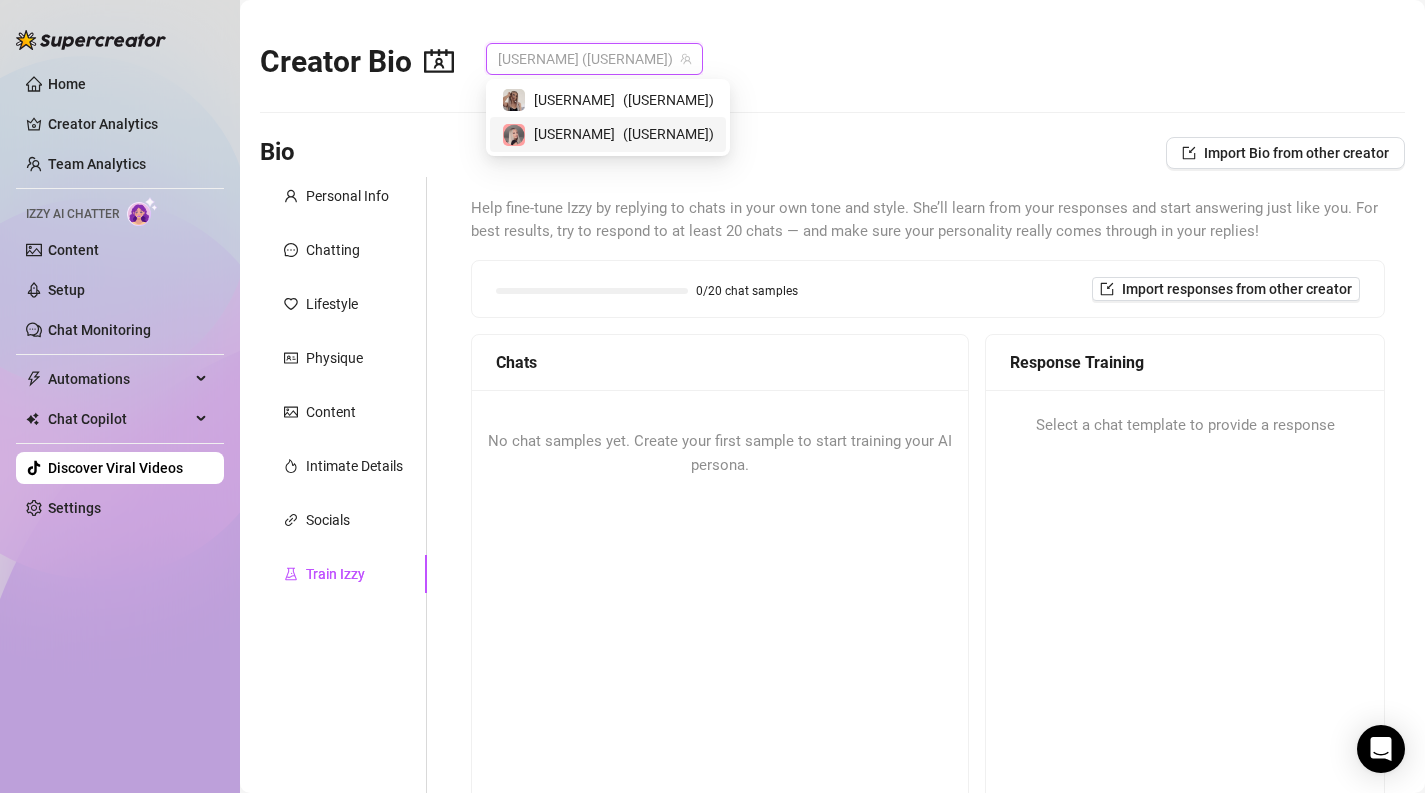 click on "[FIRST]" at bounding box center [574, 134] 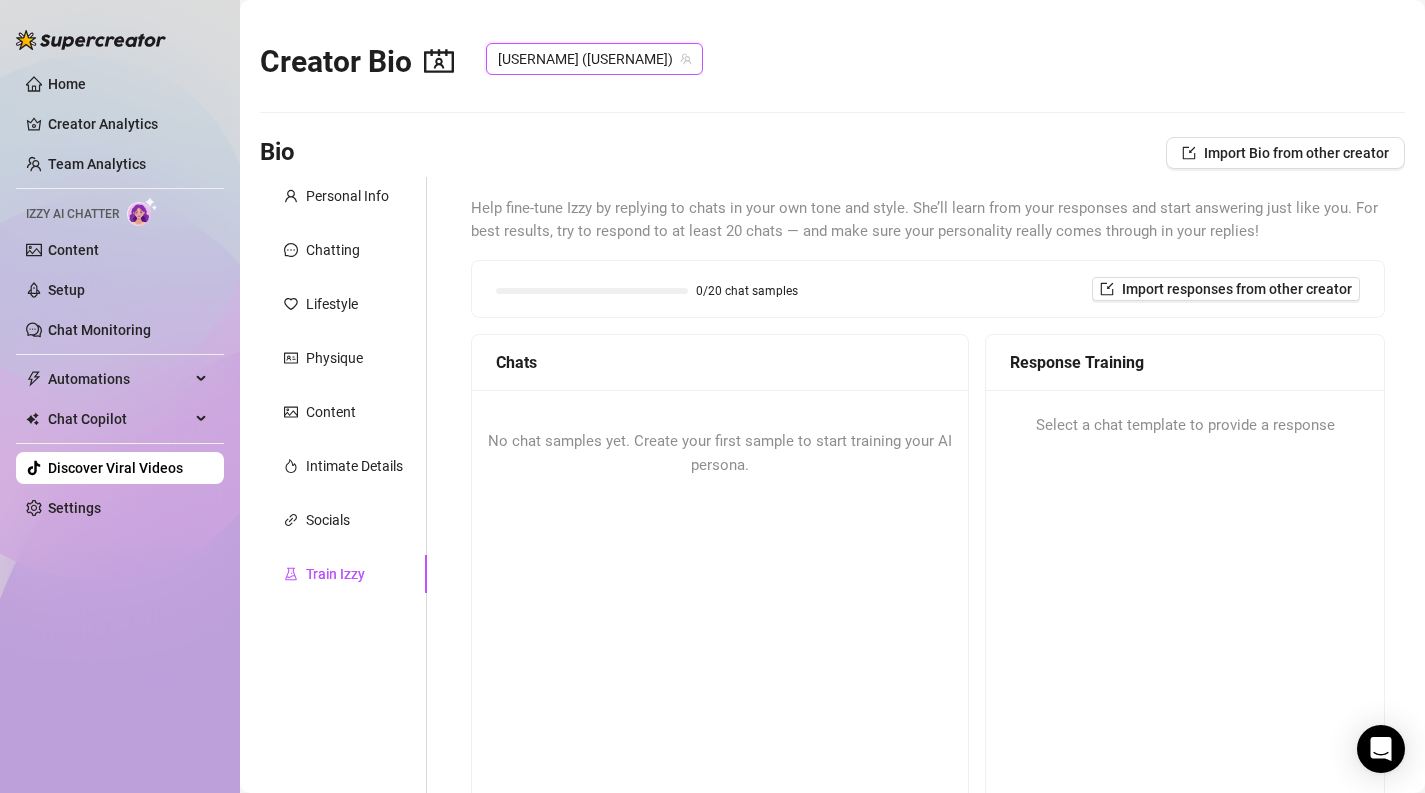 click on "Bio Import Bio from other creator" at bounding box center (832, 153) 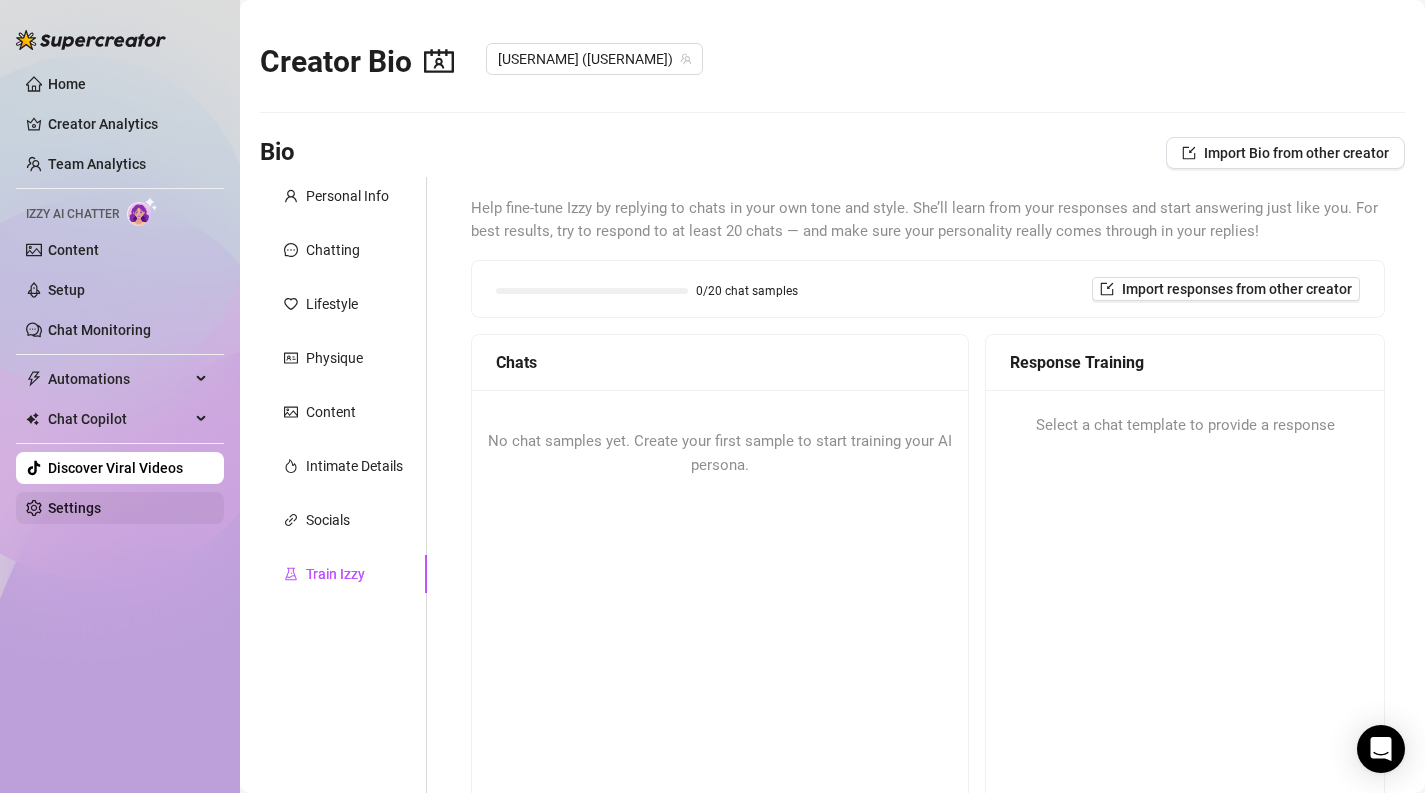 click on "Settings" at bounding box center (74, 508) 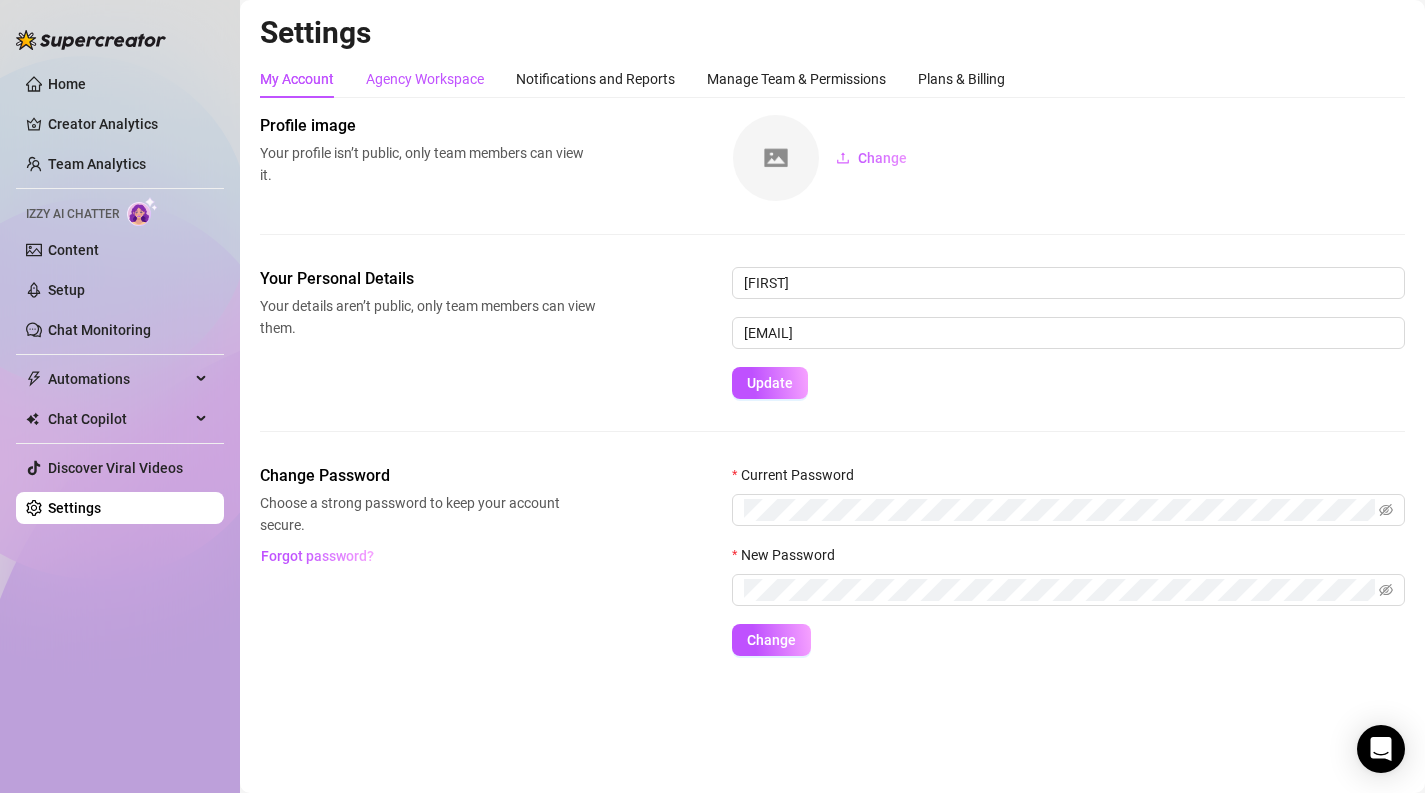 click on "Agency Workspace" at bounding box center (425, 79) 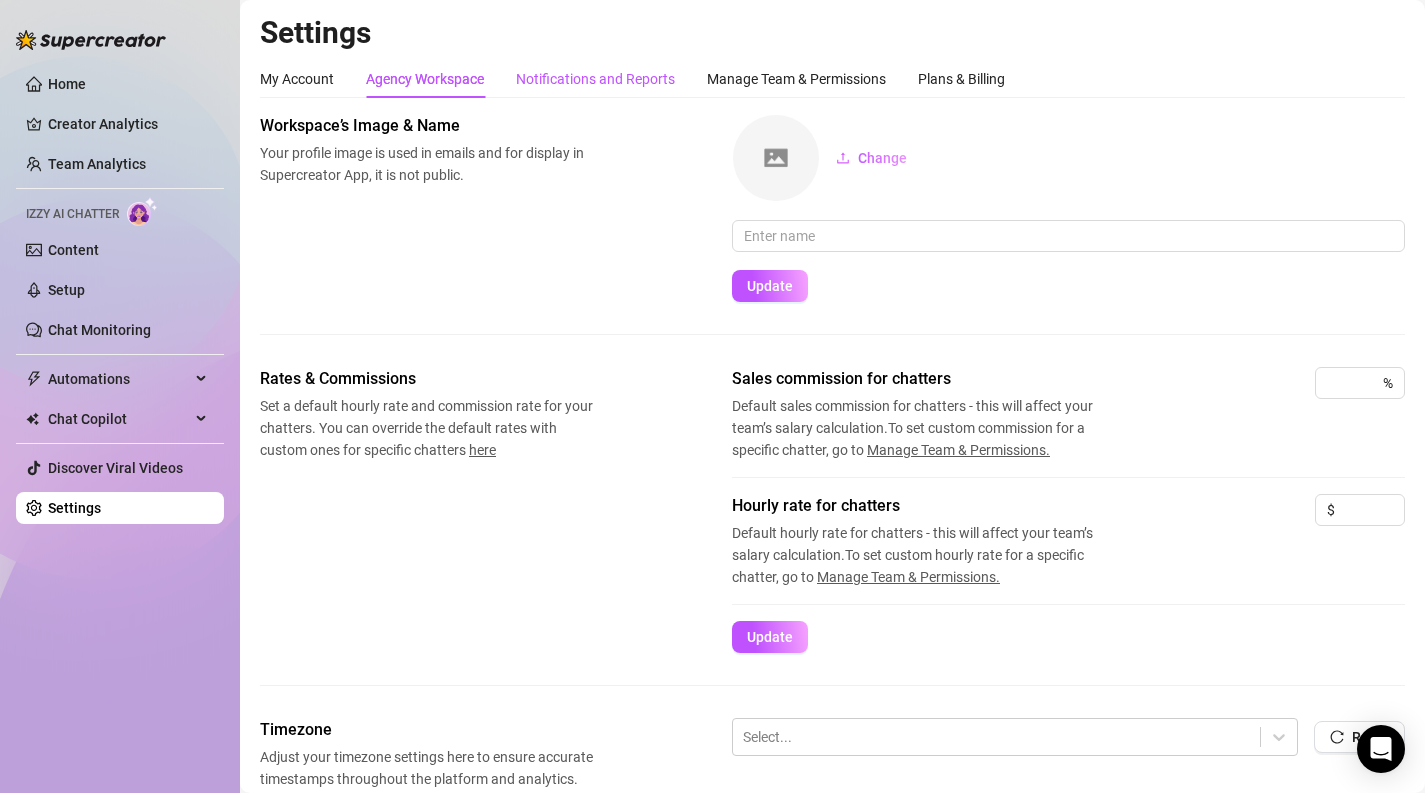 click on "Notifications and Reports" at bounding box center (595, 79) 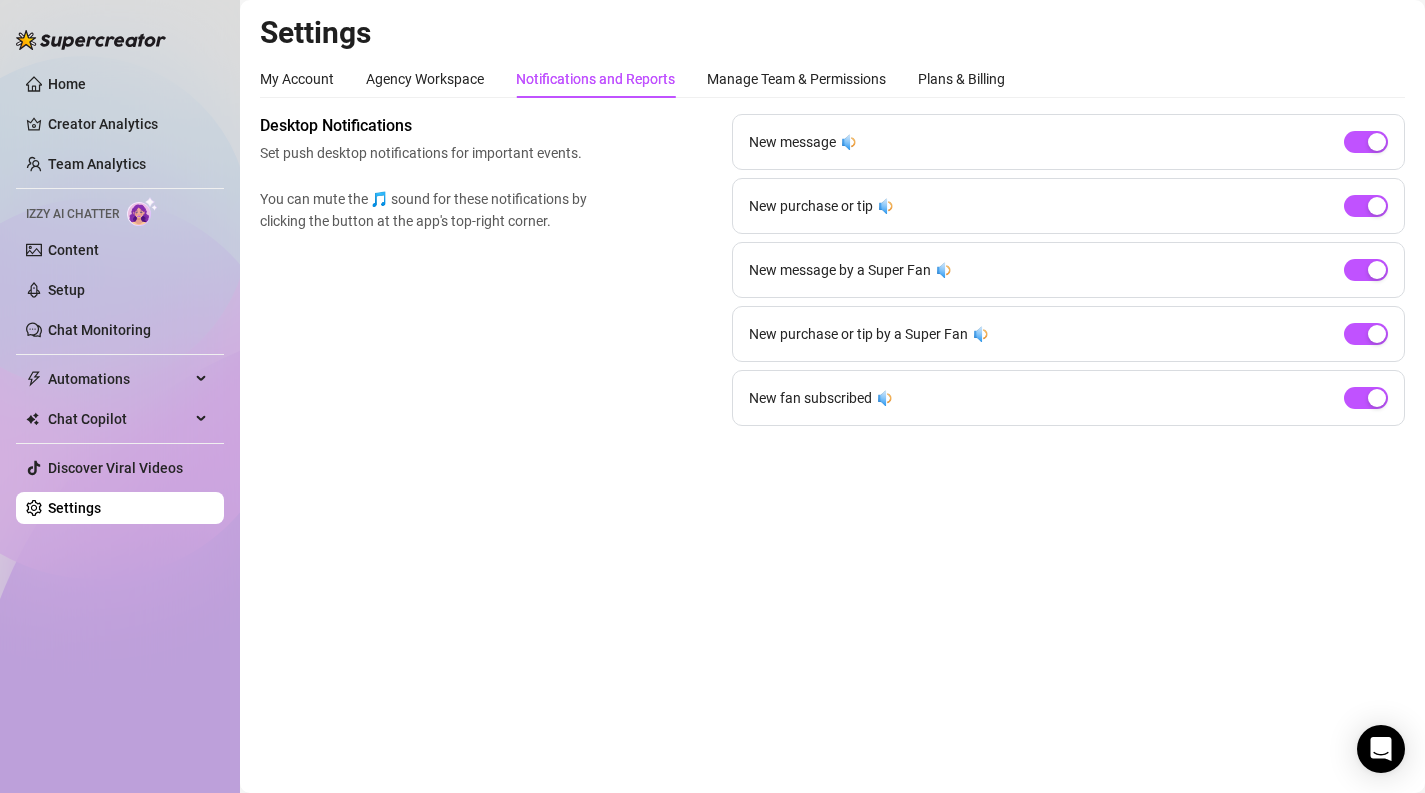 click on "My Account Agency Workspace Notifications and Reports Manage Team & Permissions Plans & Billing Profile image Your profile isn’t public, only team members can view it. Change Your Personal Details Your details aren’t public, only team members can view them. Madeline justmaddyxco@gmail.com Update Change Password Choose a strong password to keep your account secure. Forgot password? Current Password New Password Change Workspace’s Image & Name Your profile image is used in emails and for display in Supercreator App, it is not public. Change Update Rates & Commissions Set a default hourly rate and commission rate for your chatters. You can override the default rates with custom ones for specific chatters   here Sales commission for chatters Default sales commission for chatters - this will affect your team’s salary calculation.To set custom commission for a specific chatter, go to   Manage Team & Permissions. % Hourly rate for chatters   Manage Team & Permissions. $ Update Timezone Select... Reset Net" at bounding box center [832, 243] 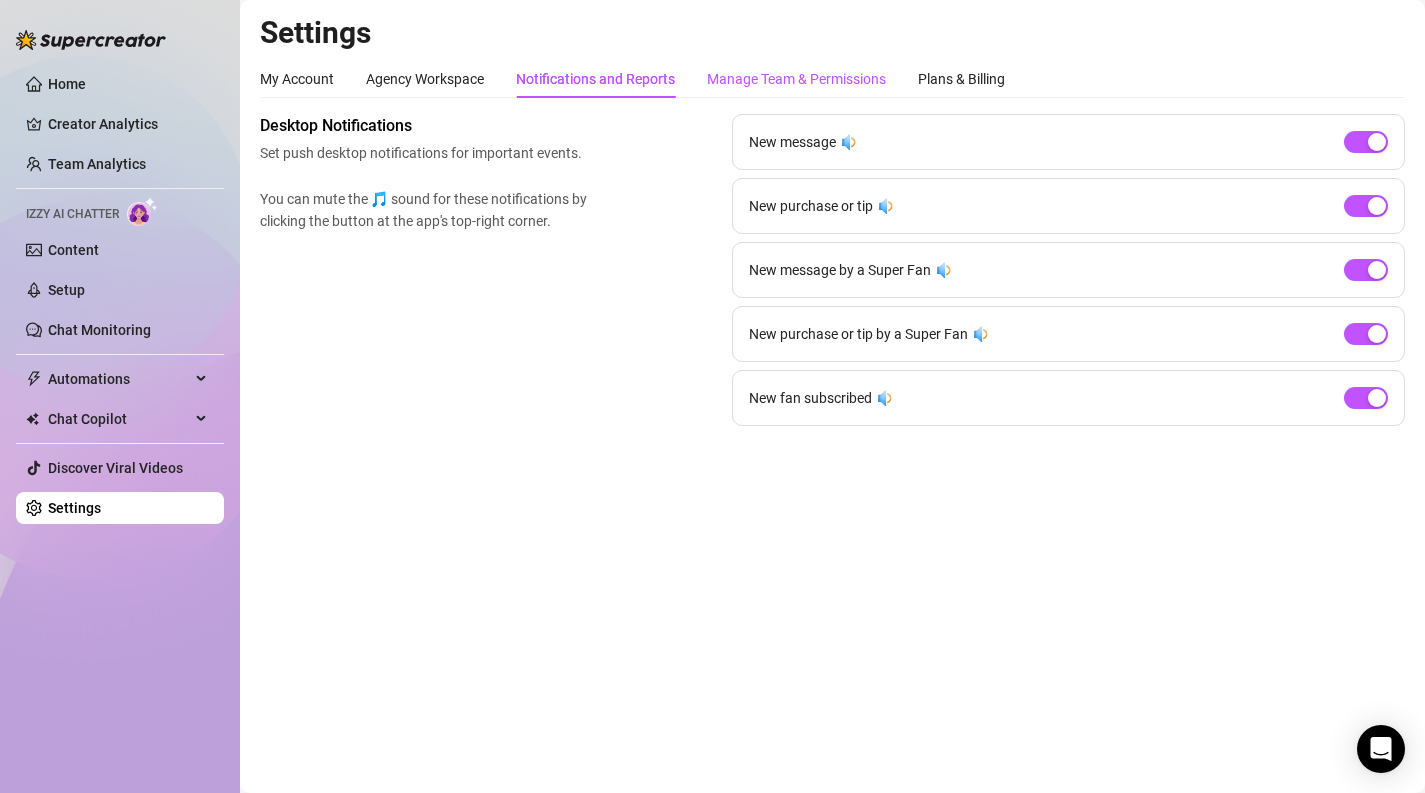 click on "Manage Team & Permissions" at bounding box center [796, 79] 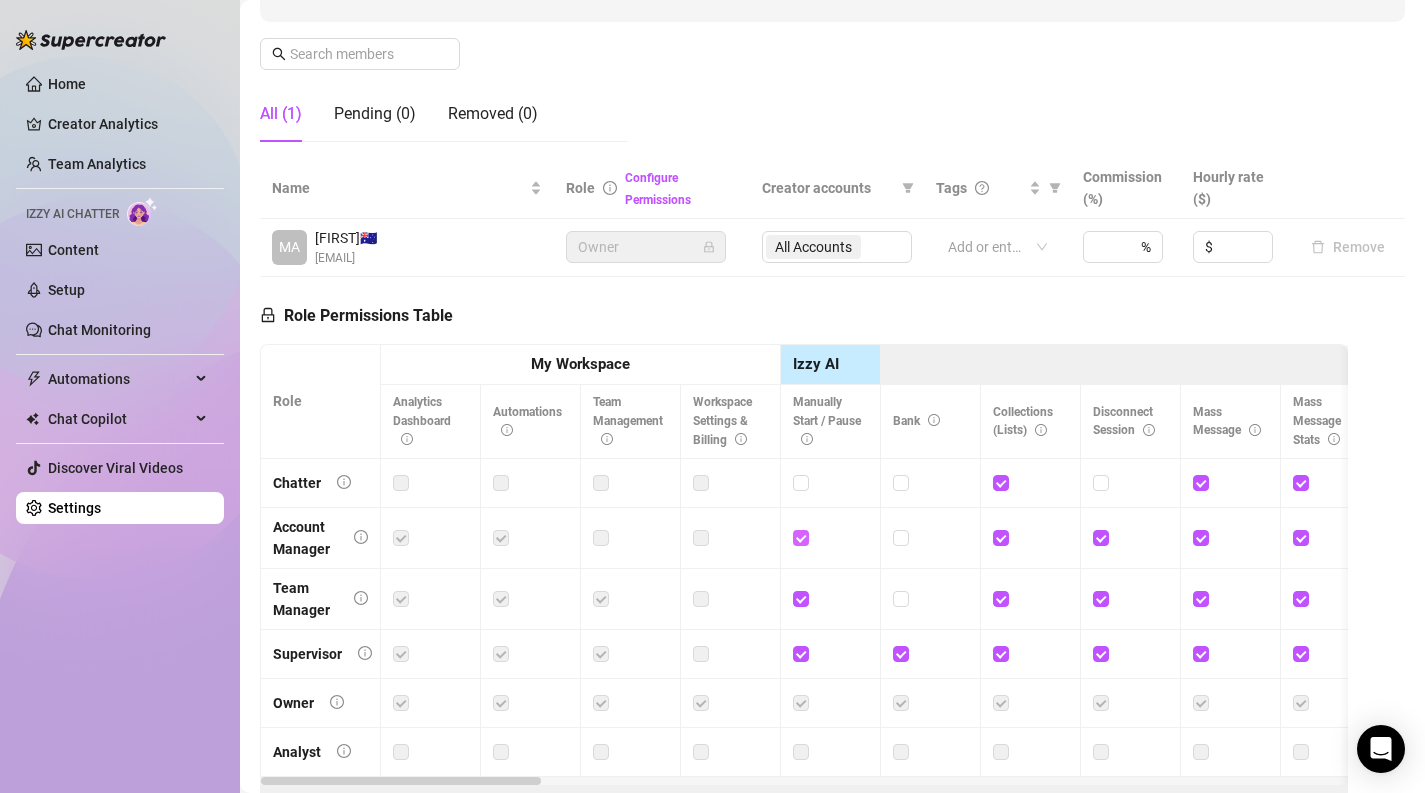 scroll, scrollTop: 0, scrollLeft: 0, axis: both 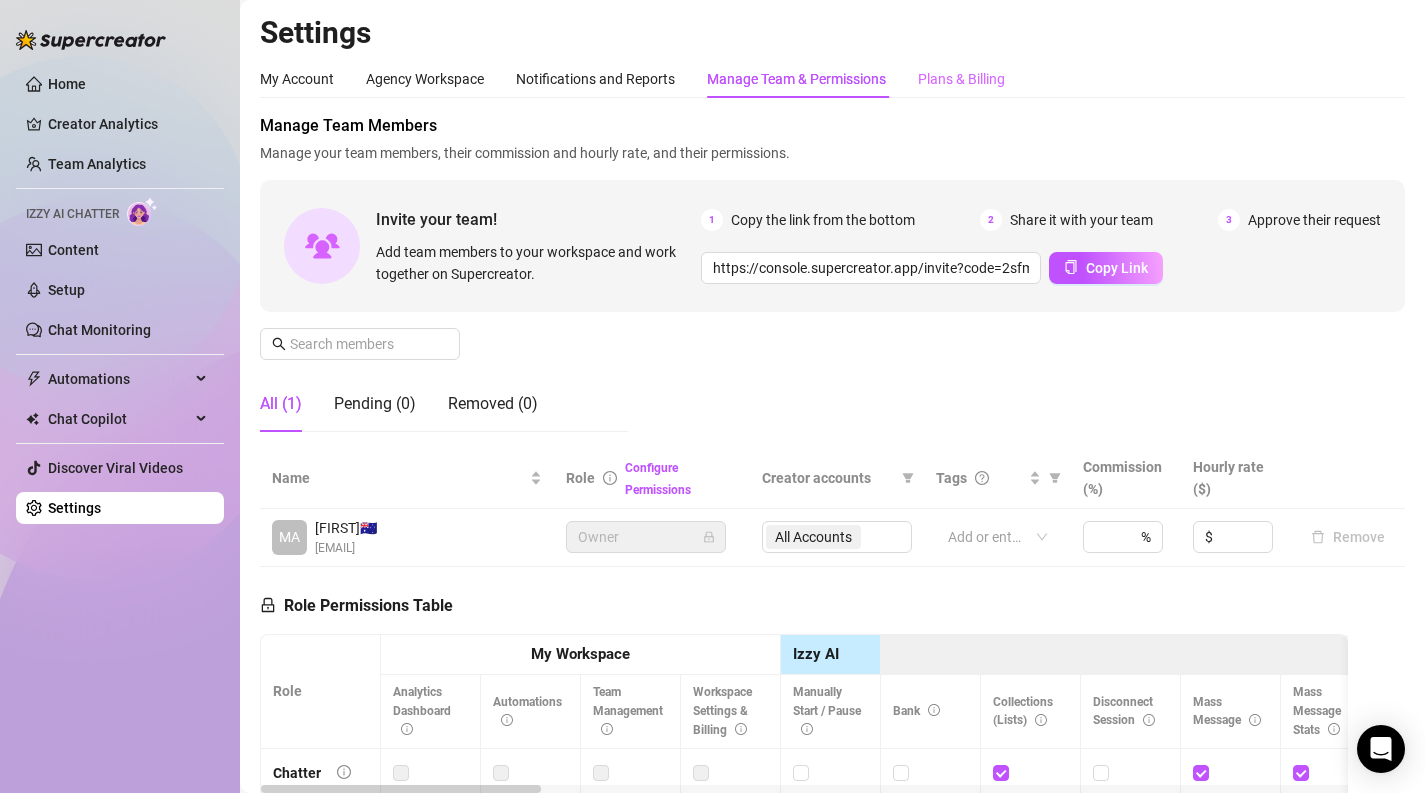 click on "Plans & Billing" at bounding box center [961, 79] 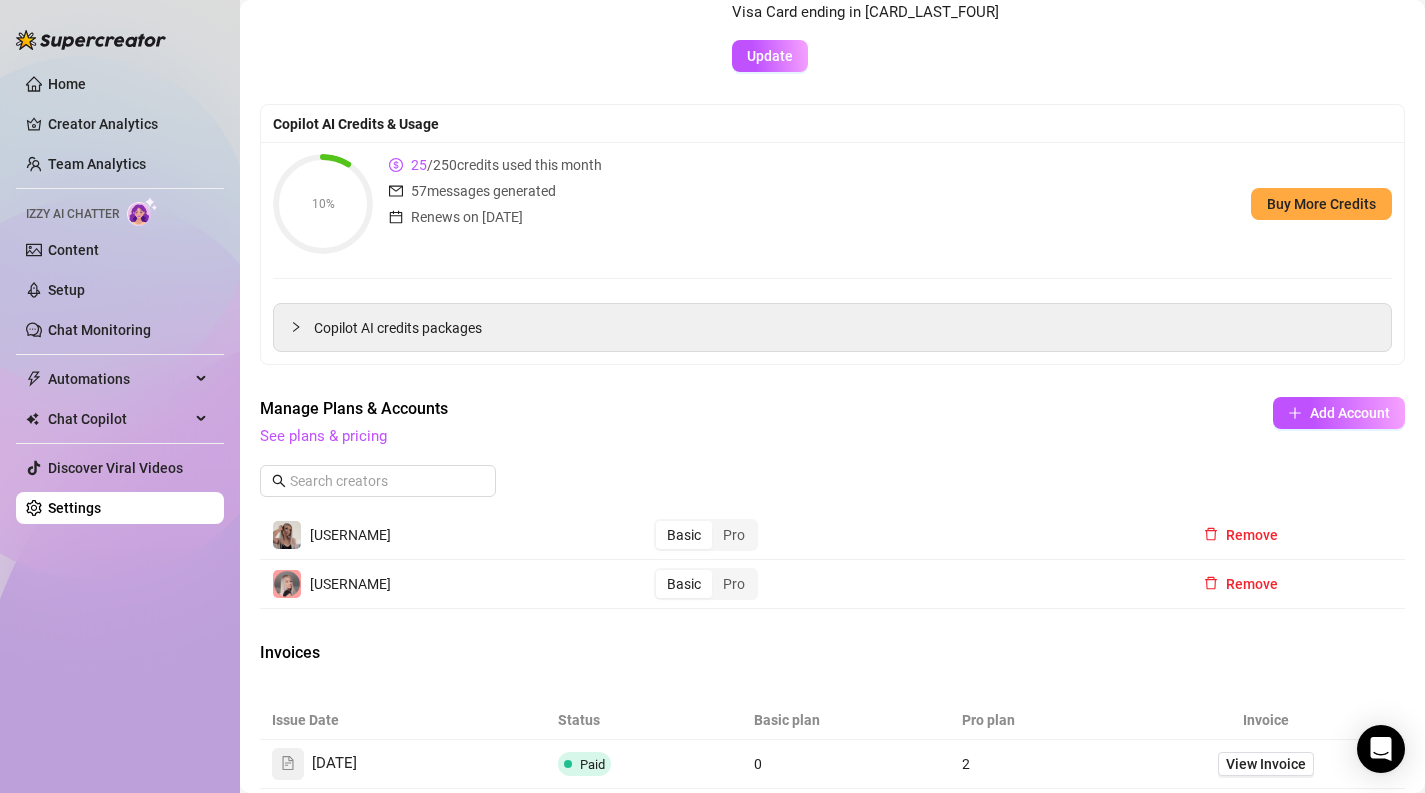 scroll, scrollTop: 0, scrollLeft: 0, axis: both 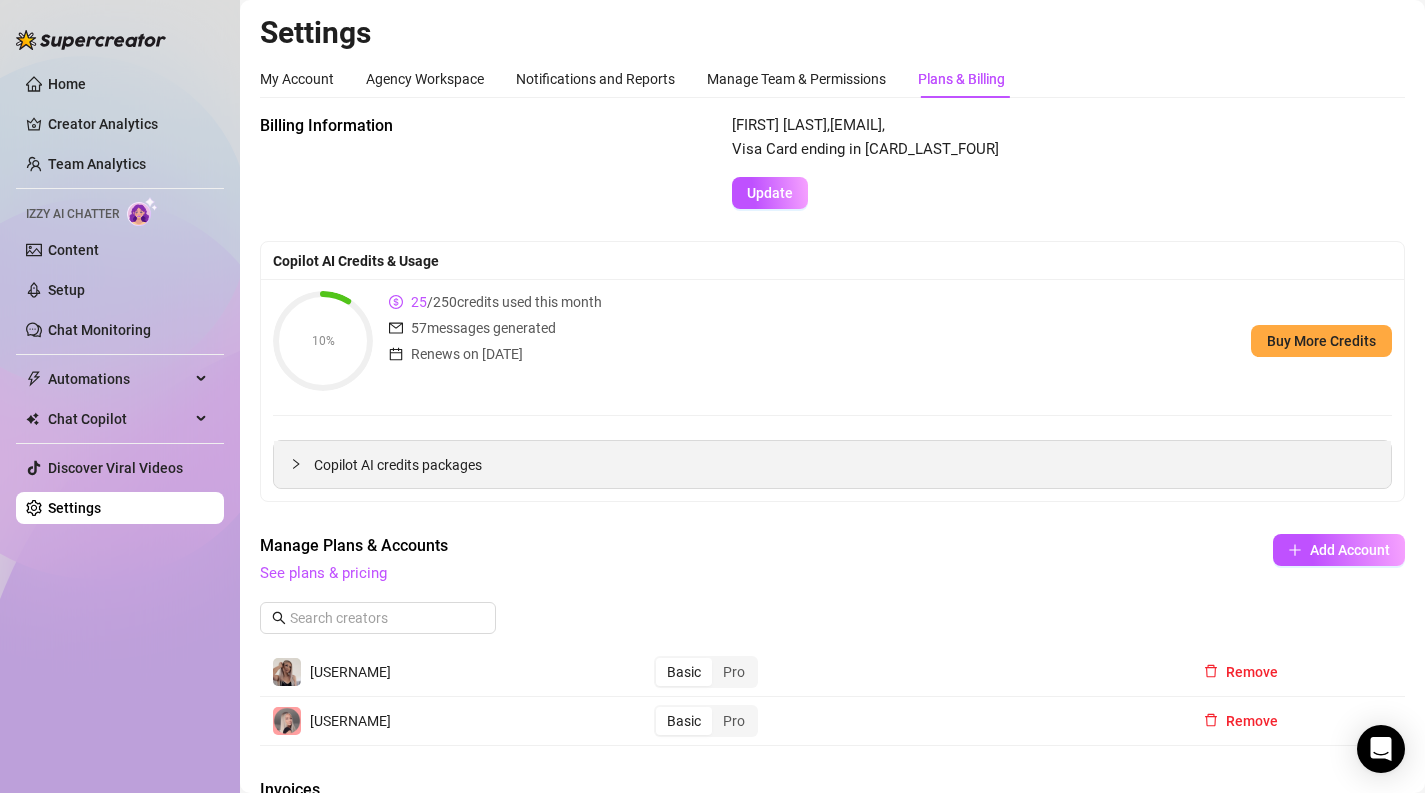 click on "Copilot AI credits packages" at bounding box center [832, 464] 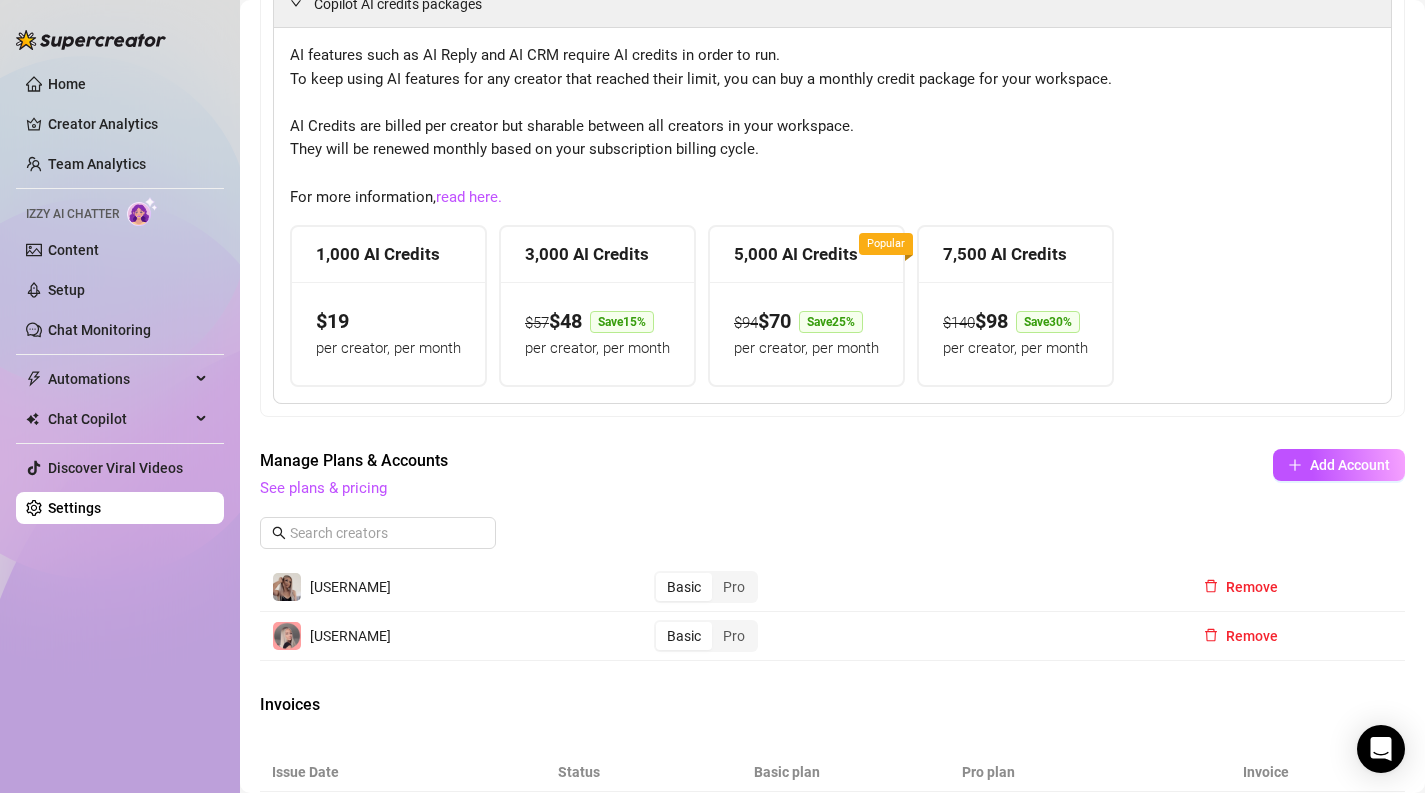 scroll, scrollTop: 465, scrollLeft: 0, axis: vertical 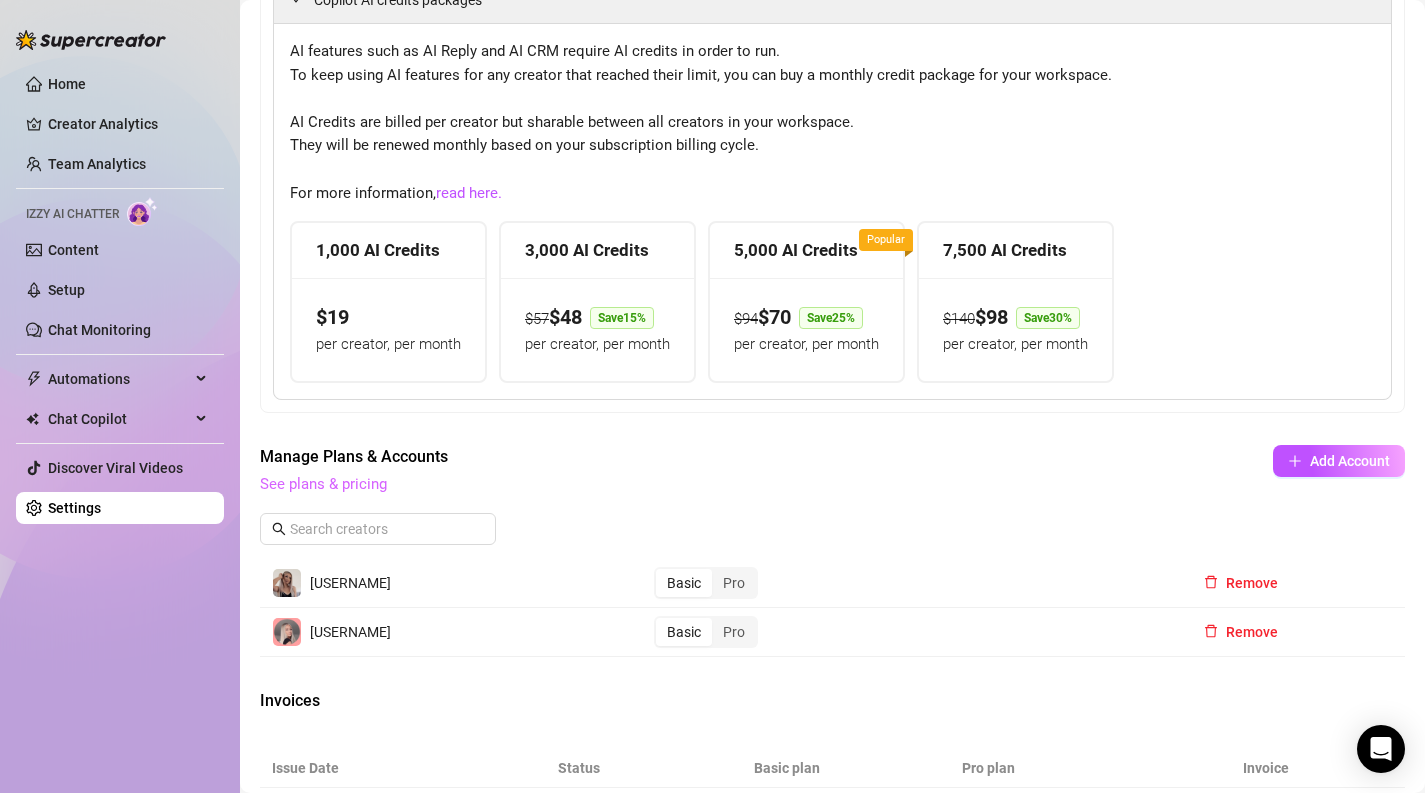 click on "See plans & pricing" at bounding box center (323, 484) 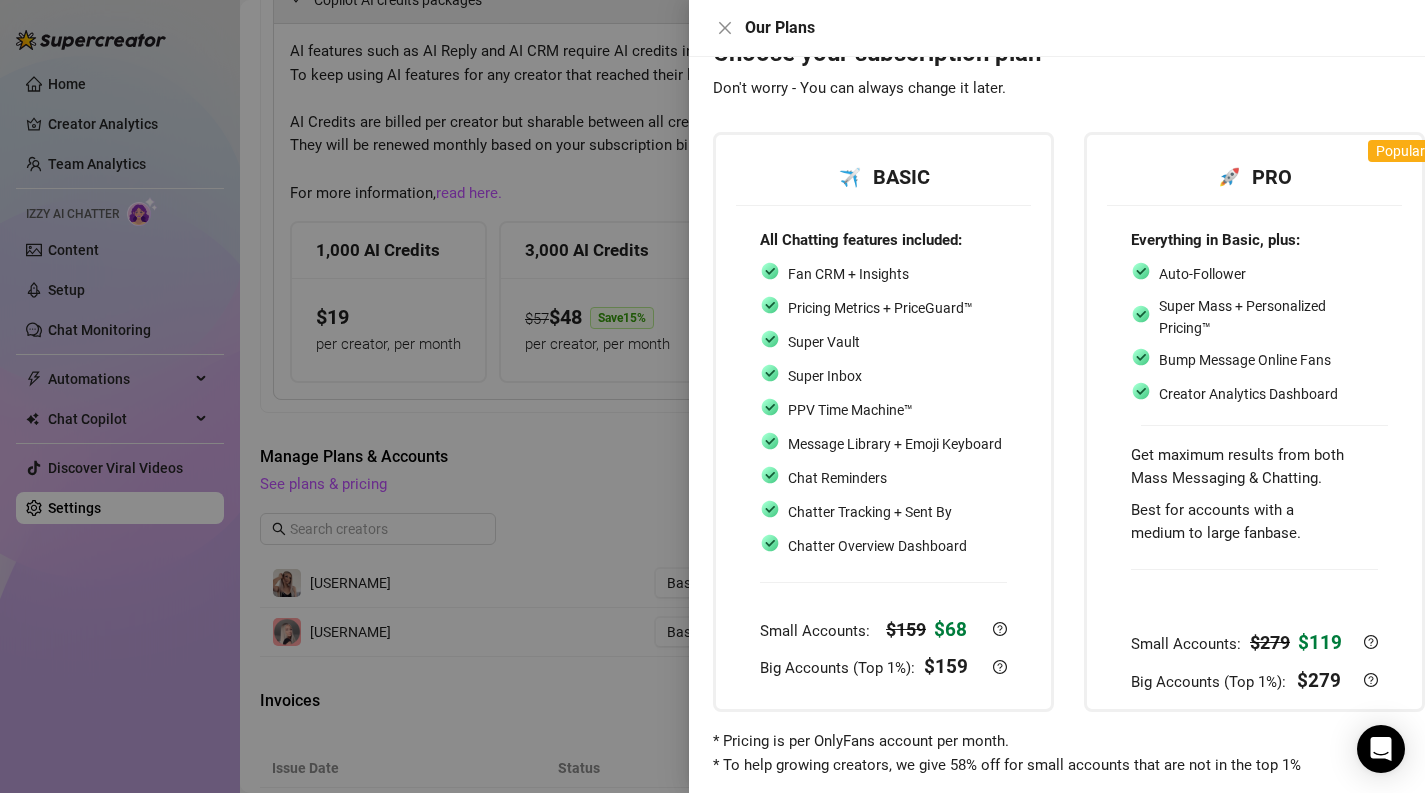 scroll, scrollTop: 75, scrollLeft: 0, axis: vertical 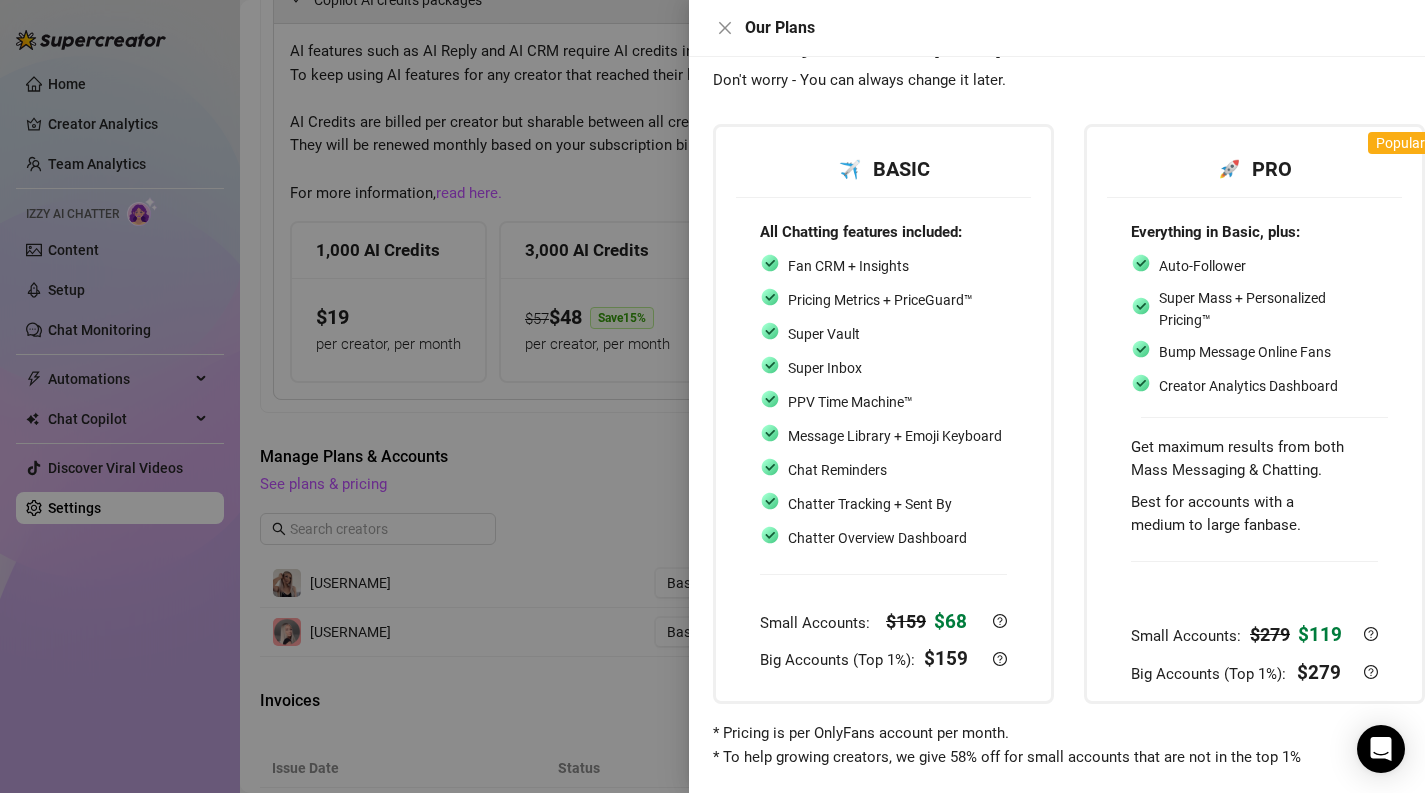 click at bounding box center (712, 396) 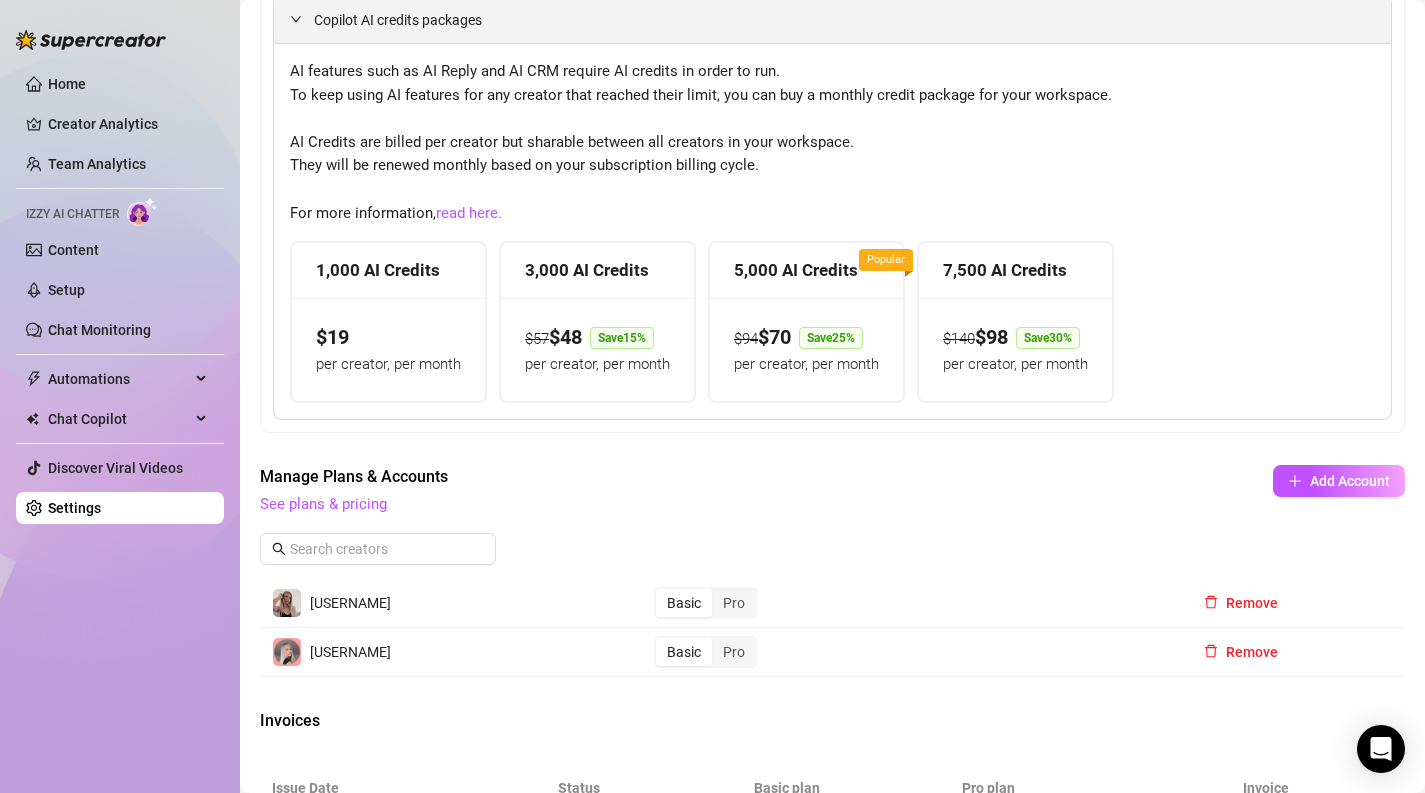 scroll, scrollTop: 510, scrollLeft: 0, axis: vertical 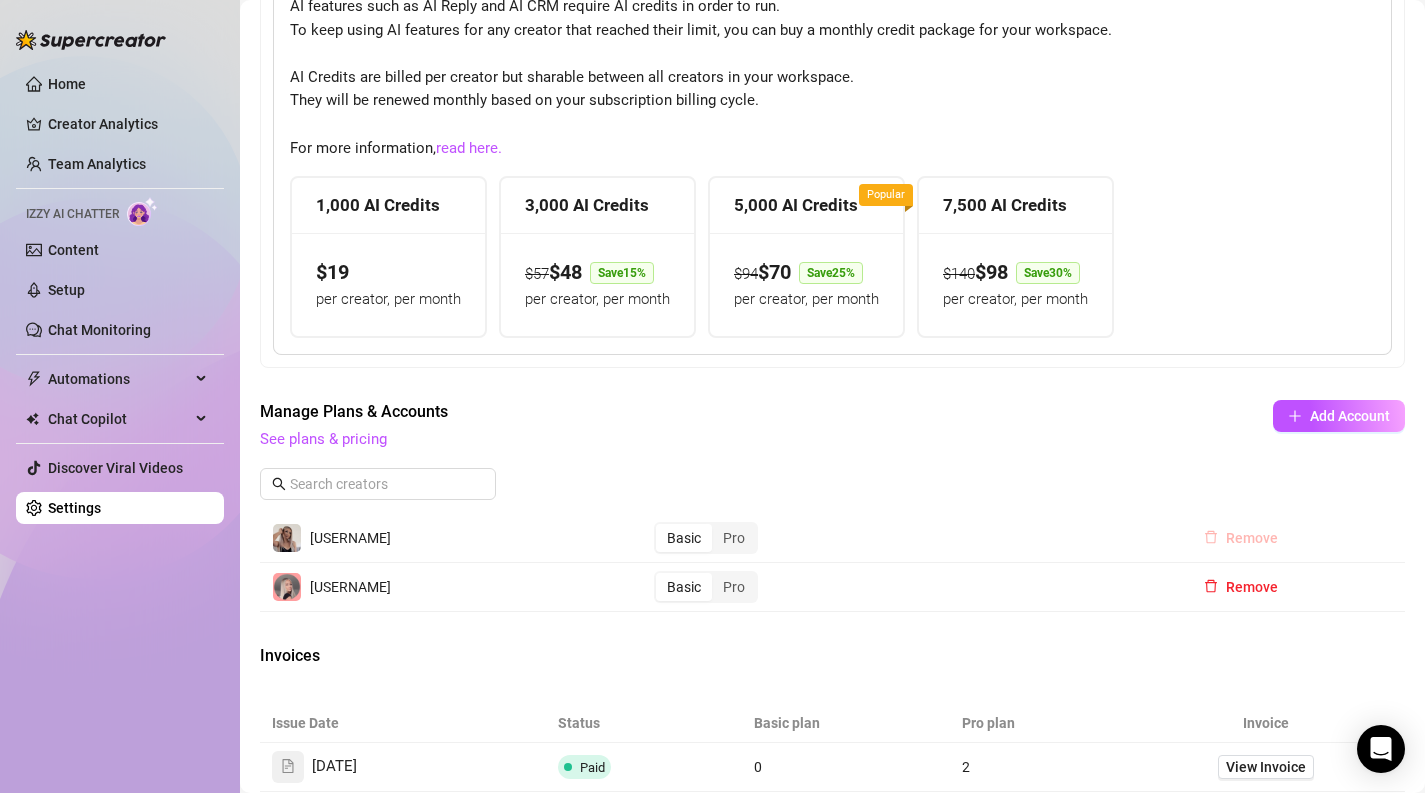 click on "Remove" at bounding box center [1252, 538] 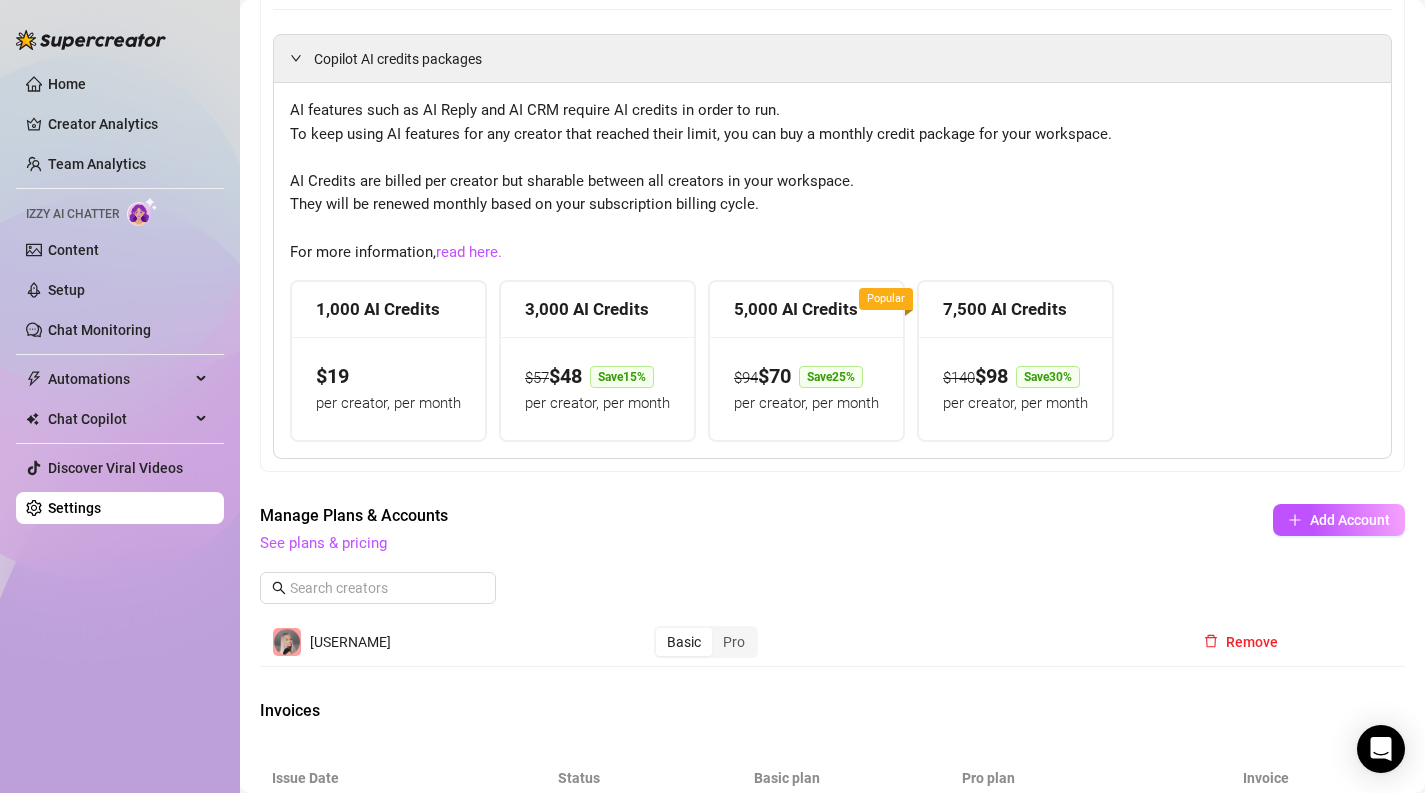 scroll, scrollTop: 400, scrollLeft: 0, axis: vertical 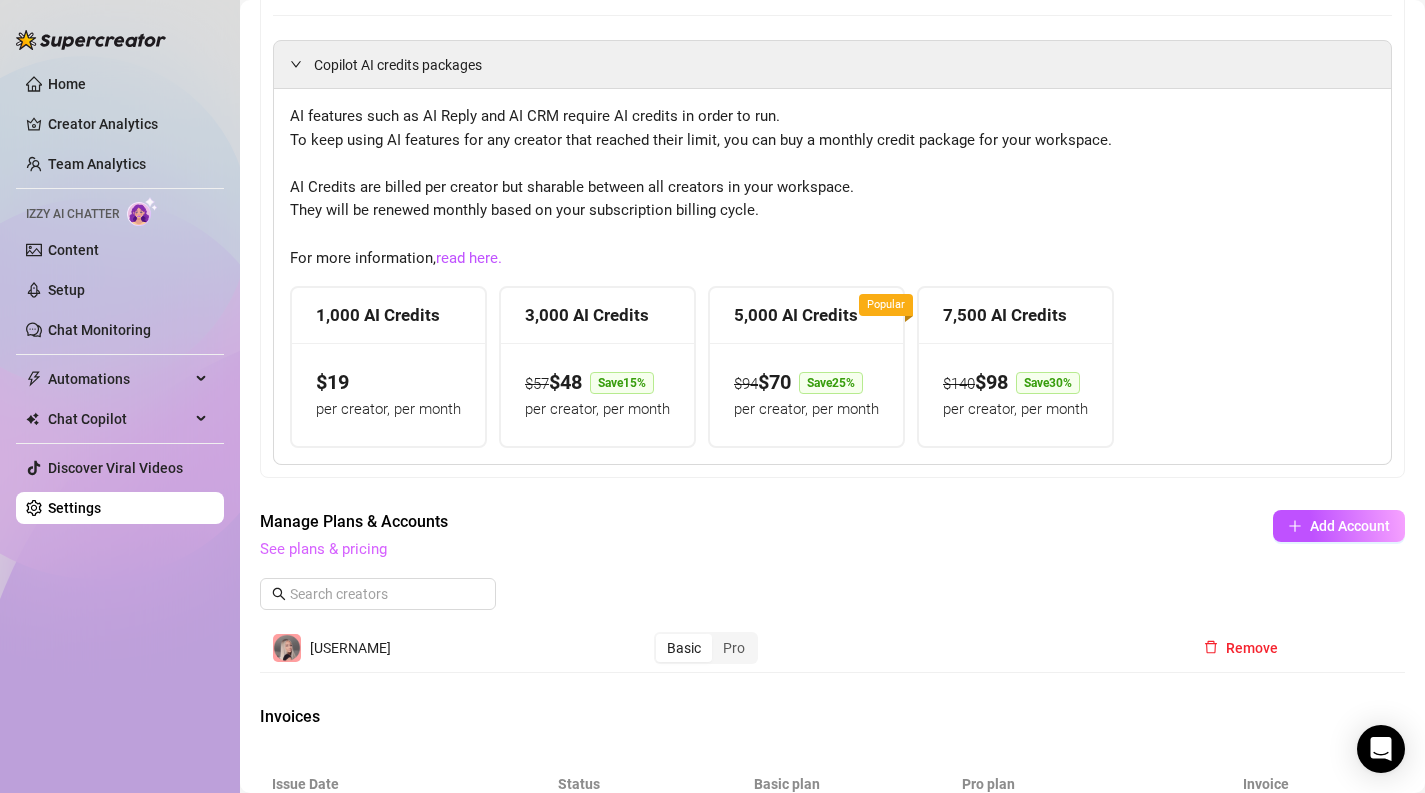 click on "See plans & pricing" at bounding box center (323, 549) 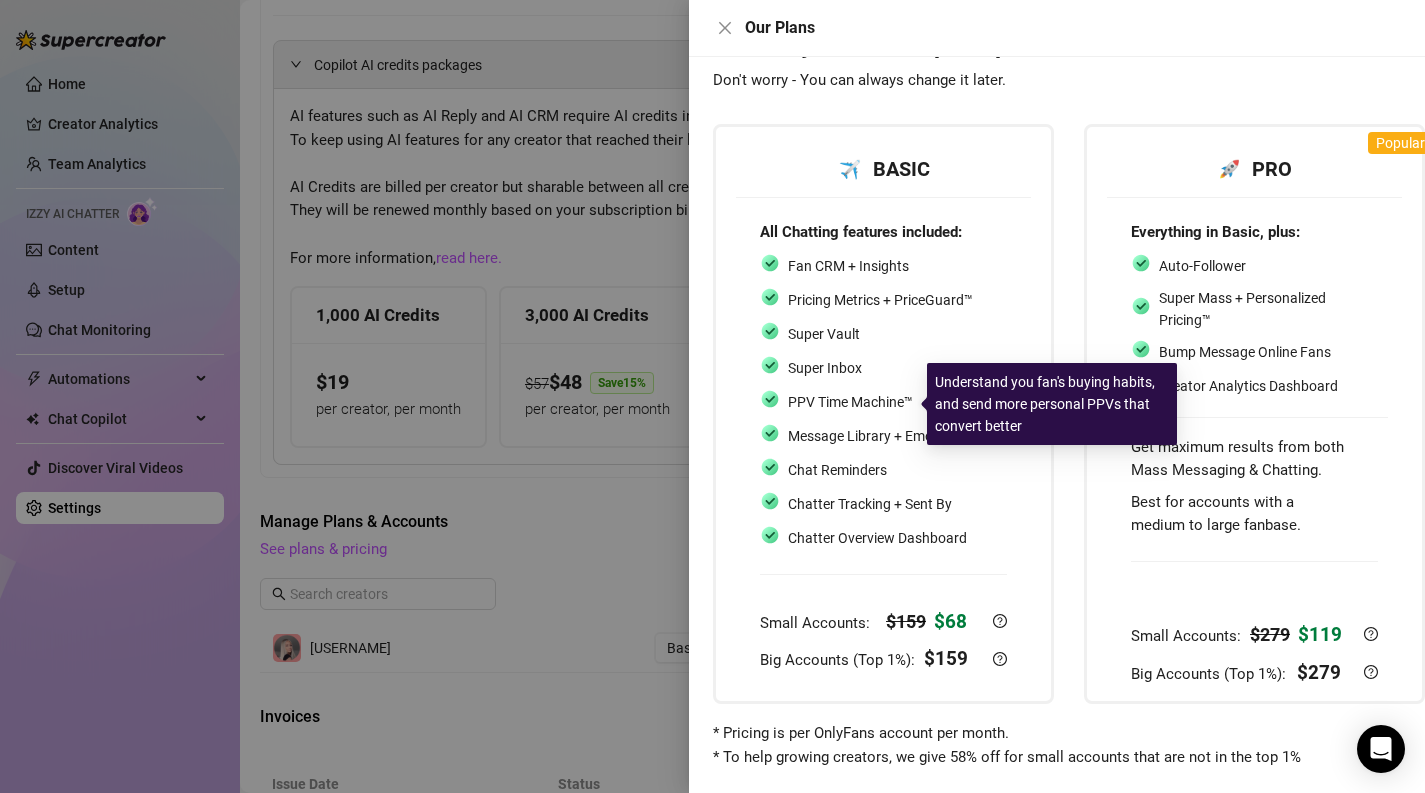 scroll, scrollTop: 0, scrollLeft: 0, axis: both 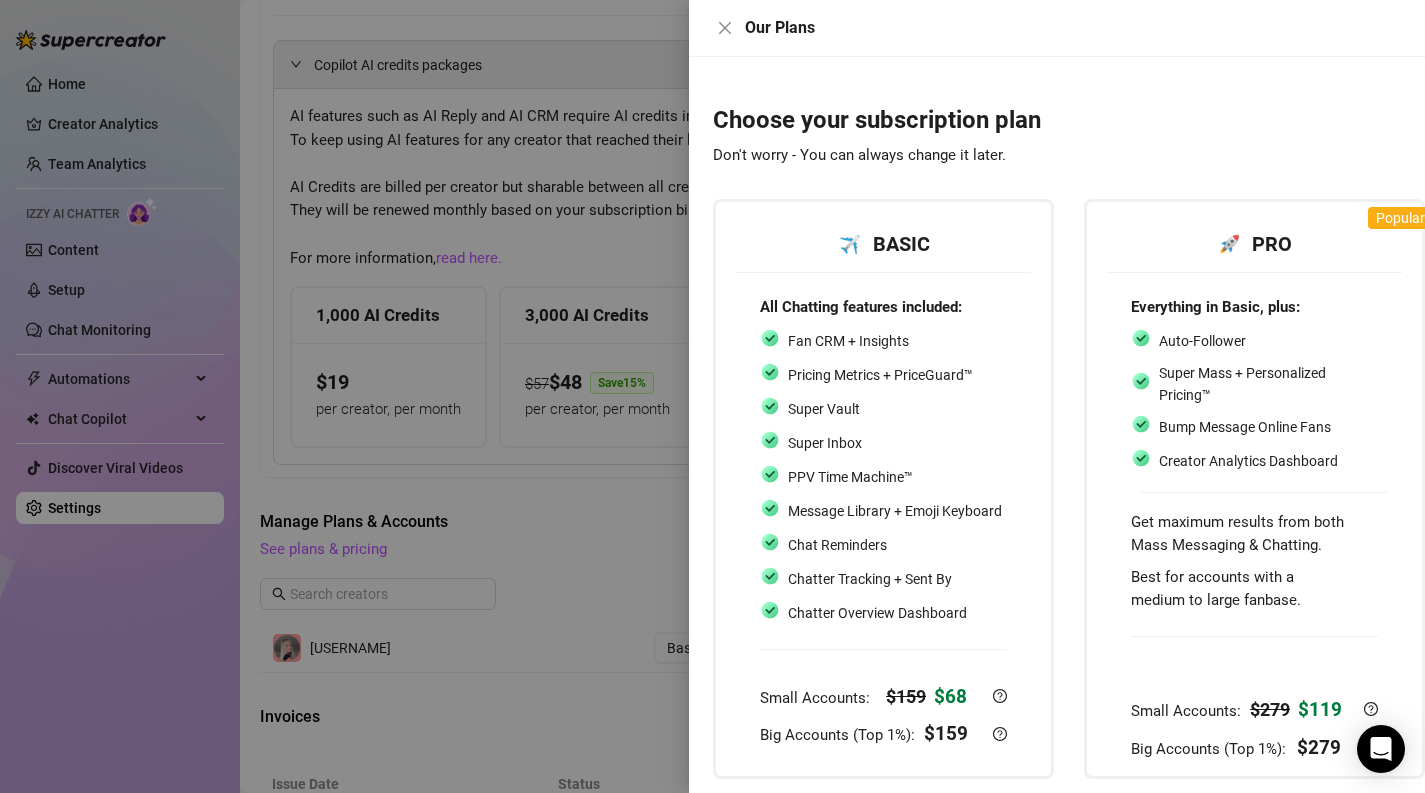 click at bounding box center (712, 396) 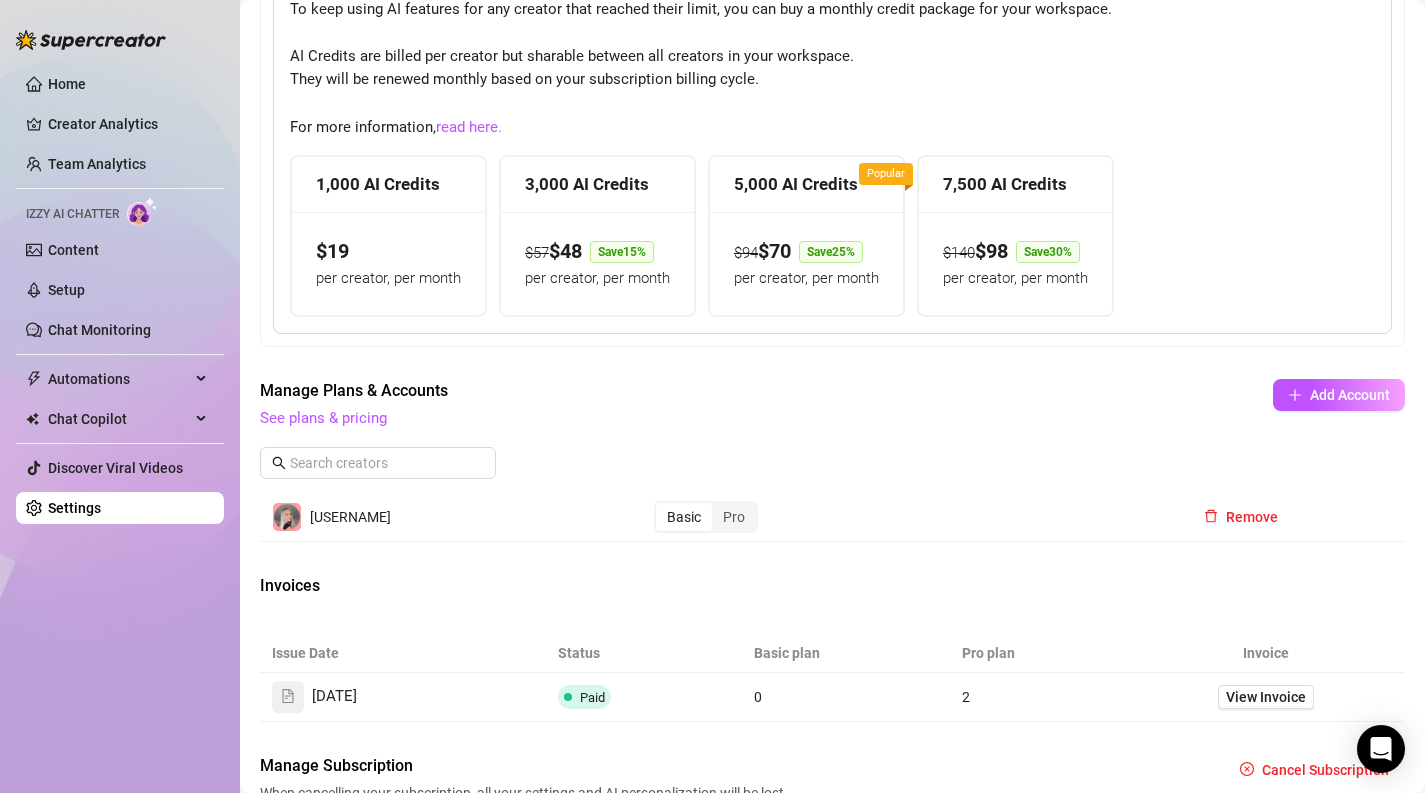 scroll, scrollTop: 648, scrollLeft: 0, axis: vertical 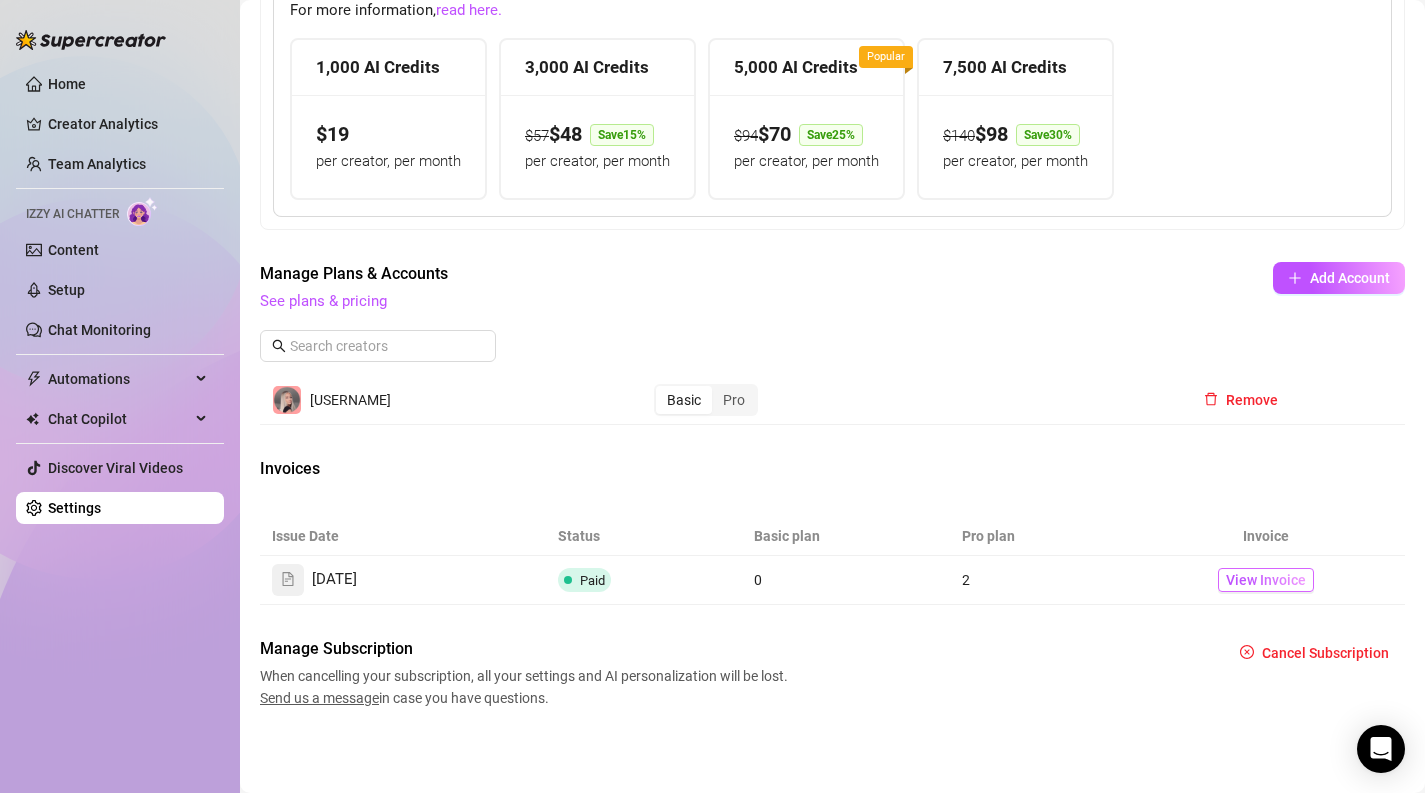 click on "View Invoice" at bounding box center [1266, 580] 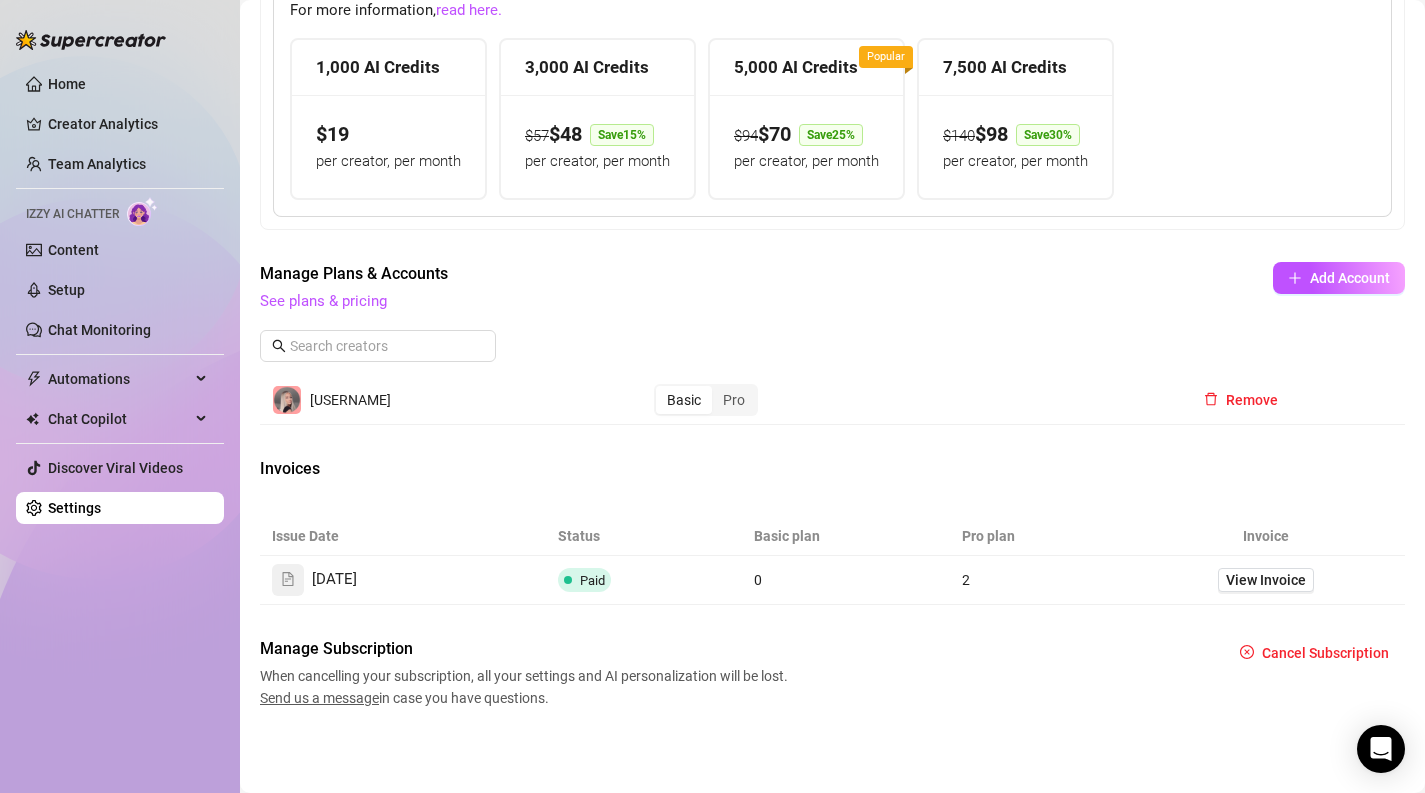 click on "Send us a message" at bounding box center [319, 698] 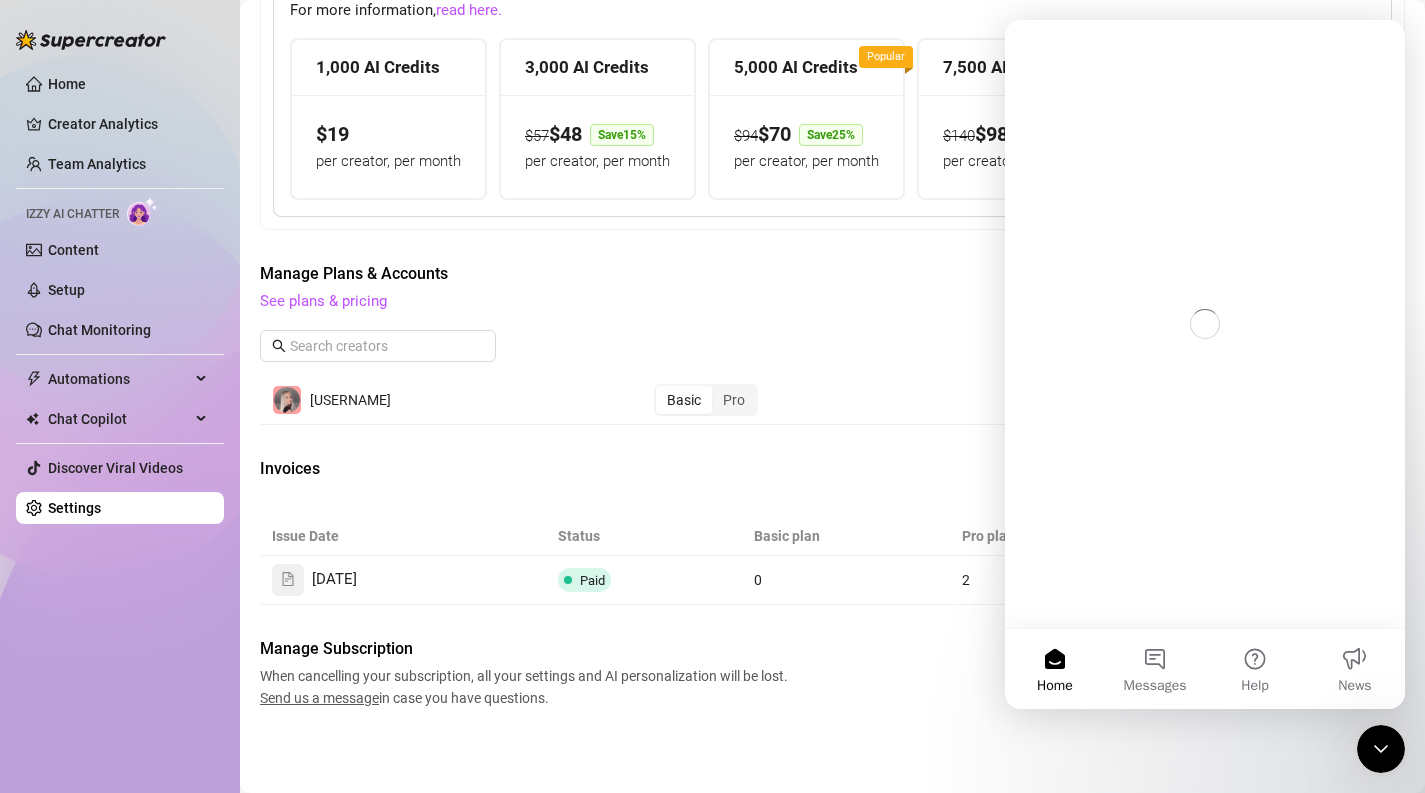 scroll, scrollTop: 0, scrollLeft: 0, axis: both 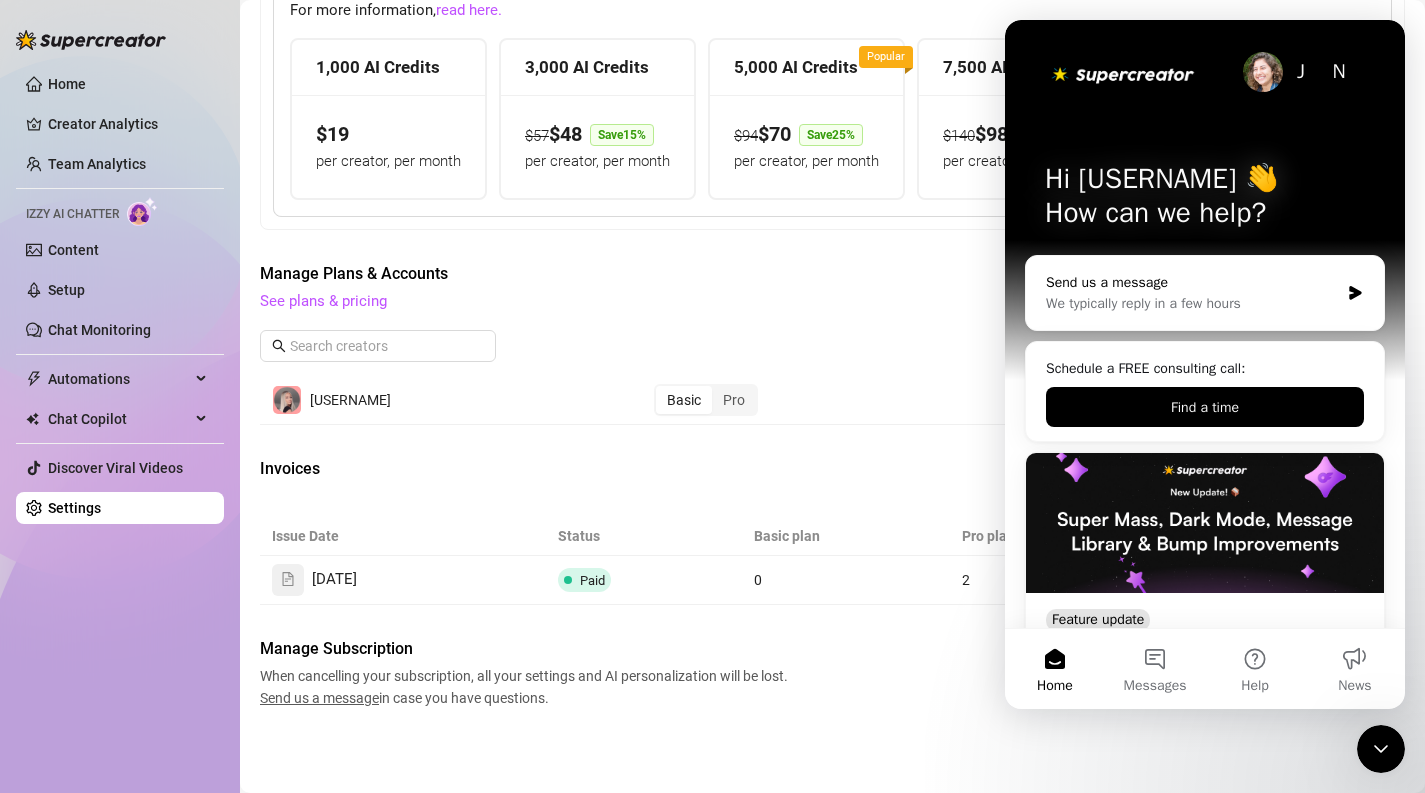 click on "We typically reply in a few hours" at bounding box center [1192, 303] 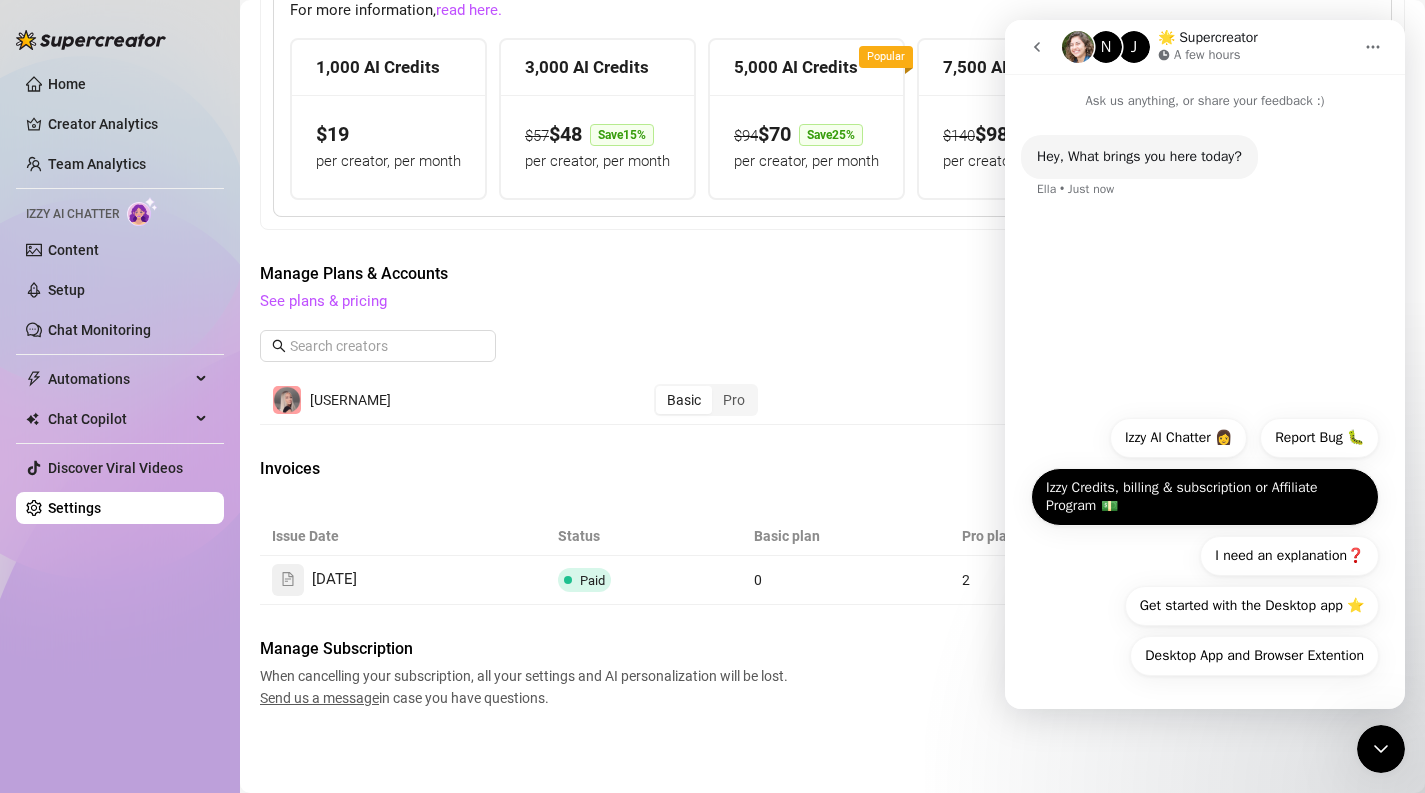 click on "Izzy Credits, billing & subscription or Affiliate Program 💵" at bounding box center [1205, 497] 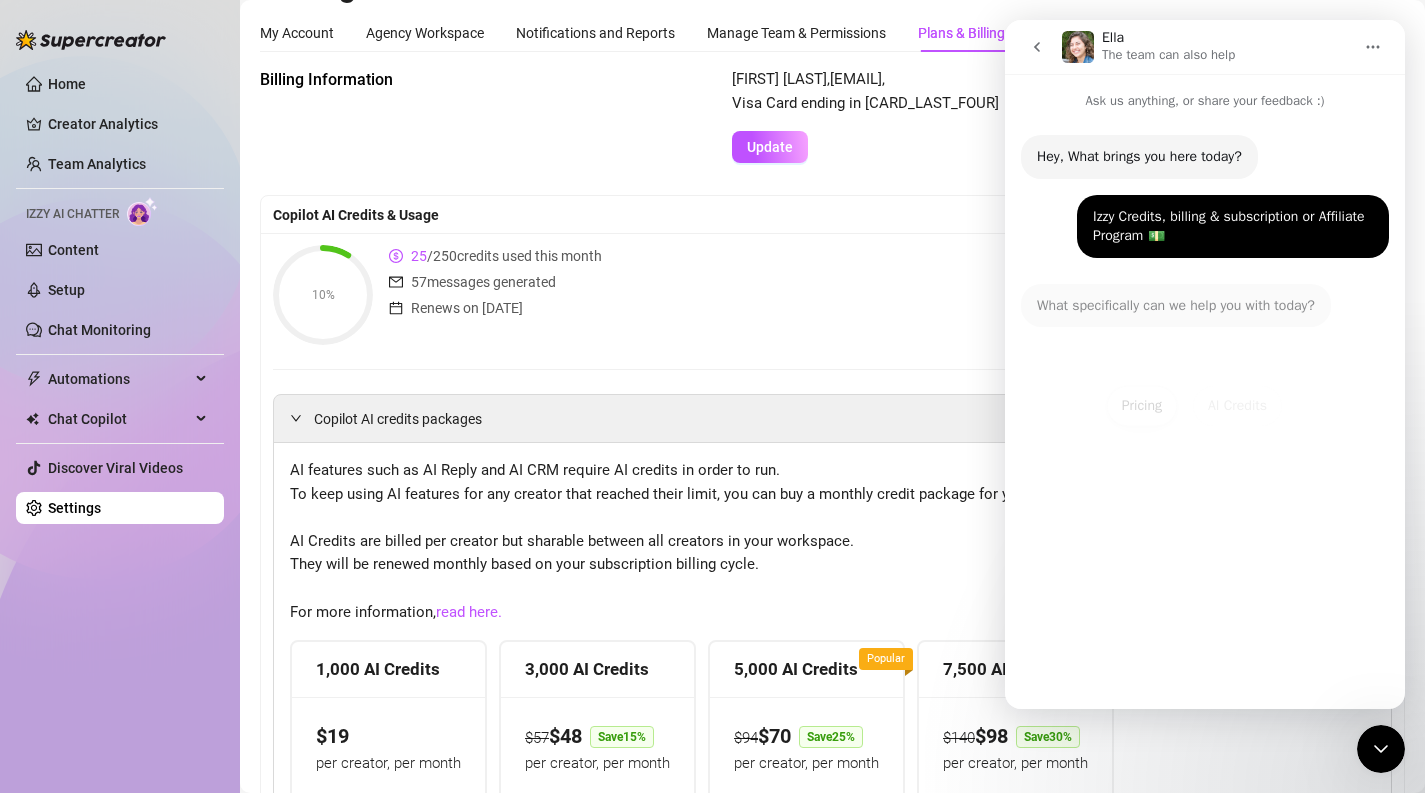 scroll, scrollTop: 0, scrollLeft: 0, axis: both 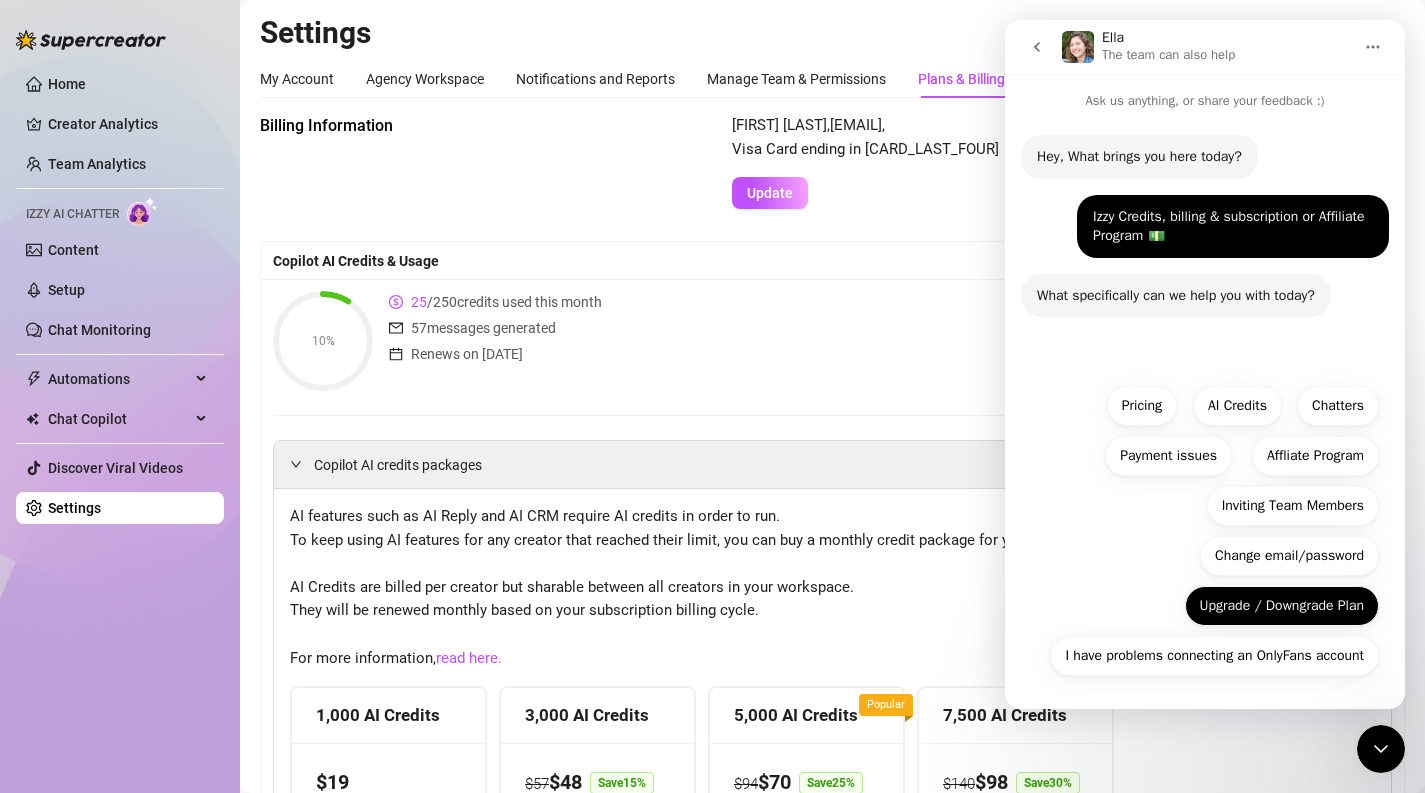 click on "Upgrade / Downgrade Plan" at bounding box center (1282, 606) 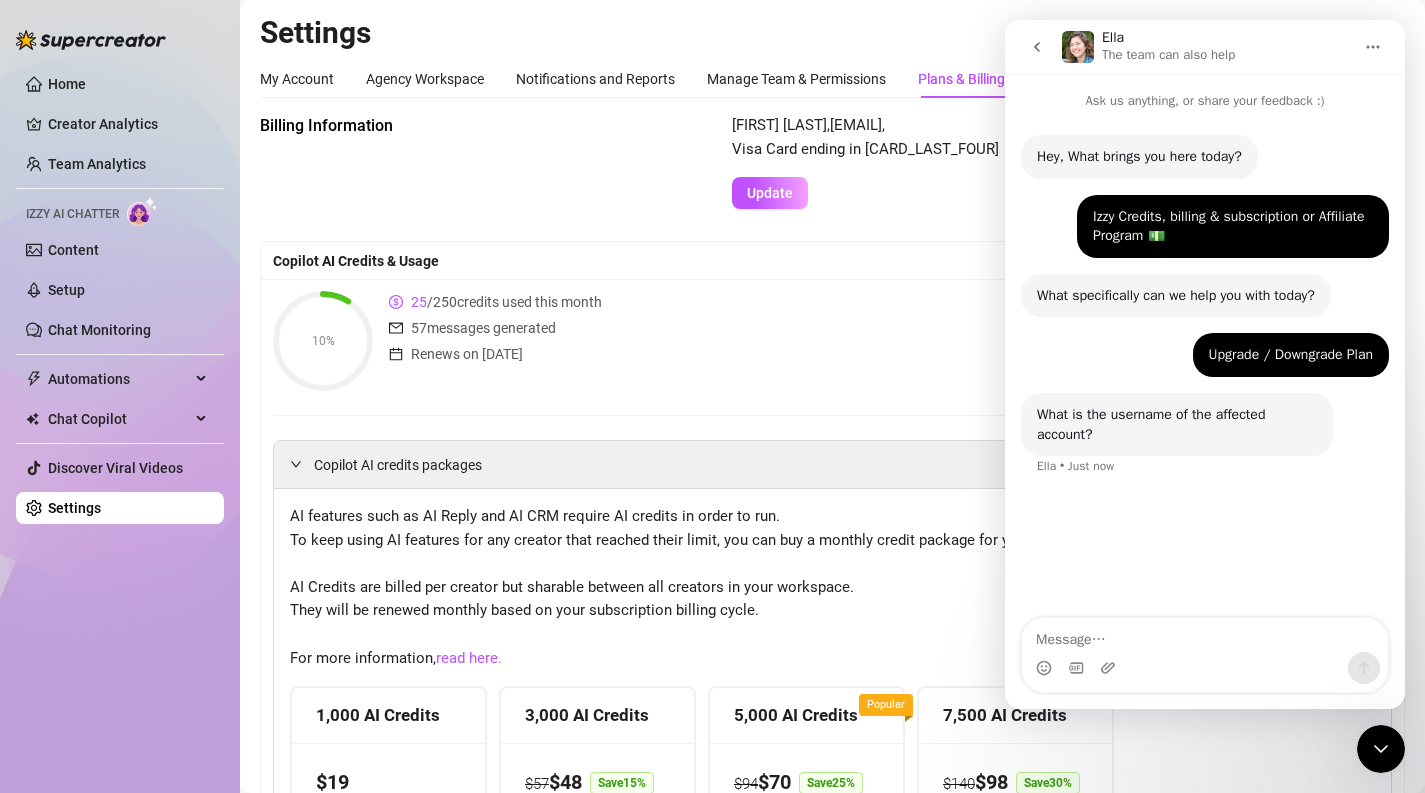 click at bounding box center [1205, 635] 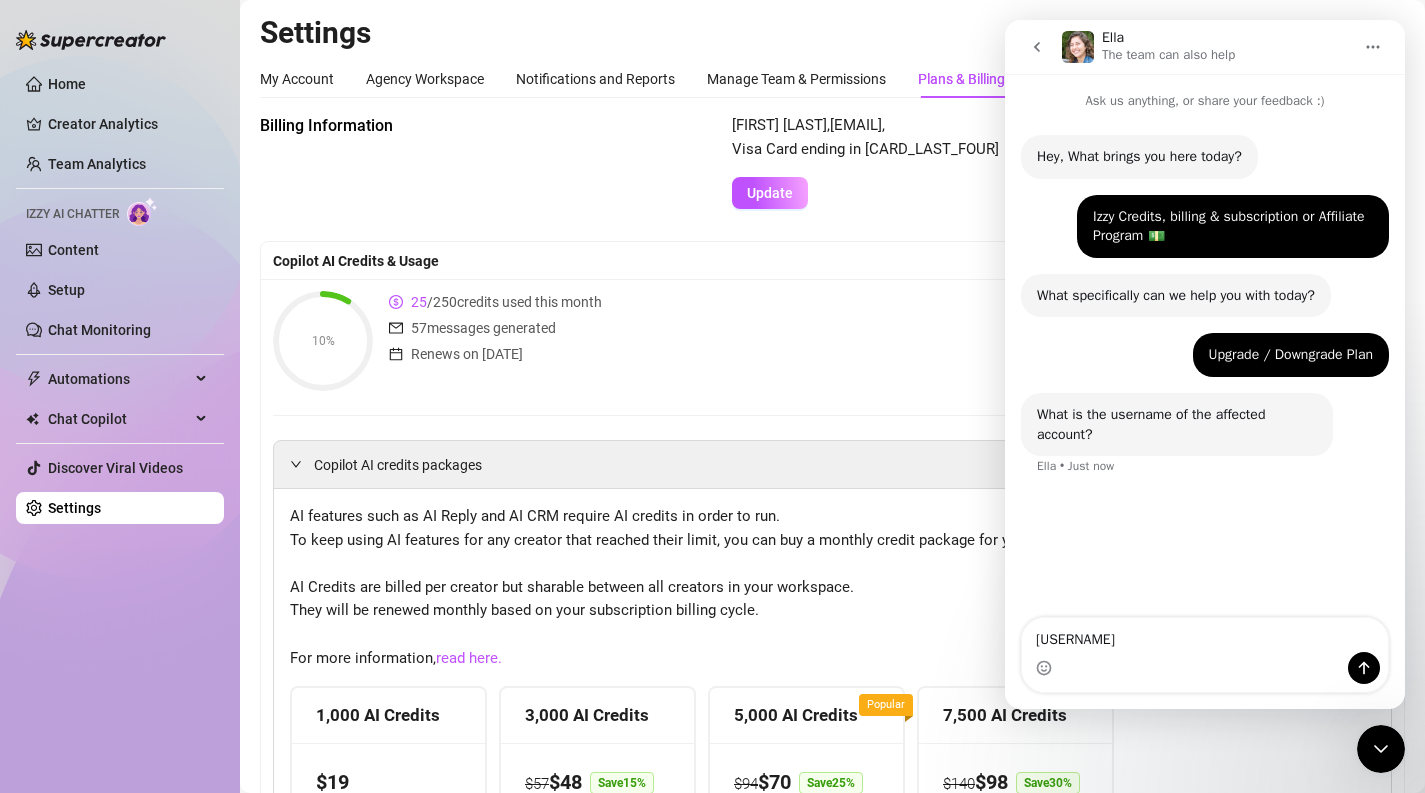 type on "Maybemadz" 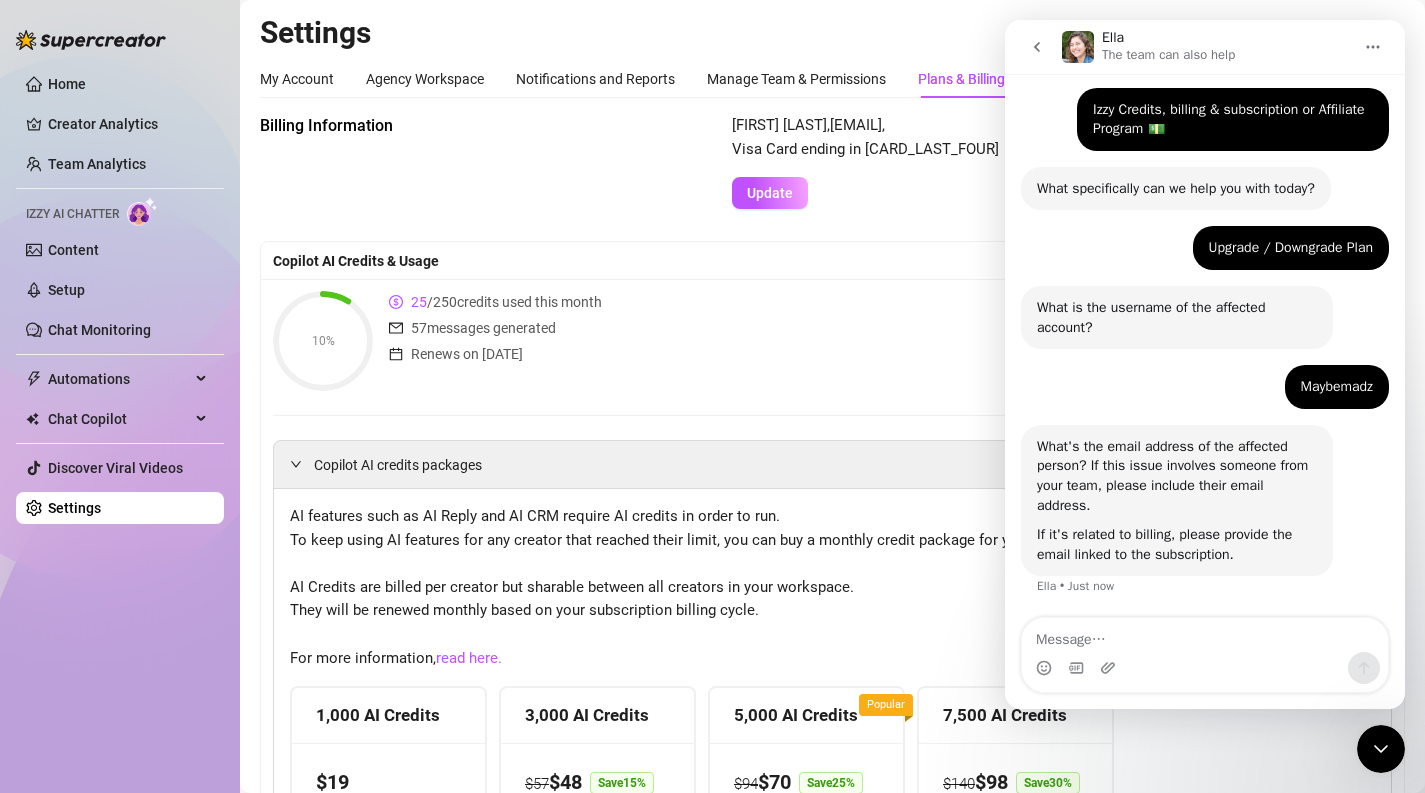 scroll, scrollTop: 127, scrollLeft: 0, axis: vertical 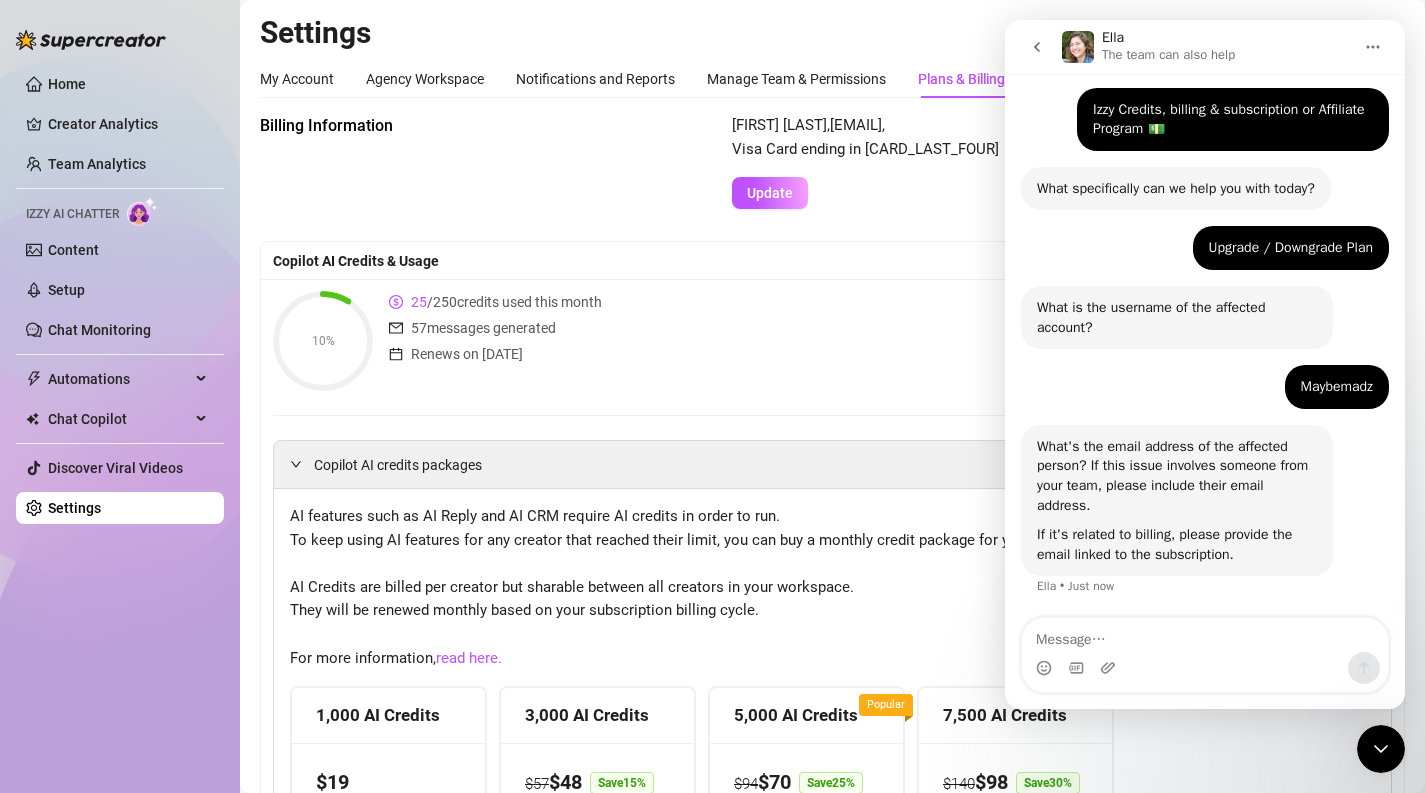 click at bounding box center [1205, 635] 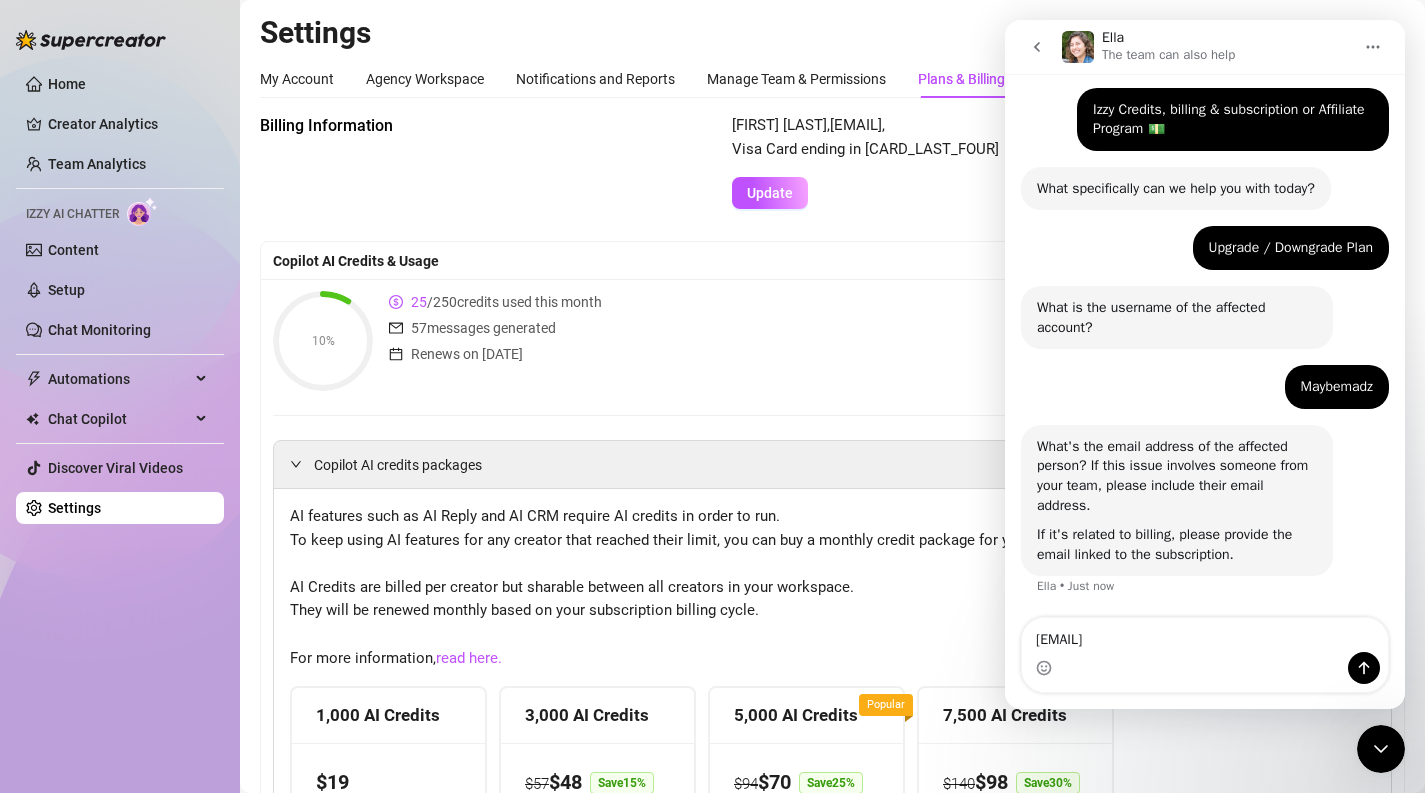 type on "justmaddyxco@gmail.com" 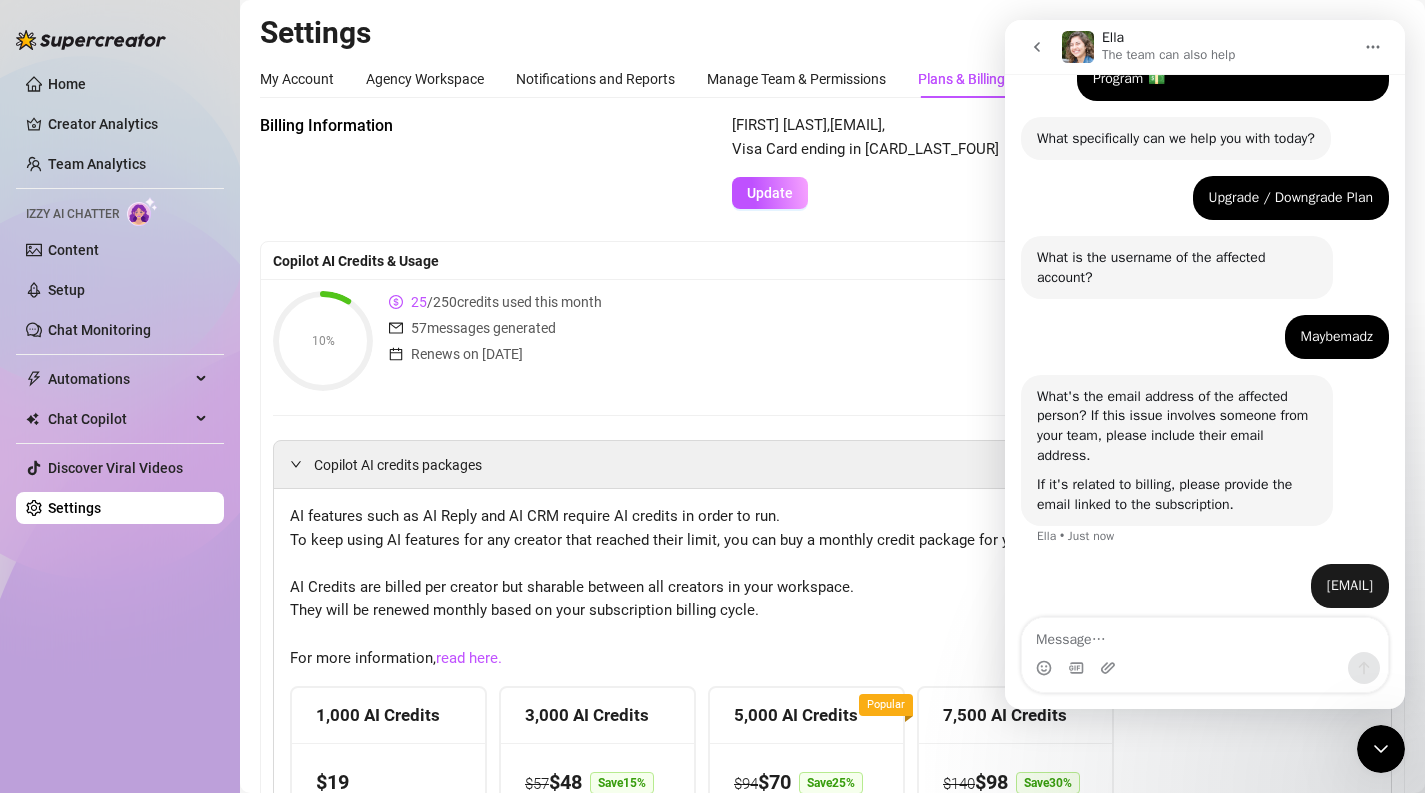 scroll, scrollTop: 186, scrollLeft: 0, axis: vertical 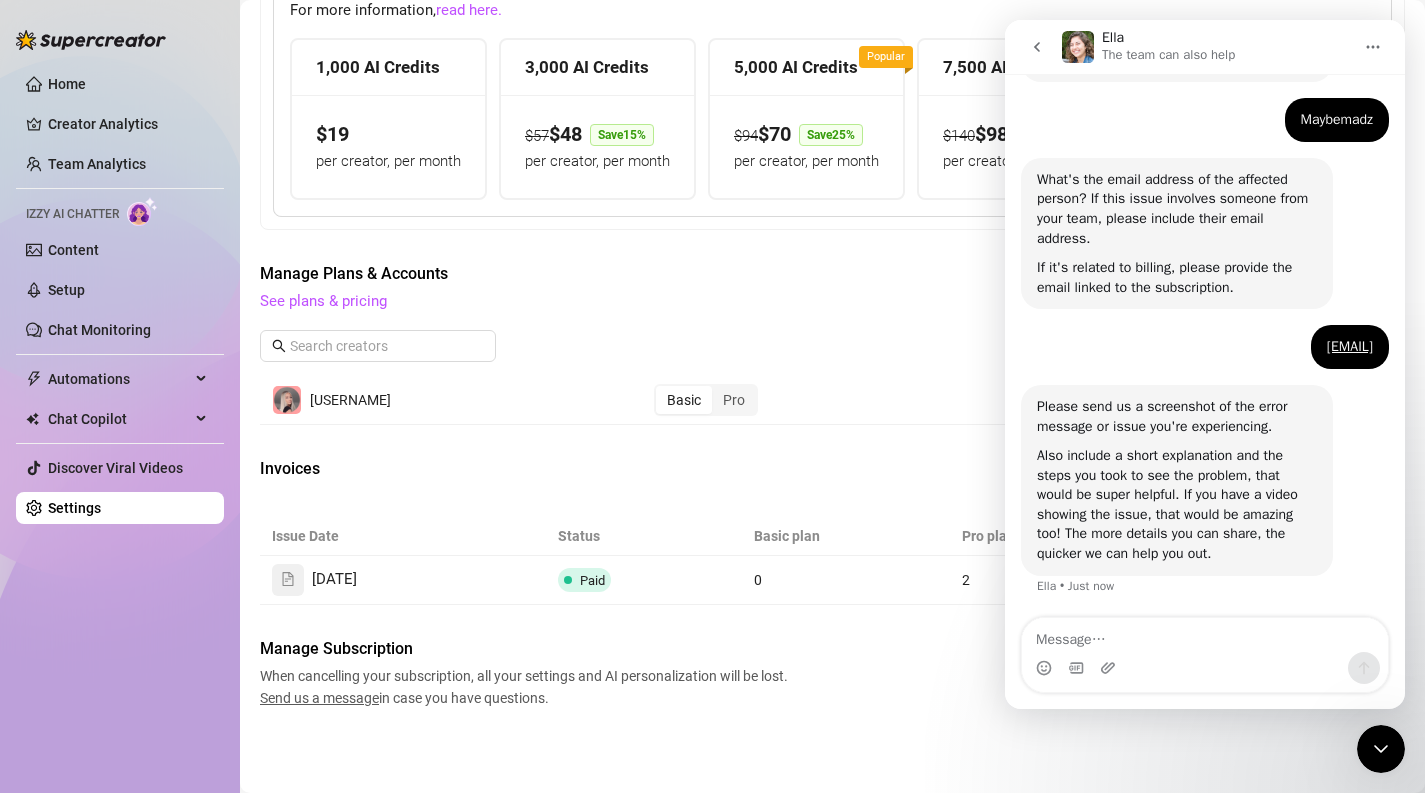 click at bounding box center [1205, 635] 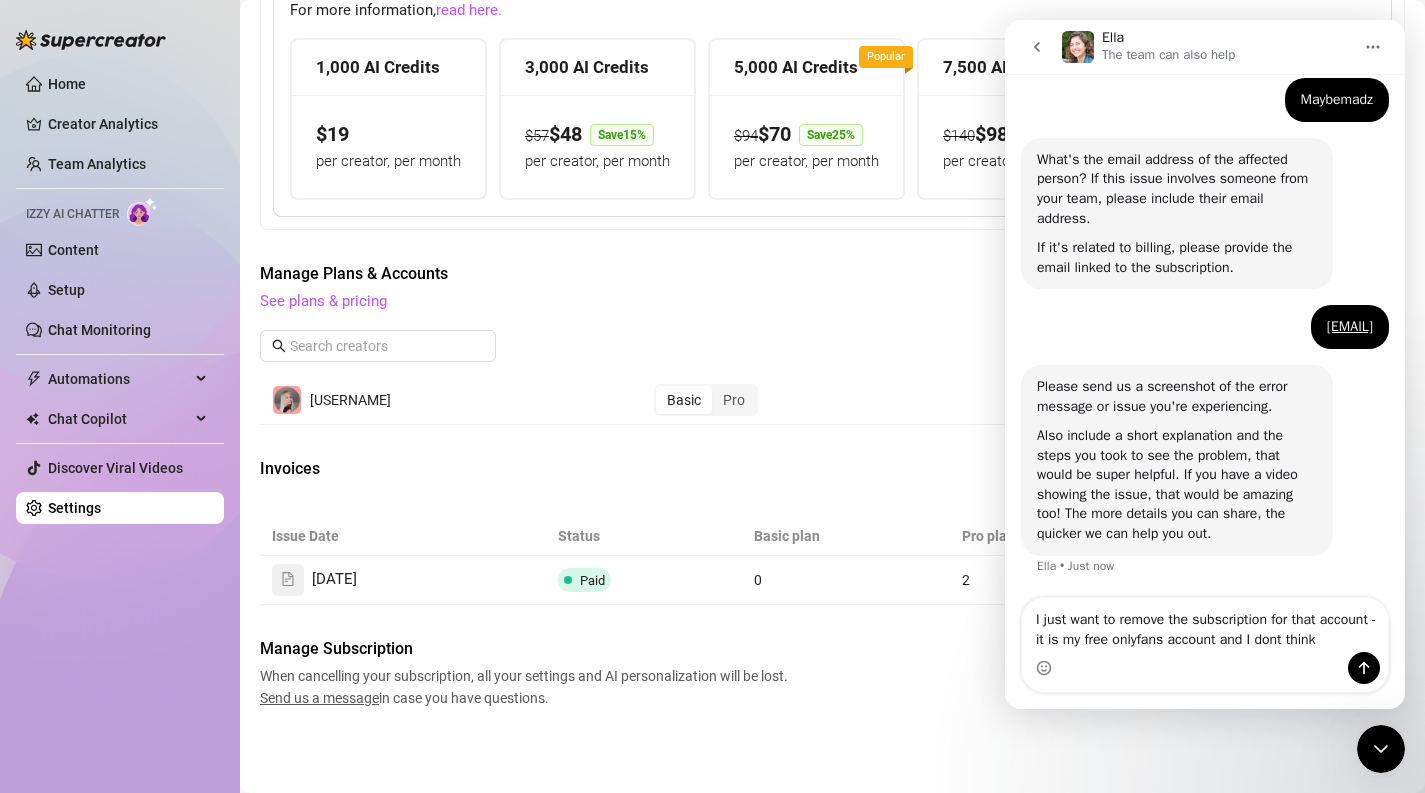 scroll, scrollTop: 433, scrollLeft: 0, axis: vertical 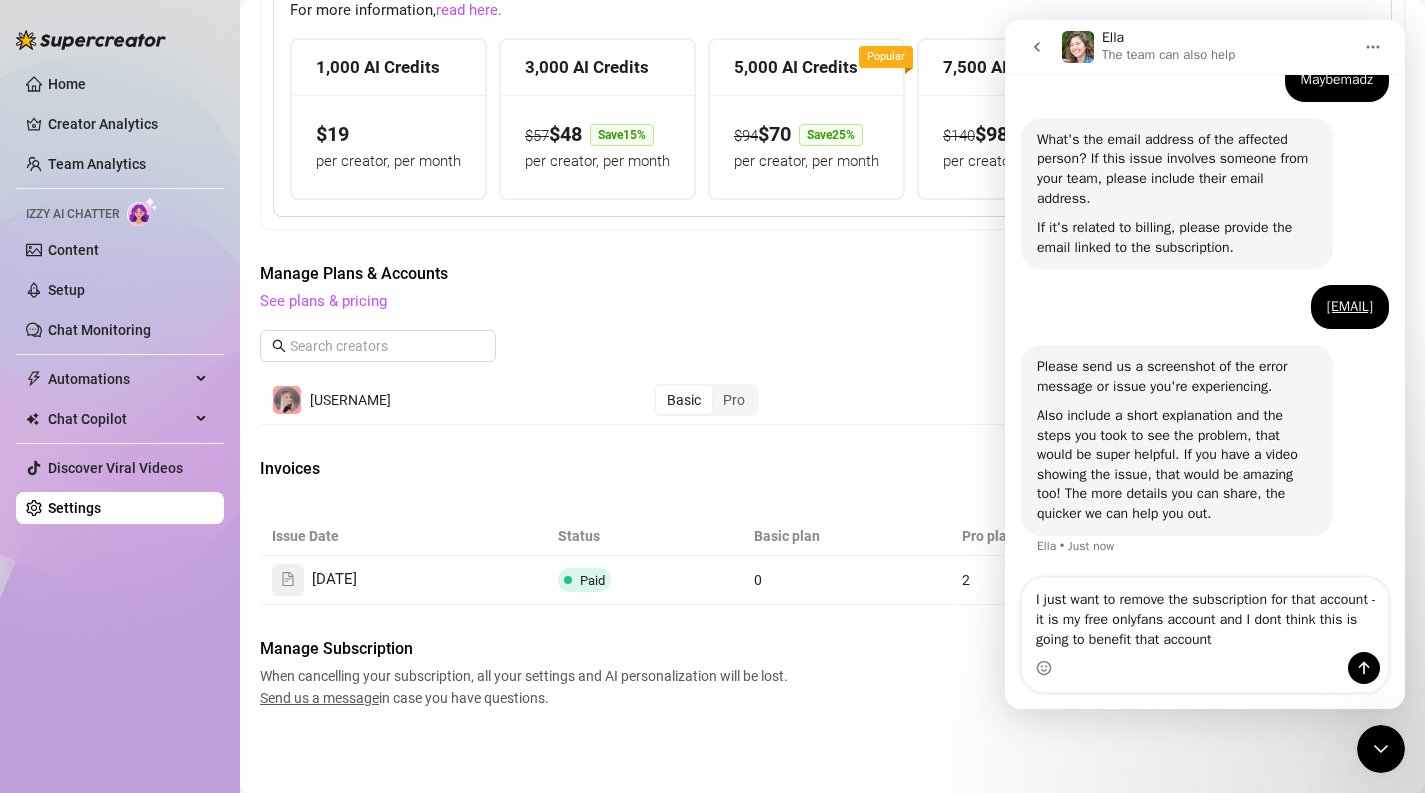 type on "I just want to remove the subscription for that account - it is my free onlyfans account and I dont think this is going to benefit that account" 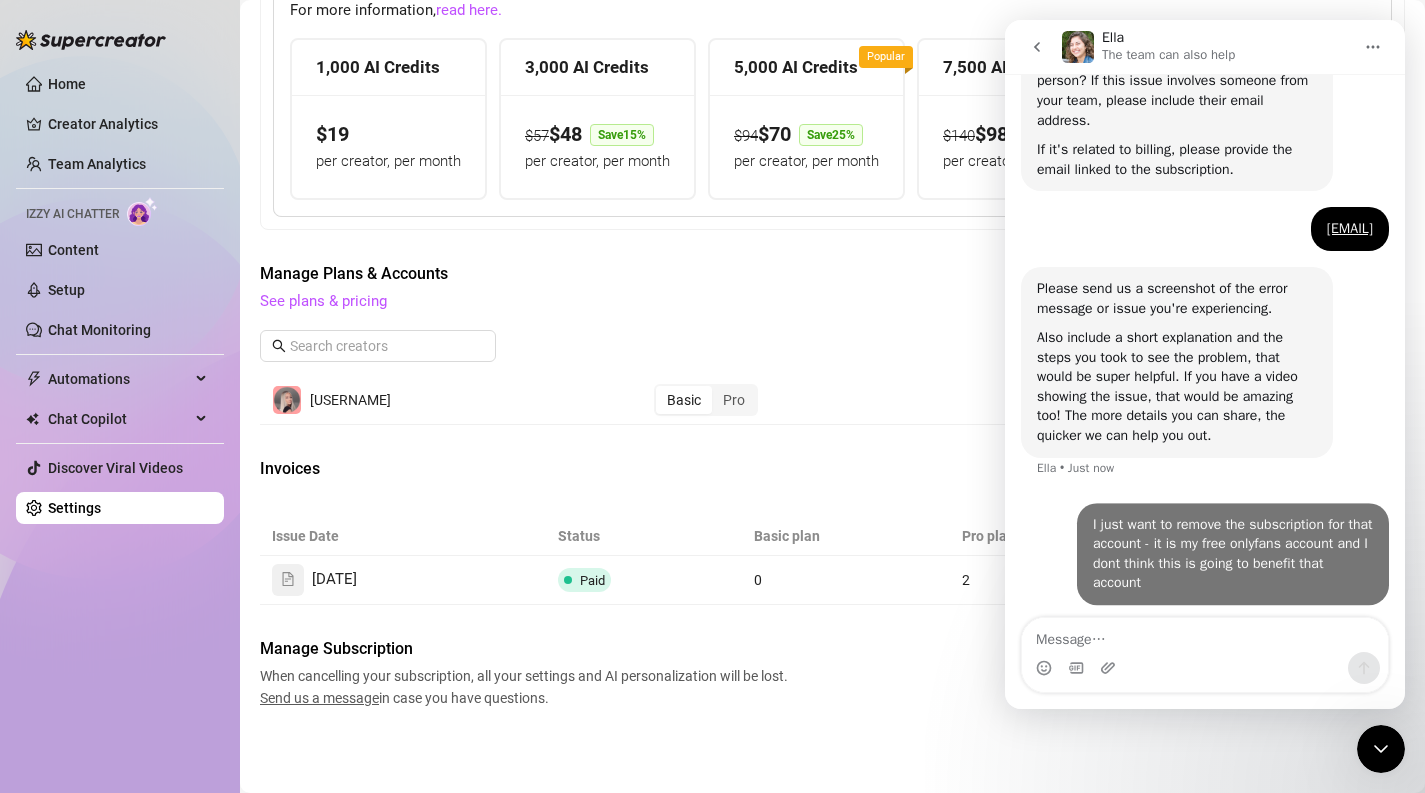 scroll, scrollTop: 511, scrollLeft: 0, axis: vertical 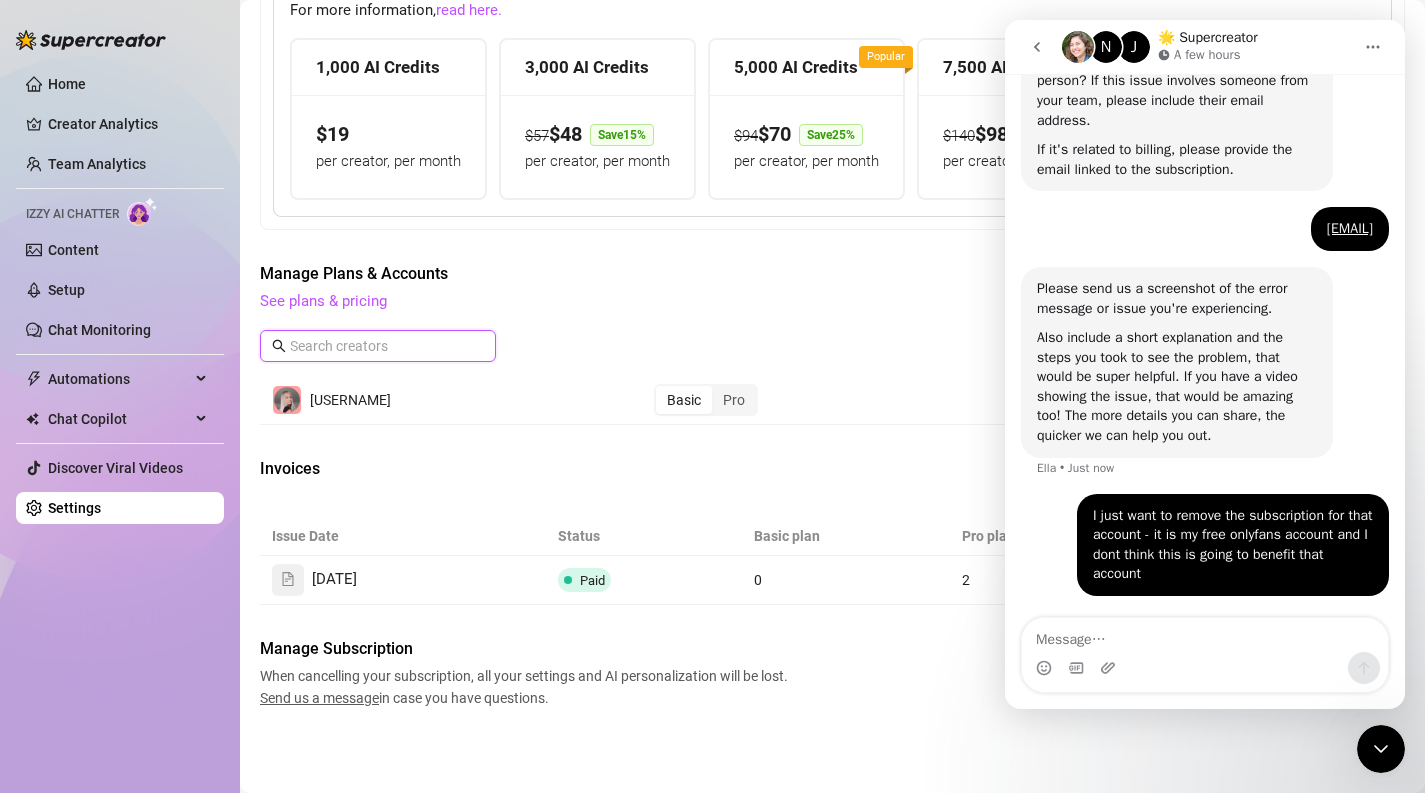 click at bounding box center [379, 346] 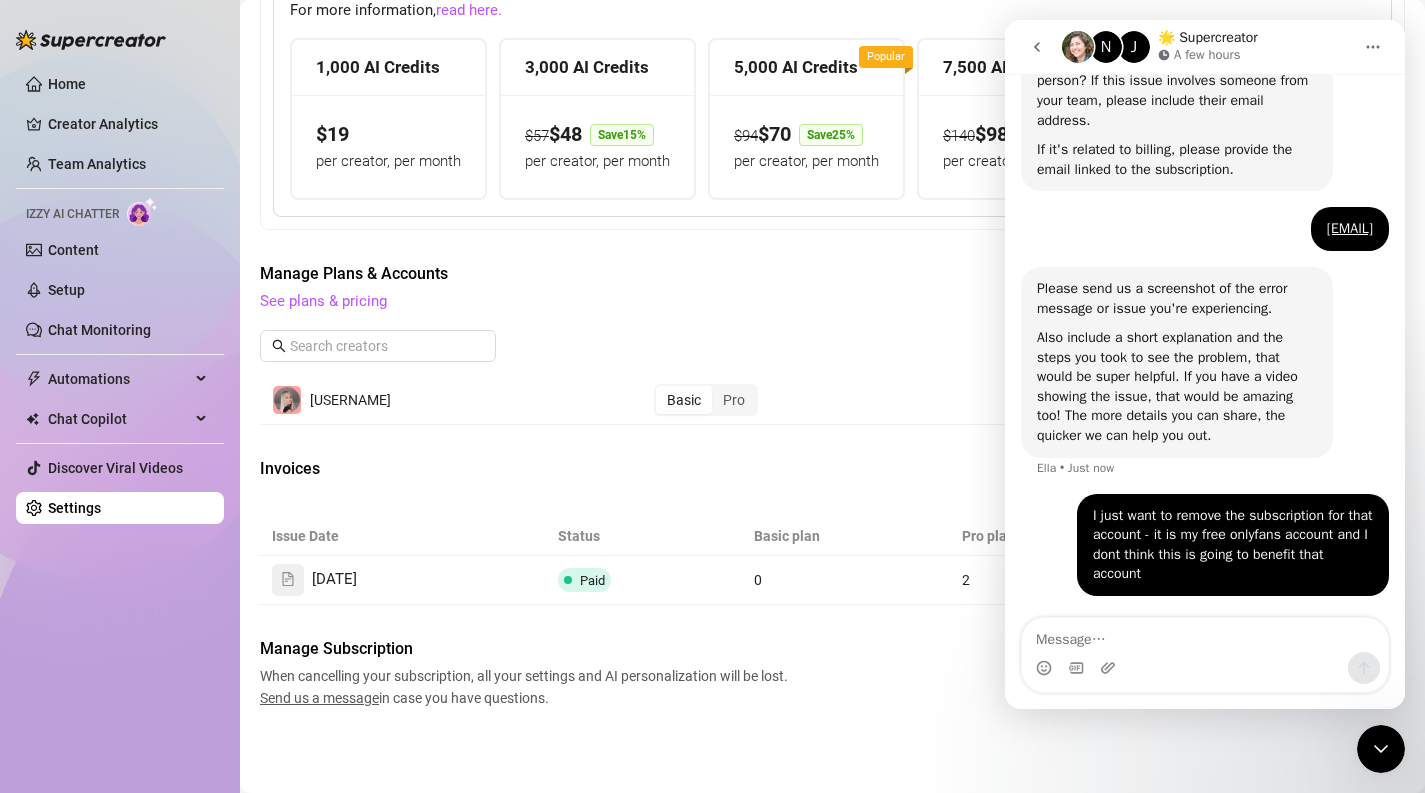 click on "Manage Plans & Accounts See plans & pricing Add Account" at bounding box center [832, 319] 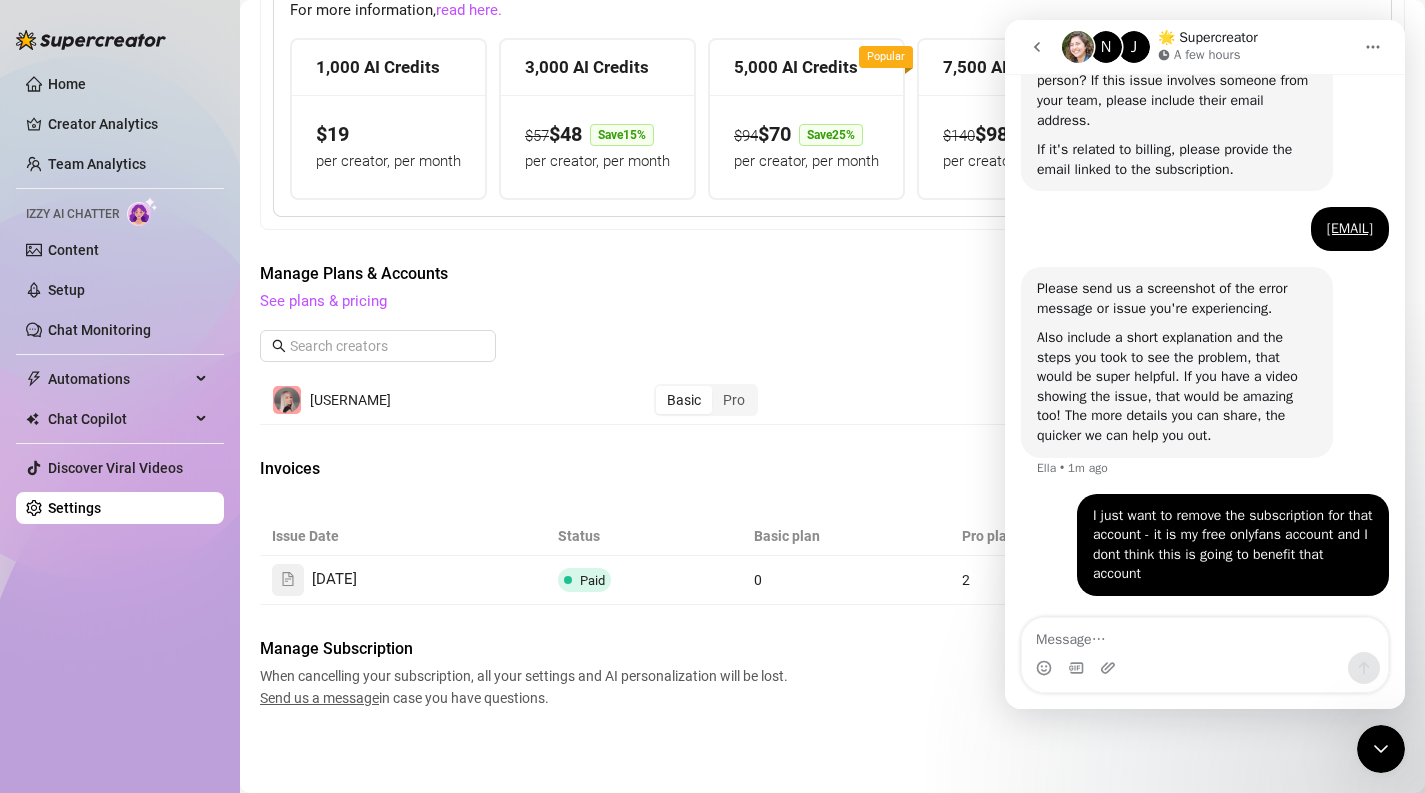 click 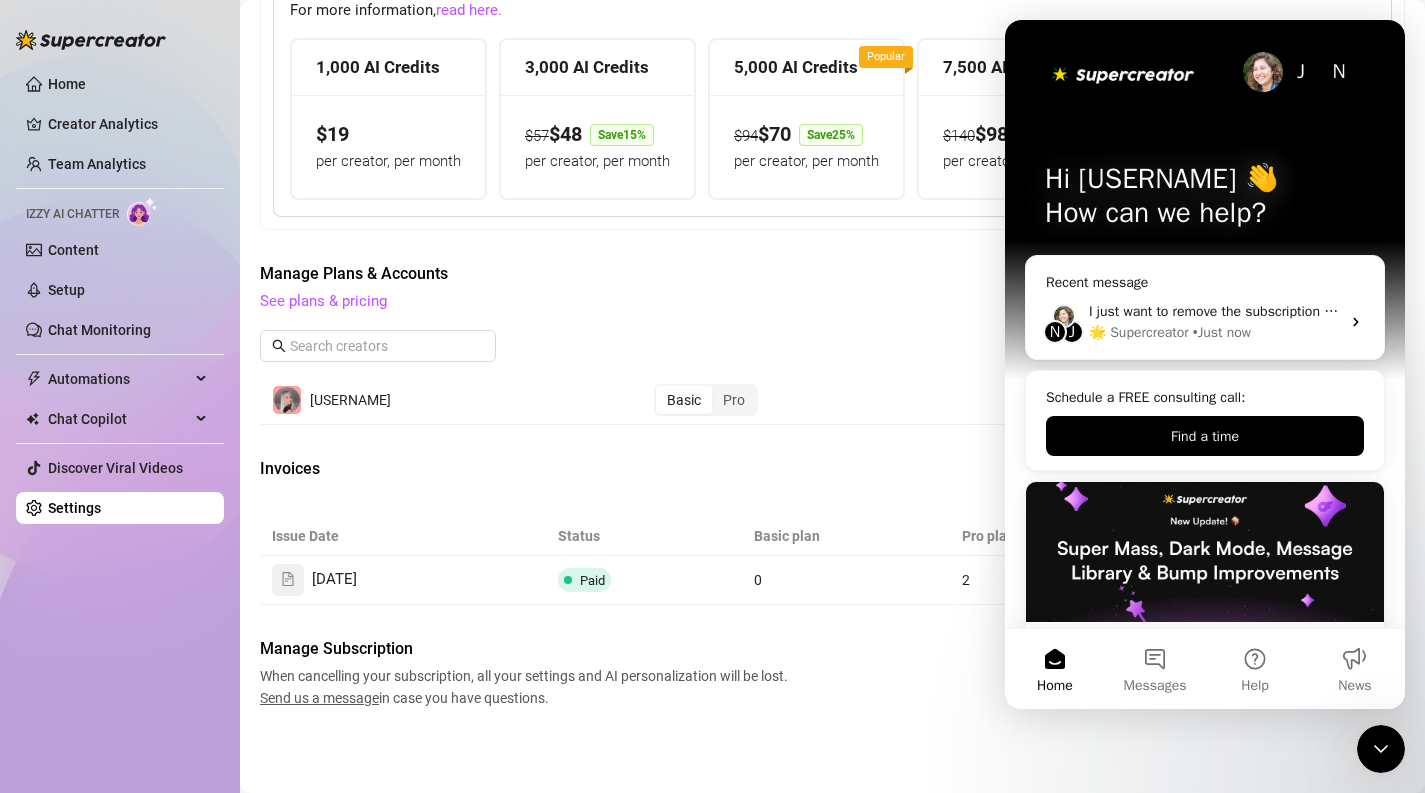 scroll, scrollTop: 0, scrollLeft: 0, axis: both 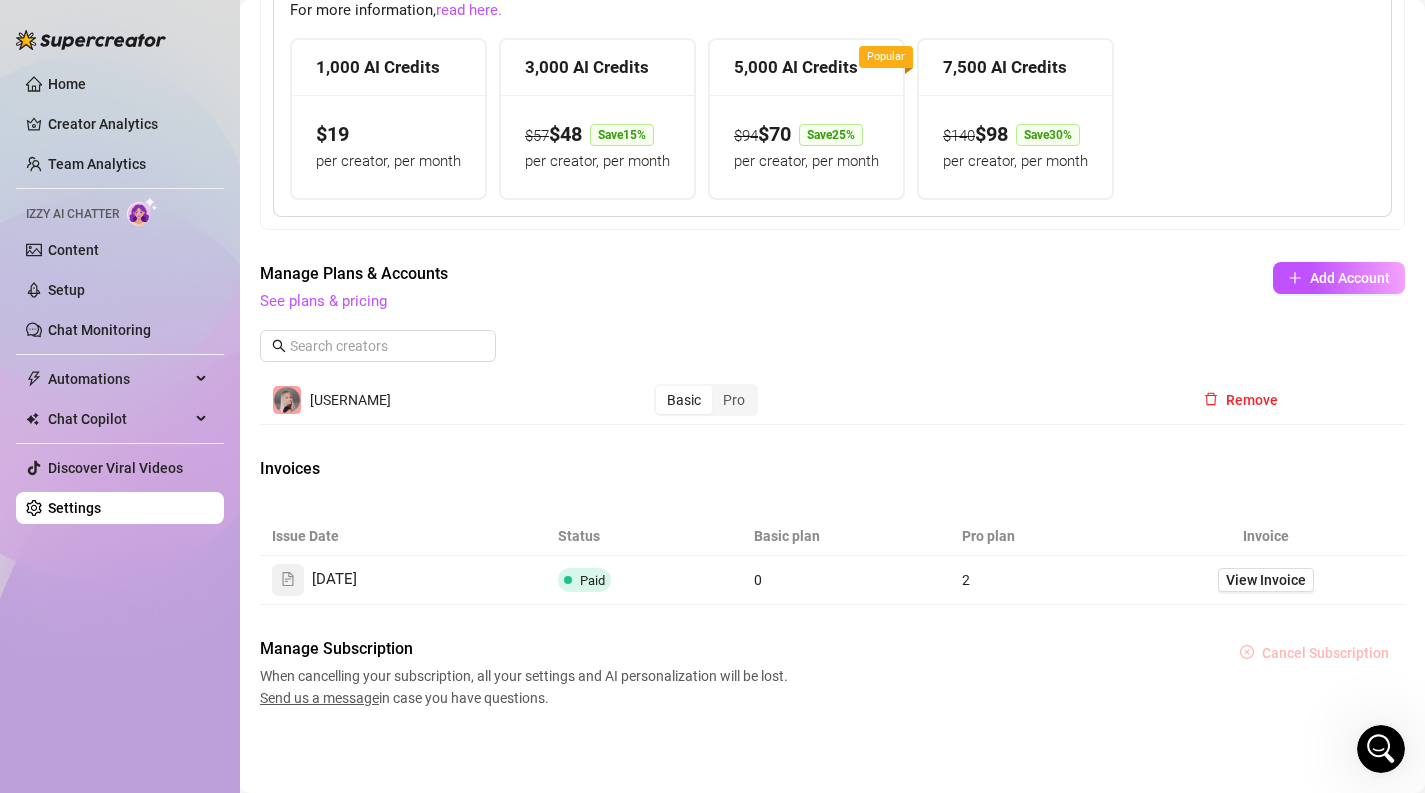 click on "Cancel Subscription" at bounding box center (1325, 653) 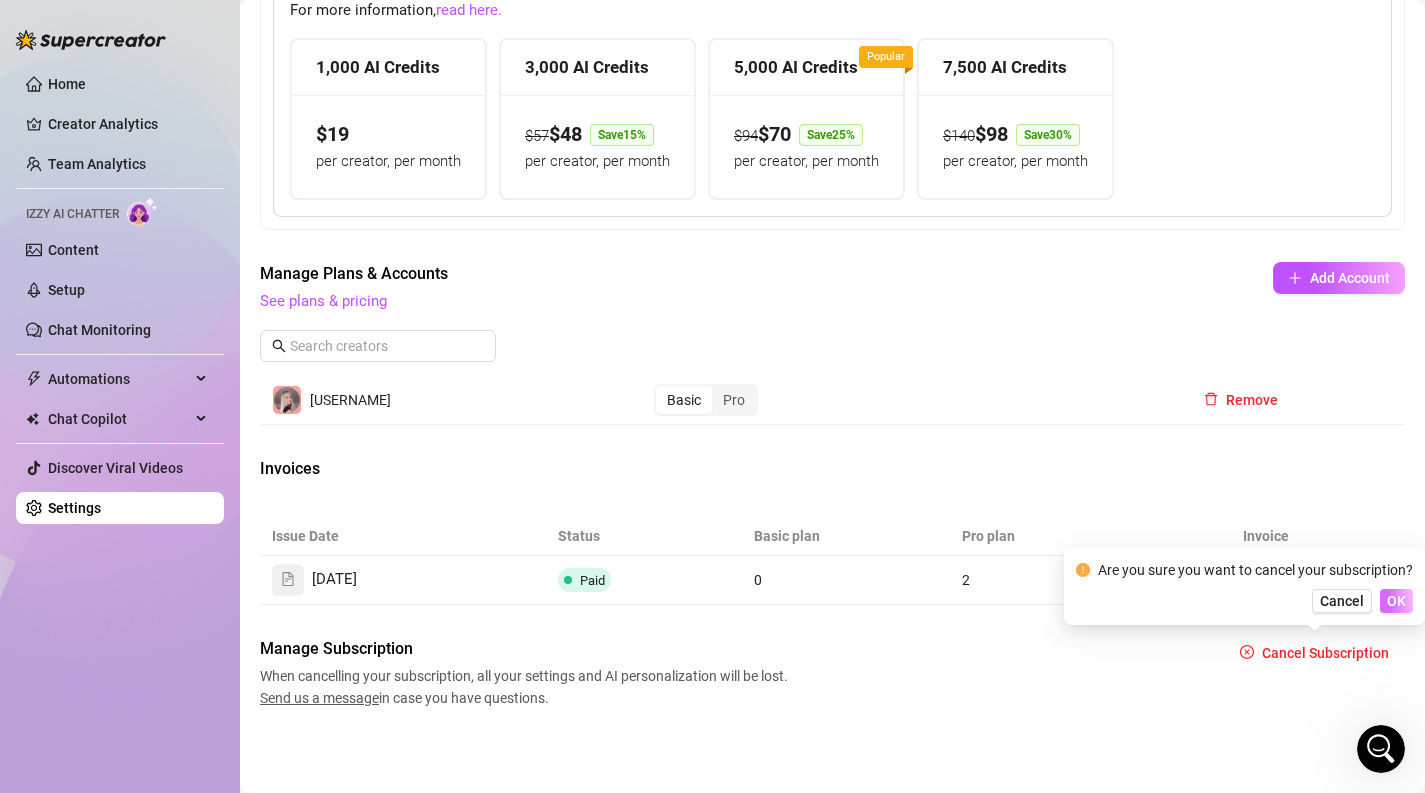 click on "OK" at bounding box center [1396, 601] 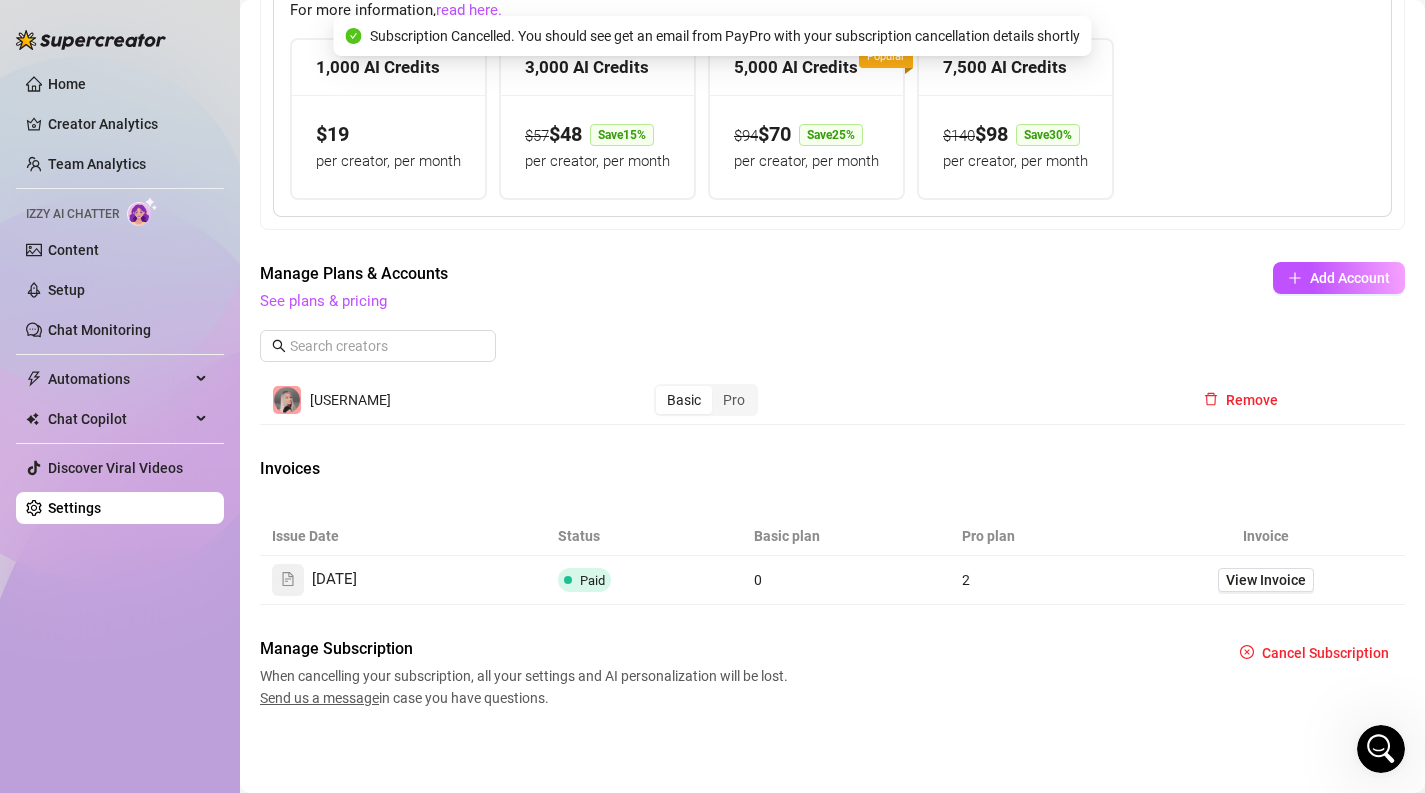 click on "2" at bounding box center (966, 580) 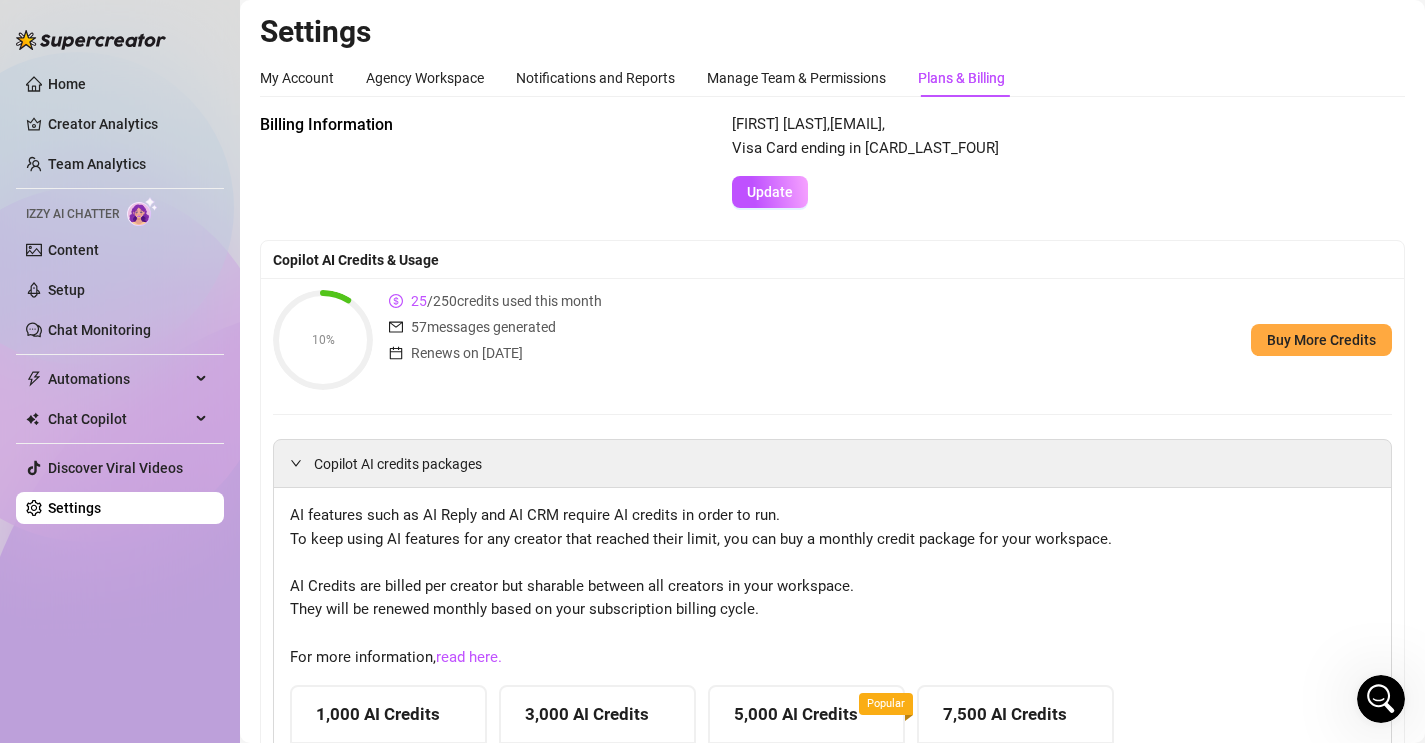 scroll, scrollTop: 0, scrollLeft: 0, axis: both 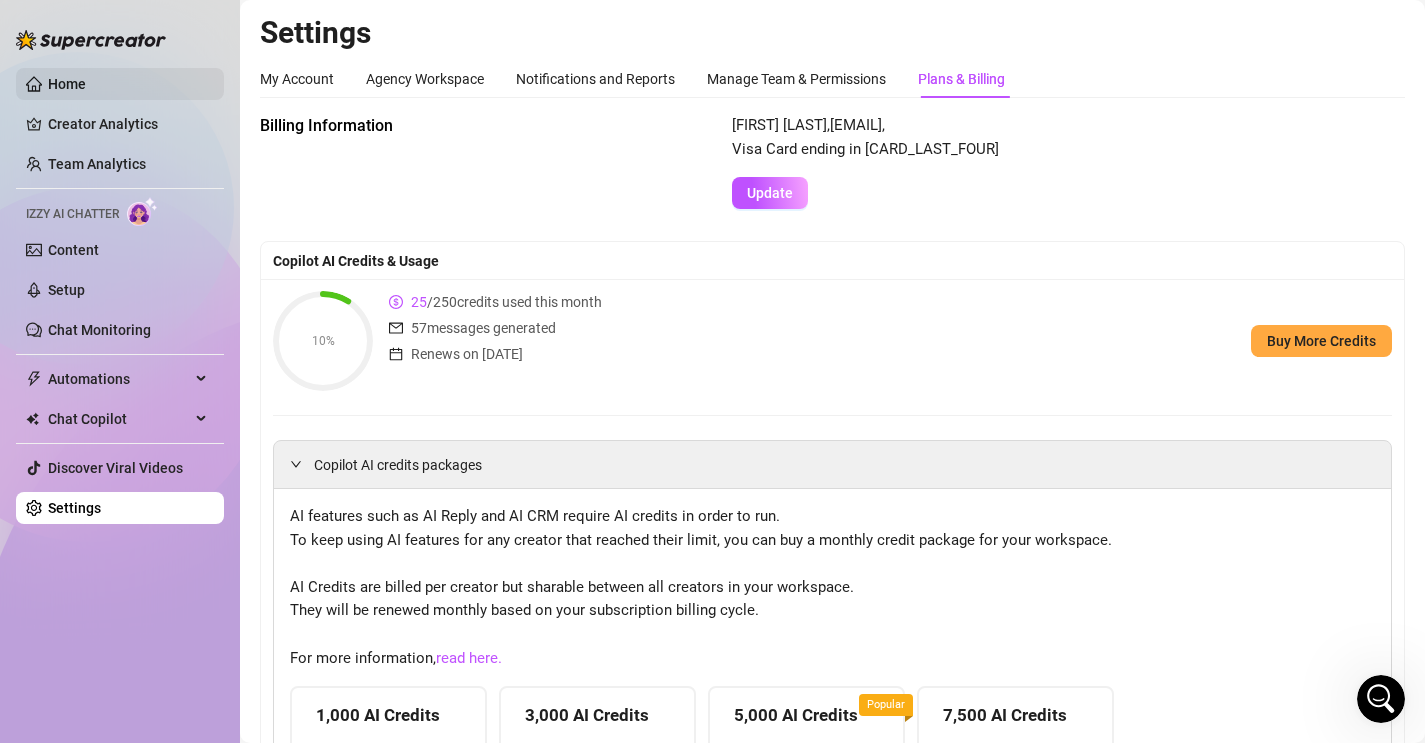 click on "Home" at bounding box center (67, 84) 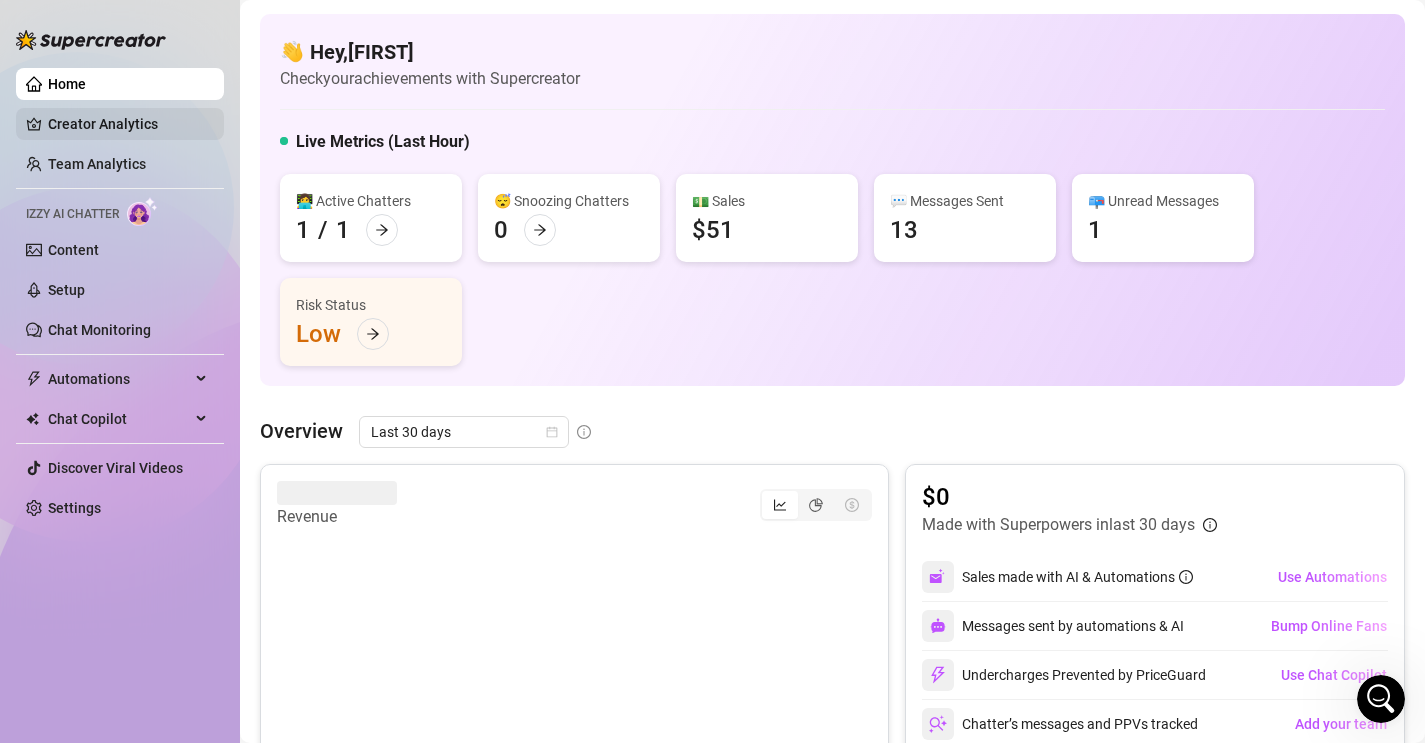 click on "Creator Analytics" at bounding box center (128, 124) 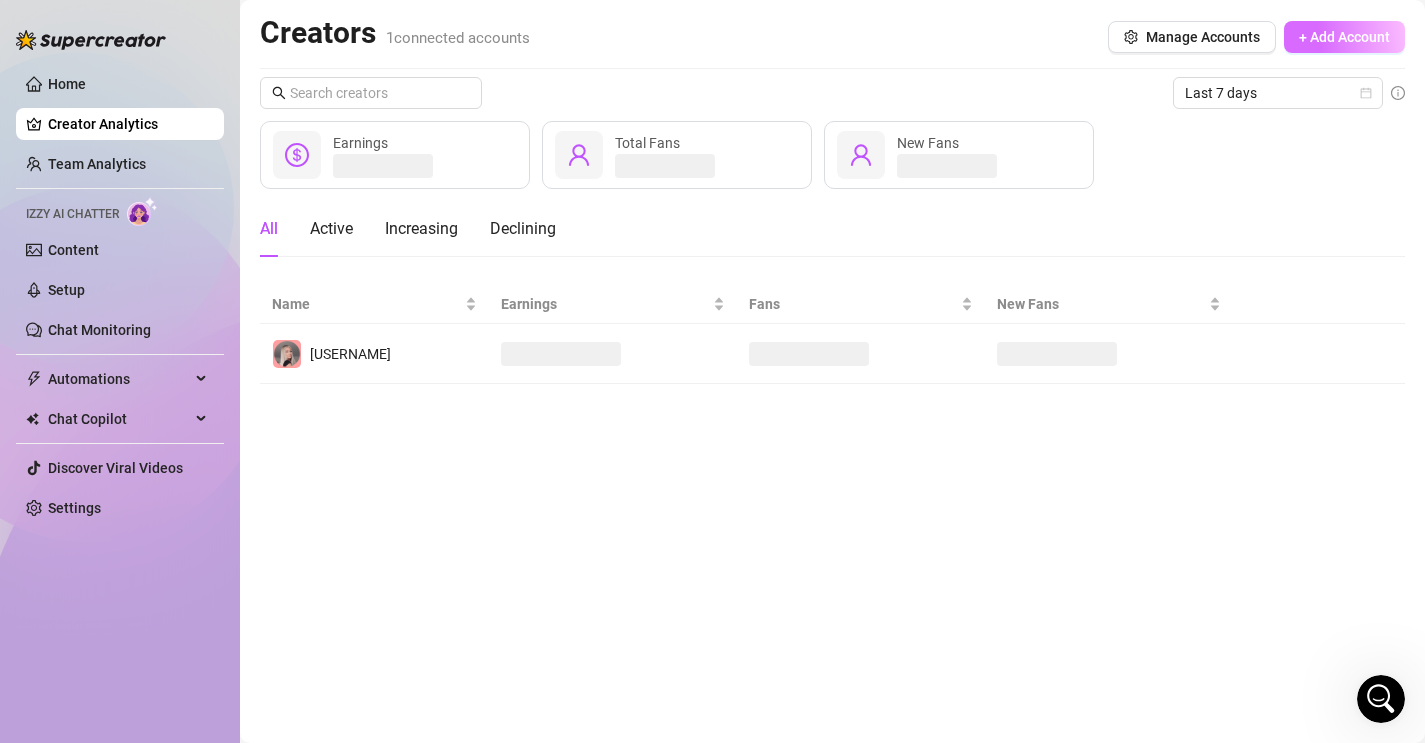 click on "+ Add Account" at bounding box center (1344, 37) 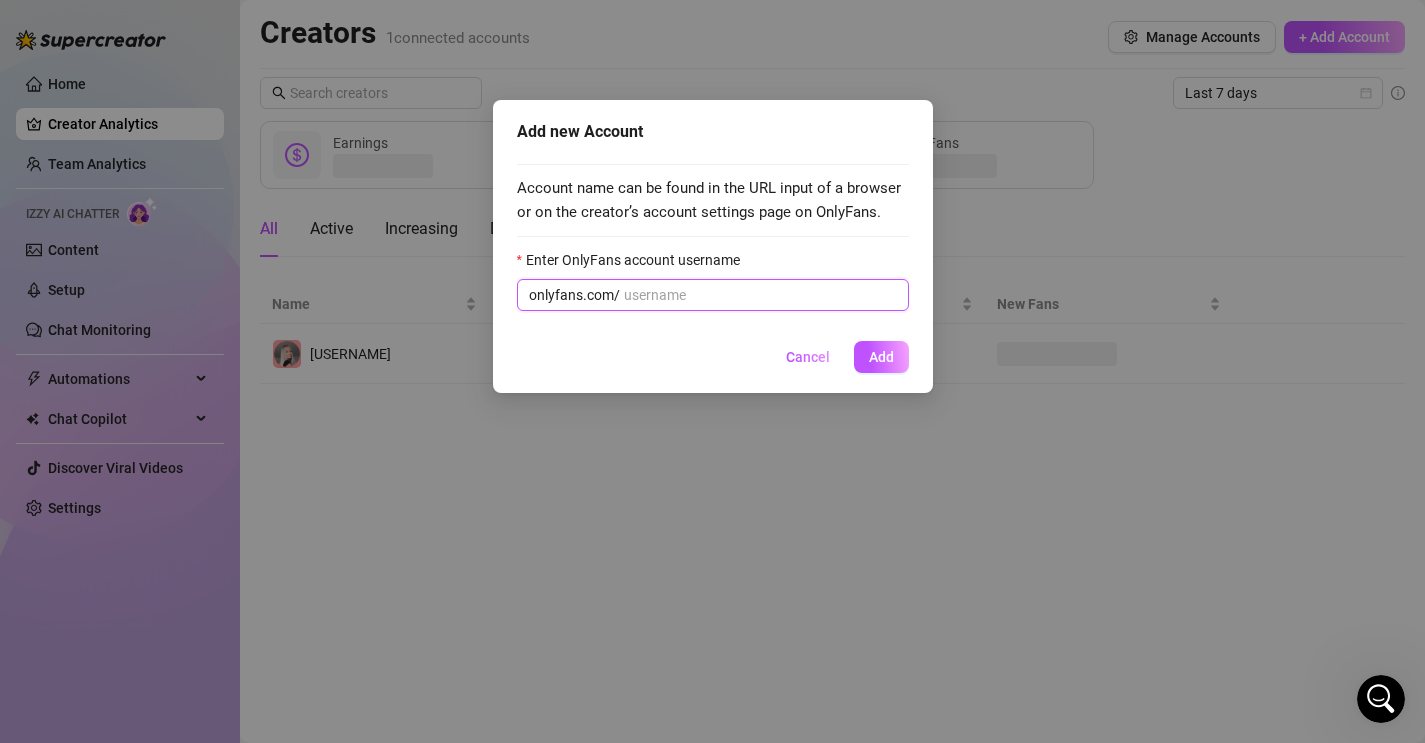 click on "Enter OnlyFans account username" at bounding box center [760, 295] 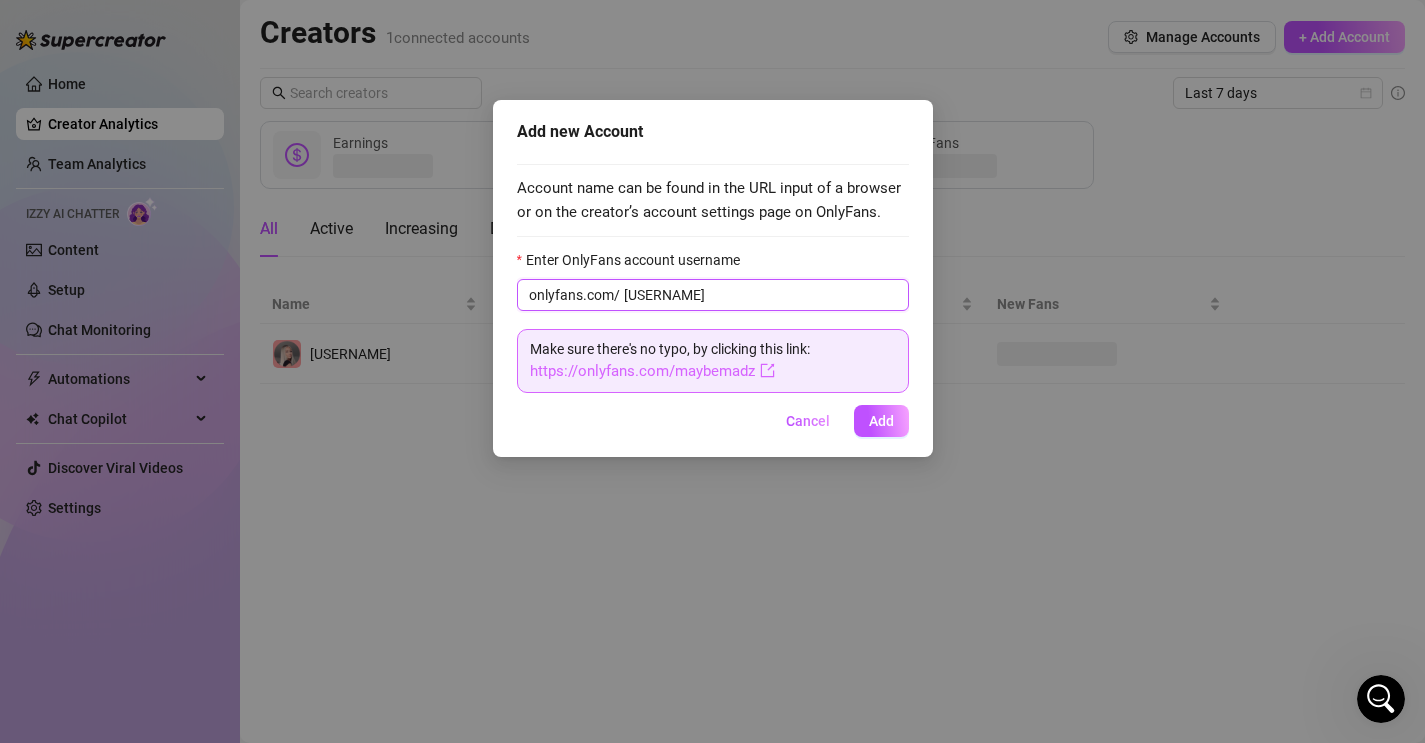 type on "maybemadz" 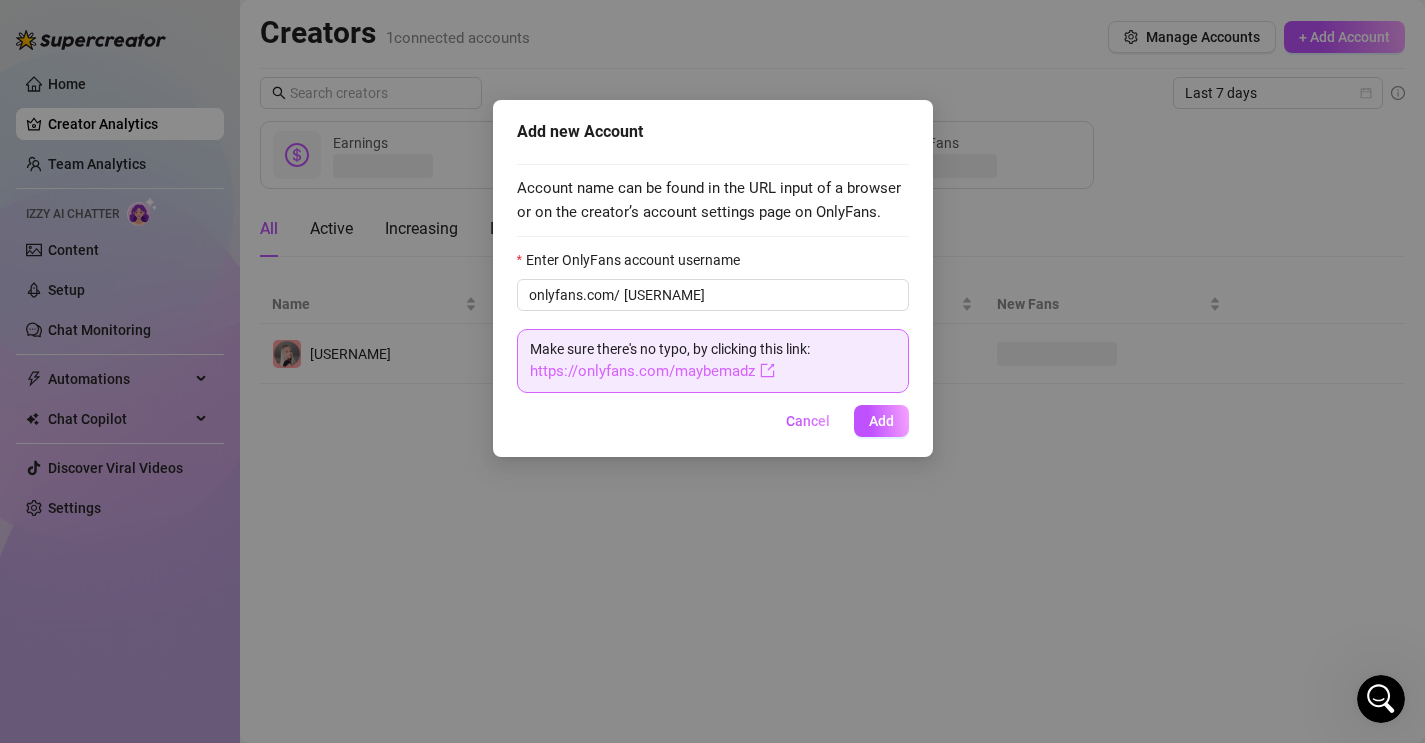 click on "https://onlyfans.com/maybemadz" at bounding box center [652, 371] 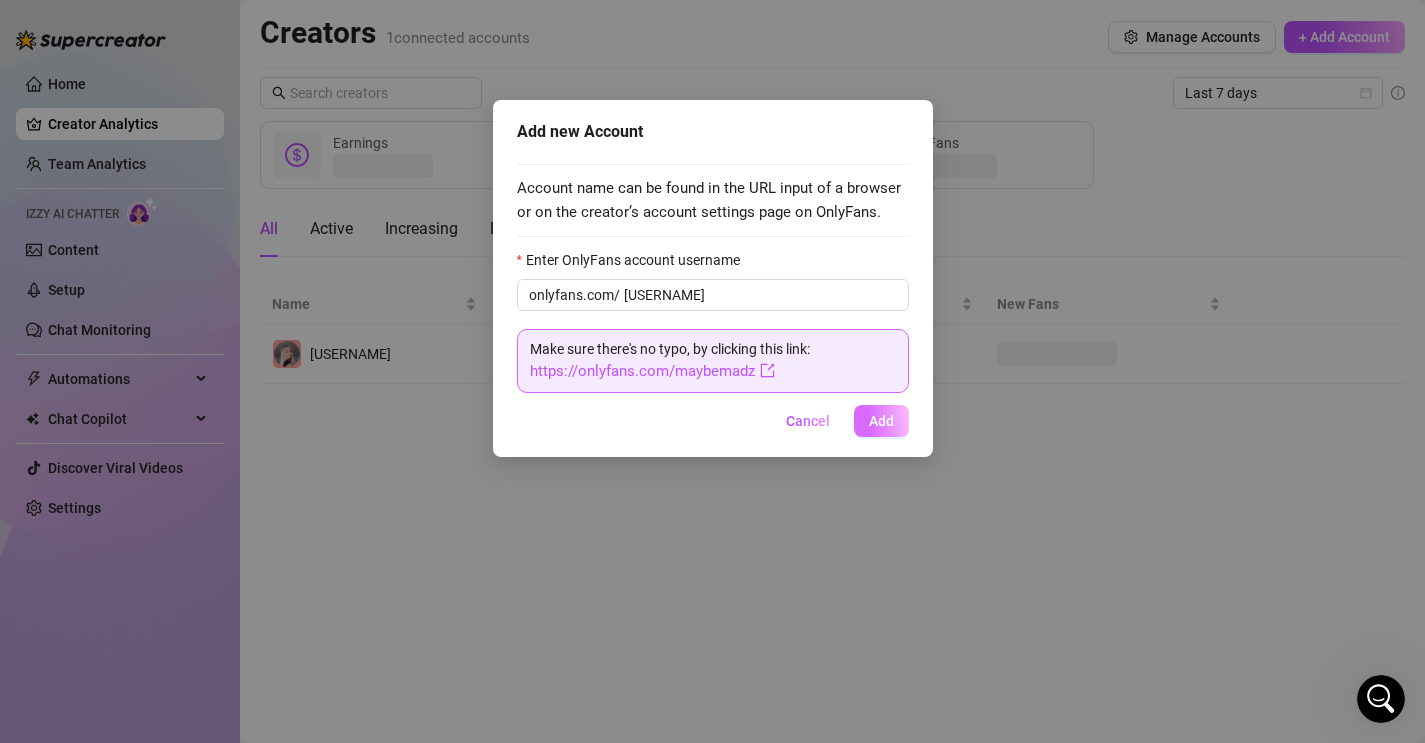 click on "Add" at bounding box center [881, 421] 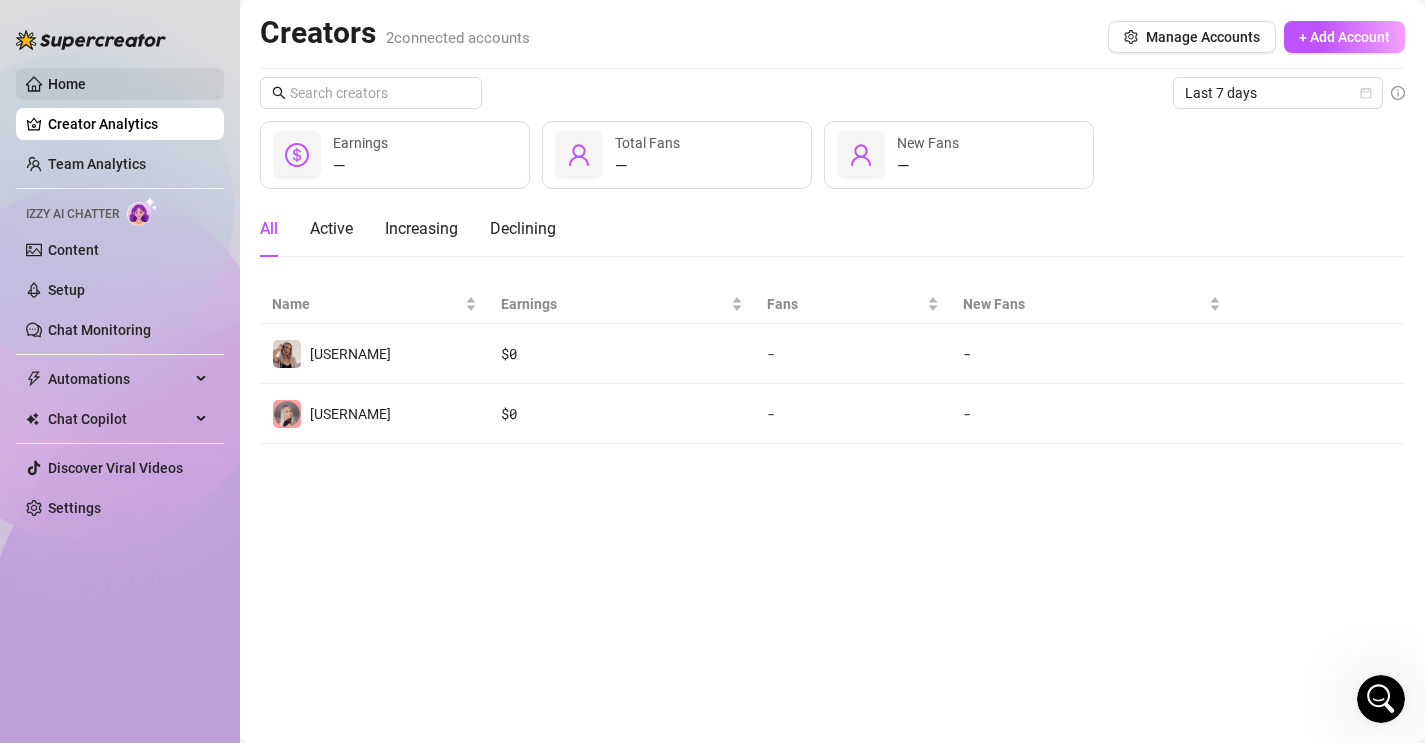 click on "Home" at bounding box center (67, 84) 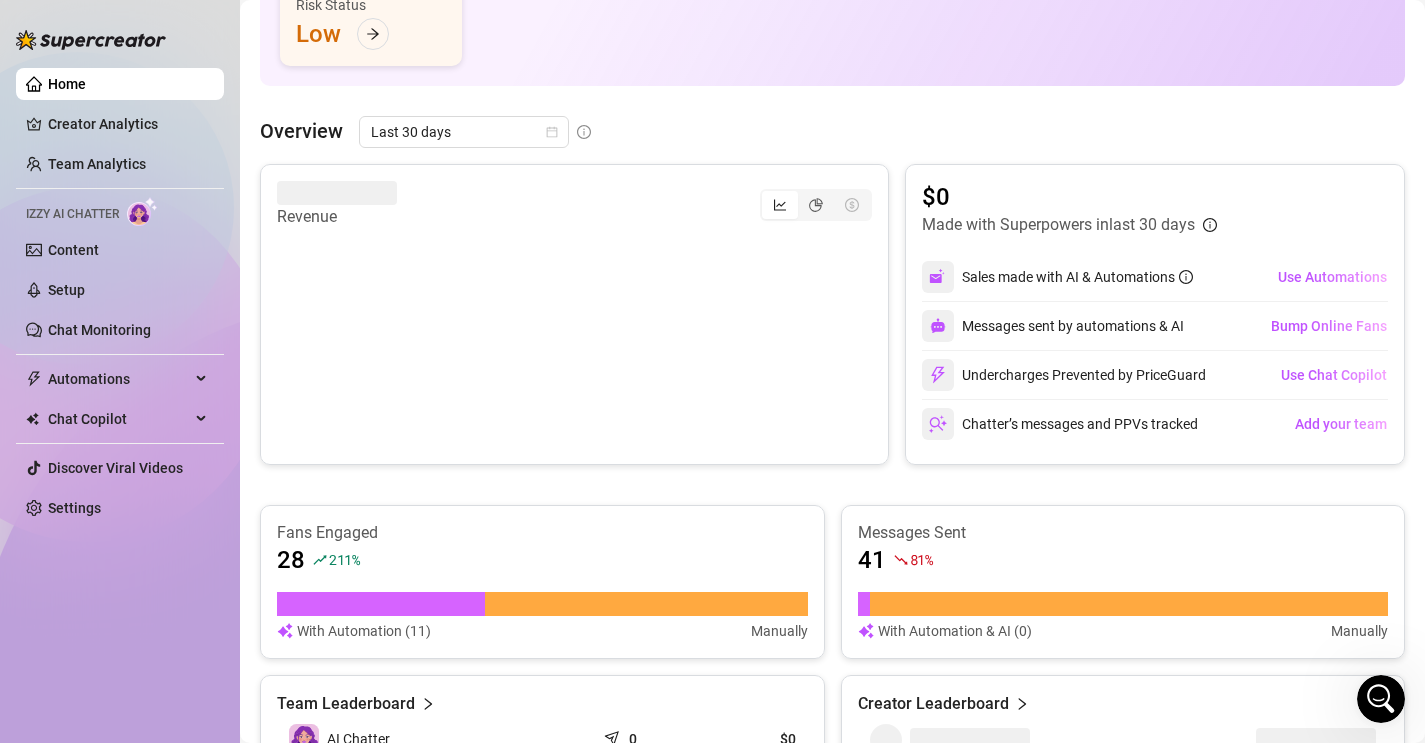 scroll, scrollTop: 0, scrollLeft: 0, axis: both 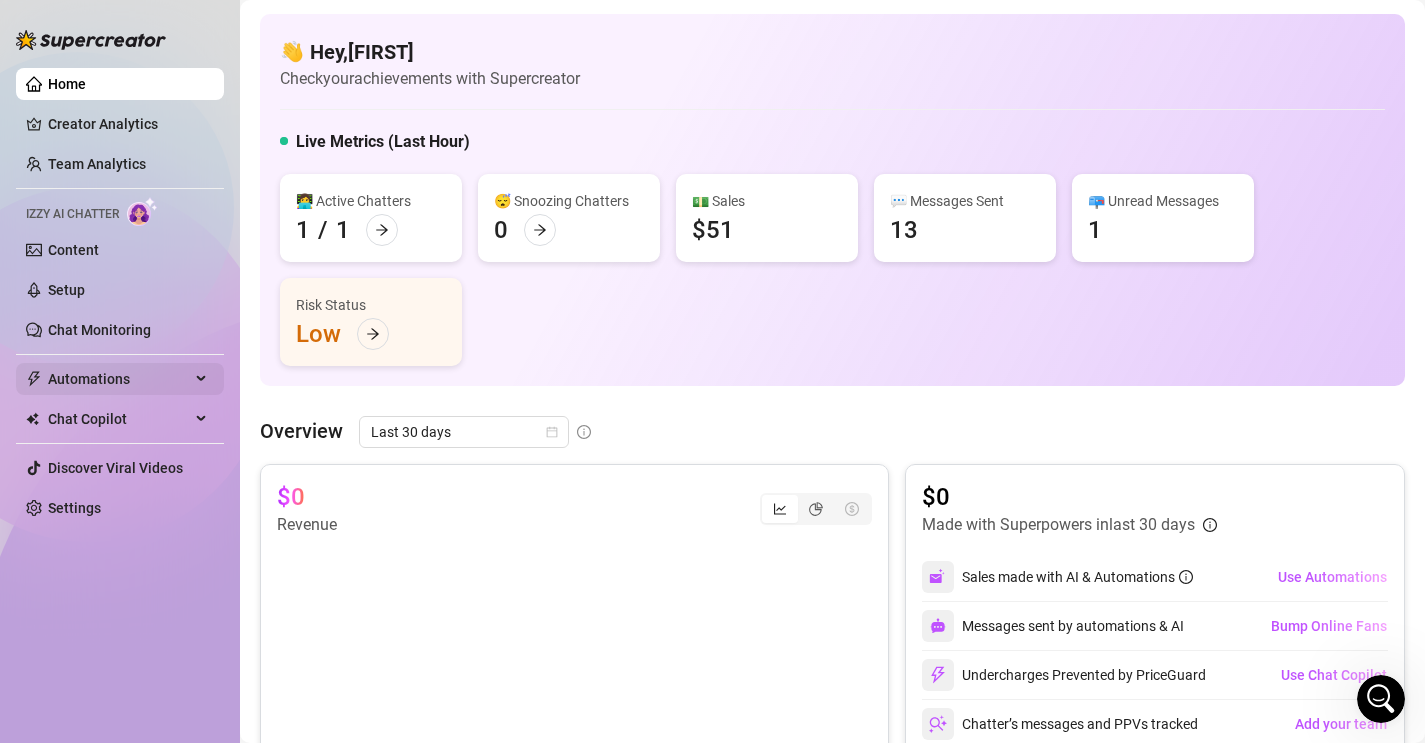 click on "Automations" at bounding box center (119, 379) 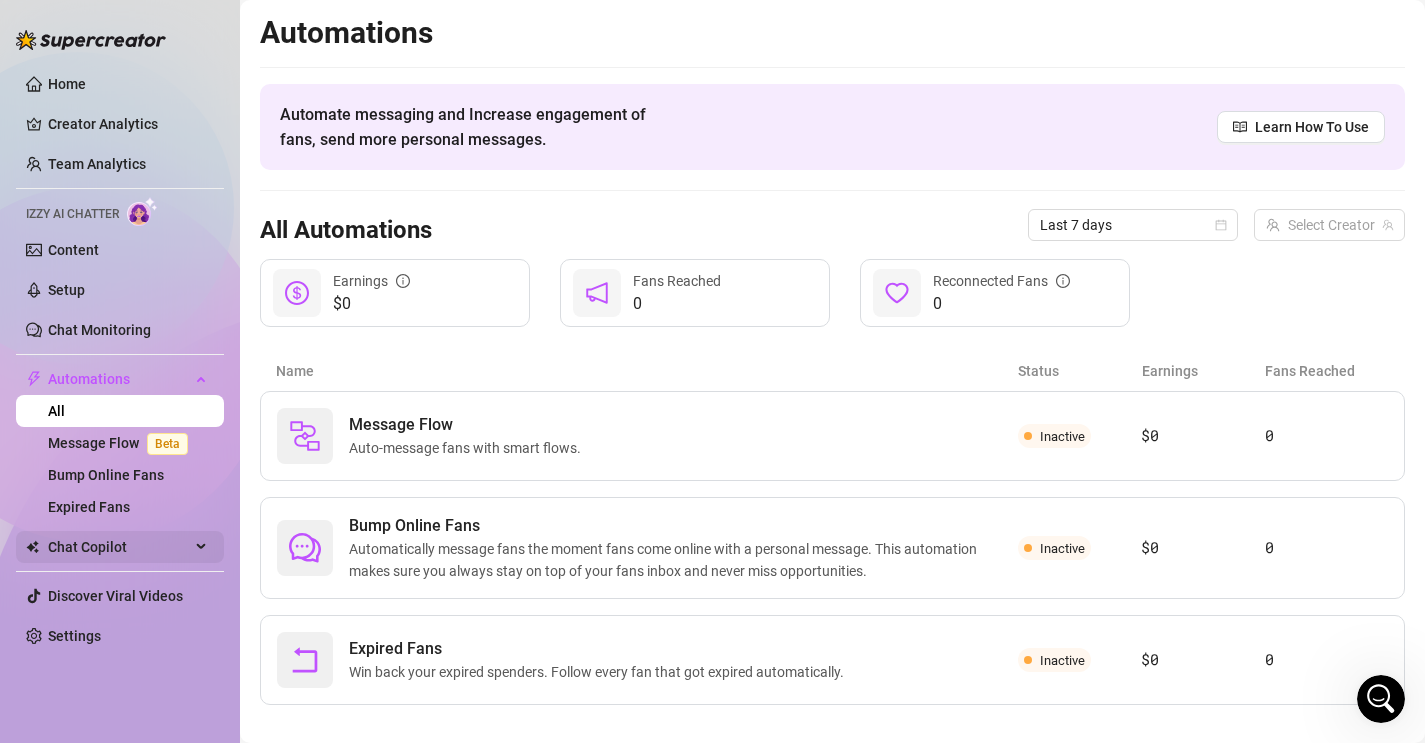 click on "Chat Copilot" at bounding box center (119, 547) 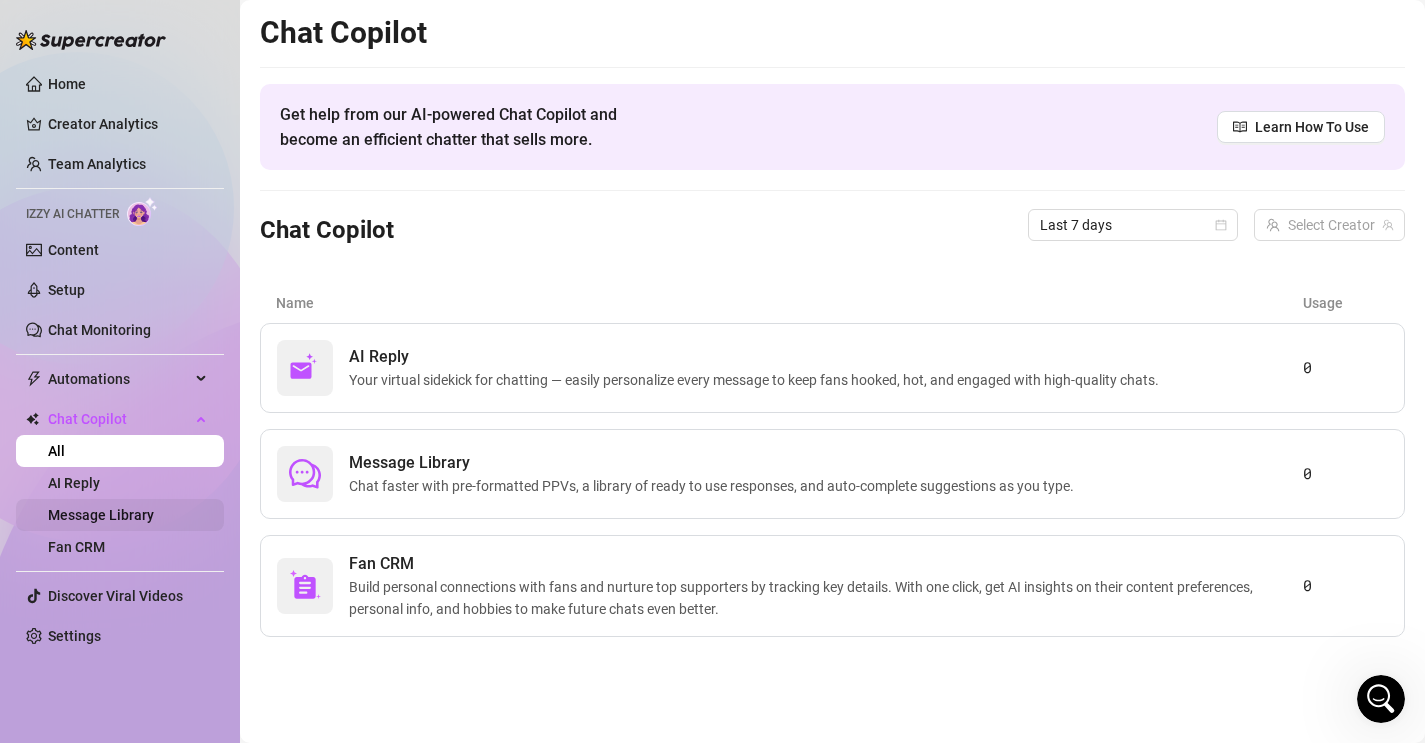 click on "Message Library" at bounding box center (101, 515) 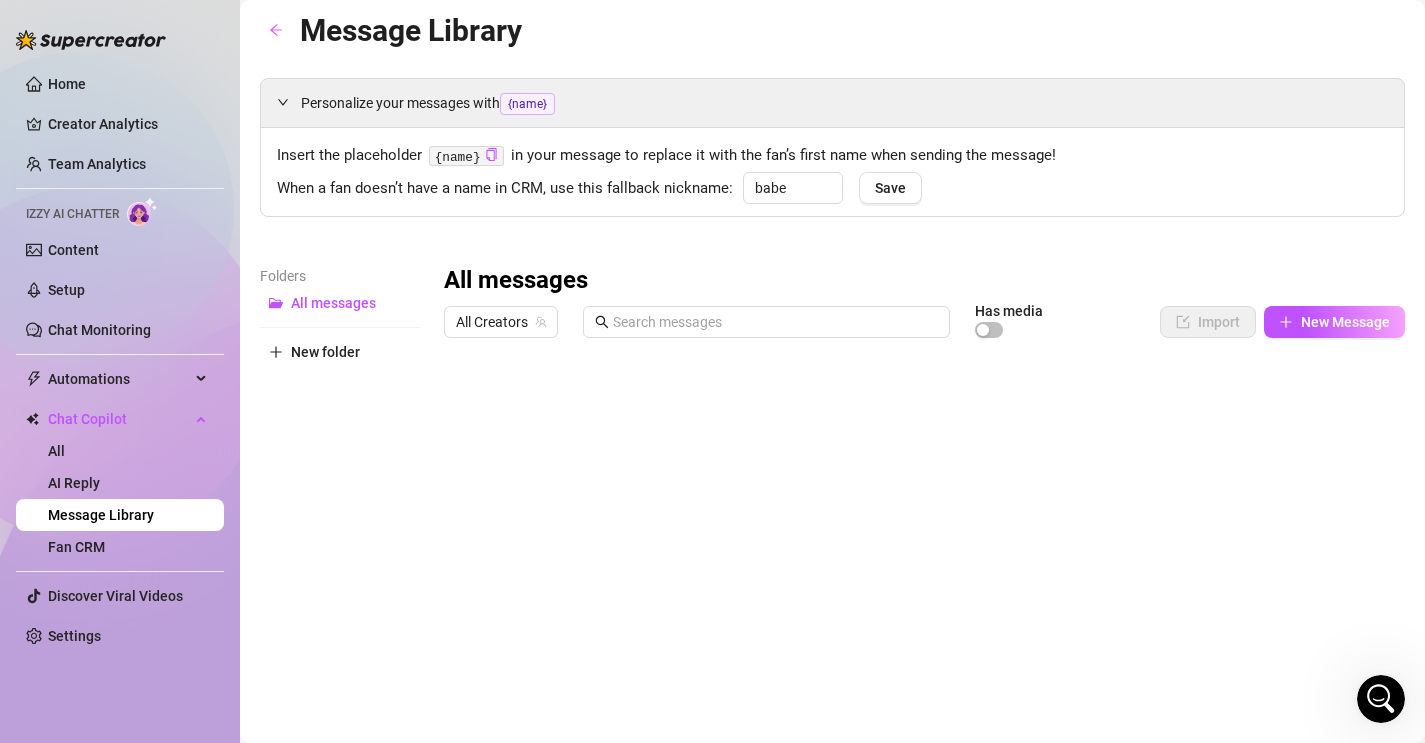 scroll, scrollTop: 0, scrollLeft: 0, axis: both 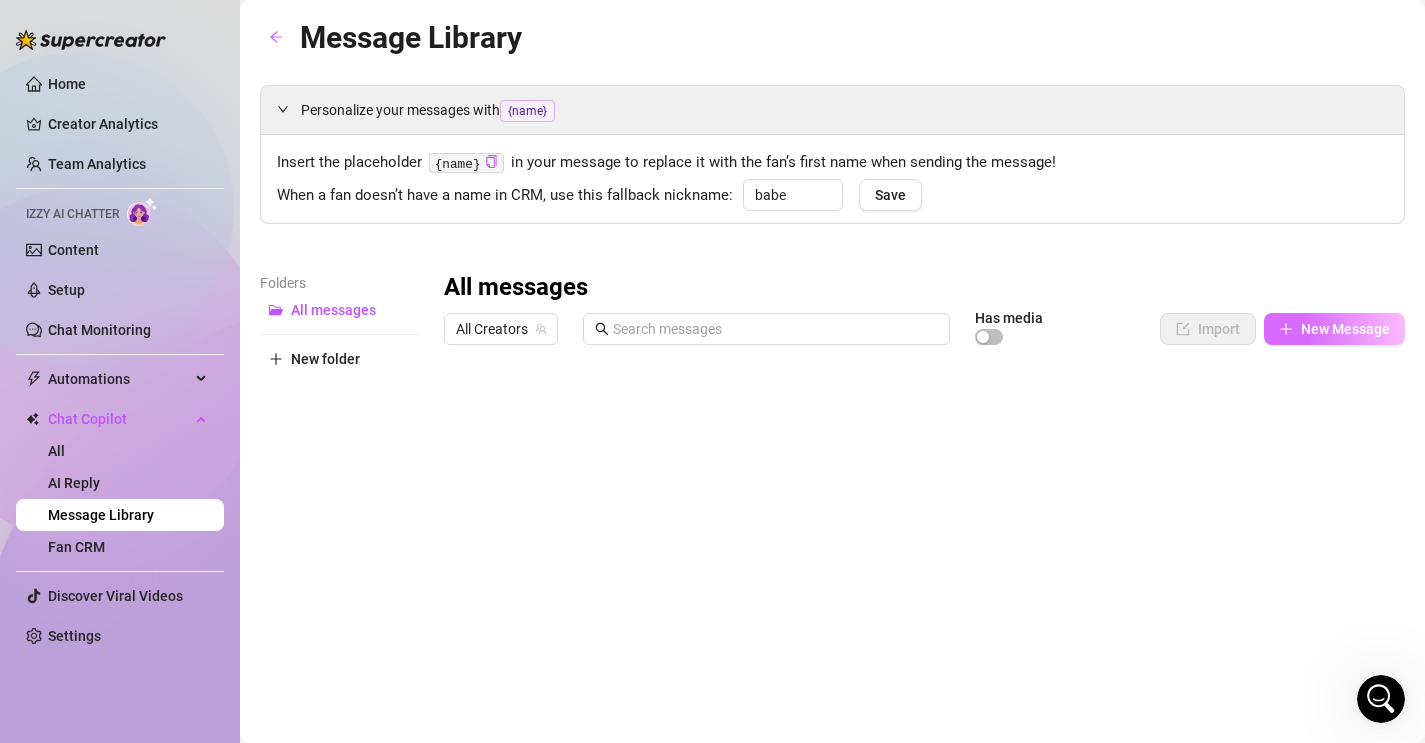 click on "New Message" at bounding box center [1345, 329] 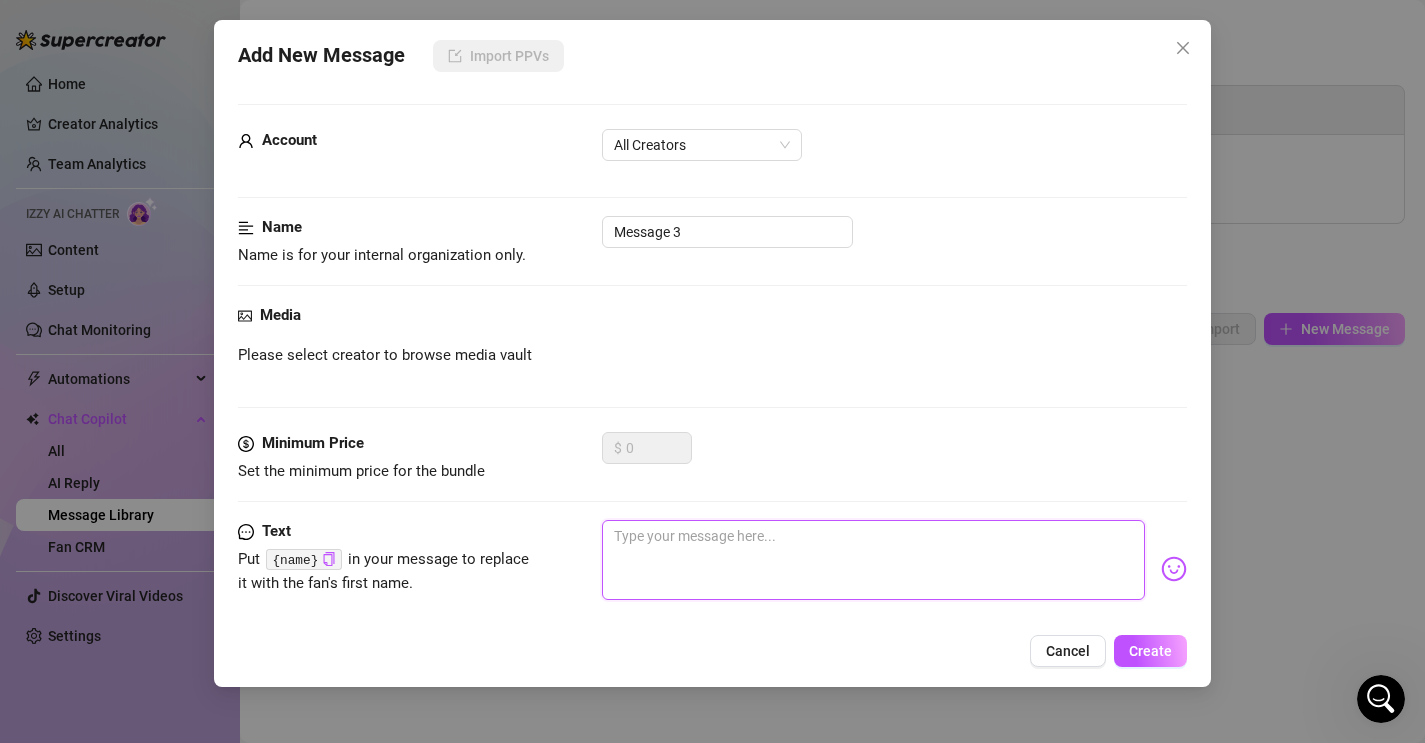 click at bounding box center (874, 560) 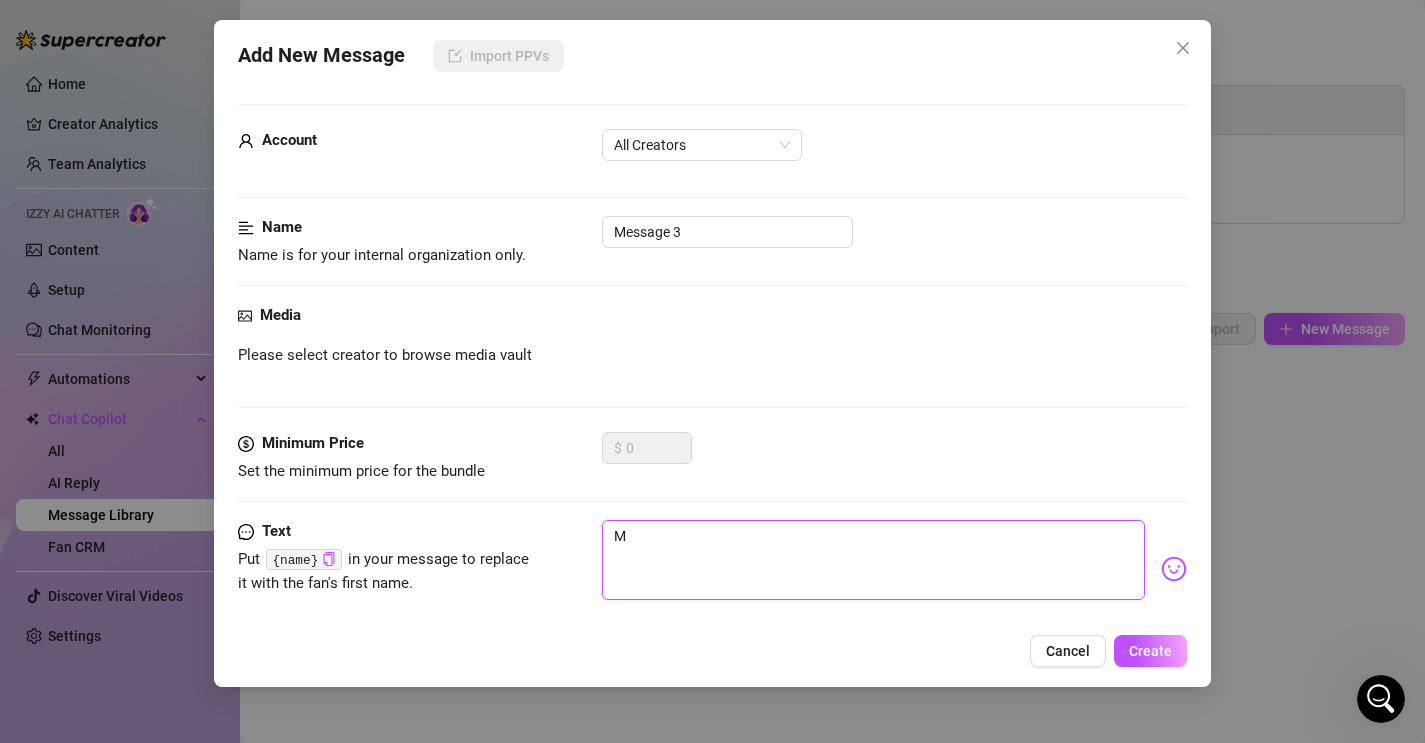 type on "My" 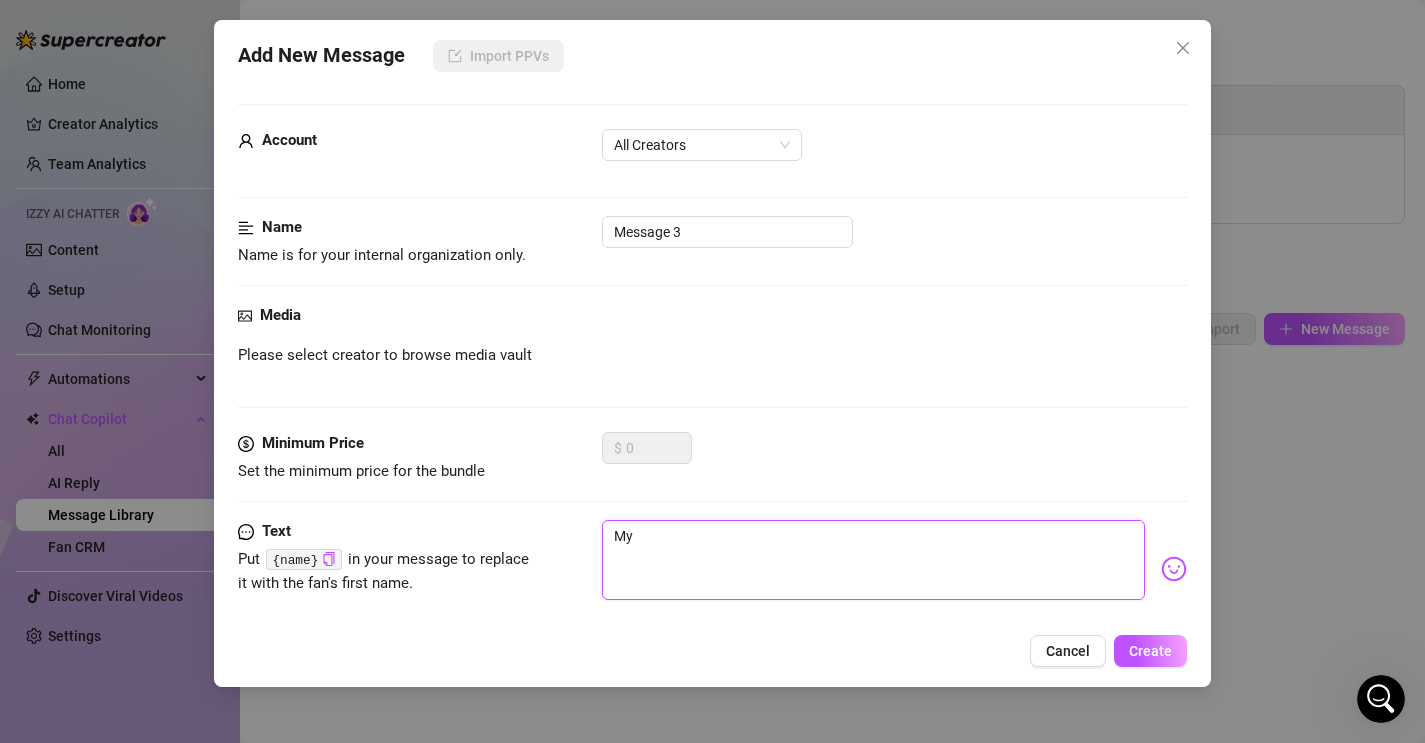 type on "Mya" 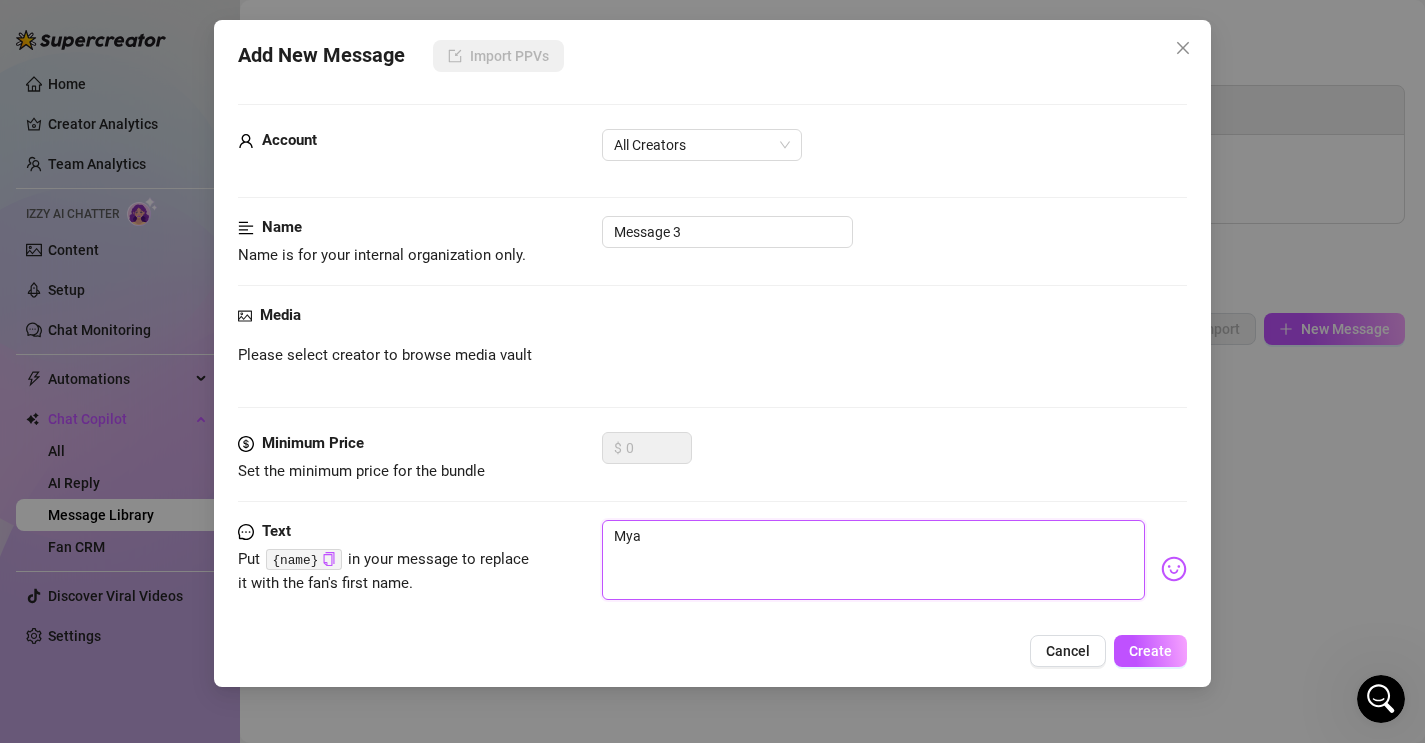 type on "Myab" 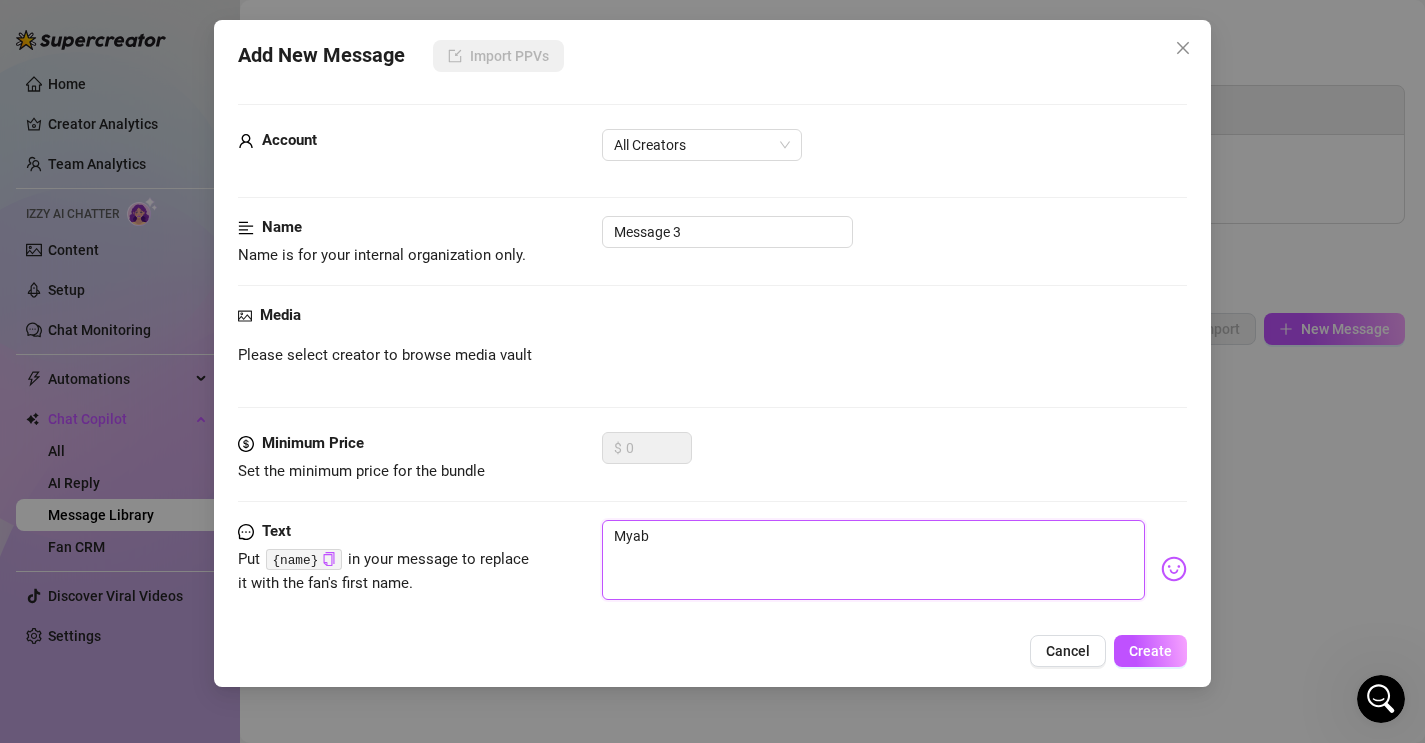 type on "Myabe" 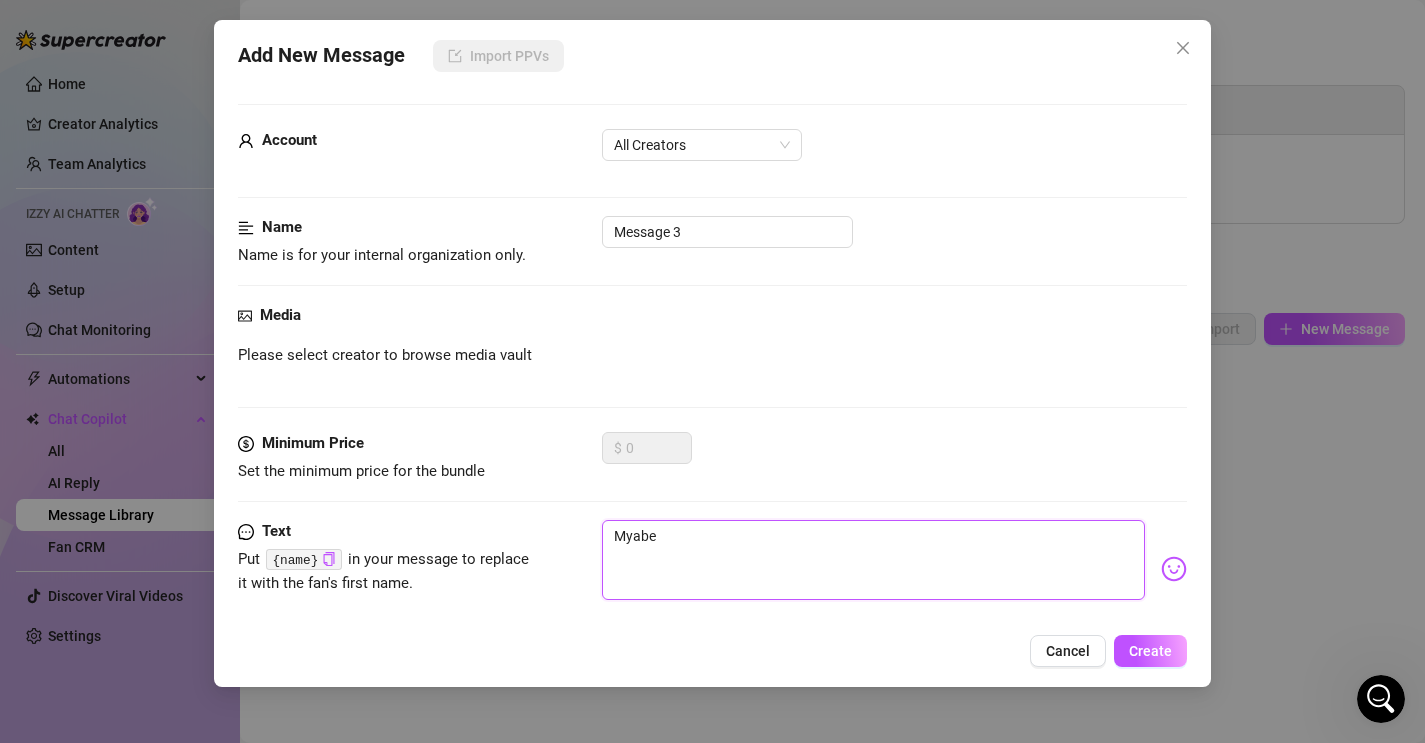 type on "Myabe" 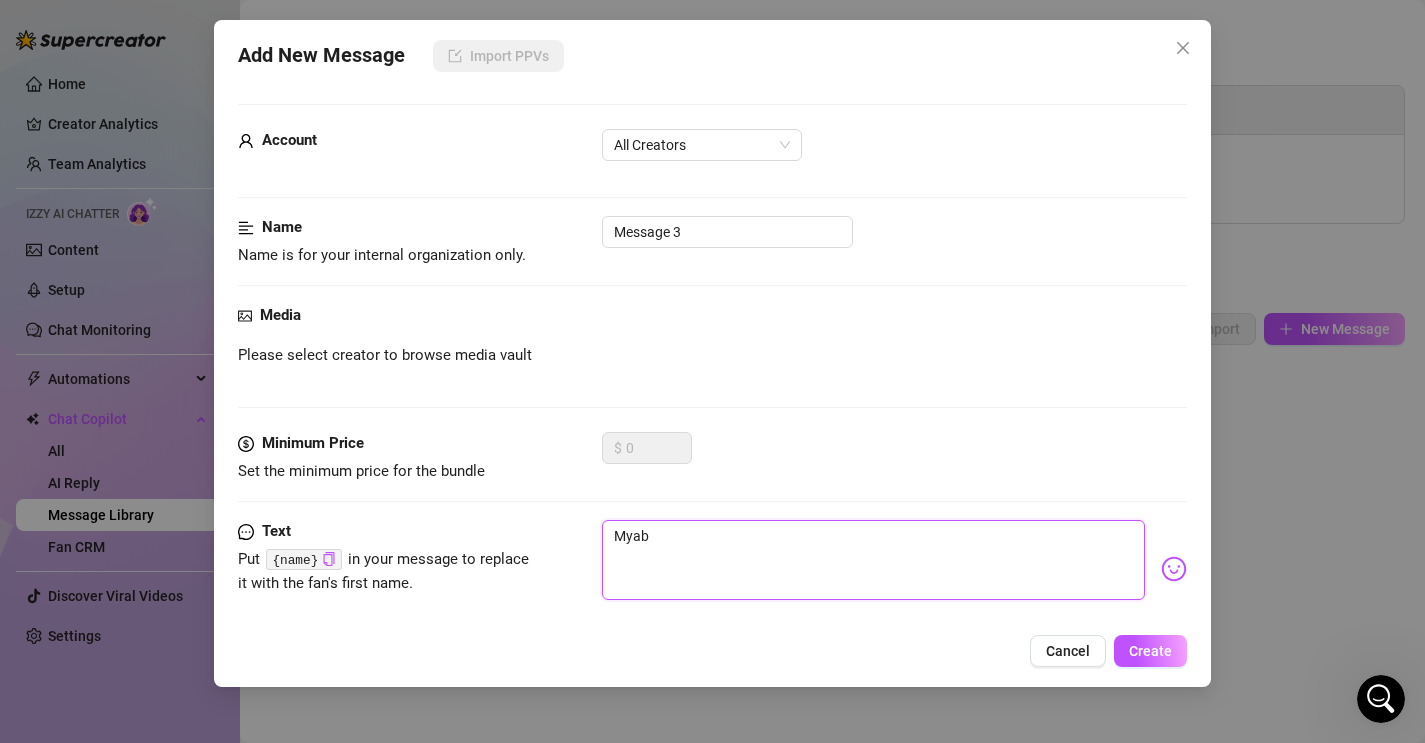 type on "Mya" 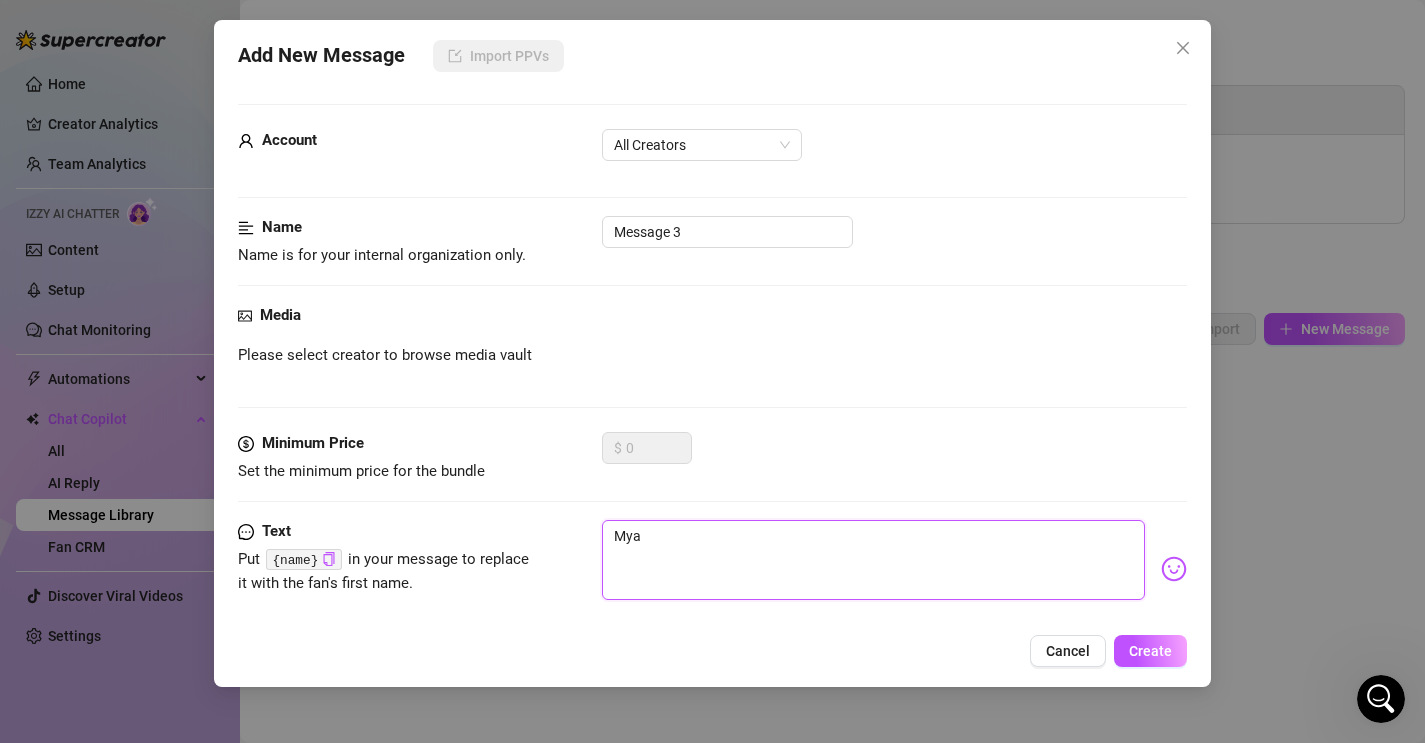 type on "My" 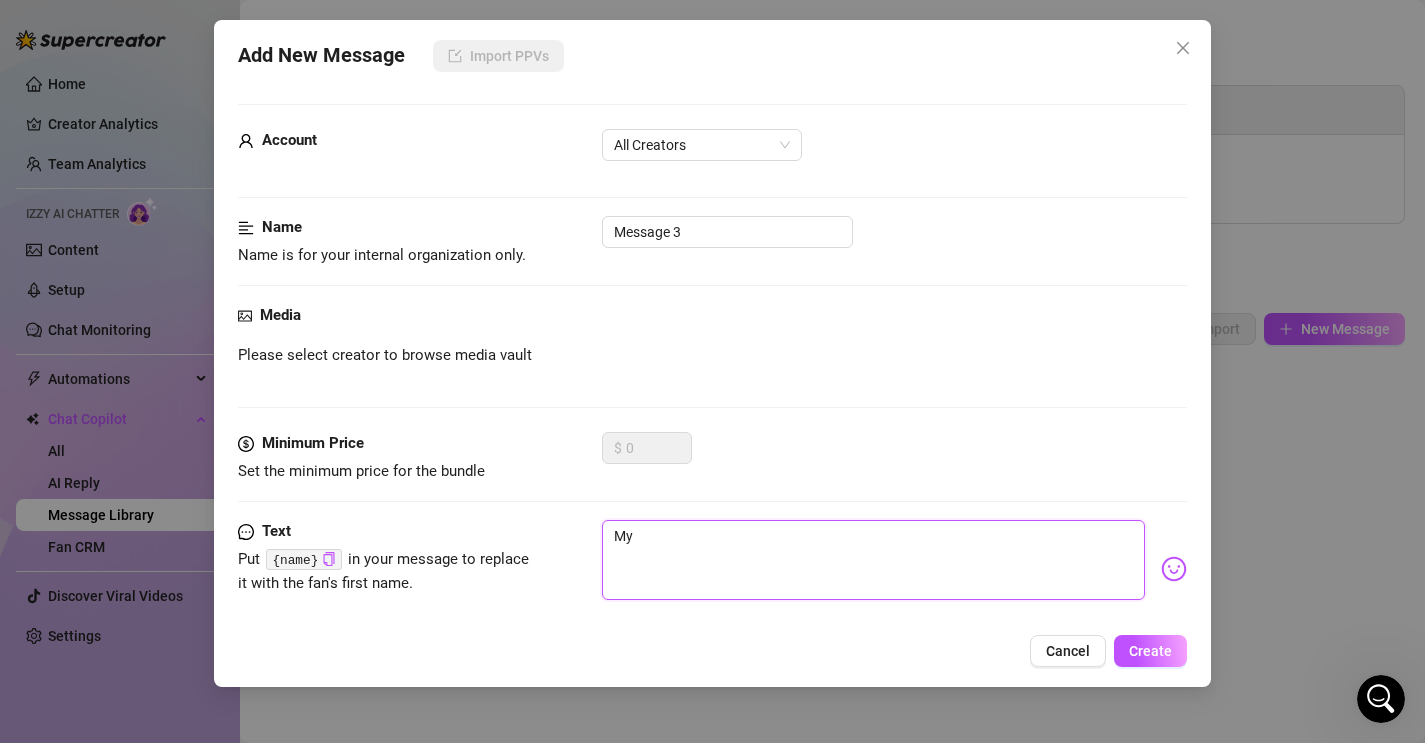 type on "M" 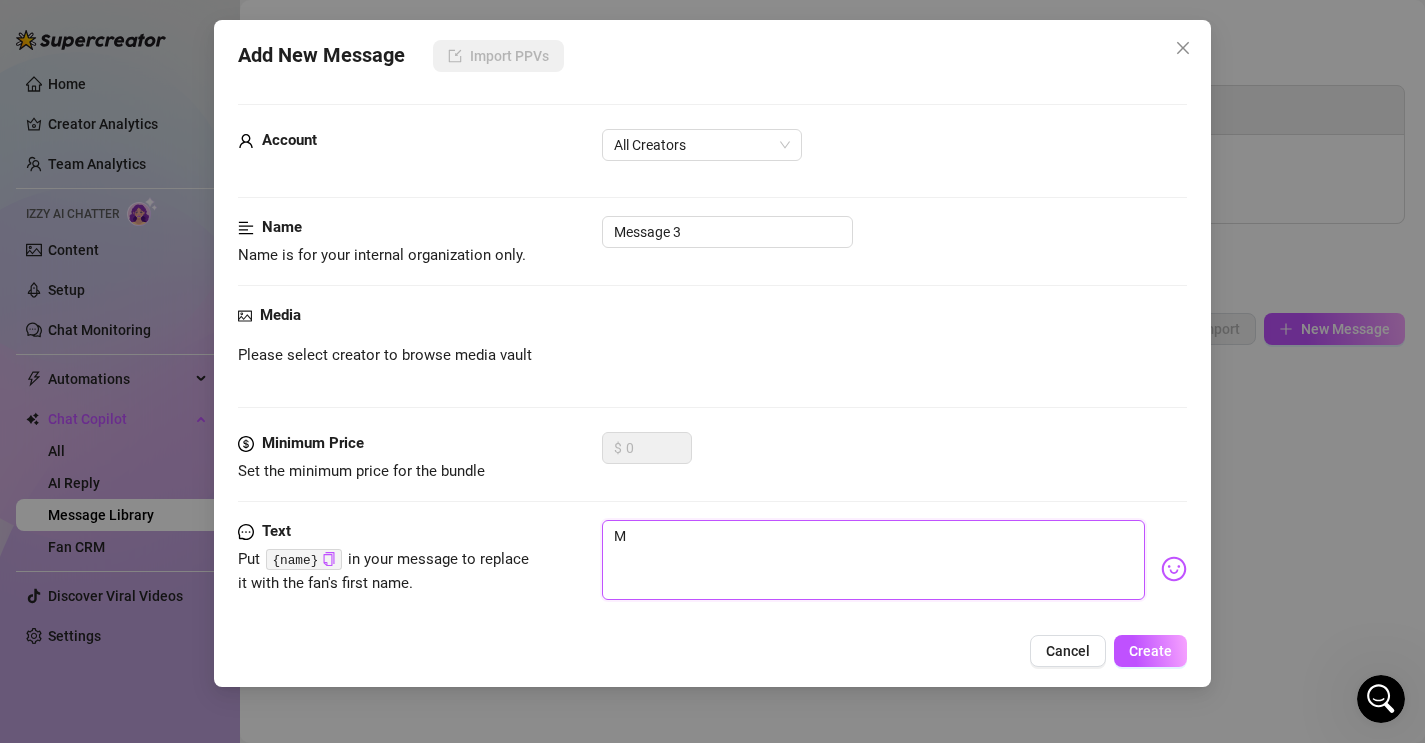 type on "Ma" 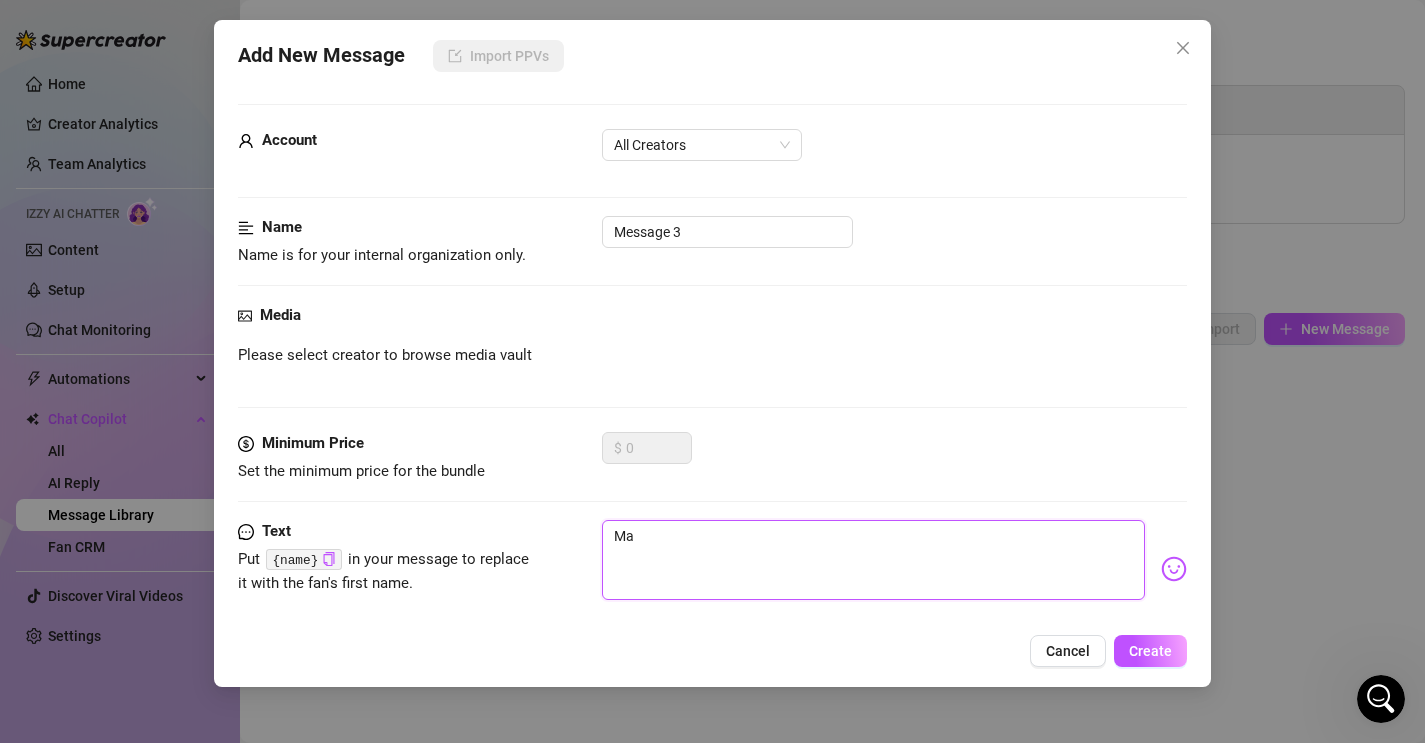 type on "May" 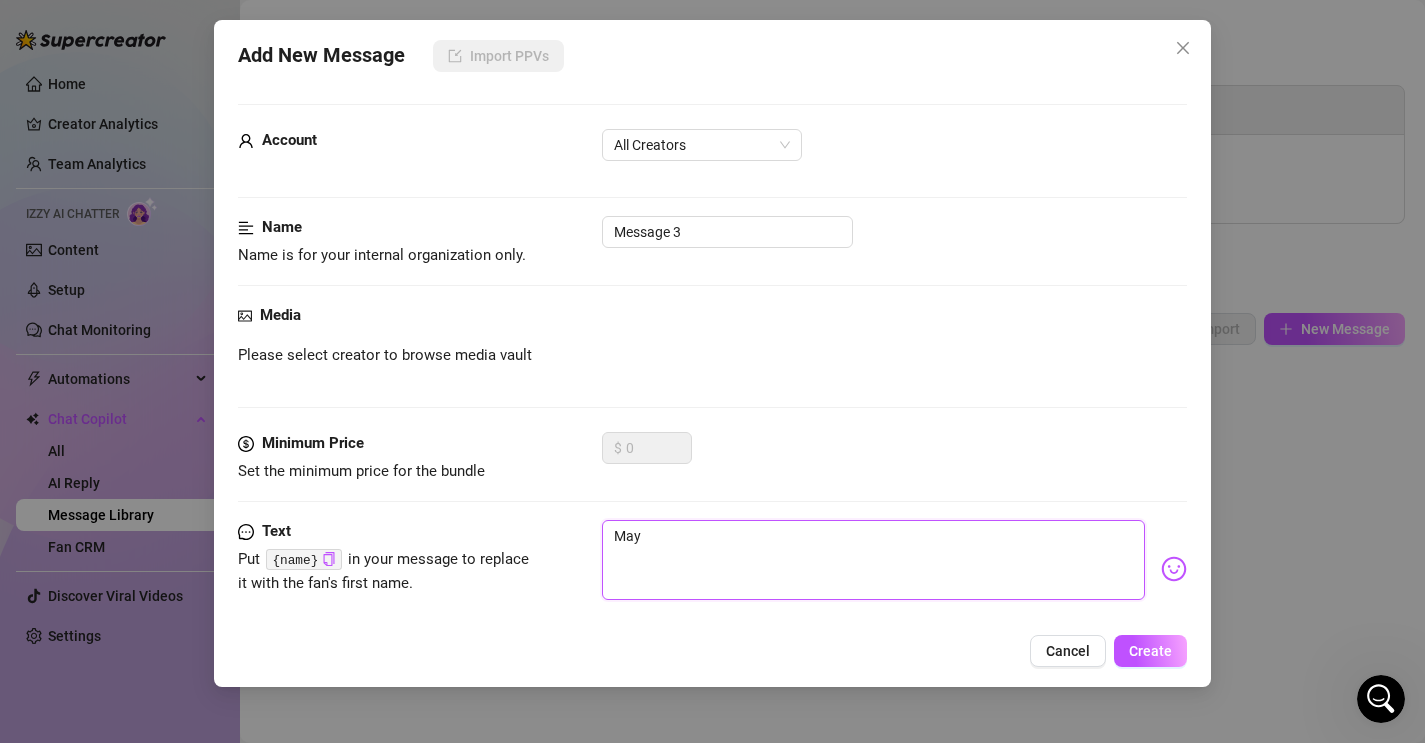 type on "Mayb" 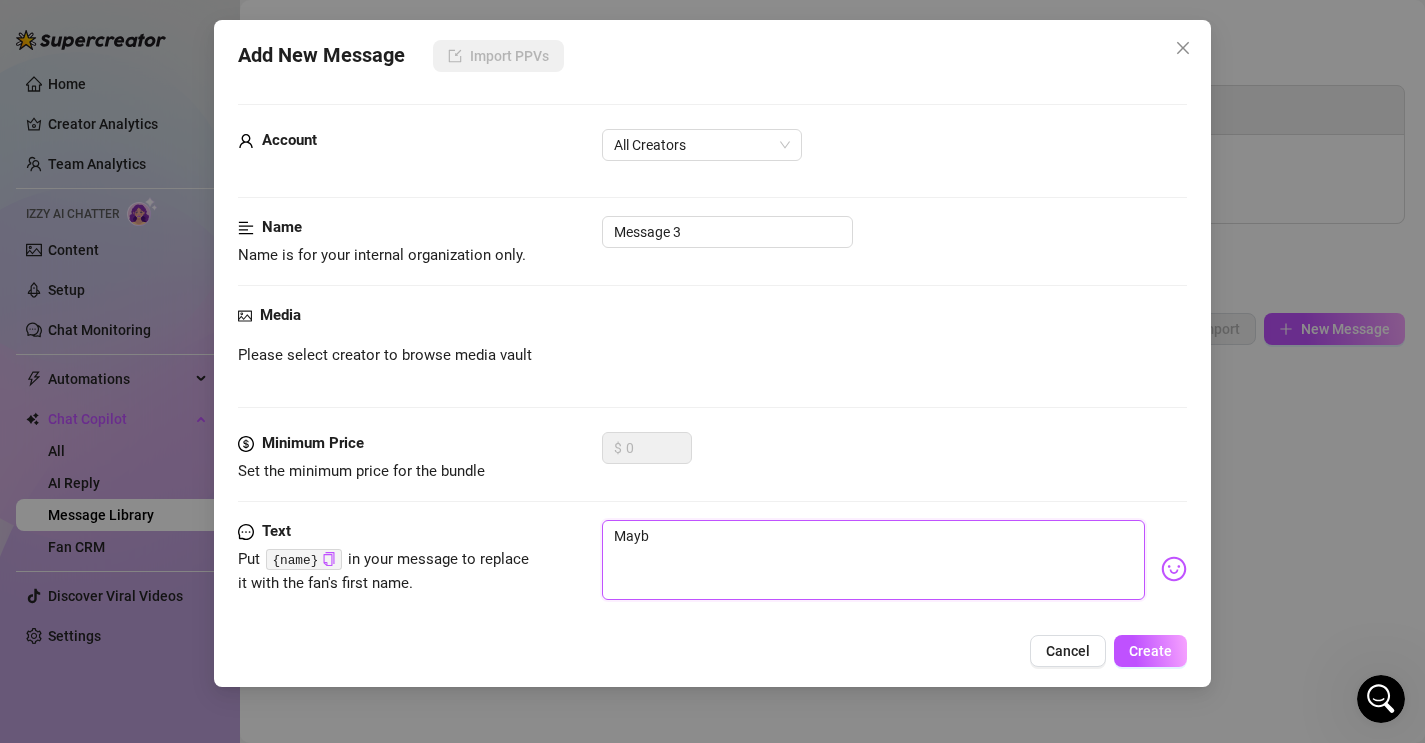 type on "Maybe" 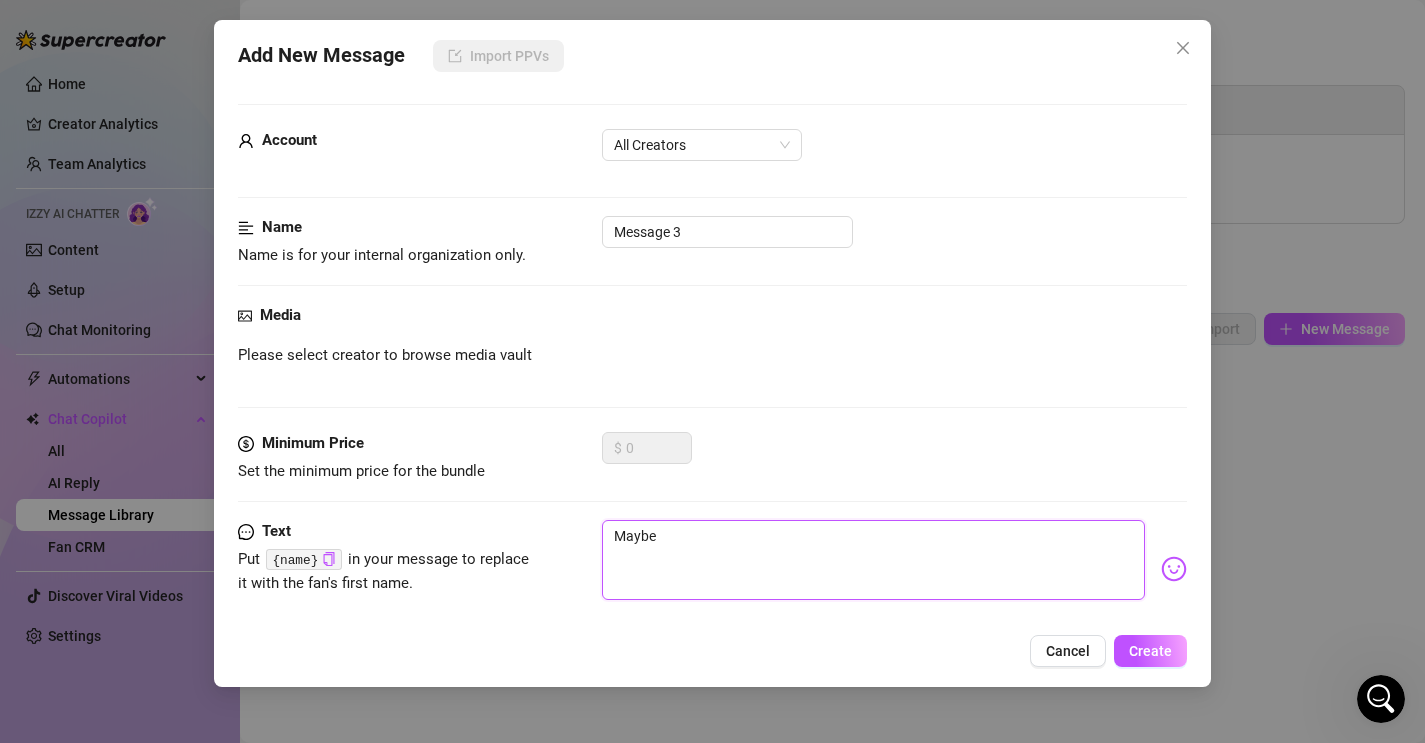 type on "Maybe" 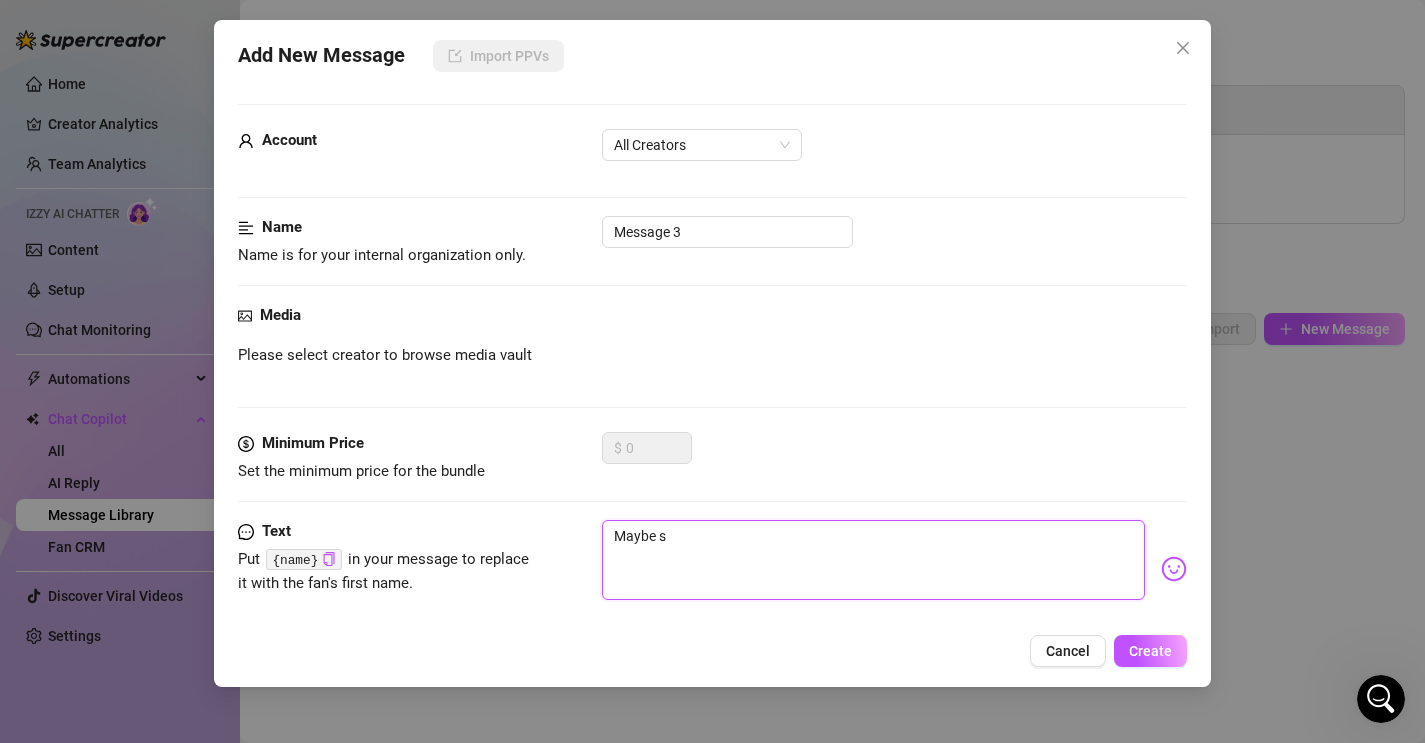 type on "Maybe so" 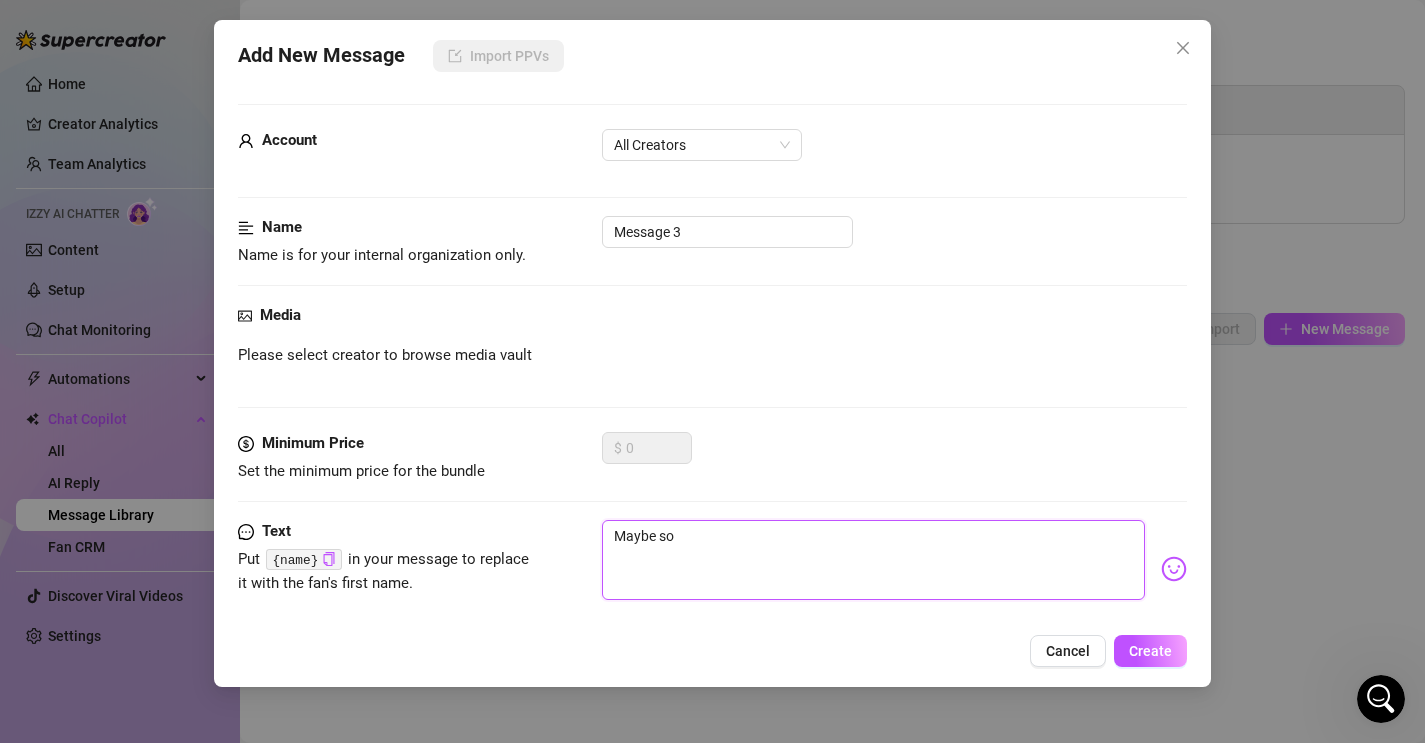 type on "Maybe som" 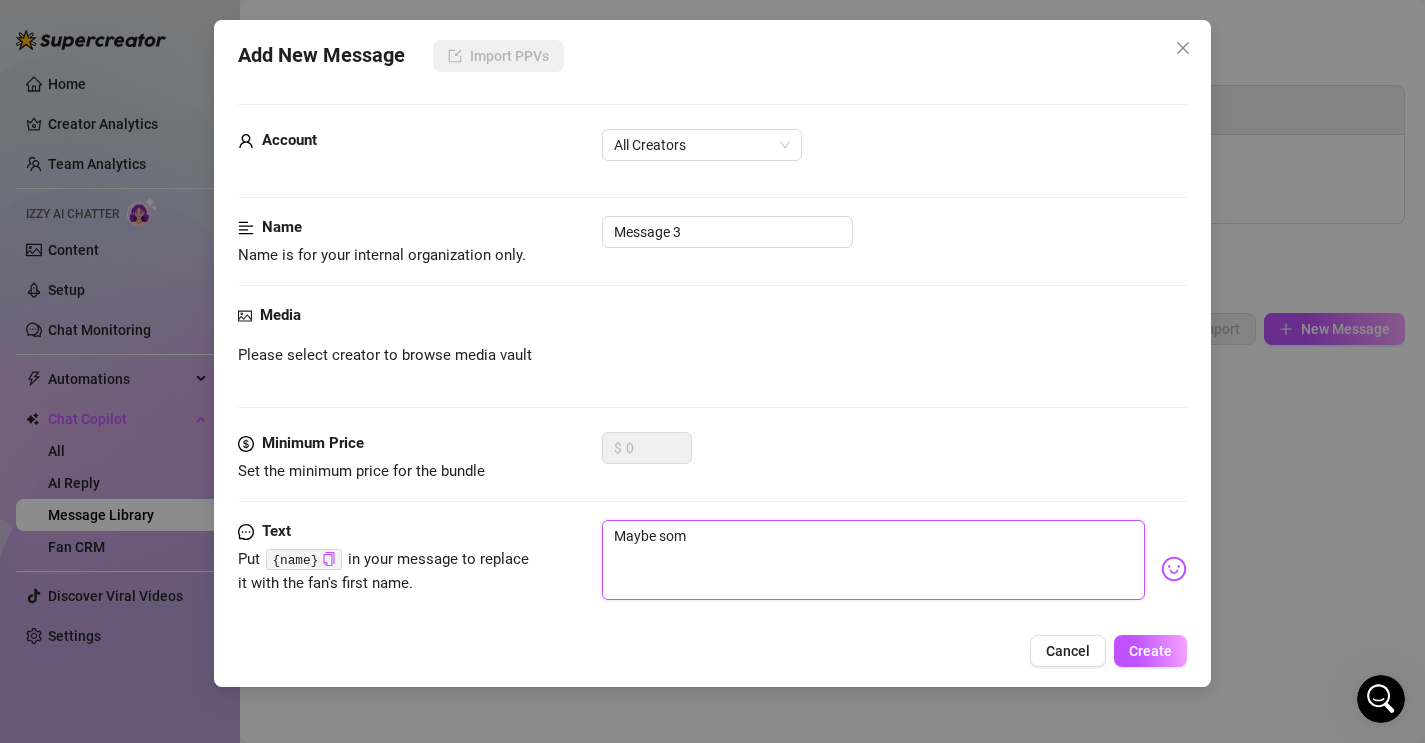 type on "Maybe some" 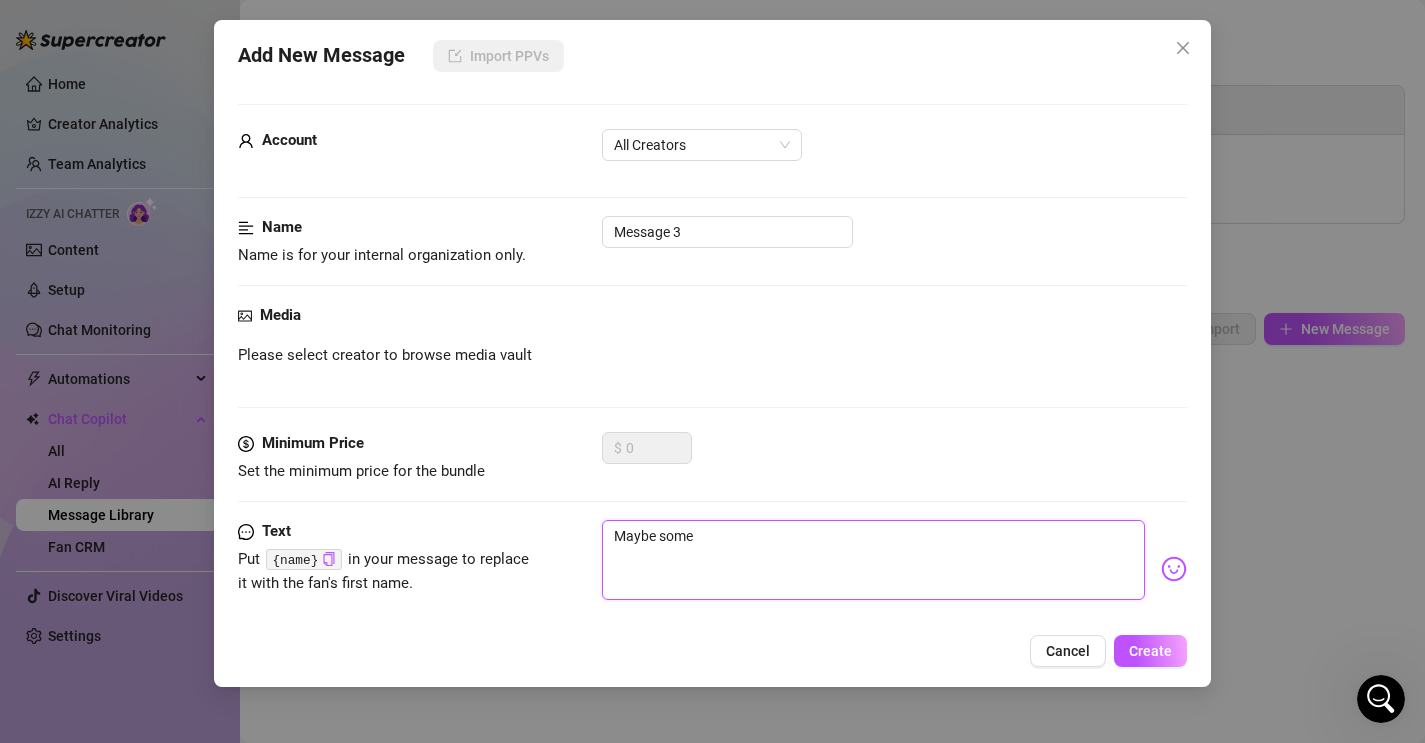 type on "Maybe some" 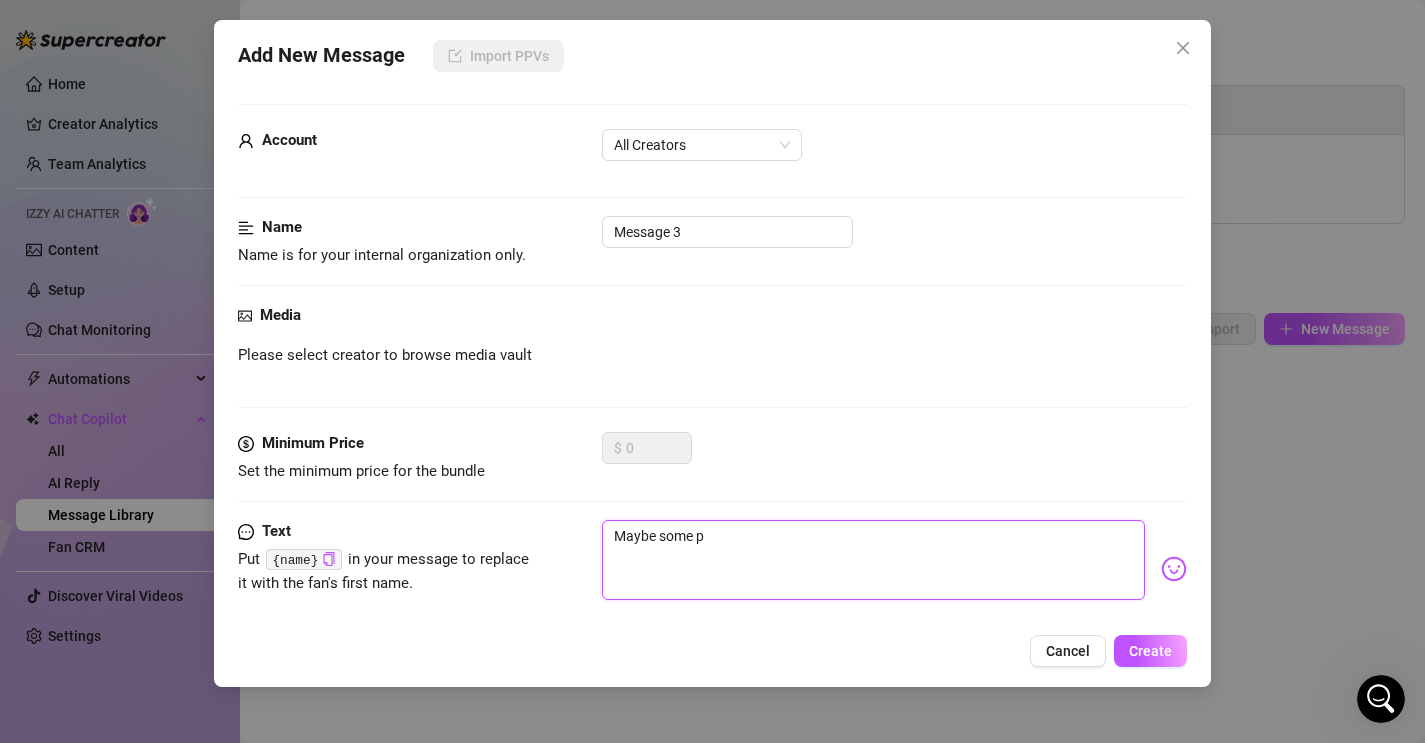 type on "Maybe some pl" 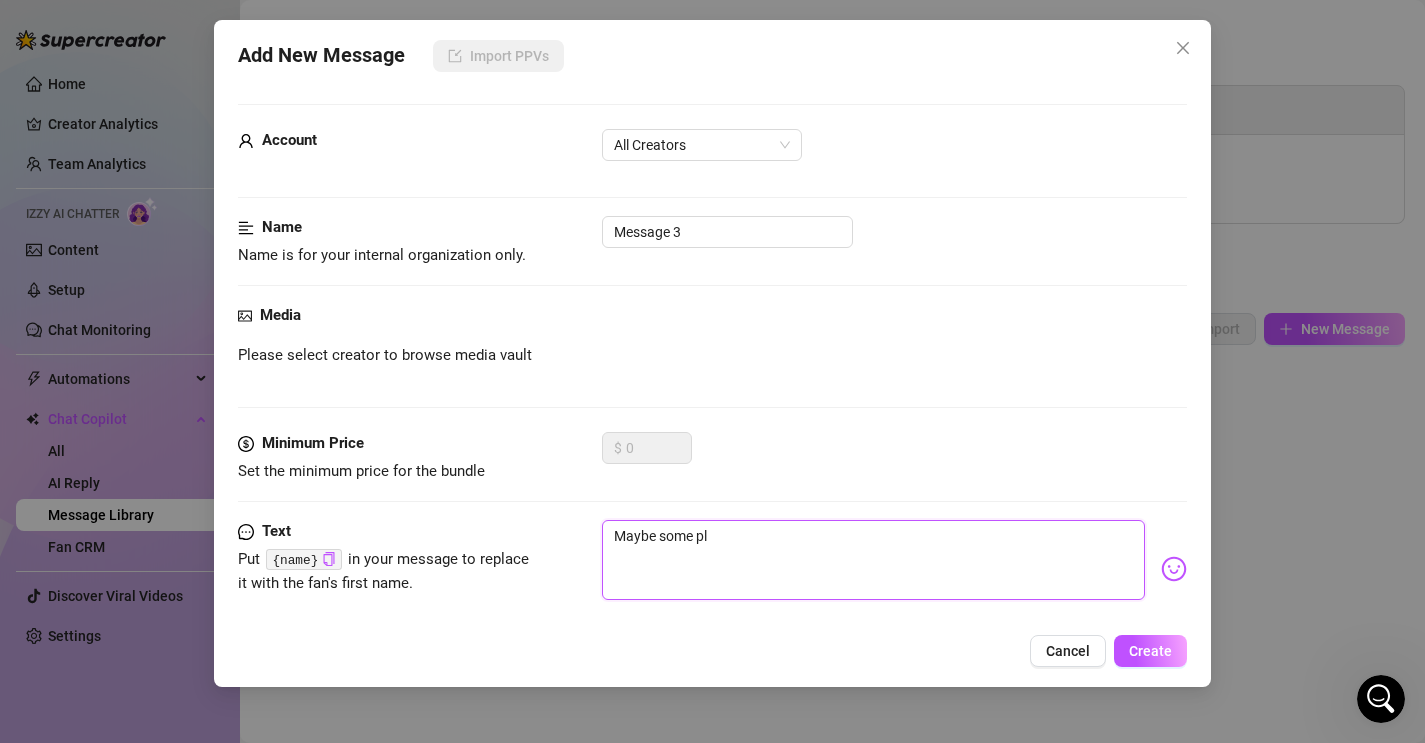 type on "Maybe some pla" 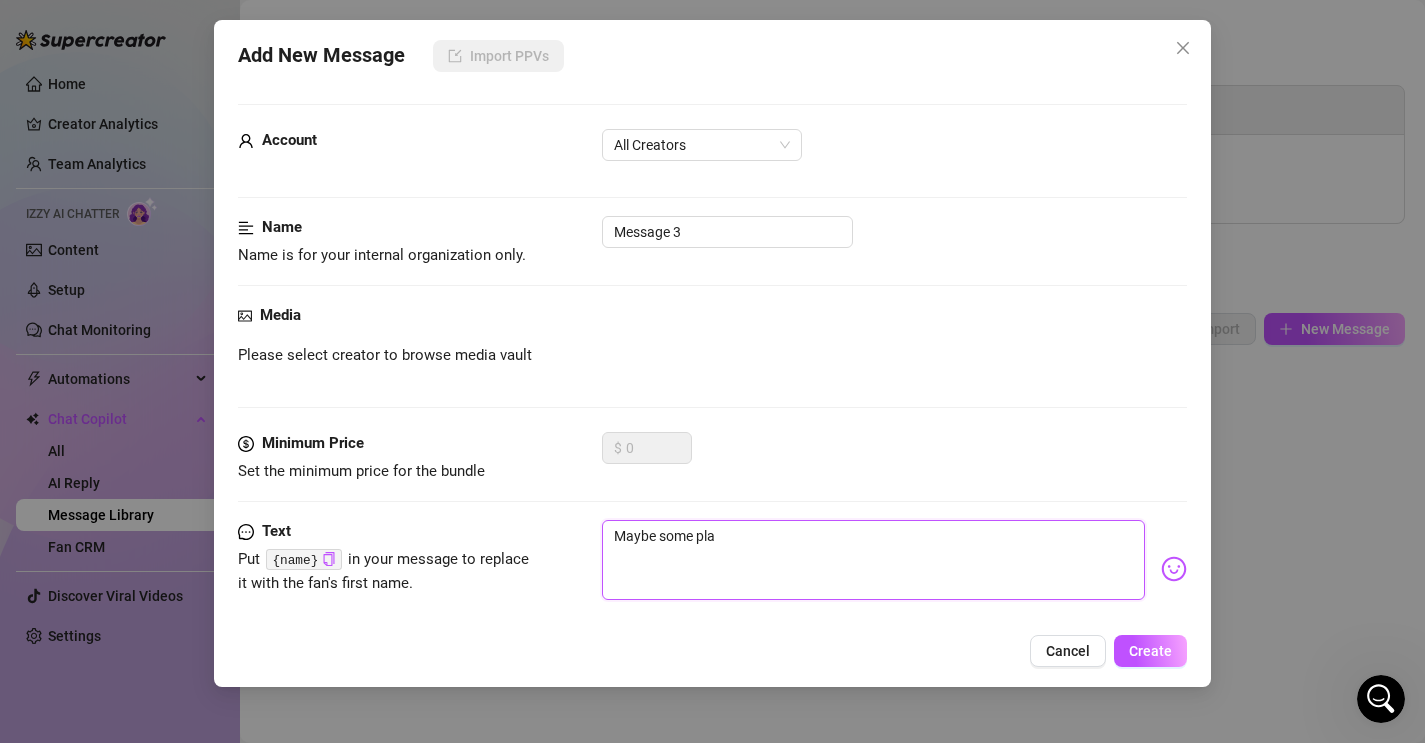 type on "Maybe some play" 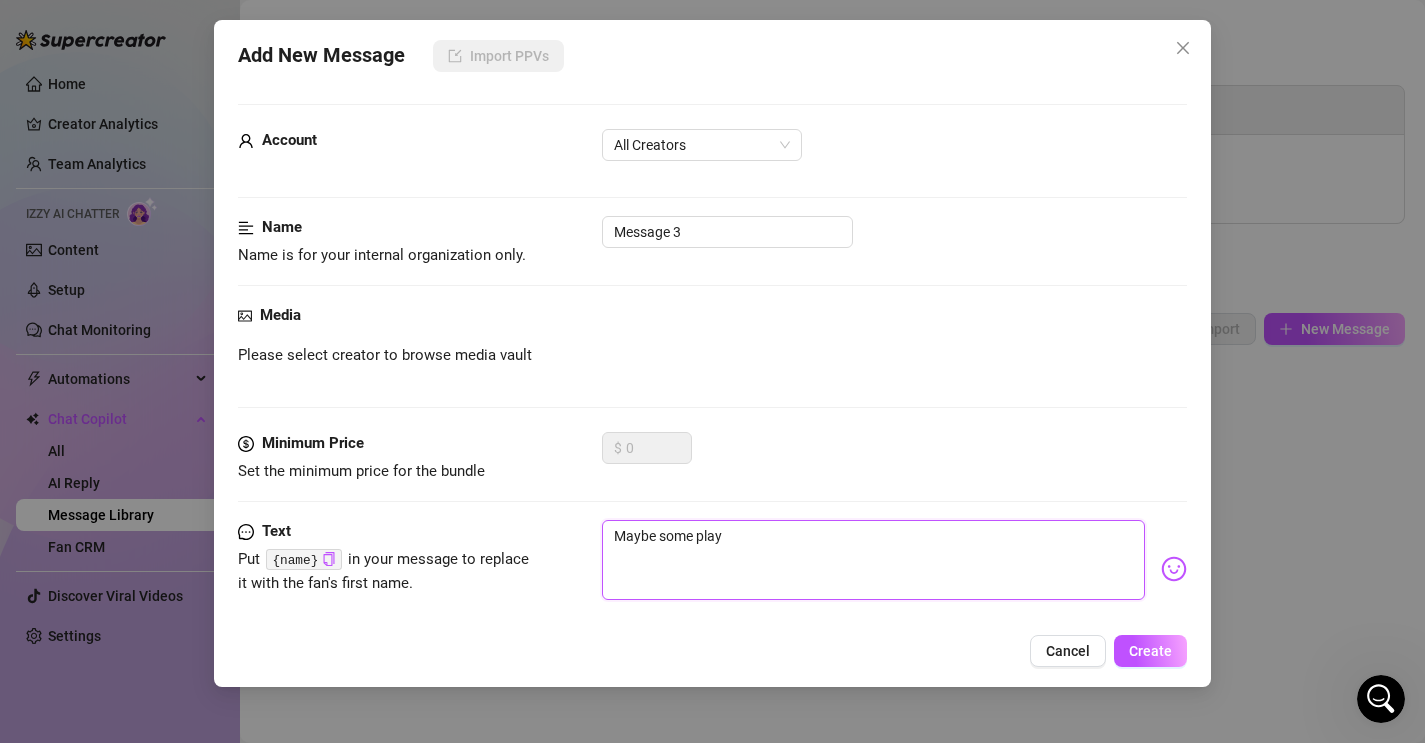 type on "Maybe some playf" 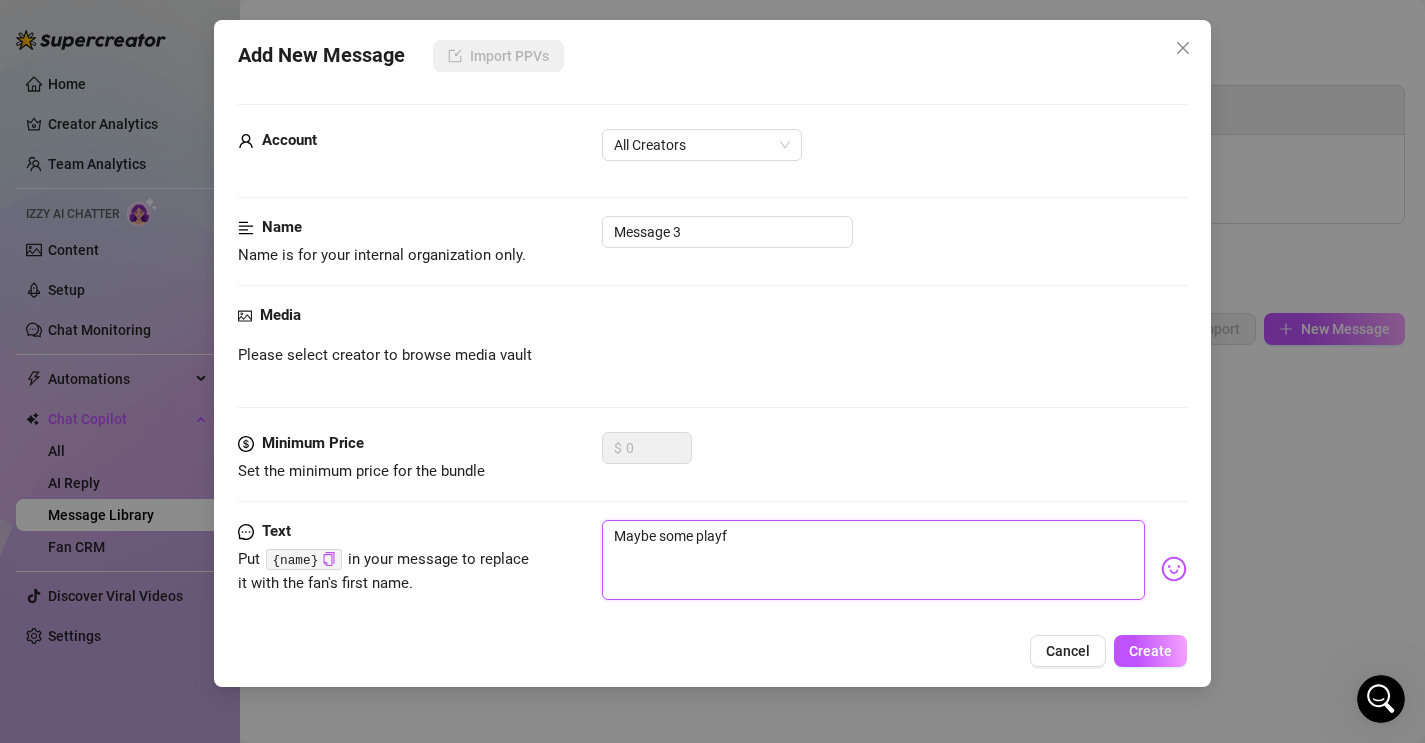 type on "Maybe some playfo" 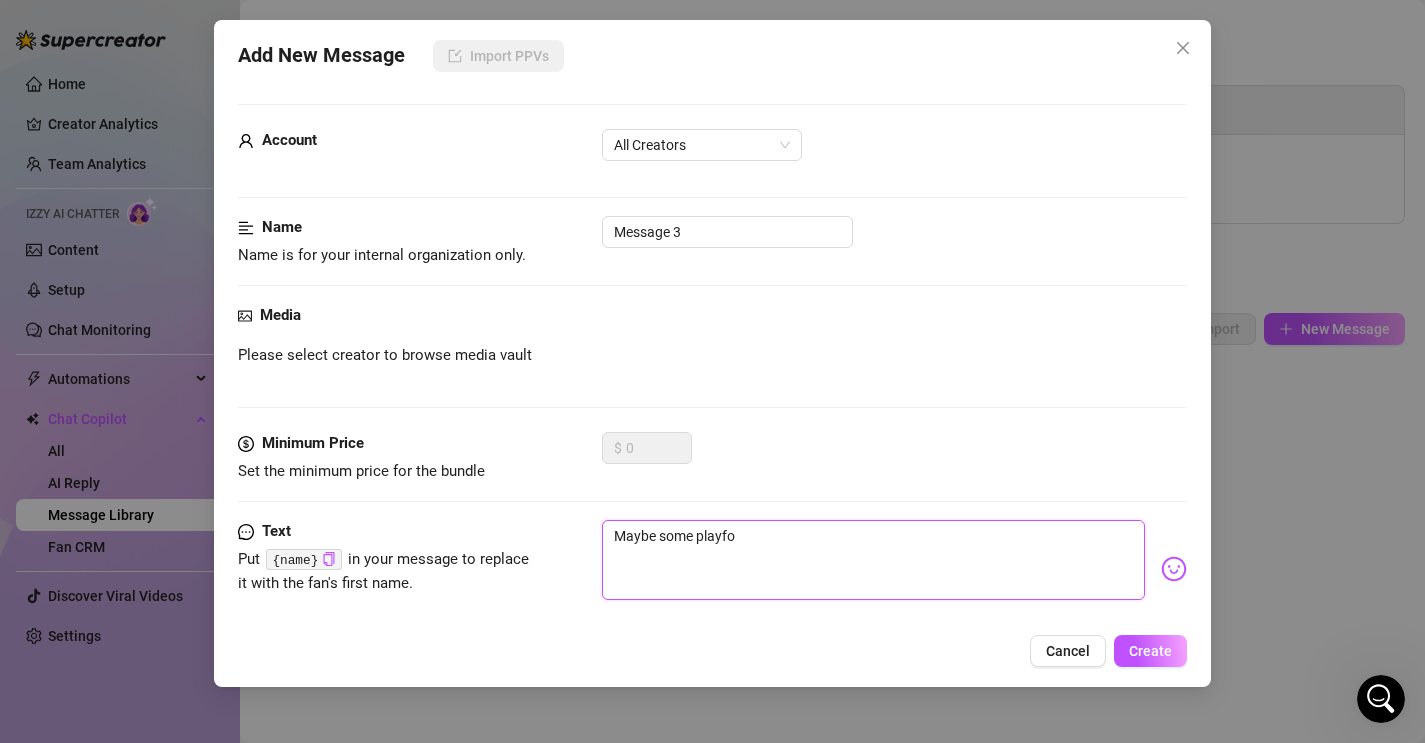type on "Maybe some playfor" 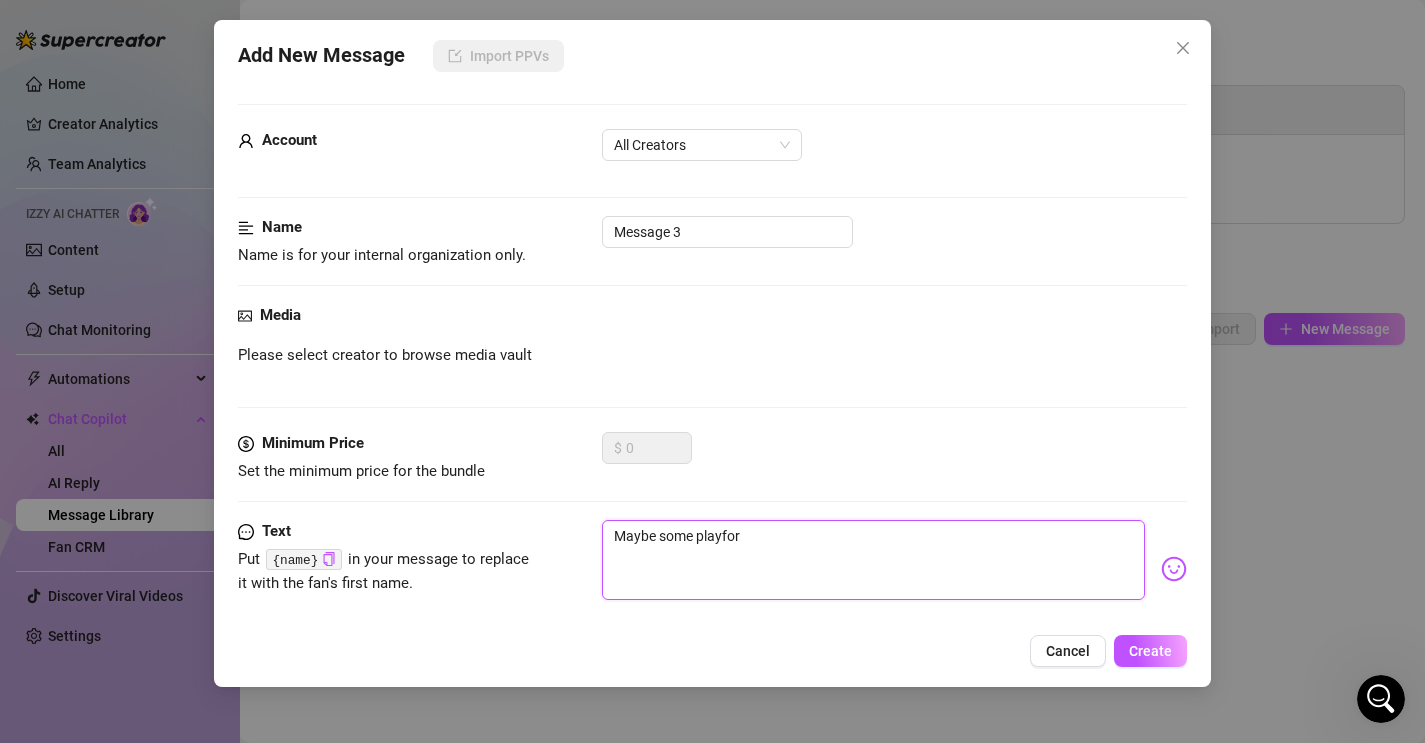 type on "Maybe some playfo" 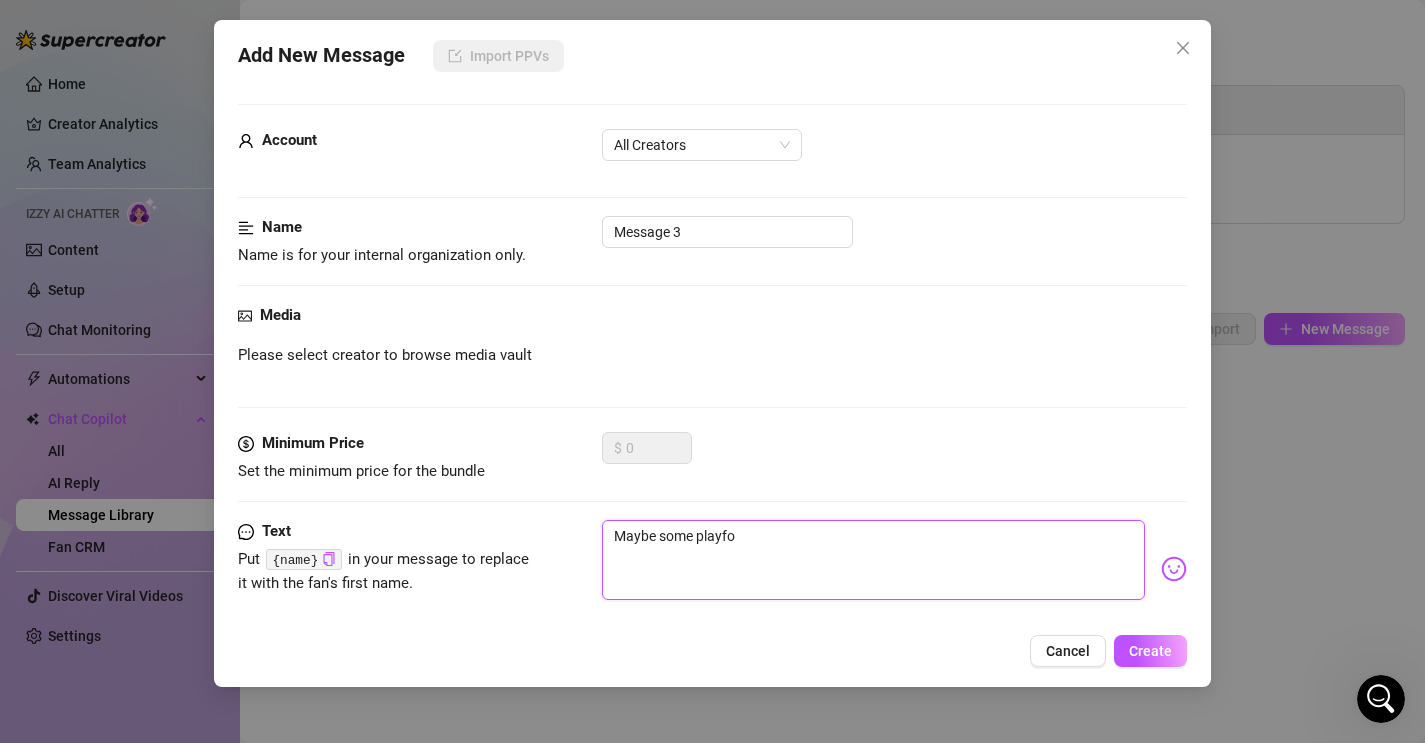 type on "Maybe some playf" 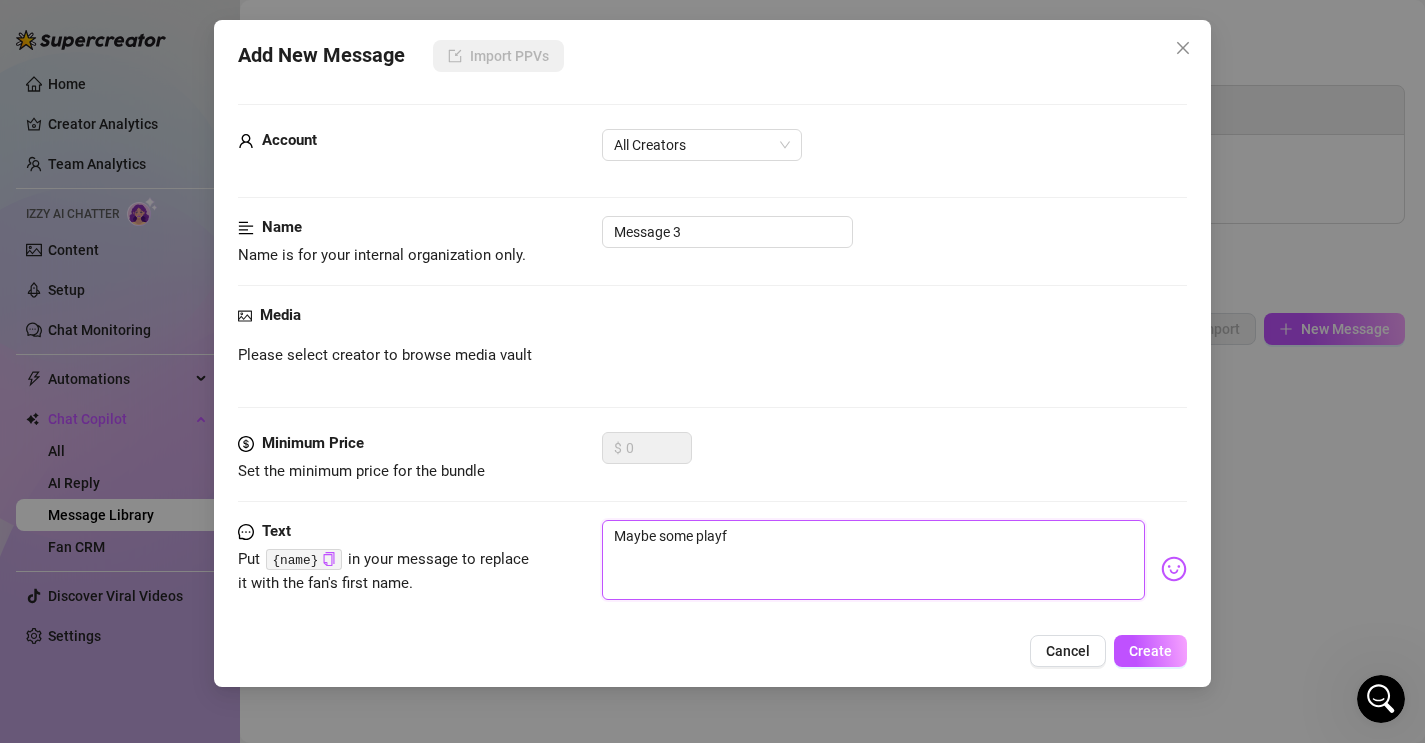type on "Maybe some playfy" 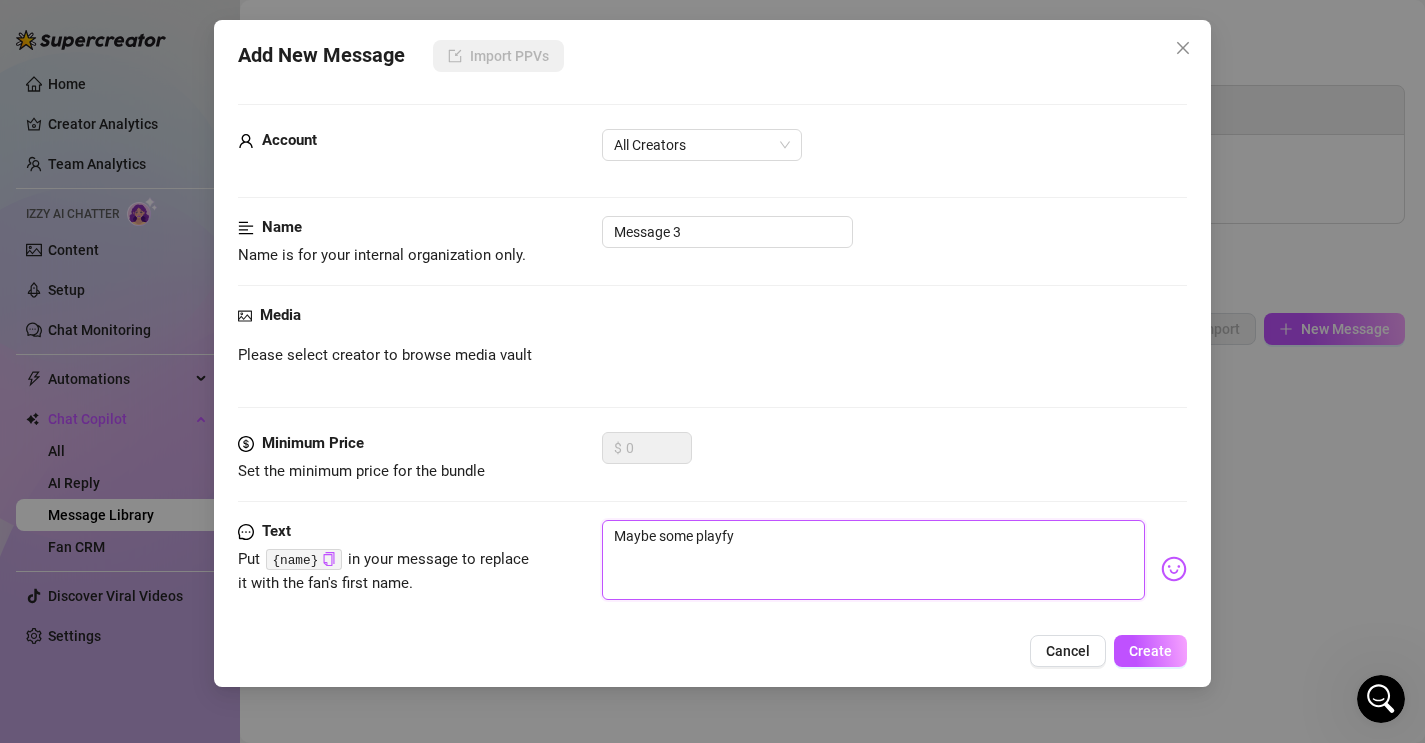 type on "Maybe some playfyl" 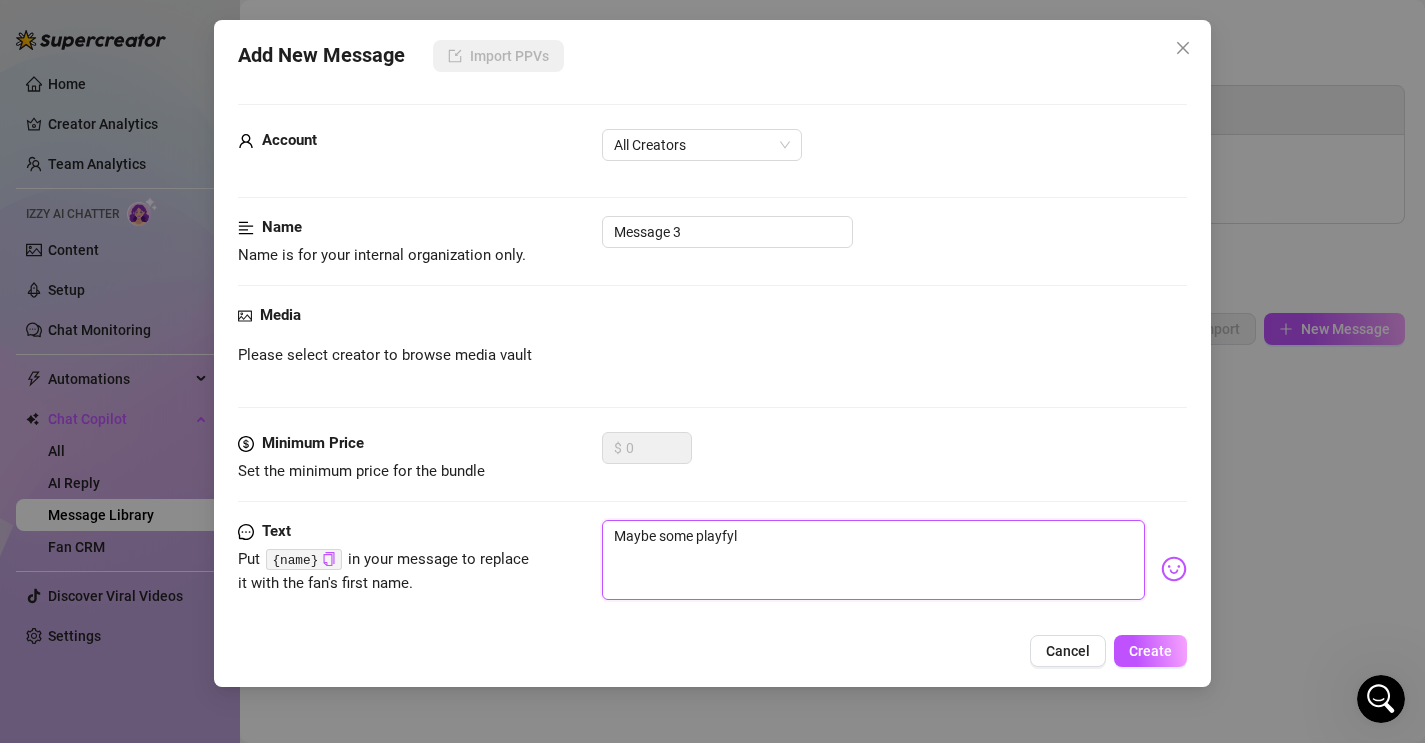 type on "Maybe some playfy" 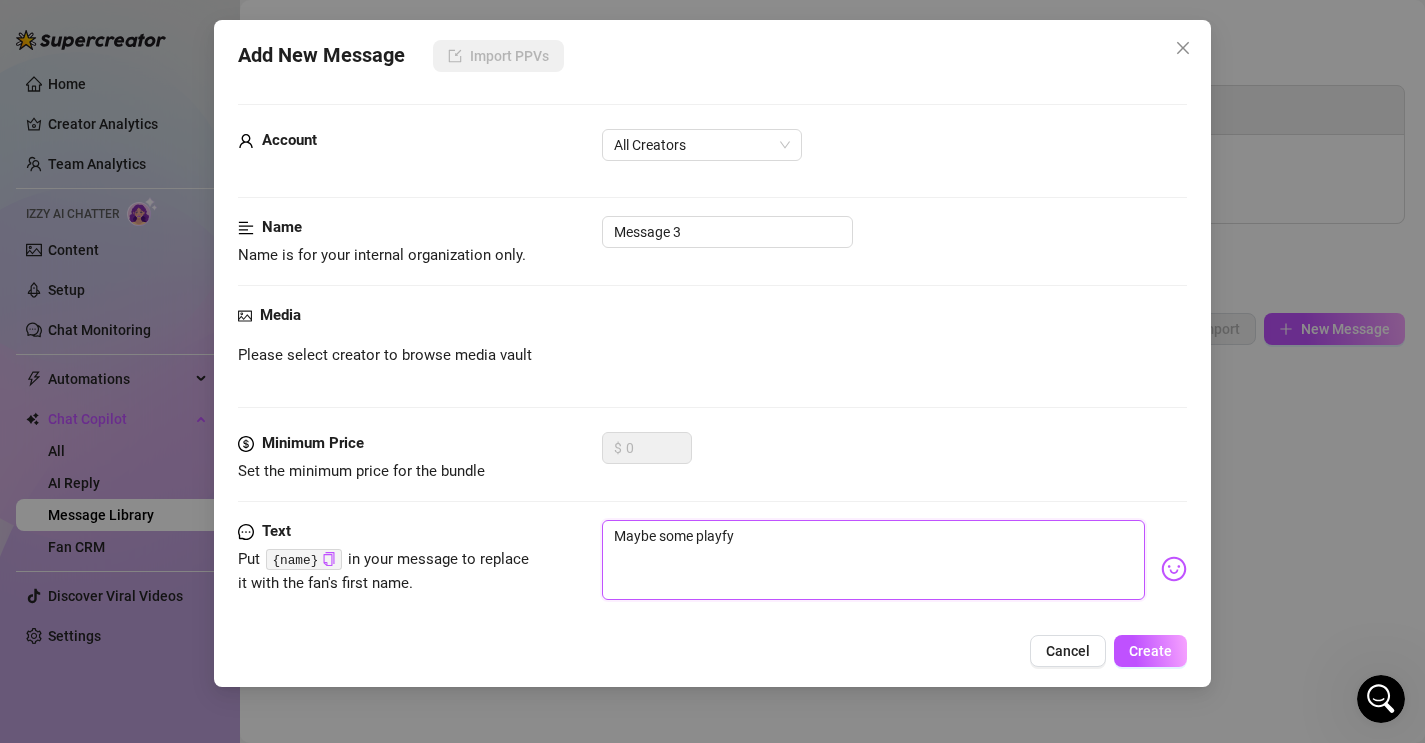 type on "Maybe some playf" 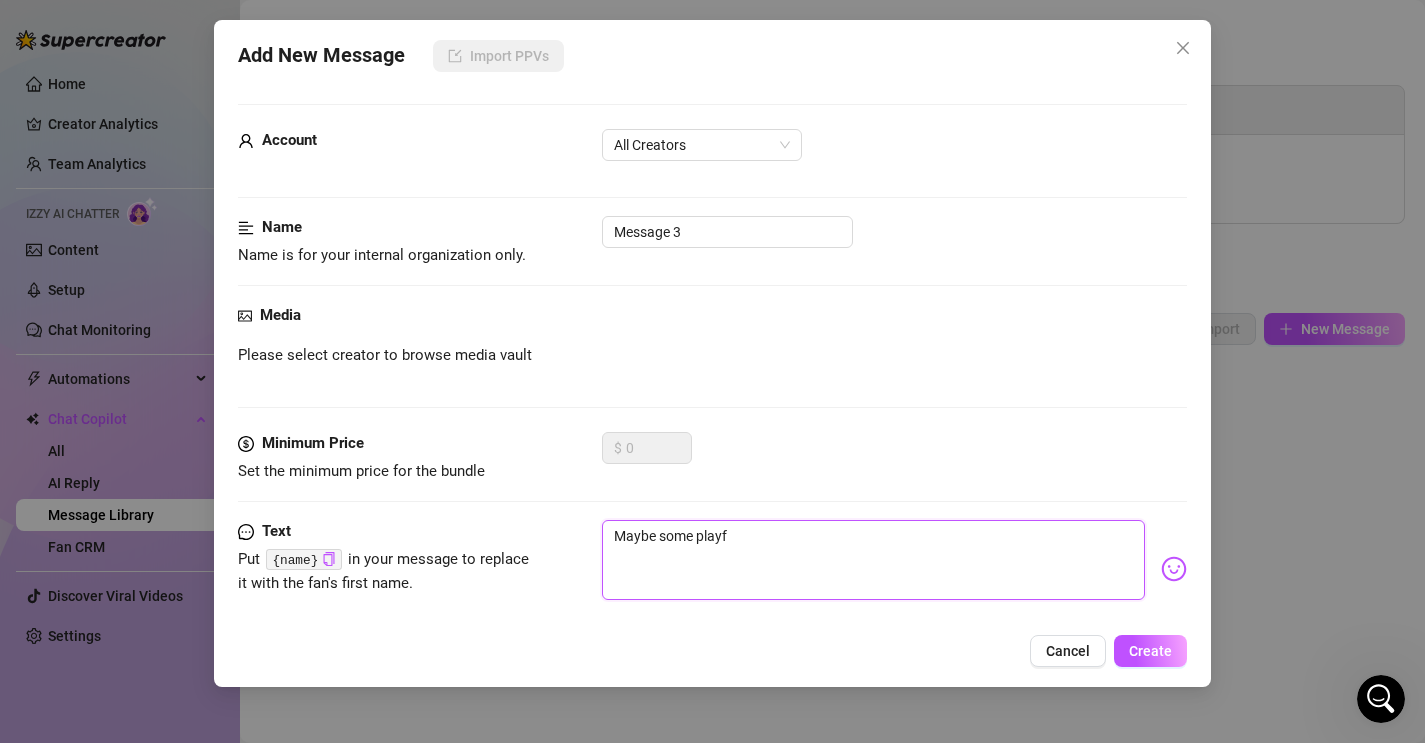 type on "Maybe some playfu" 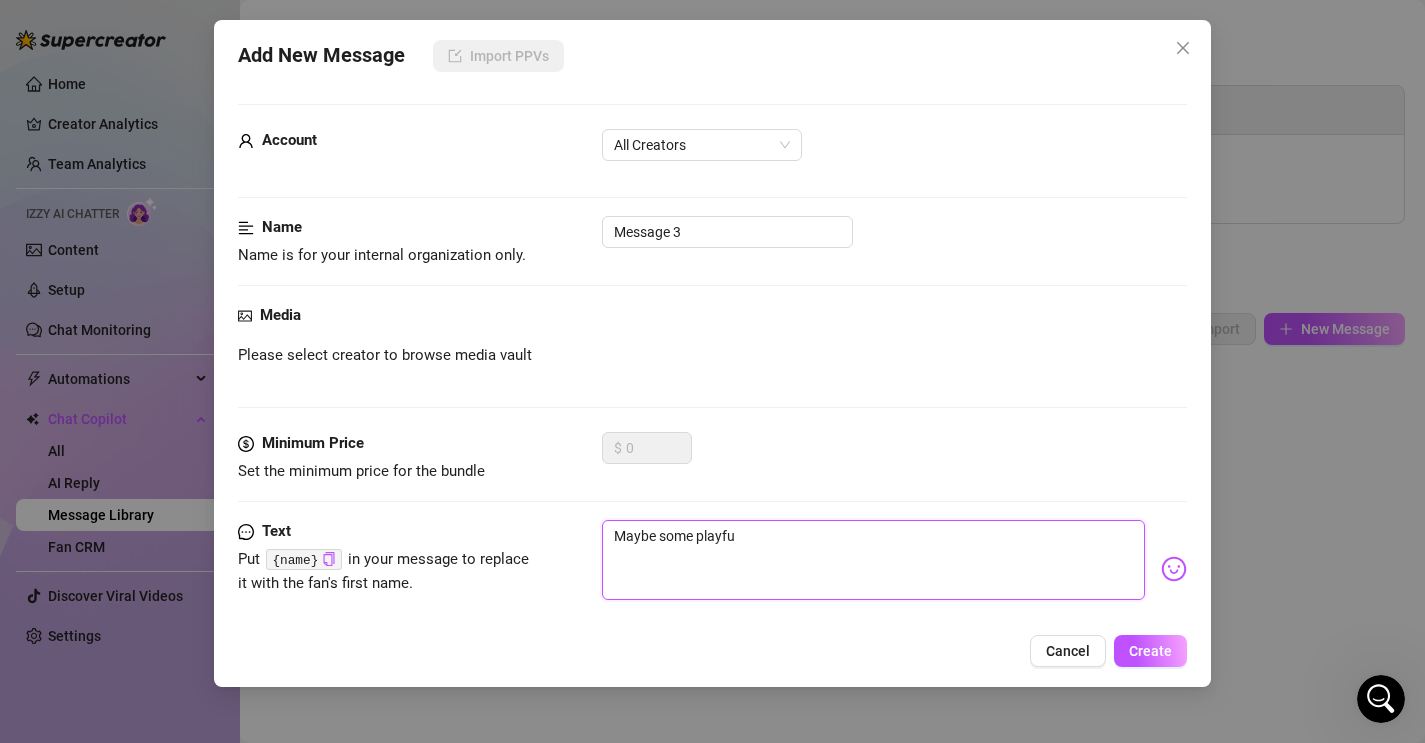 type on "Maybe some playful" 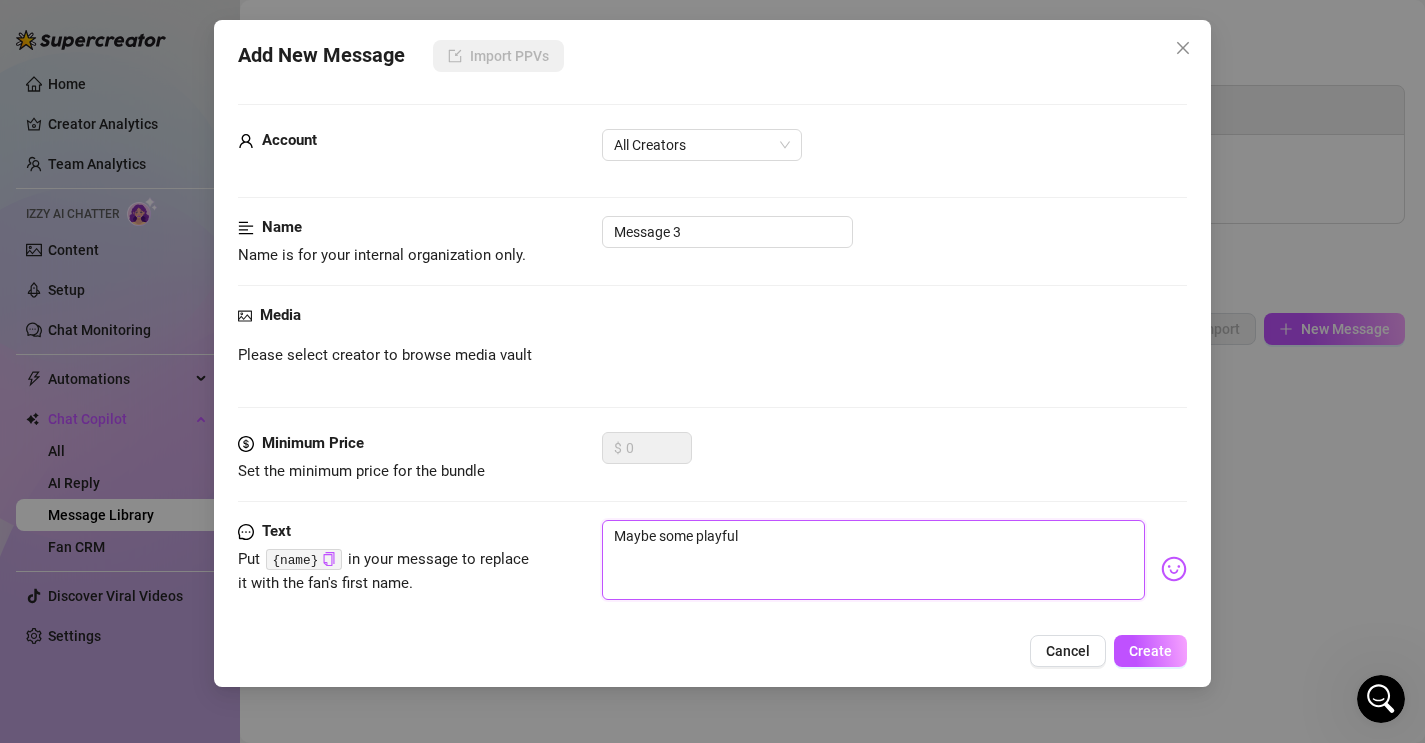 type on "Maybe some playful" 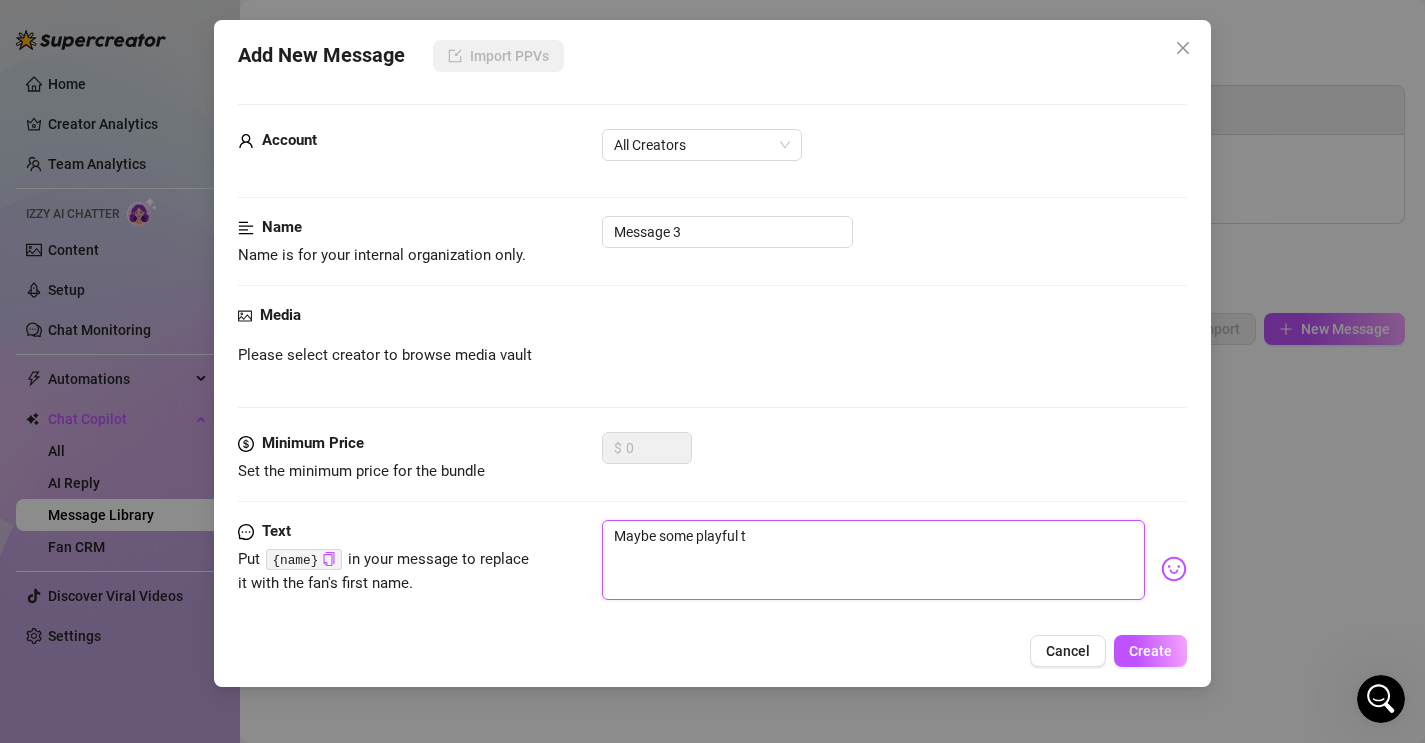 type on "Maybe some playful te" 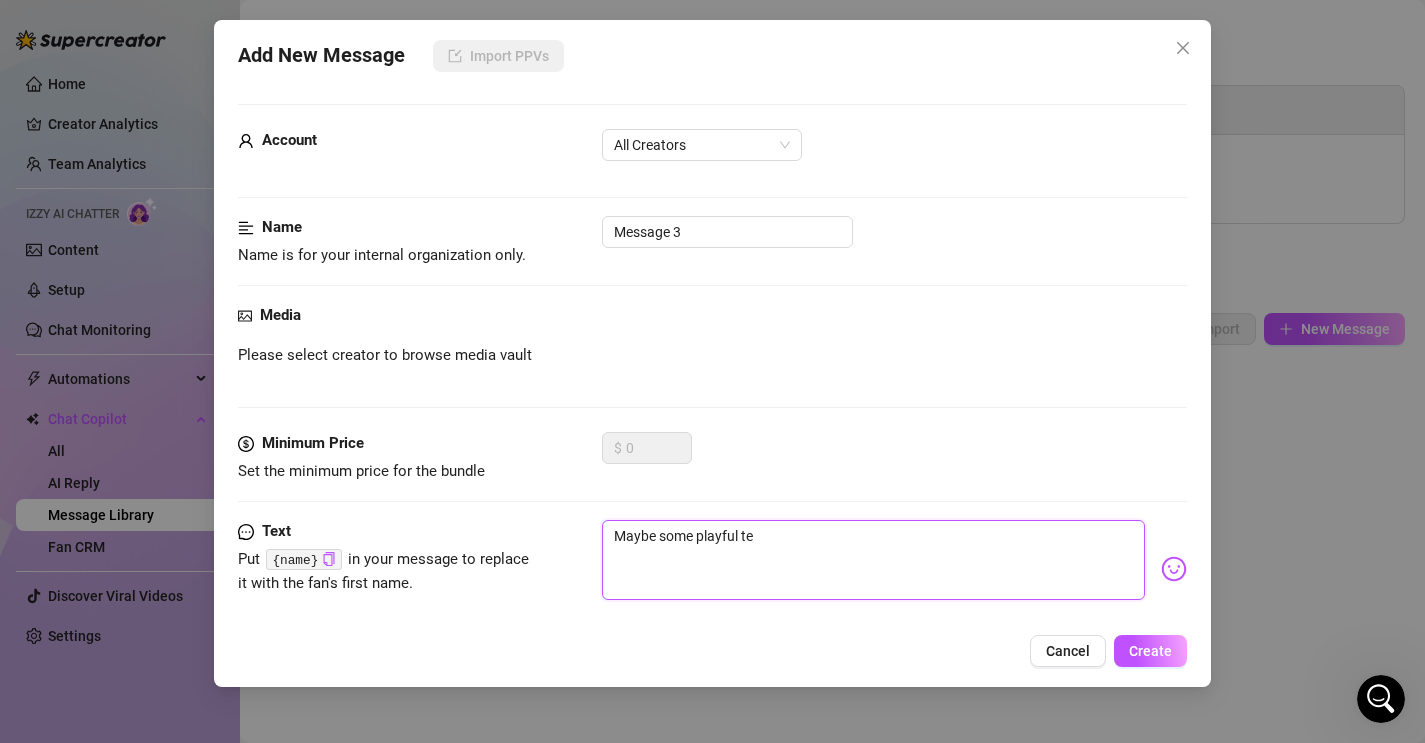 type on "Maybe some playful te" 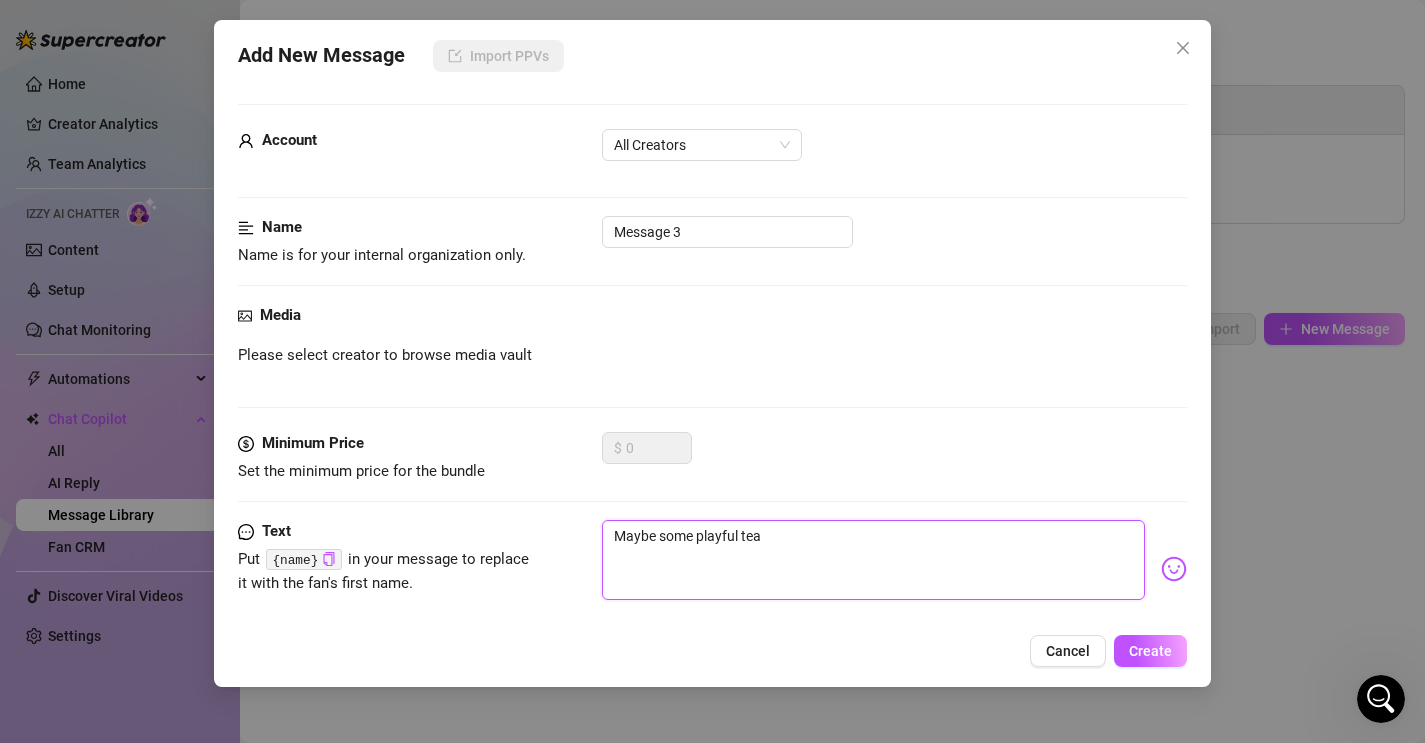 type on "Maybe some playful teas" 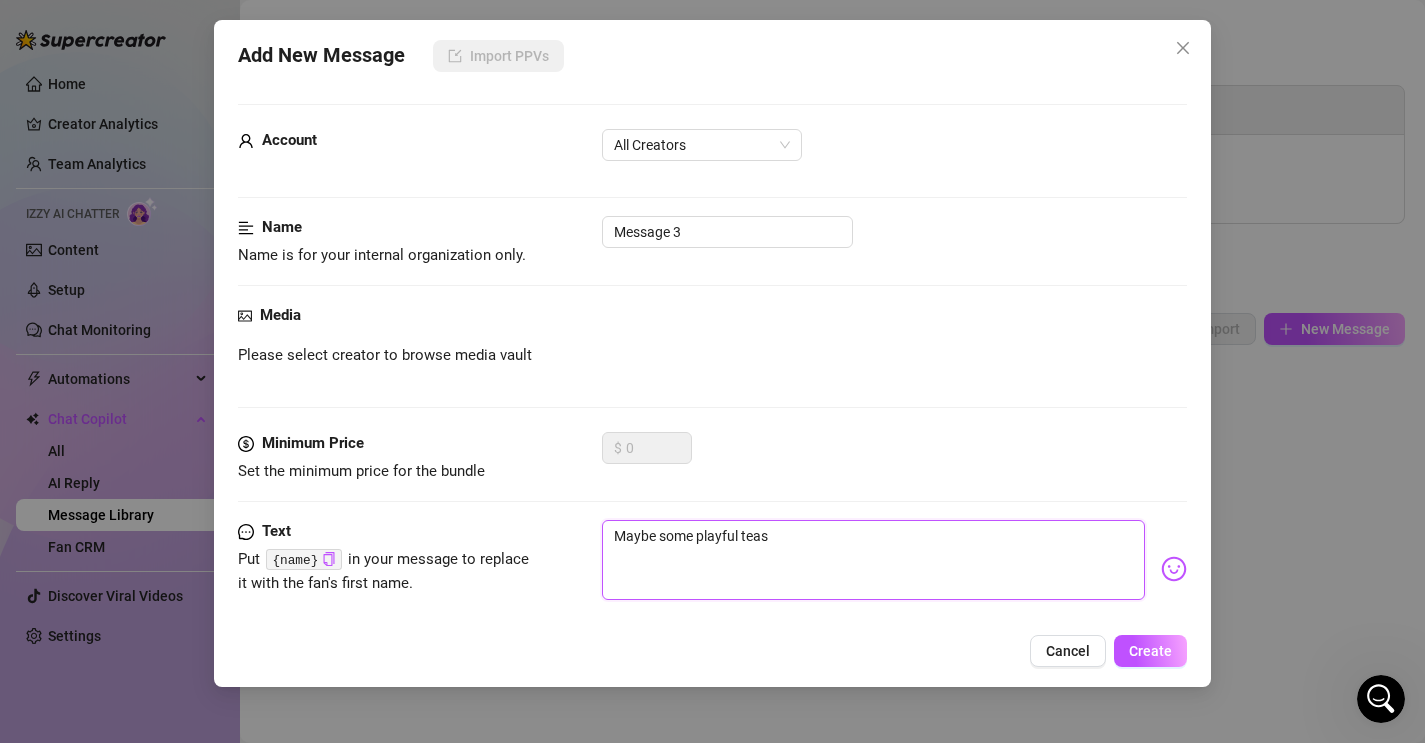 type on "Maybe some playful teasi" 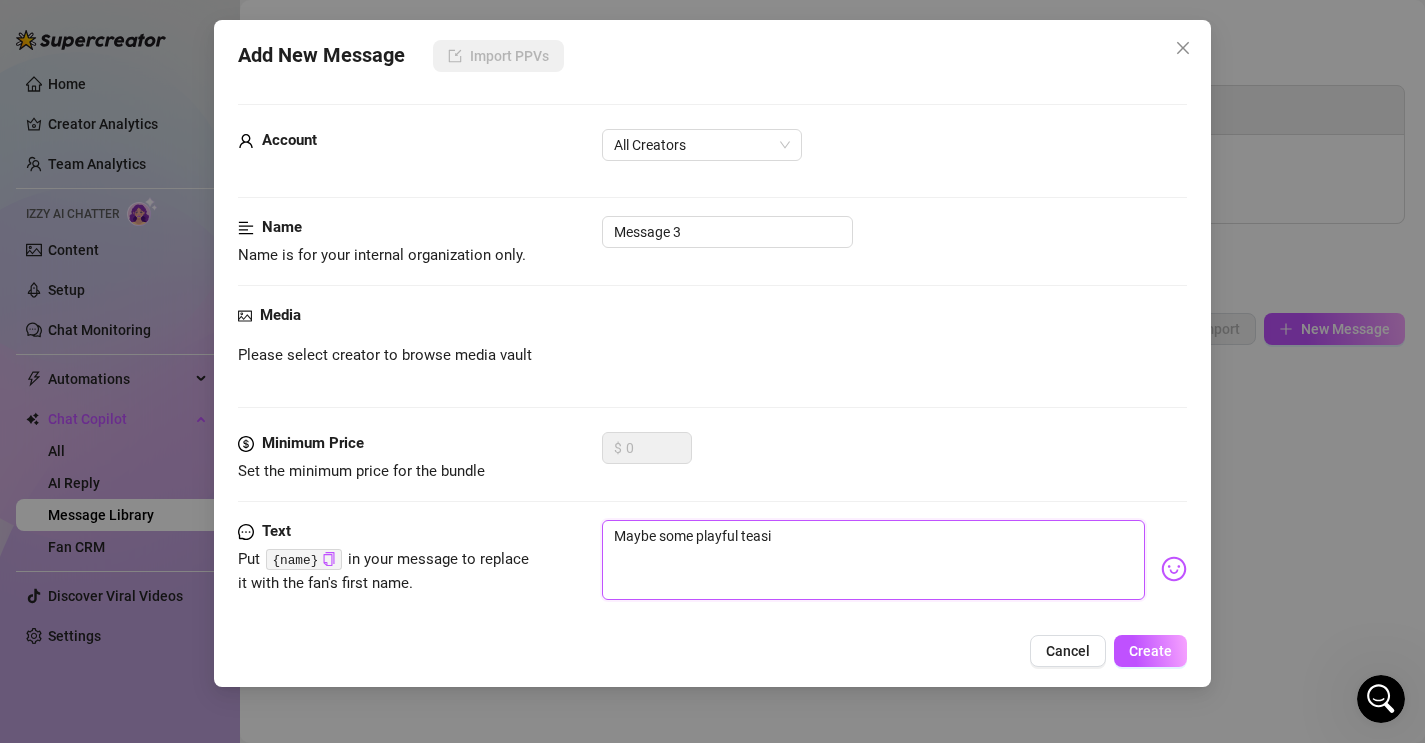 type on "Maybe some playful teasin" 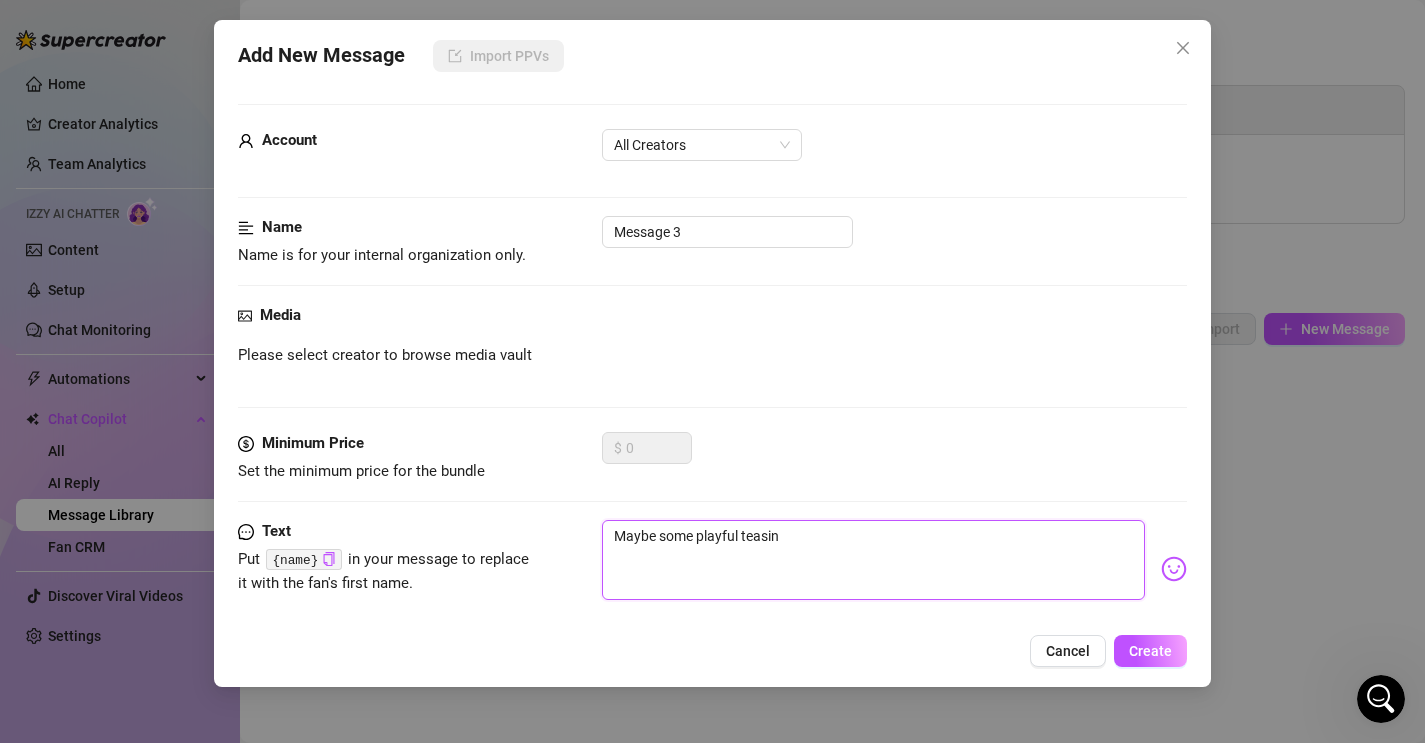 type on "Maybe some playful teasin" 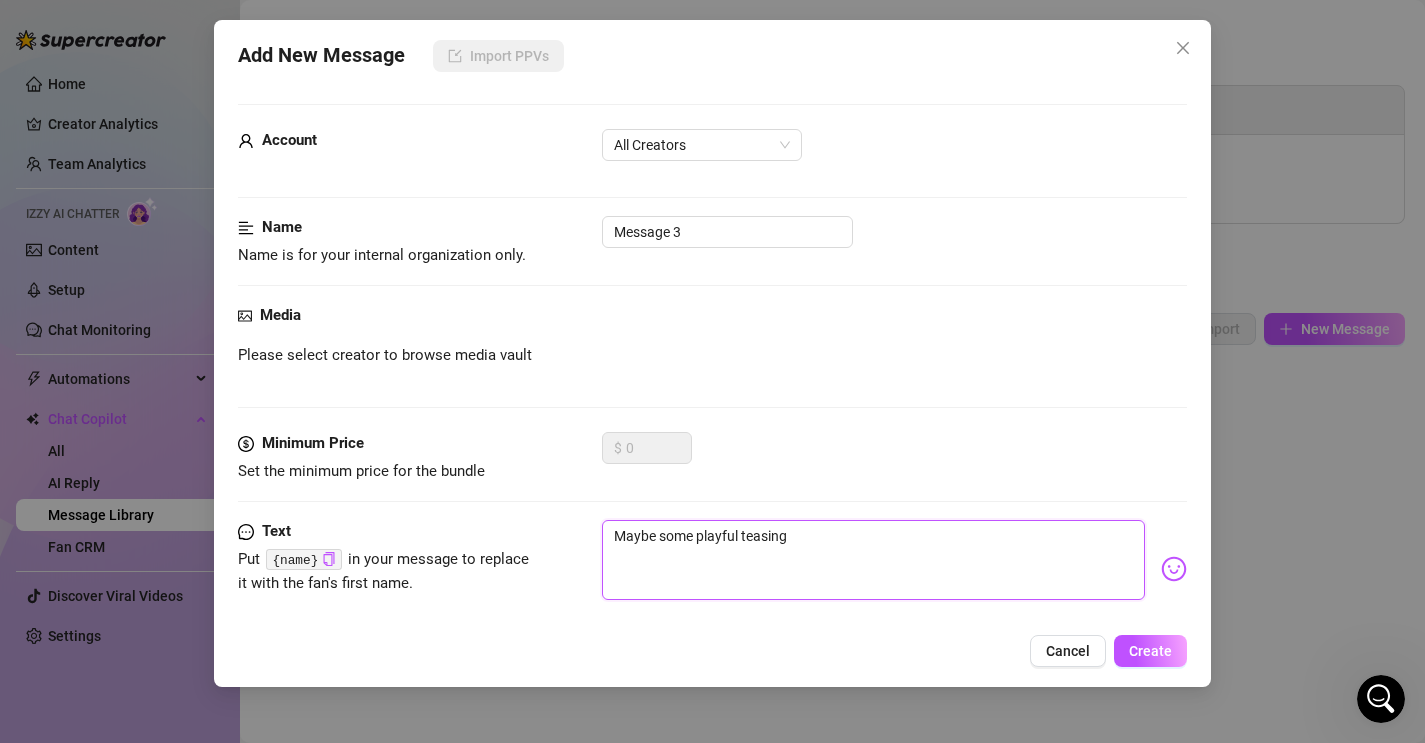type on "Maybe some playful teasing" 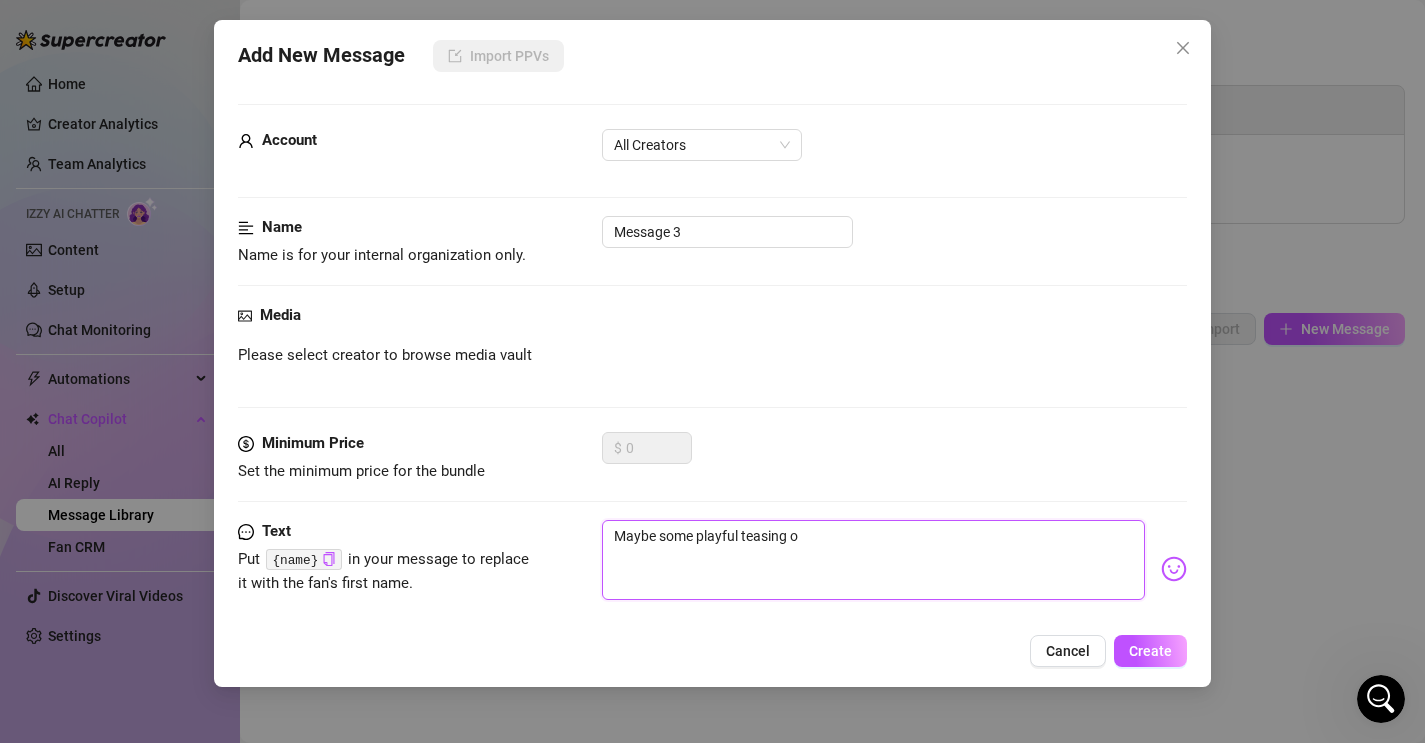 type on "Maybe some playful teasing or" 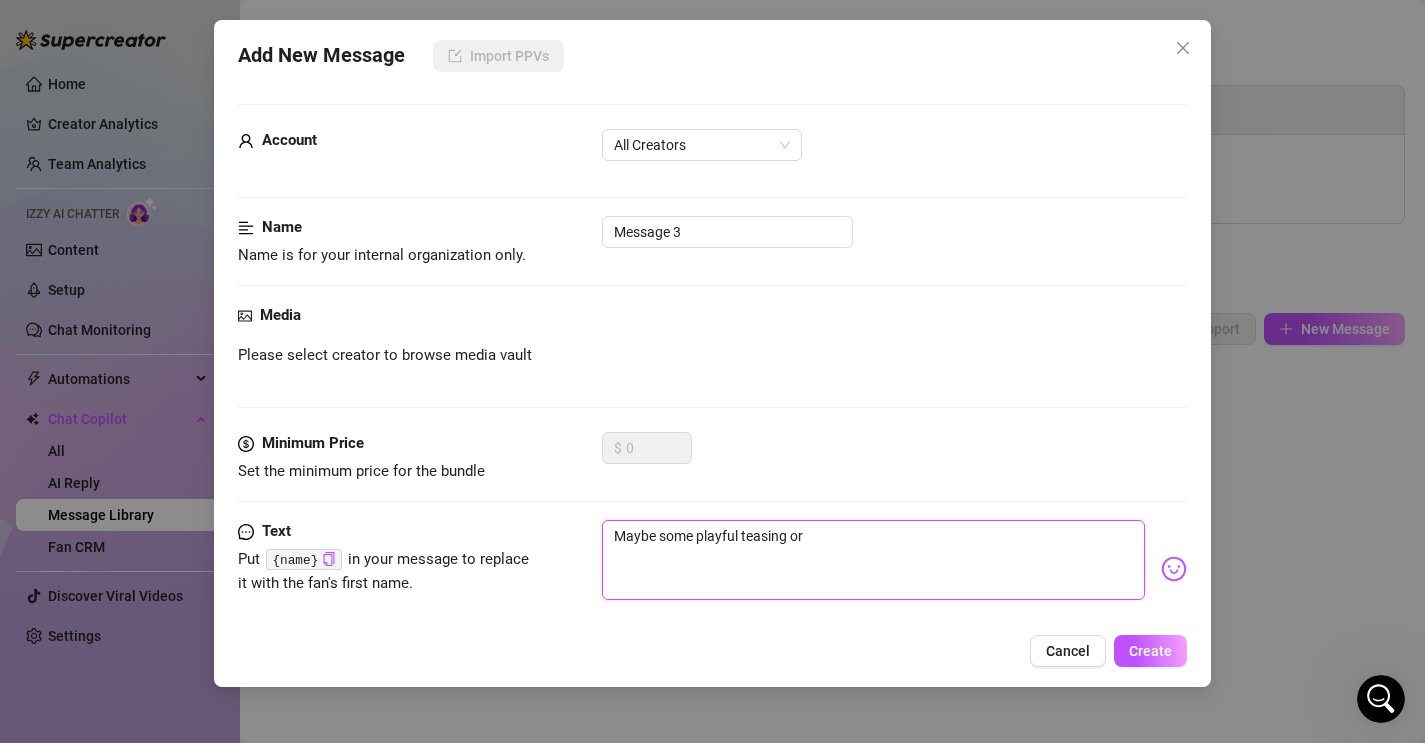 type on "Maybe some playful teasing or" 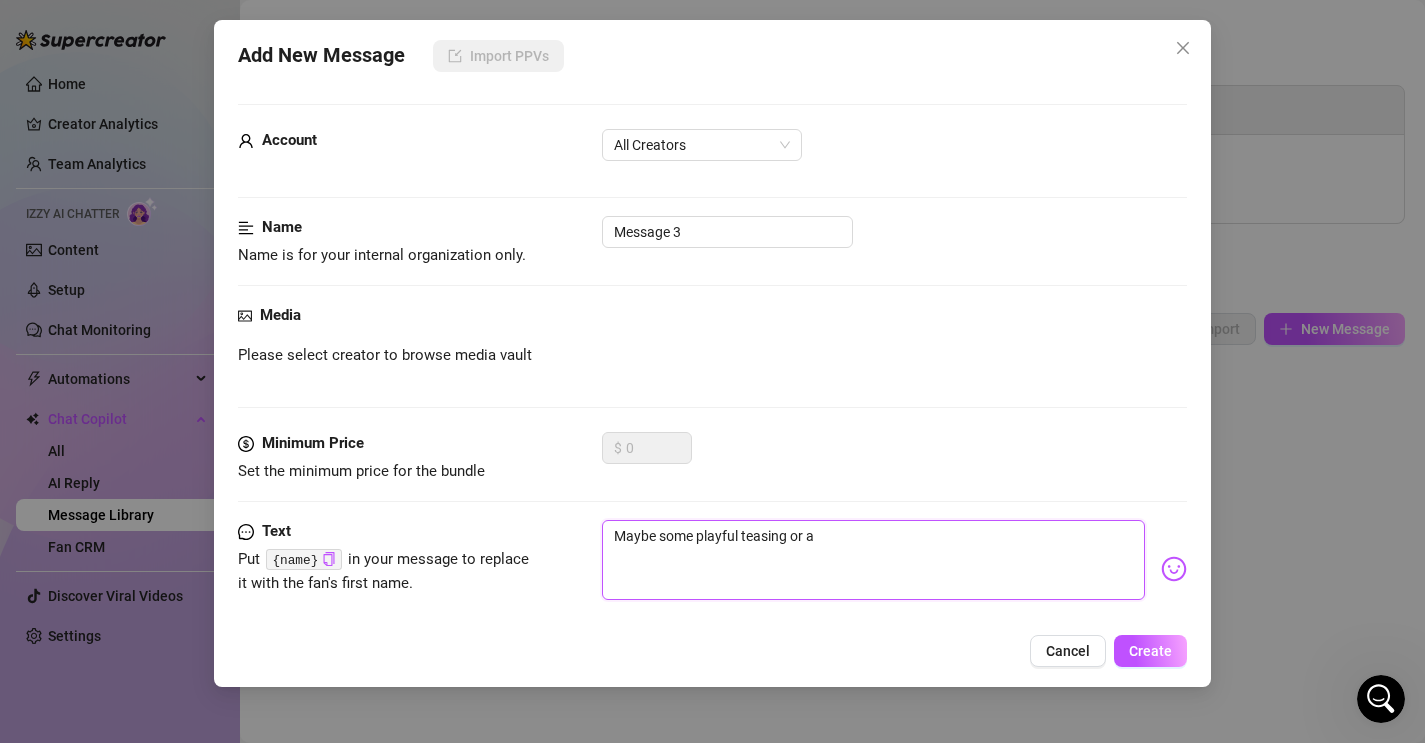 type on "Maybe some playful teasing or a" 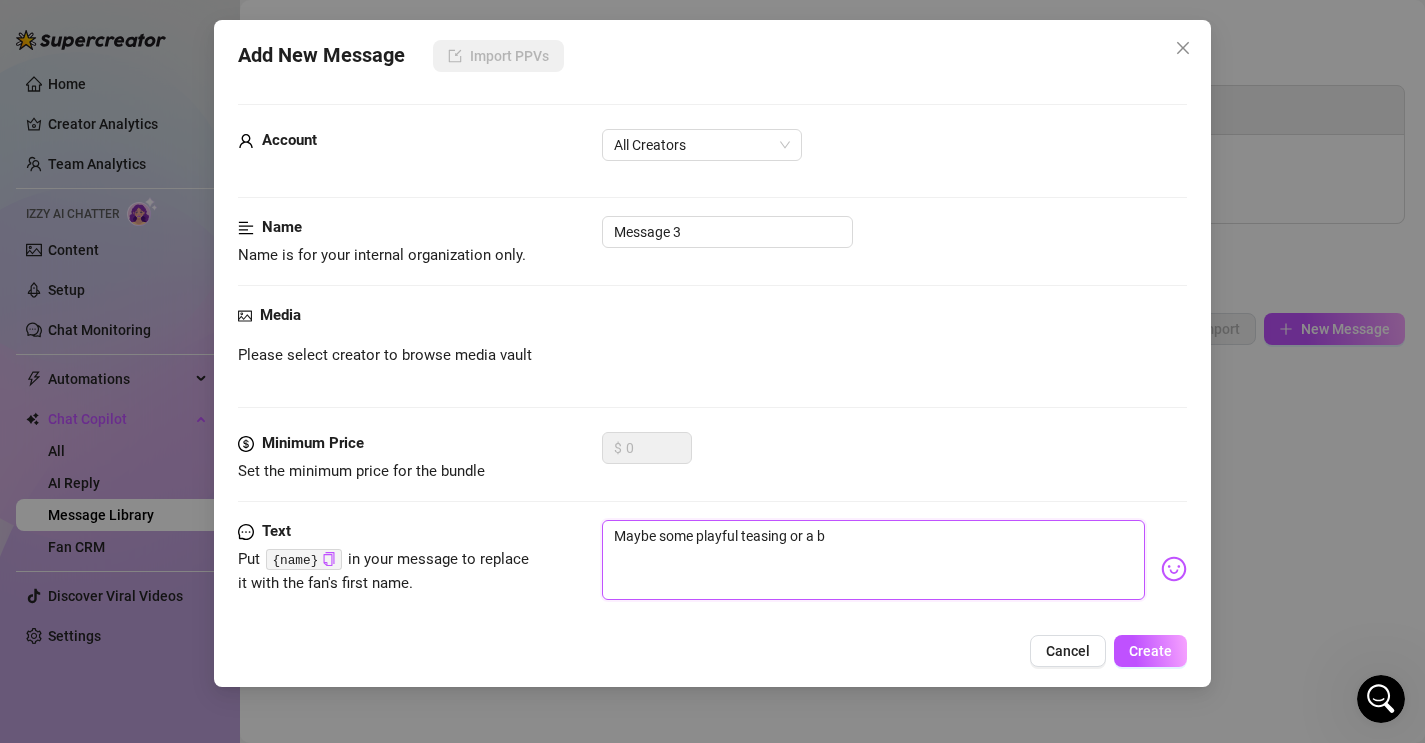 type on "Maybe some playful teasing or a bo" 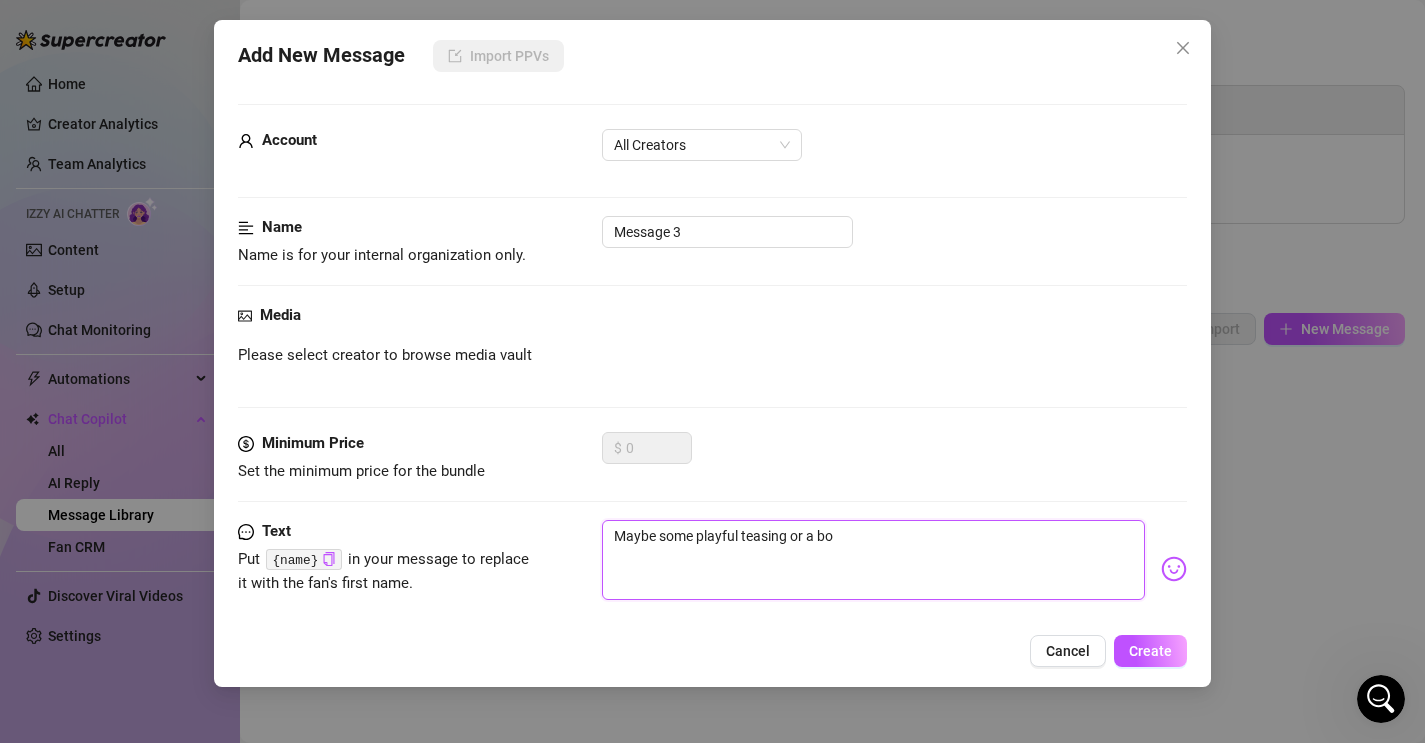 type on "Maybe some playful teasing or a boo" 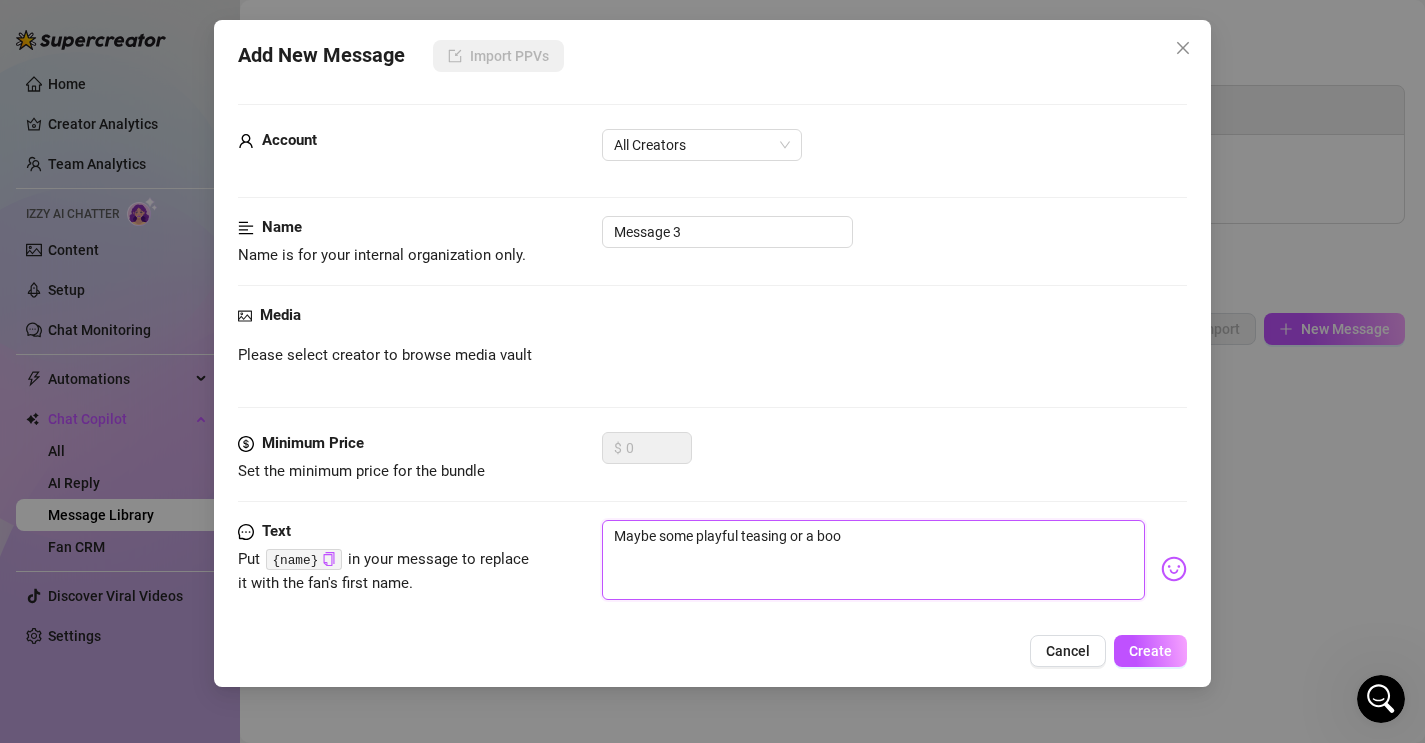 type on "Maybe some playful teasing or a boot" 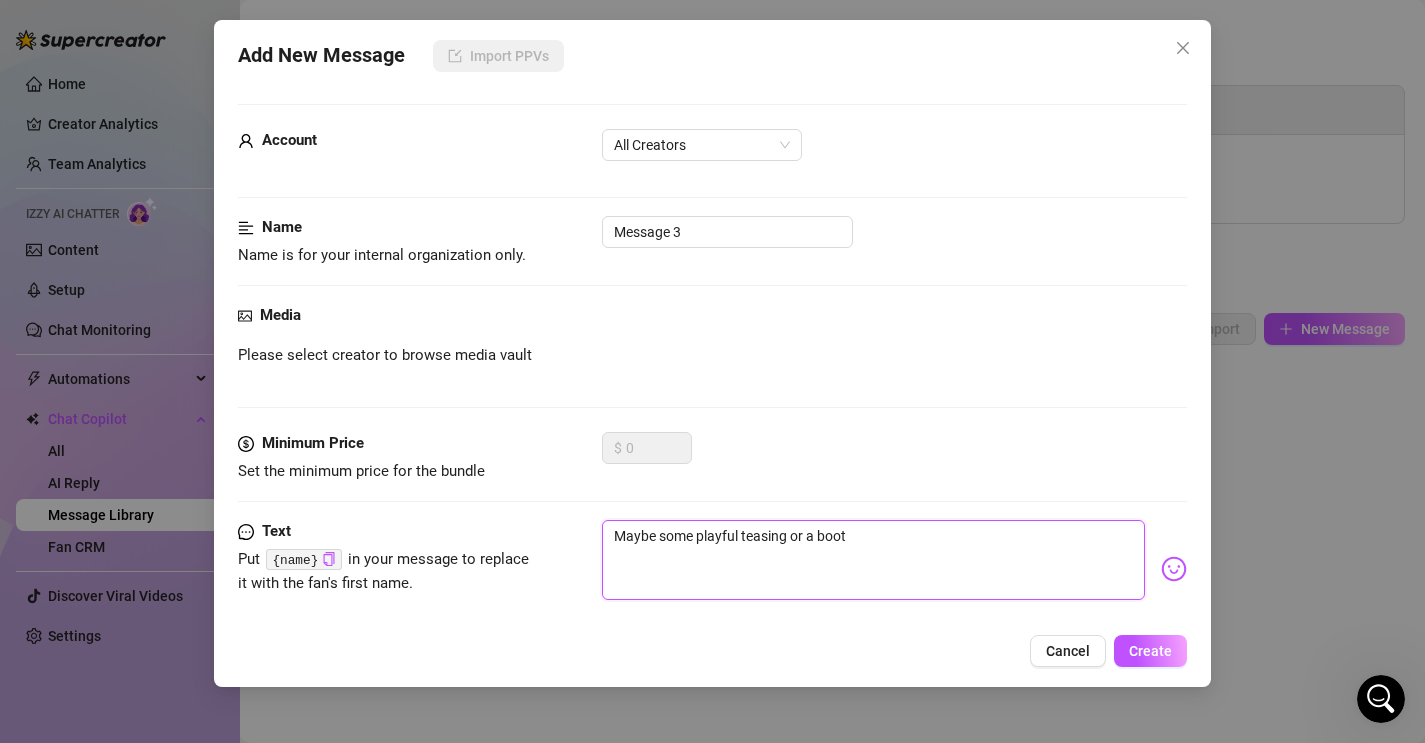 type on "Maybe some playful teasing or a booty" 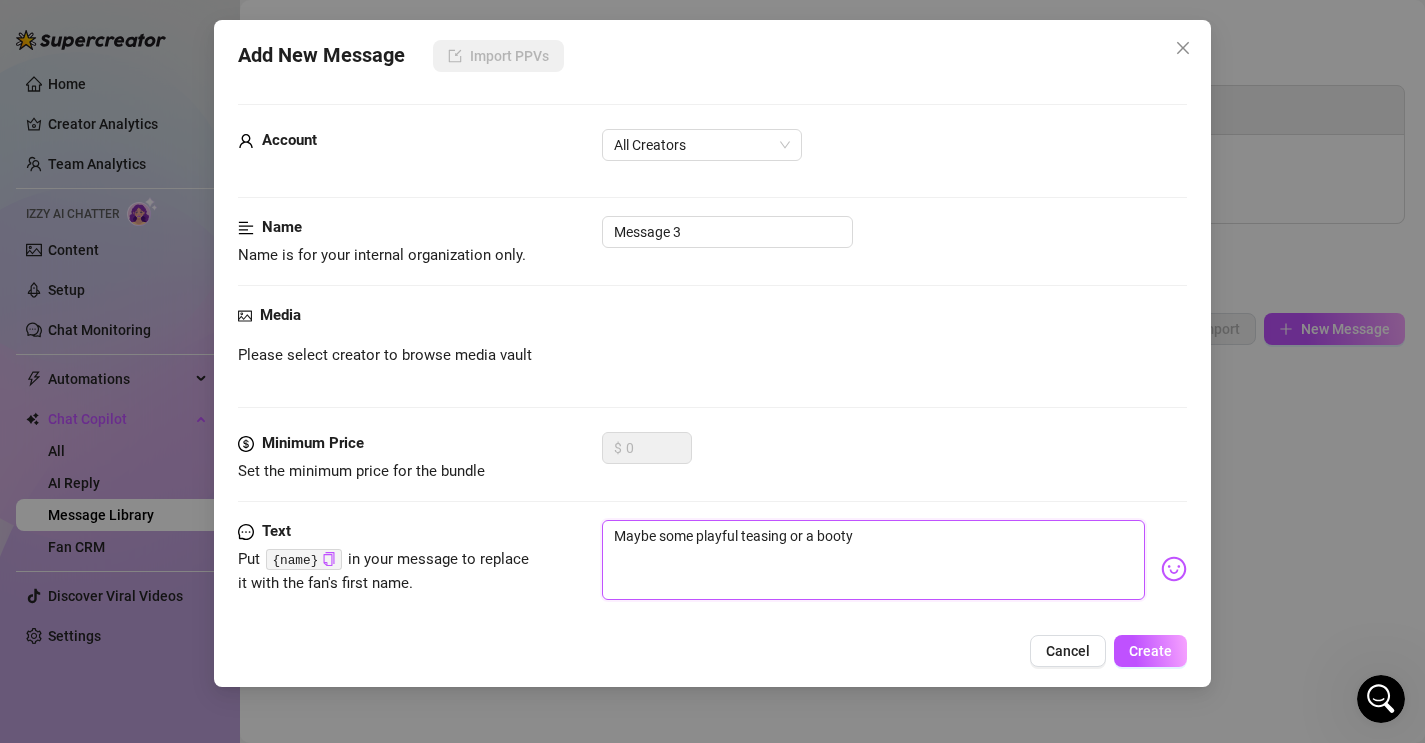 type on "Maybe some playful teasing or a booty" 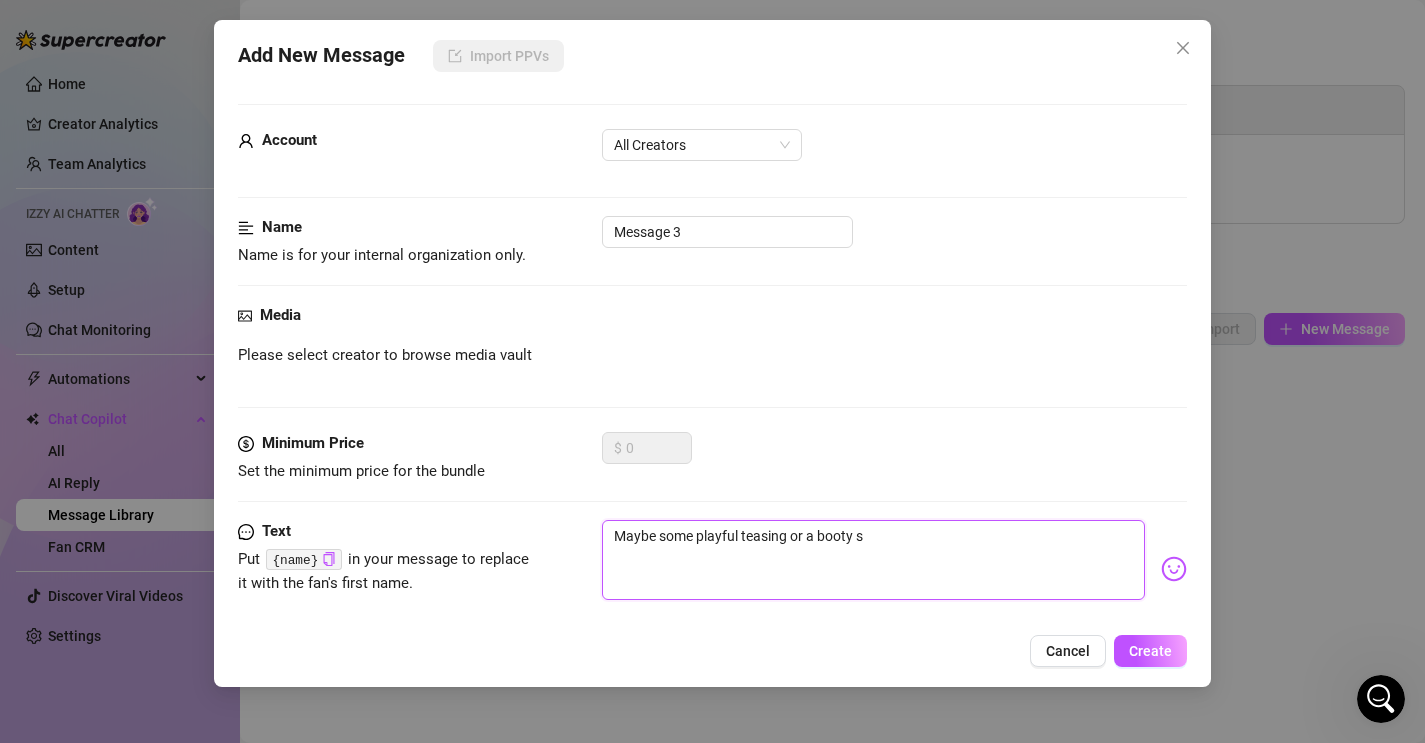 type on "Maybe some playful teasing or a booty sh" 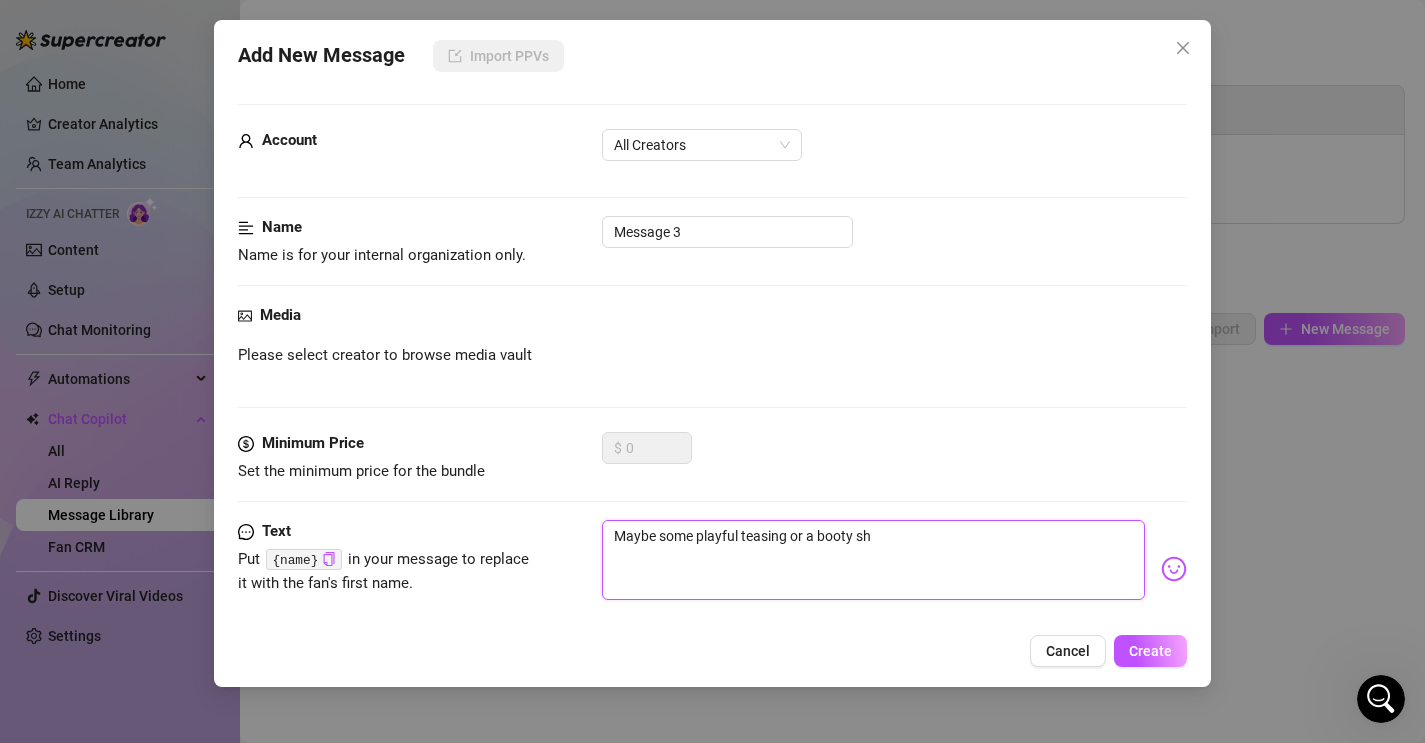 type on "Maybe some playful teasing or a booty sho" 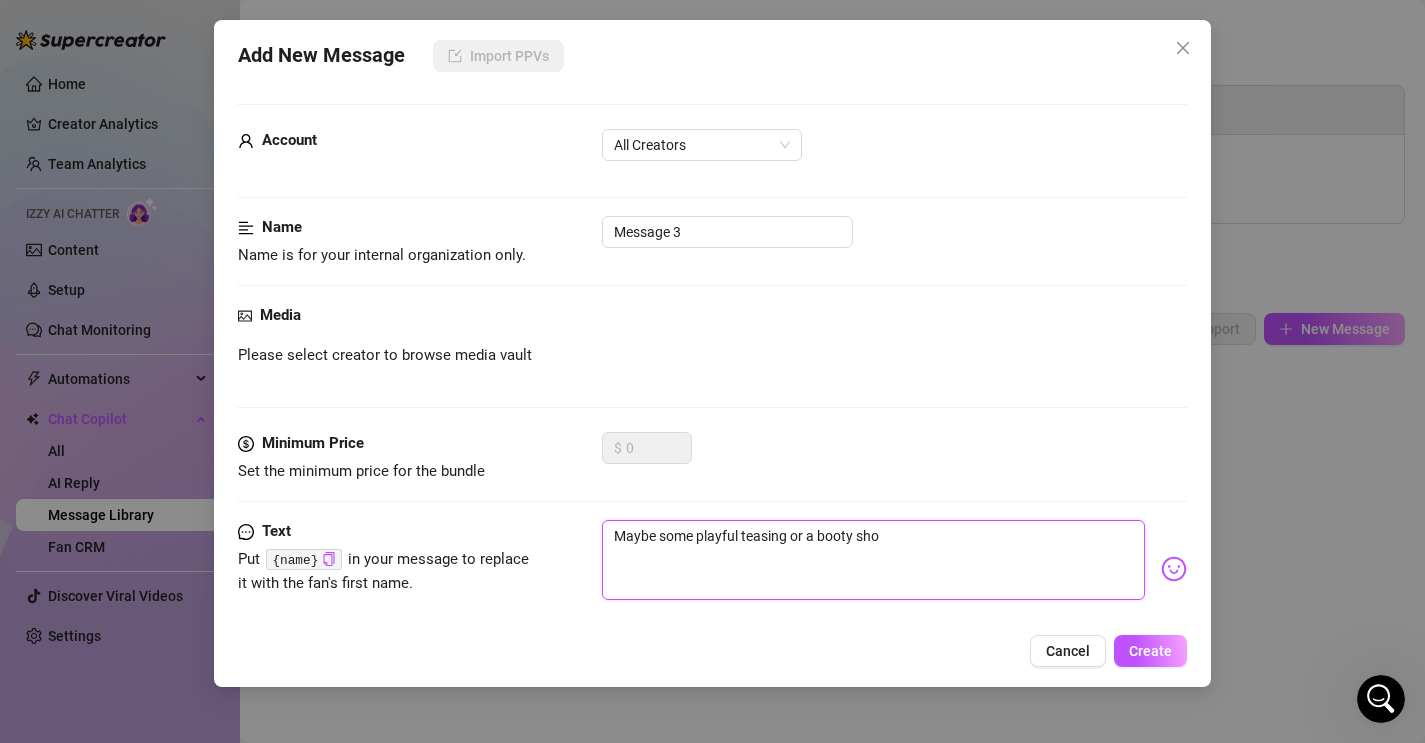 type on "Maybe some playful teasing or a booty show" 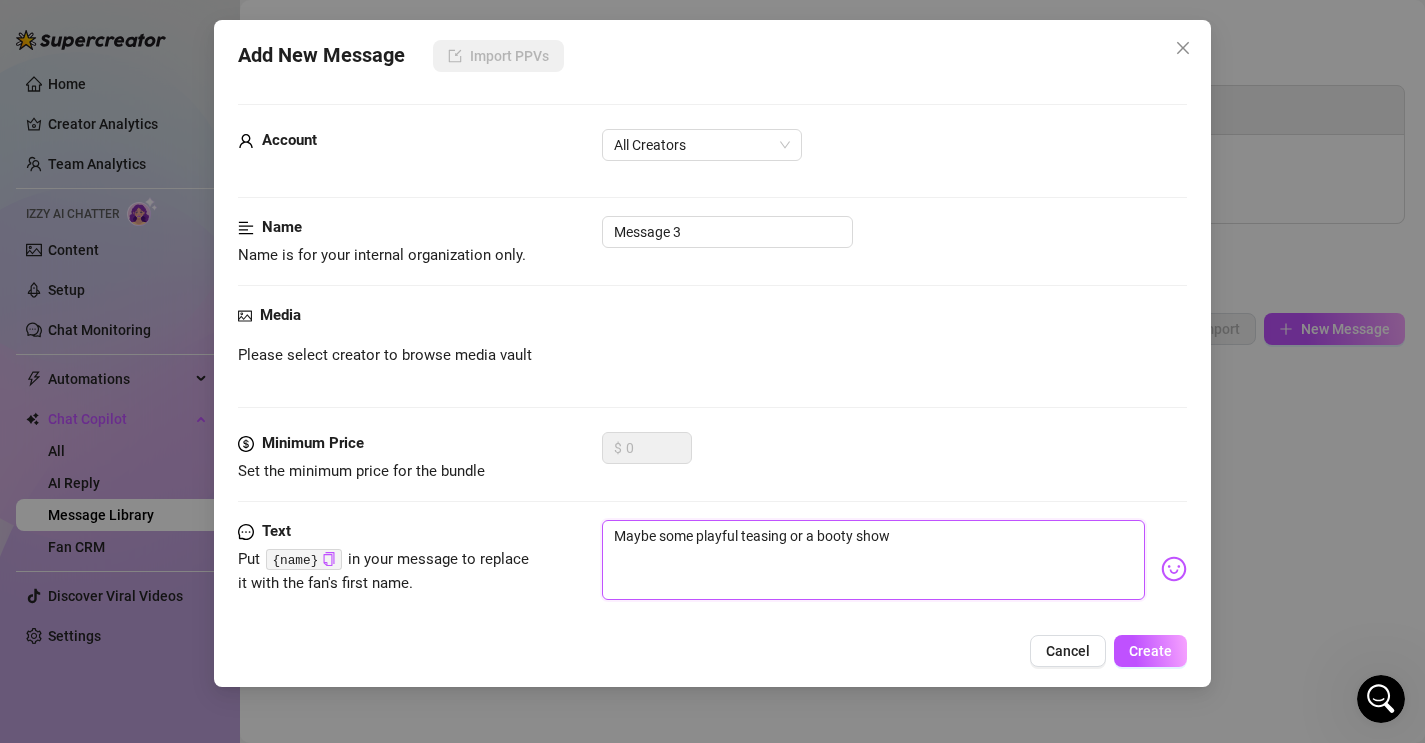 type on "Maybe some playful teasing or a booty show" 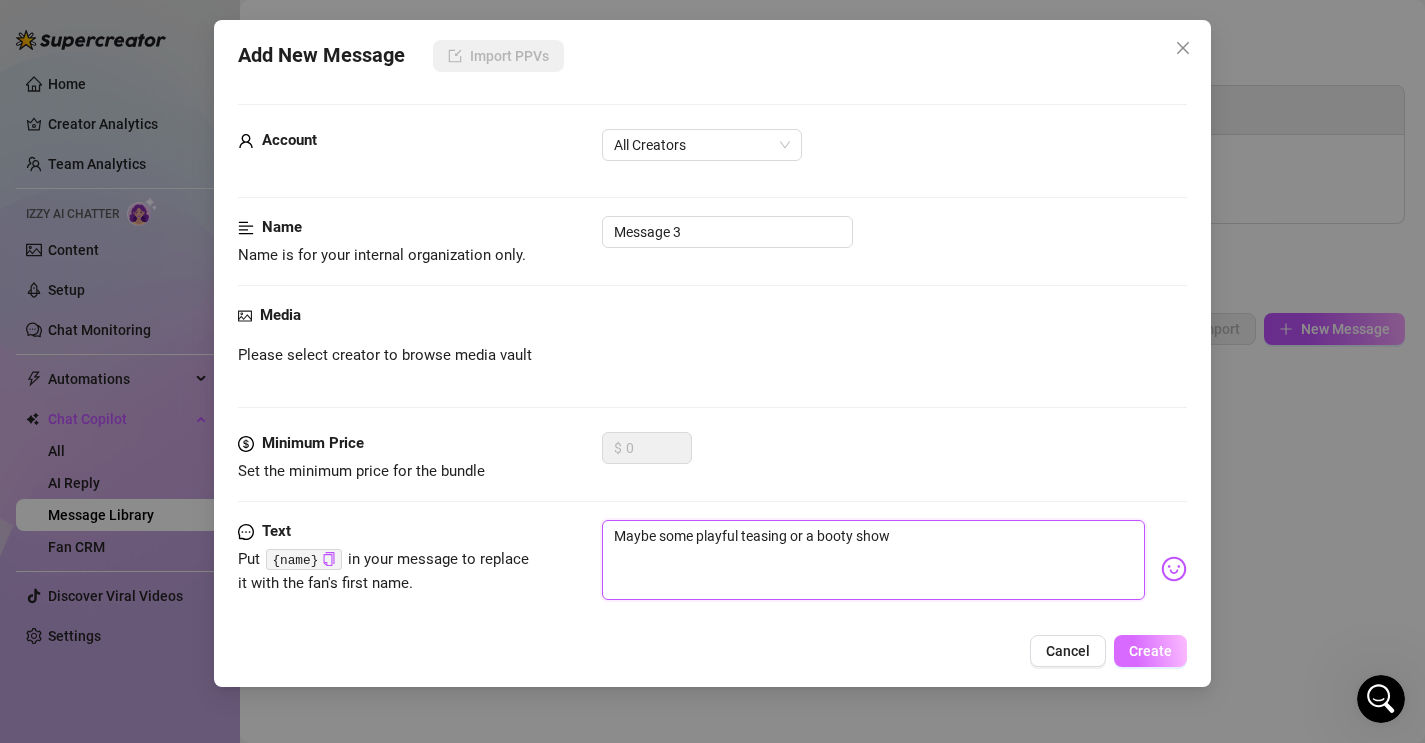 type on "Maybe some playful teasing or a booty show" 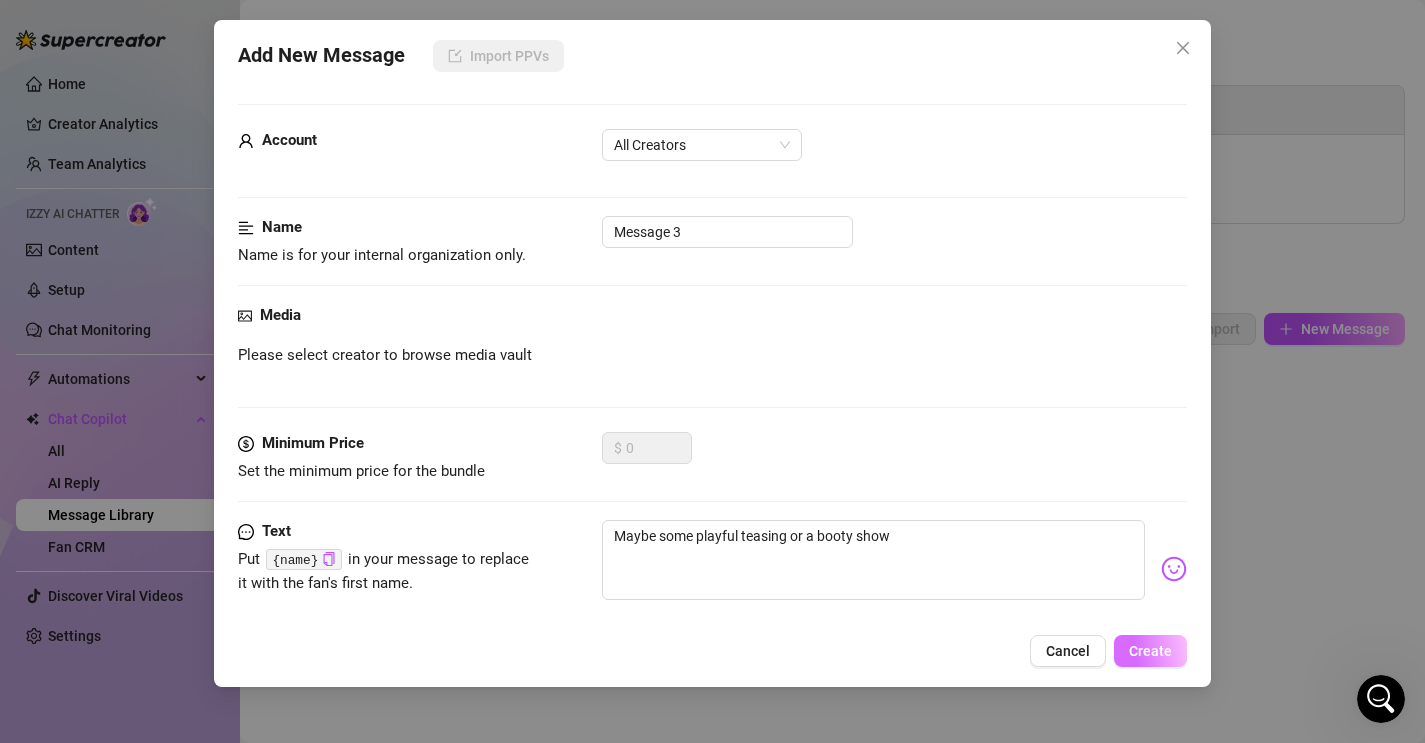 click on "Create" at bounding box center [1150, 651] 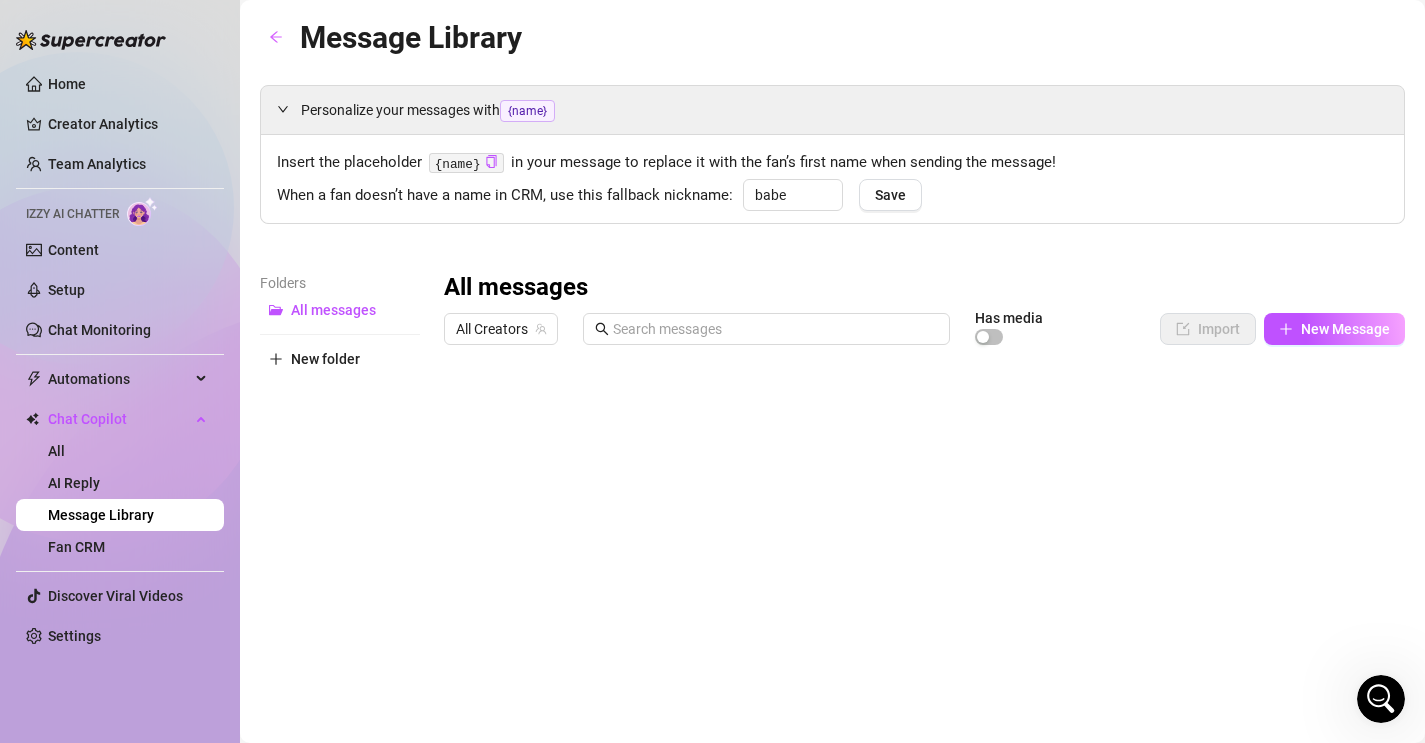 click on "Personalize your messages with  {name} Insert the placeholder   {name}   in your message to replace it with the fan’s first name when sending the message! When a fan doesn’t have a name in CRM, use this fallback nickname:   babe Save Folders All messages New folder All messages All Creators Has media Import New Message Title Text Media $ AI Pricing Accounts Message 1 Not a lot babe, just thinking about my pussy wrapped around a cock right now hehe false Message 2 I doubt I would be able to tame my inner whore for you.. I would go insane waiting for that cock to destroy this ass.. I want my holes stretched around your cock false Message 3 Maybe some playful teasing or a booty show false Type to search" at bounding box center [832, 442] 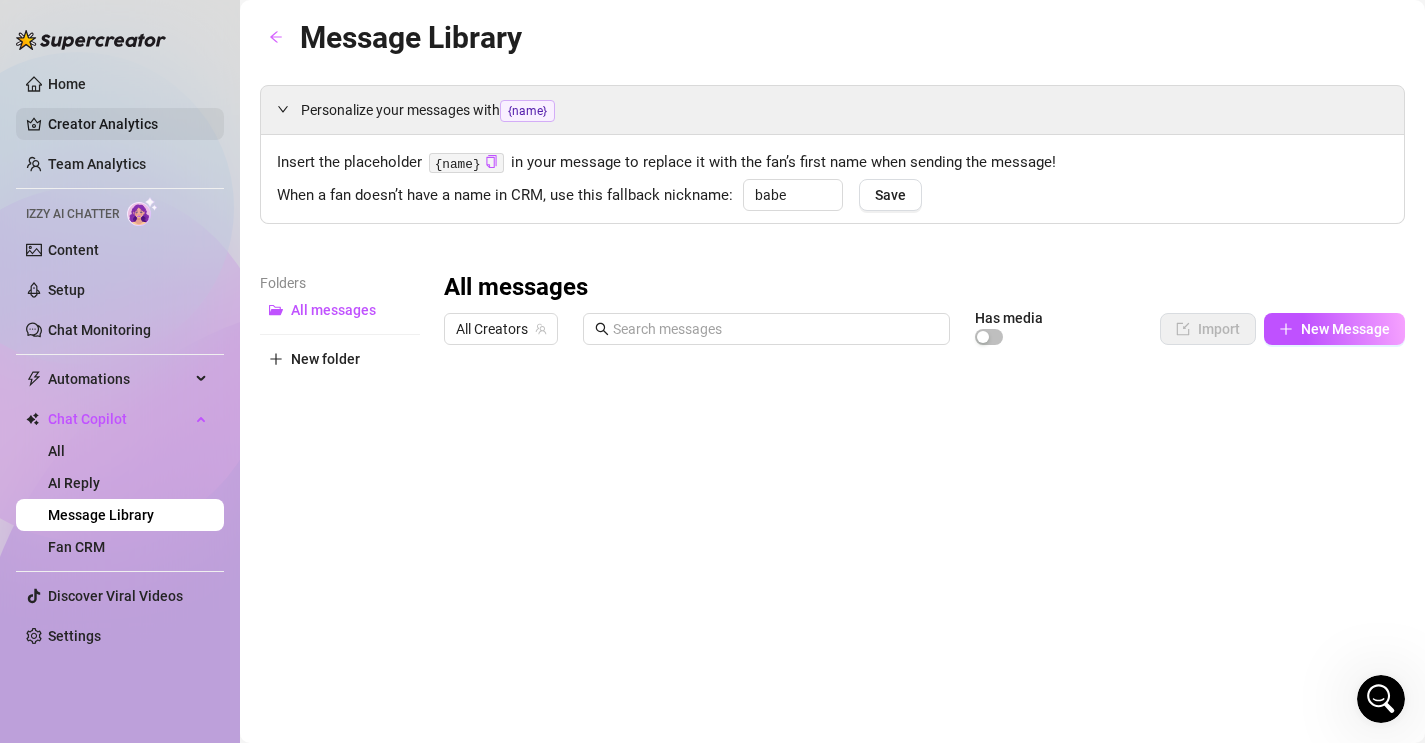 click on "Home" at bounding box center (67, 84) 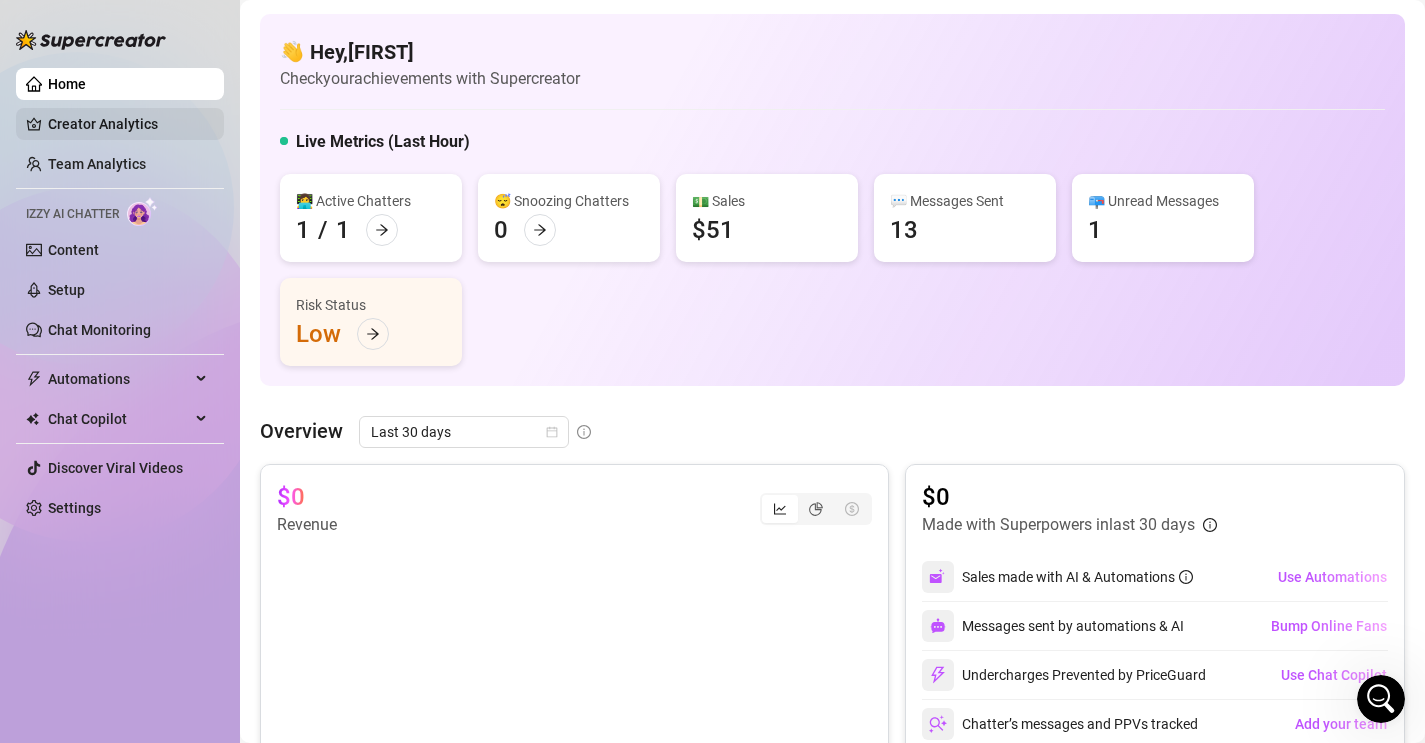 click on "Creator Analytics" at bounding box center [128, 124] 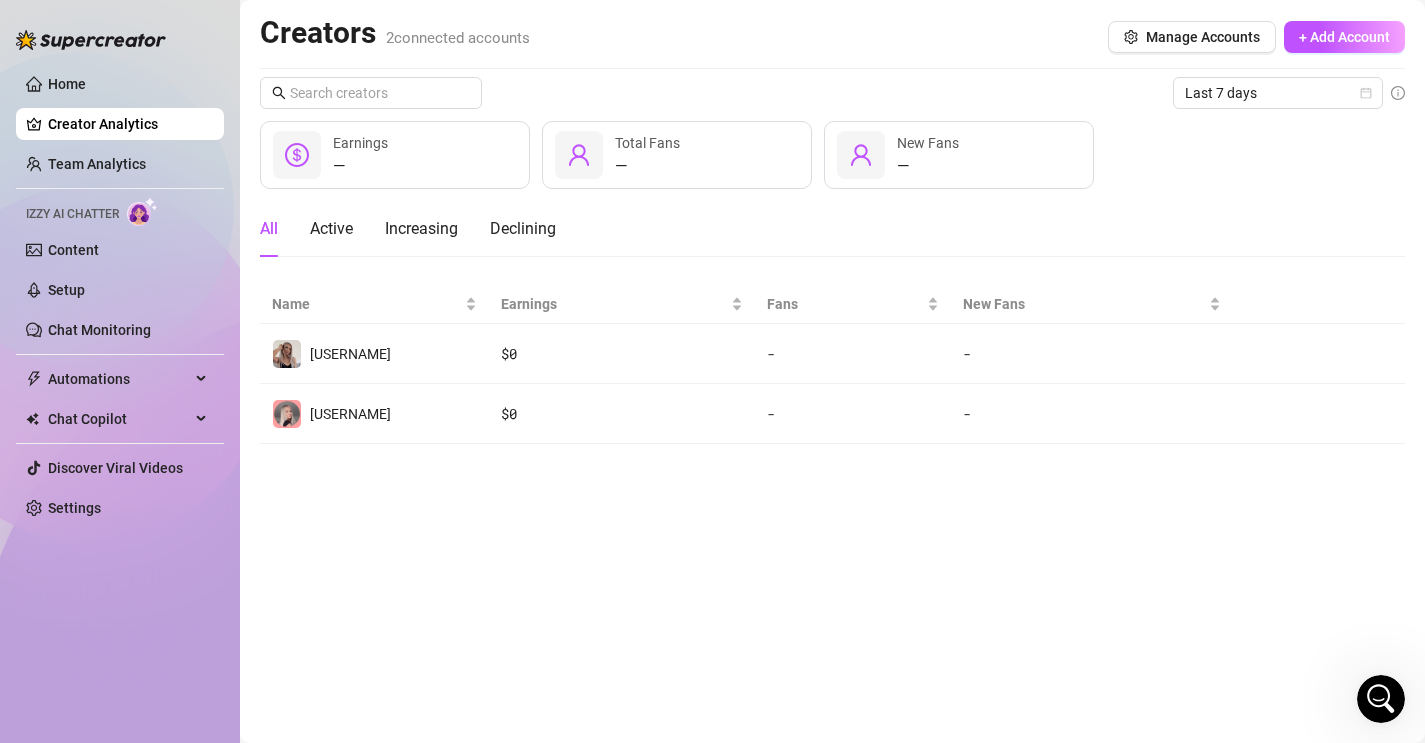 click on "Last 7 days" at bounding box center [832, 93] 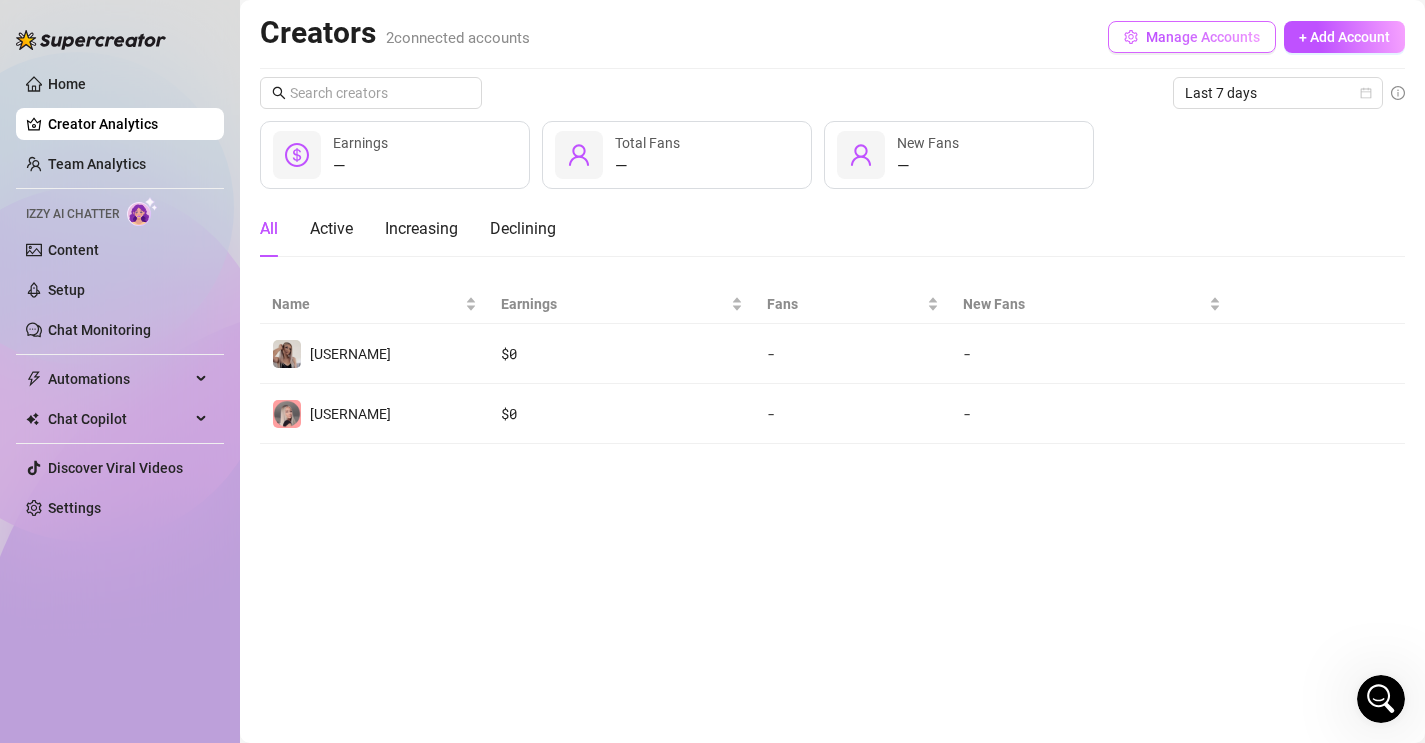 click on "Manage Accounts" at bounding box center [1192, 37] 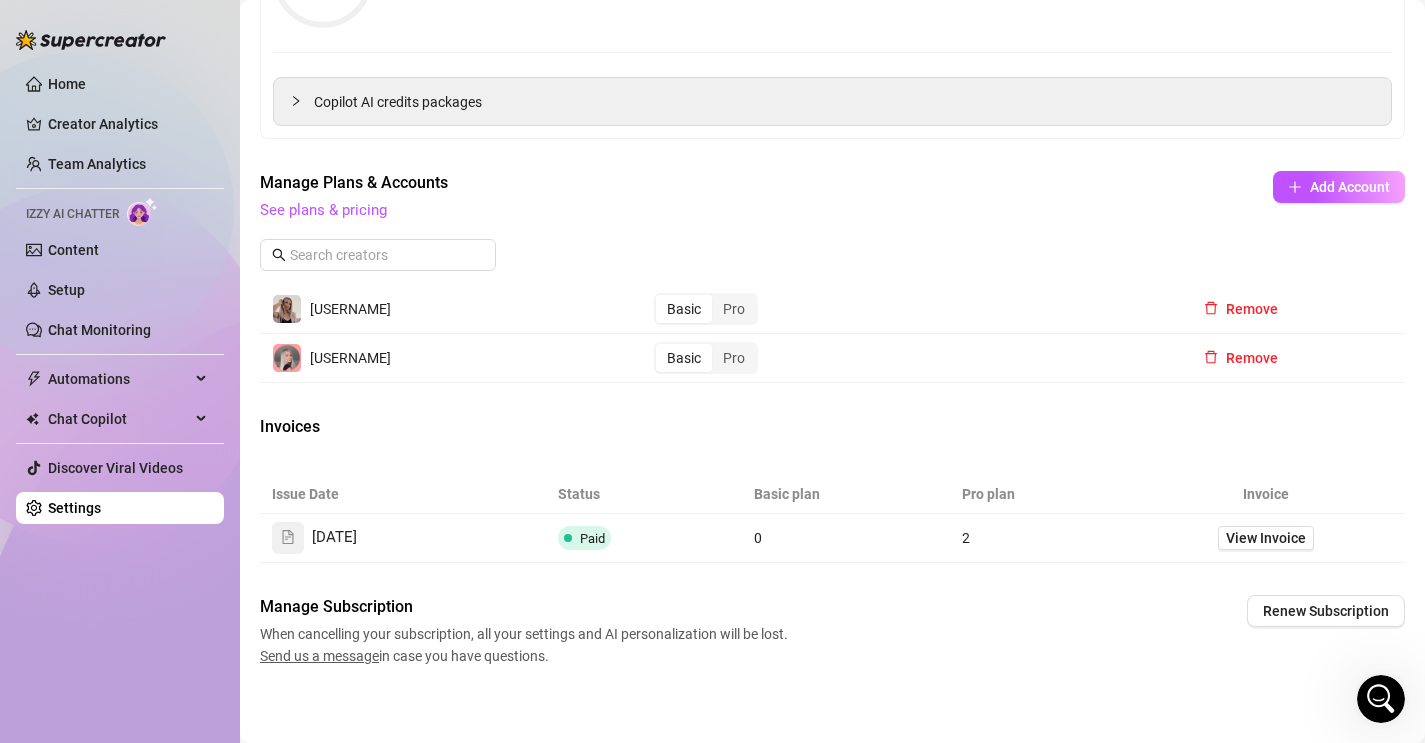 scroll, scrollTop: 371, scrollLeft: 0, axis: vertical 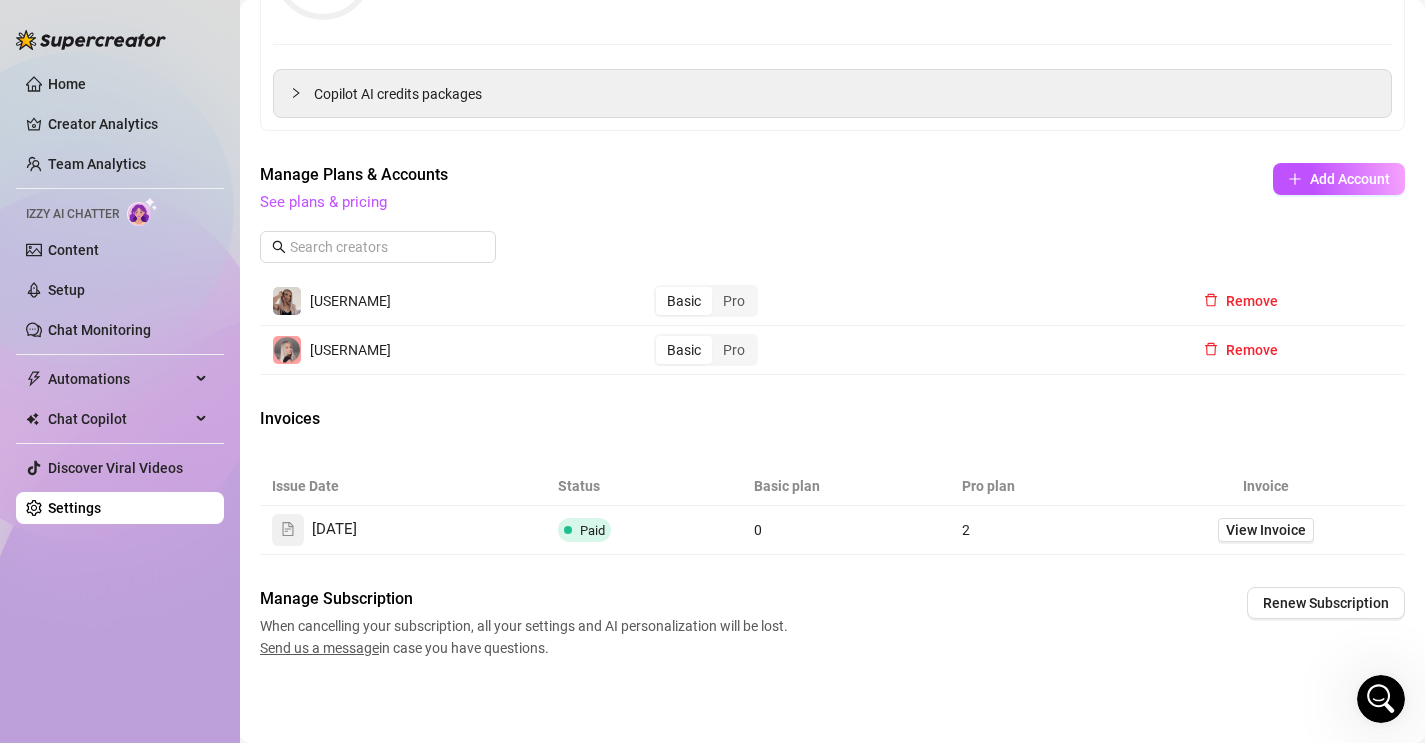 click on "When cancelling your subscription, all your settings and AI personalization will be lost.   Send us a message  in case you have questions." at bounding box center [527, 637] 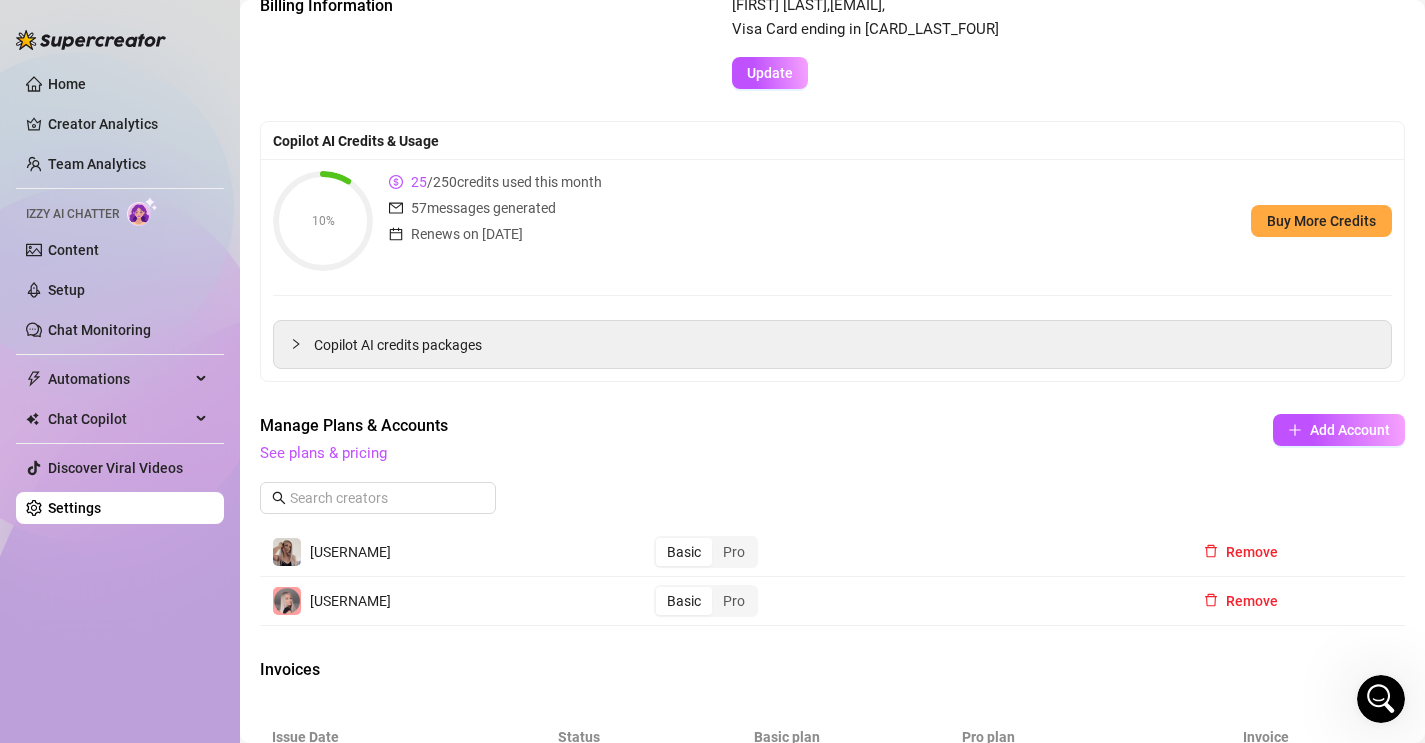 scroll, scrollTop: 100, scrollLeft: 0, axis: vertical 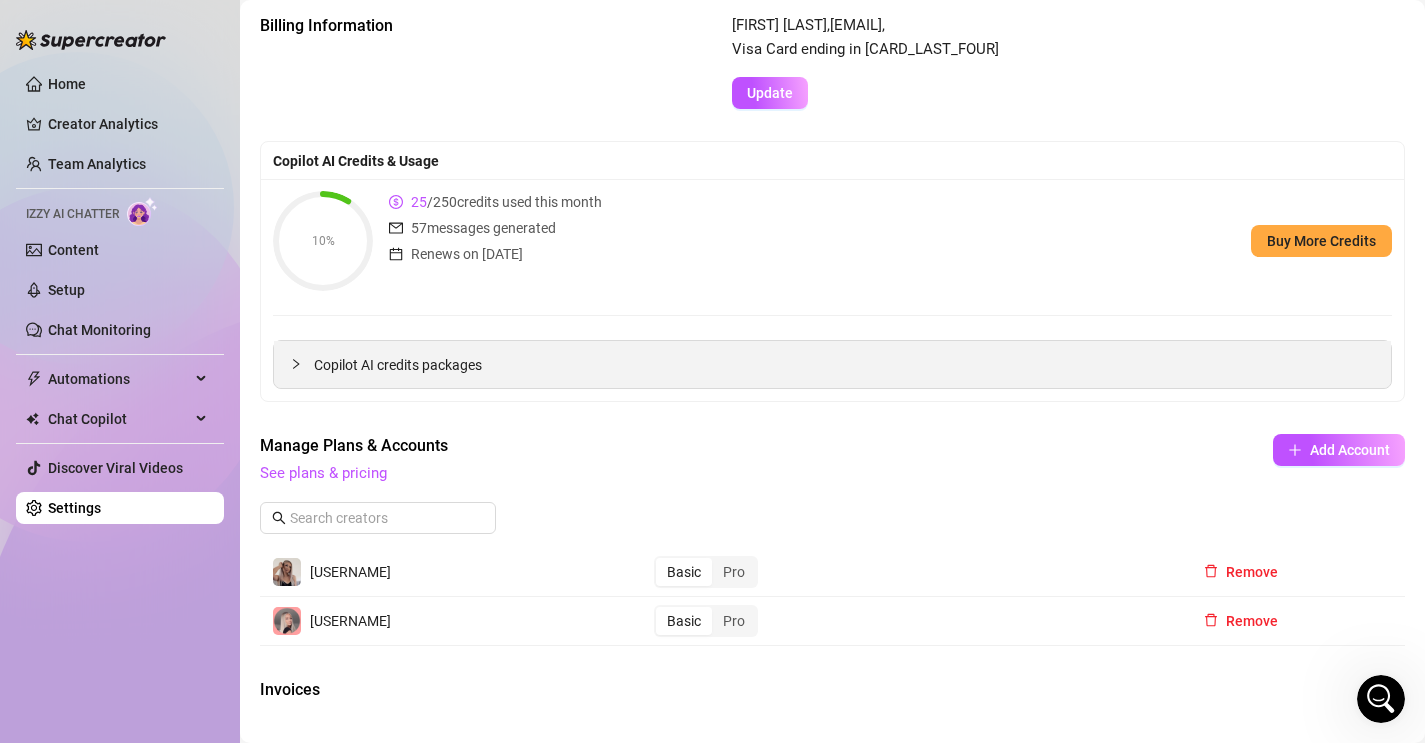 click on "Copilot AI credits packages" at bounding box center [844, 365] 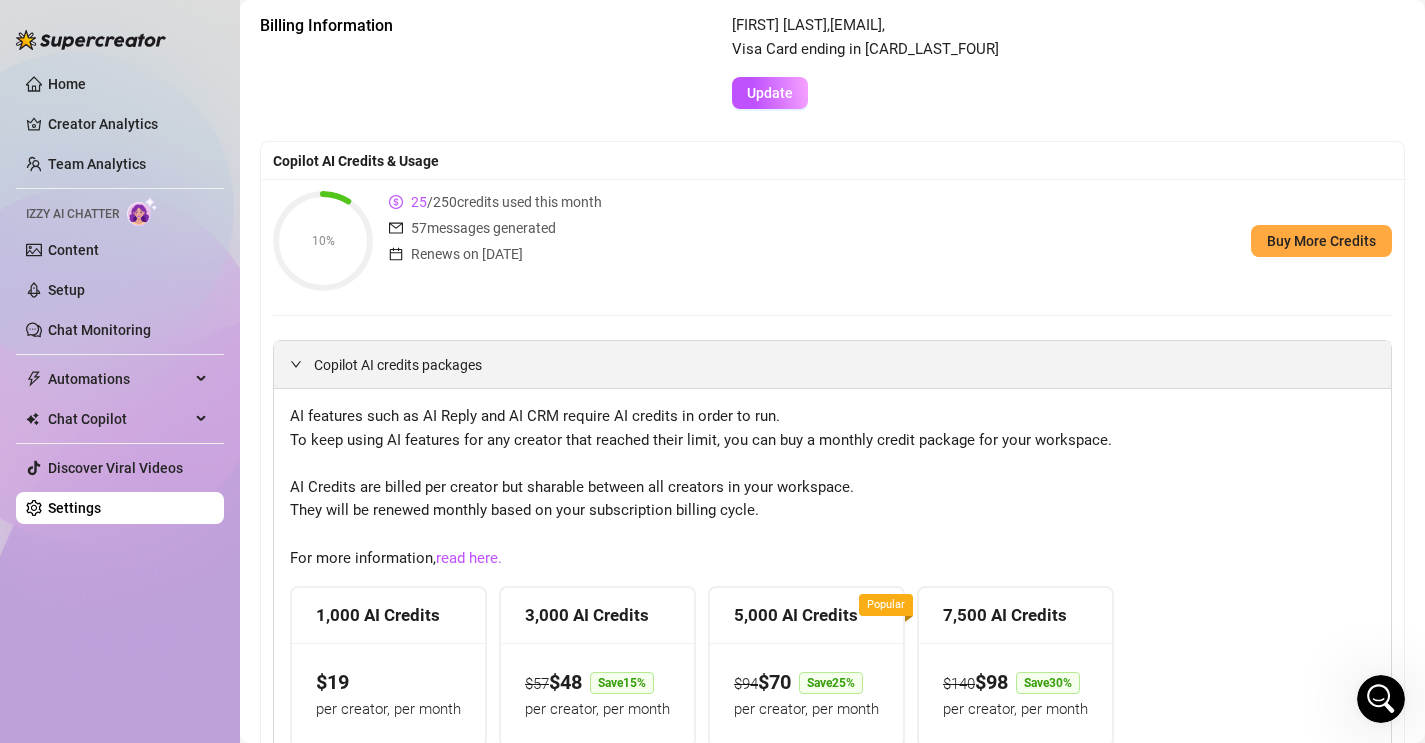 click on "Copilot AI credits packages" at bounding box center [832, 364] 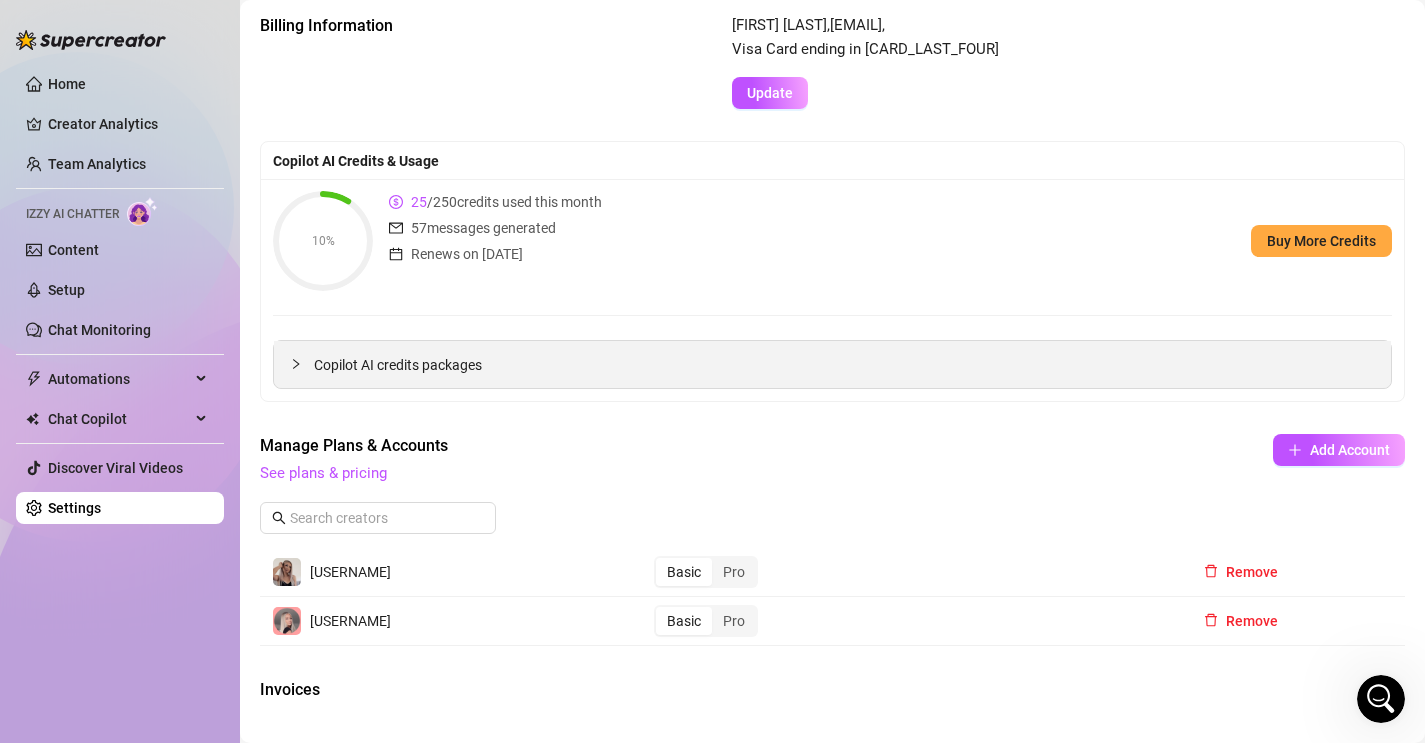 scroll, scrollTop: 0, scrollLeft: 0, axis: both 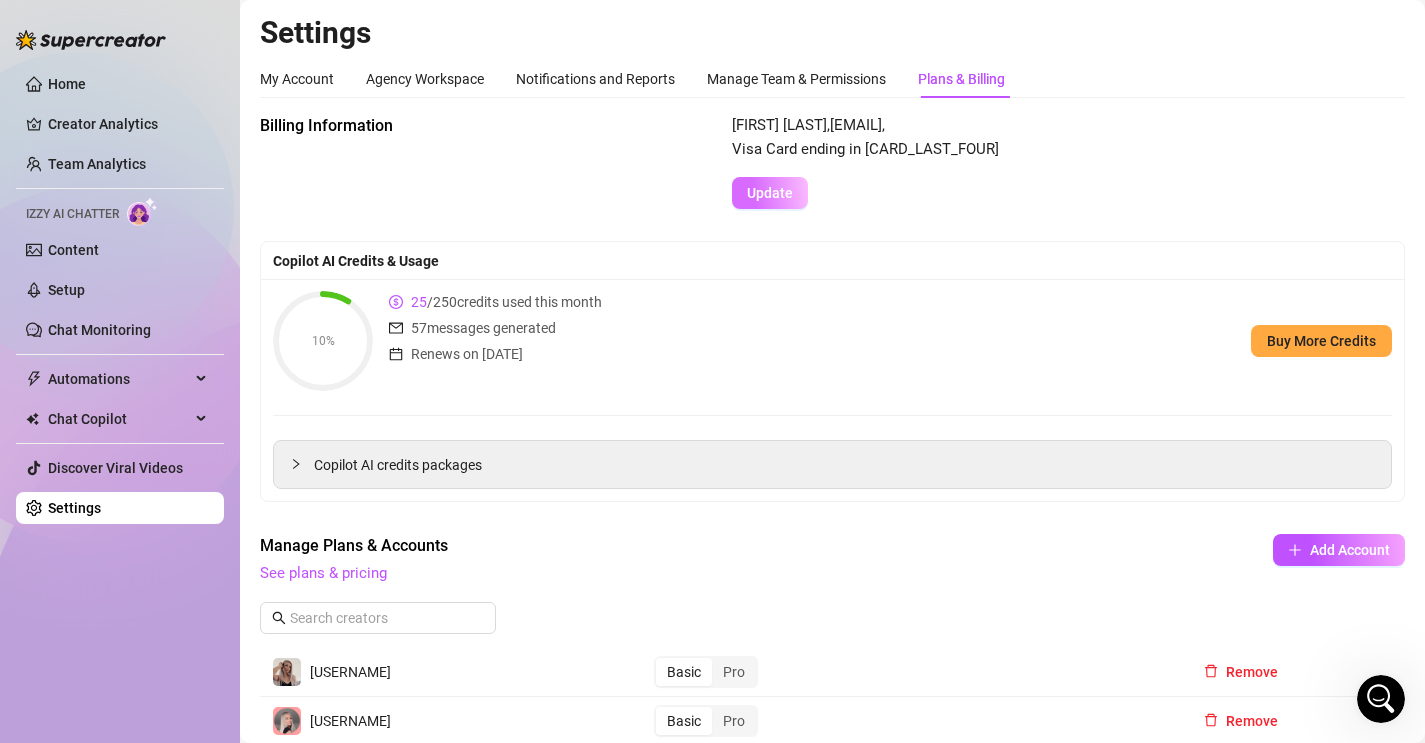 click on "Update" at bounding box center [770, 193] 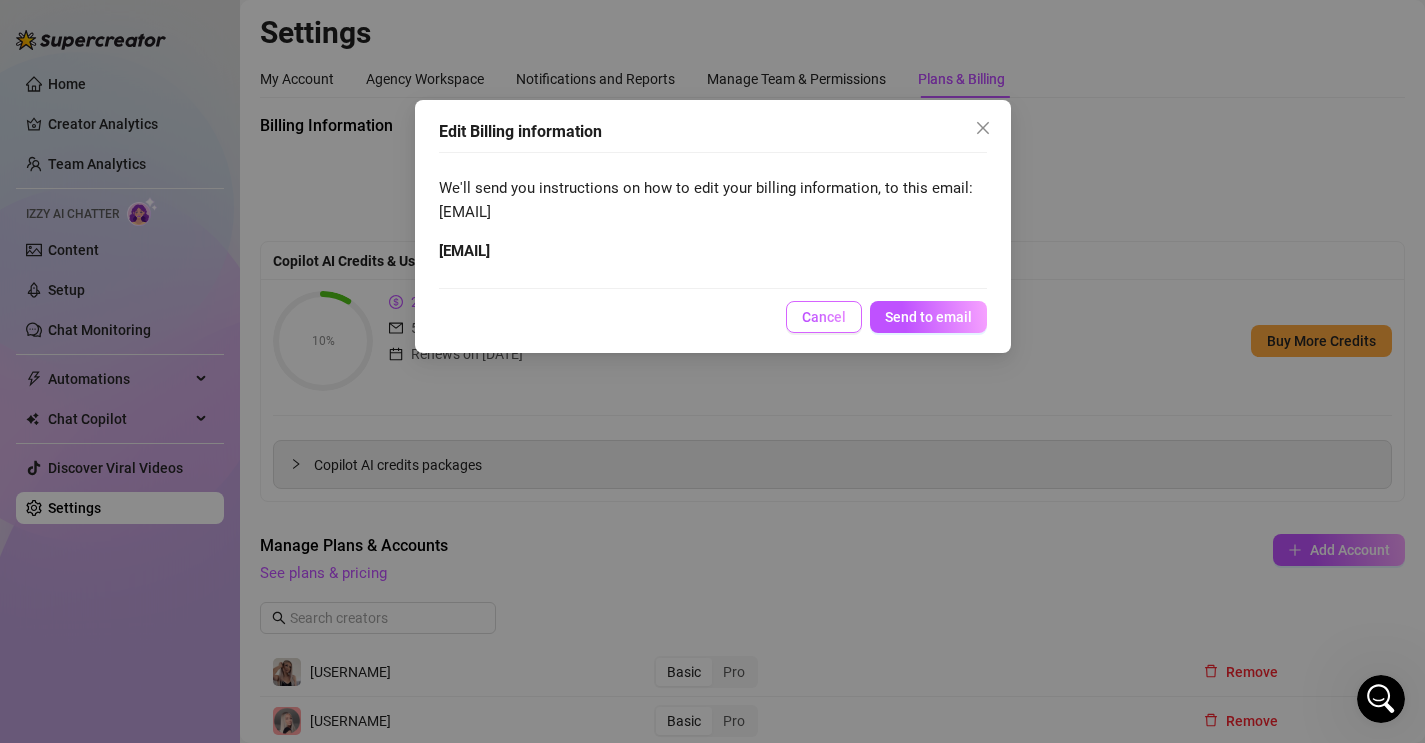 click on "Cancel" at bounding box center [824, 317] 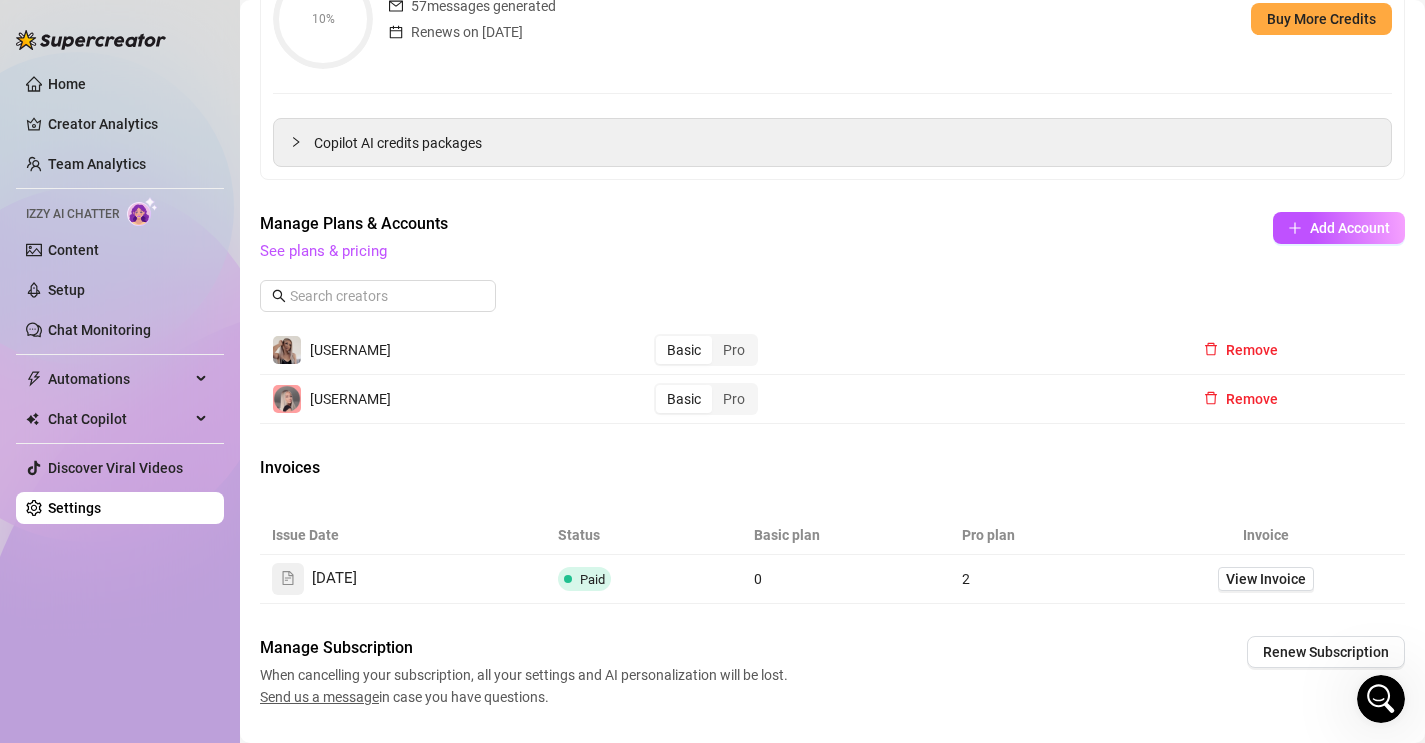 scroll, scrollTop: 371, scrollLeft: 0, axis: vertical 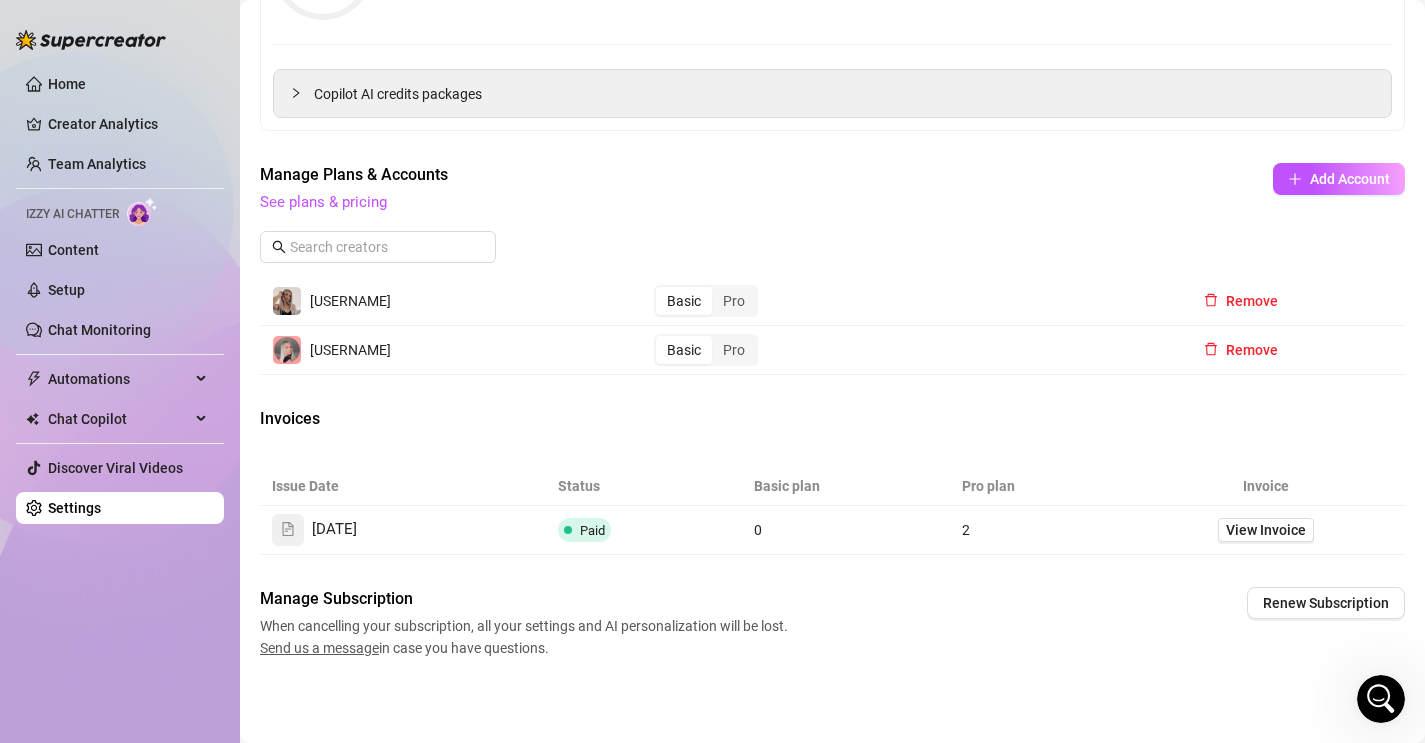 click on "Manage Subscription When cancelling your subscription, all your settings and AI personalization will be lost.   Send us a message  in case you have questions. Renew Subscription" at bounding box center (832, 623) 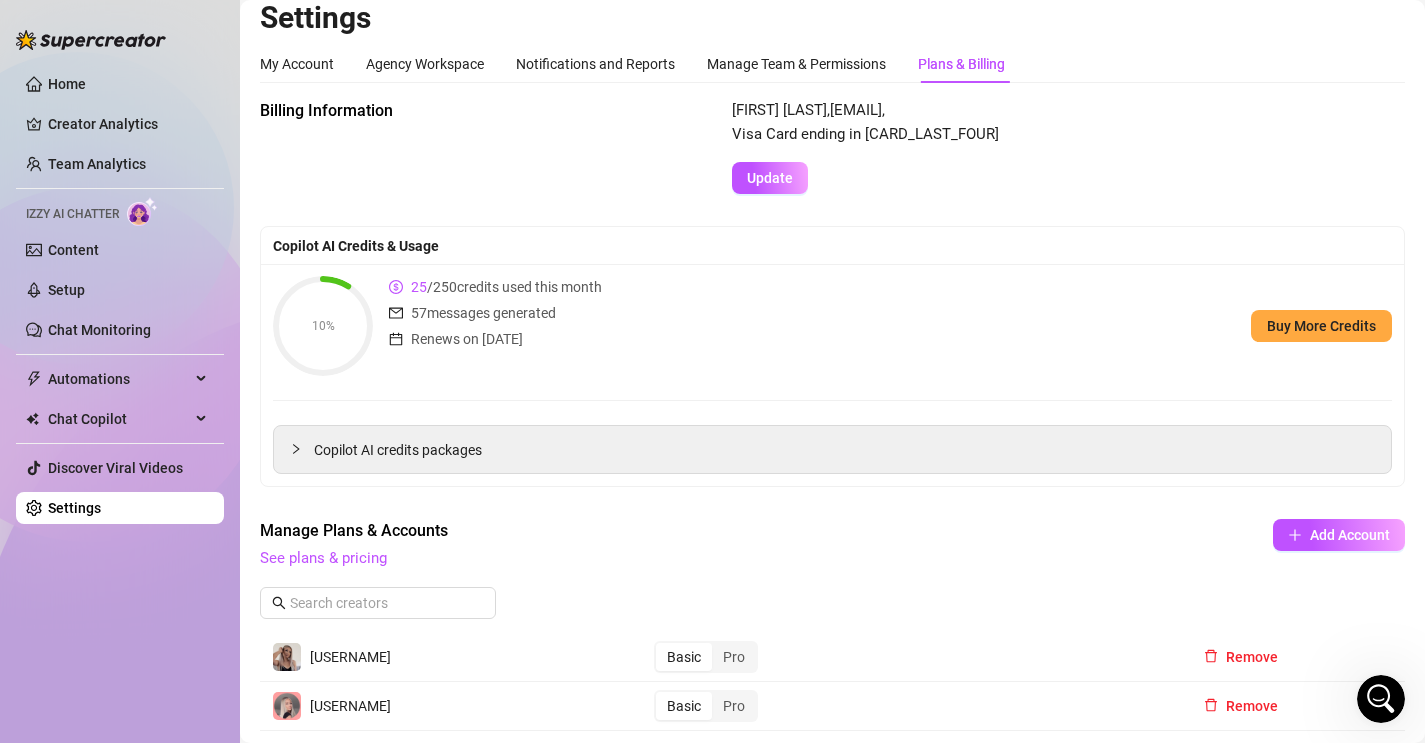 scroll, scrollTop: 7, scrollLeft: 0, axis: vertical 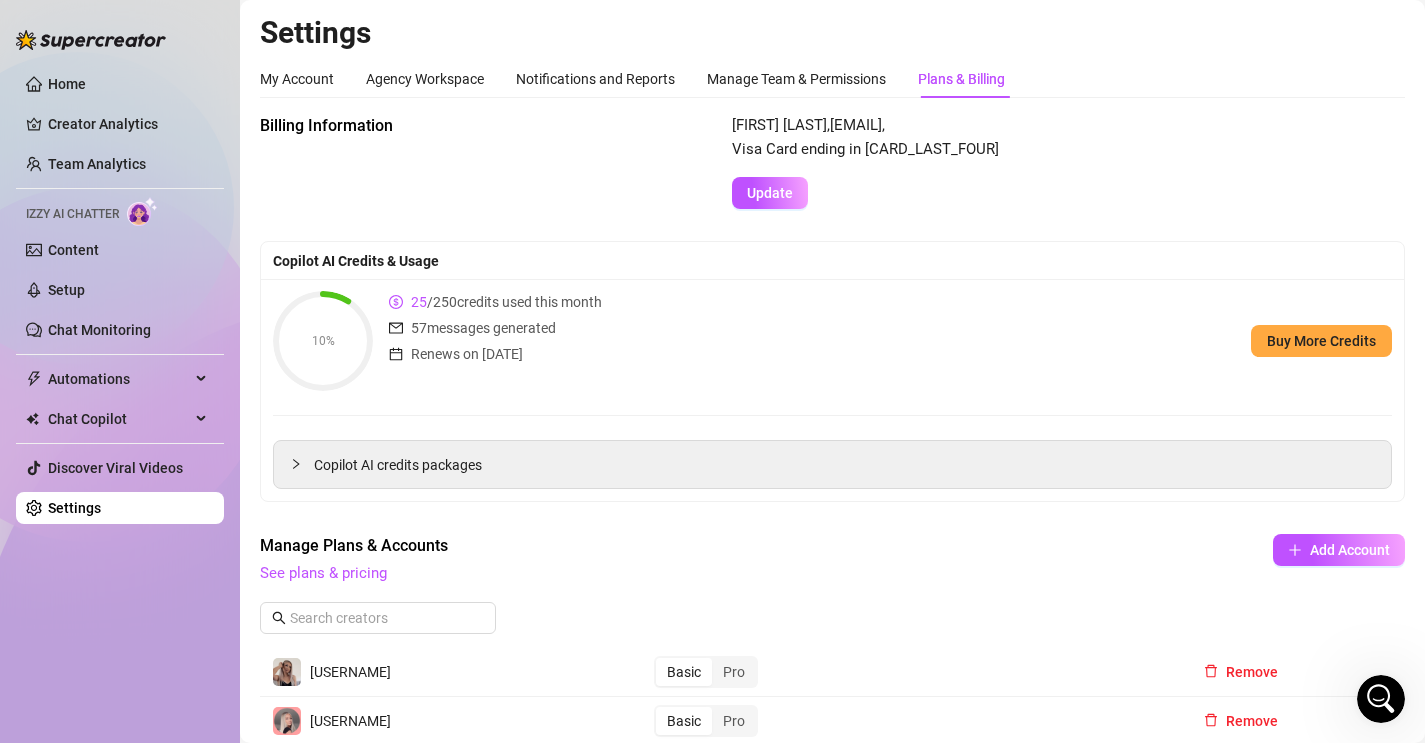 click on "10% 25 / 250  credits used this month 57  messages generated Renews on   Sep 5th Buy More Credits" at bounding box center (832, 341) 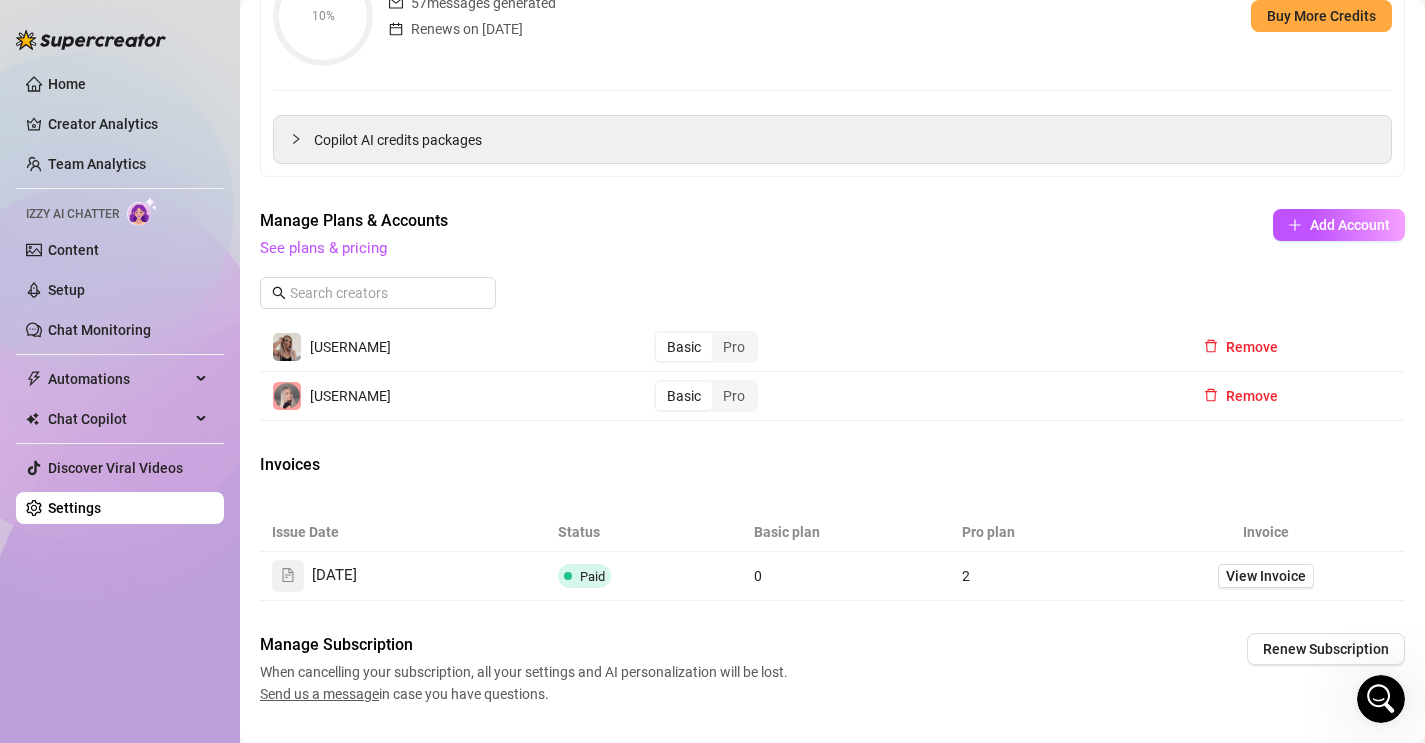 scroll, scrollTop: 371, scrollLeft: 0, axis: vertical 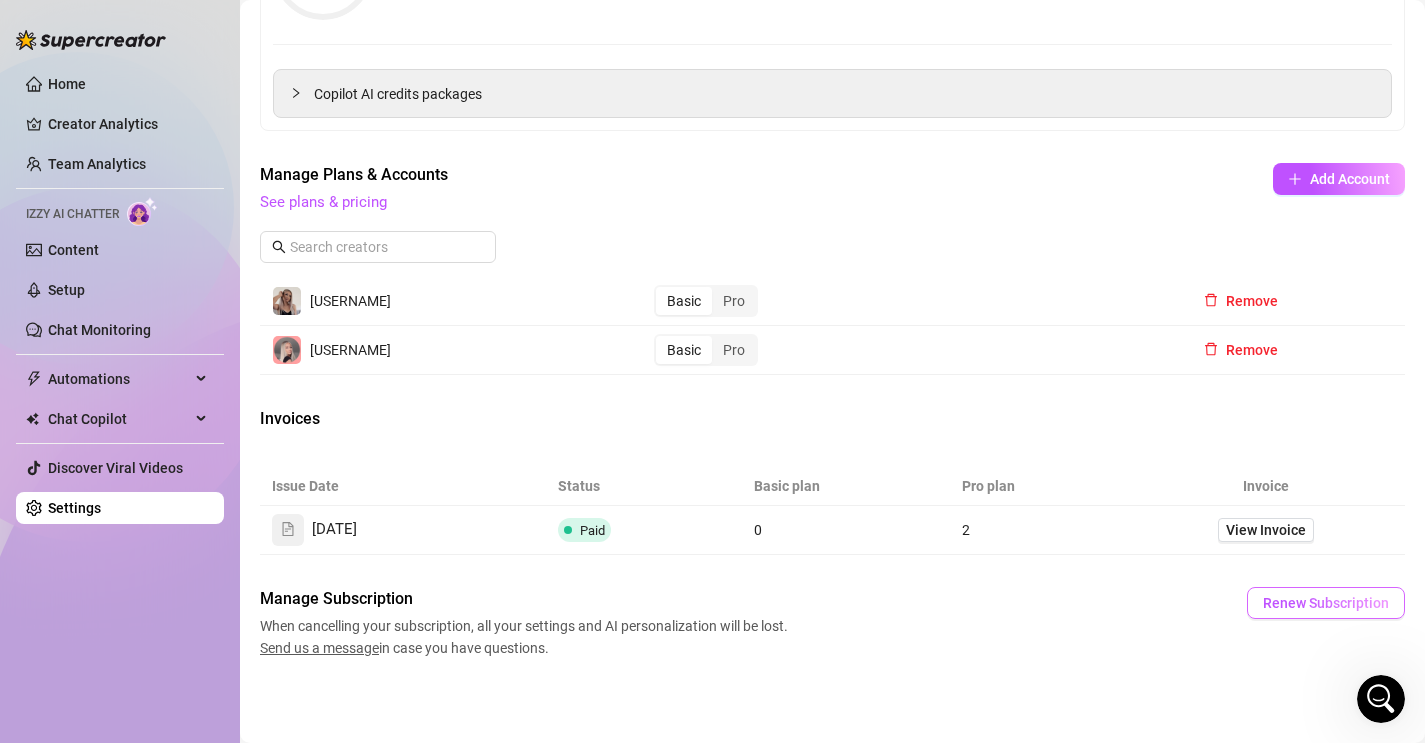click on "Renew Subscription" at bounding box center [1326, 603] 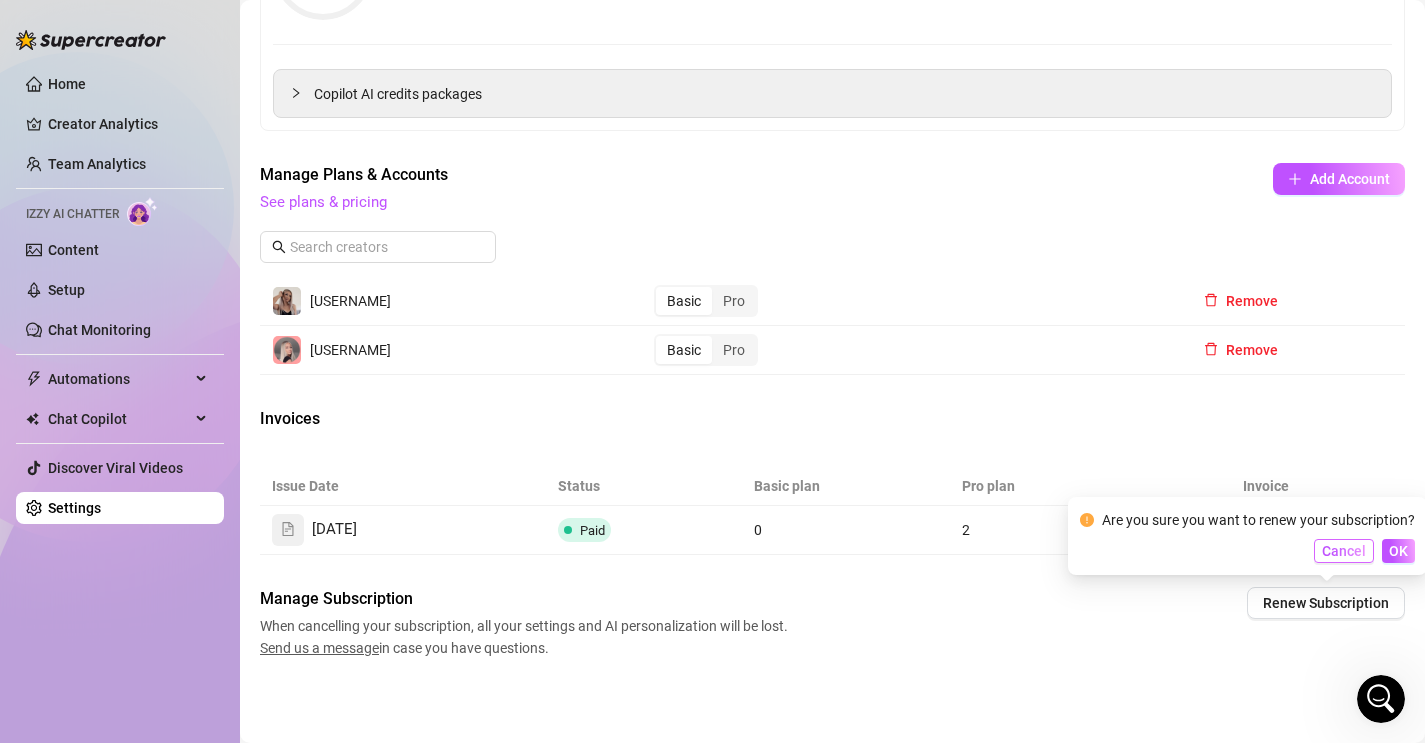 click on "Cancel" at bounding box center [1344, 551] 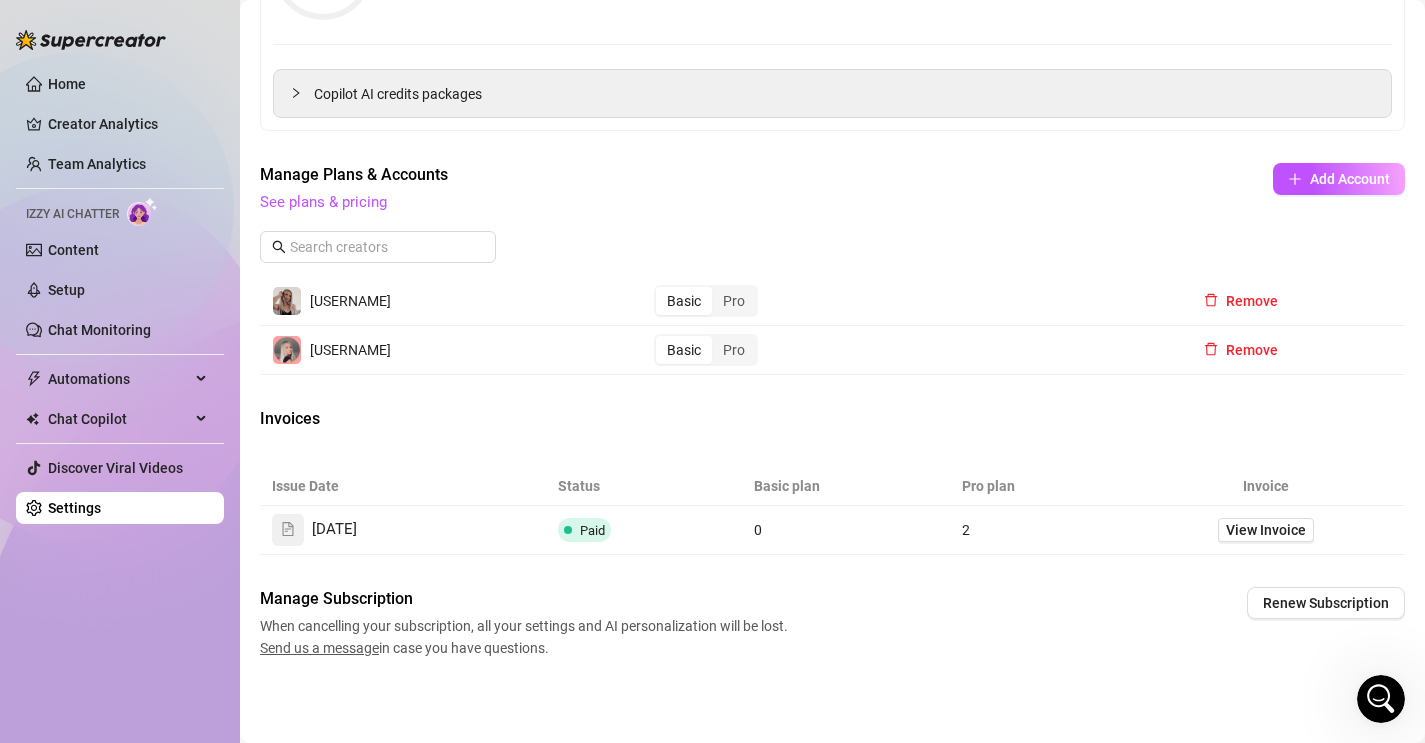 click on "Settings My Account Agency Workspace Notifications and Reports Manage Team & Permissions Plans & Billing Profile image Your profile isn’t public, only team members can view it. Change Your Personal Details Your details aren’t public, only team members can view them. Madeline justmaddyxco@gmail.com Update Change Password Choose a strong password to keep your account secure. Forgot password? Current Password New Password Change Billing Information Madeline Grant ,  justmaddyxco@gmail.com , Visa Card ending in 1071 Update Copilot AI Credits & Usage 10% 25 / 250  credits used this month 57  messages generated Renews on   Sep 5th Buy More Credits Copilot AI credits packages AI features such as AI Reply and AI CRM require AI credits in order to run. To keep using AI features for any creator that reached their limit, you can buy a monthly credit package for your workspace. AI Credits are billed per creator but sharable between all creators in your workspace. For more information,  read here. 1,000 AI Credits 19" at bounding box center [832, 163] 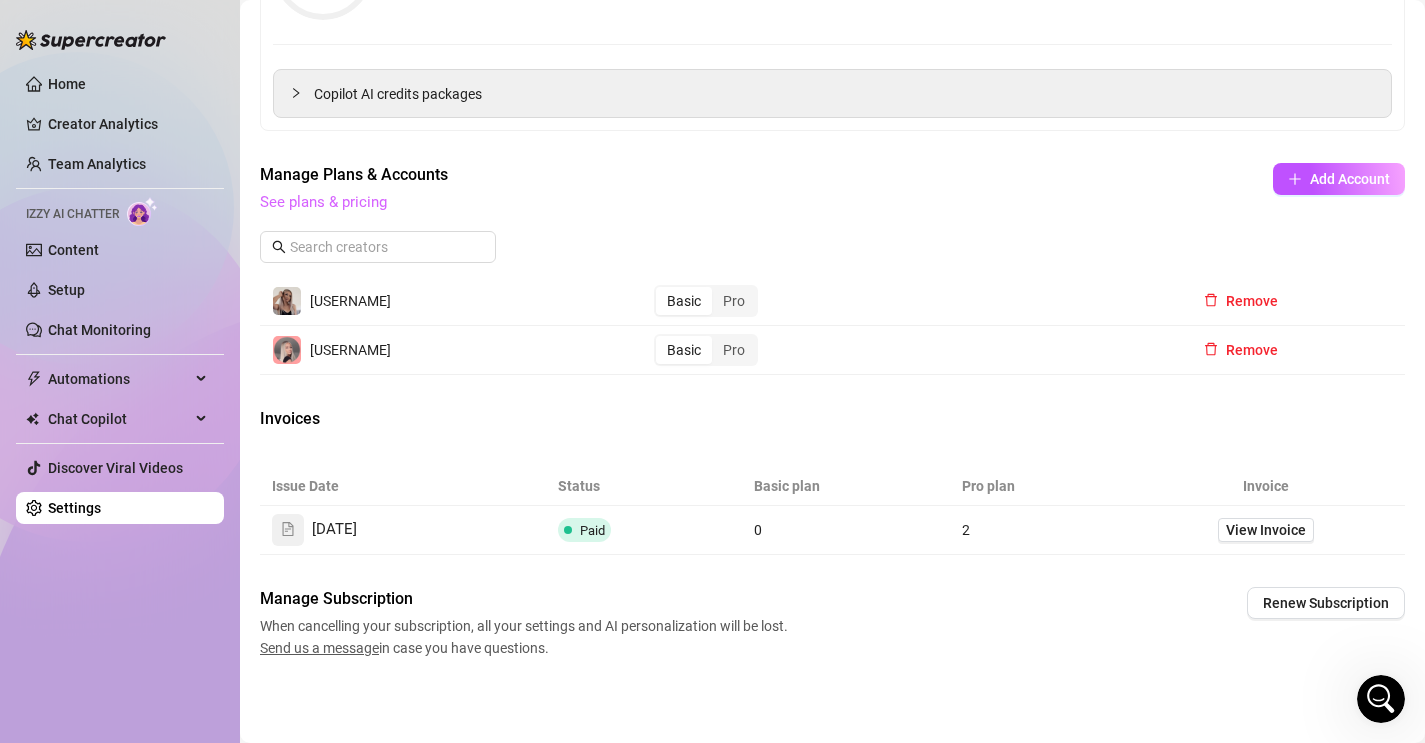 click on "See plans & pricing" at bounding box center (323, 202) 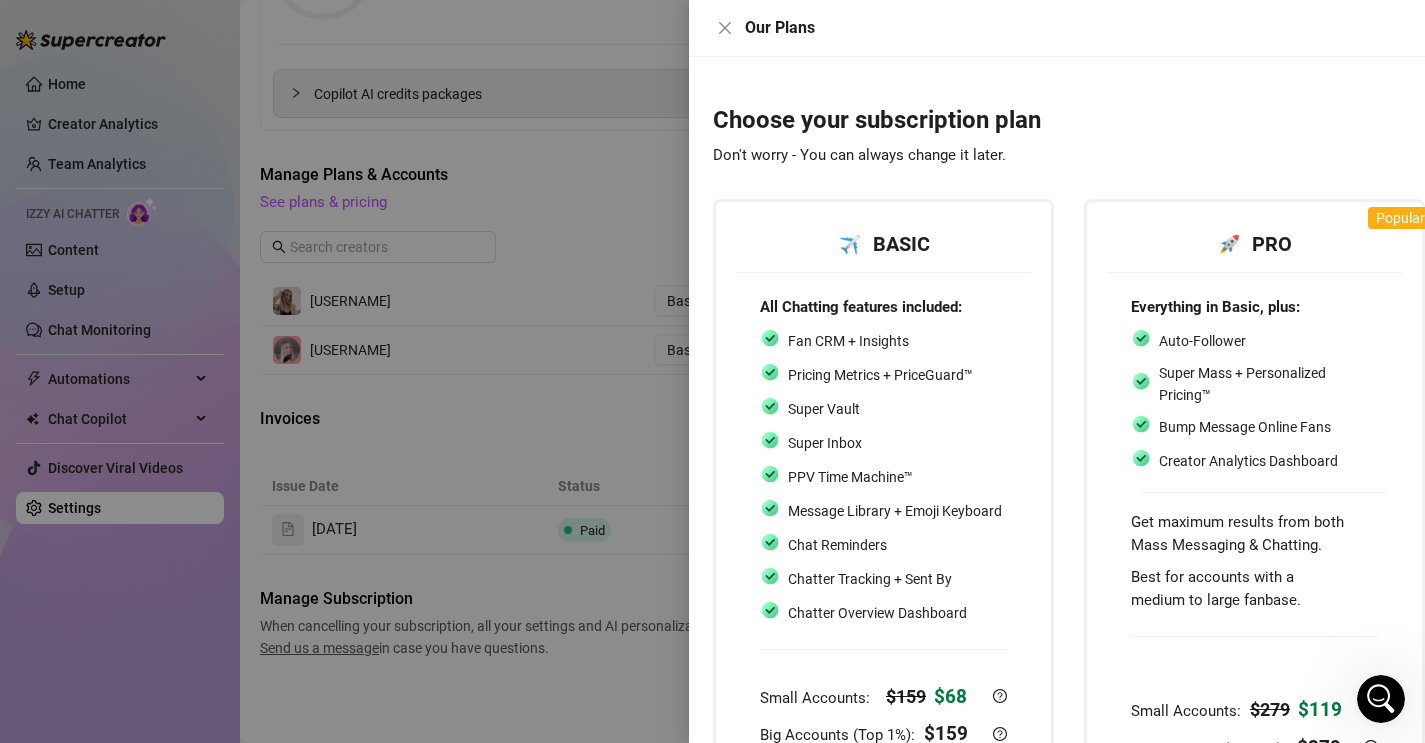 scroll, scrollTop: 125, scrollLeft: 0, axis: vertical 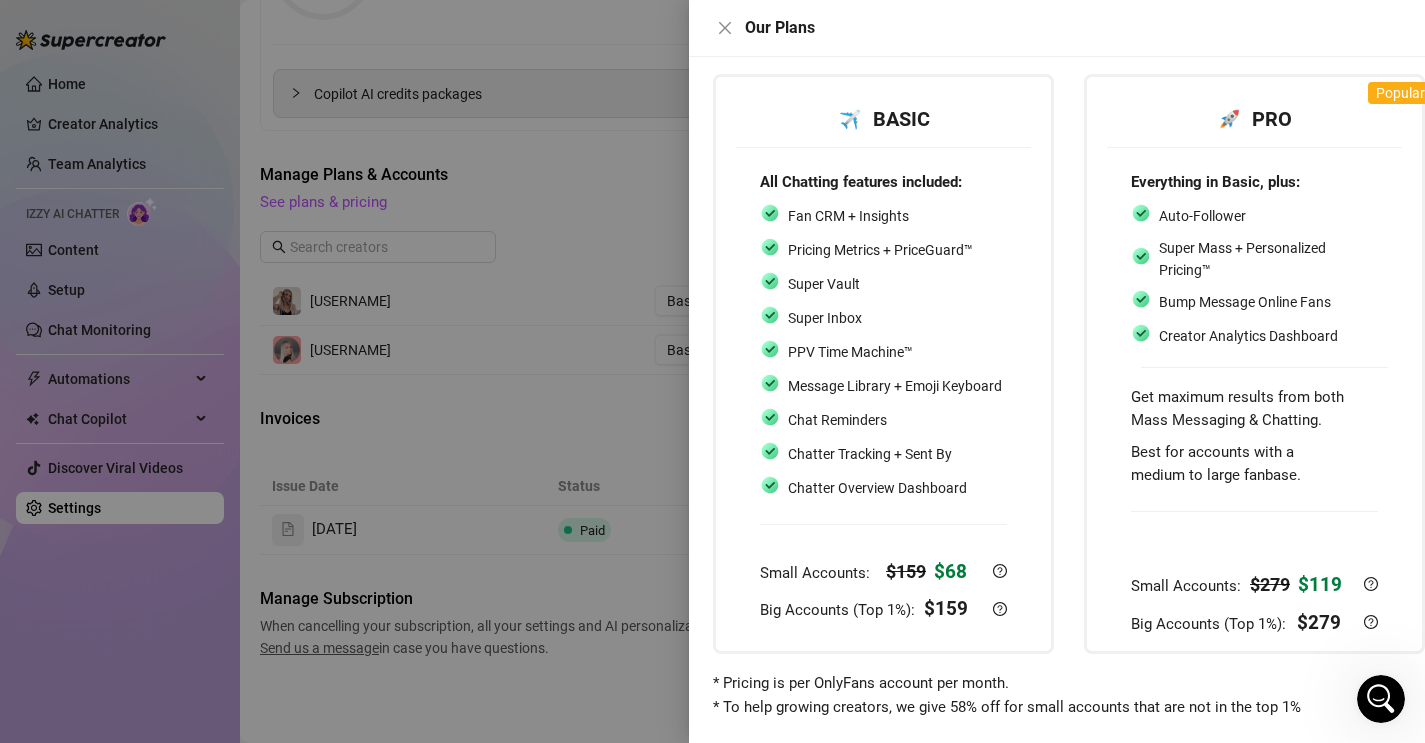 click at bounding box center (712, 371) 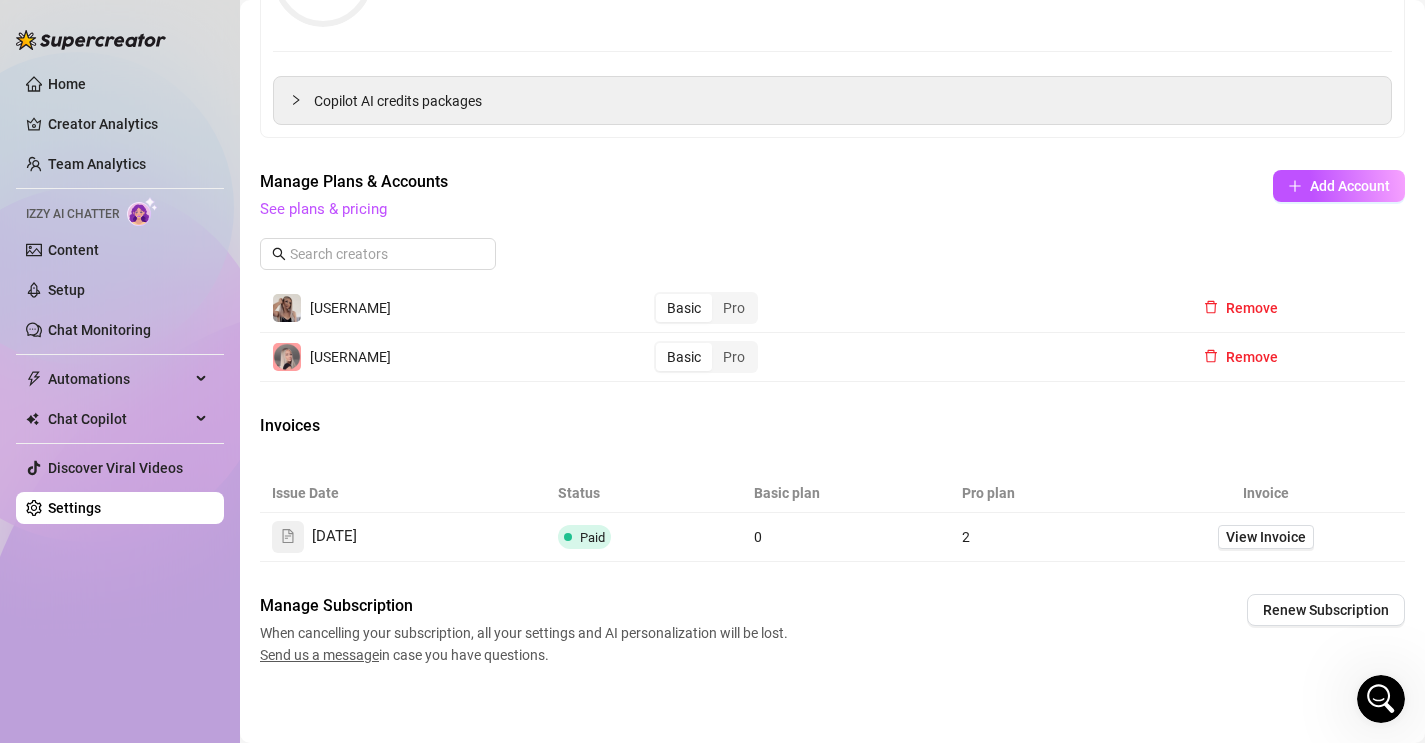 scroll, scrollTop: 371, scrollLeft: 0, axis: vertical 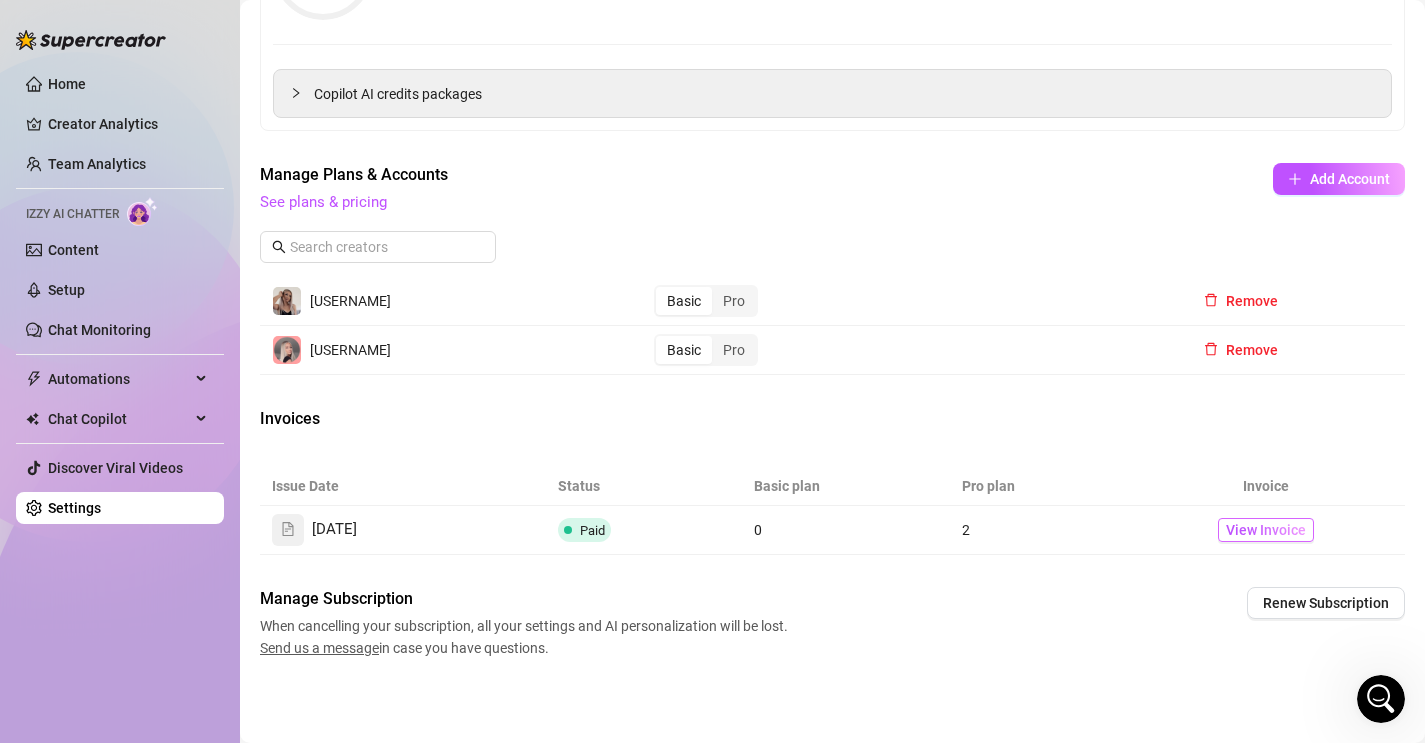 click on "View Invoice" at bounding box center (1266, 530) 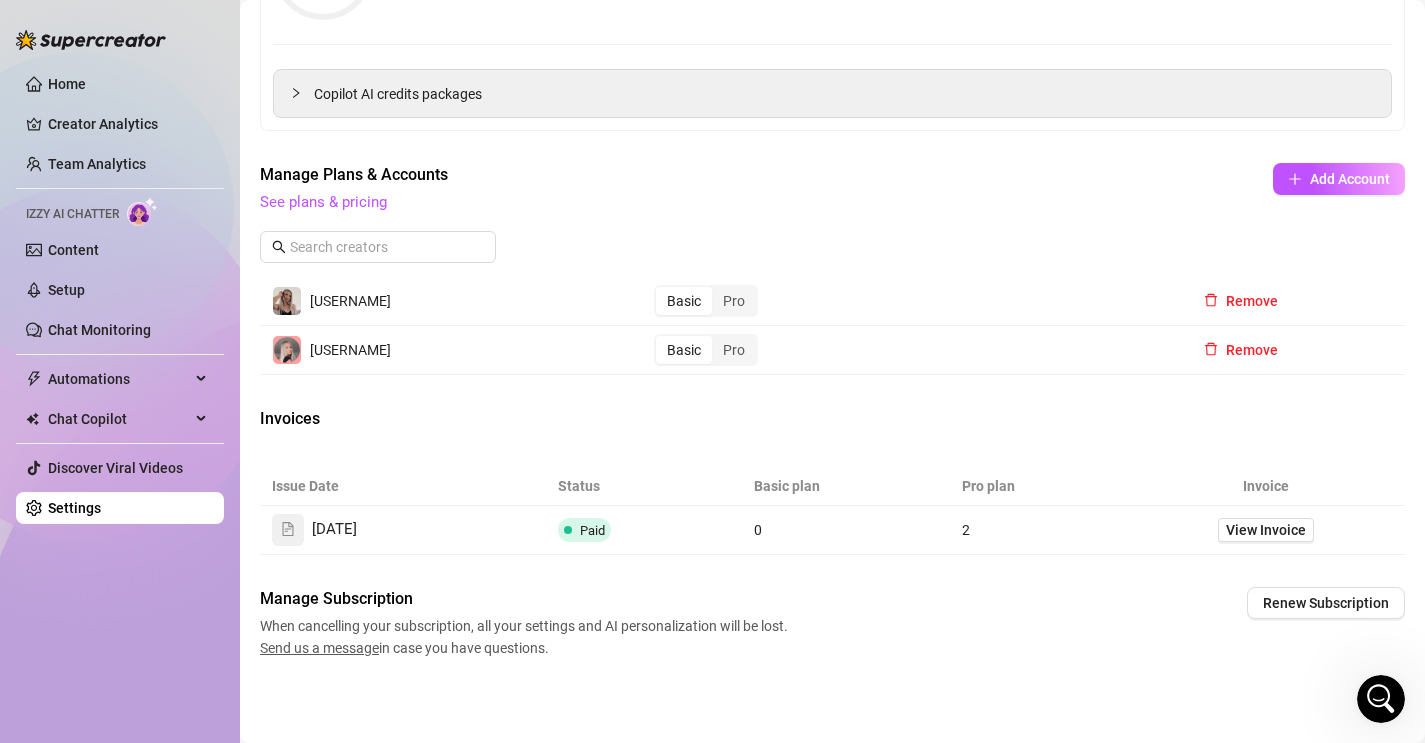 scroll, scrollTop: 0, scrollLeft: 0, axis: both 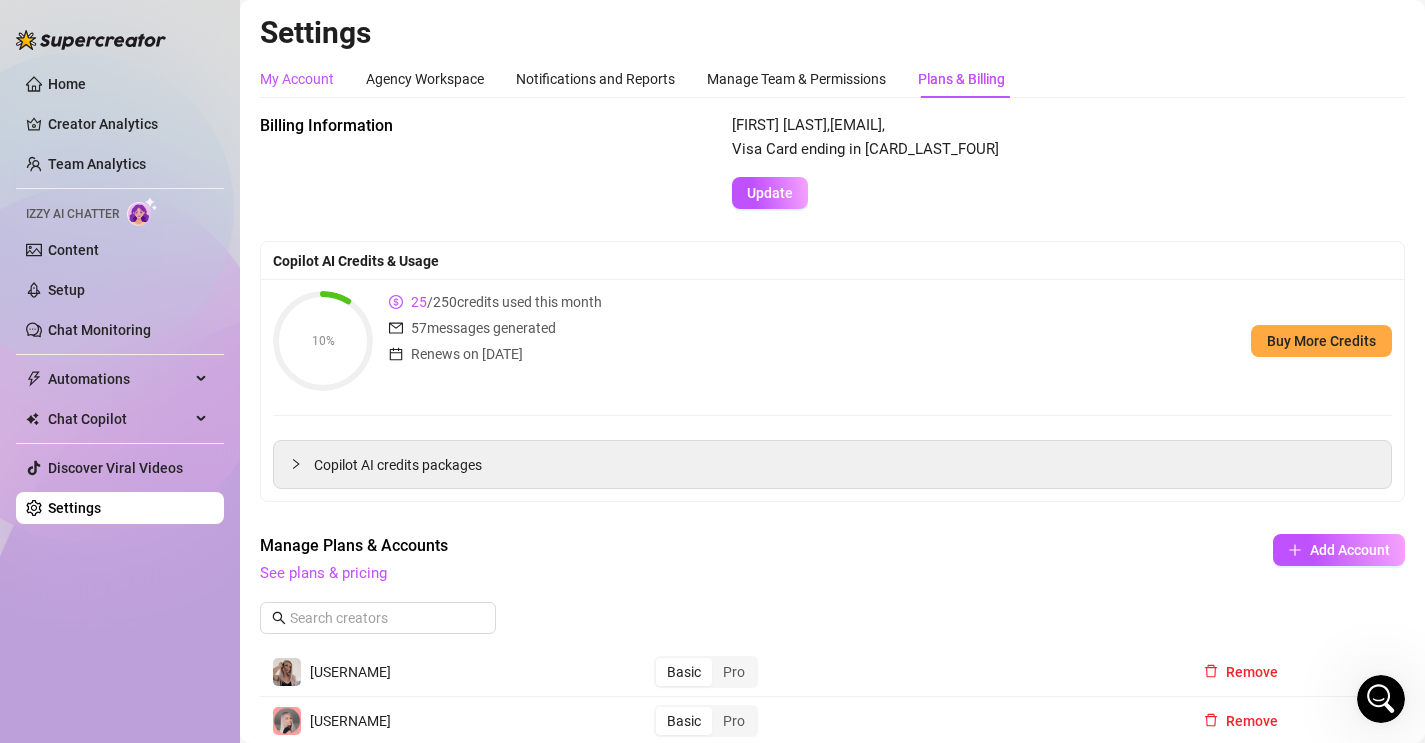 drag, startPoint x: 295, startPoint y: 78, endPoint x: 308, endPoint y: 80, distance: 13.152946 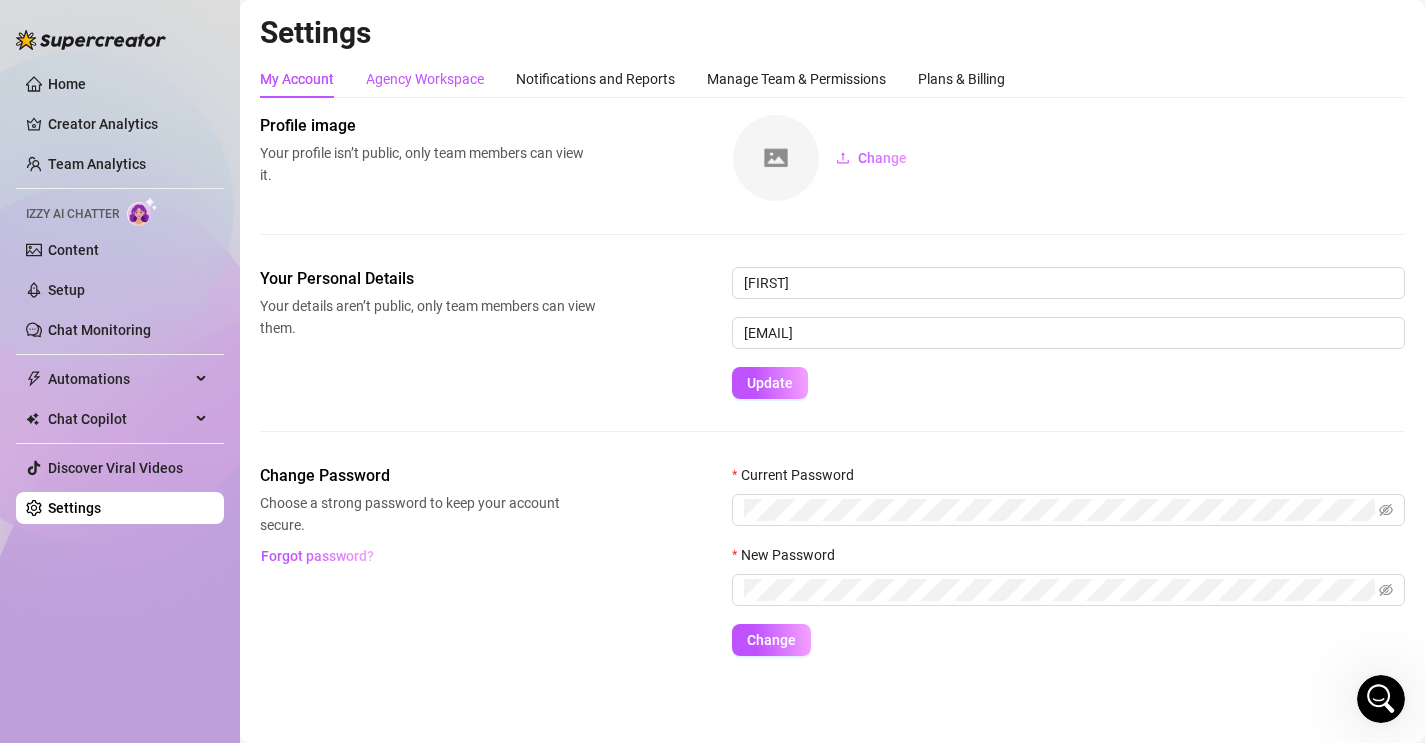 click on "Agency Workspace" at bounding box center (425, 79) 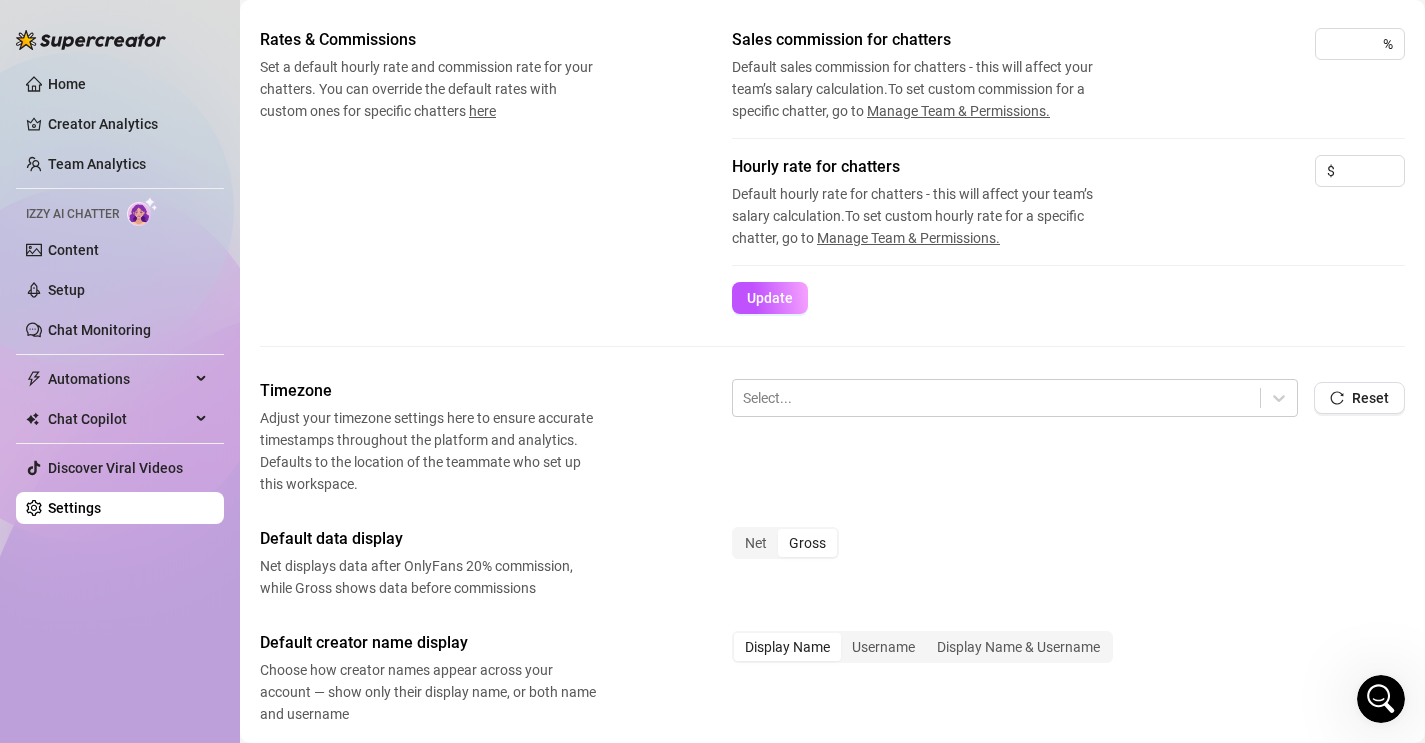 scroll, scrollTop: 0, scrollLeft: 0, axis: both 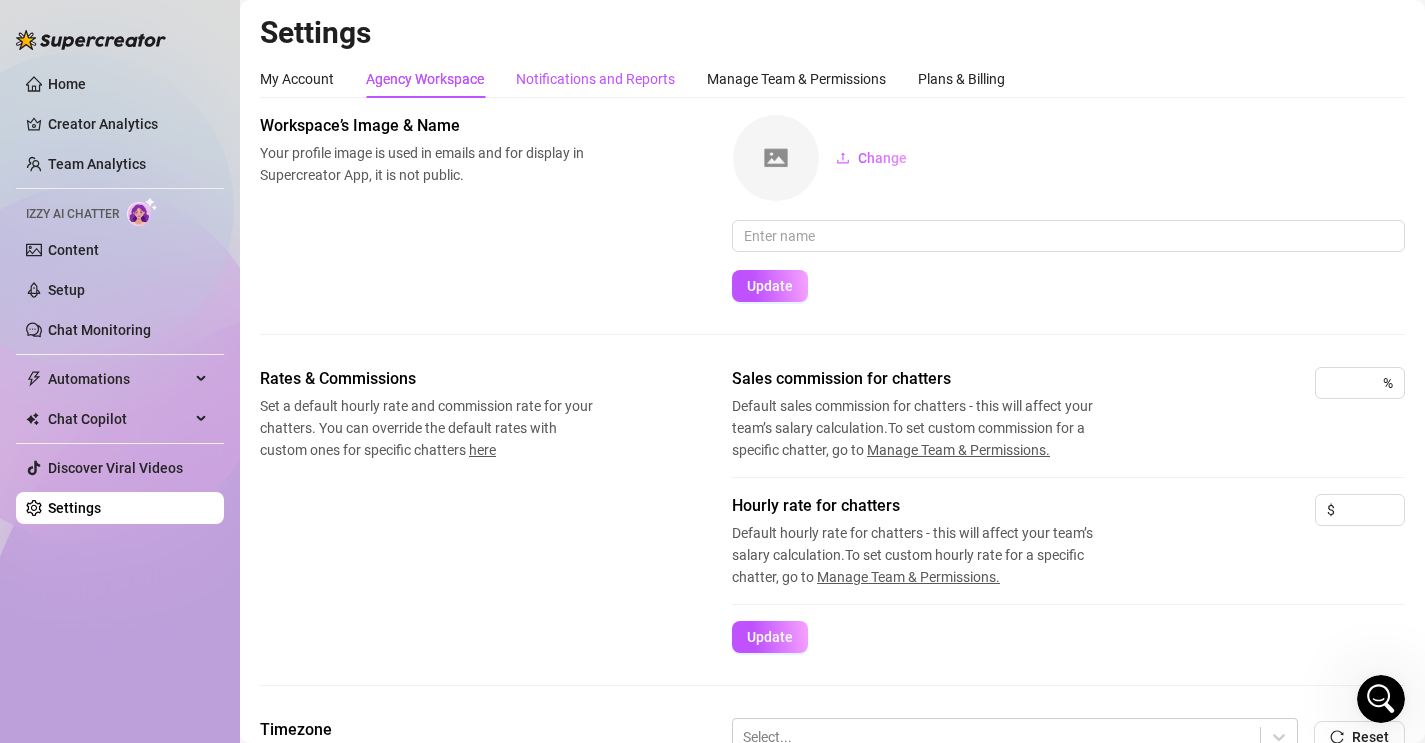 click on "Notifications and Reports" at bounding box center [595, 79] 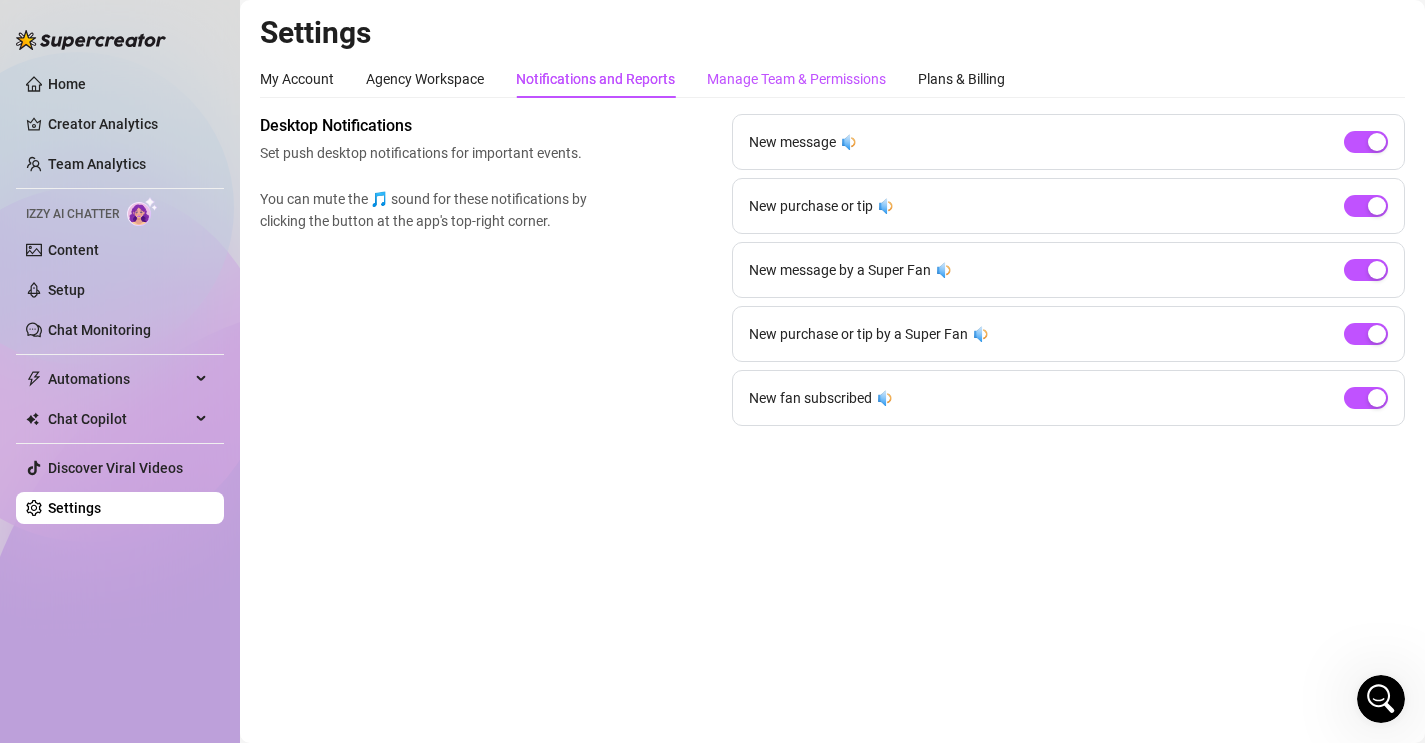 click on "Manage Team & Permissions" at bounding box center (796, 79) 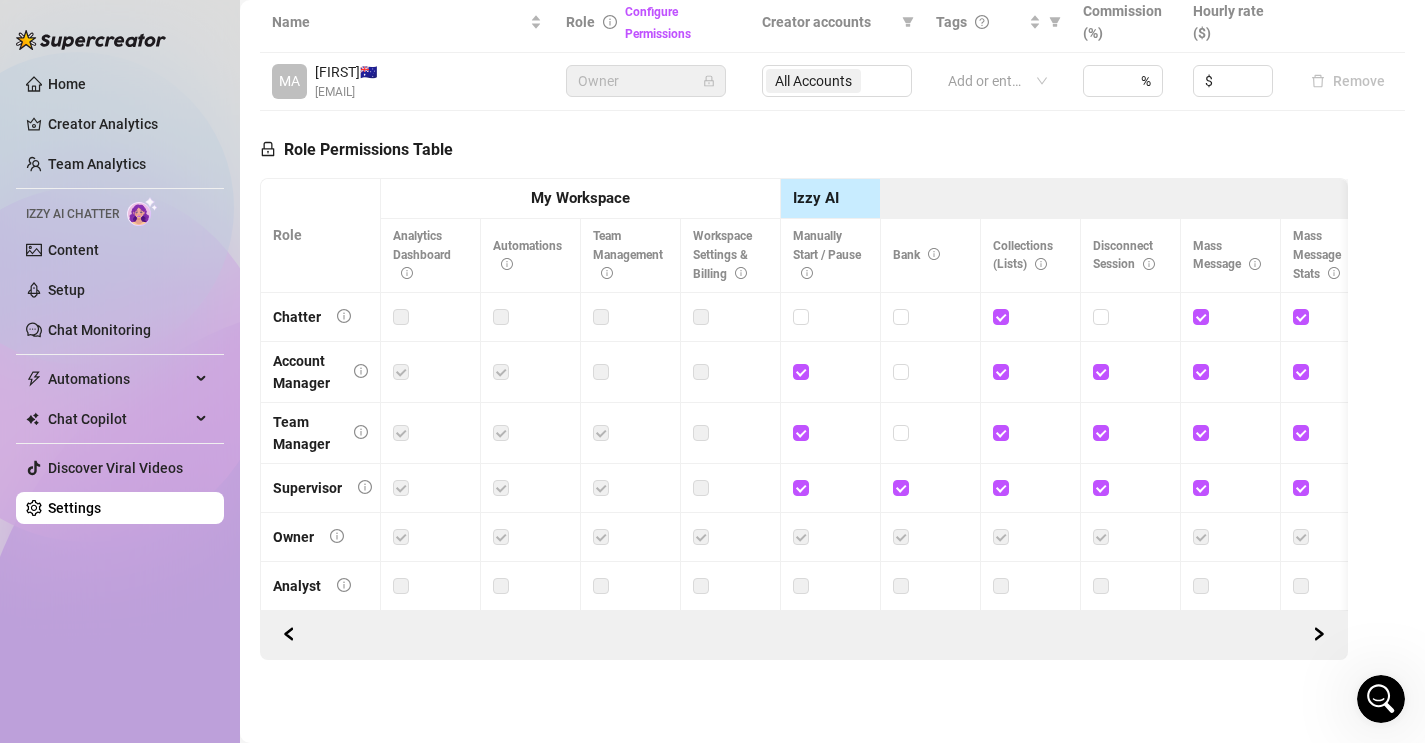 scroll, scrollTop: 0, scrollLeft: 0, axis: both 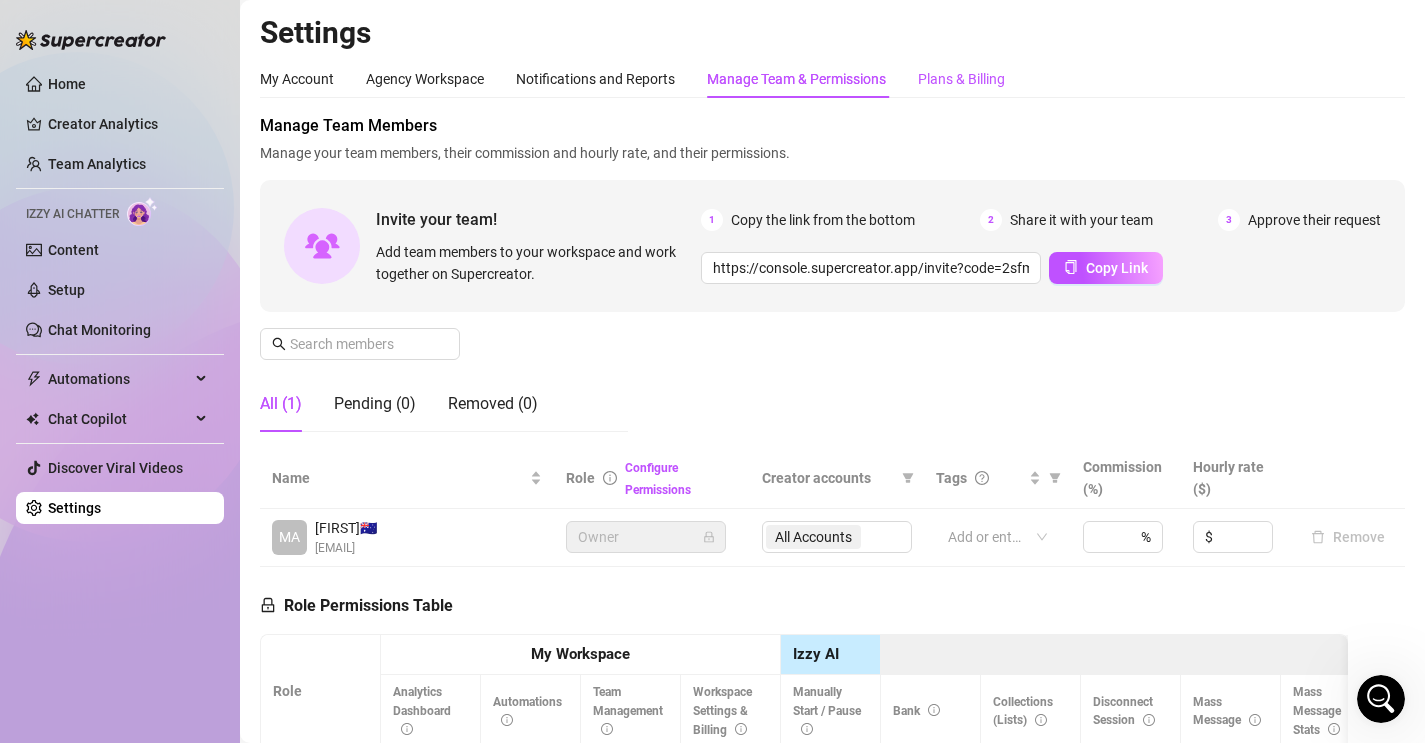 click on "Plans & Billing" at bounding box center [961, 79] 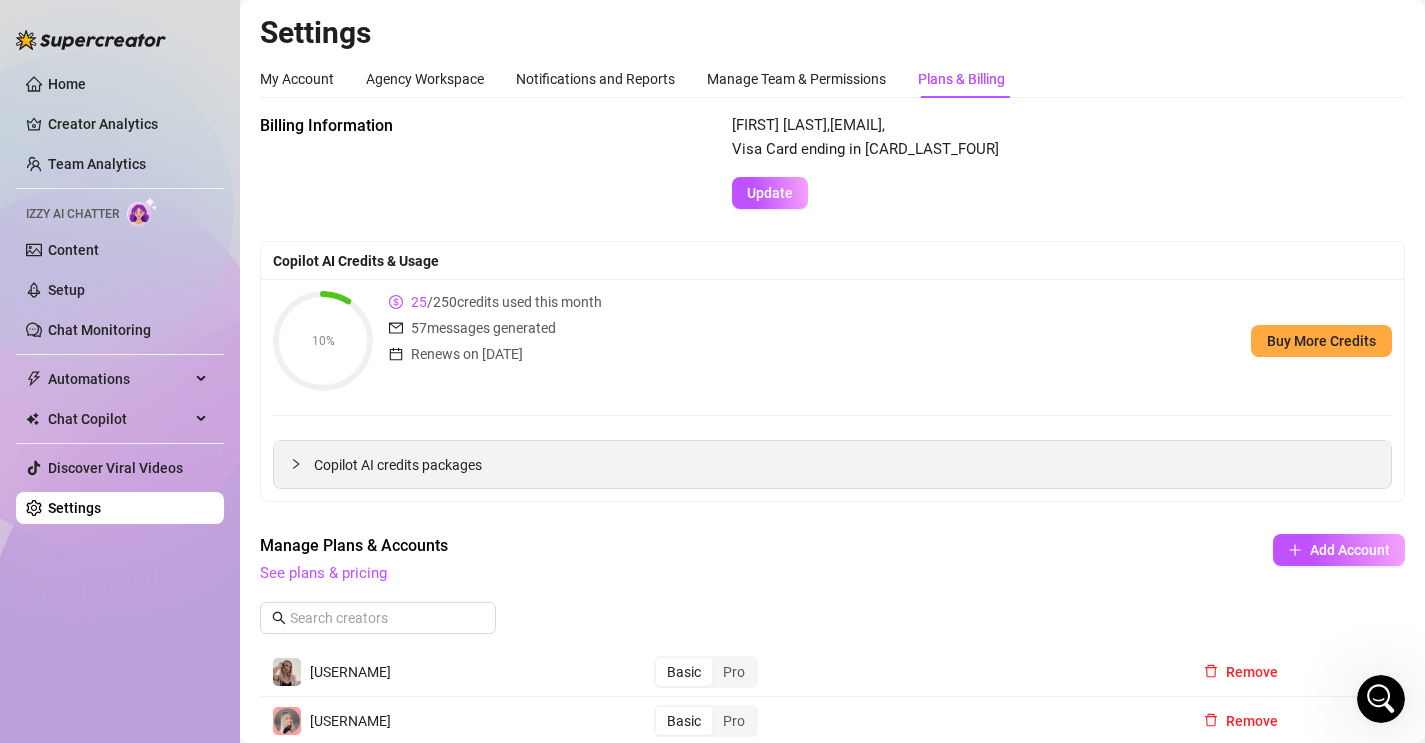 click on "Copilot AI credits packages" at bounding box center [844, 465] 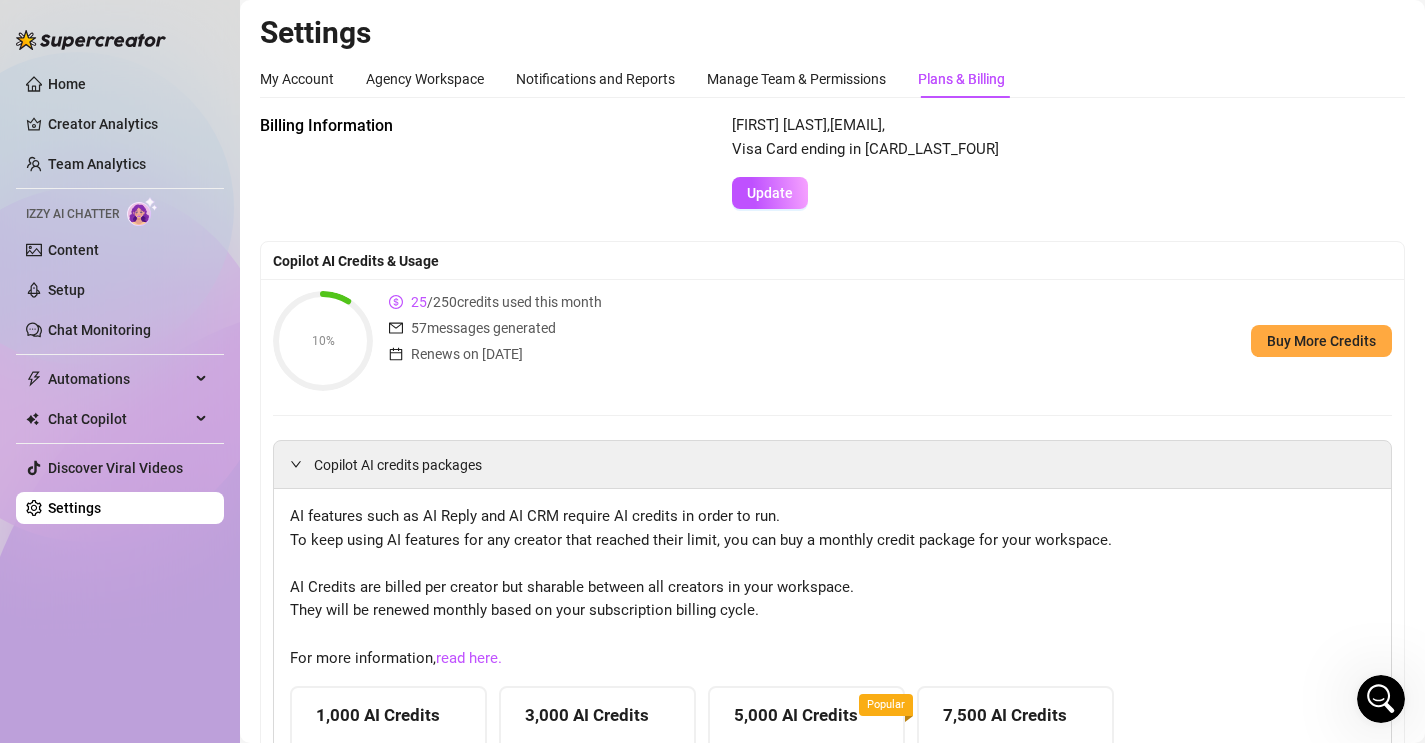 click on "AI features such as AI Reply and AI CRM require AI credits in order to run. To keep using AI features for any creator that reached their limit, you can buy a monthly credit package for your workspace. AI Credits are billed per creator but sharable between all creators in your workspace. They will be renewed monthly based on your subscription billing cycle. For more information,  read here. 1,000 AI Credits  $ 19 per creator, per month 3,000 AI Credits $ 57  $ 48 Save  15 % per creator, per month 5,000 AI Credits $ 94  $ 70 Save  25 % per creator, per month Popular 7,500 AI Credits $ 140  $ 98 Save  30 % per creator, per month" at bounding box center [832, 676] 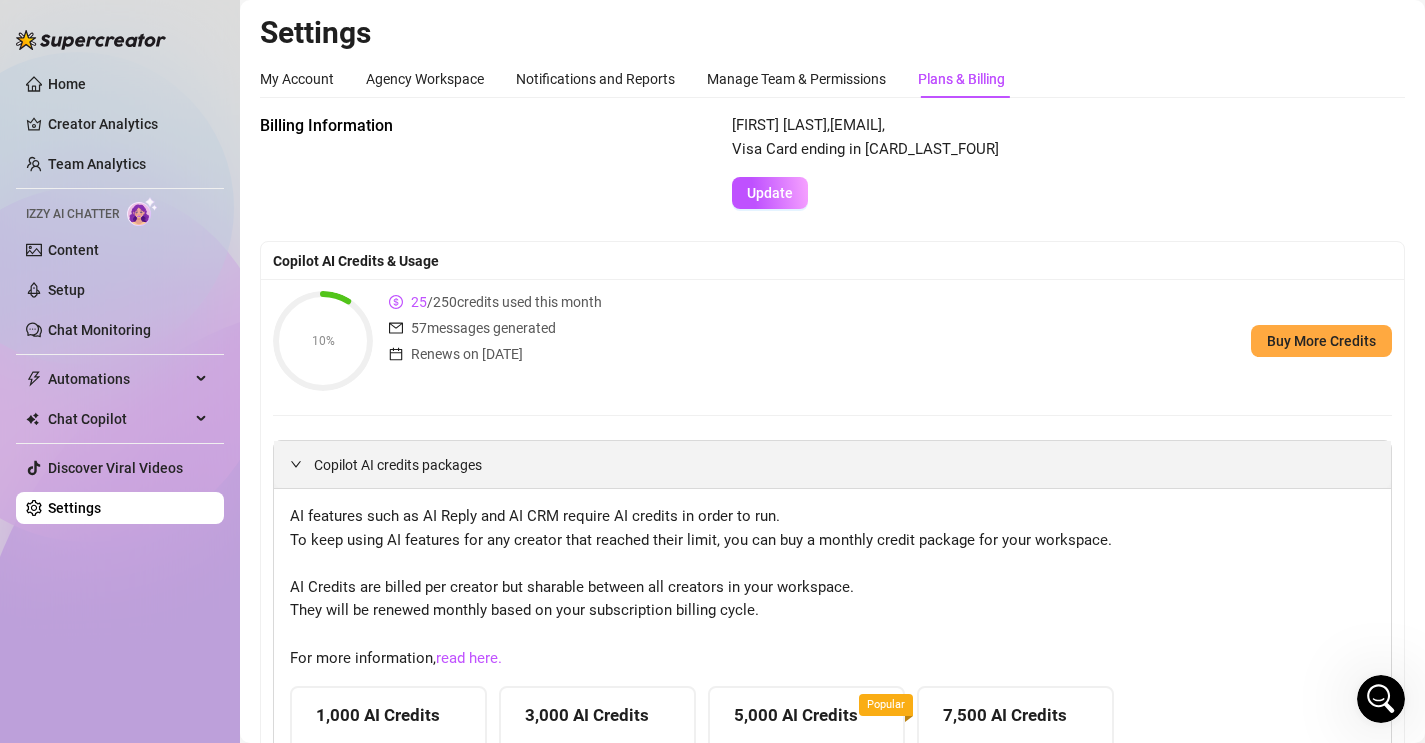 click on "Copilot AI credits packages" at bounding box center (844, 465) 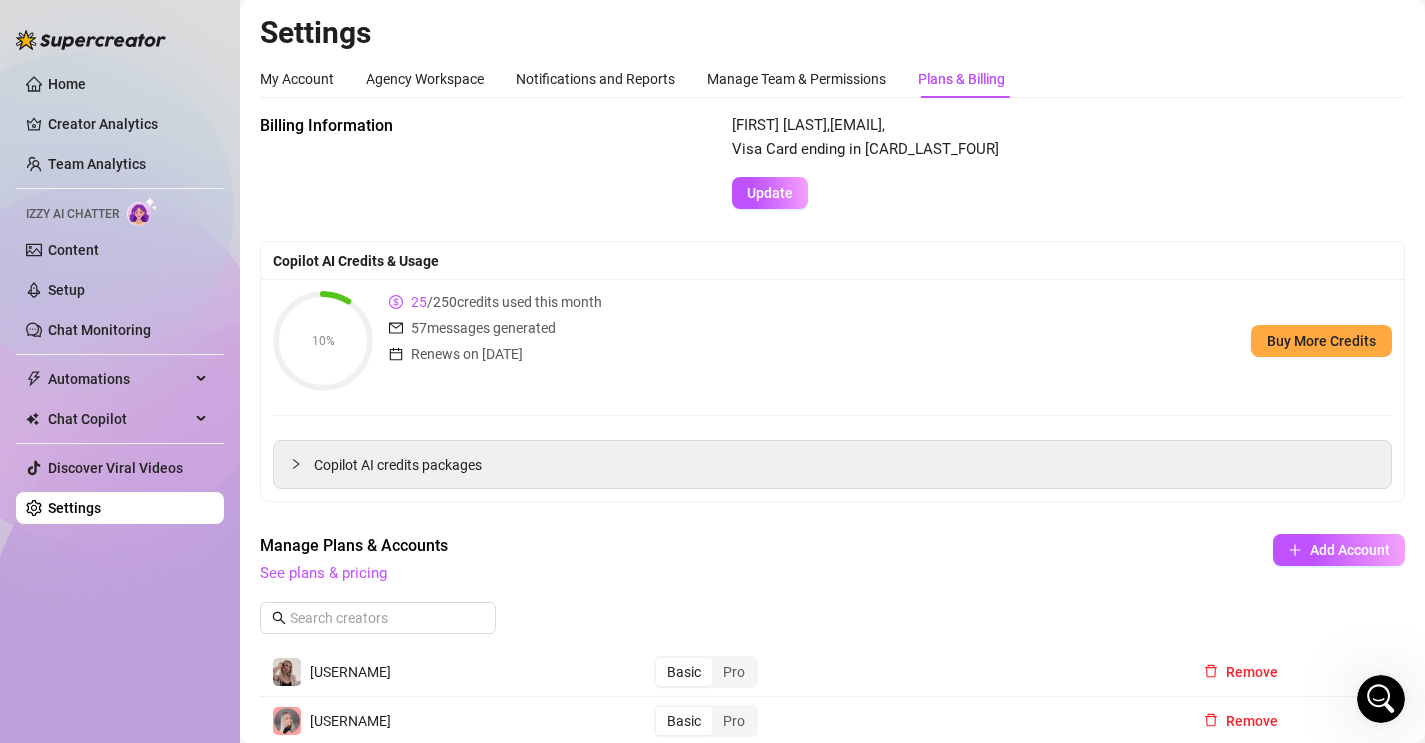 click on "57  messages generated" at bounding box center [483, 328] 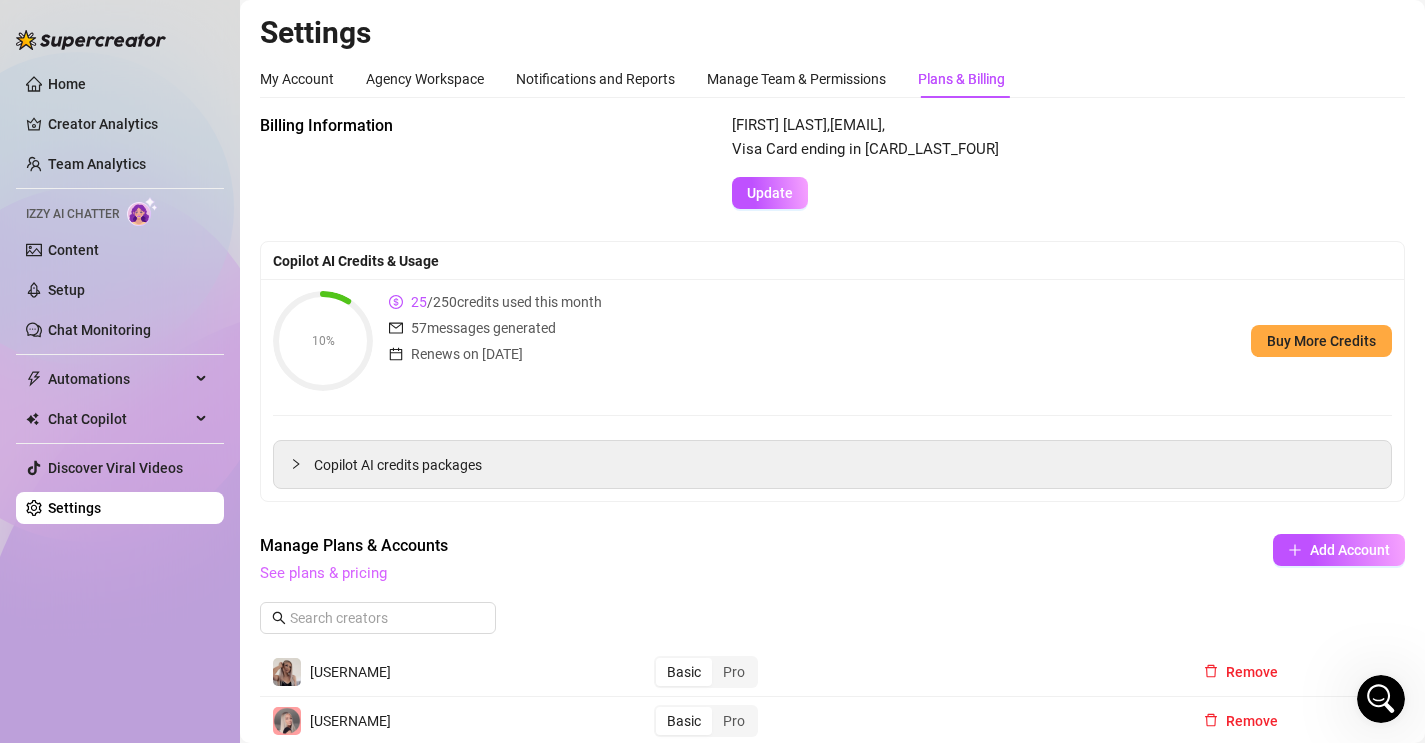 click on "See plans & pricing" at bounding box center (323, 573) 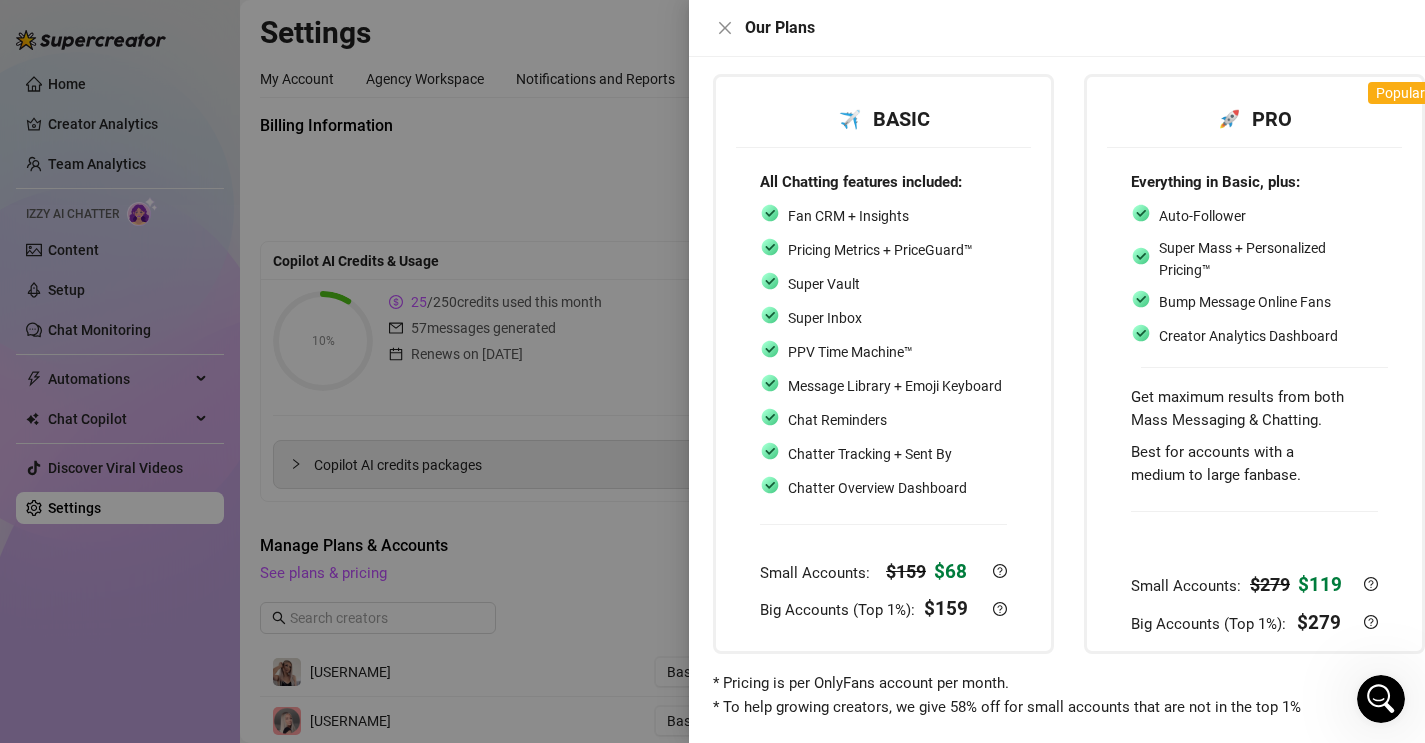click at bounding box center [883, 529] 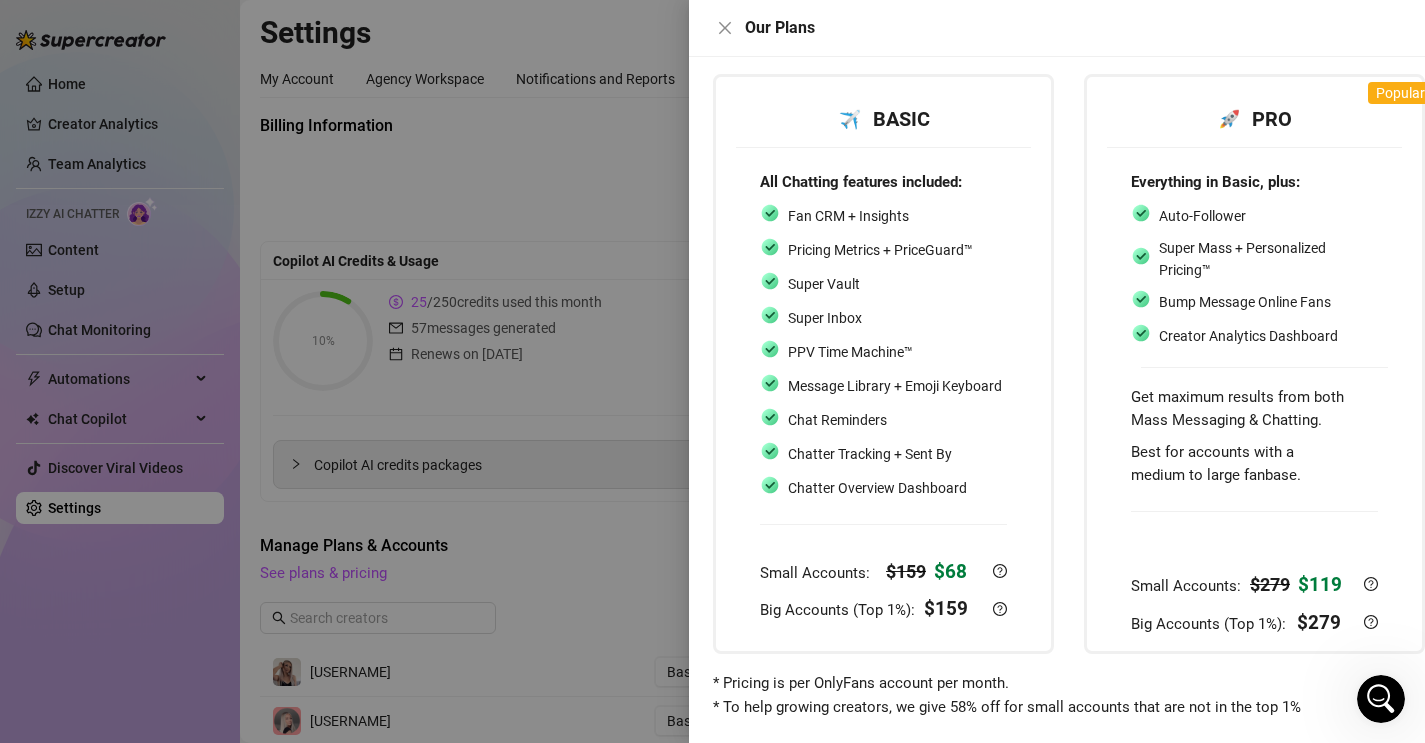 click at bounding box center [712, 371] 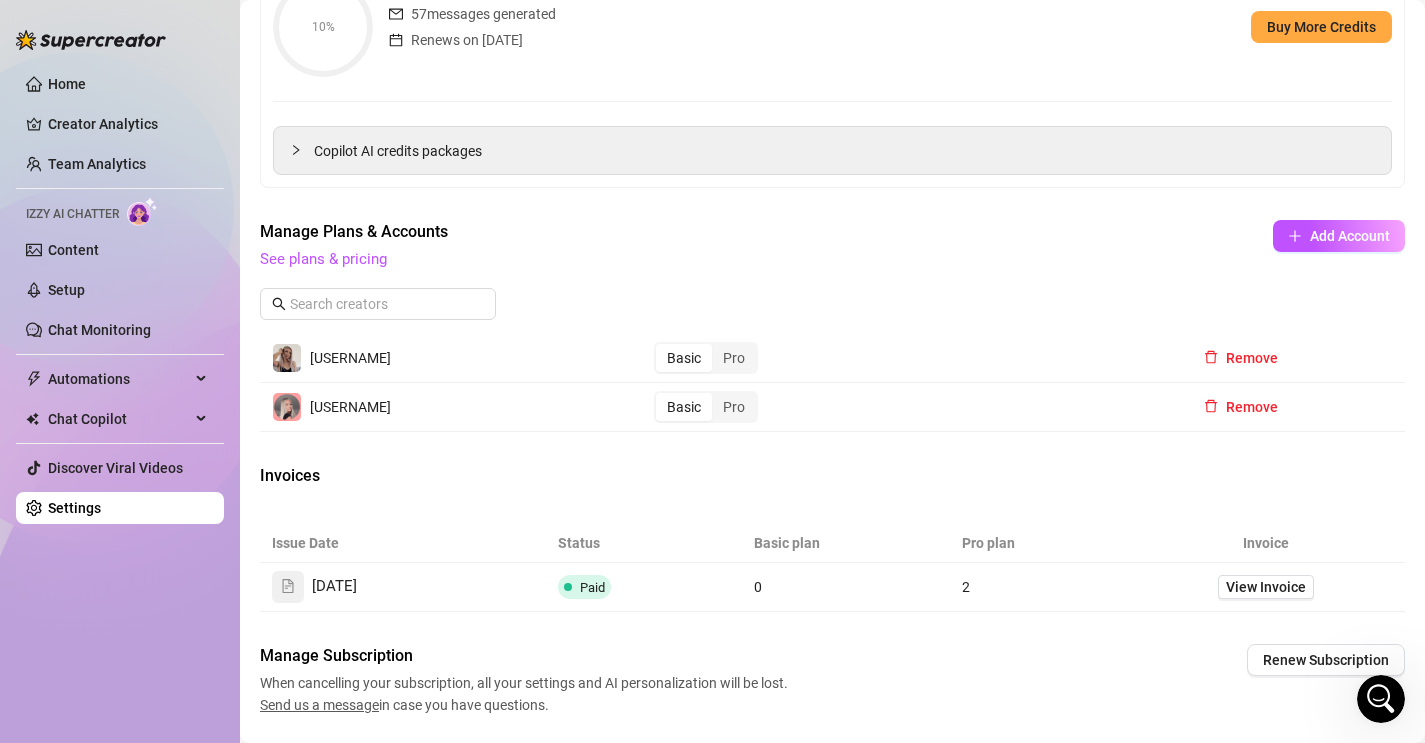 scroll, scrollTop: 319, scrollLeft: 0, axis: vertical 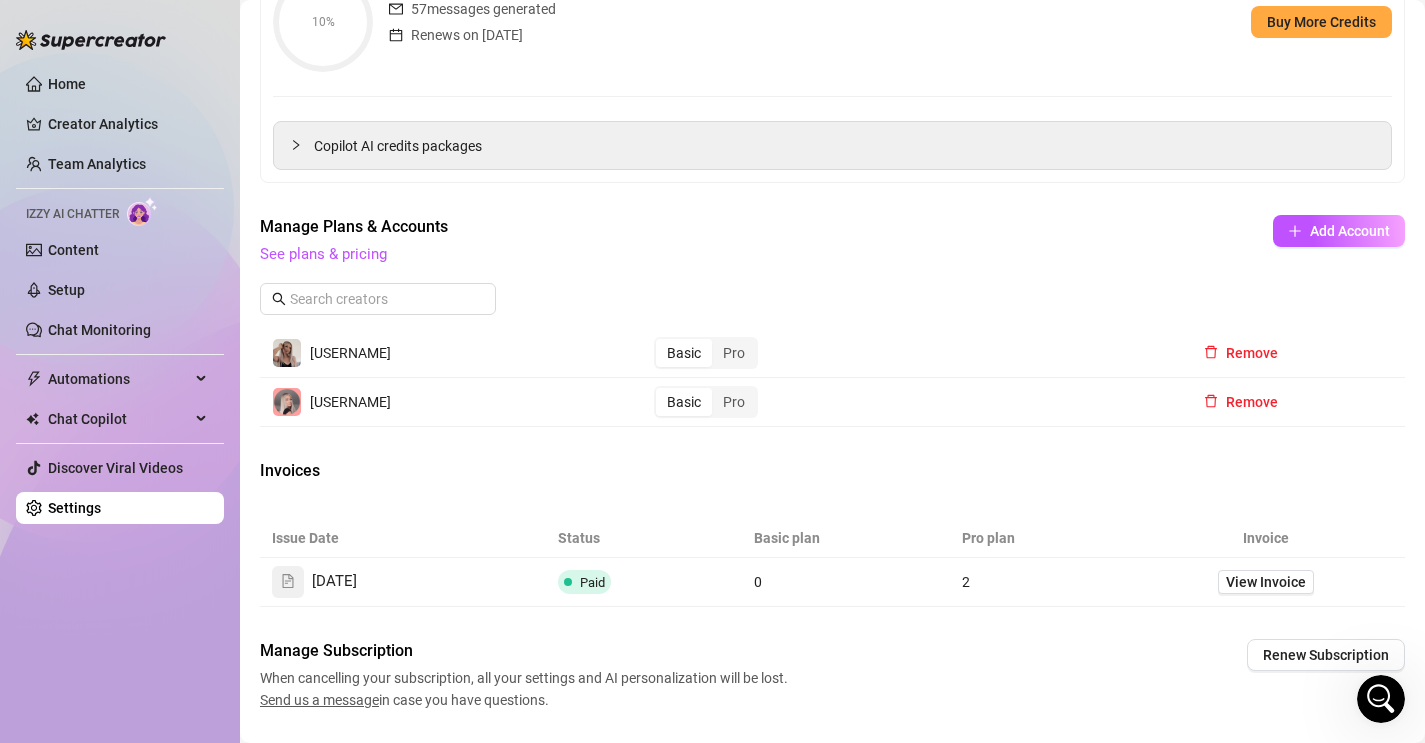 click on "Send us a message" at bounding box center (319, 700) 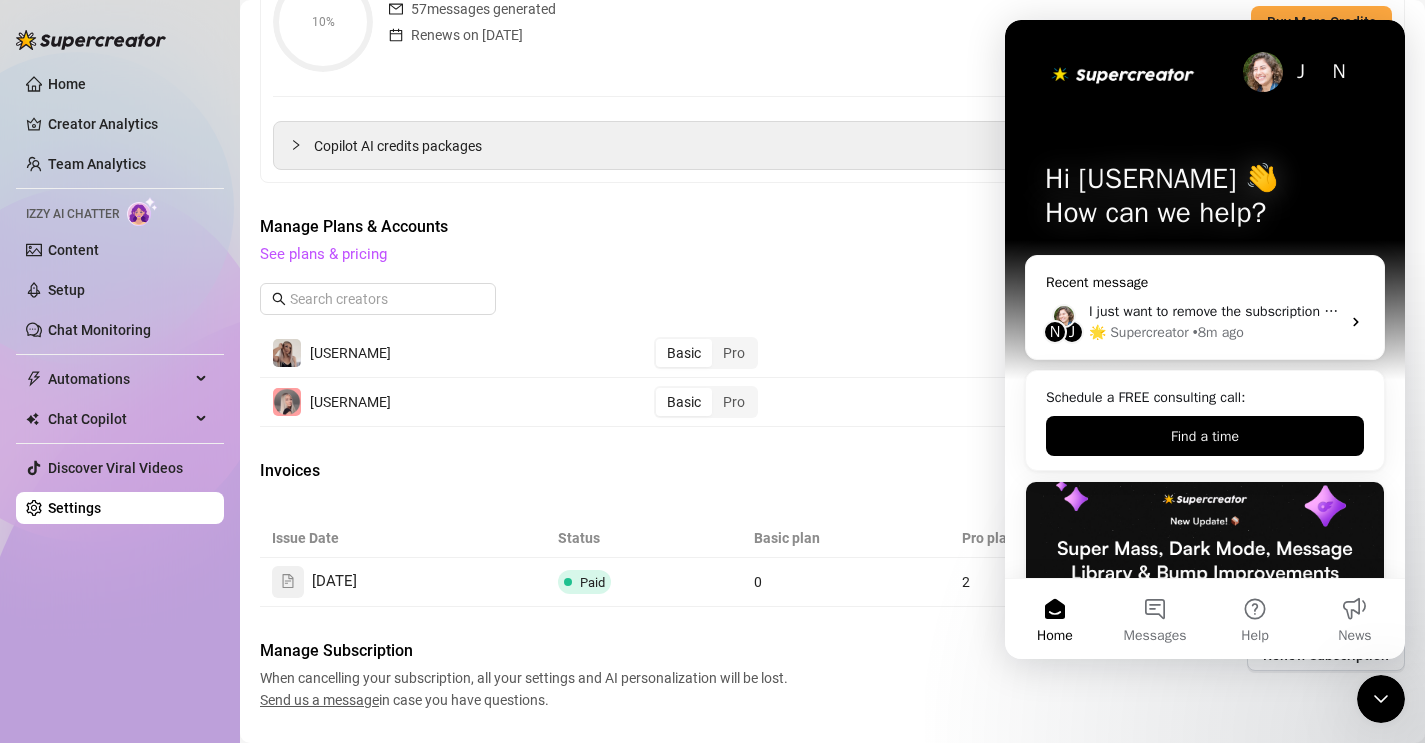 click 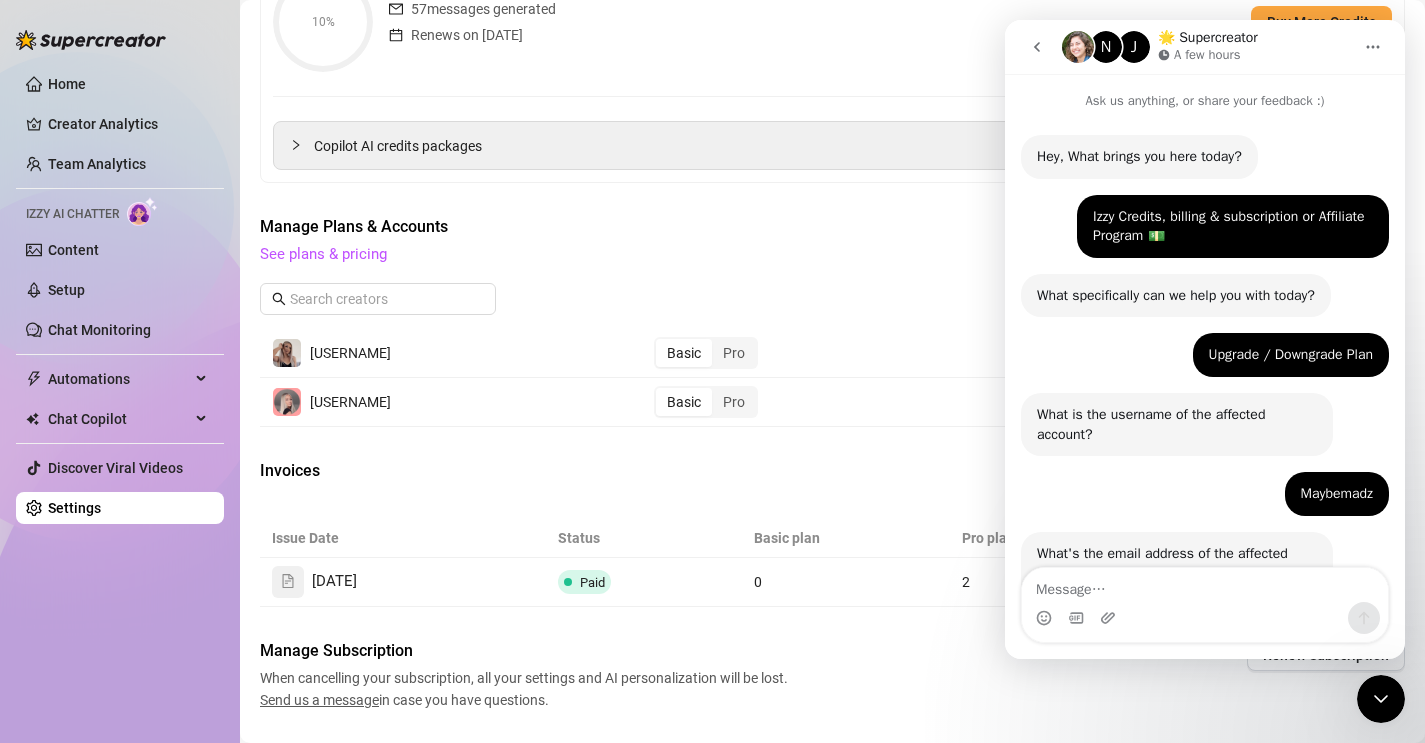 scroll, scrollTop: 561, scrollLeft: 0, axis: vertical 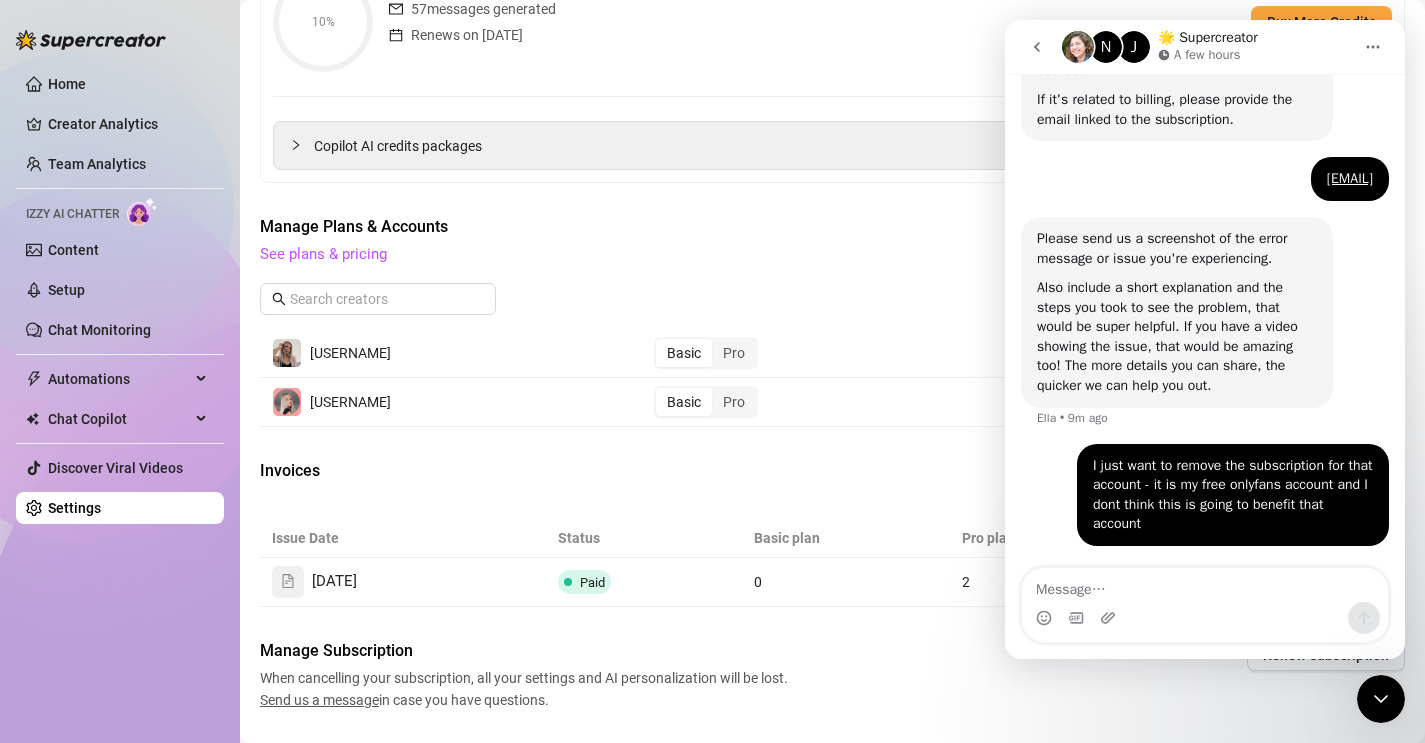 click at bounding box center (1205, 585) 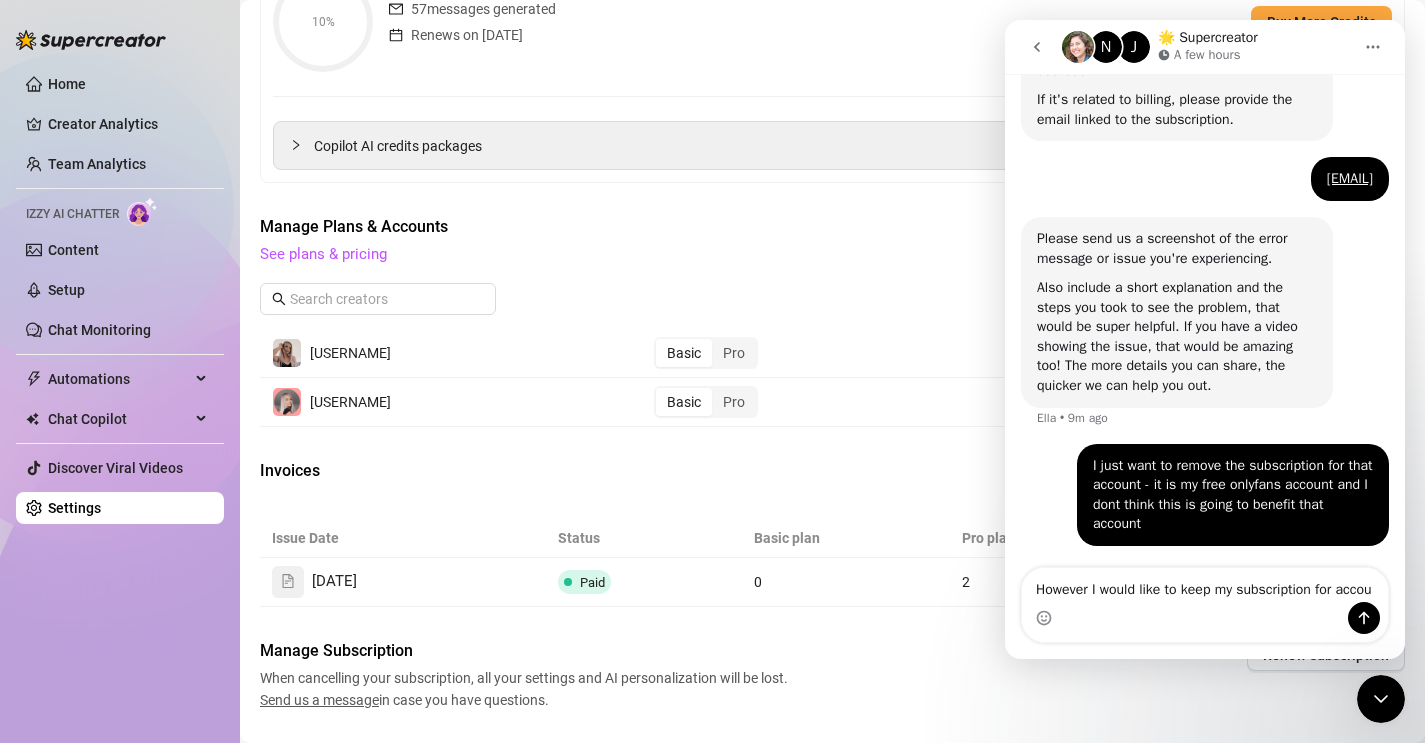 scroll, scrollTop: 581, scrollLeft: 0, axis: vertical 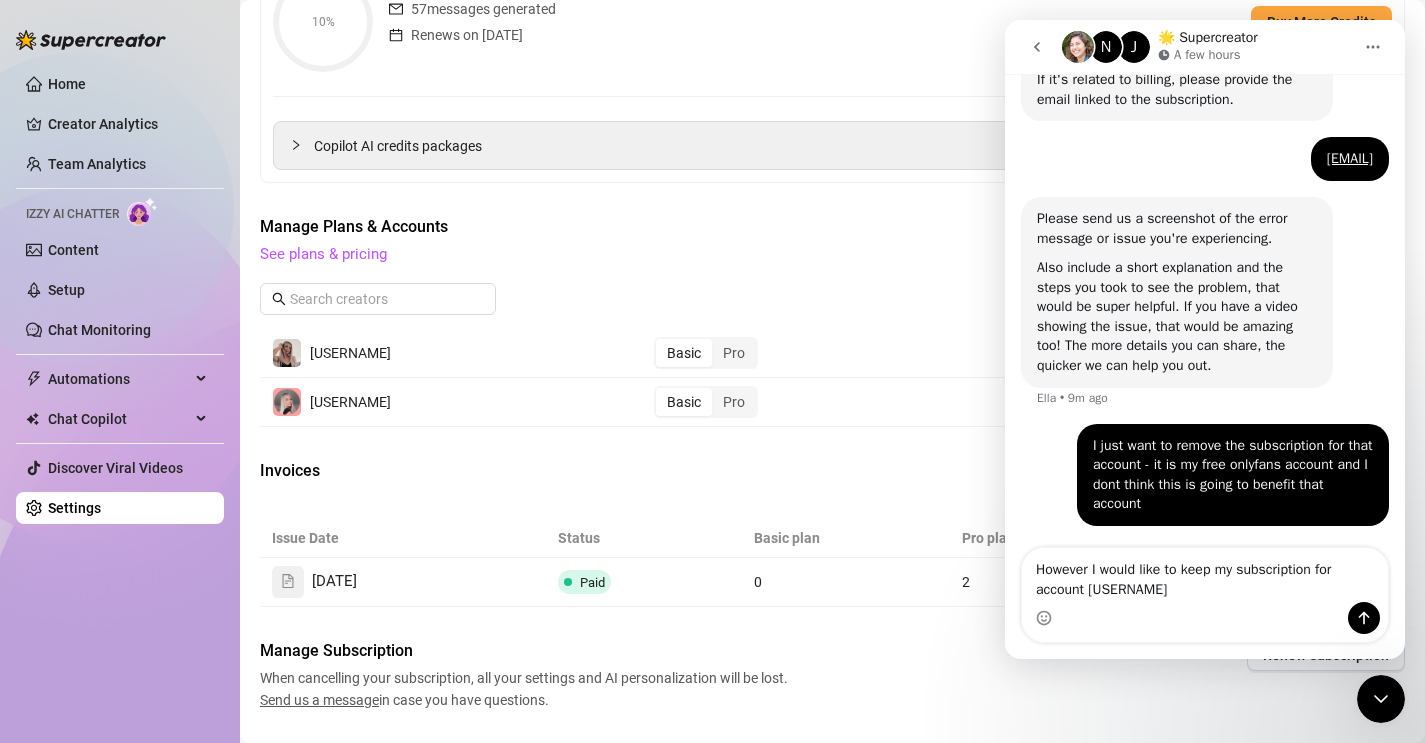 type on "However I would like to keep my subscription for account callmemads" 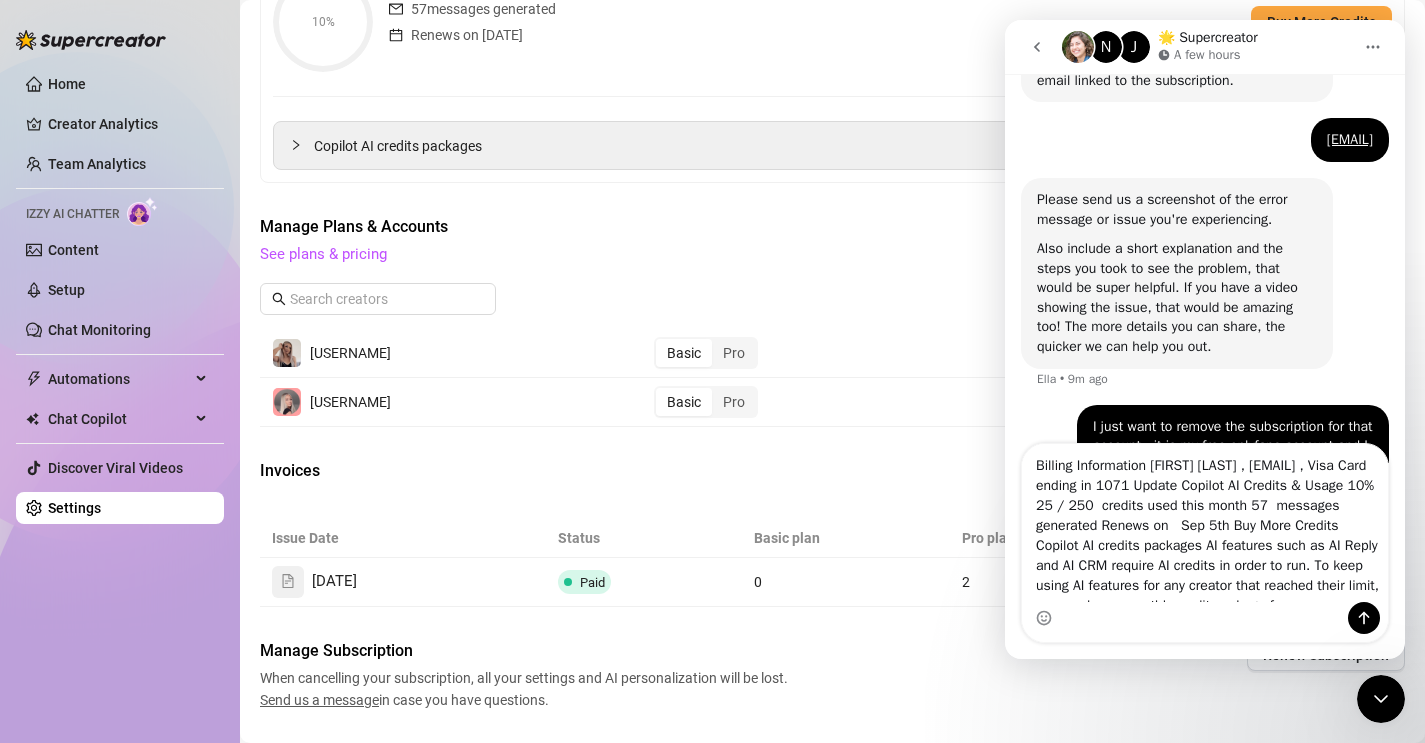 type 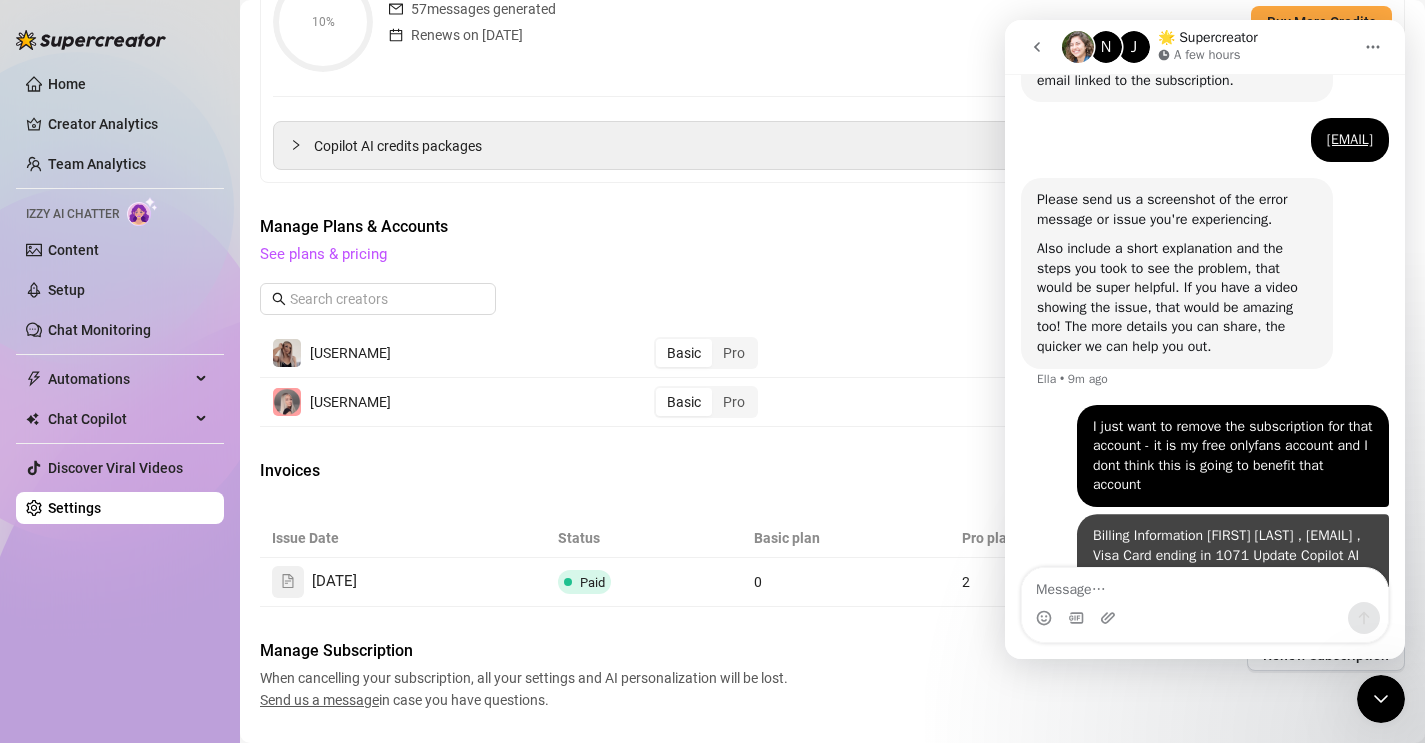 scroll, scrollTop: 627, scrollLeft: 0, axis: vertical 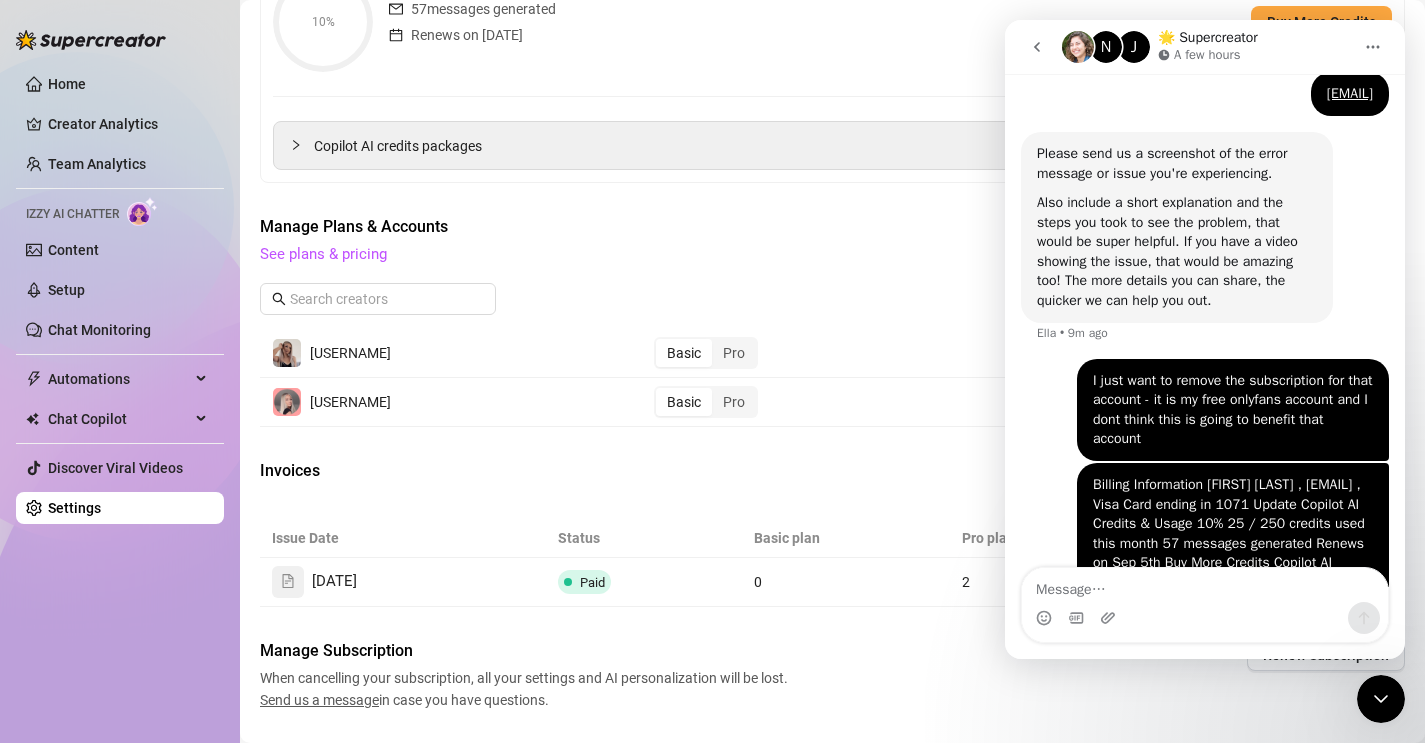 click on "Invoices" at bounding box center [832, 473] 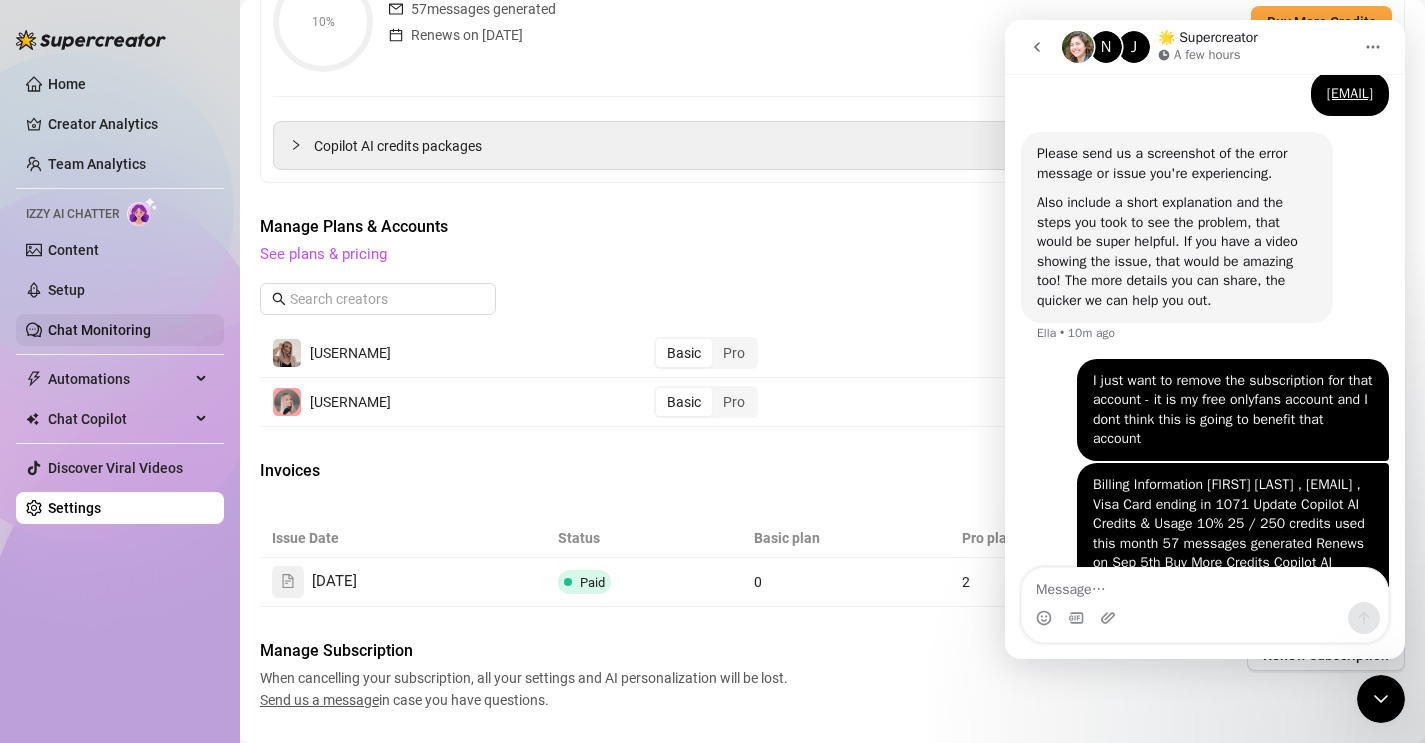 click on "Chat Monitoring" at bounding box center (99, 330) 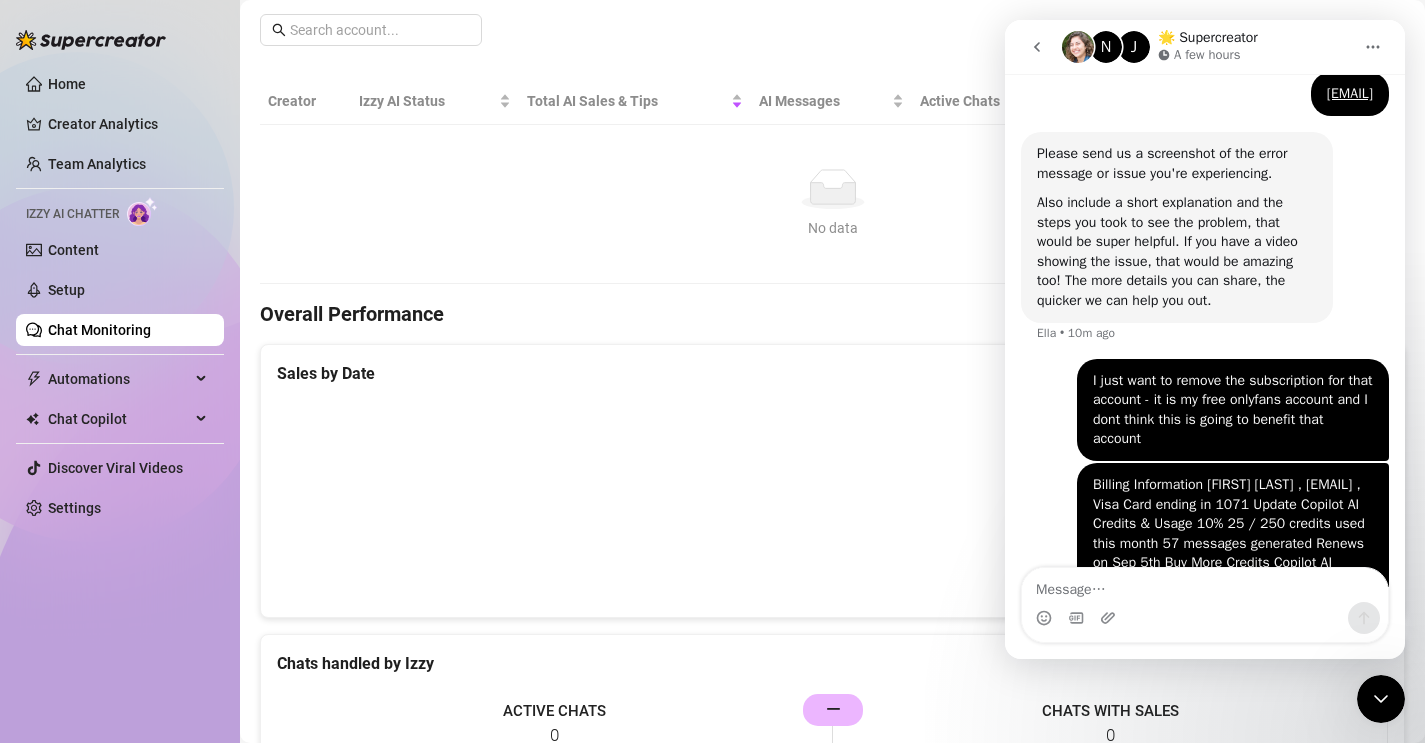 click at bounding box center [1381, 699] 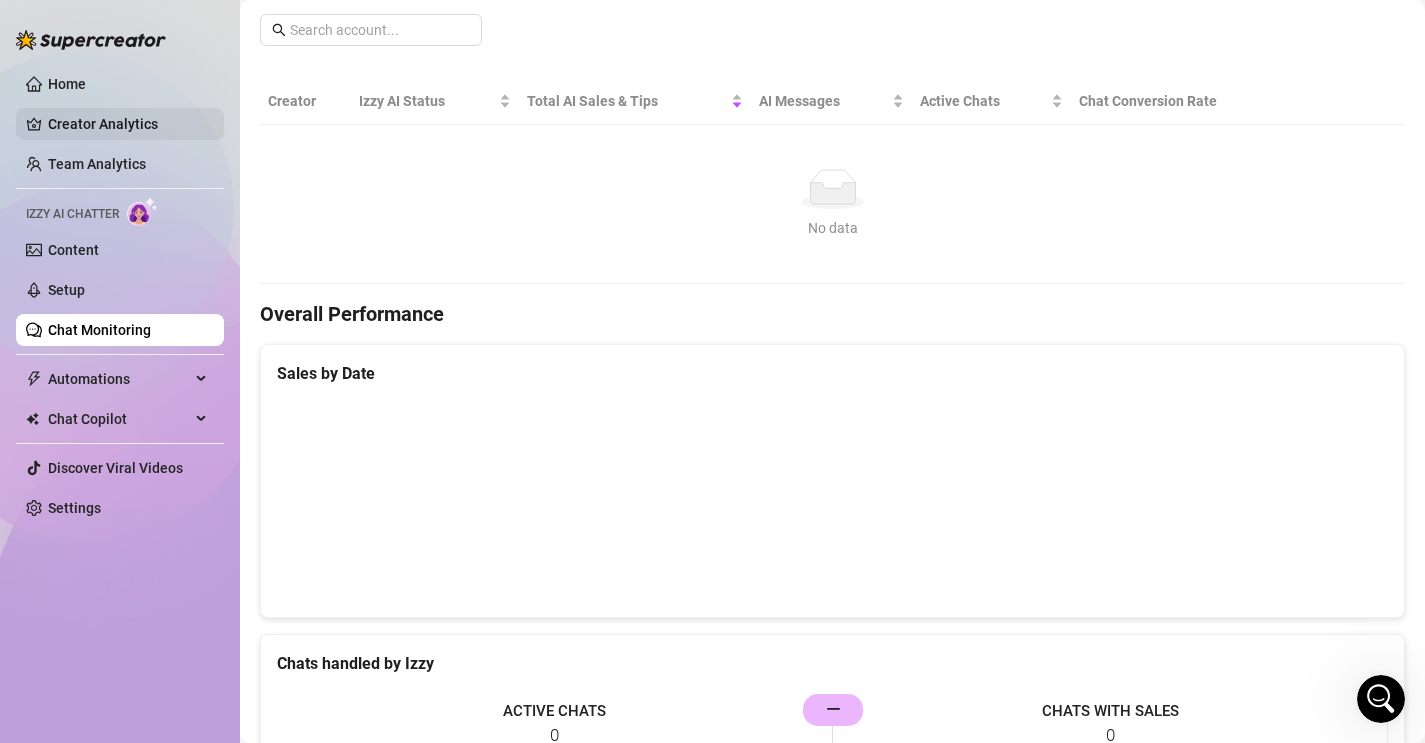 click on "Creator Analytics" at bounding box center (128, 124) 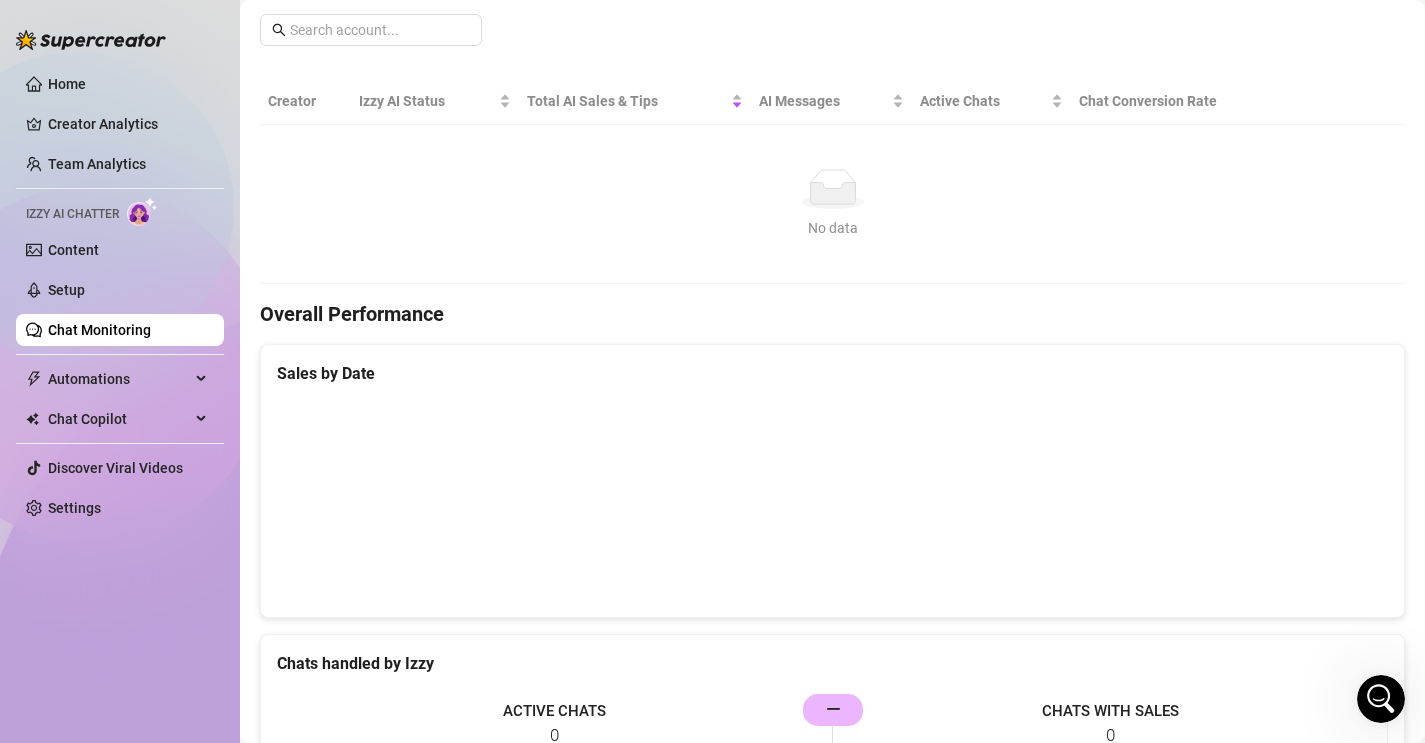 scroll, scrollTop: 0, scrollLeft: 0, axis: both 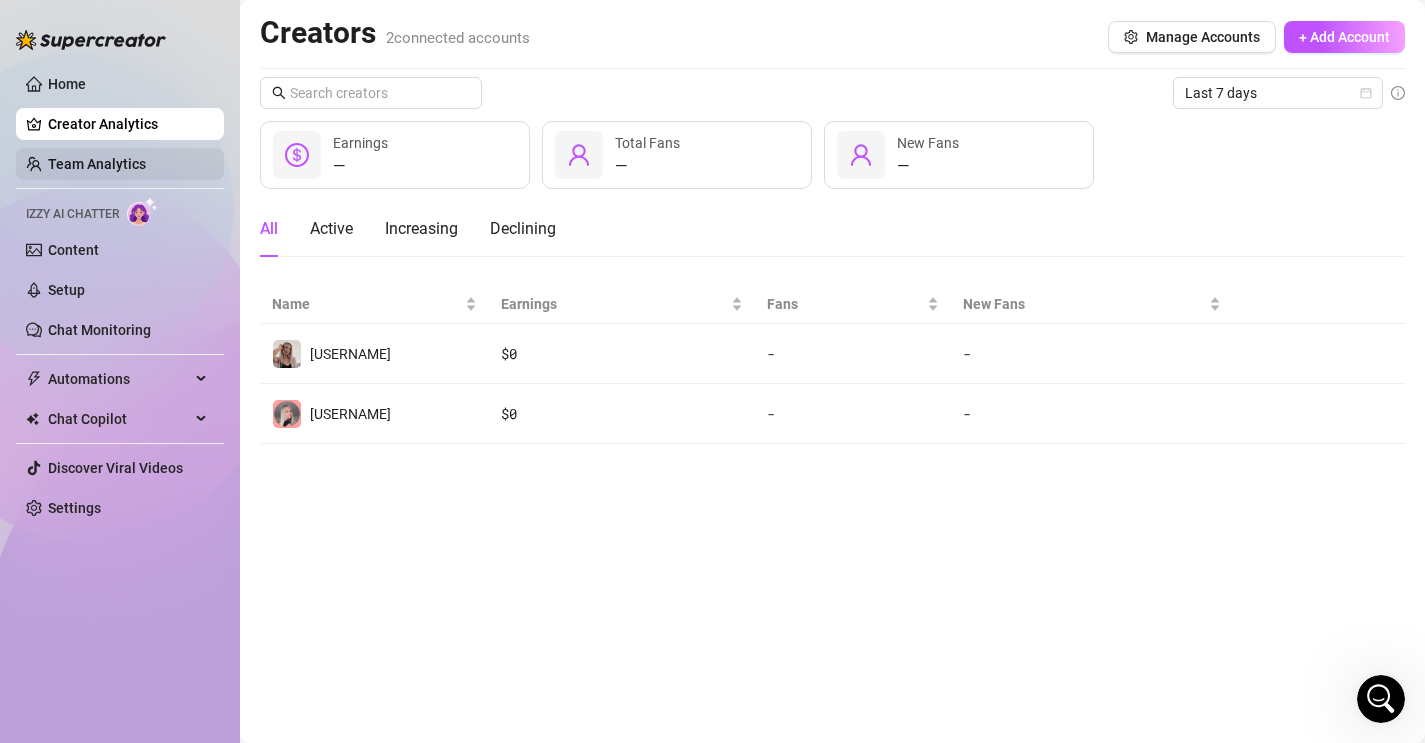 click on "Team Analytics" at bounding box center [97, 164] 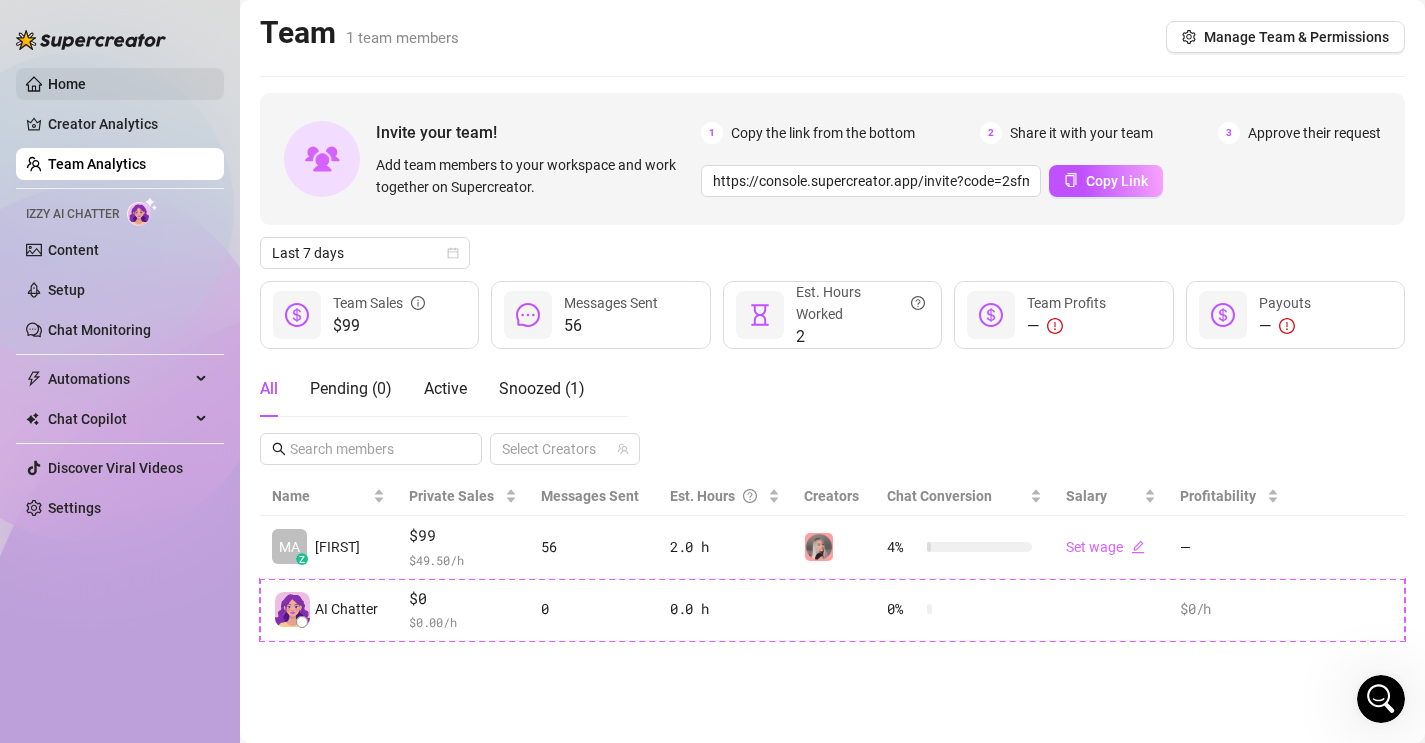 click on "Home" at bounding box center (67, 84) 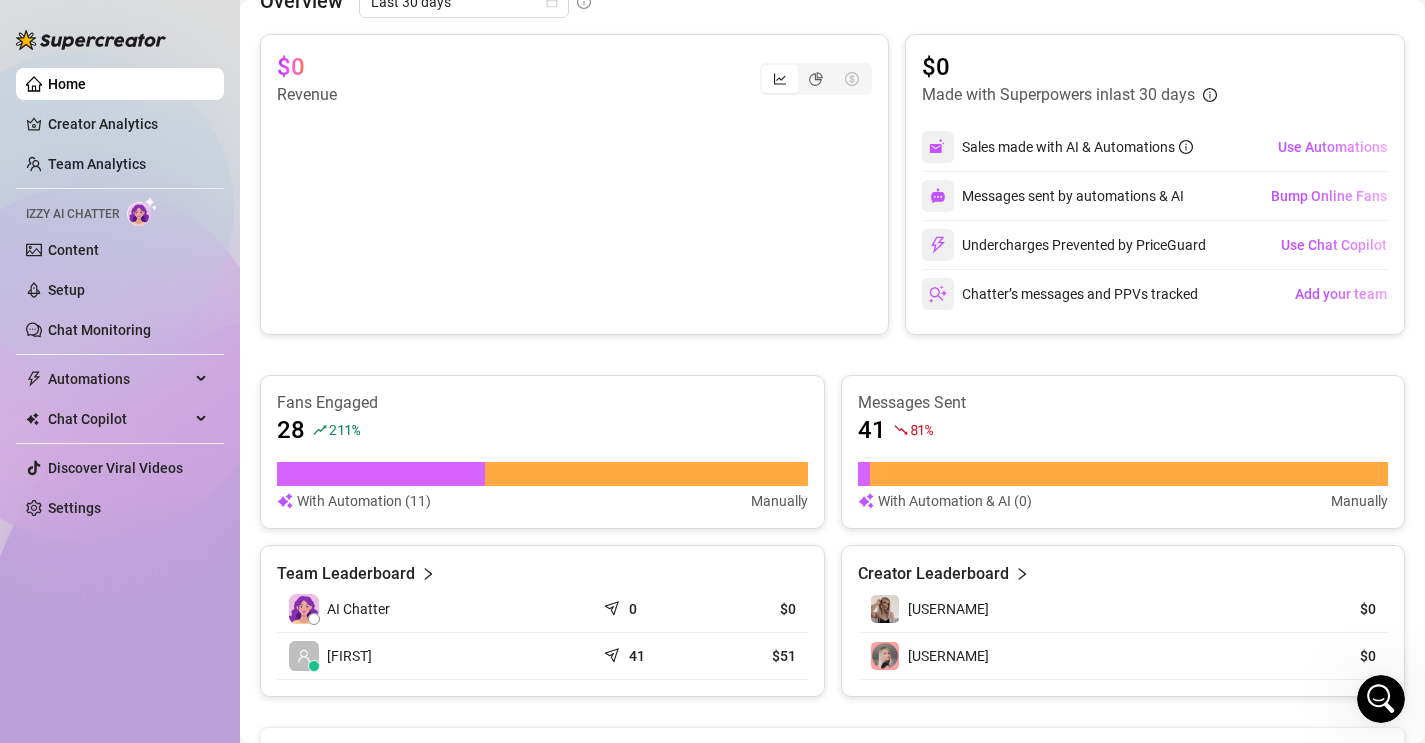 scroll, scrollTop: 803, scrollLeft: 0, axis: vertical 